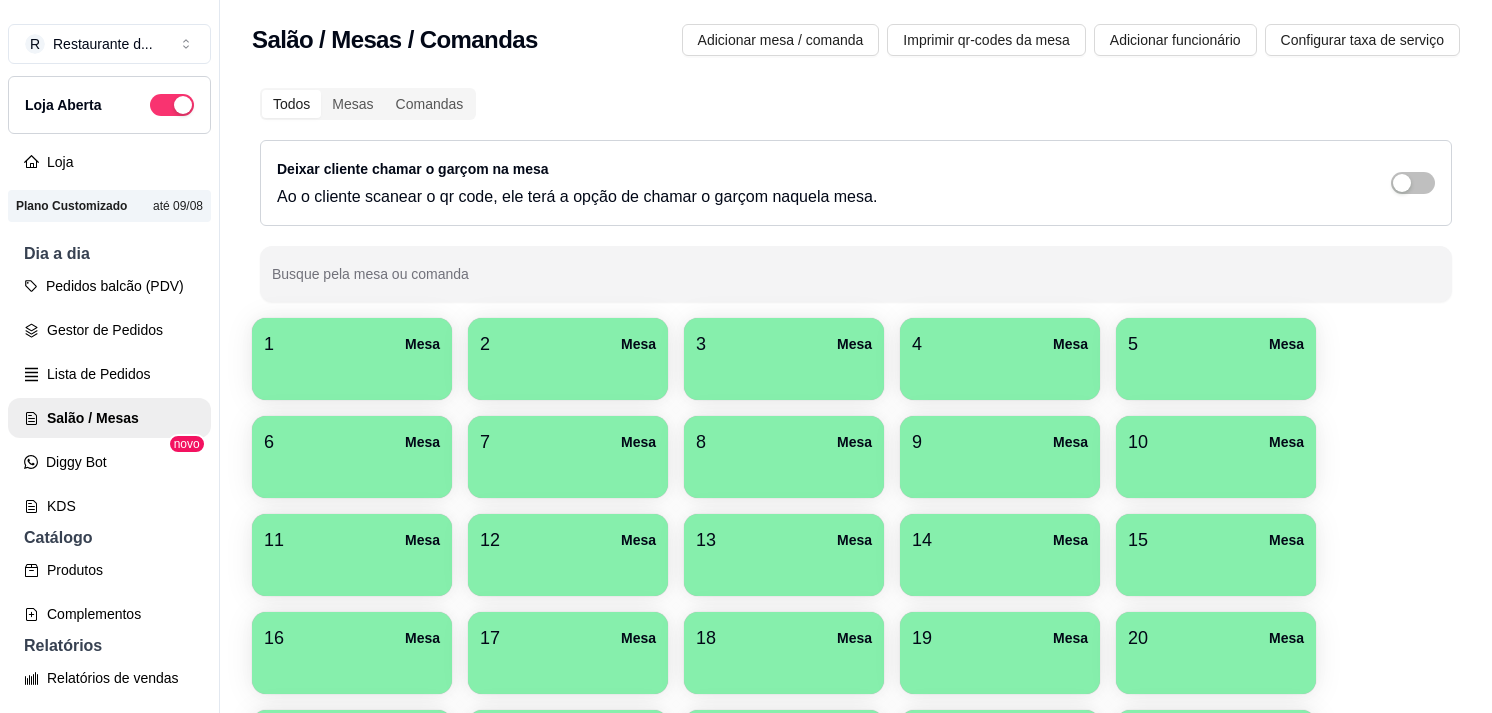 scroll, scrollTop: 0, scrollLeft: 0, axis: both 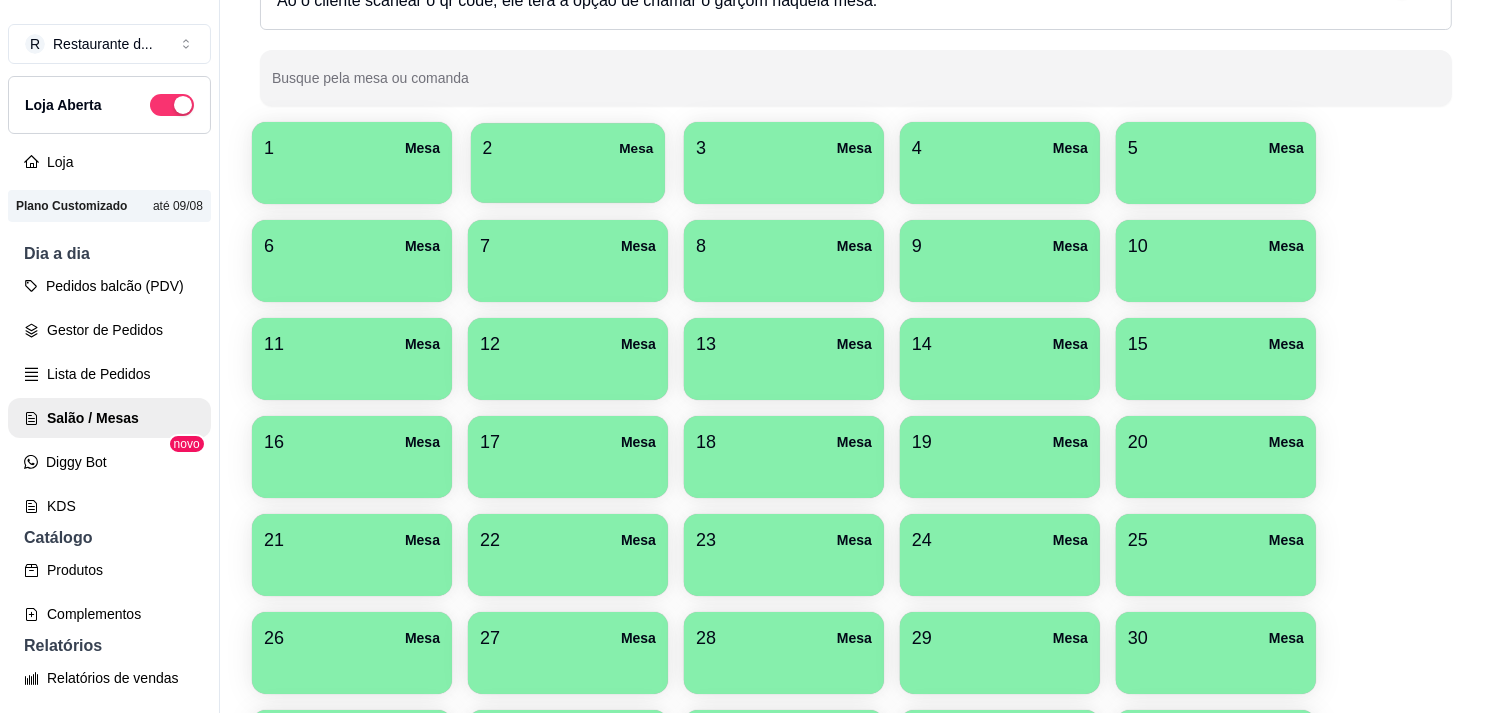 click on "2 Mesa" at bounding box center (568, 163) 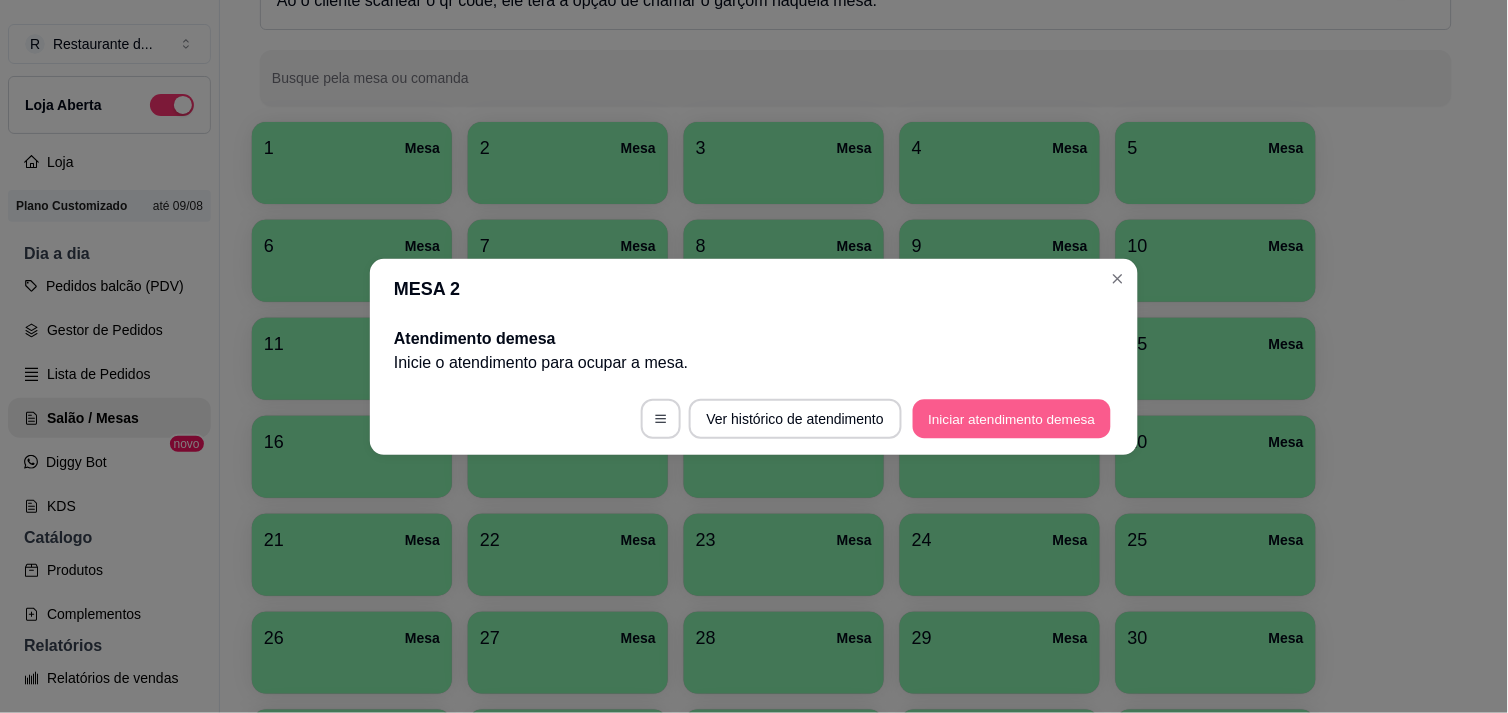 click on "Iniciar atendimento de  mesa" at bounding box center (1012, 418) 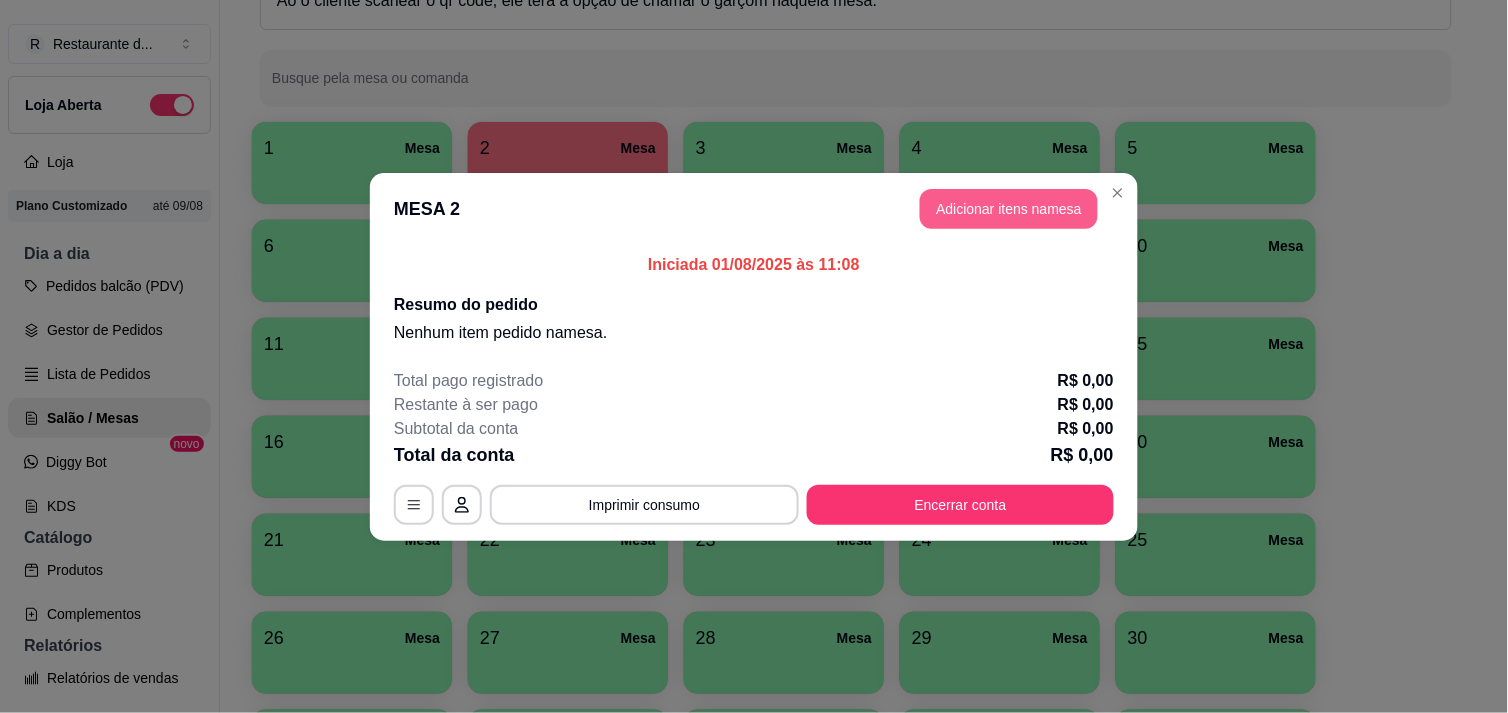 click on "Adicionar itens na  mesa" at bounding box center (1009, 209) 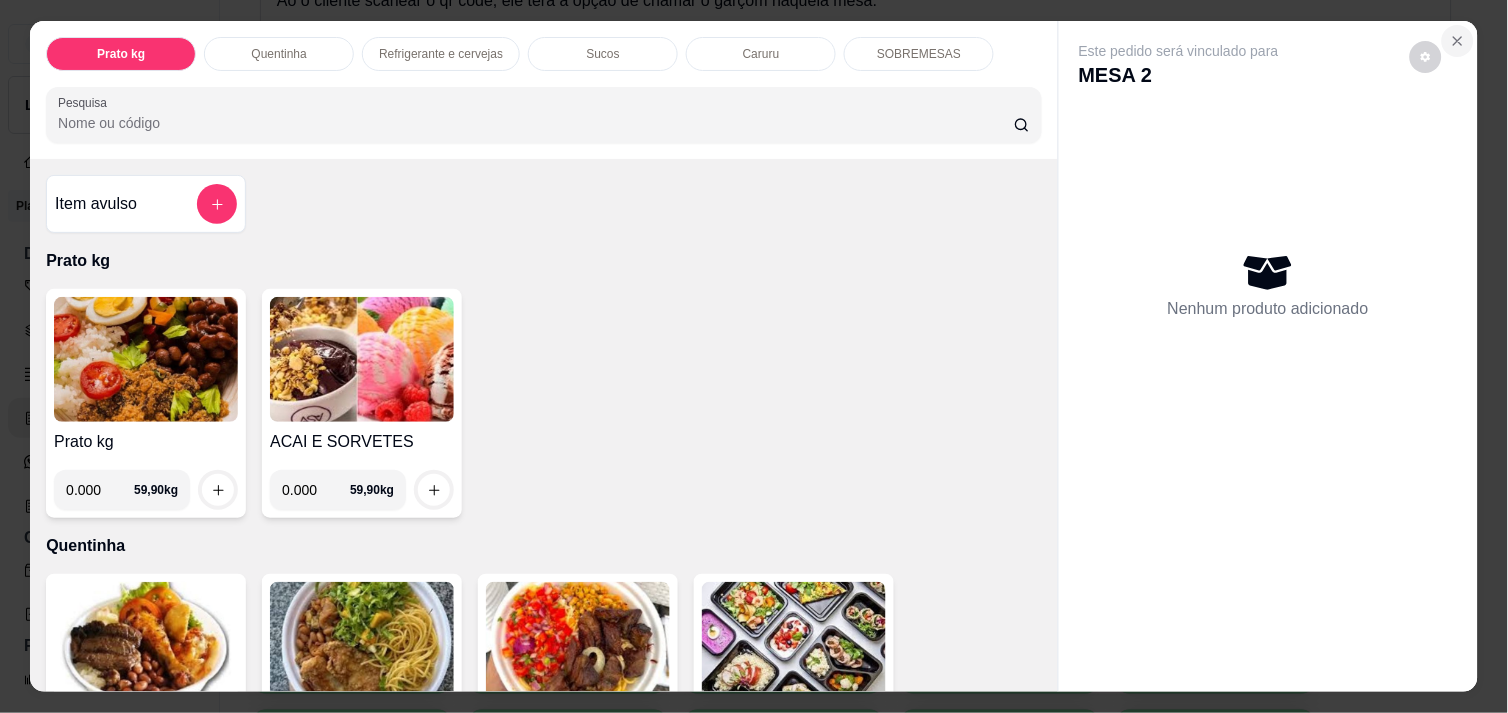 click 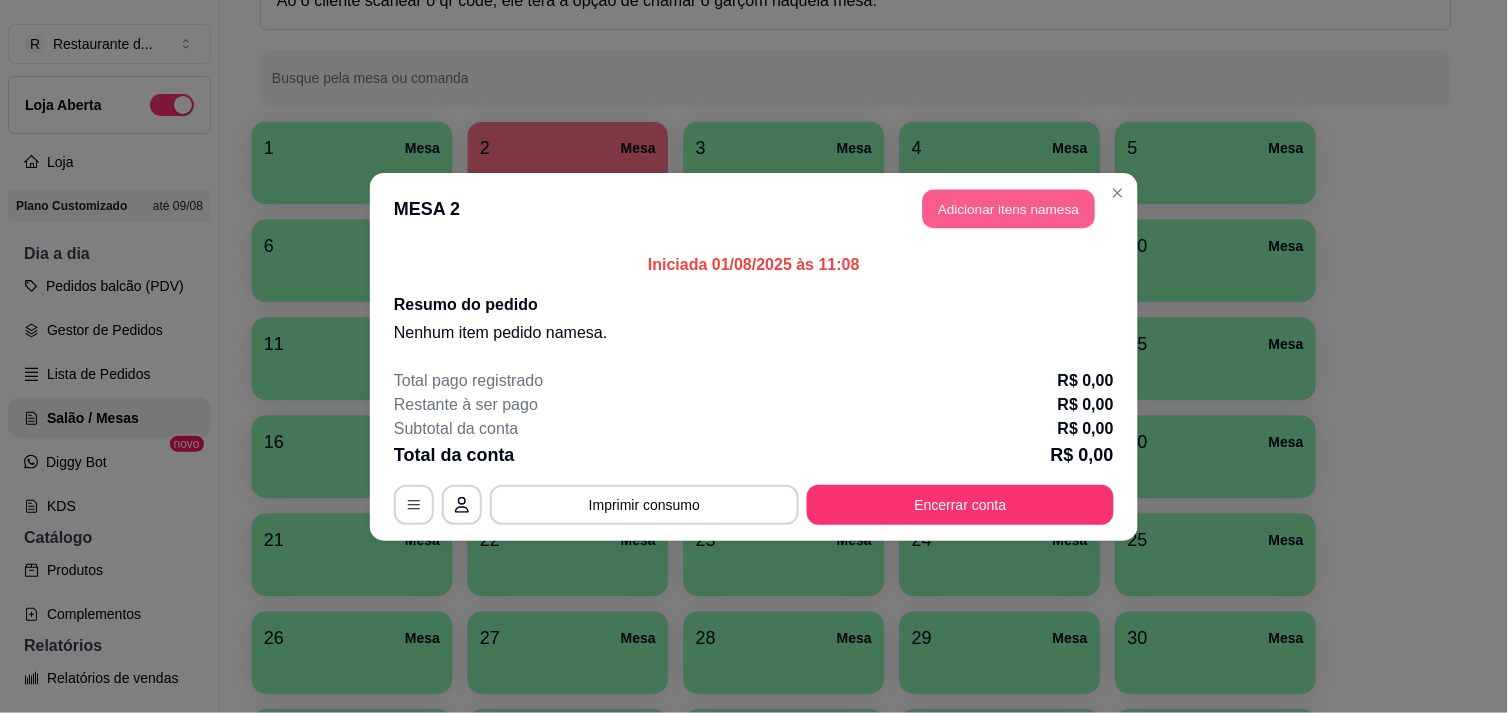click on "Adicionar itens na  mesa" at bounding box center [1009, 208] 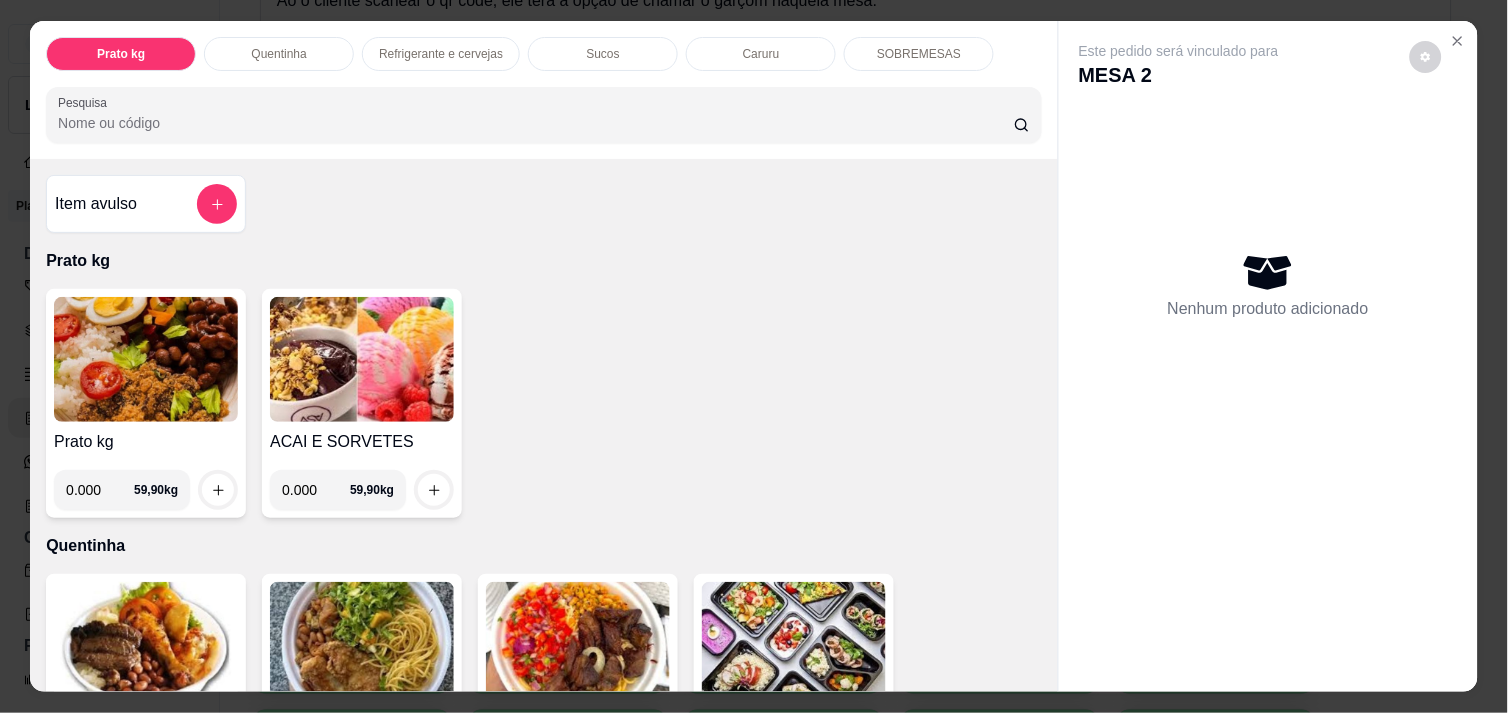 click on "0.000" at bounding box center [100, 490] 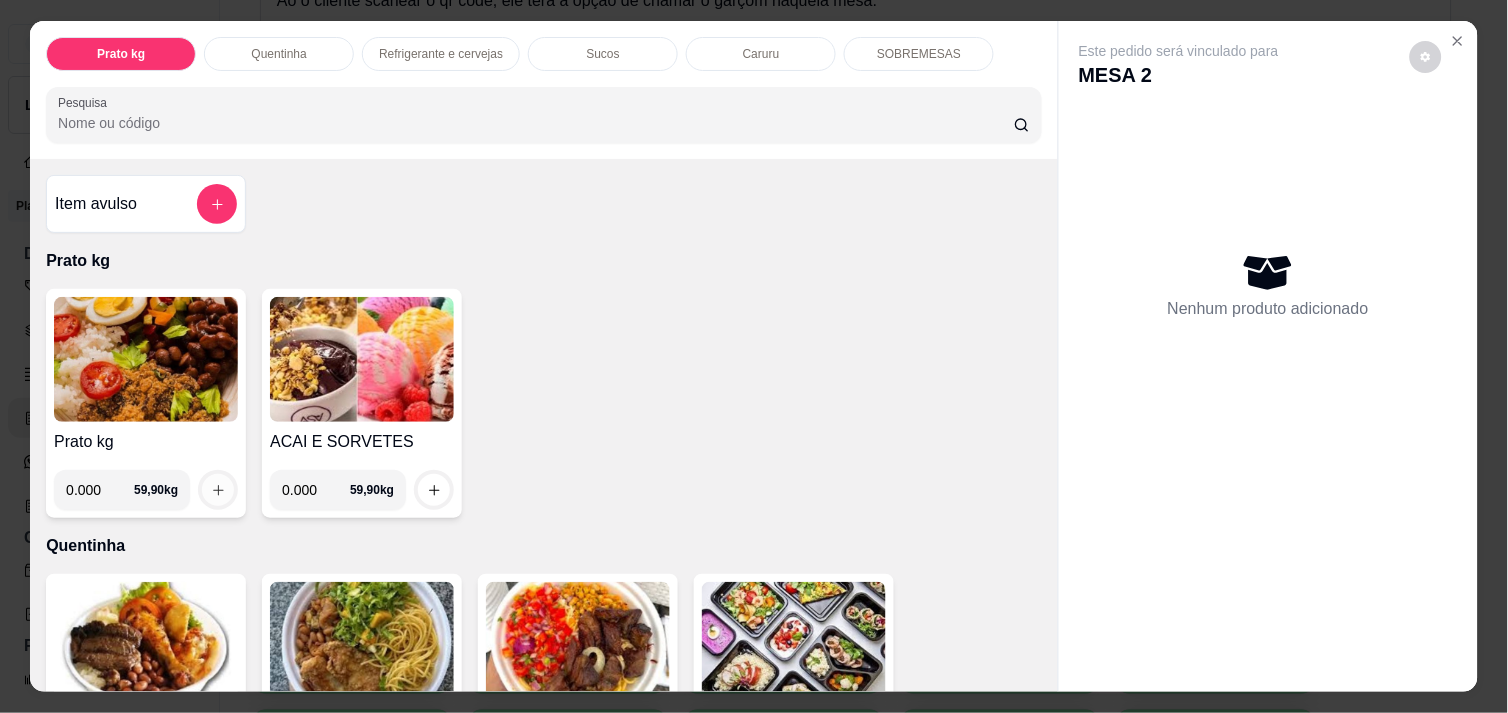 type on "[WEIGHT]" 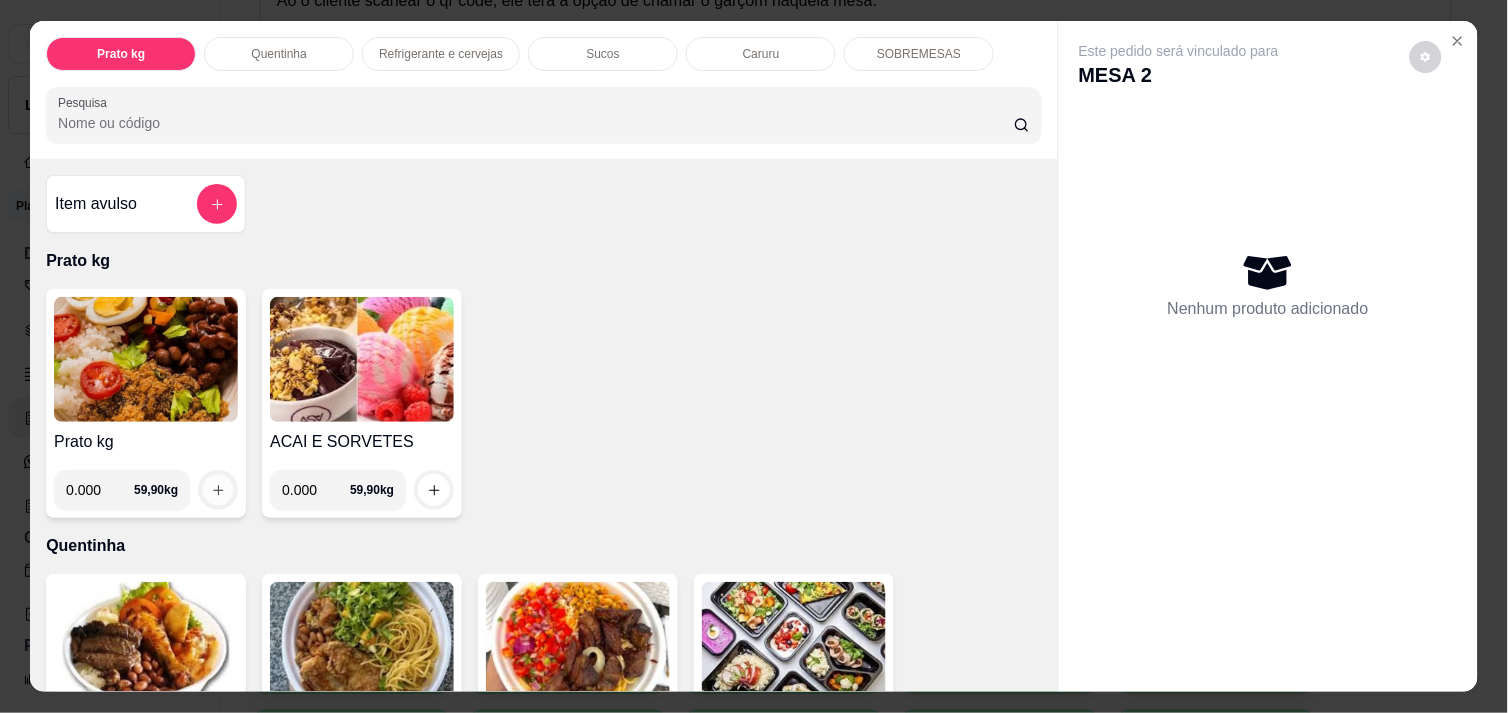 click 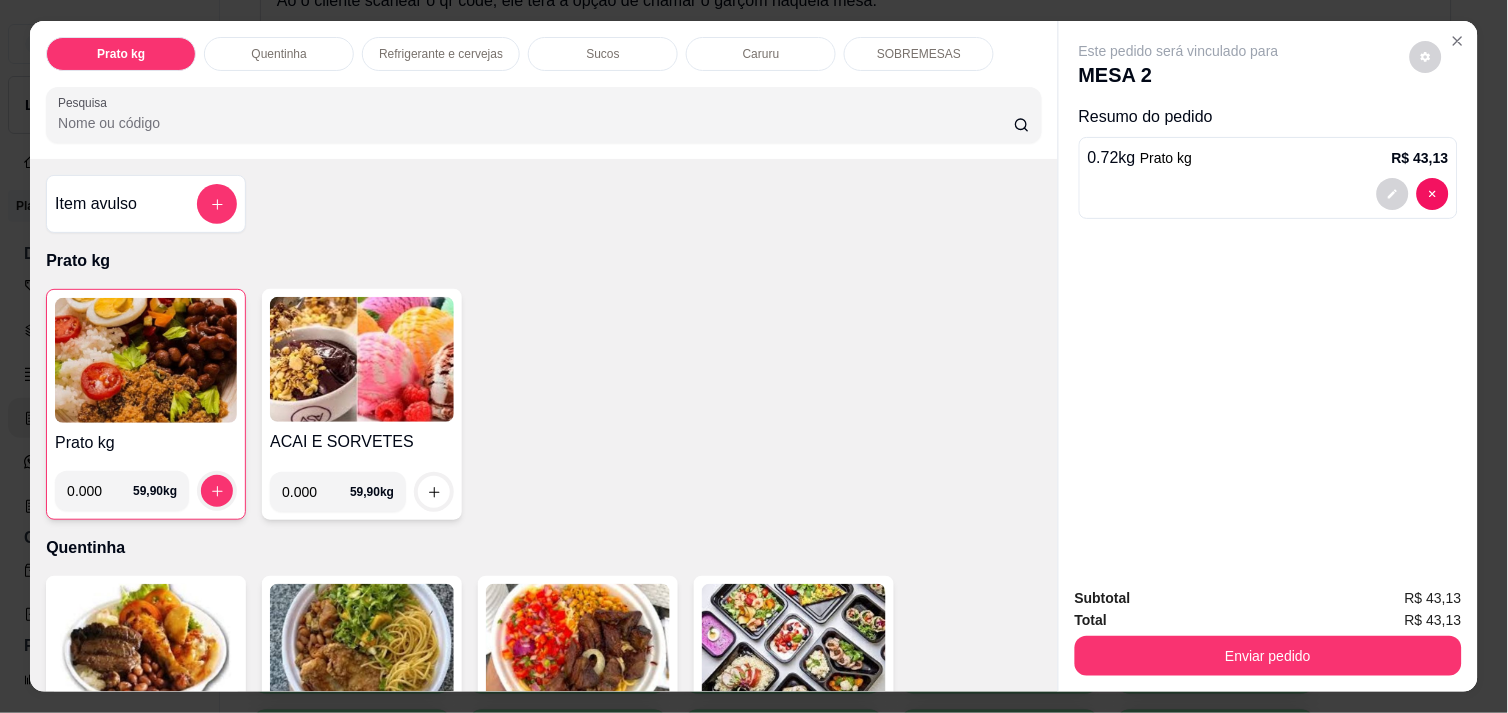 click on "Refrigerante e cervejas" at bounding box center (441, 54) 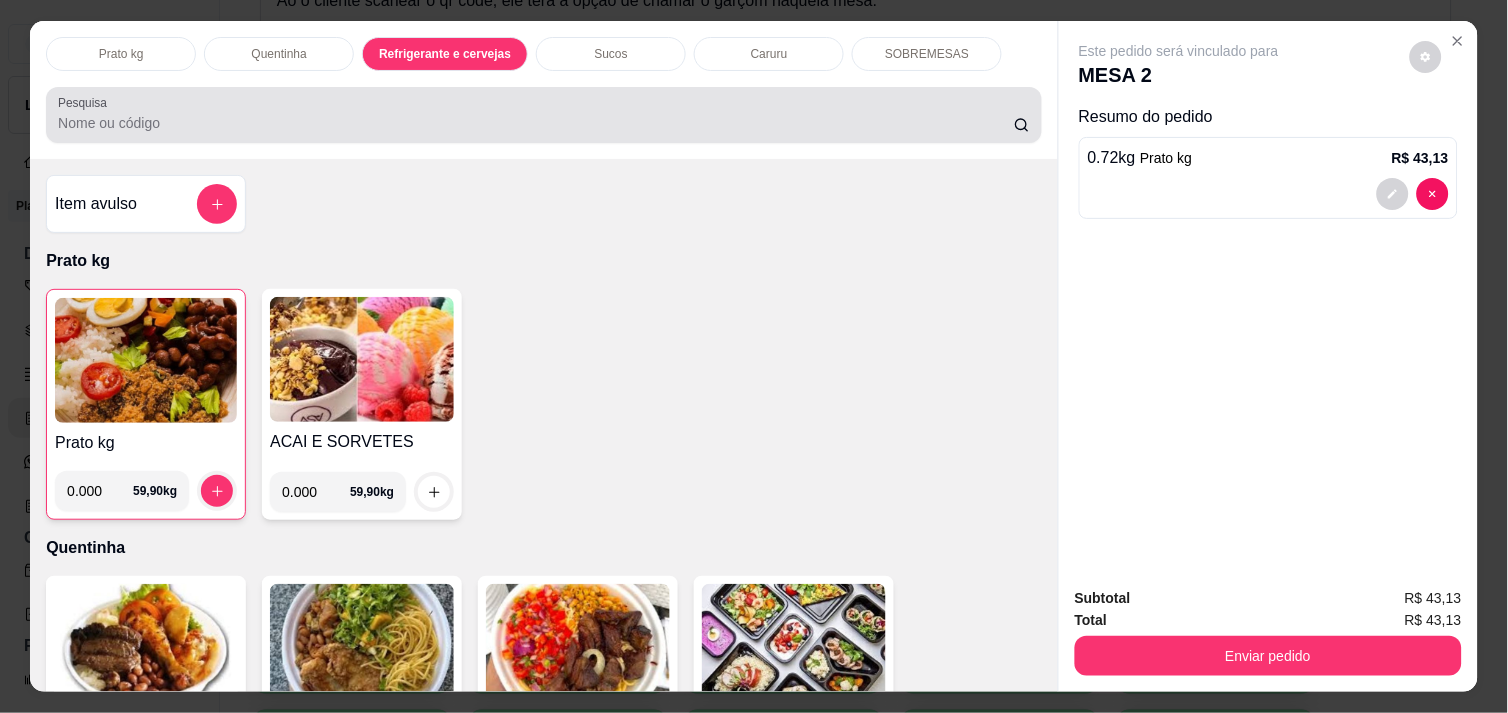 scroll, scrollTop: 986, scrollLeft: 0, axis: vertical 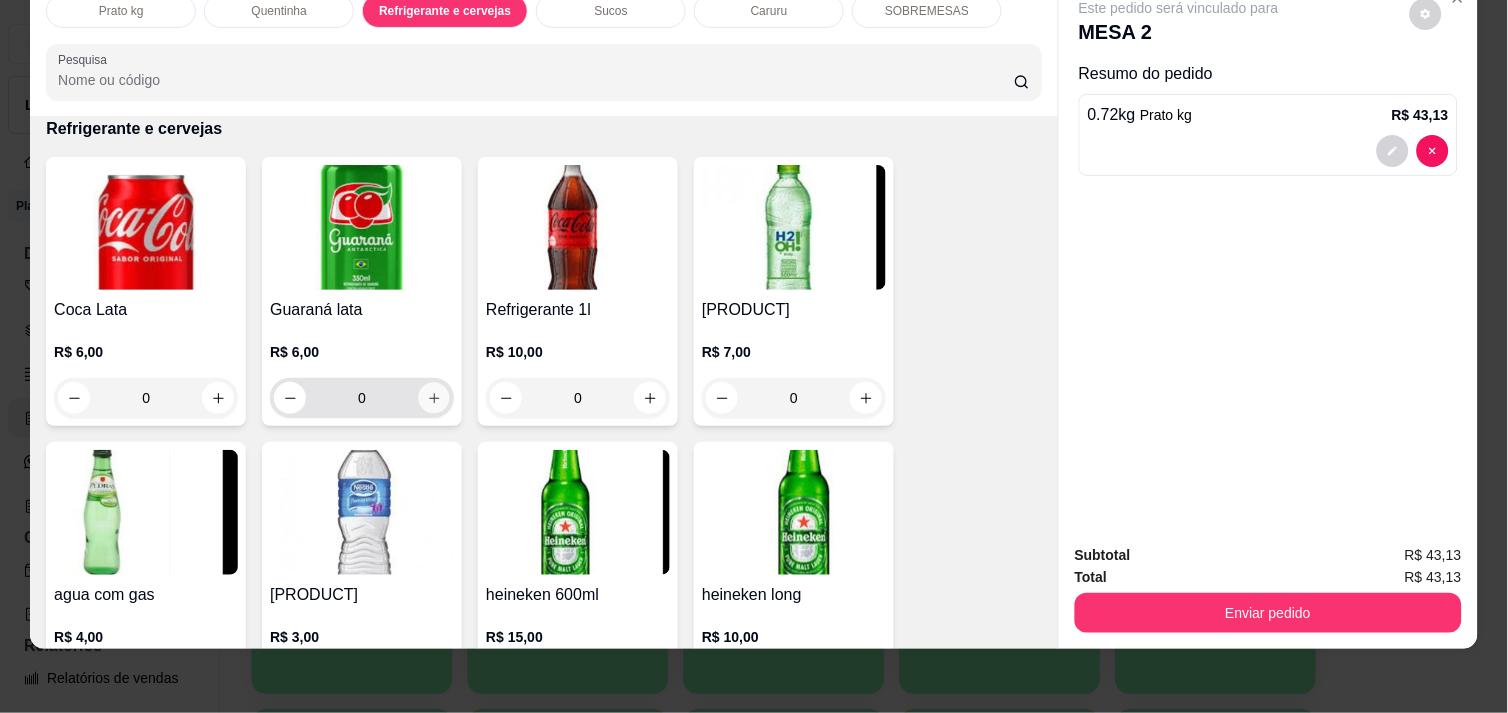 click 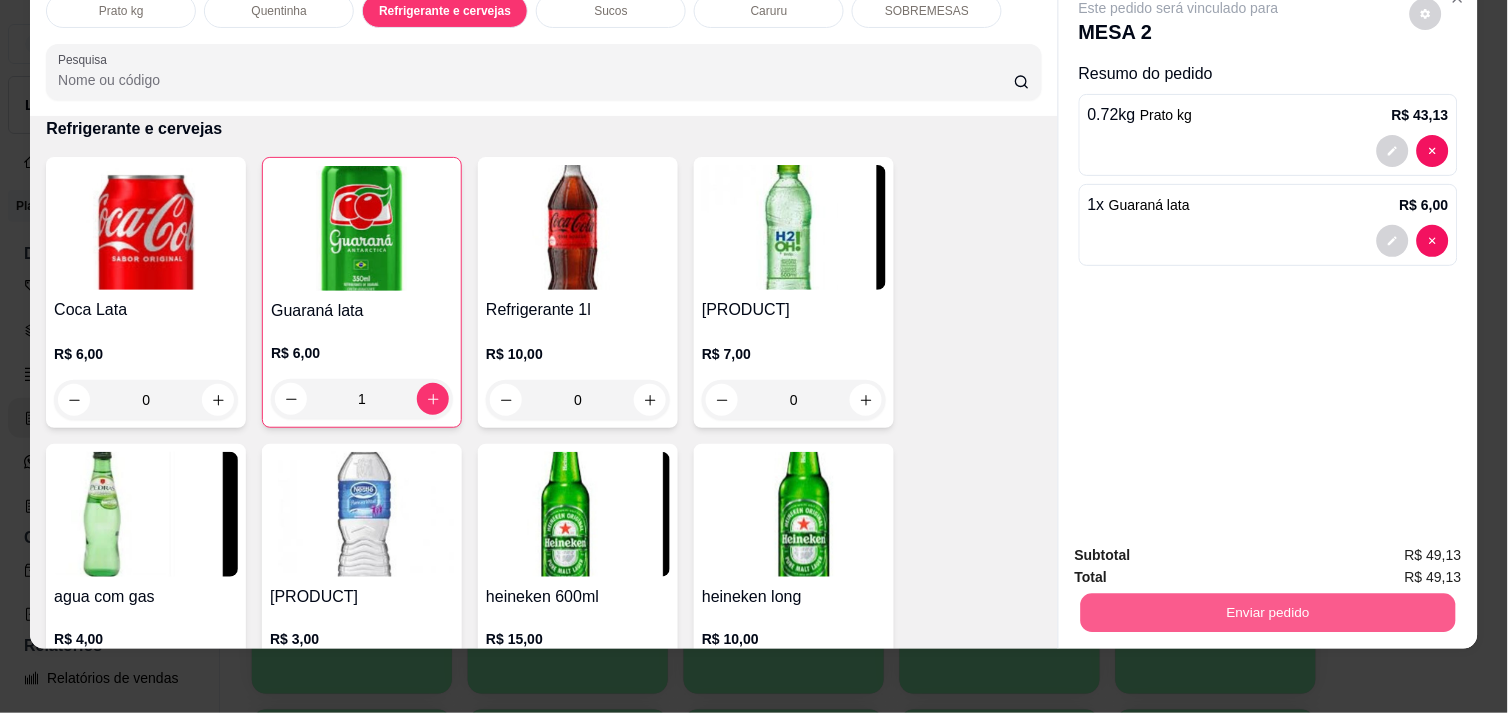 click on "Enviar pedido" at bounding box center (1268, 612) 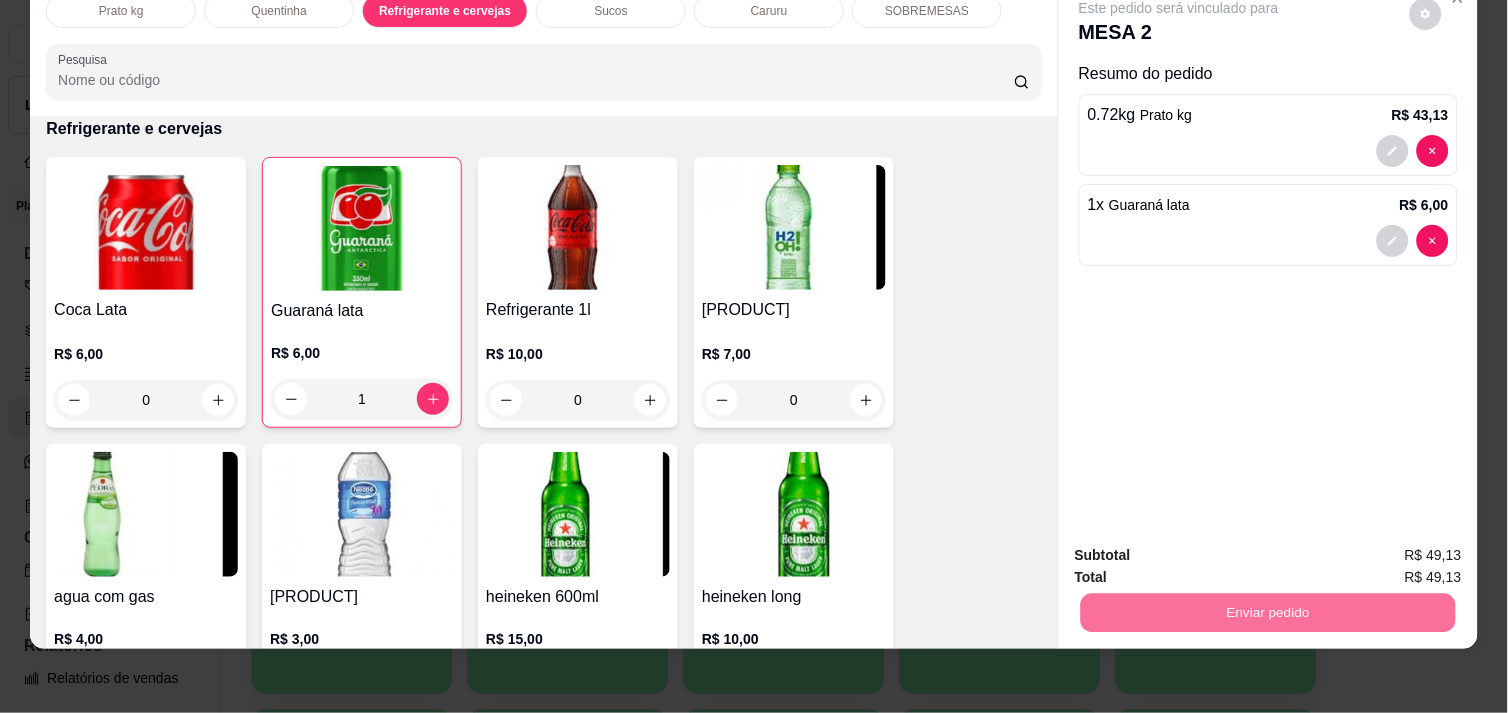 click on "Não registrar e enviar pedido" at bounding box center (1202, 547) 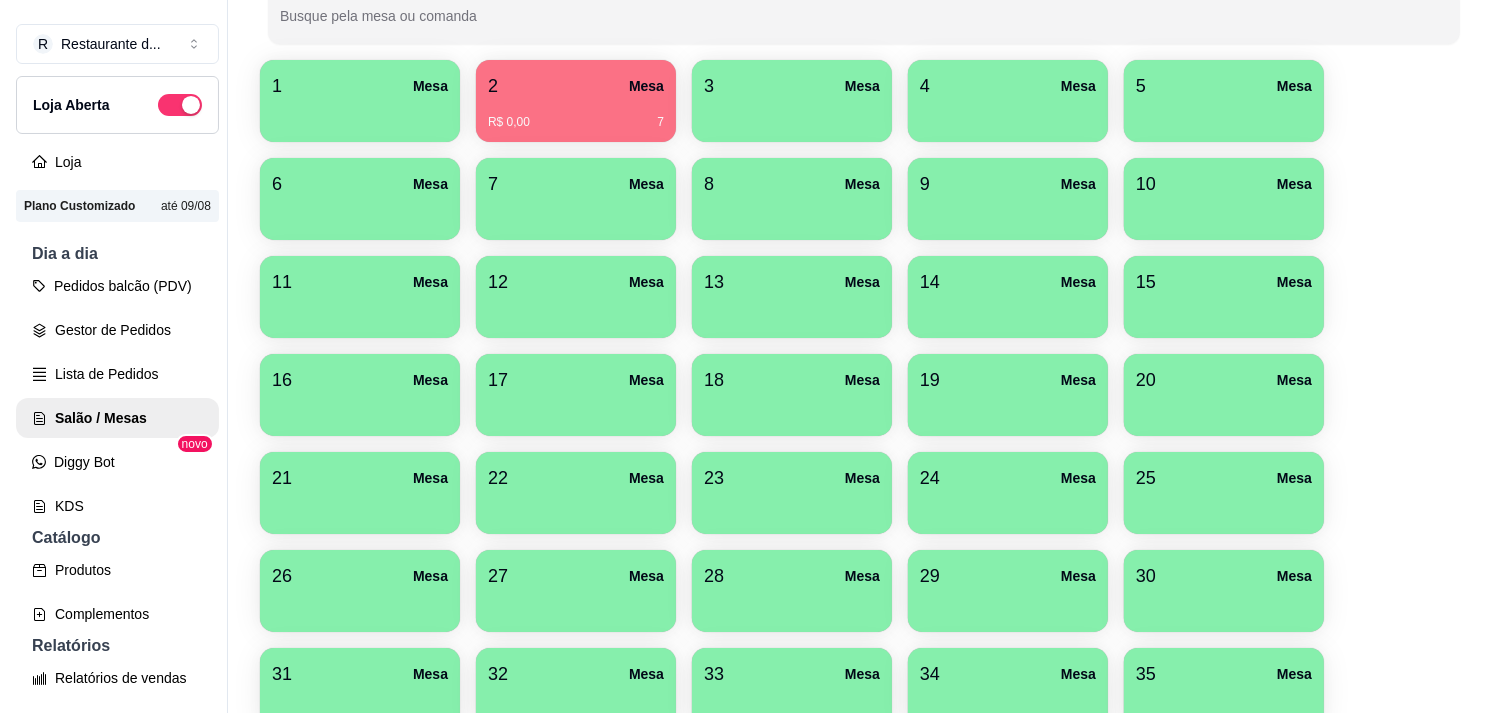 scroll, scrollTop: 268, scrollLeft: 0, axis: vertical 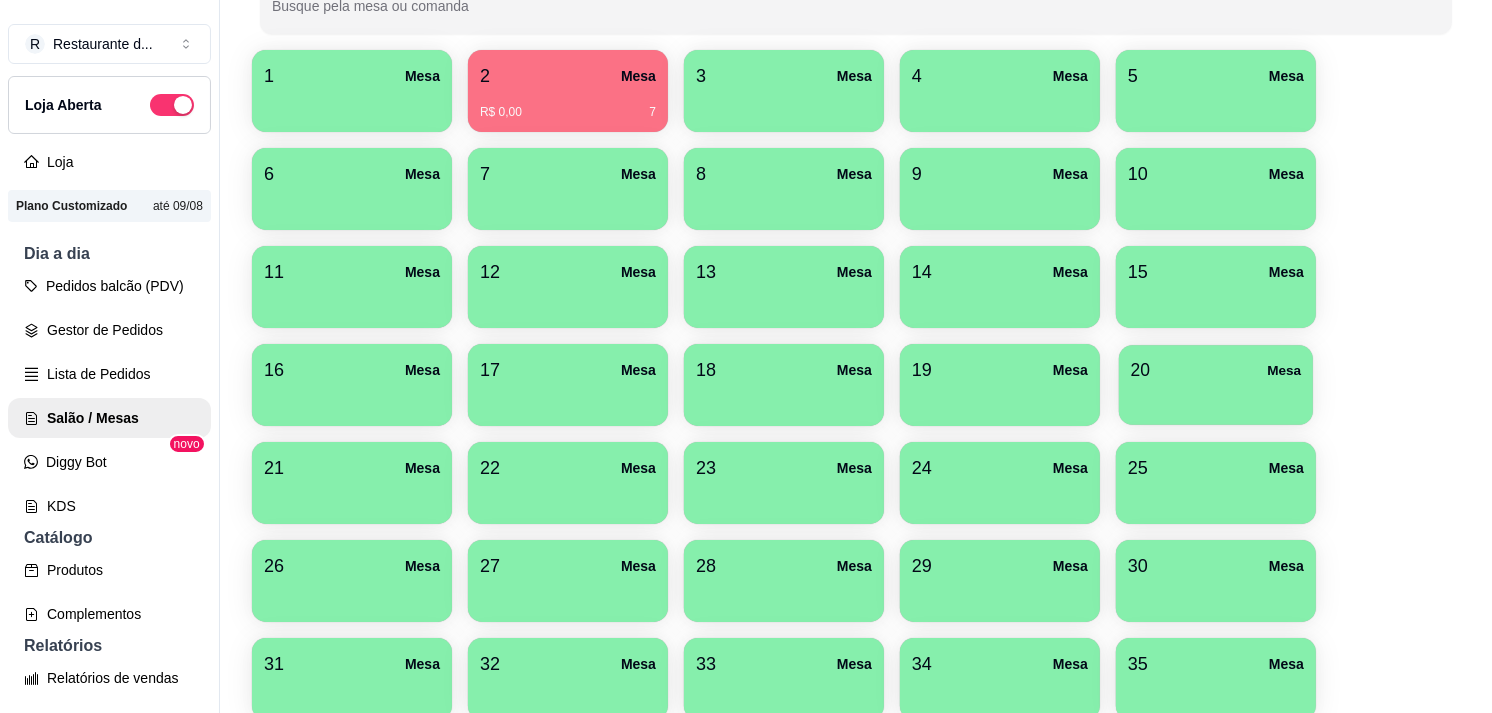 click on "20 Mesa" at bounding box center (1216, 370) 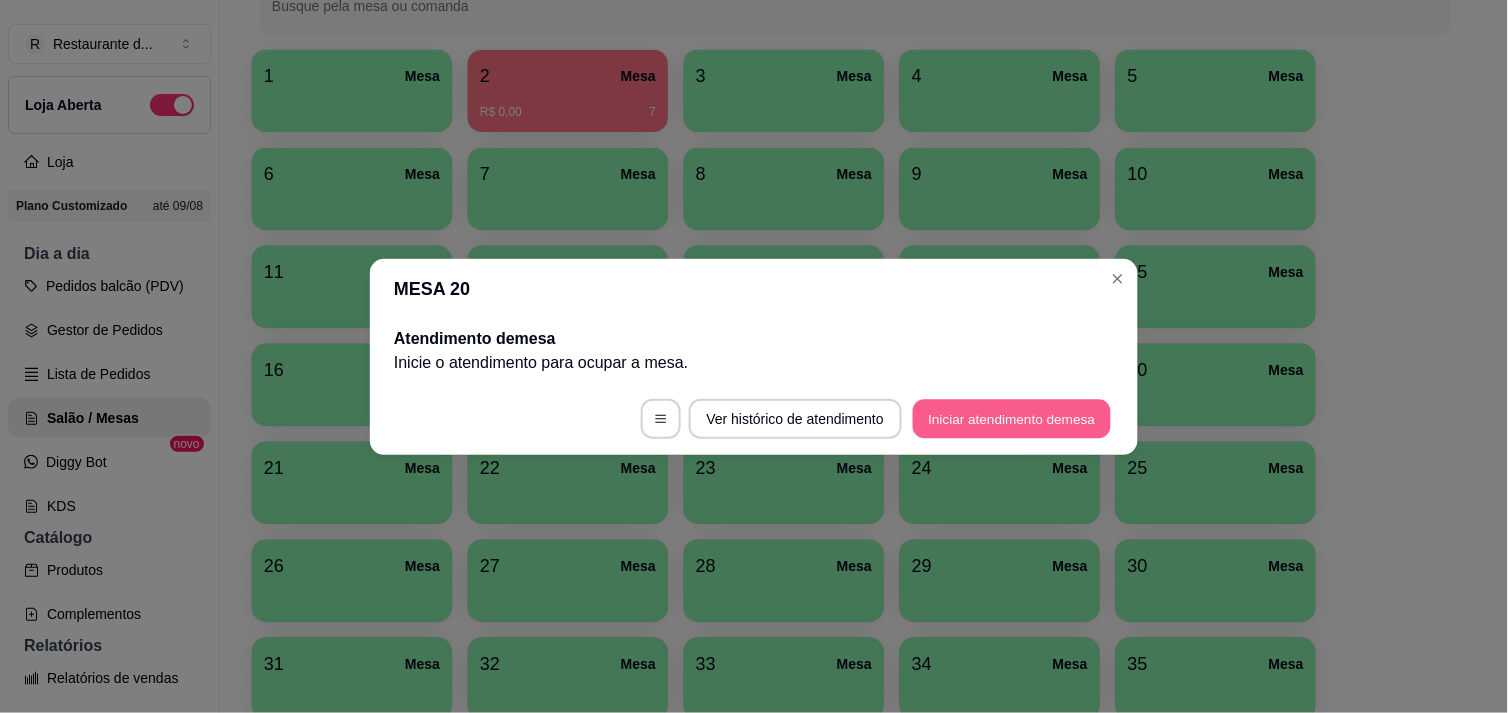 click on "Iniciar atendimento de  mesa" at bounding box center [1012, 418] 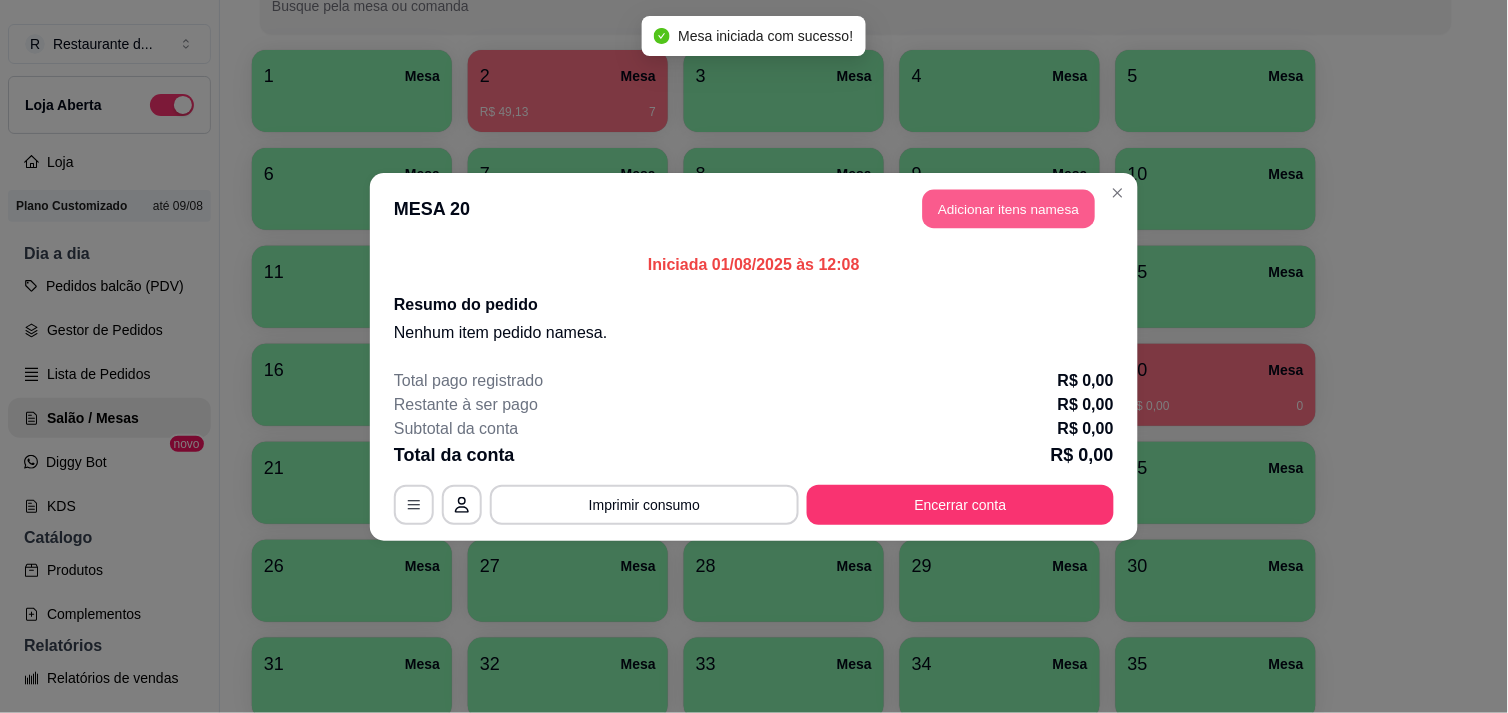 click on "Adicionar itens na  mesa" at bounding box center (1009, 208) 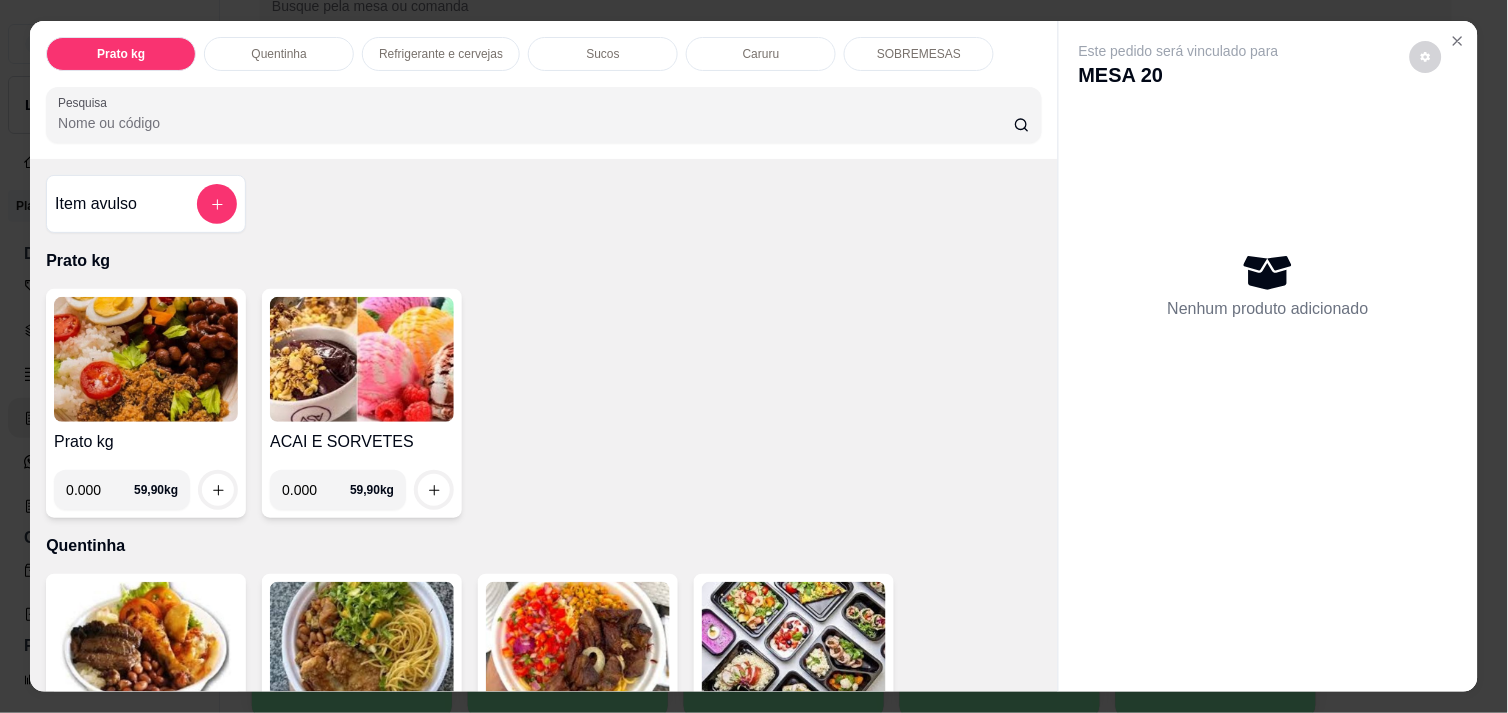 click on "0.000" at bounding box center [100, 490] 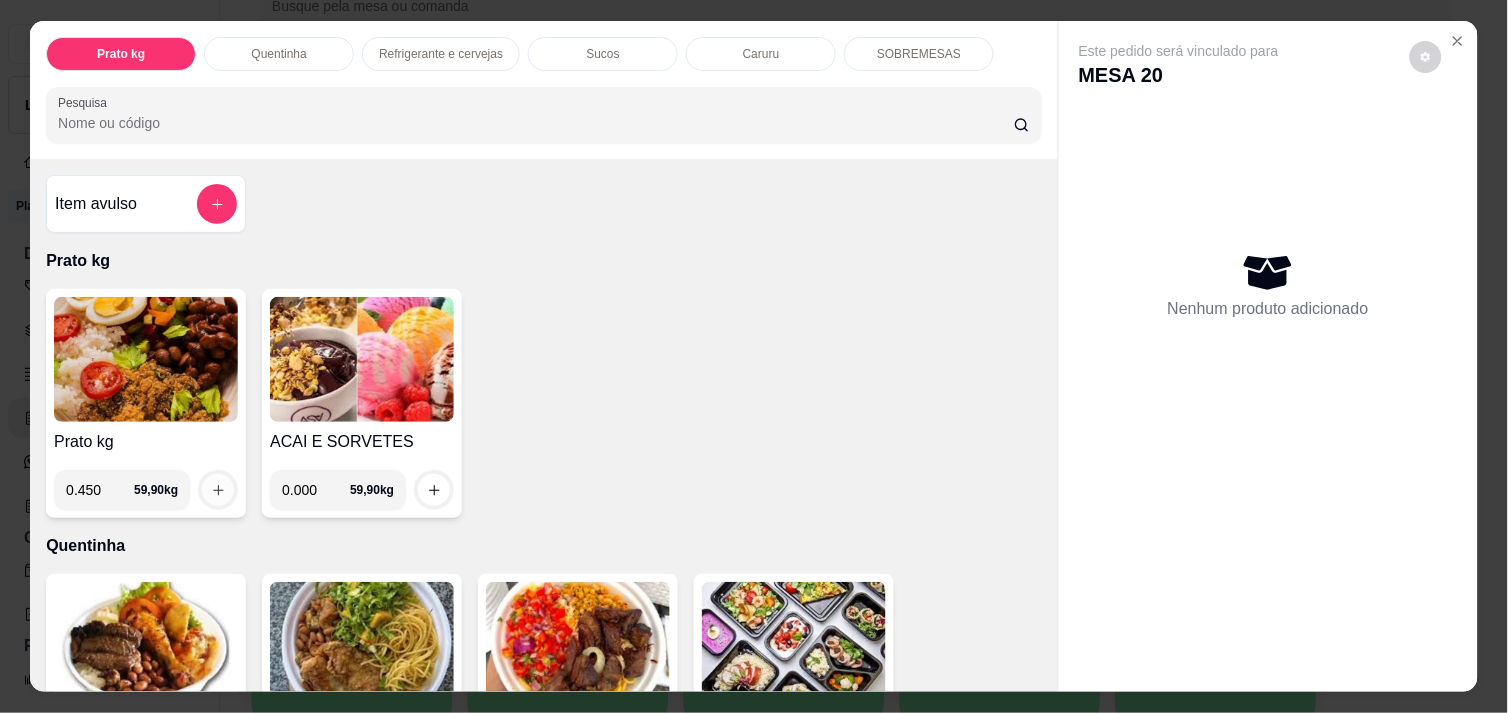 type on "0.450" 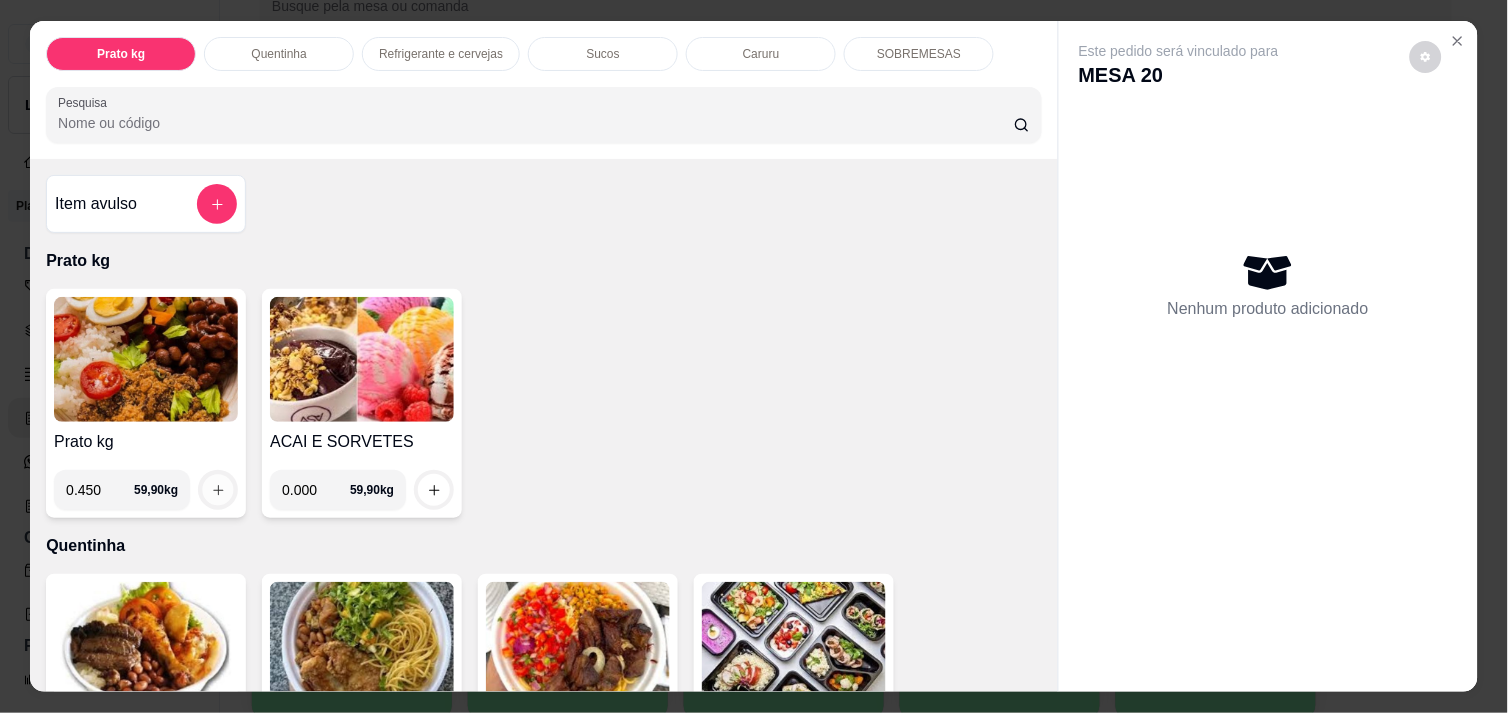 click at bounding box center [218, 490] 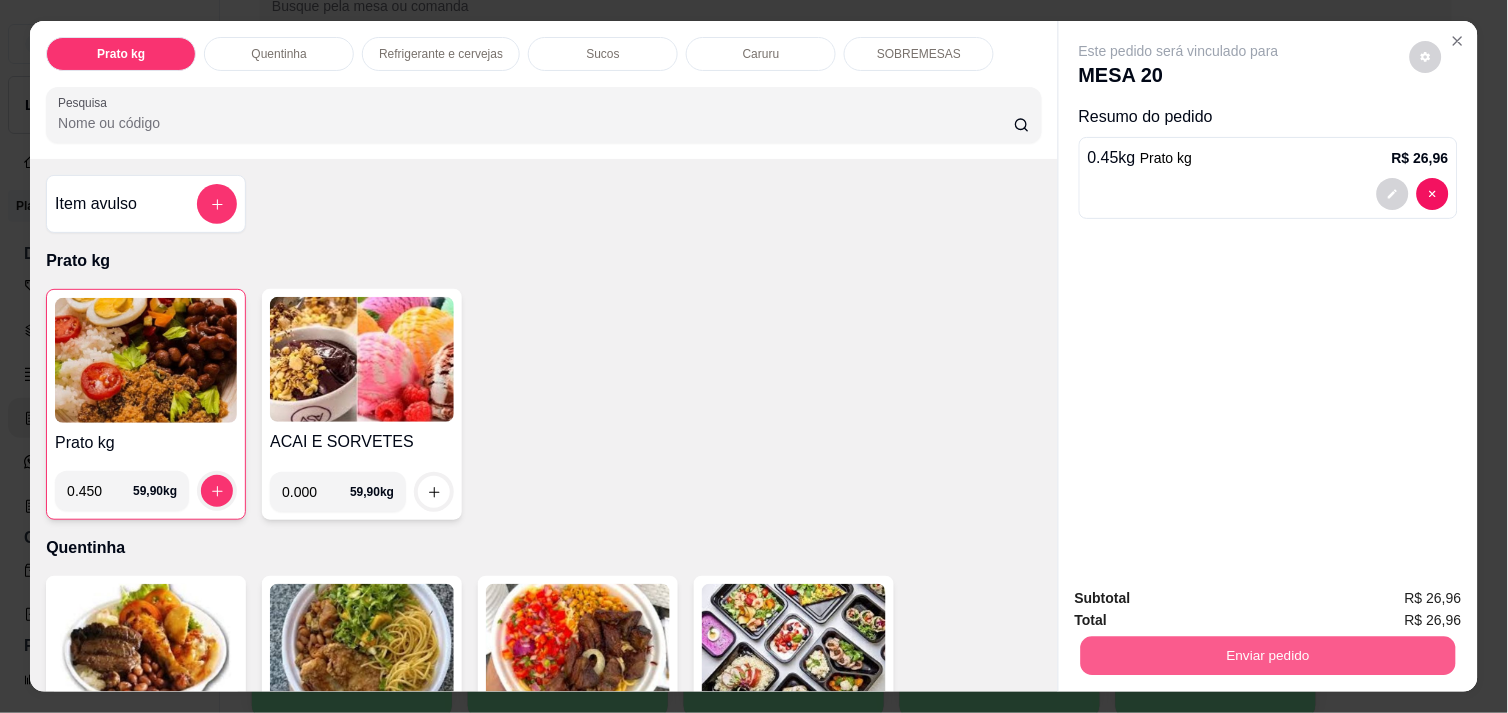 click on "Enviar pedido" at bounding box center [1268, 655] 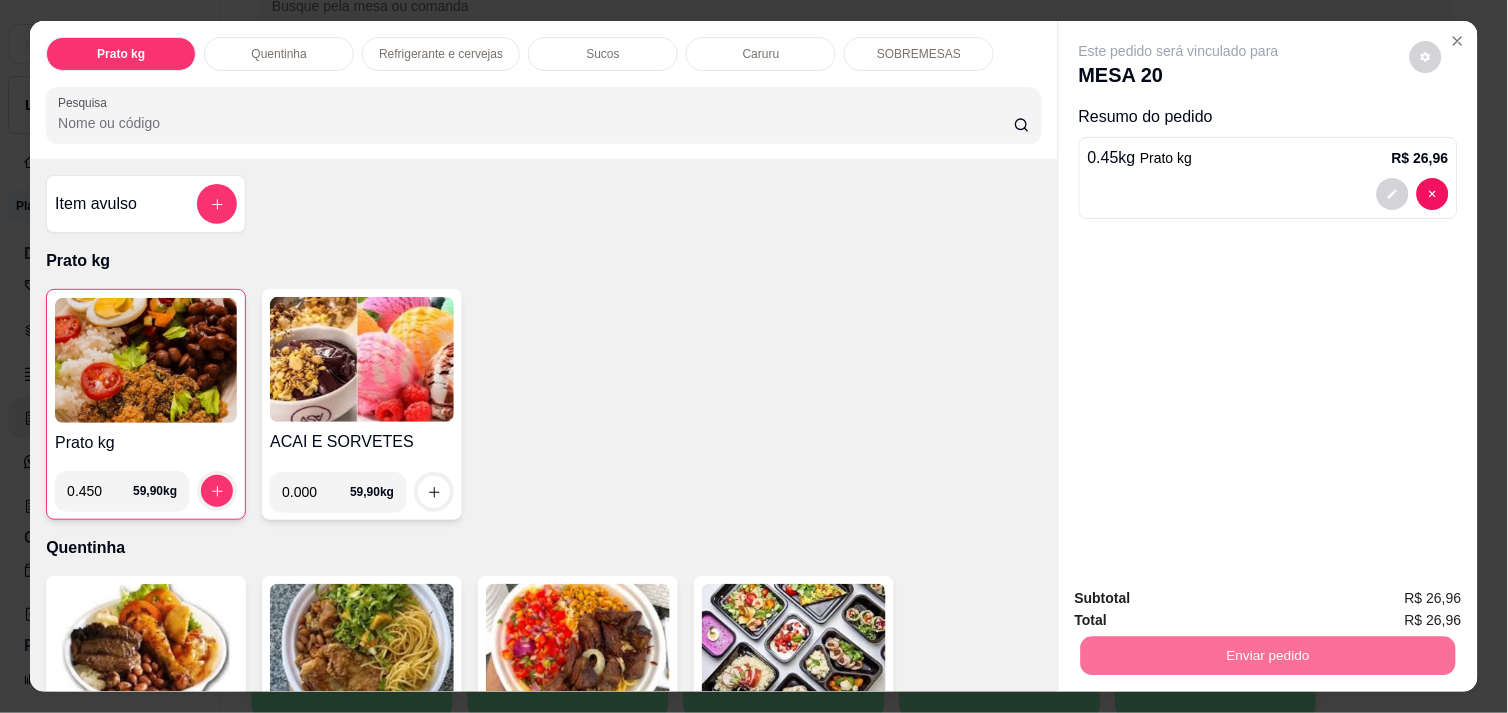 click on "Não registrar e enviar pedido" at bounding box center (1202, 598) 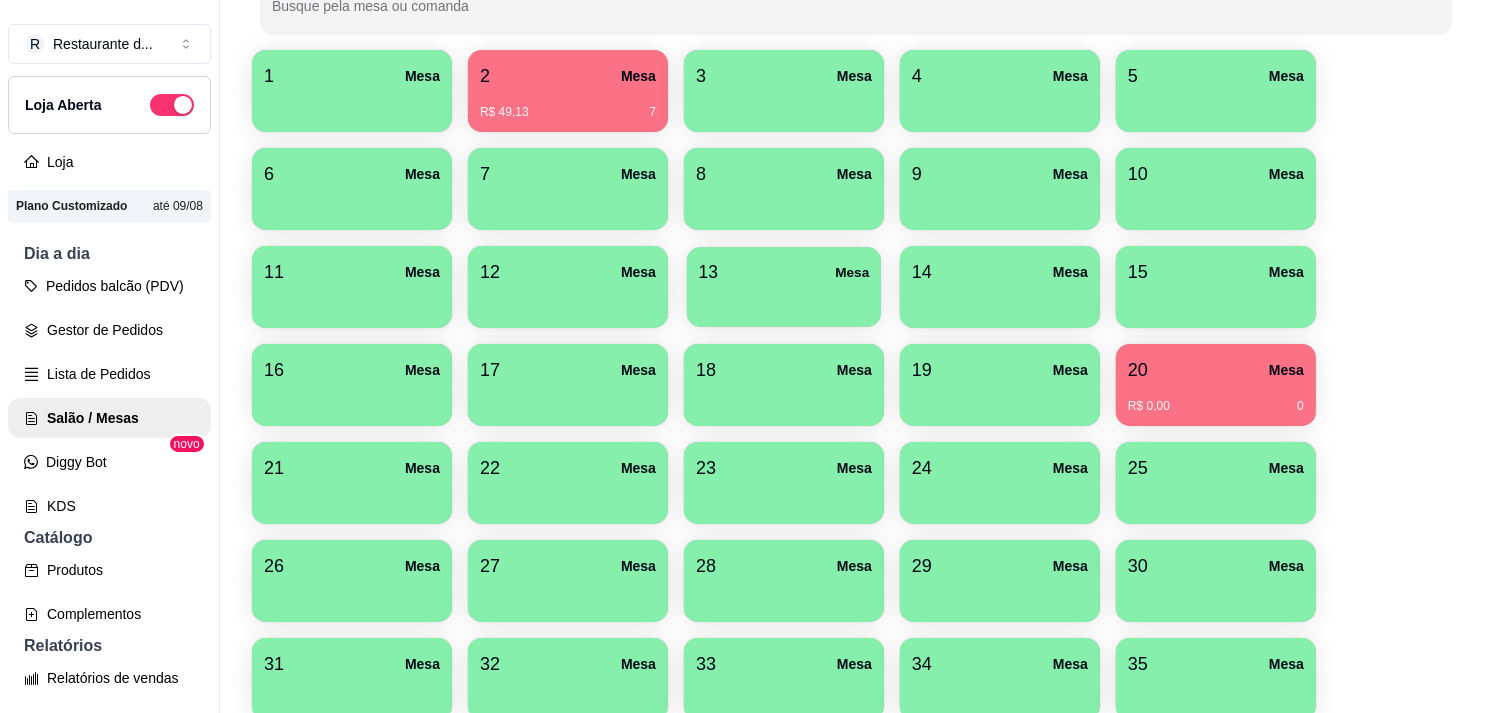 click on "13 Mesa" at bounding box center [784, 287] 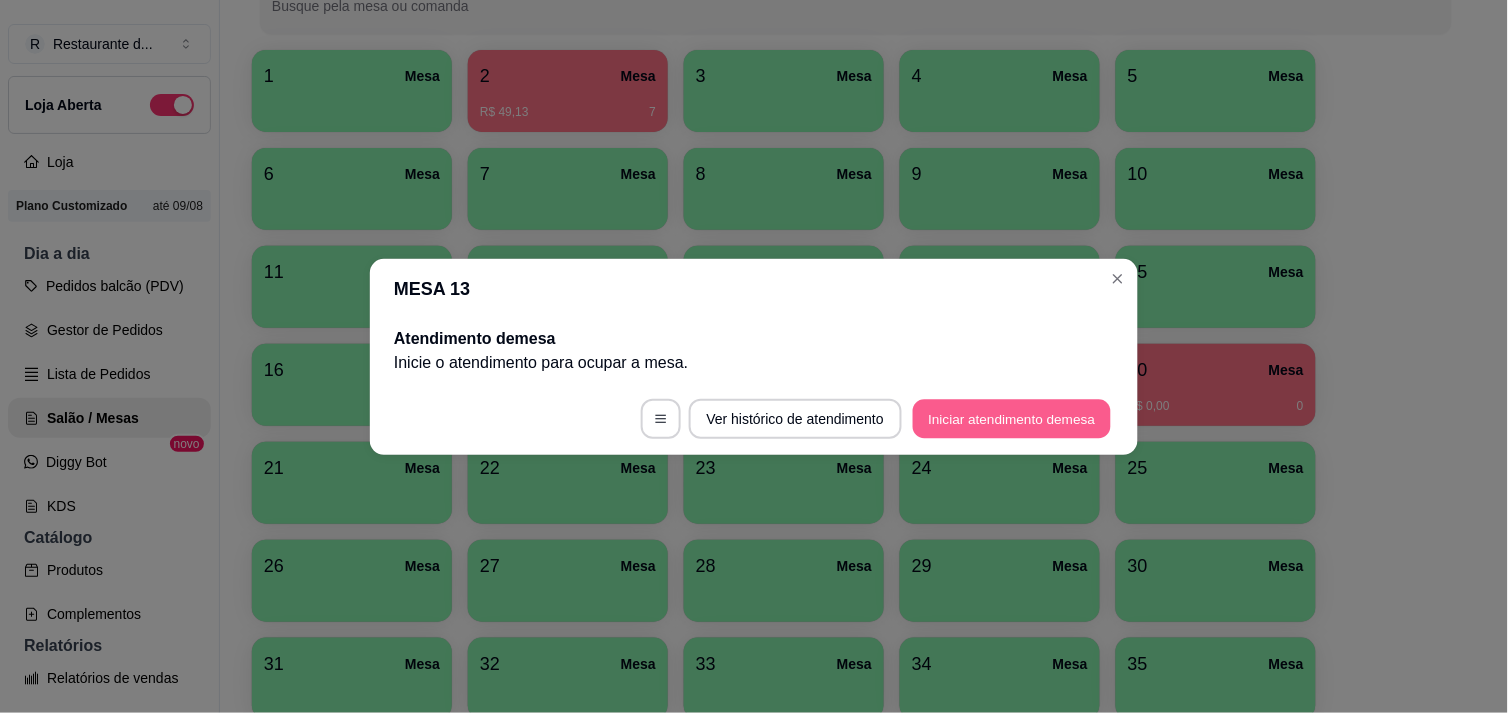 click on "Iniciar atendimento de  mesa" at bounding box center [1012, 418] 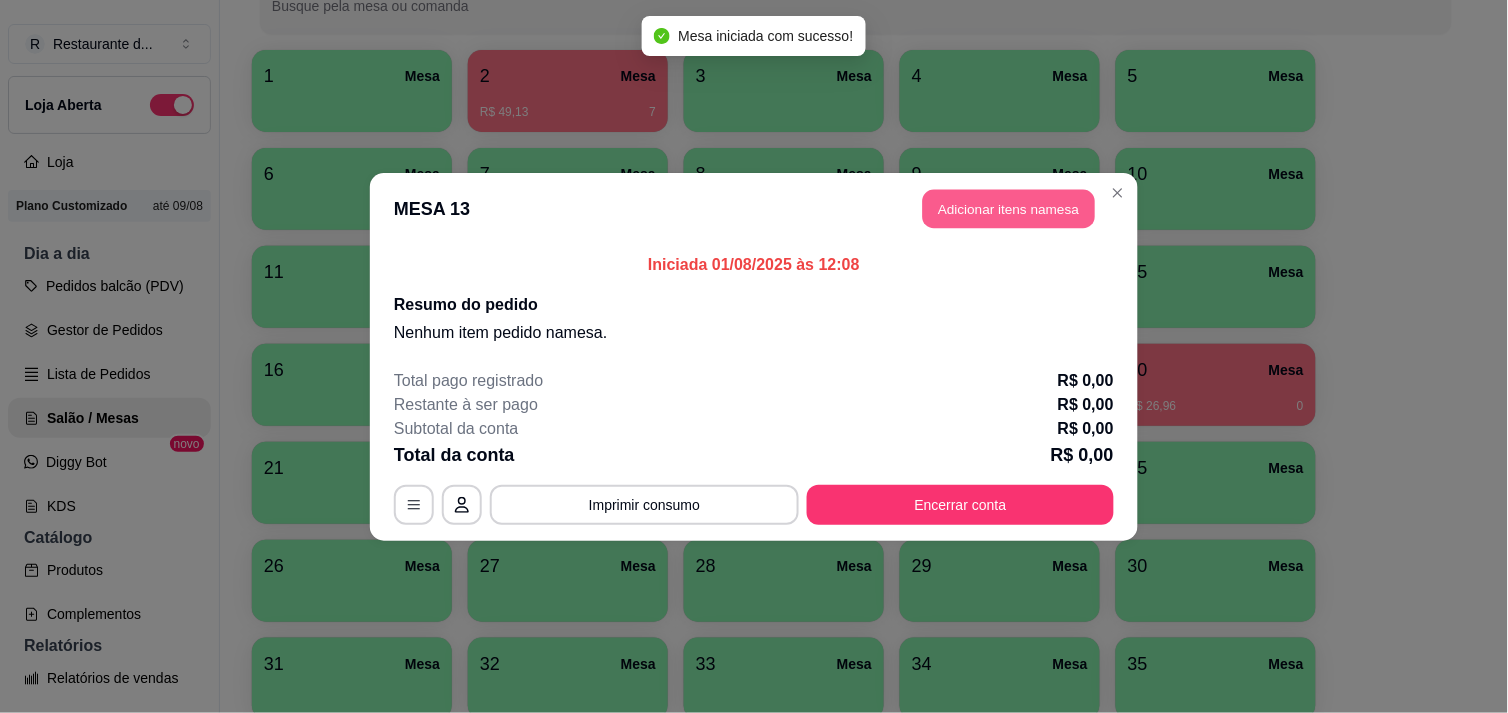 click on "Adicionar itens na  mesa" at bounding box center (1009, 208) 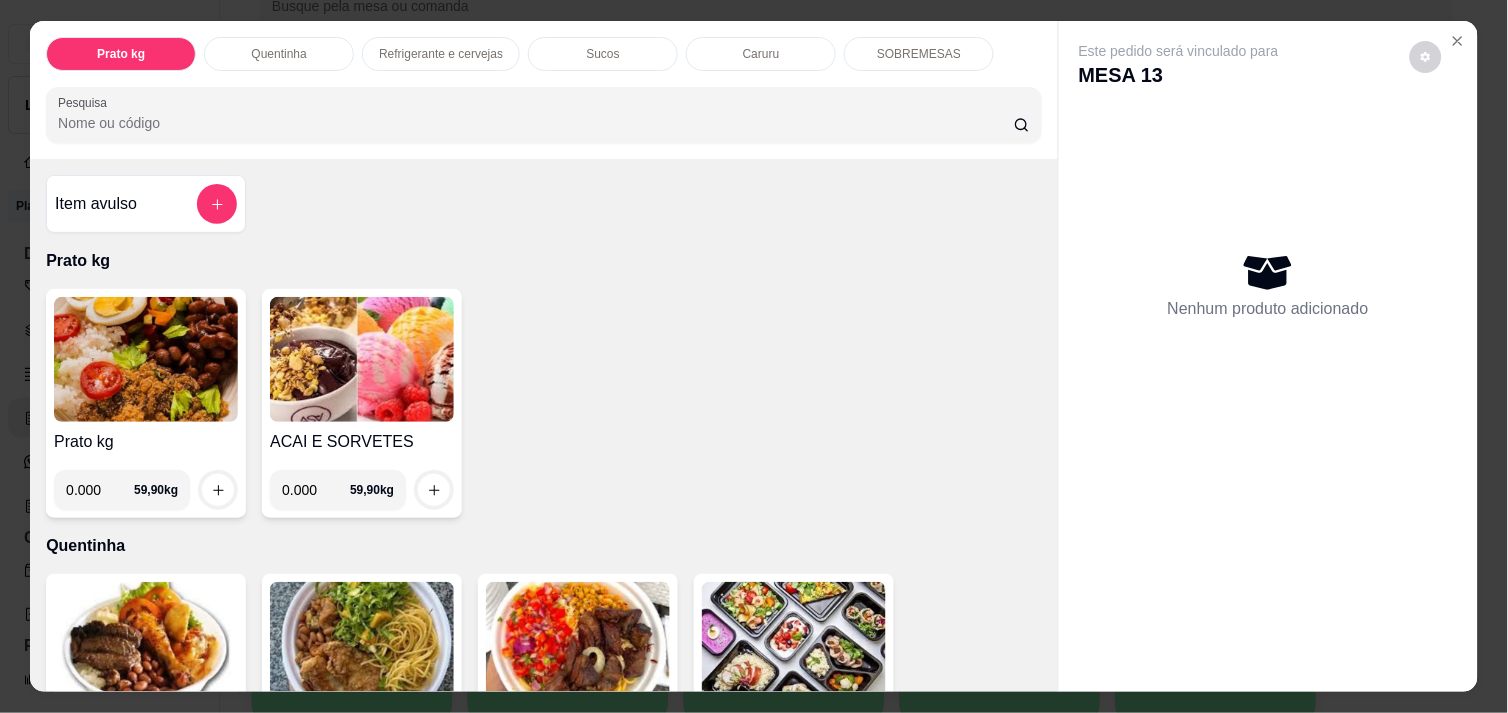 click on "0.000" at bounding box center (100, 490) 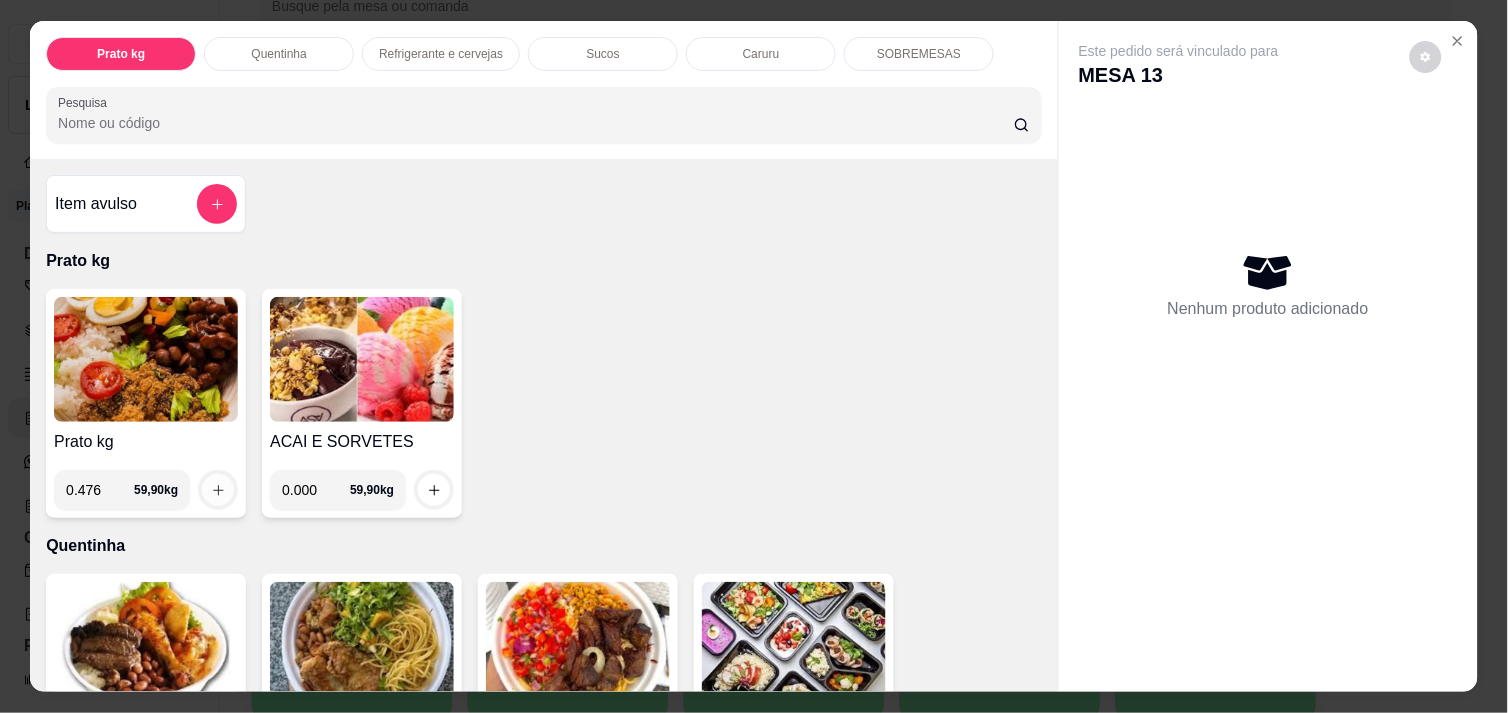 type on "0.476" 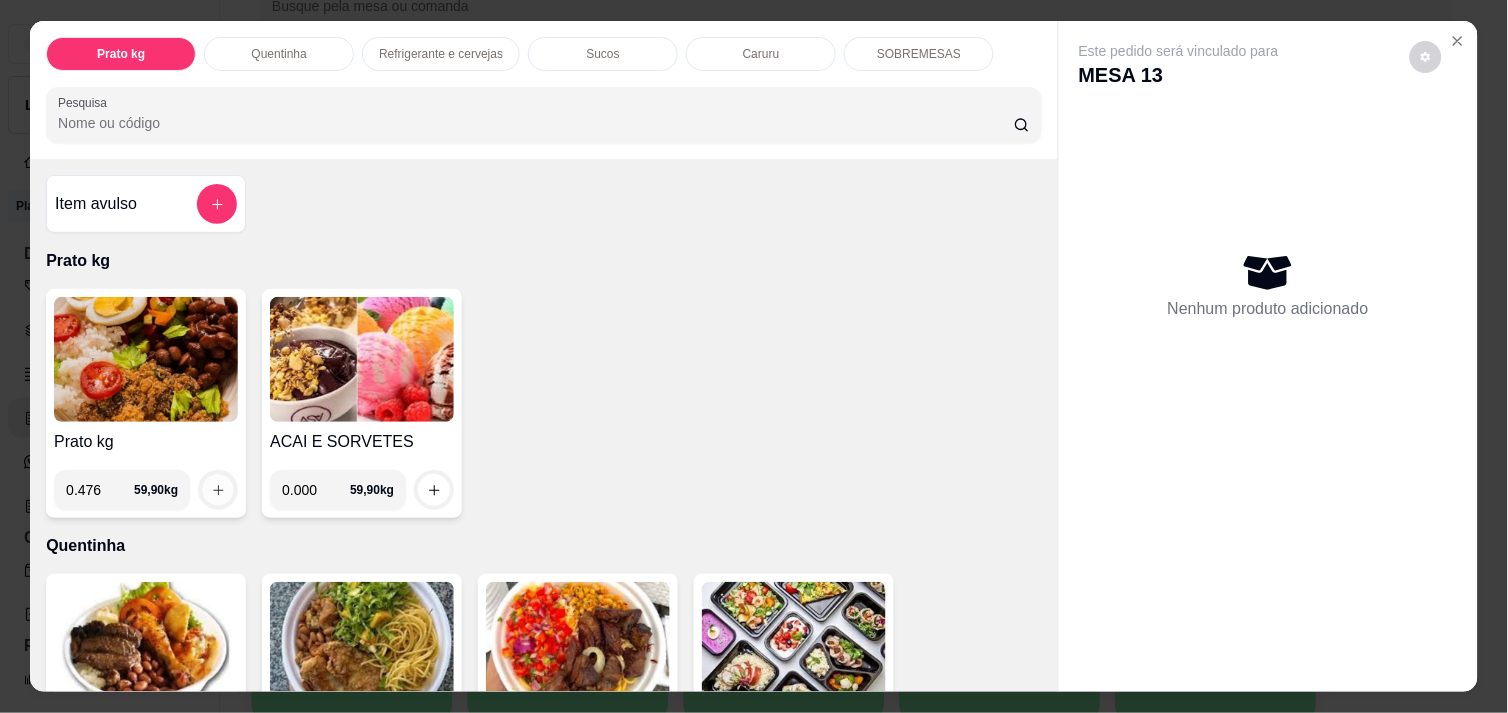 click at bounding box center (218, 490) 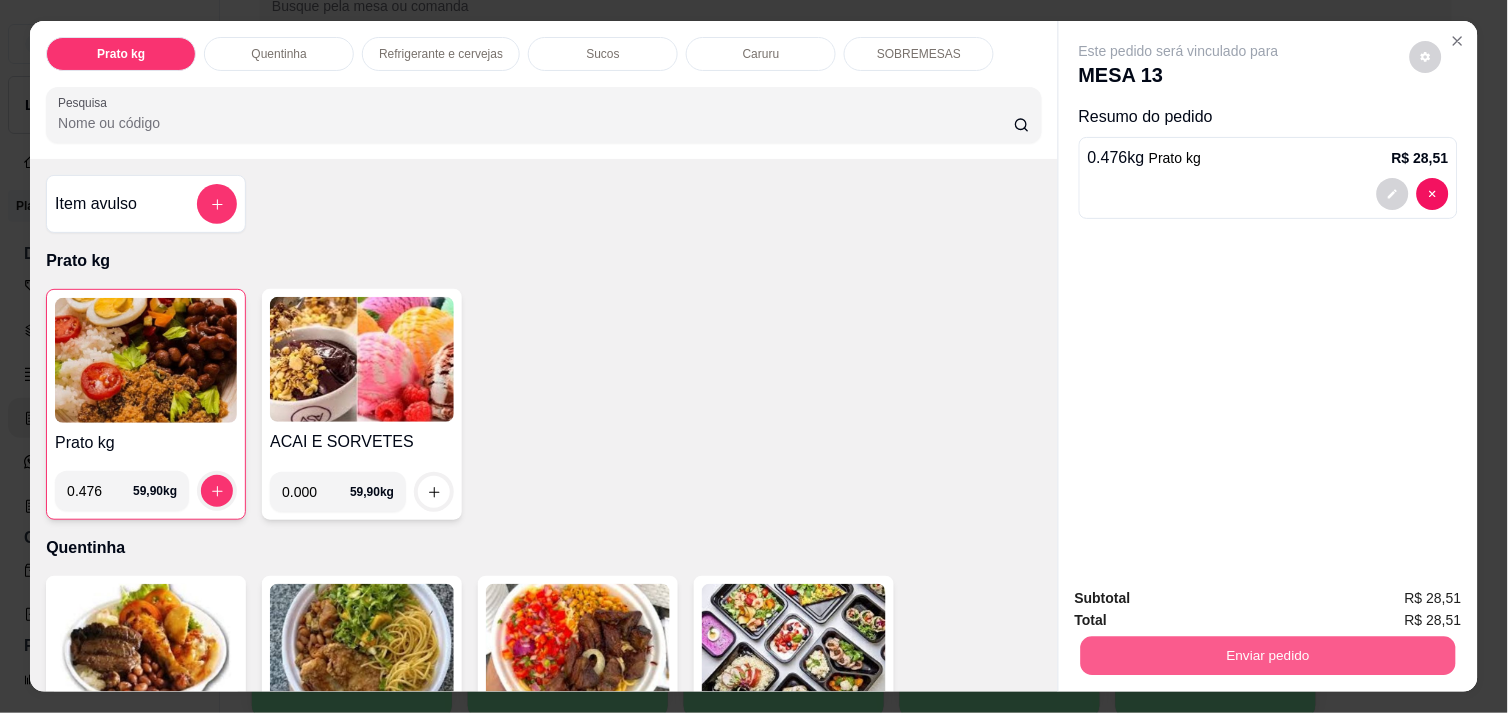 click on "Enviar pedido" at bounding box center (1268, 655) 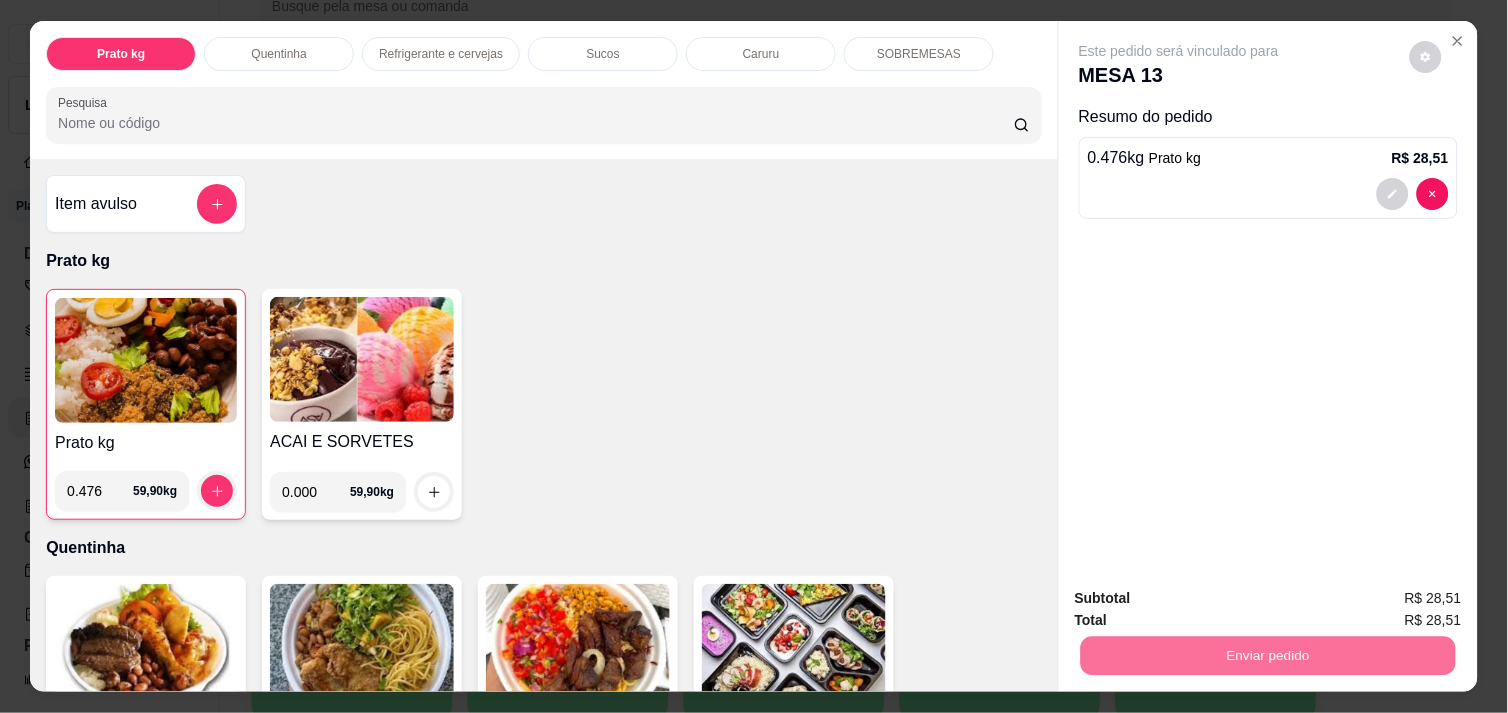 click on "Não registrar e enviar pedido" at bounding box center [1202, 598] 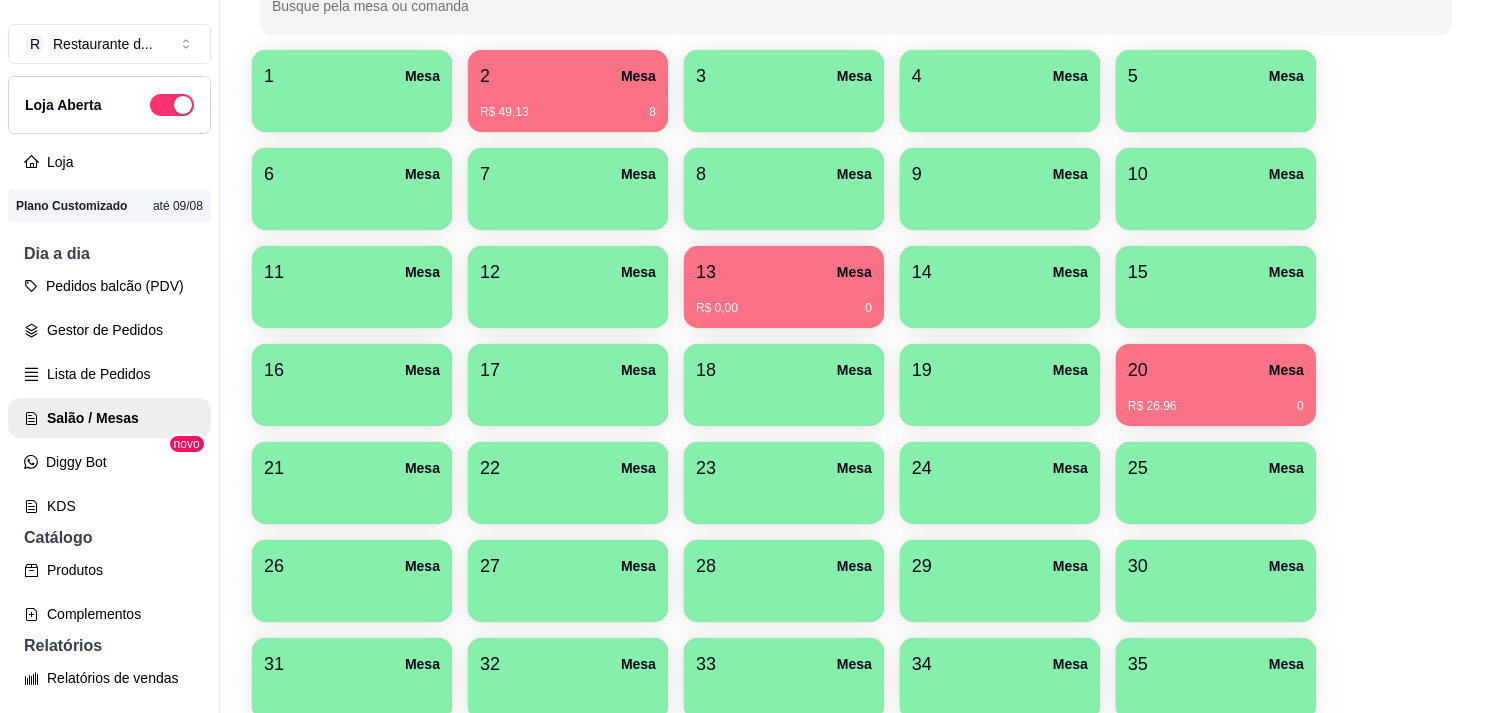 click on "[NUMBER] [PRODUCT] R$ [PRICE] [NUMBER]" at bounding box center [568, 91] 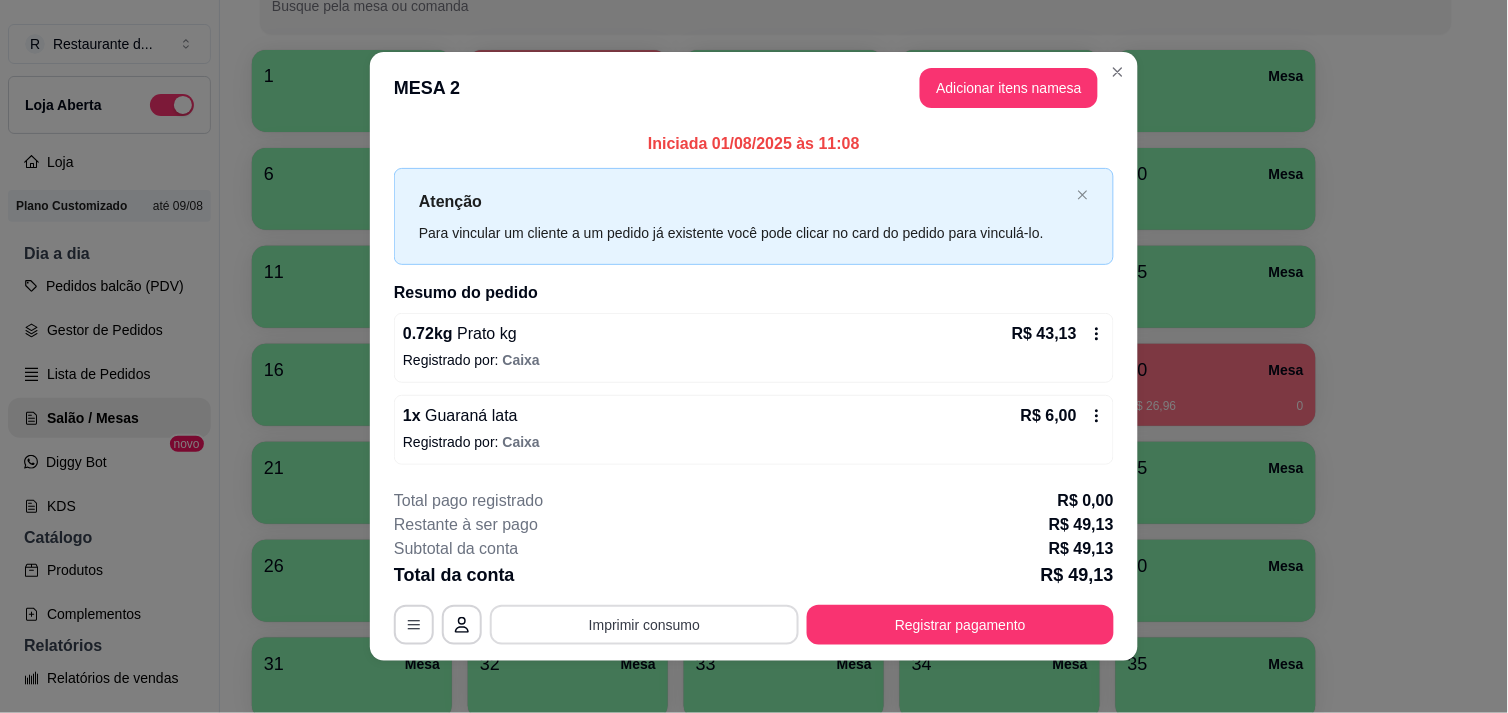 click on "Imprimir consumo" at bounding box center (644, 625) 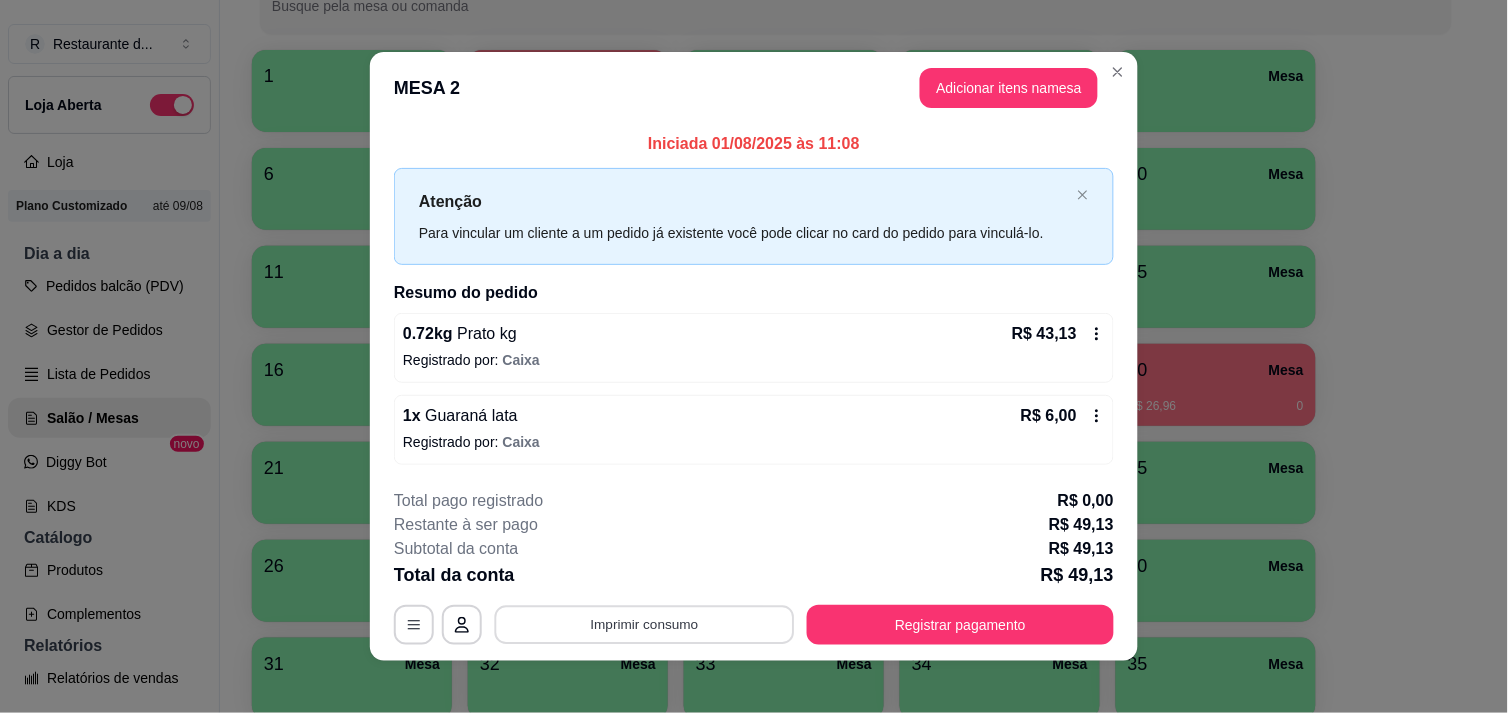 click on "Imprimir consumo" at bounding box center [645, 625] 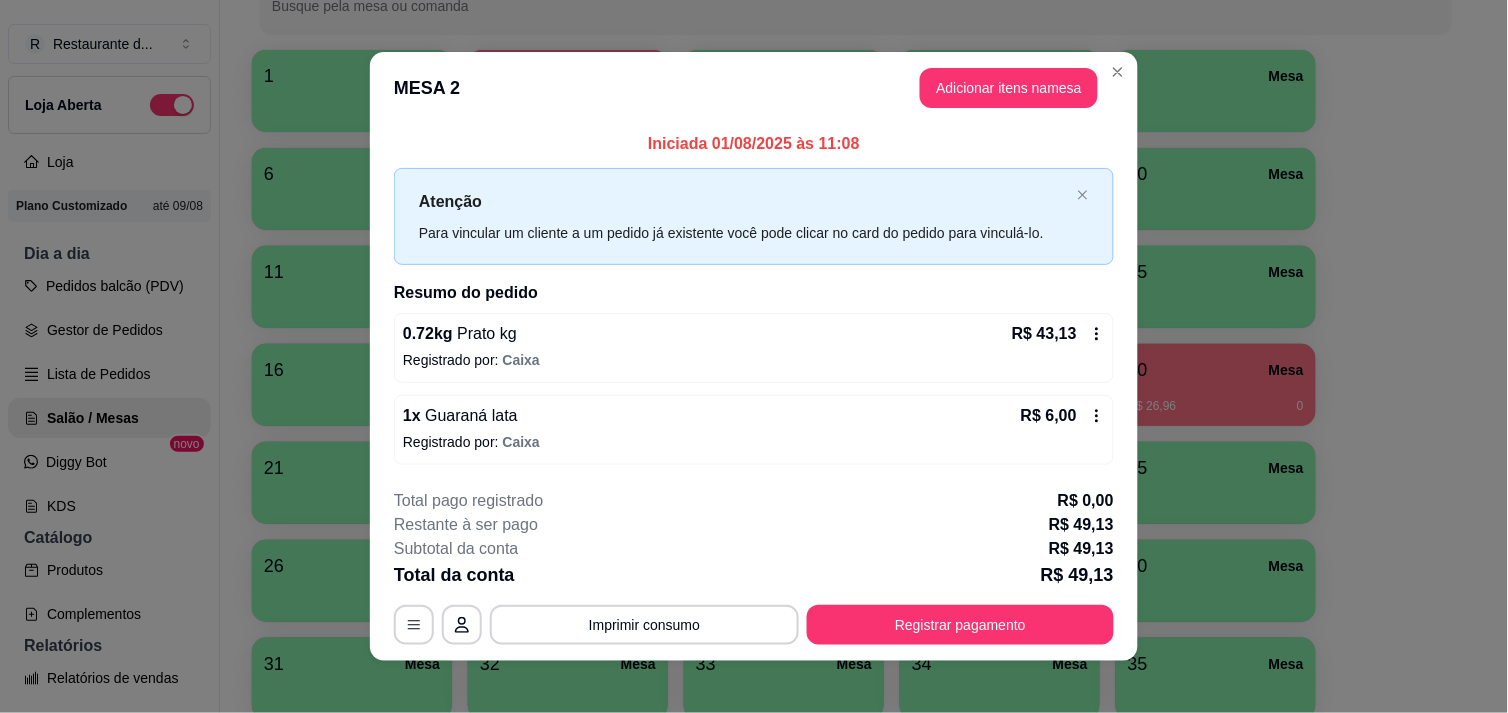 click on "**********" at bounding box center (754, 567) 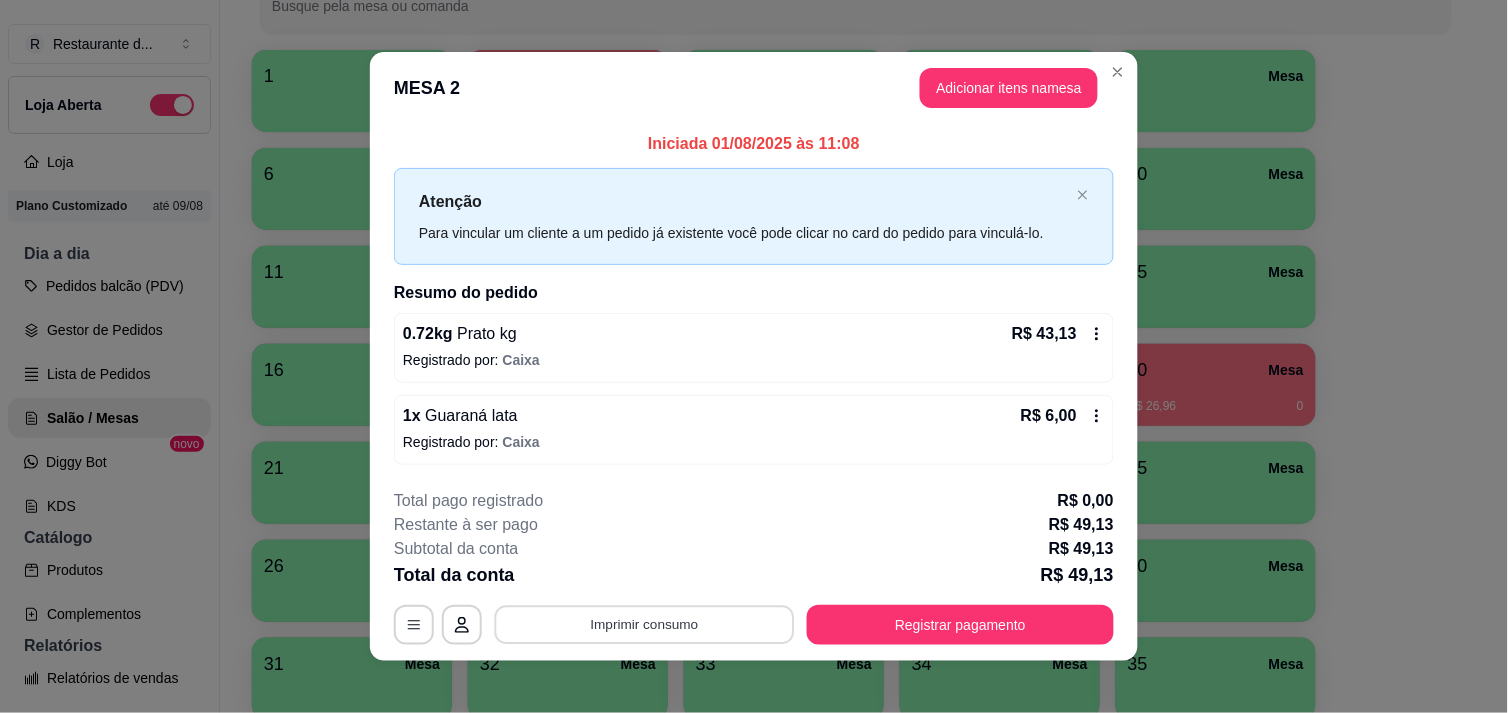 click on "Imprimir consumo" at bounding box center [645, 625] 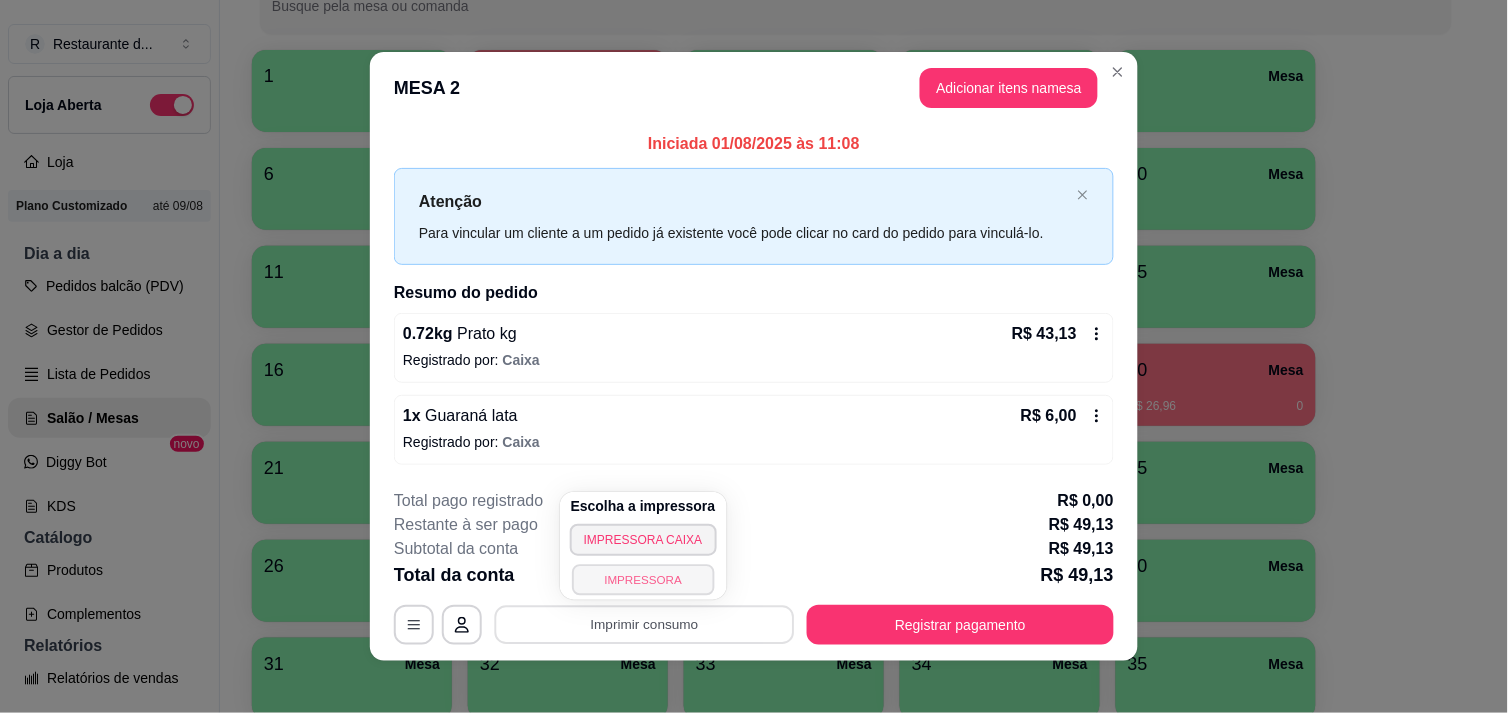 click on "IMPRESSORA" at bounding box center [643, 579] 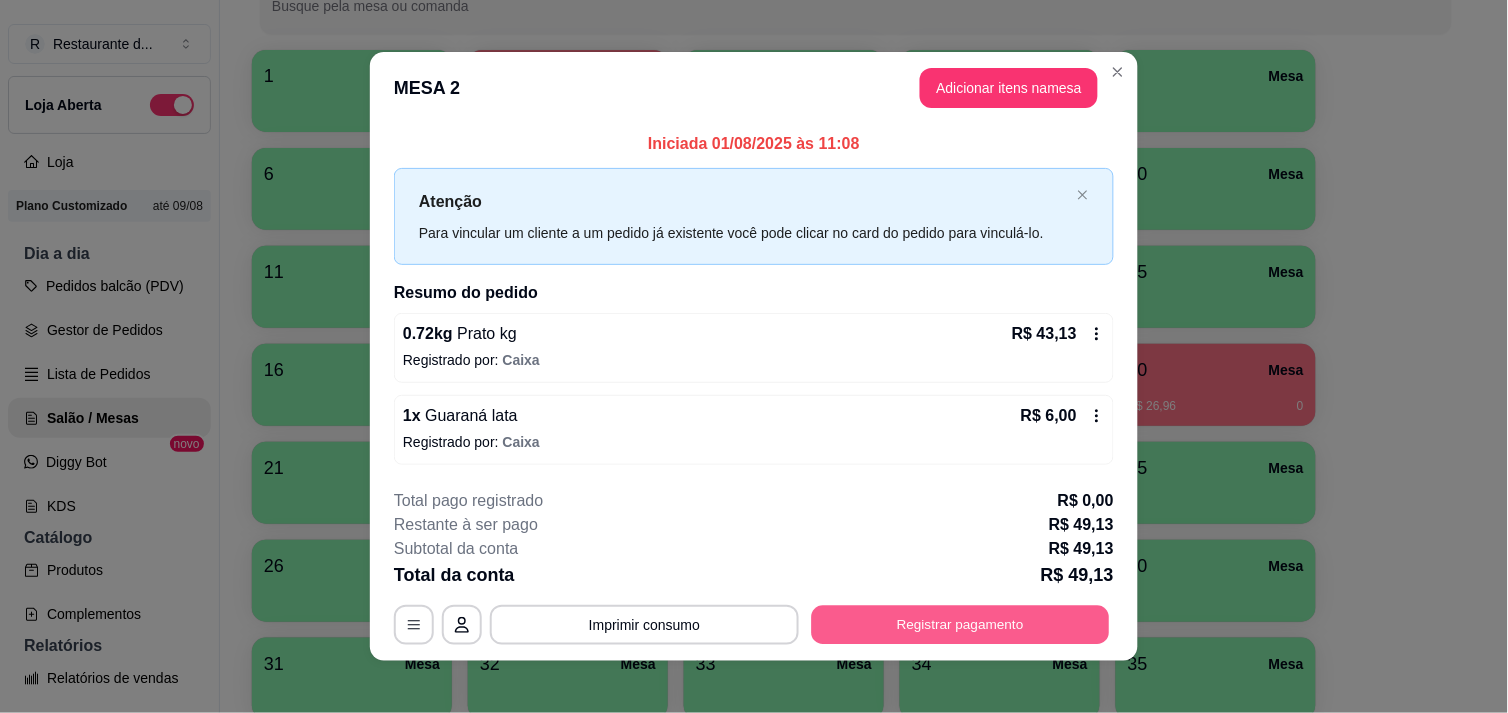 click on "Registrar pagamento" at bounding box center (961, 625) 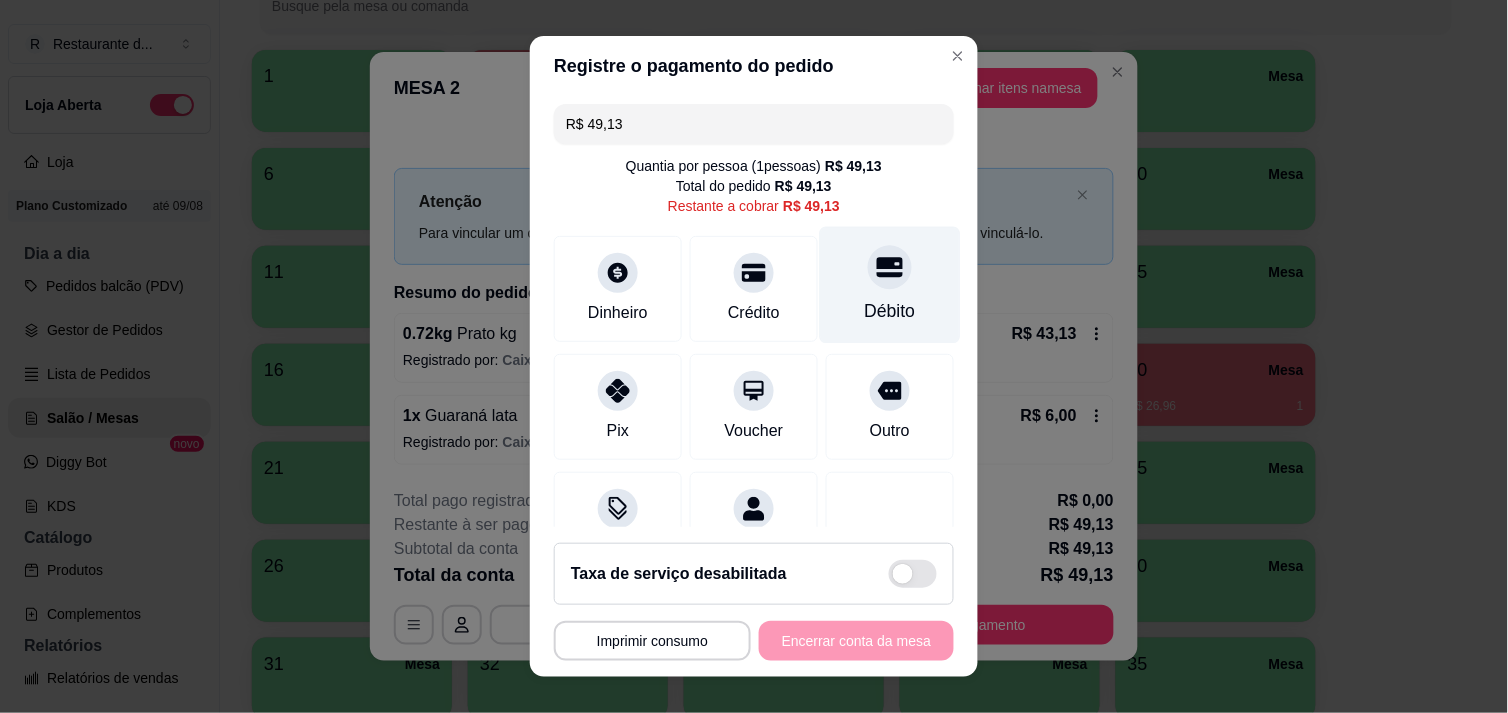 click on "Débito" at bounding box center [890, 284] 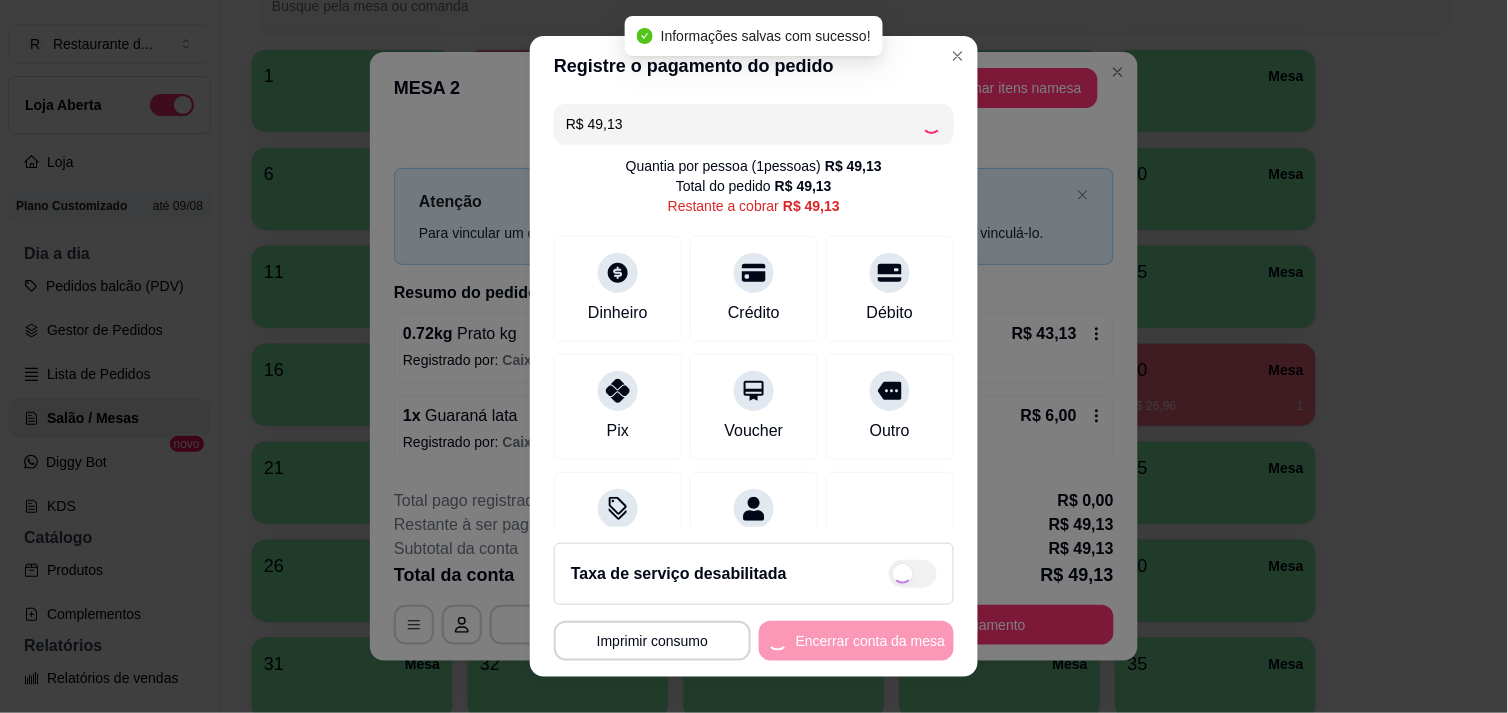 type on "R$ 0,00" 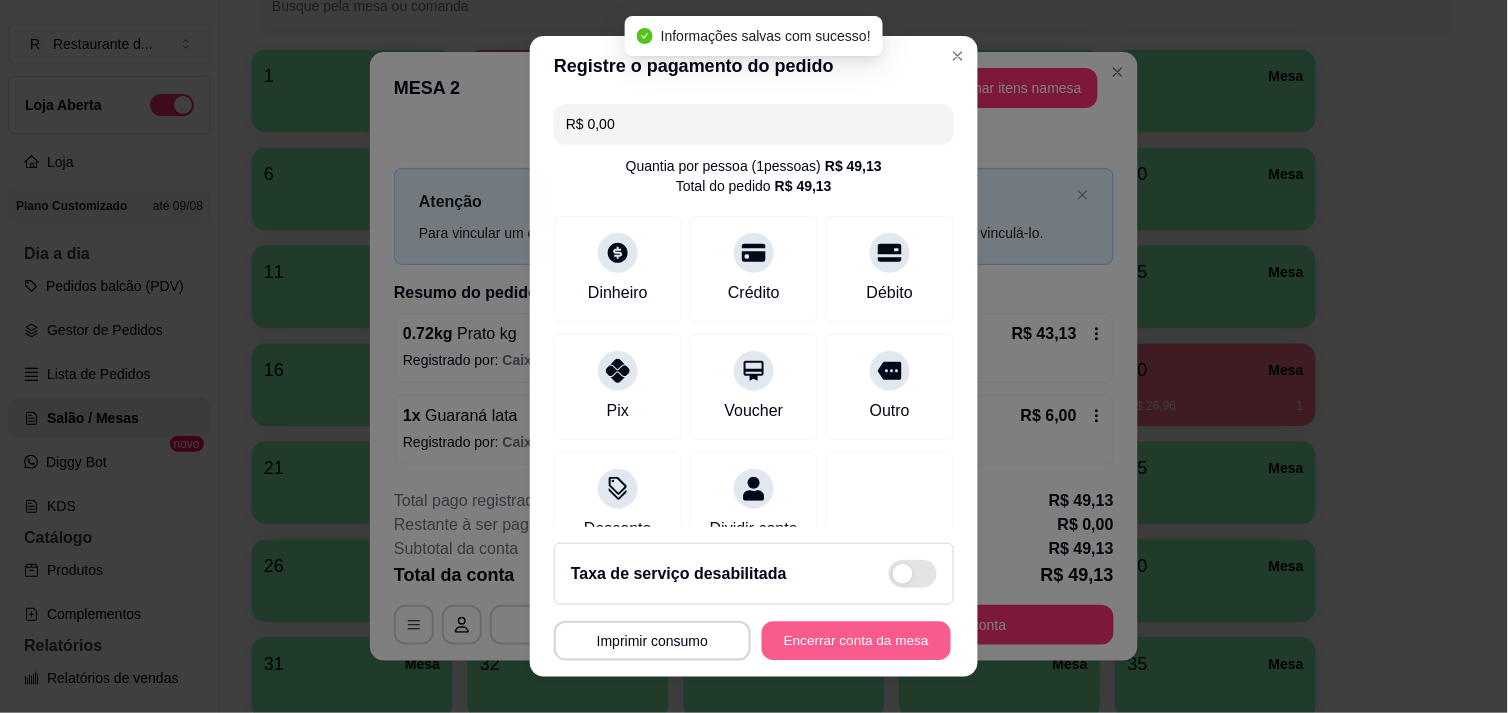 click on "Encerrar conta da mesa" at bounding box center [856, 641] 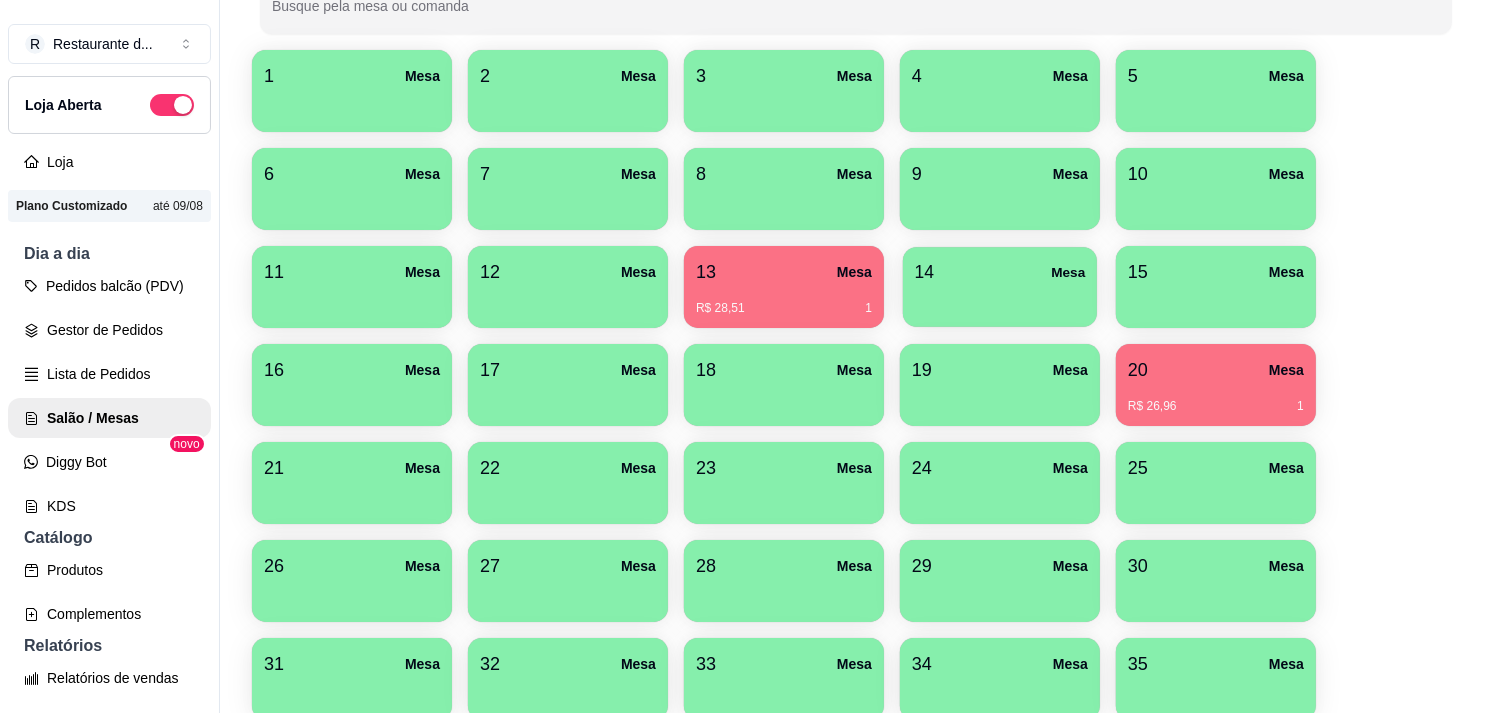 click at bounding box center (1000, 300) 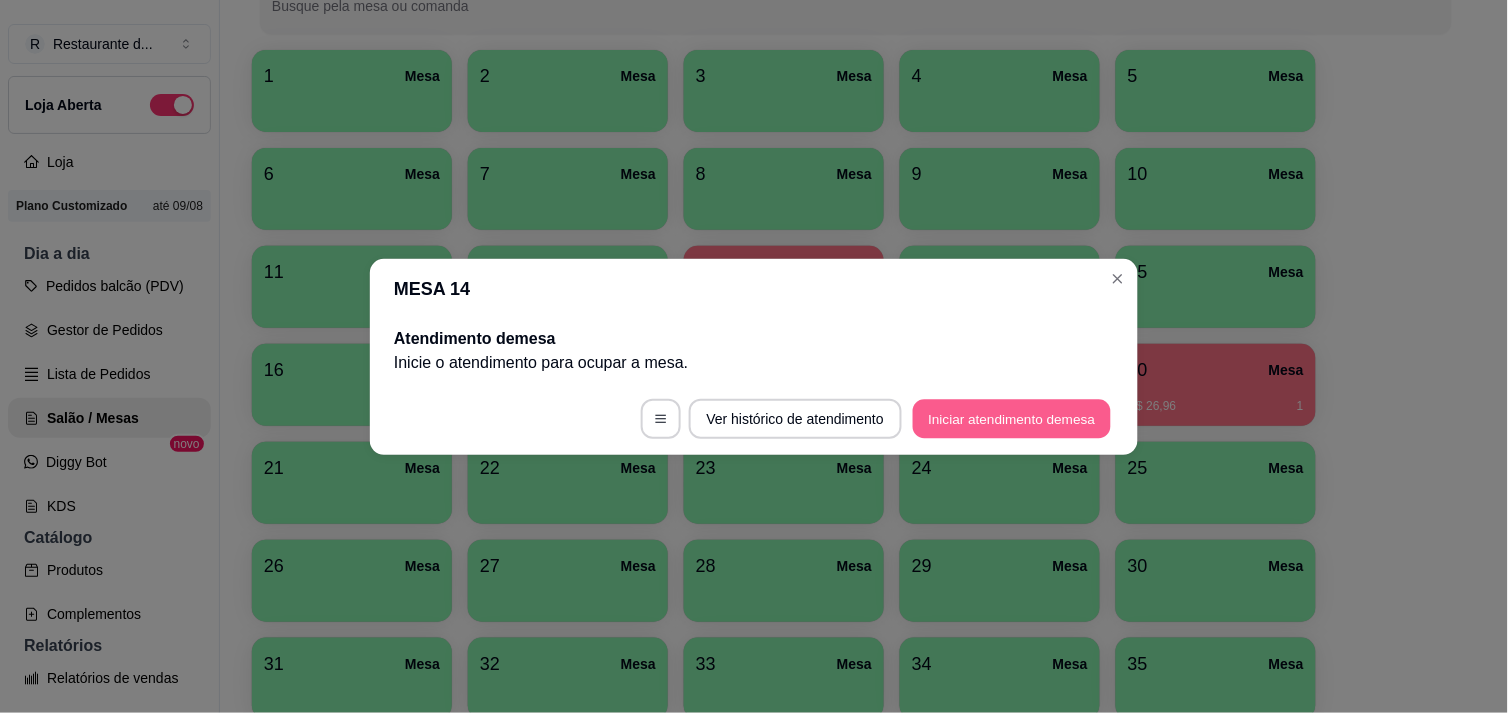 click on "Iniciar atendimento de  mesa" at bounding box center [1012, 418] 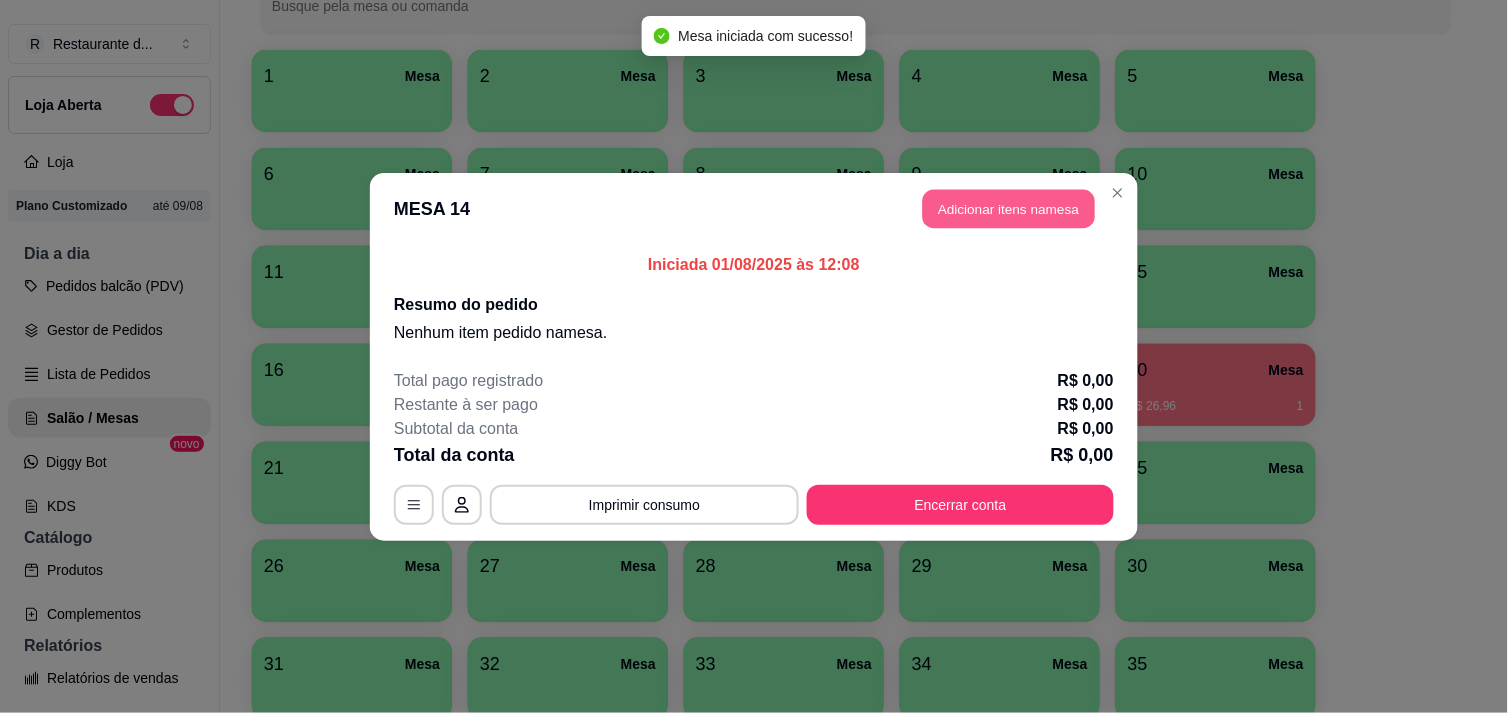 click on "Adicionar itens na  mesa" at bounding box center [1009, 208] 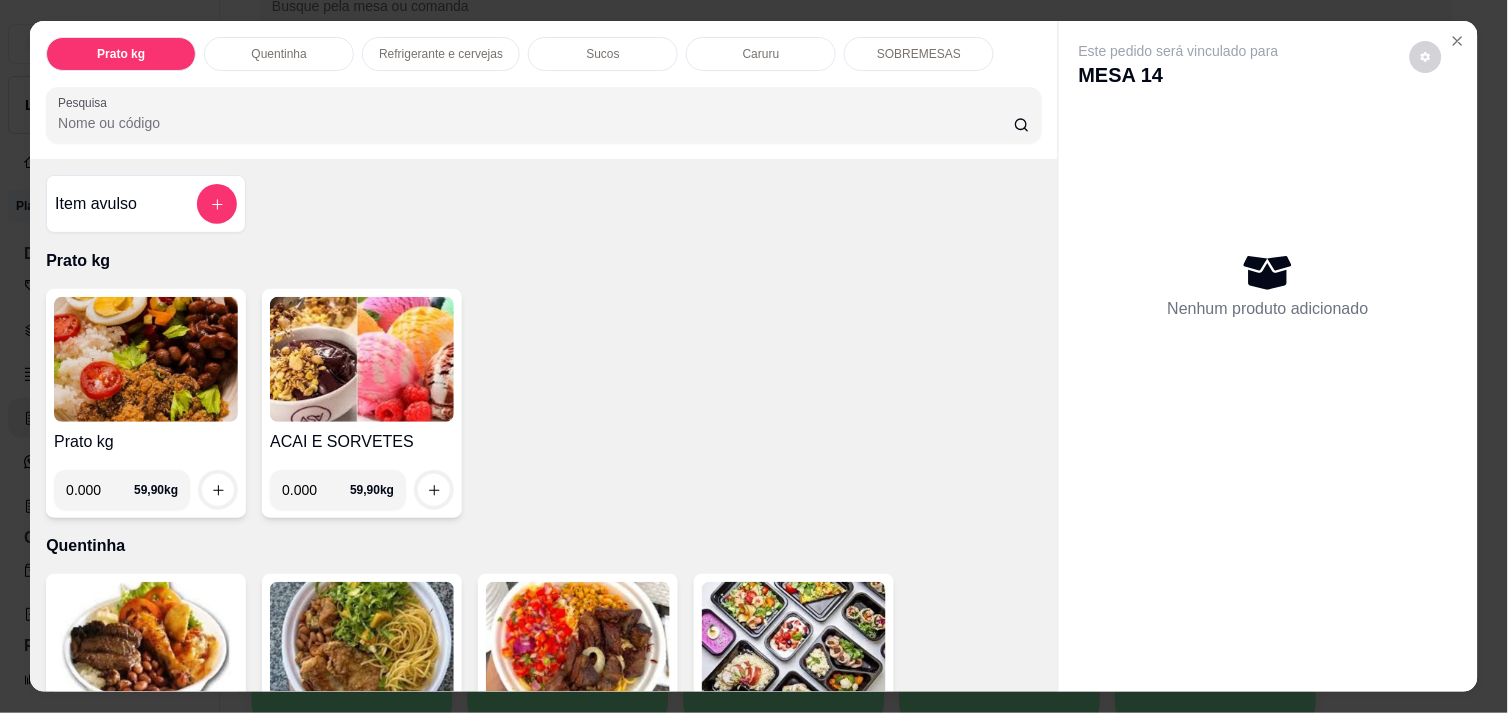 click on "0.000" at bounding box center [100, 490] 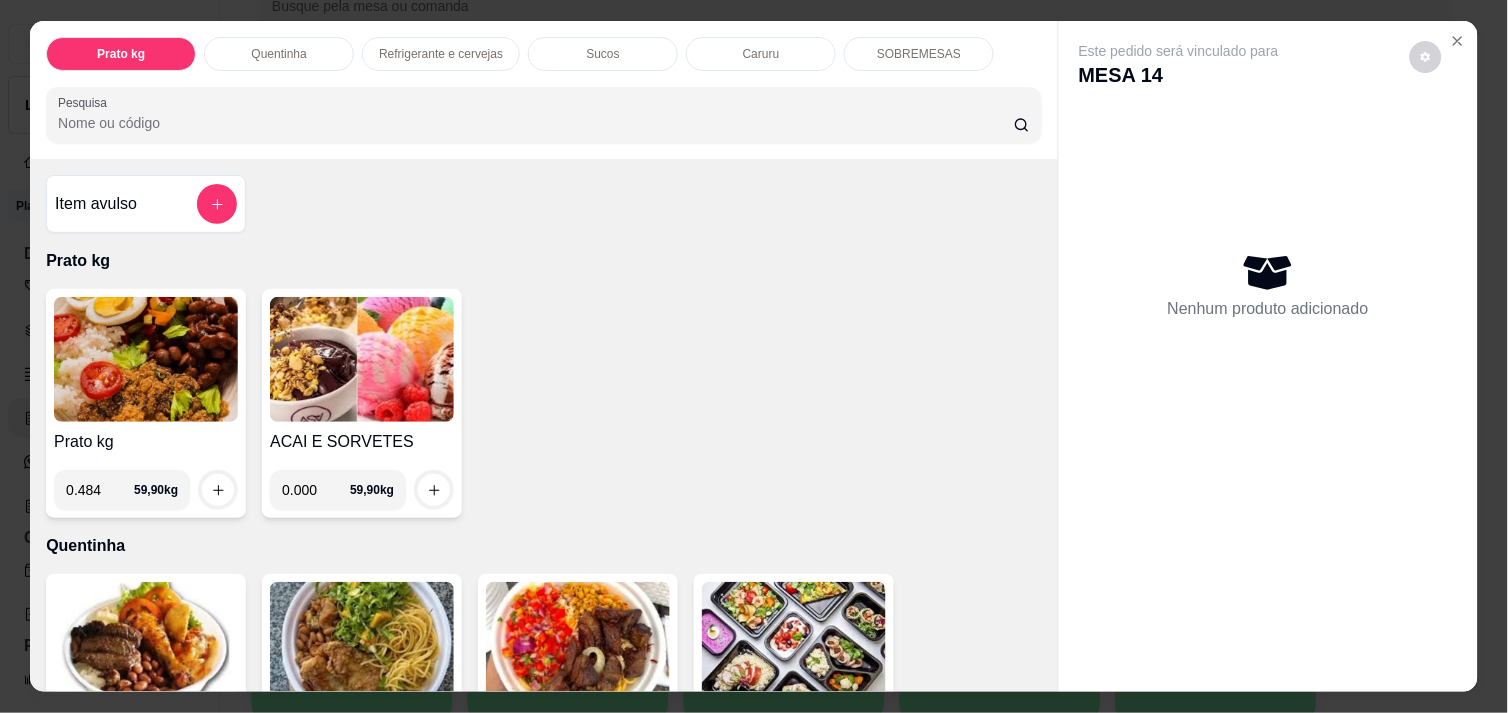 type on "0.484" 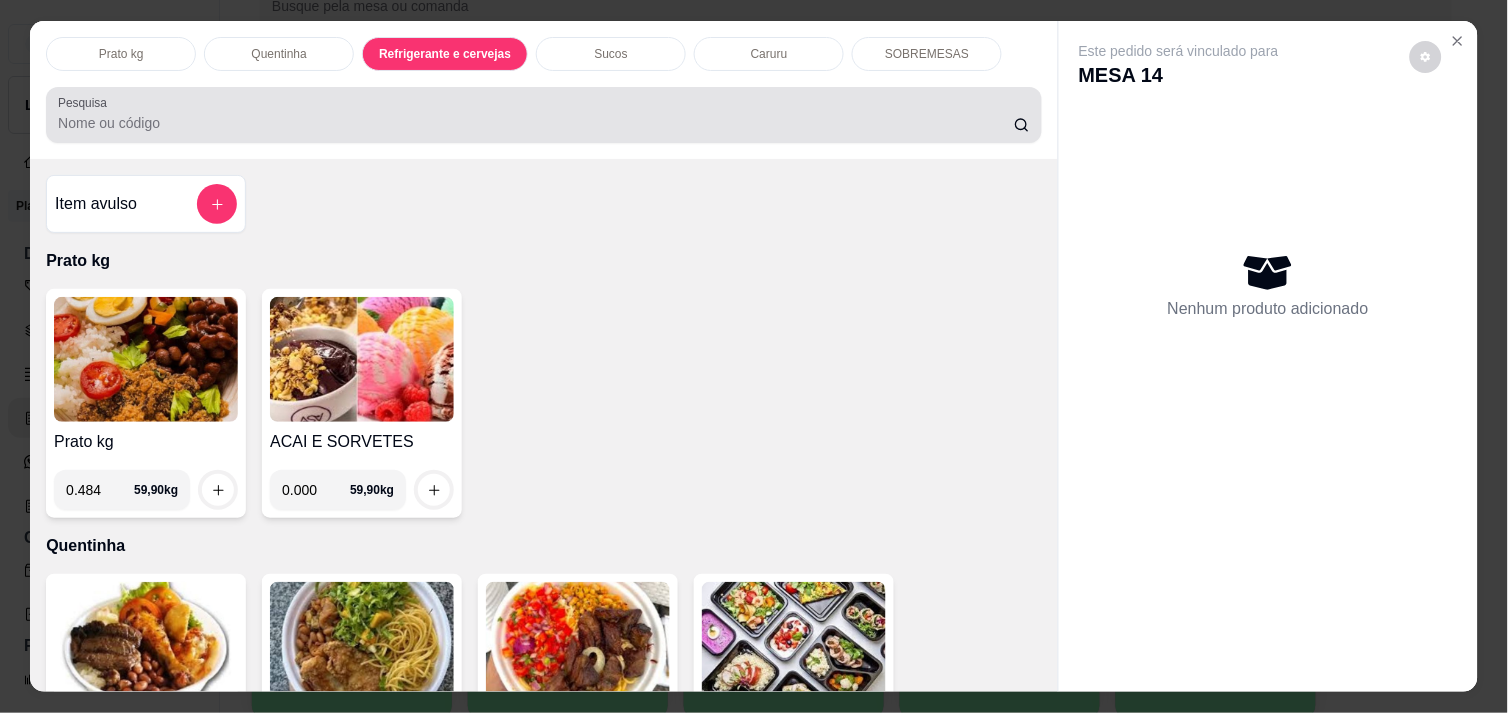 scroll, scrollTop: 984, scrollLeft: 0, axis: vertical 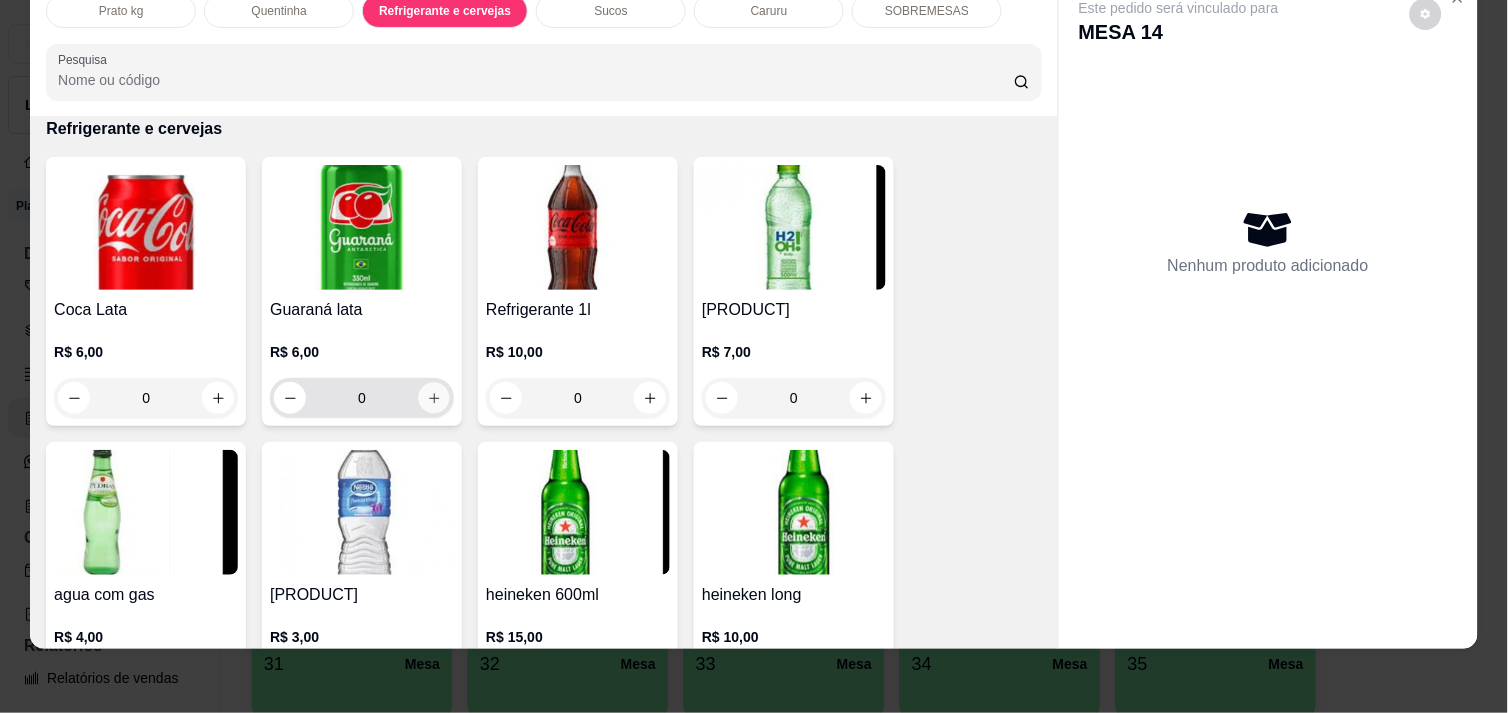 click 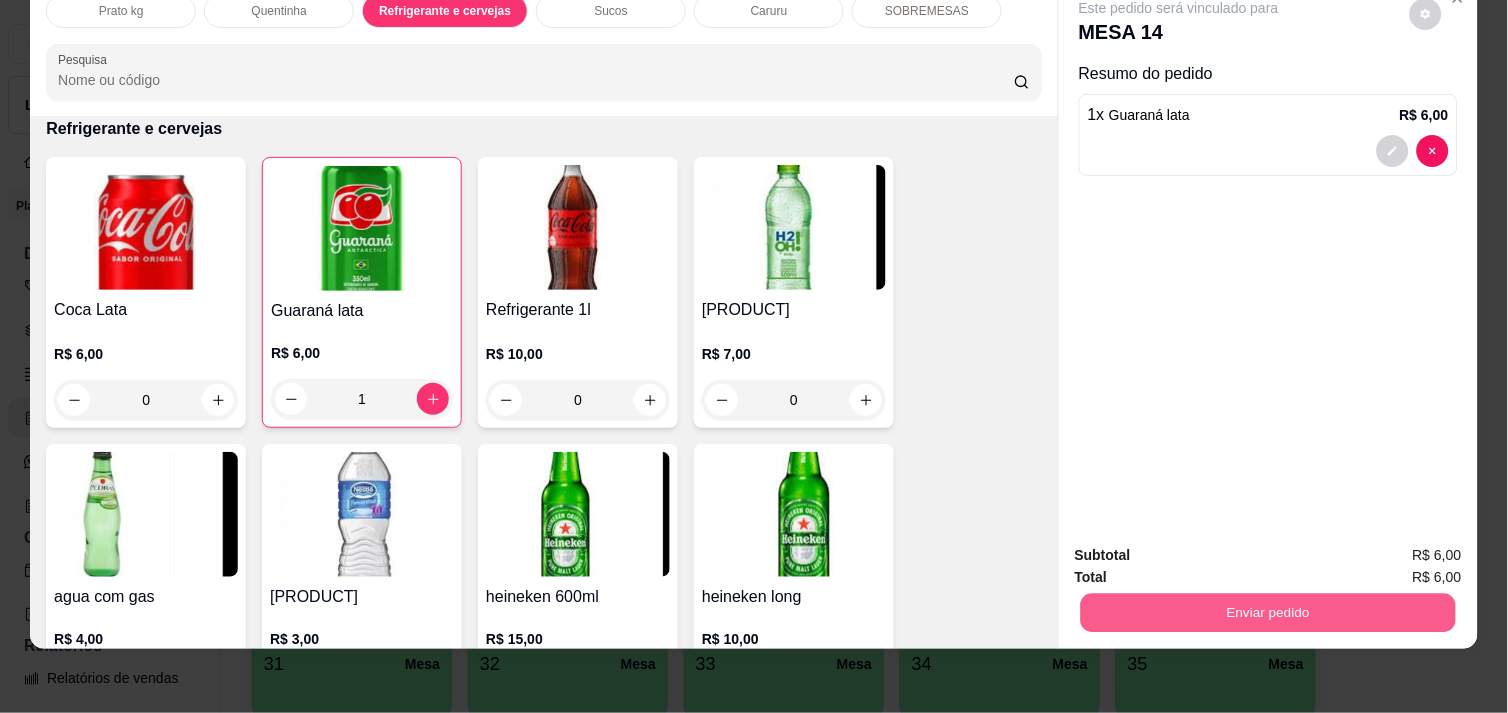 click on "Enviar pedido" at bounding box center (1268, 612) 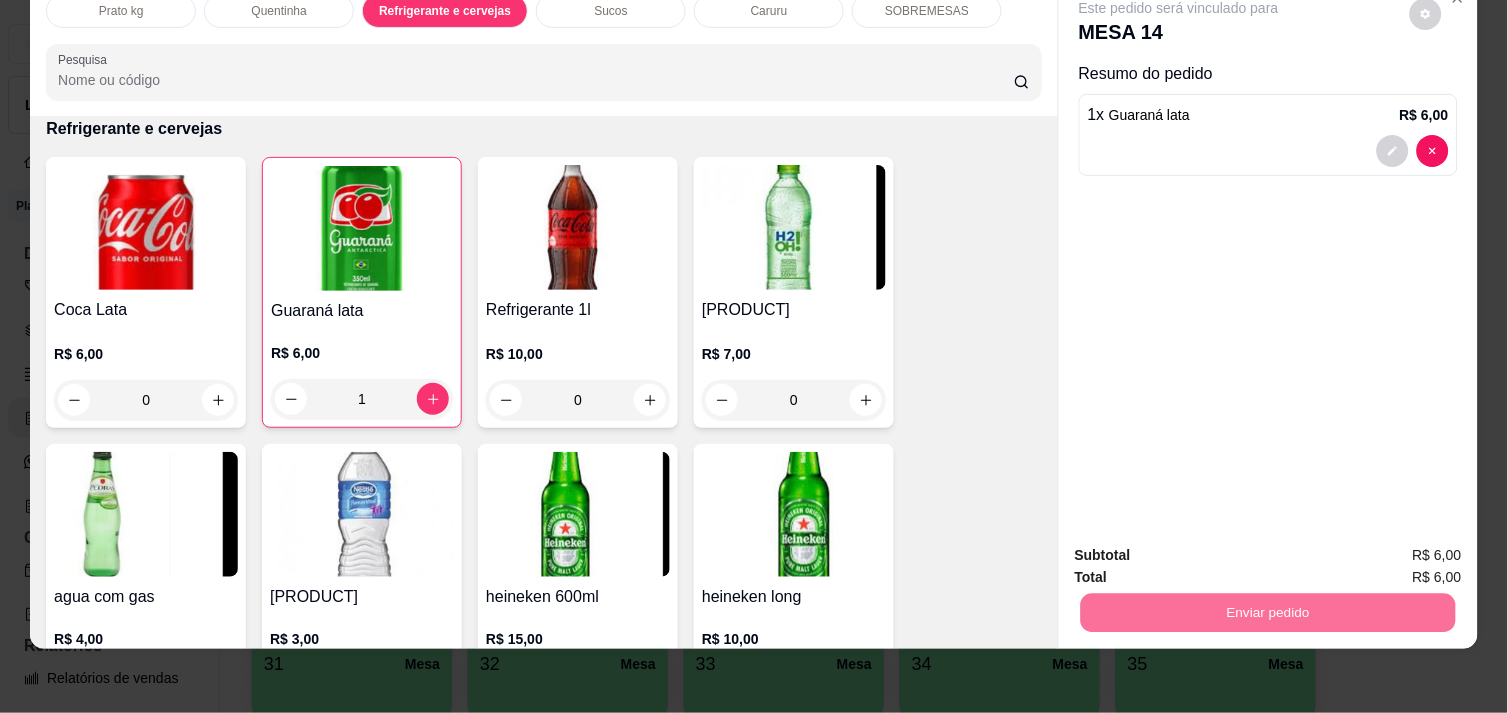 click on "Não registrar e enviar pedido" at bounding box center (1202, 547) 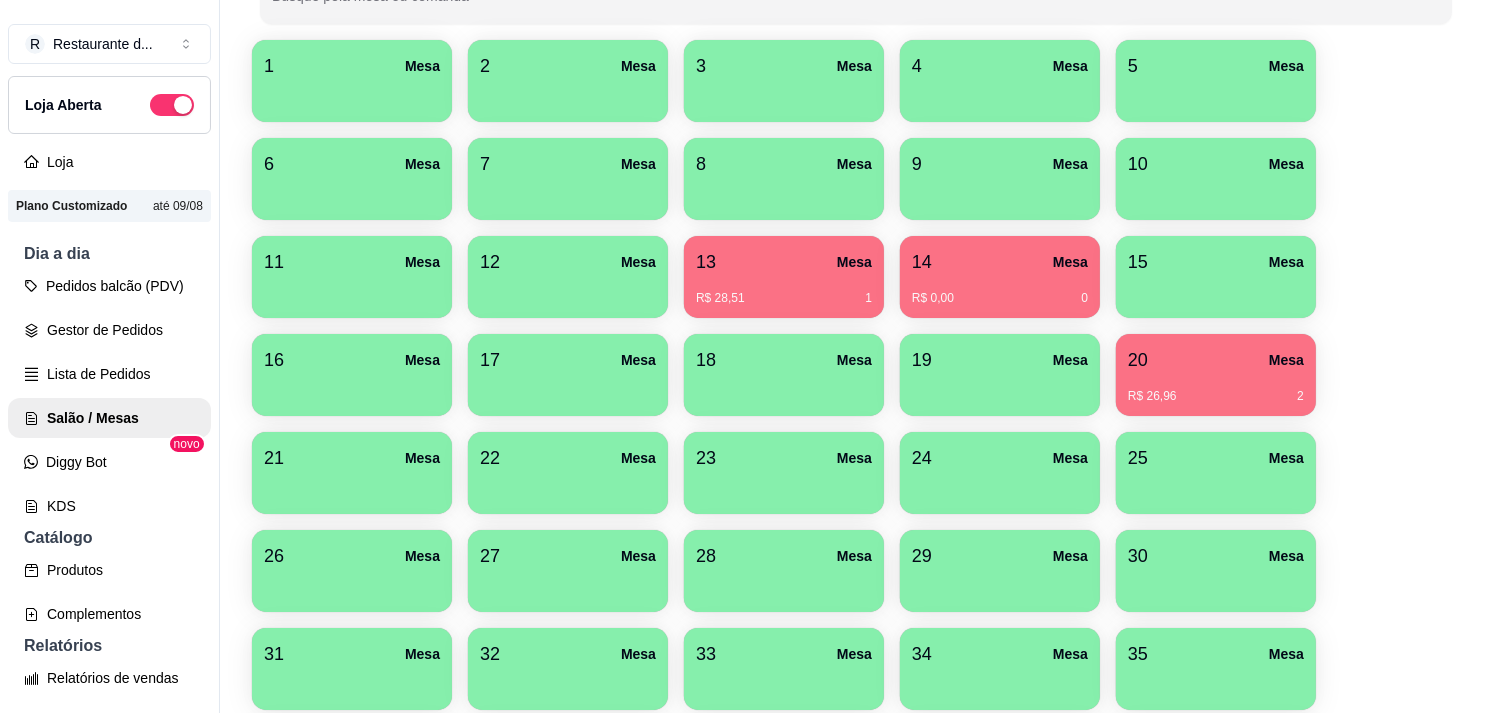 scroll, scrollTop: 286, scrollLeft: 0, axis: vertical 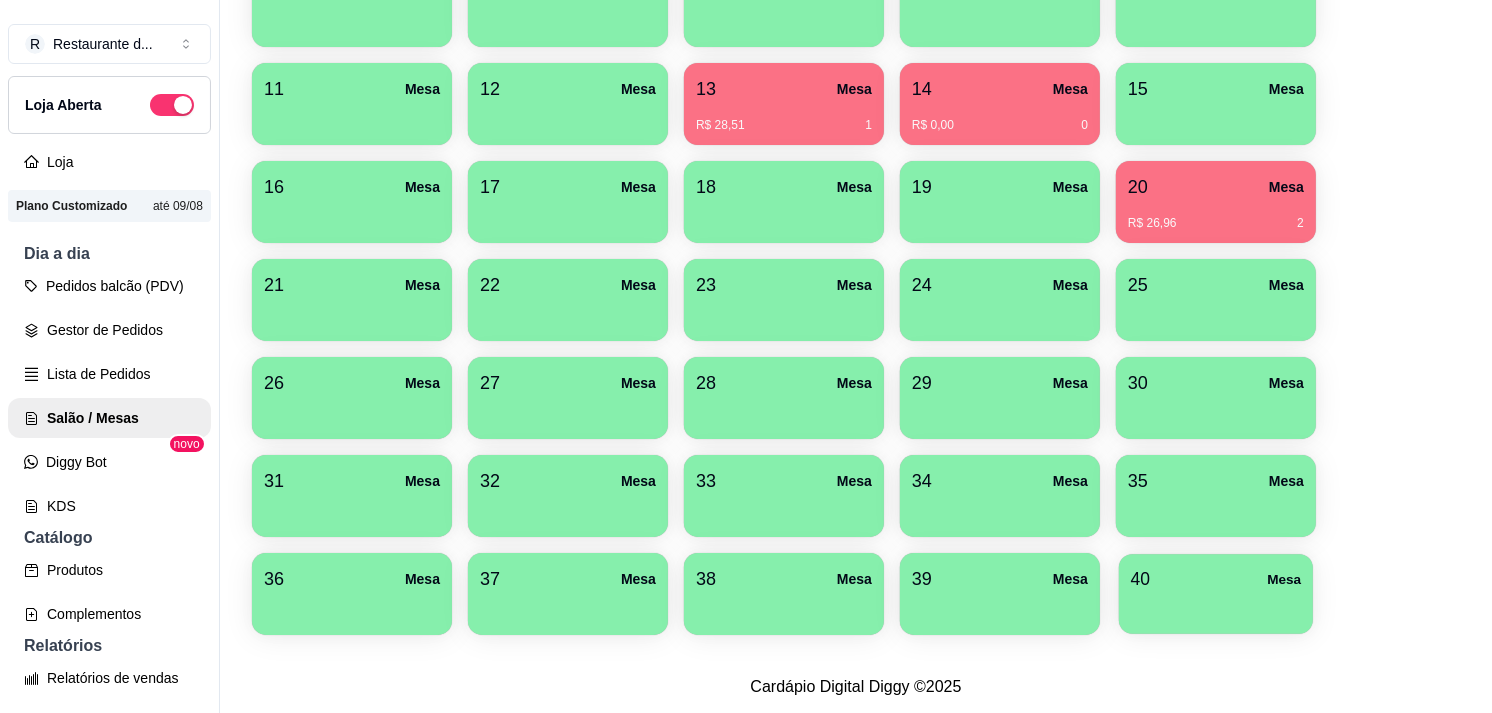 click on "40 Mesa" at bounding box center [1216, 579] 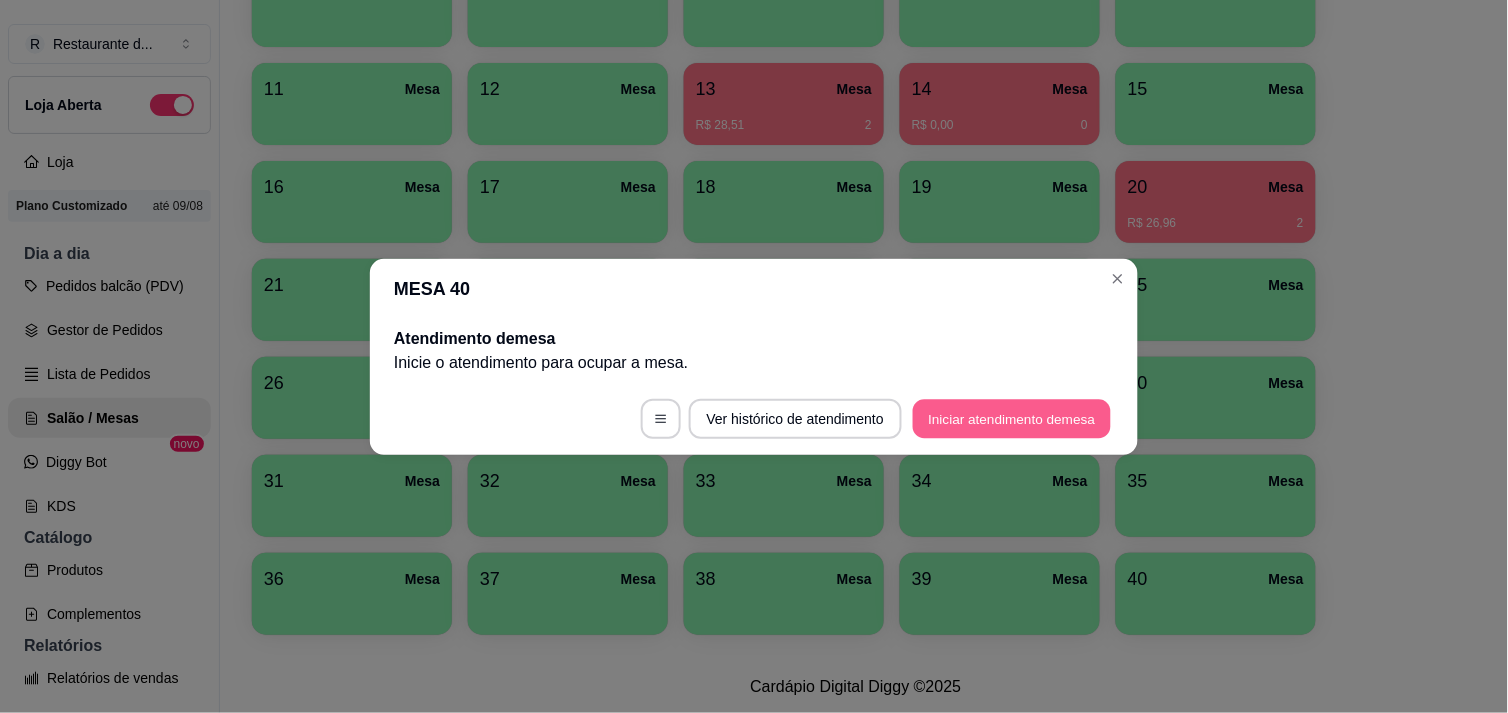 click on "Iniciar atendimento de  mesa" at bounding box center [1012, 418] 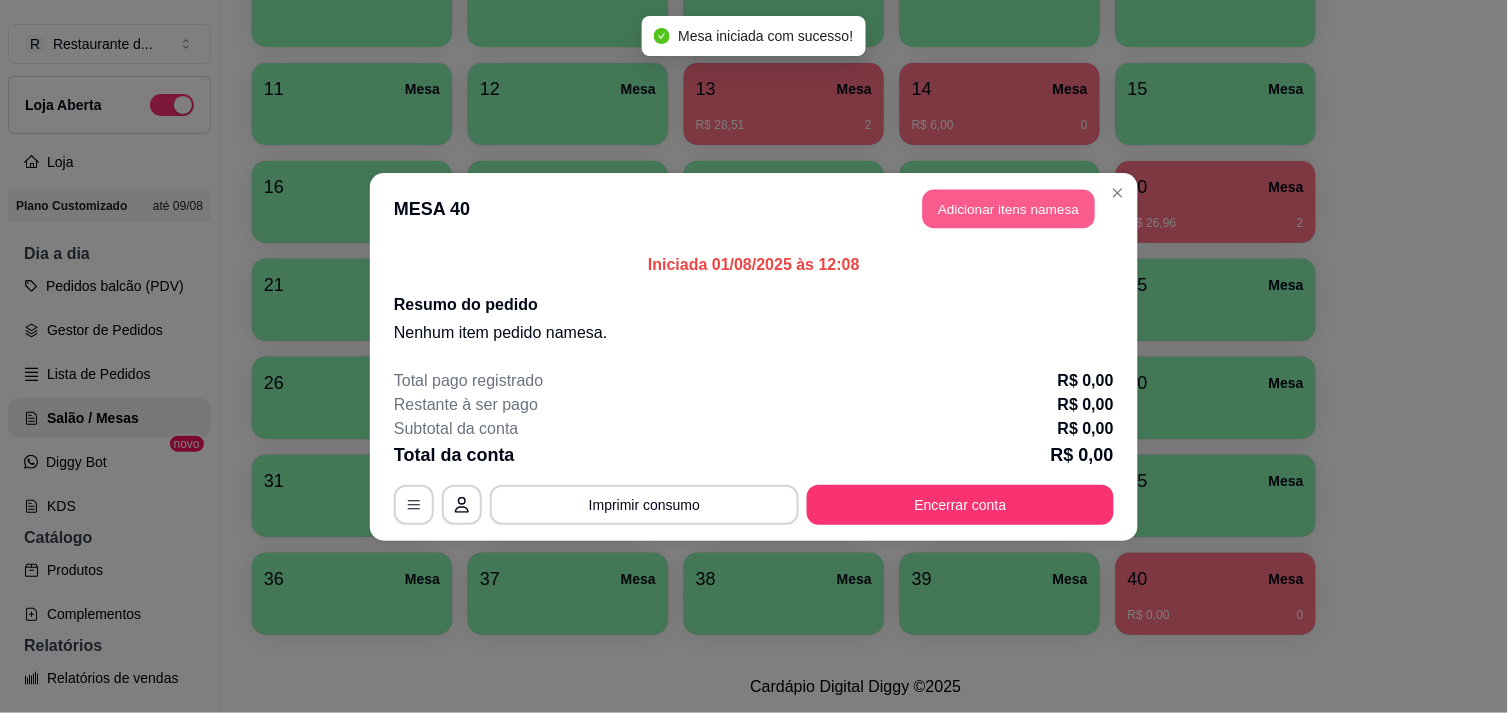 click on "Adicionar itens na  mesa" at bounding box center (1009, 208) 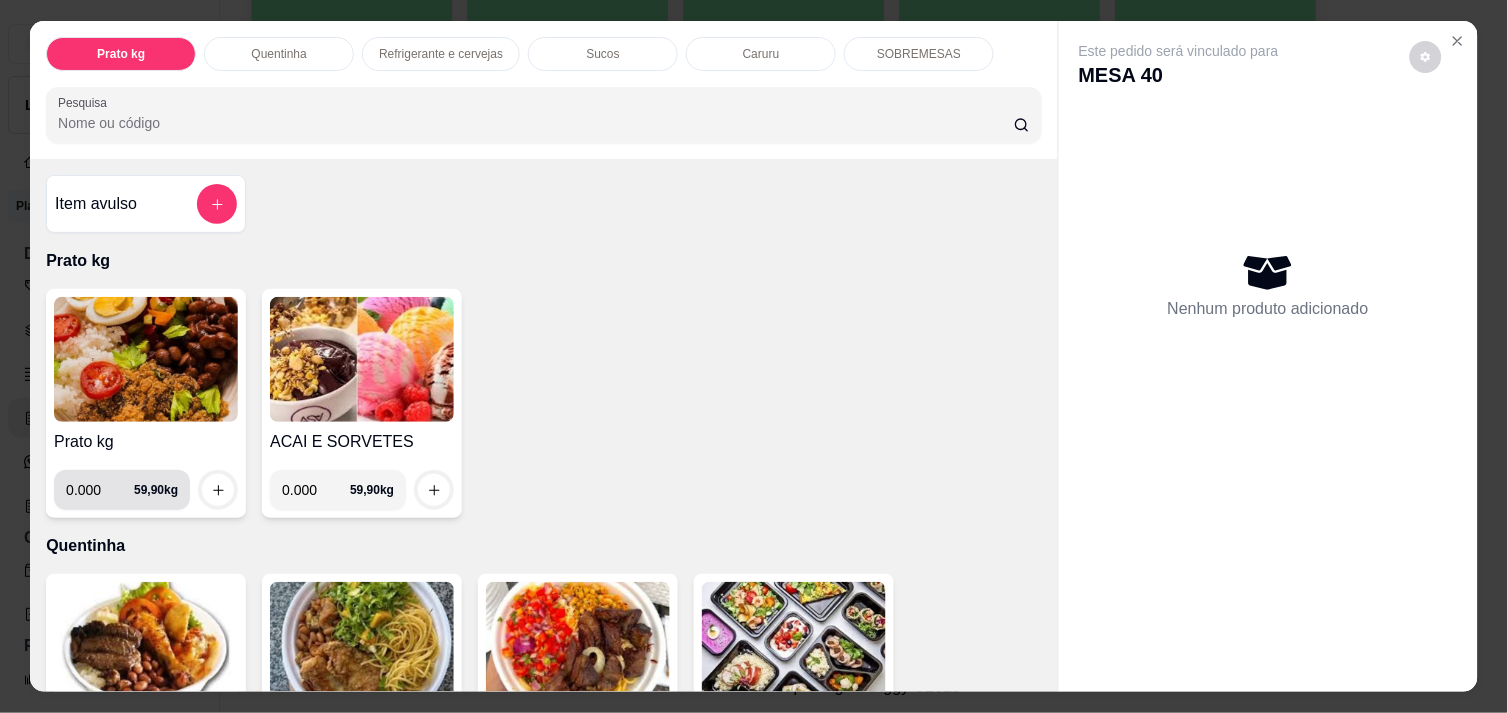 click on "0.000" at bounding box center [100, 490] 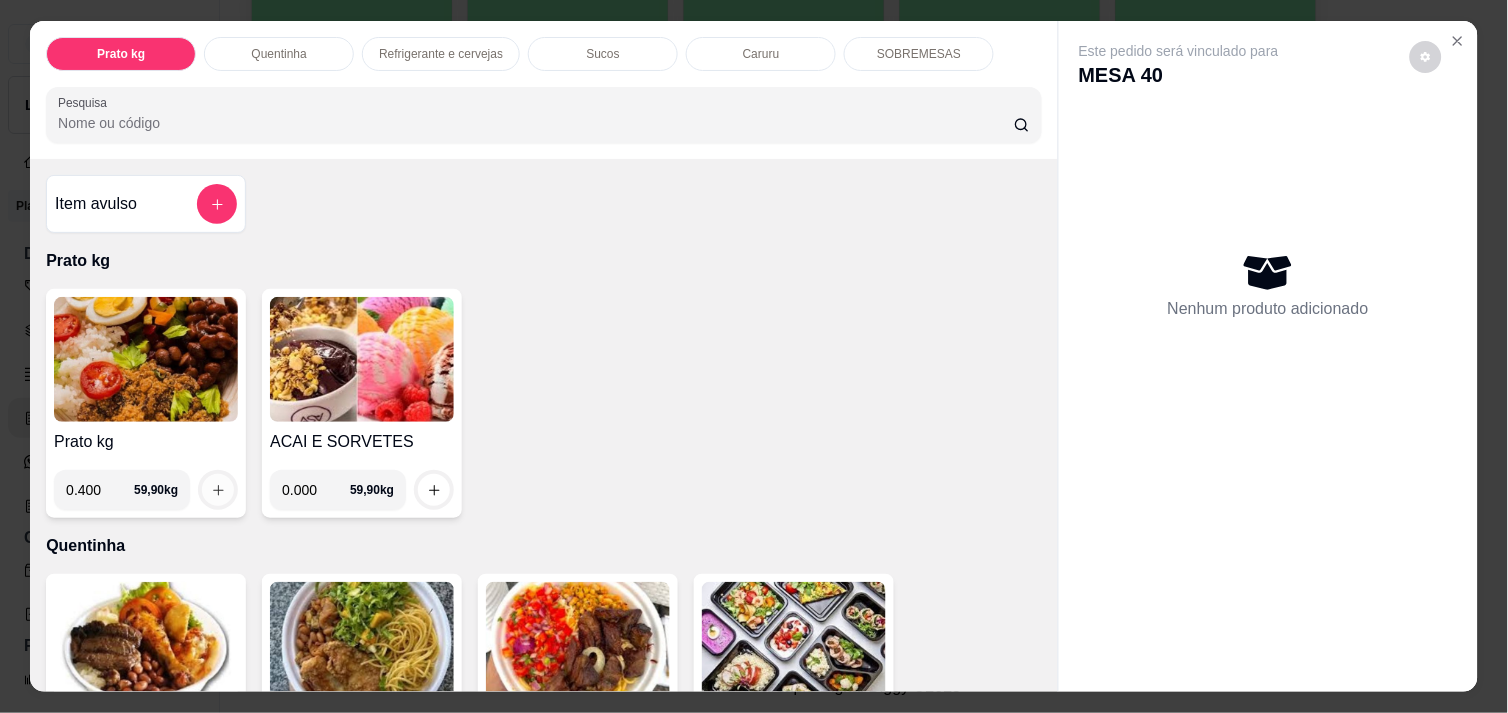 type on "0.400" 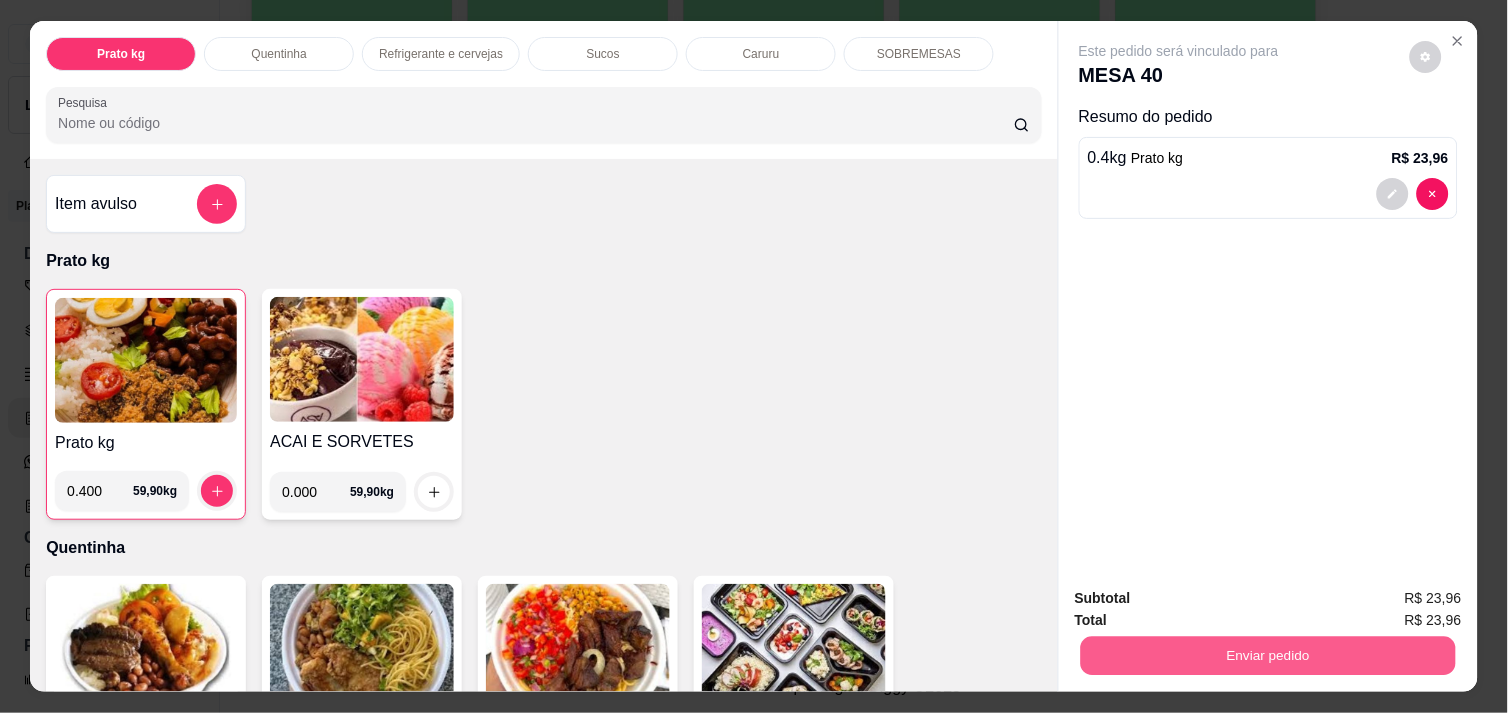 click on "Enviar pedido" at bounding box center [1268, 655] 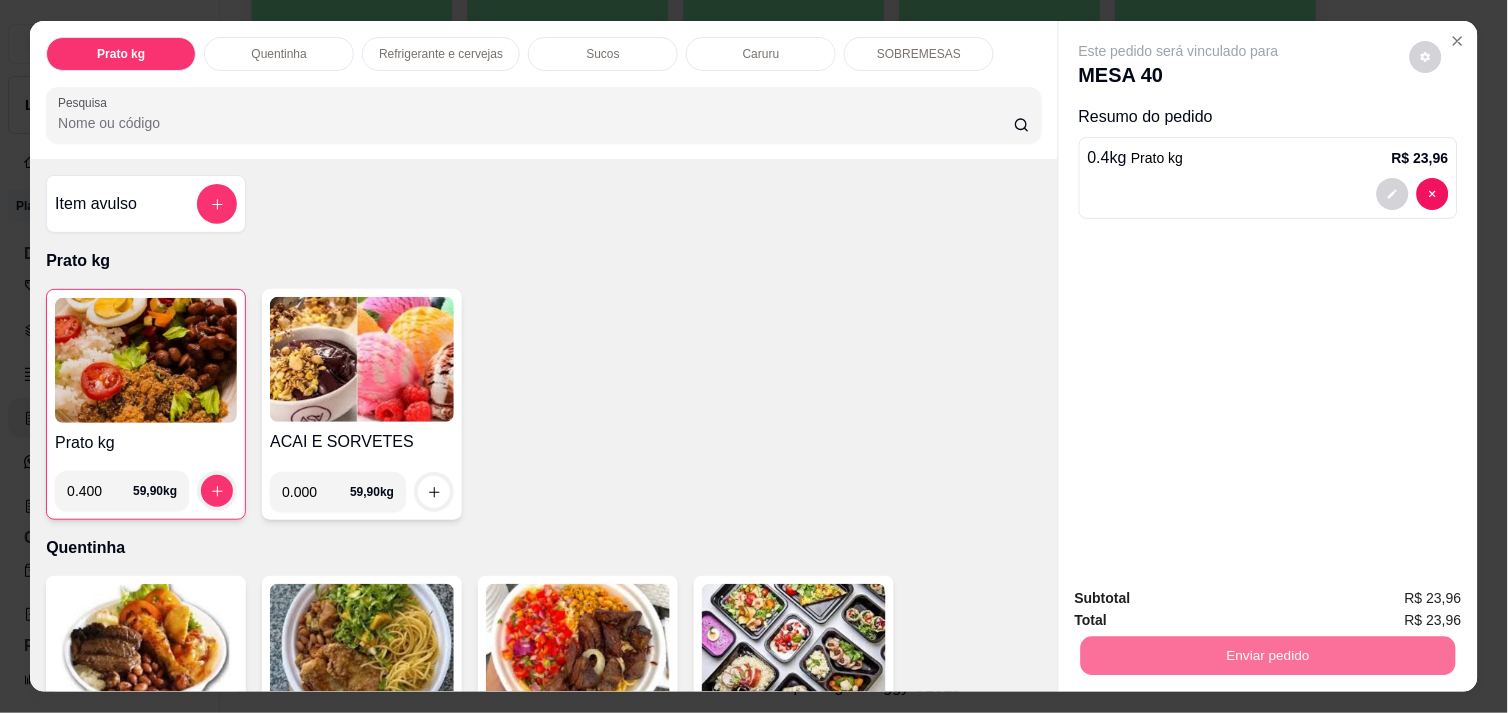 click on "Não registrar e enviar pedido" at bounding box center [1202, 598] 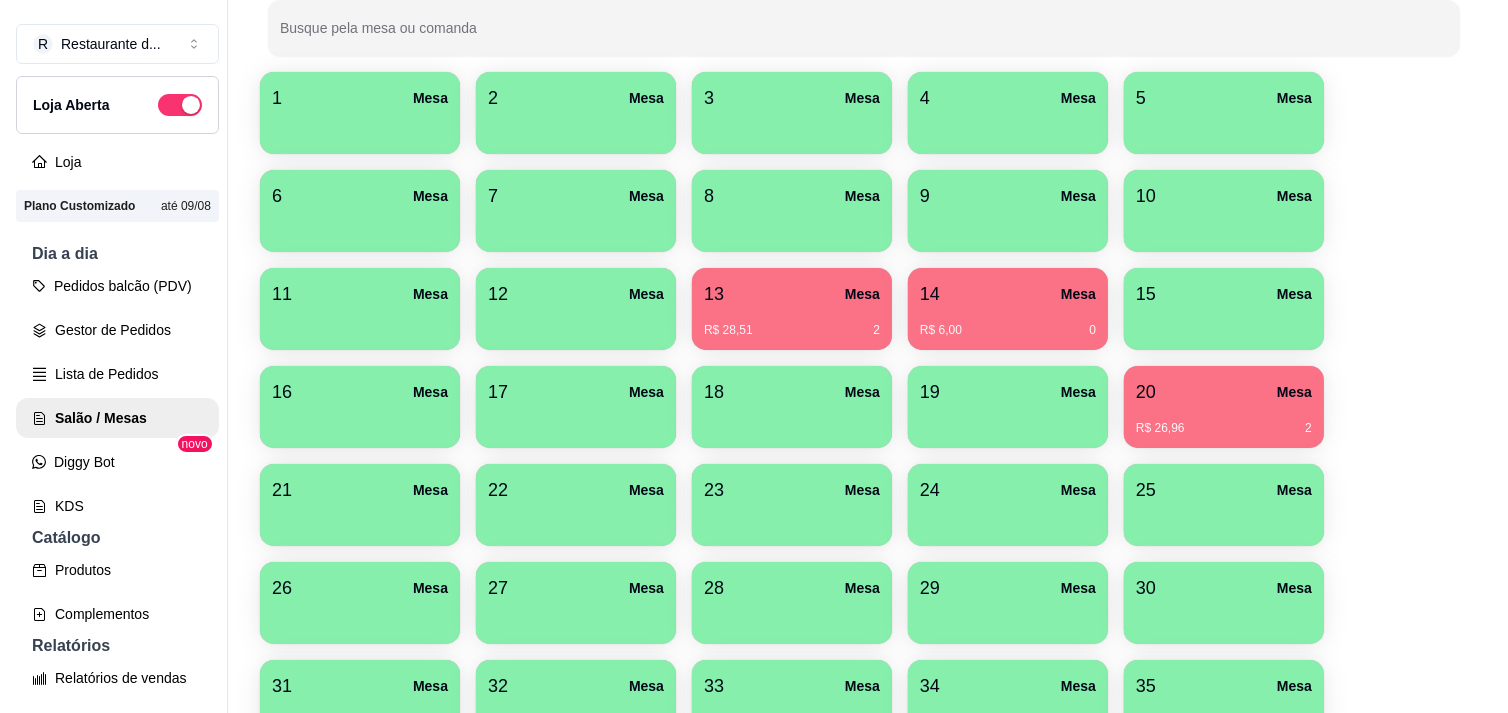 scroll, scrollTop: 222, scrollLeft: 0, axis: vertical 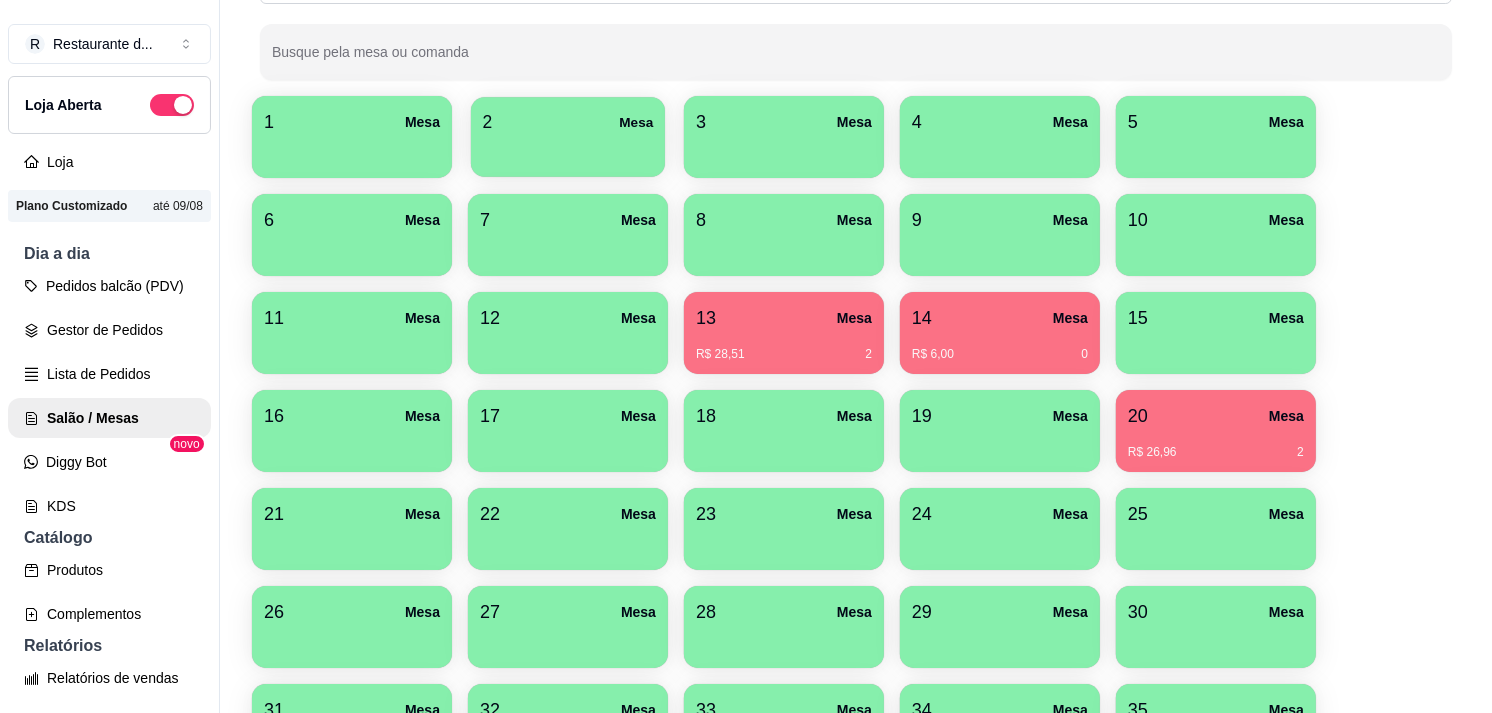 click at bounding box center [568, 150] 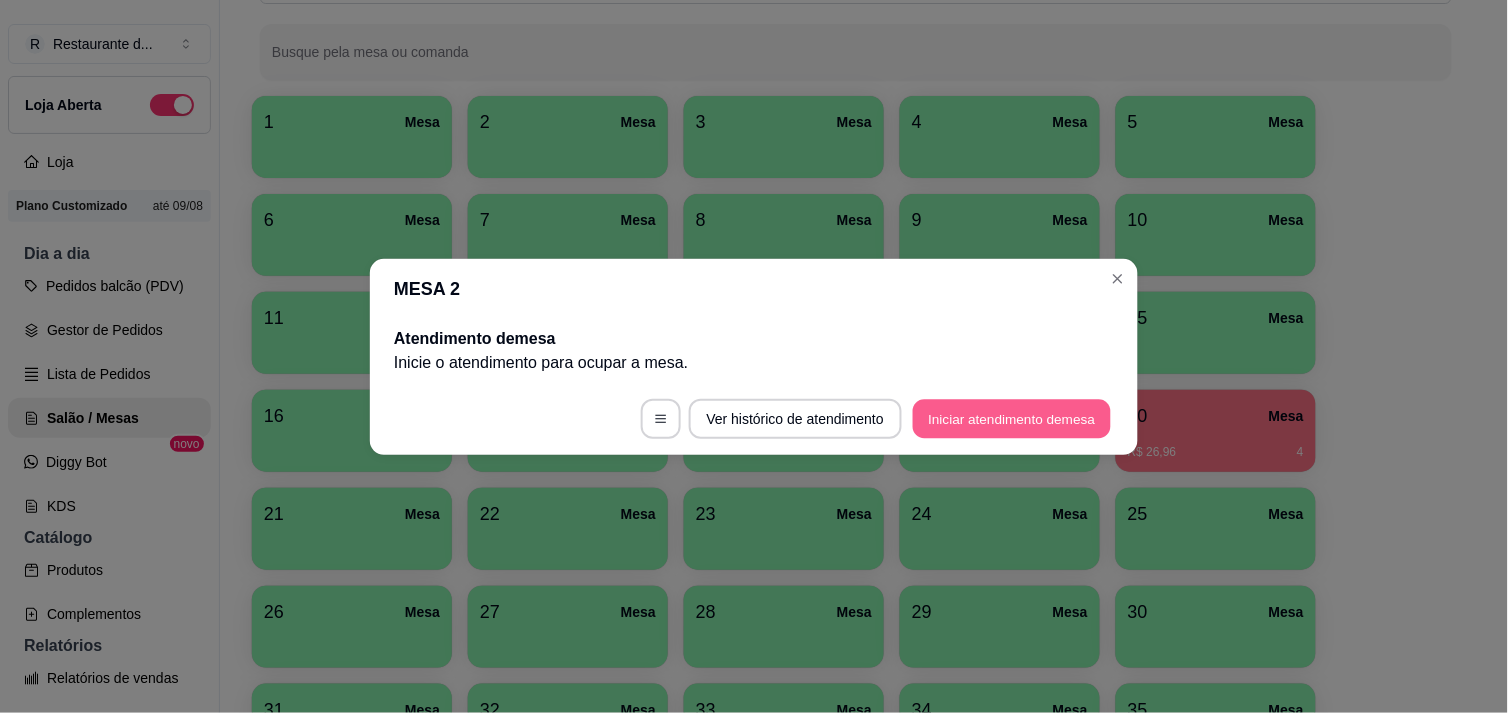 click on "Iniciar atendimento de  mesa" at bounding box center (1012, 418) 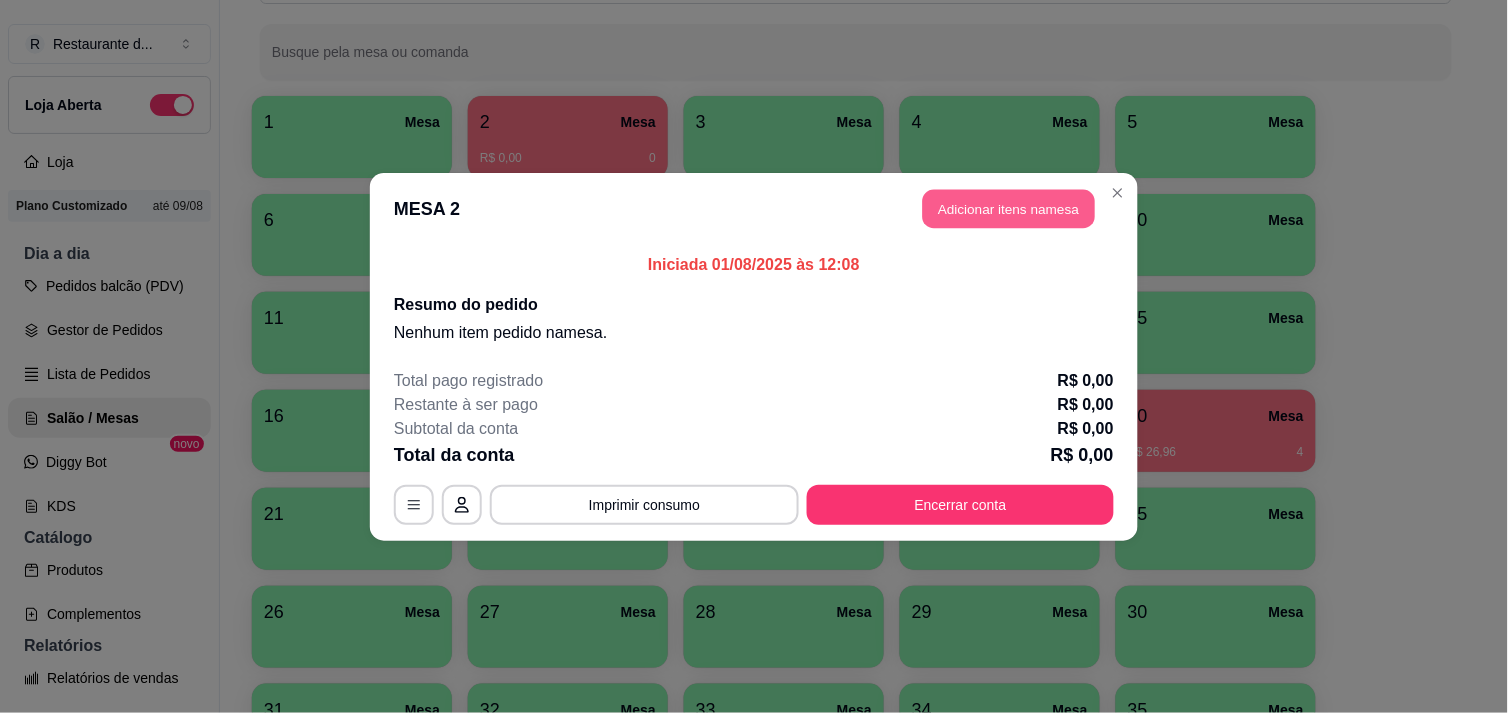 click on "Adicionar itens na  mesa" at bounding box center (1009, 208) 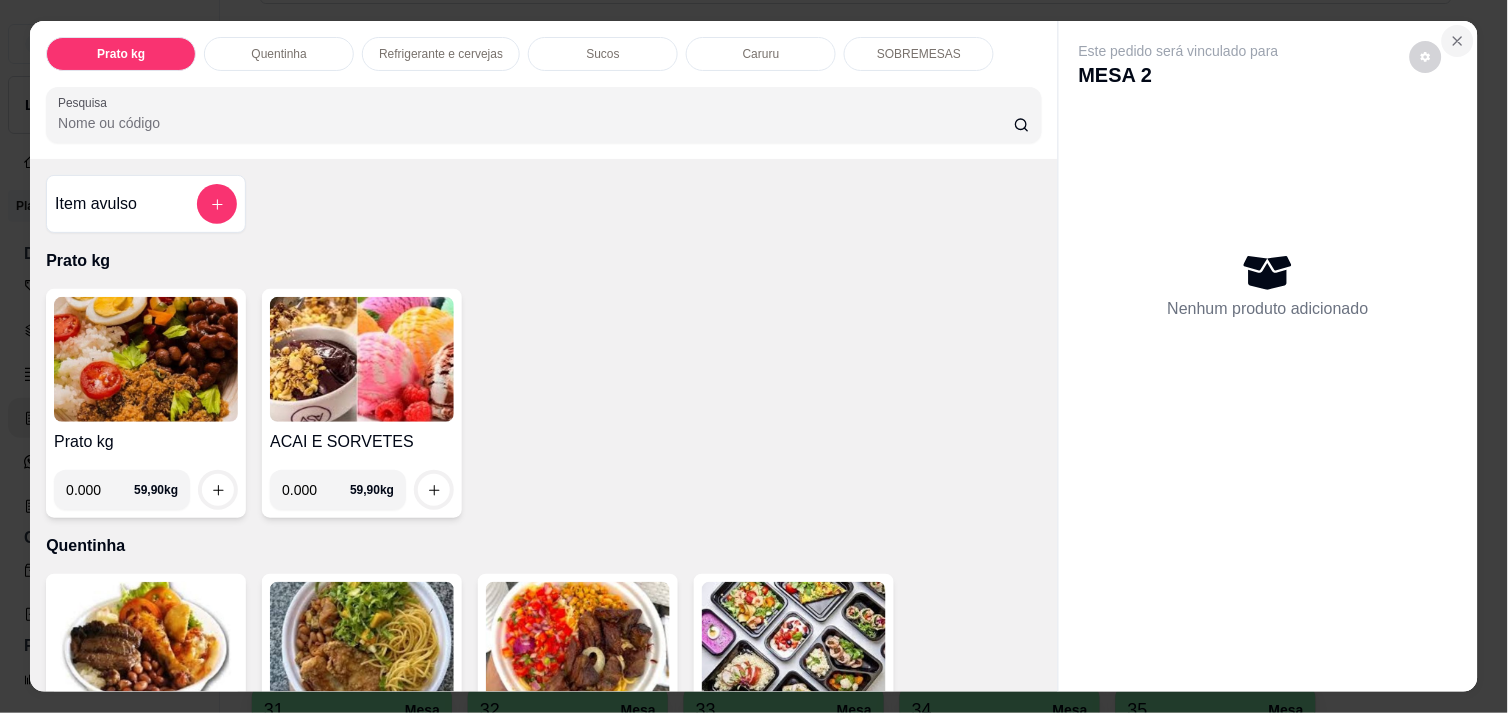 click 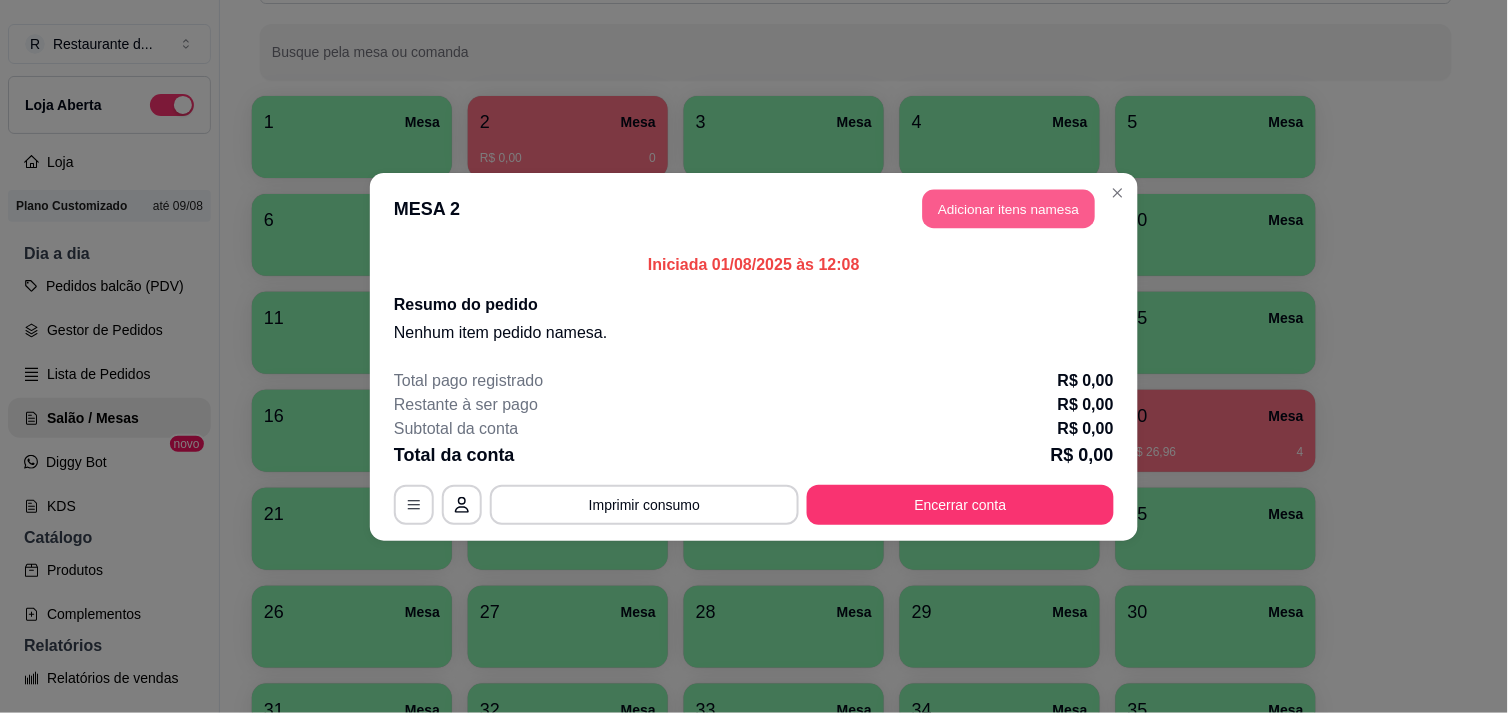 click on "Adicionar itens na  mesa" at bounding box center (1009, 208) 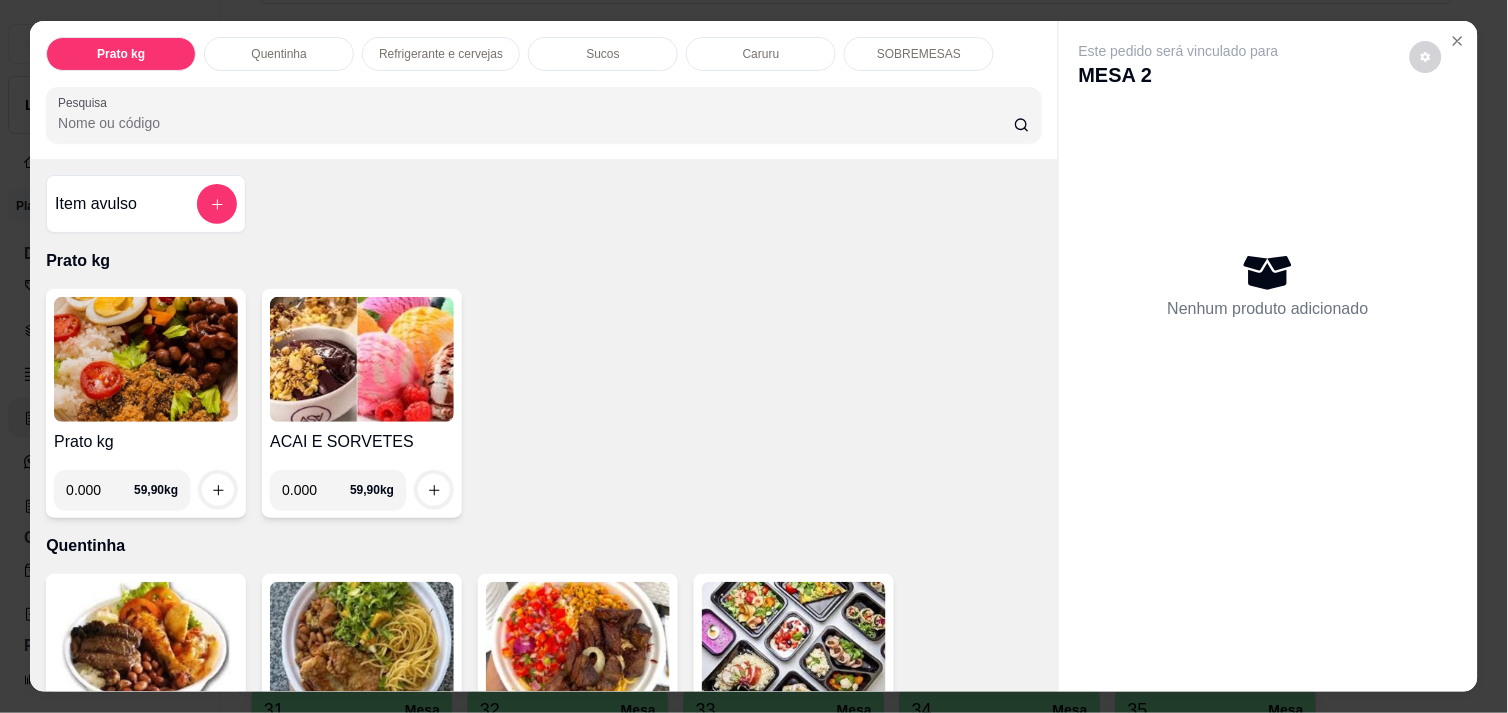 click on "0.000" at bounding box center (100, 490) 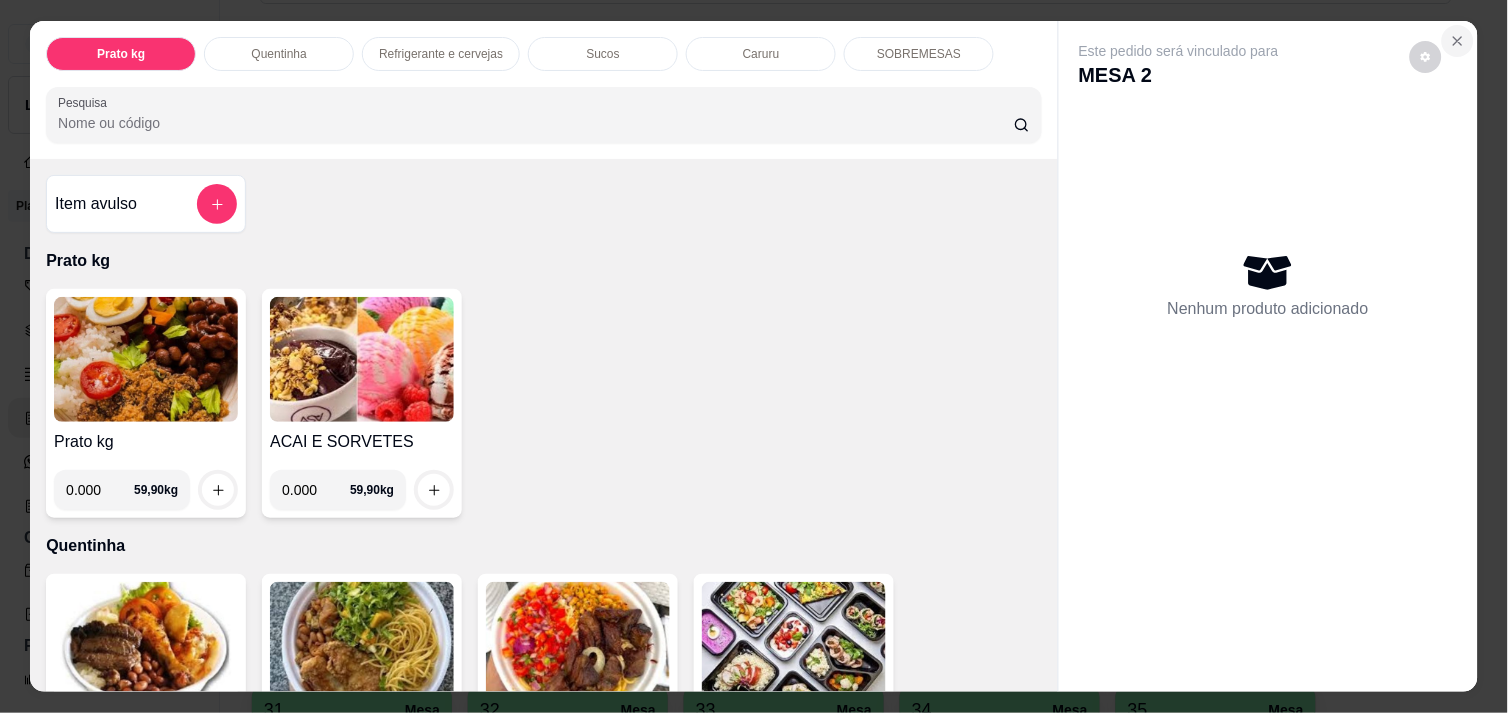 click 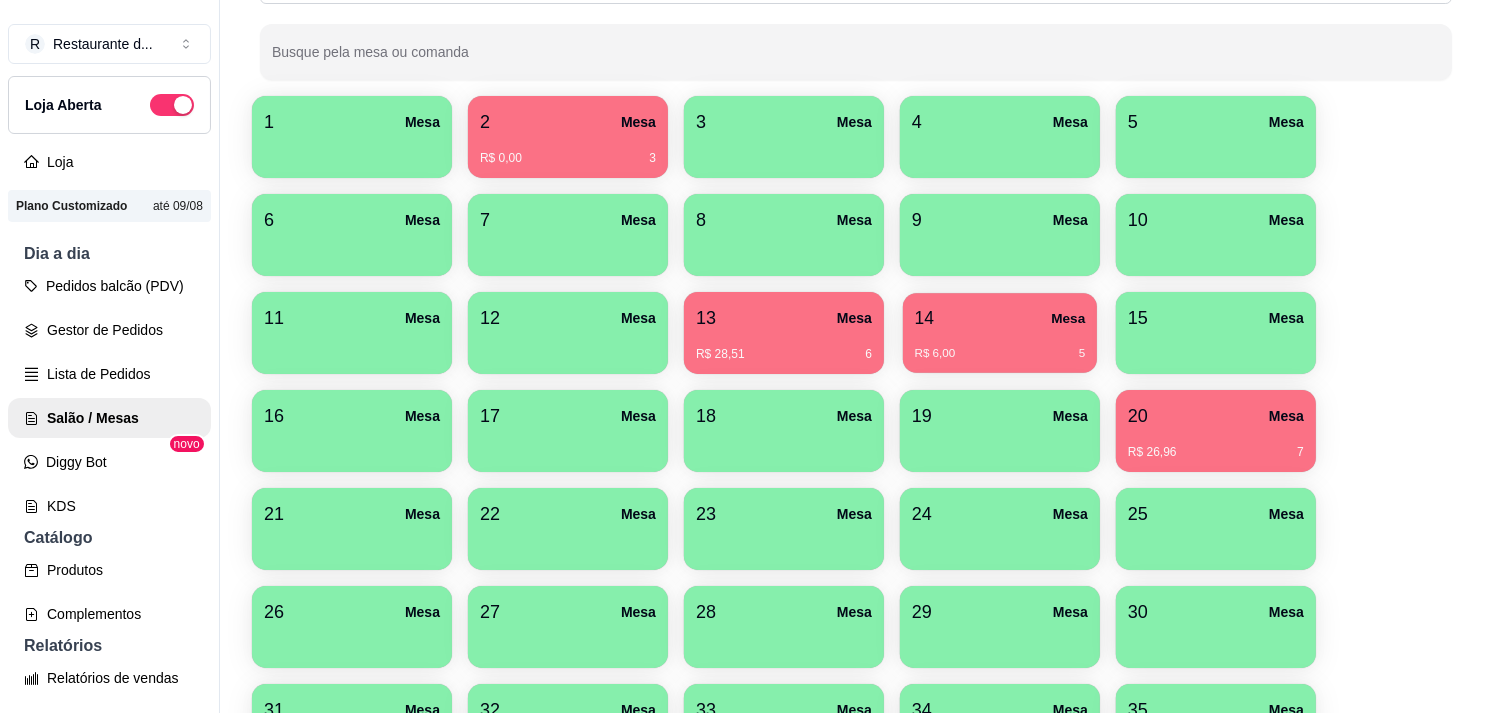 click on "R$ 6,00 5" at bounding box center [1000, 346] 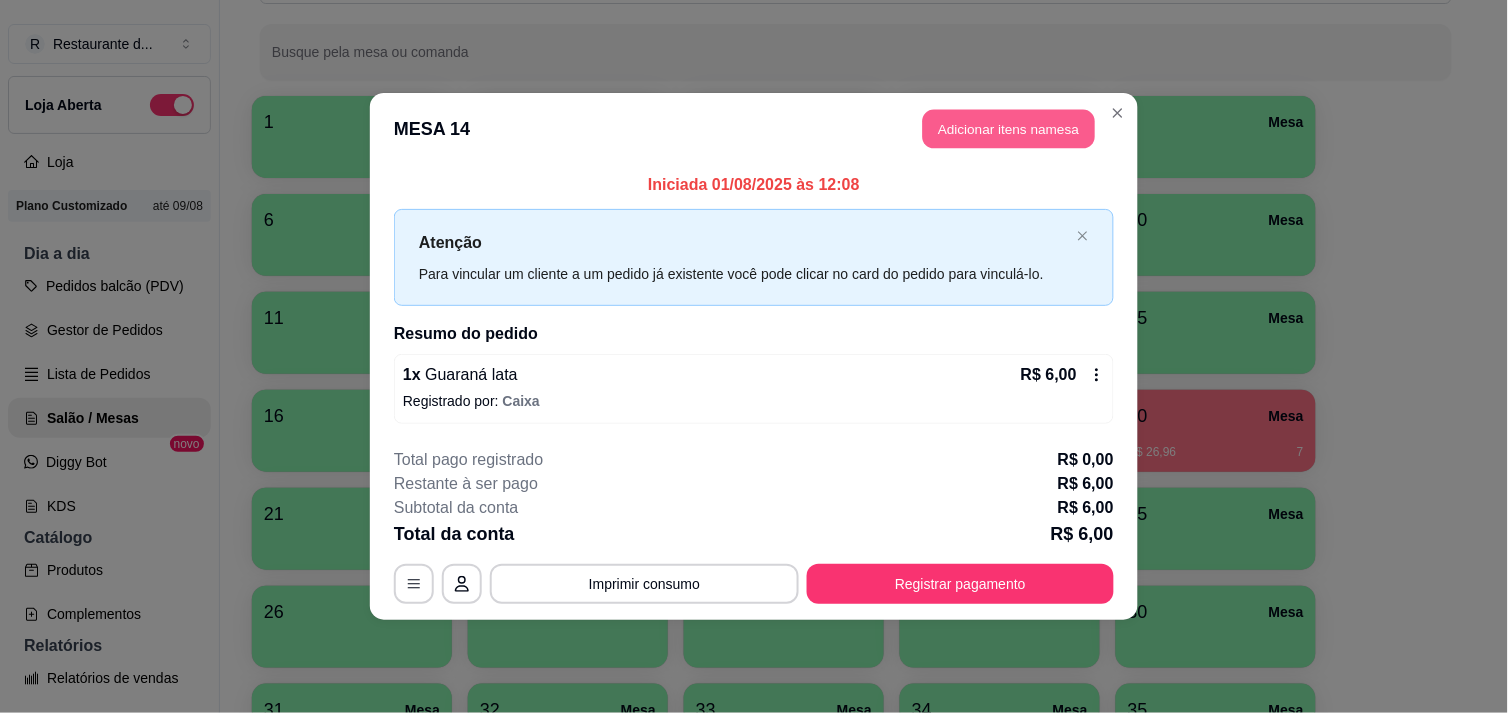 click on "Adicionar itens na  mesa" at bounding box center [1009, 129] 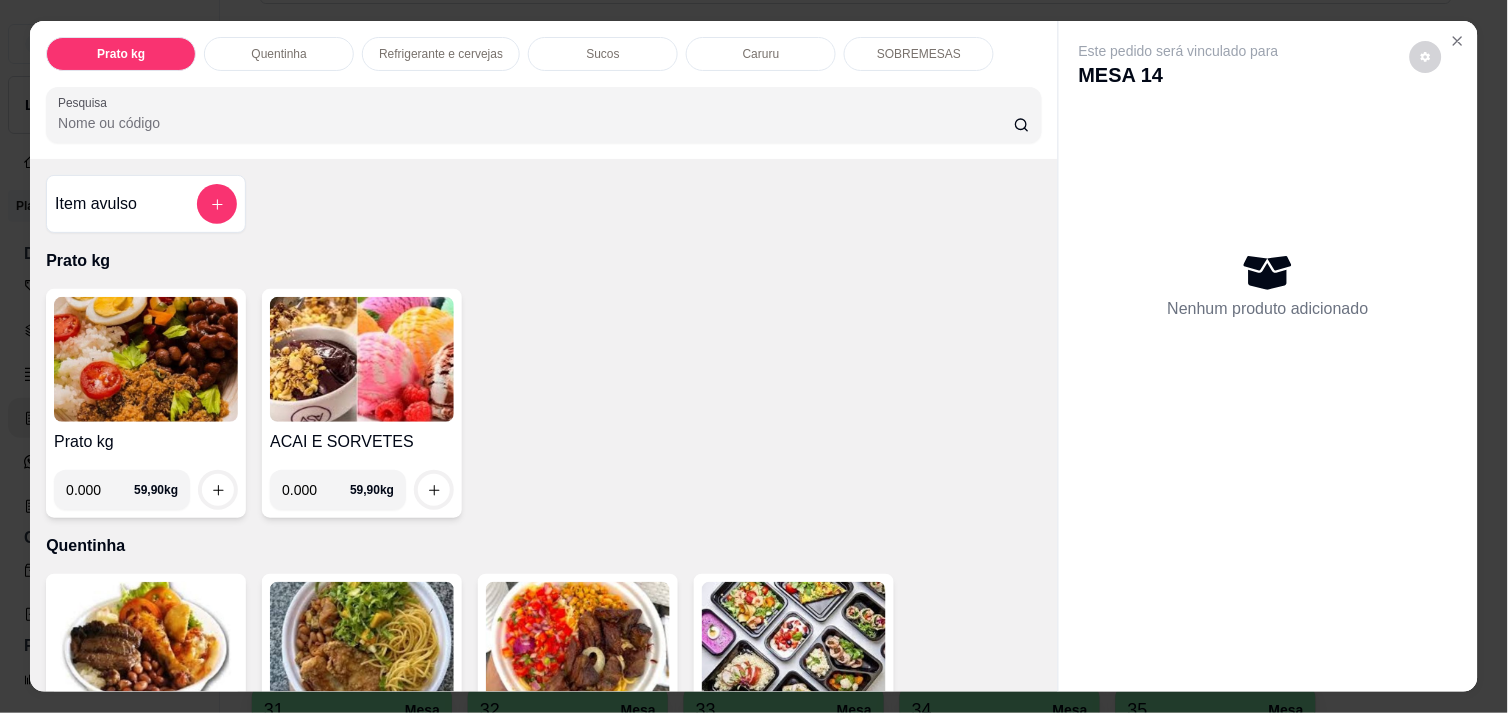 click on "0.000" at bounding box center (100, 490) 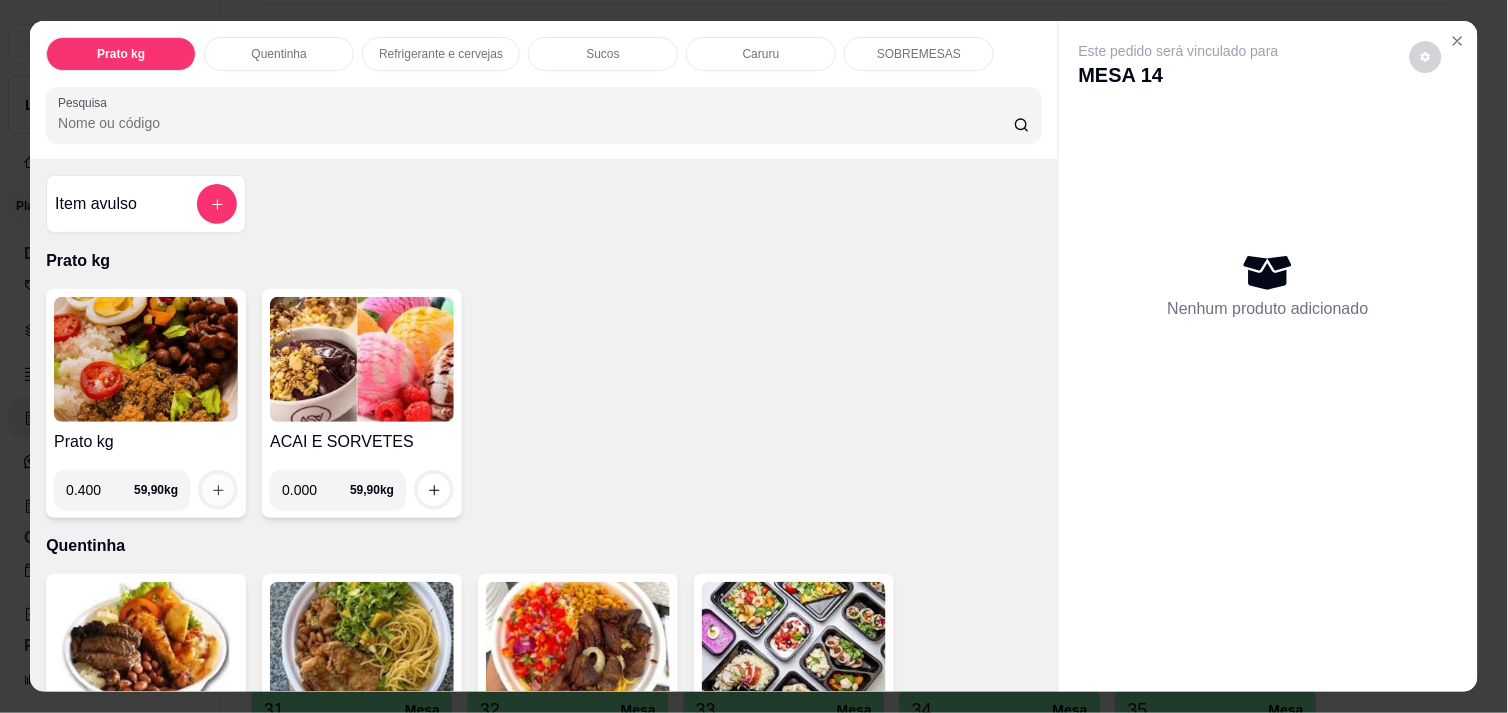 type on "0.400" 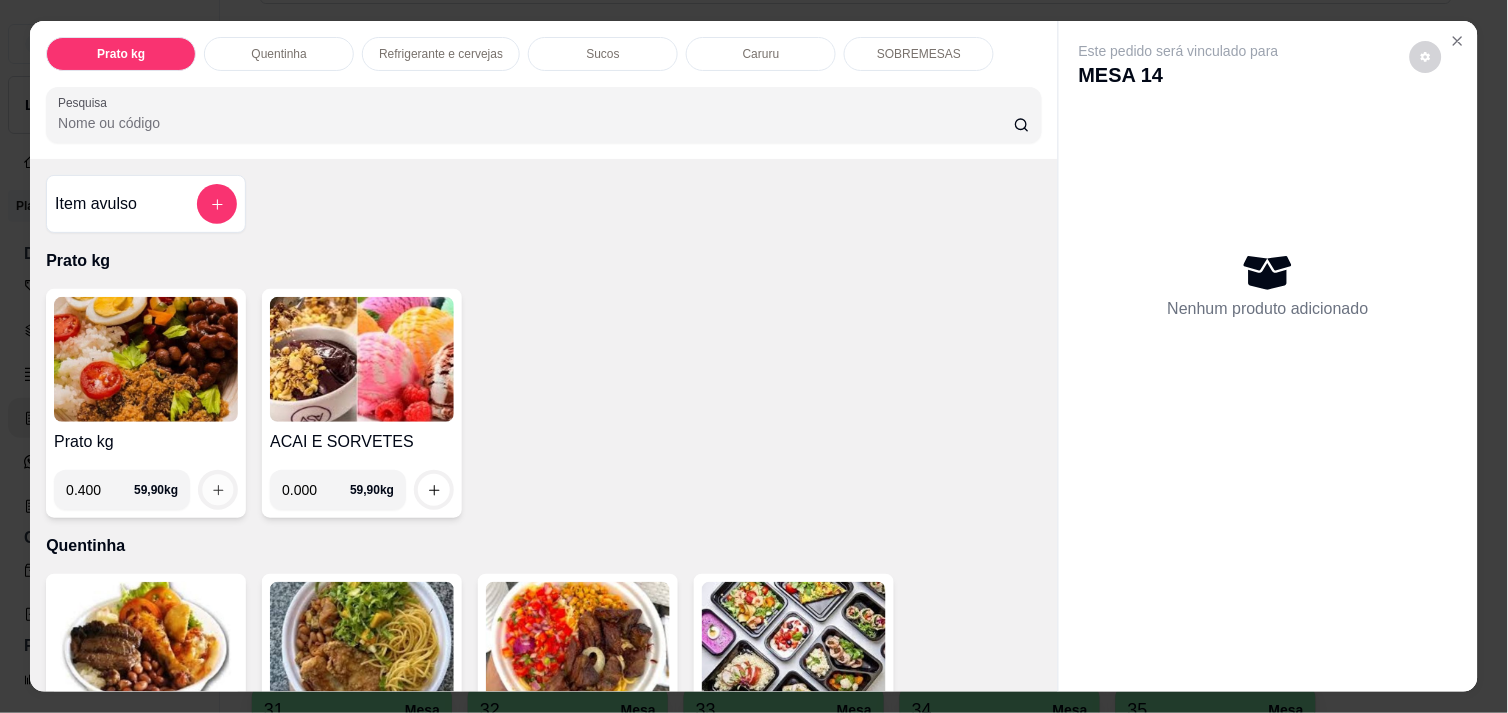 click at bounding box center [218, 490] 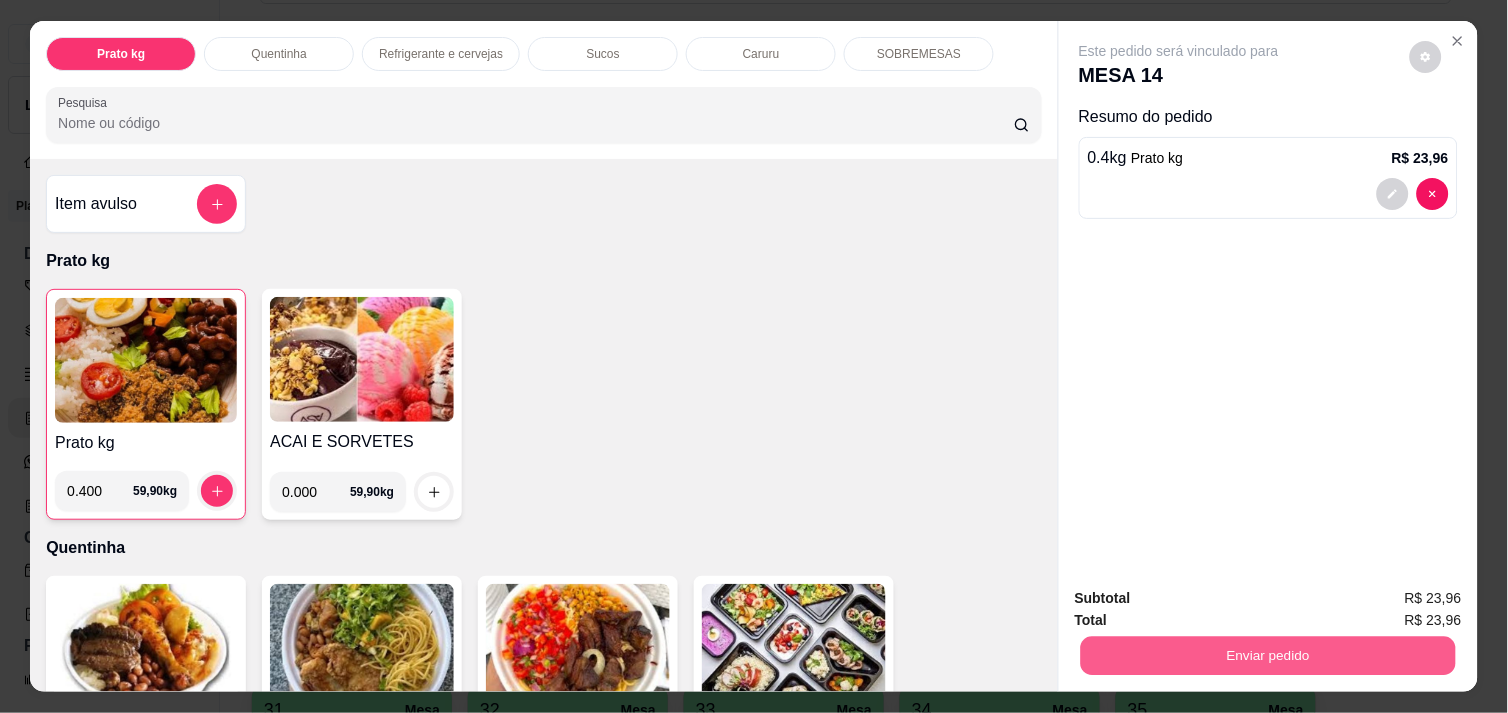 click on "Enviar pedido" at bounding box center [1268, 655] 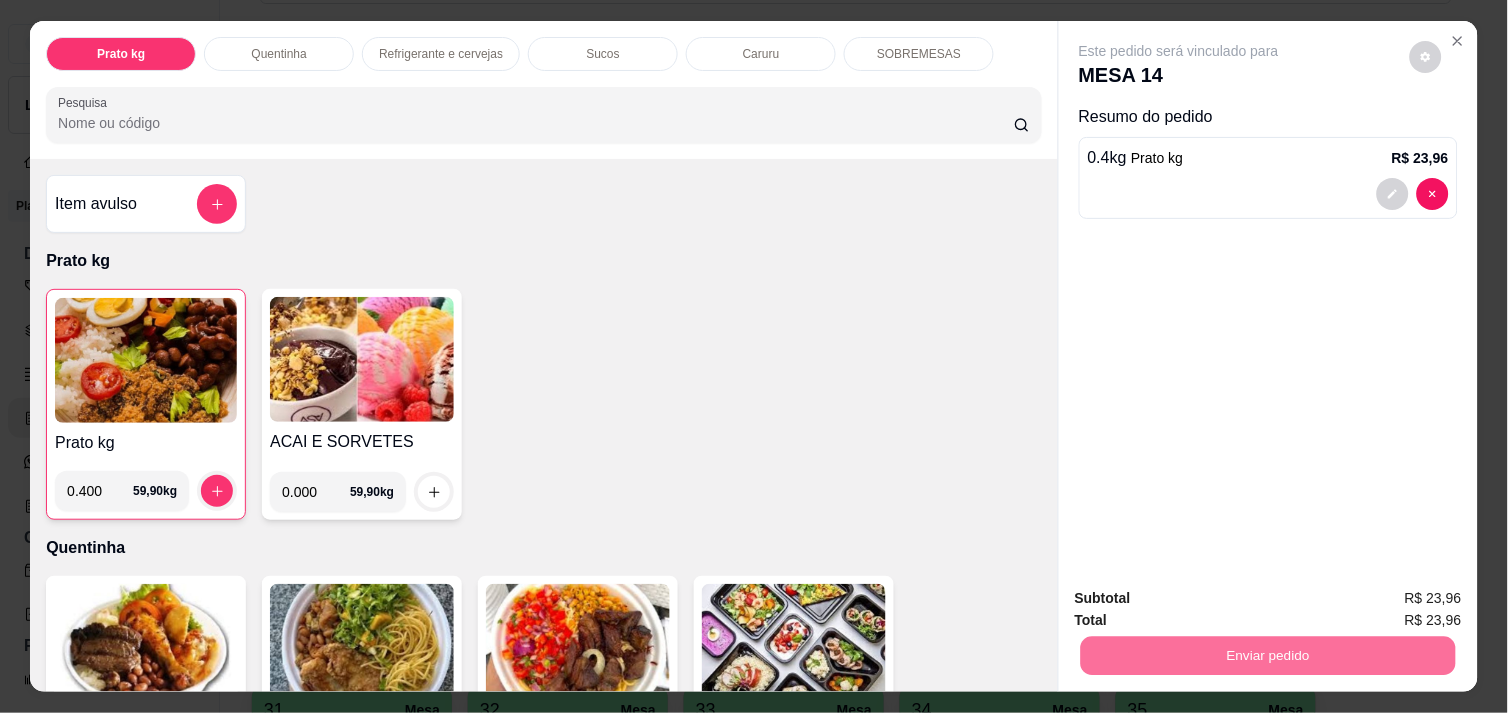 click on "Não registrar e enviar pedido" at bounding box center (1202, 598) 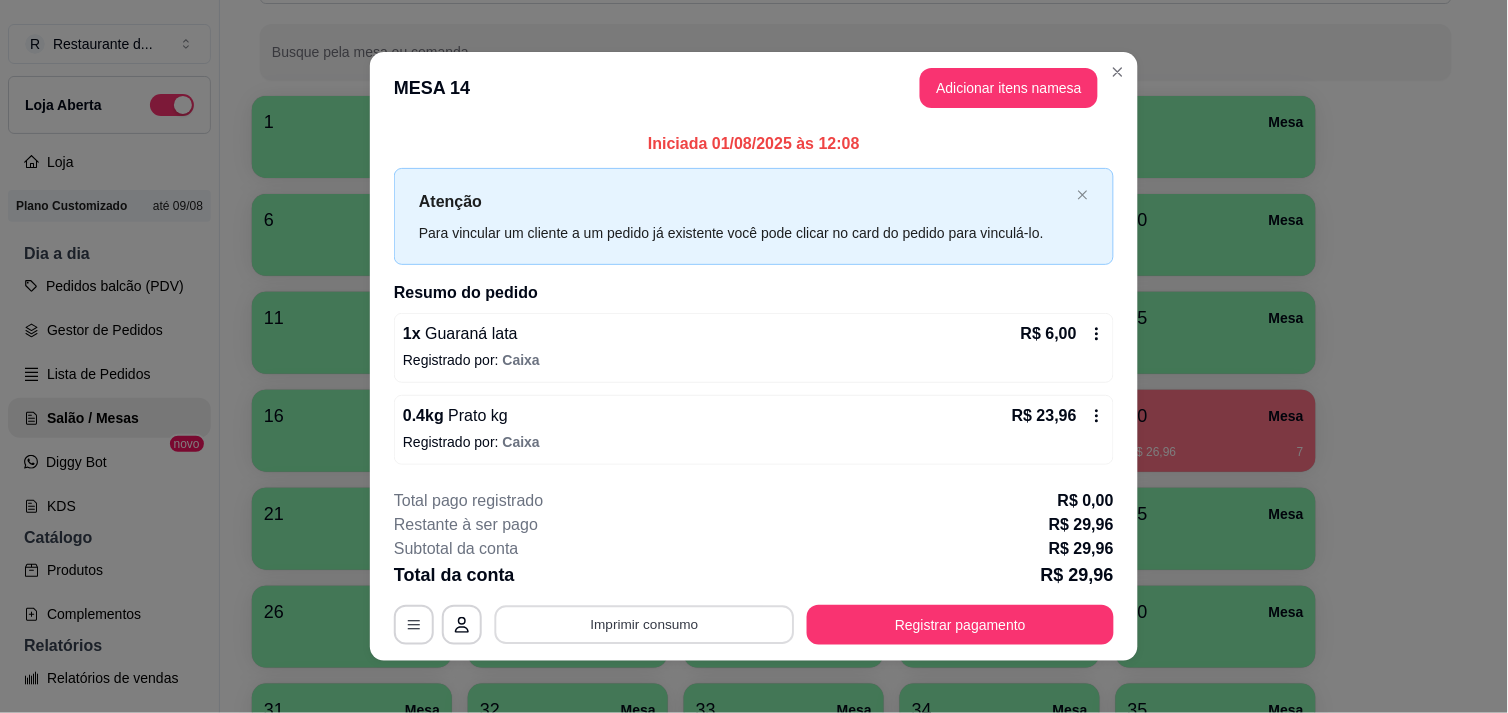 click on "Imprimir consumo" at bounding box center [645, 625] 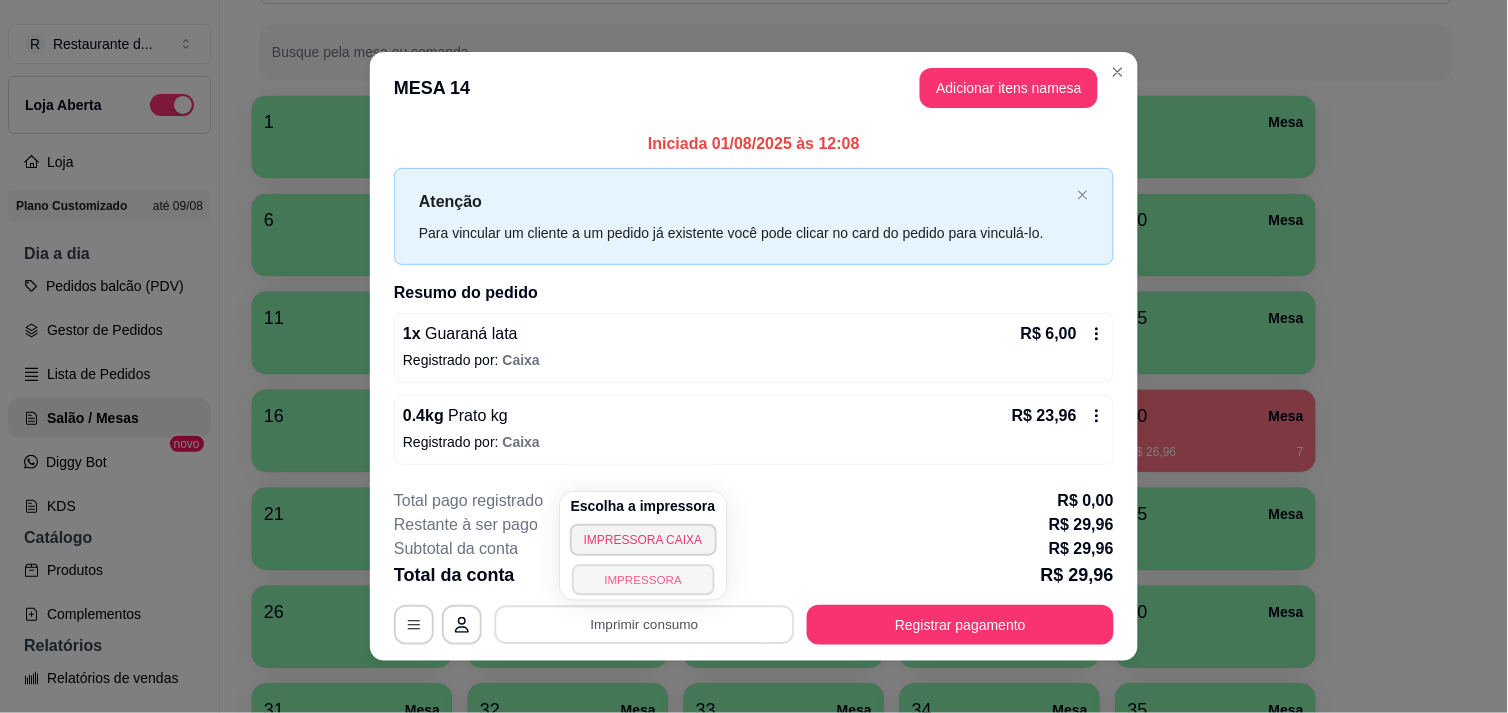 click on "IMPRESSORA" at bounding box center [643, 579] 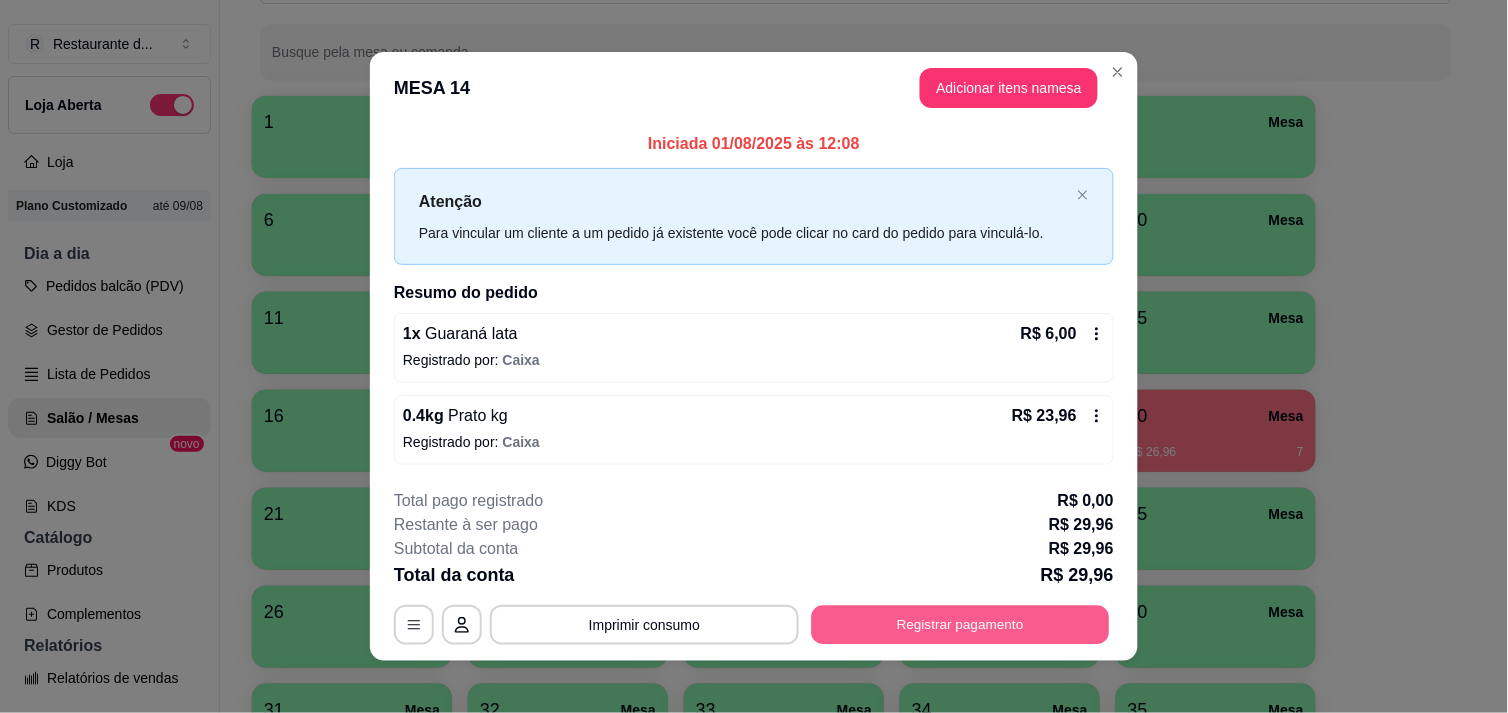 click on "Registrar pagamento" at bounding box center (961, 625) 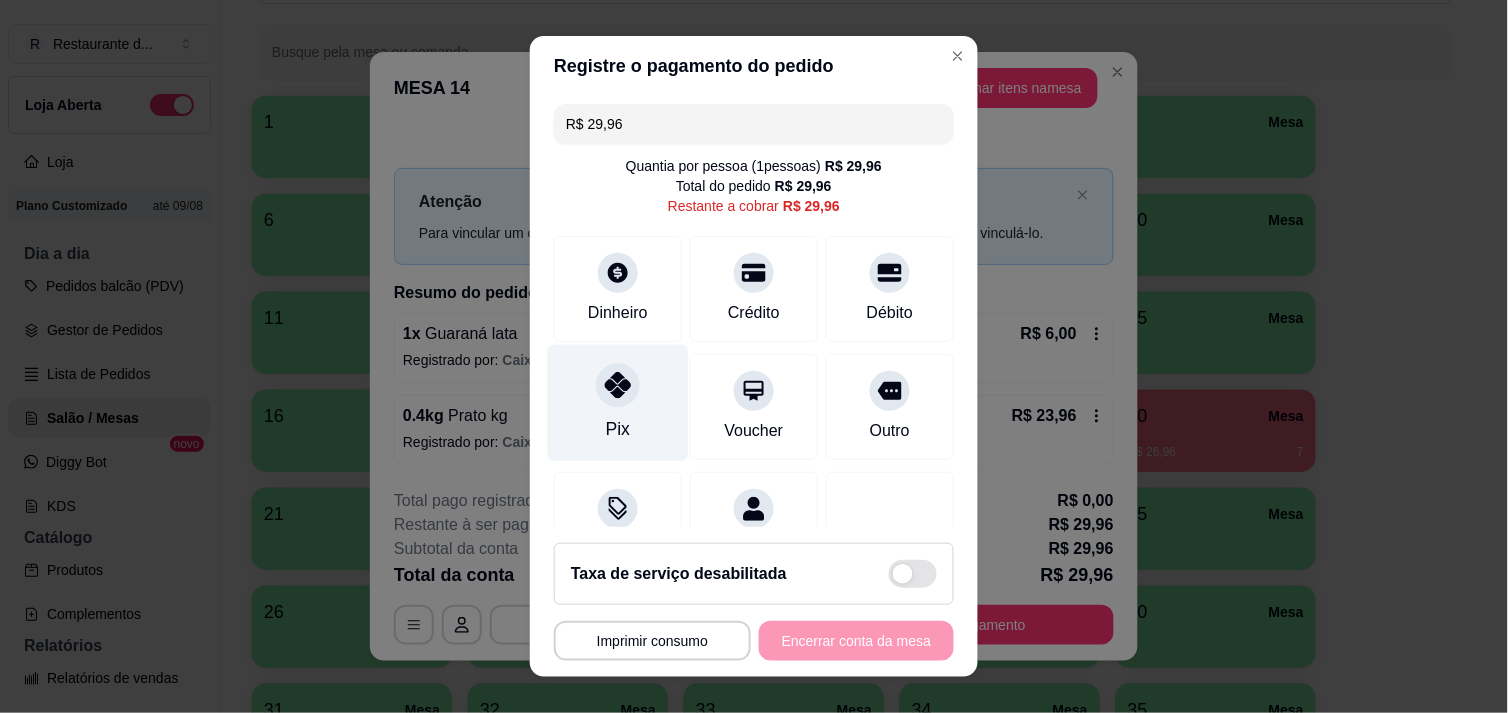 click at bounding box center (618, 385) 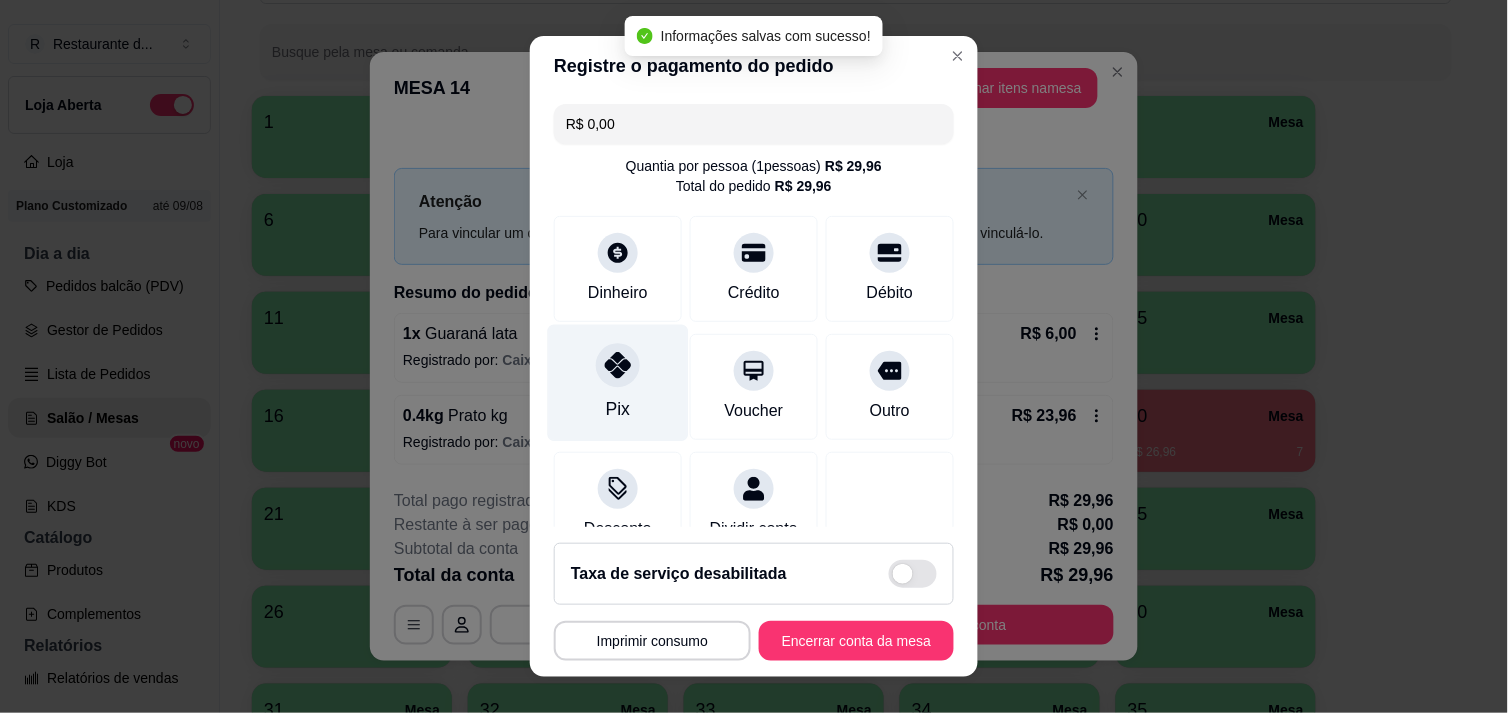 type on "R$ 0,00" 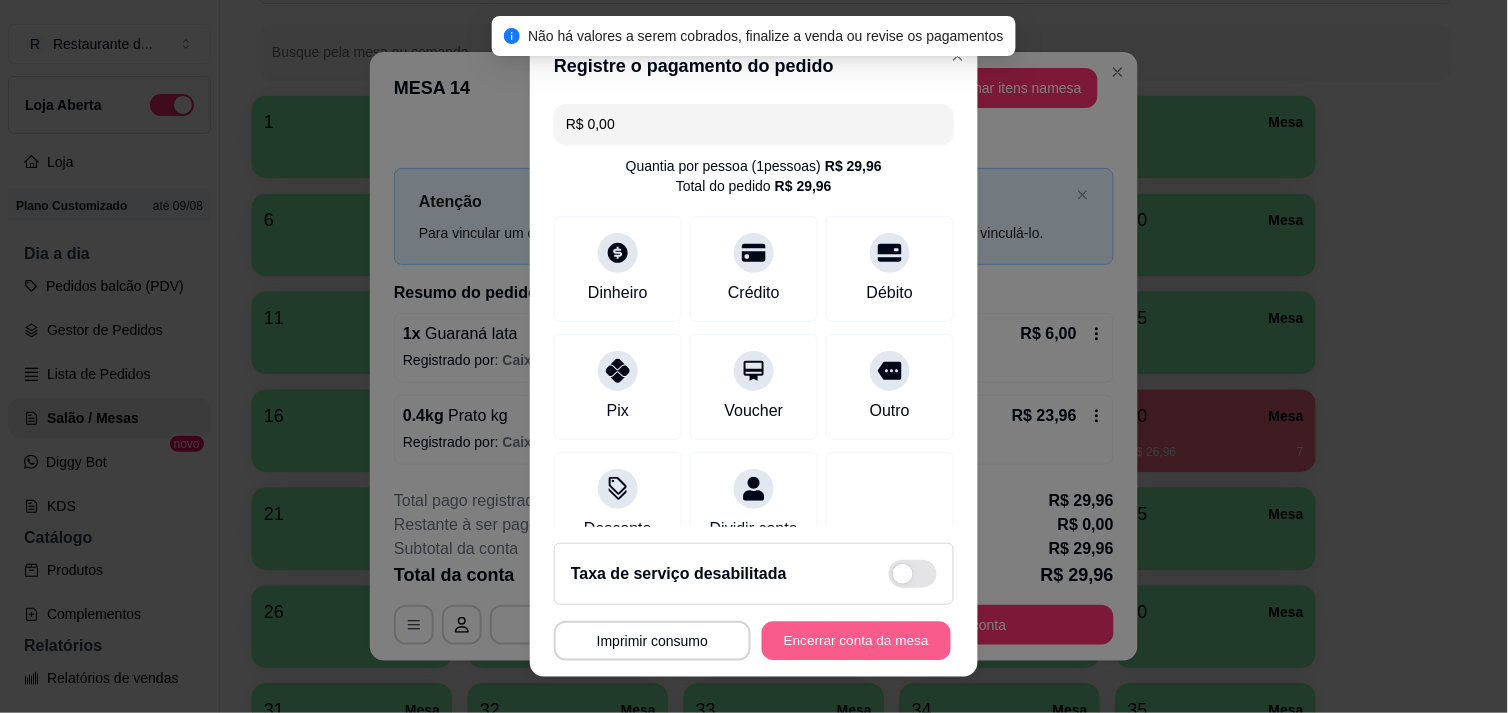 click on "Encerrar conta da mesa" at bounding box center (856, 641) 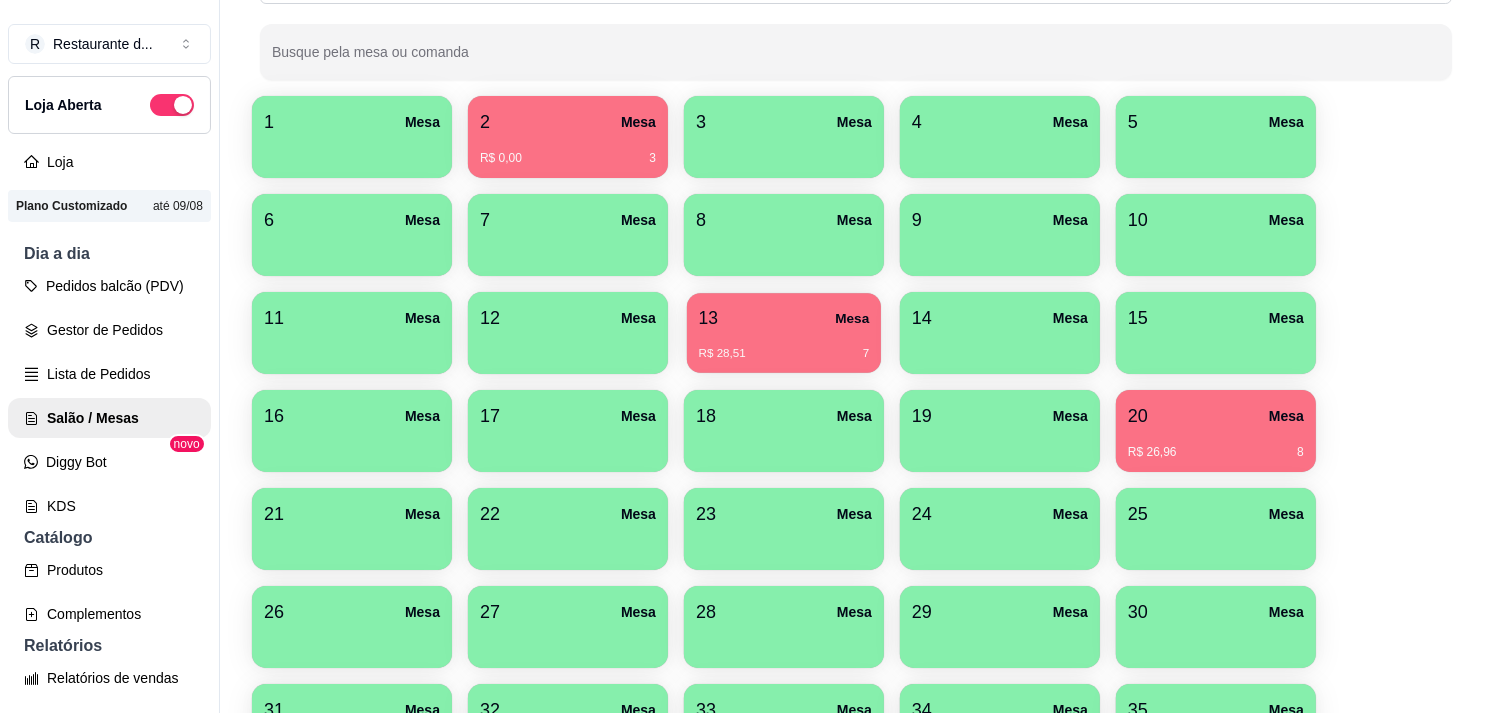 click on "13 Mesa" at bounding box center (784, 318) 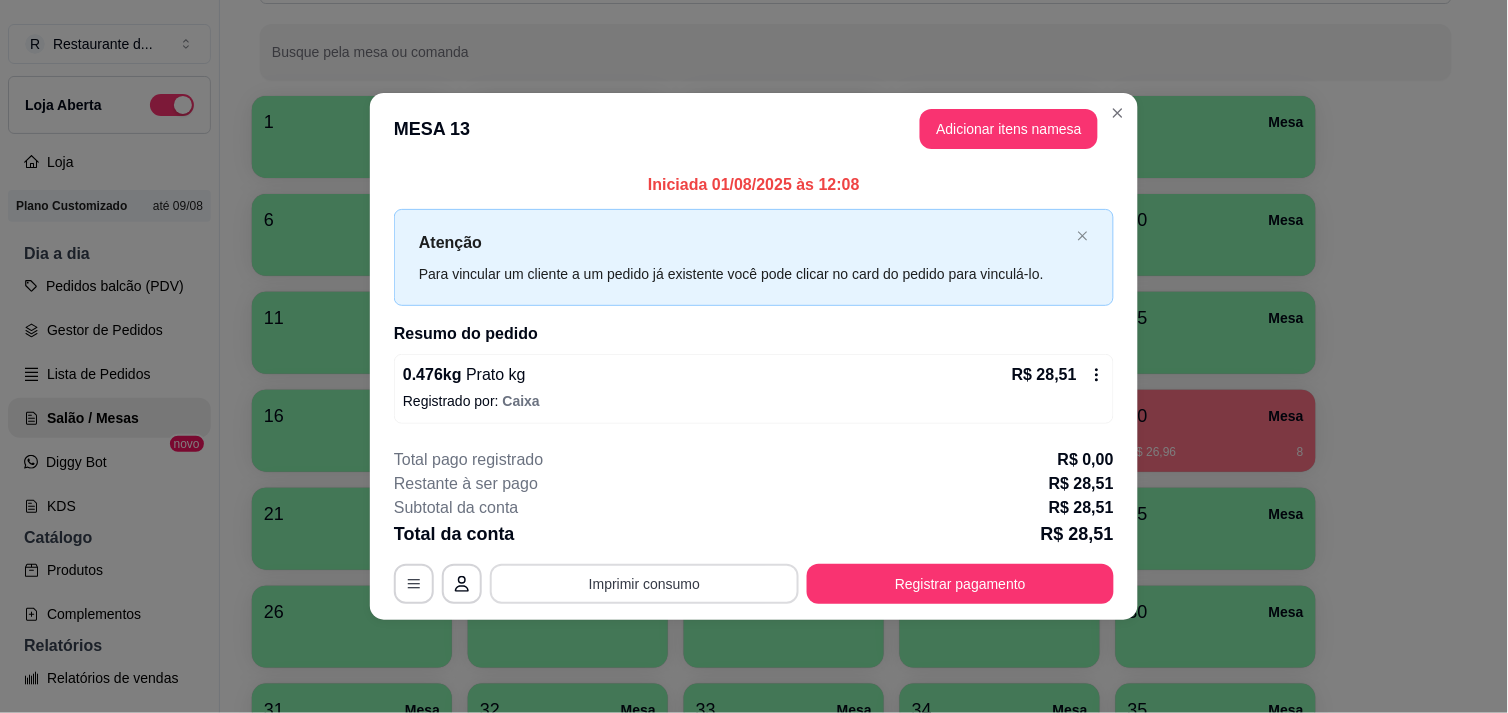 click on "Imprimir consumo" at bounding box center [644, 584] 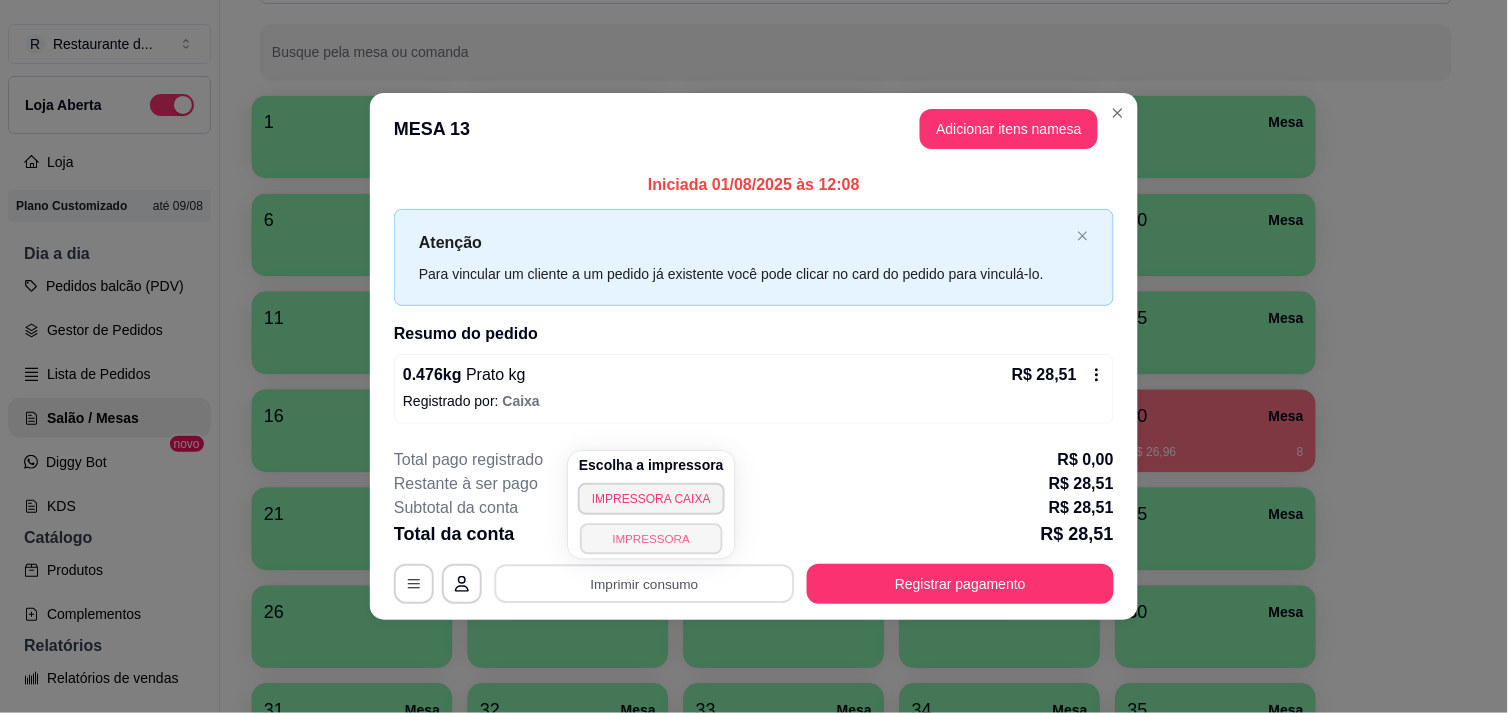 click on "IMPRESSORA" at bounding box center [651, 538] 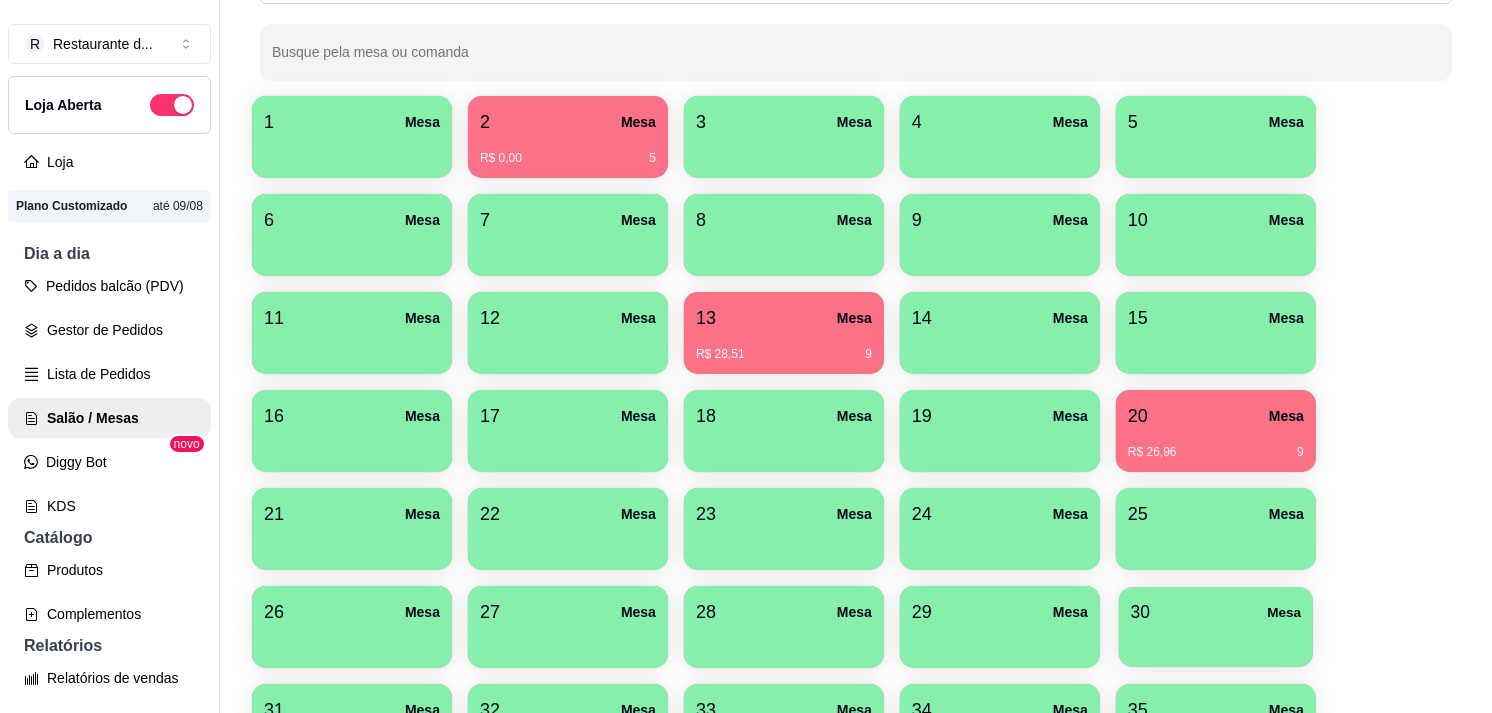 click on "30 Mesa" at bounding box center [1216, 612] 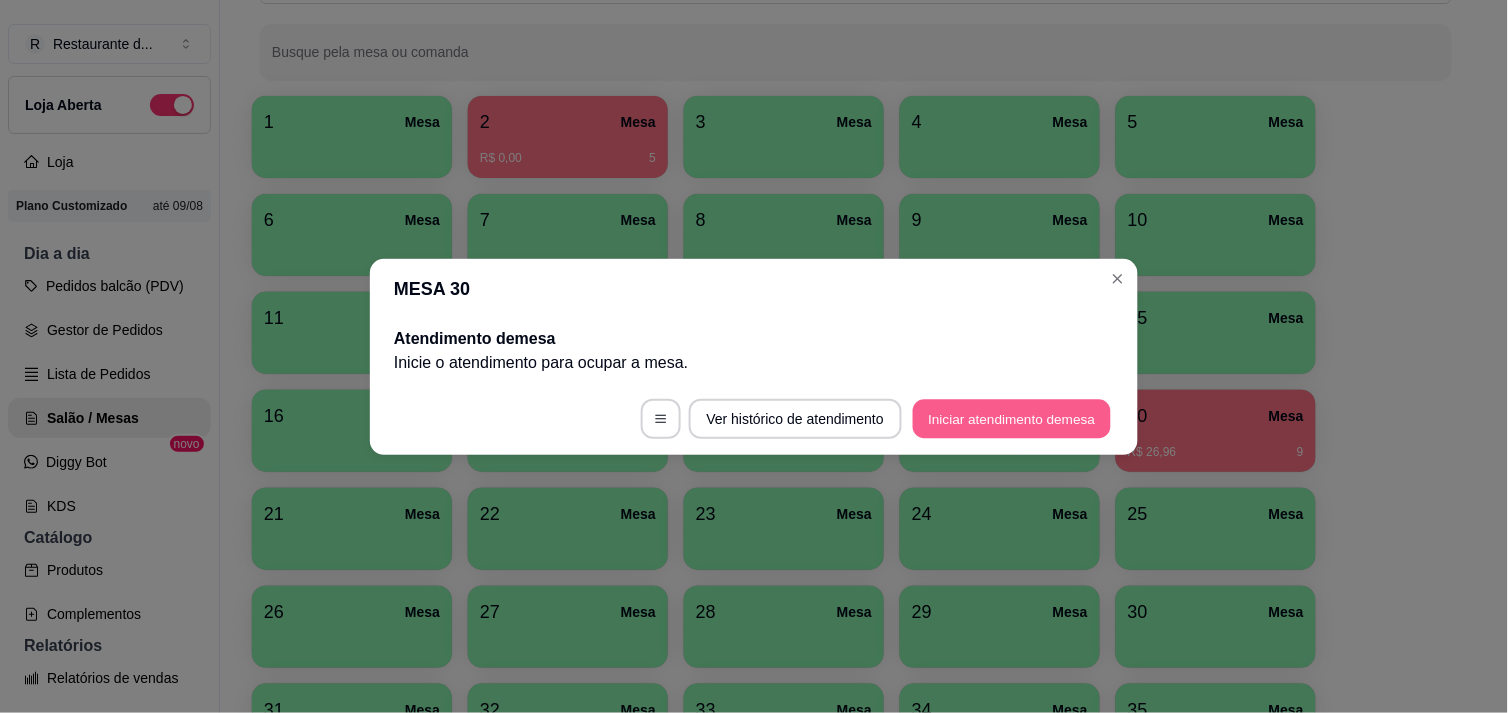 click on "Iniciar atendimento de  mesa" at bounding box center [1012, 418] 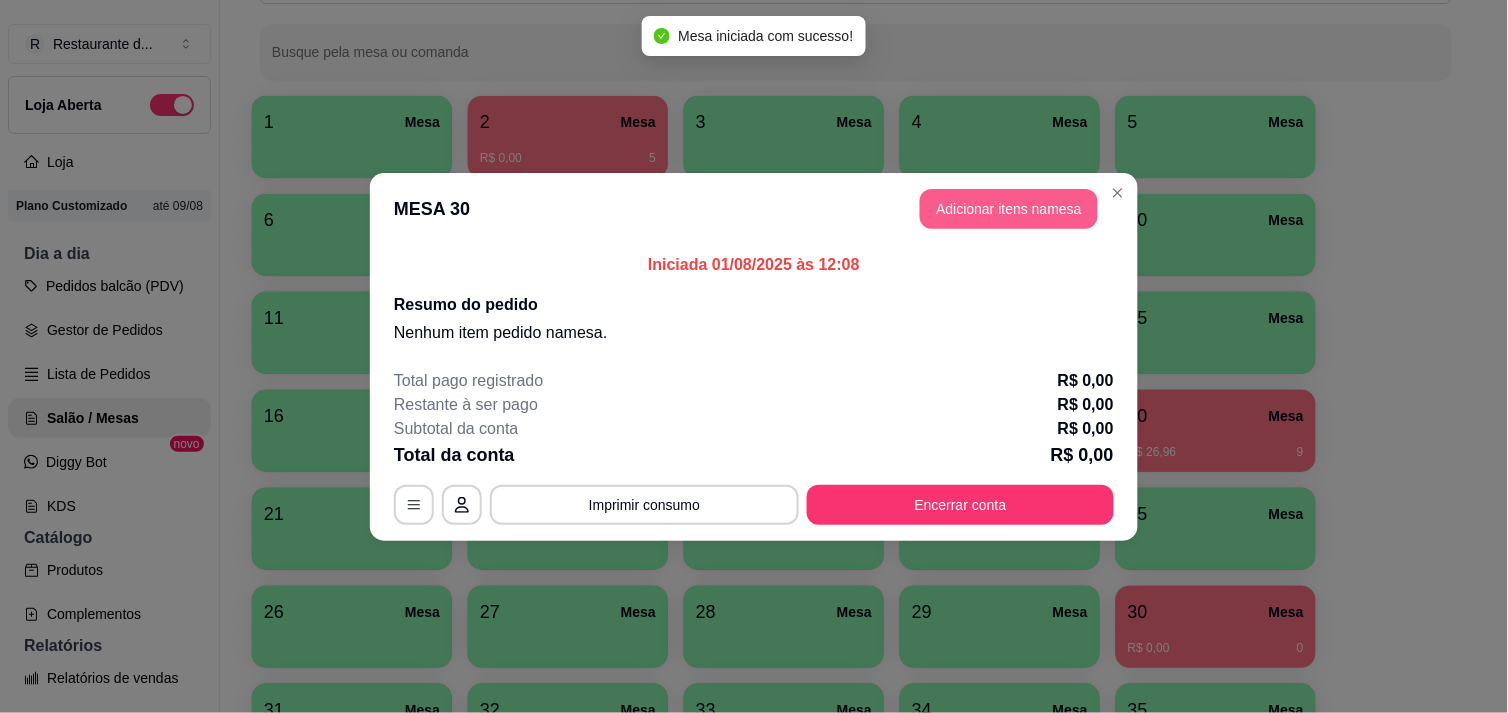 drag, startPoint x: 975, startPoint y: 235, endPoint x: 975, endPoint y: 208, distance: 27 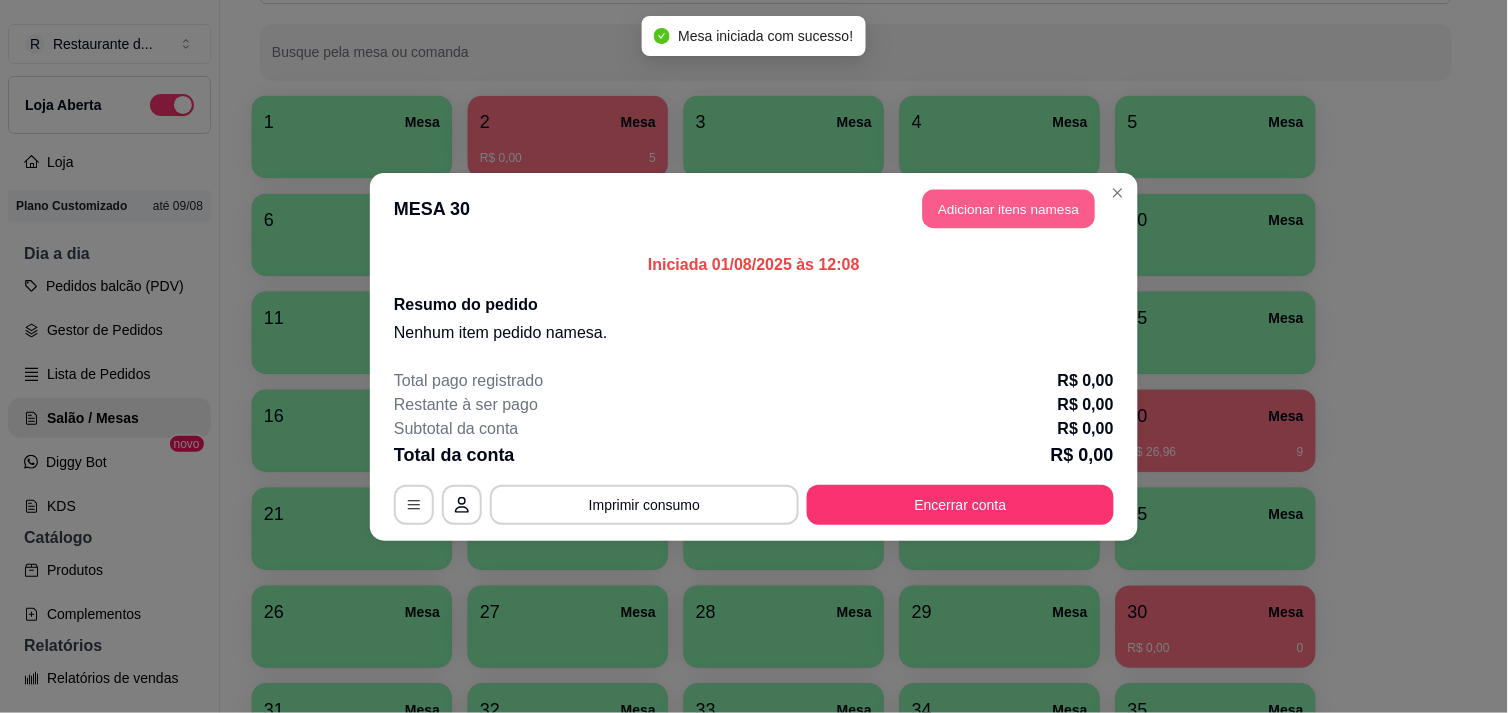 click on "Adicionar itens na  mesa" at bounding box center (1009, 208) 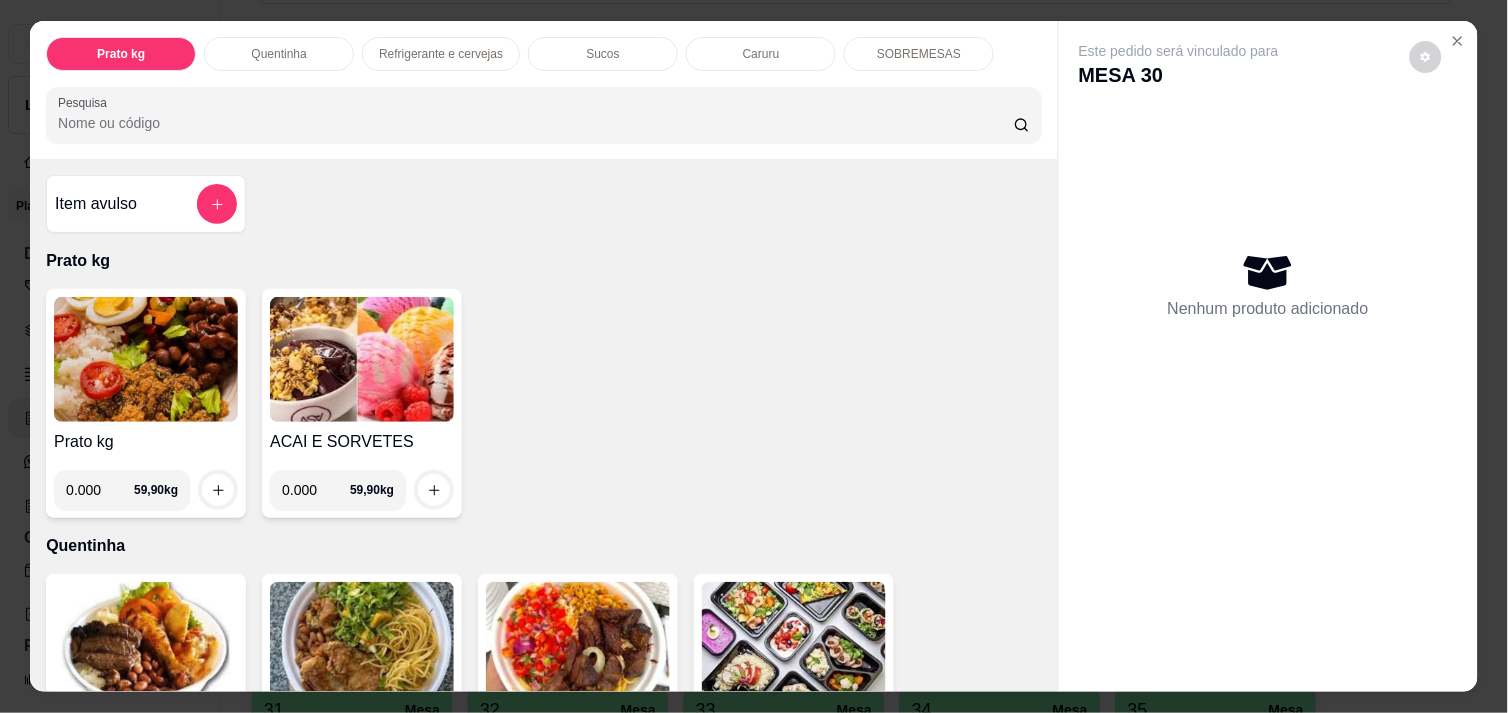 click on "0.000" at bounding box center [100, 490] 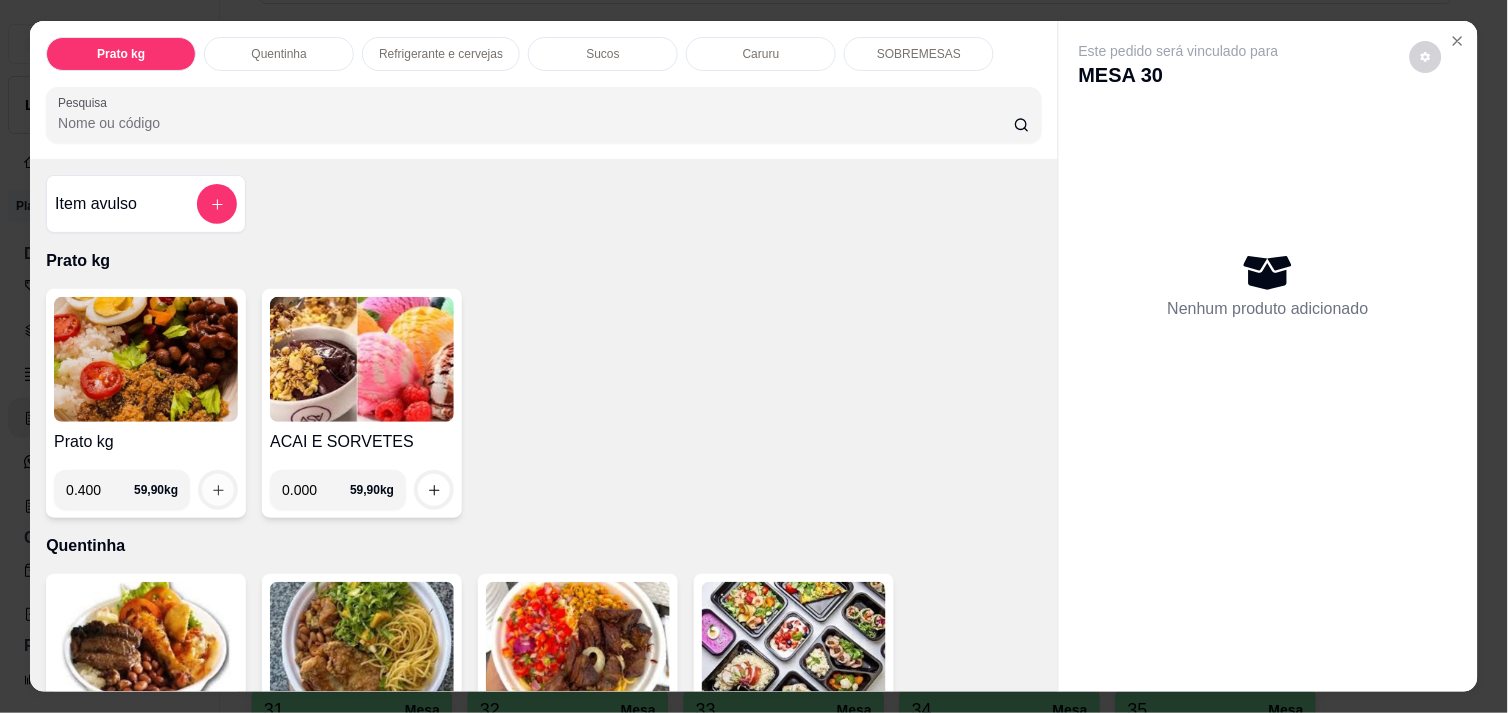 type on "0.400" 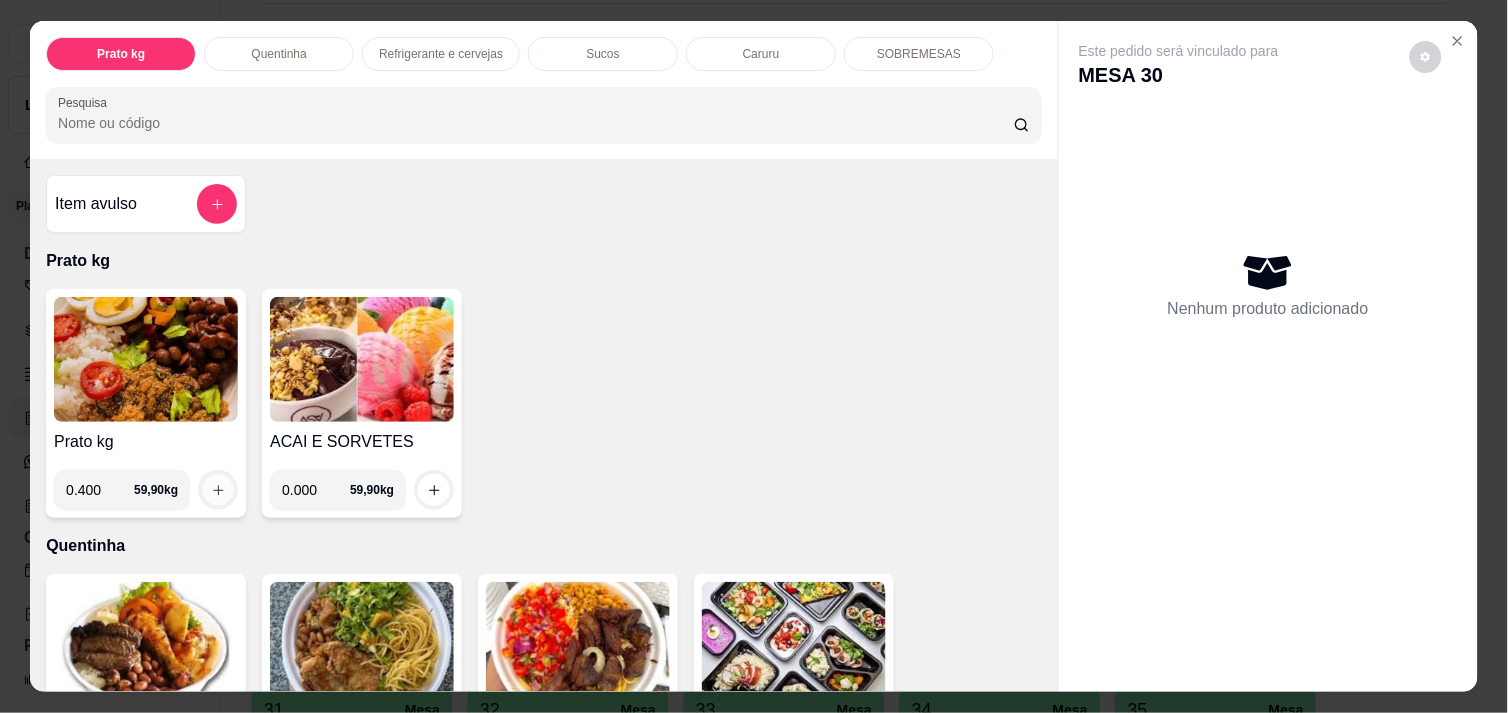 click 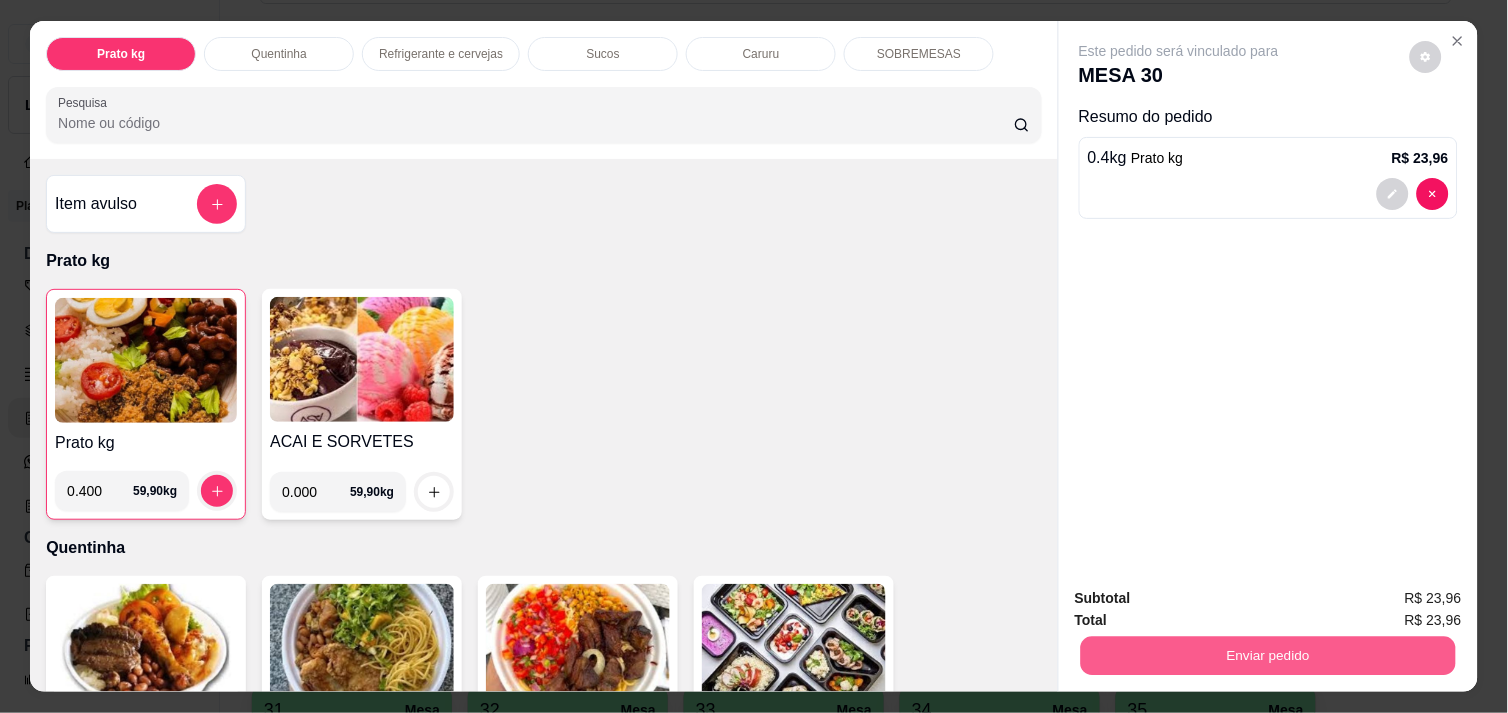 click on "Enviar pedido" at bounding box center [1268, 655] 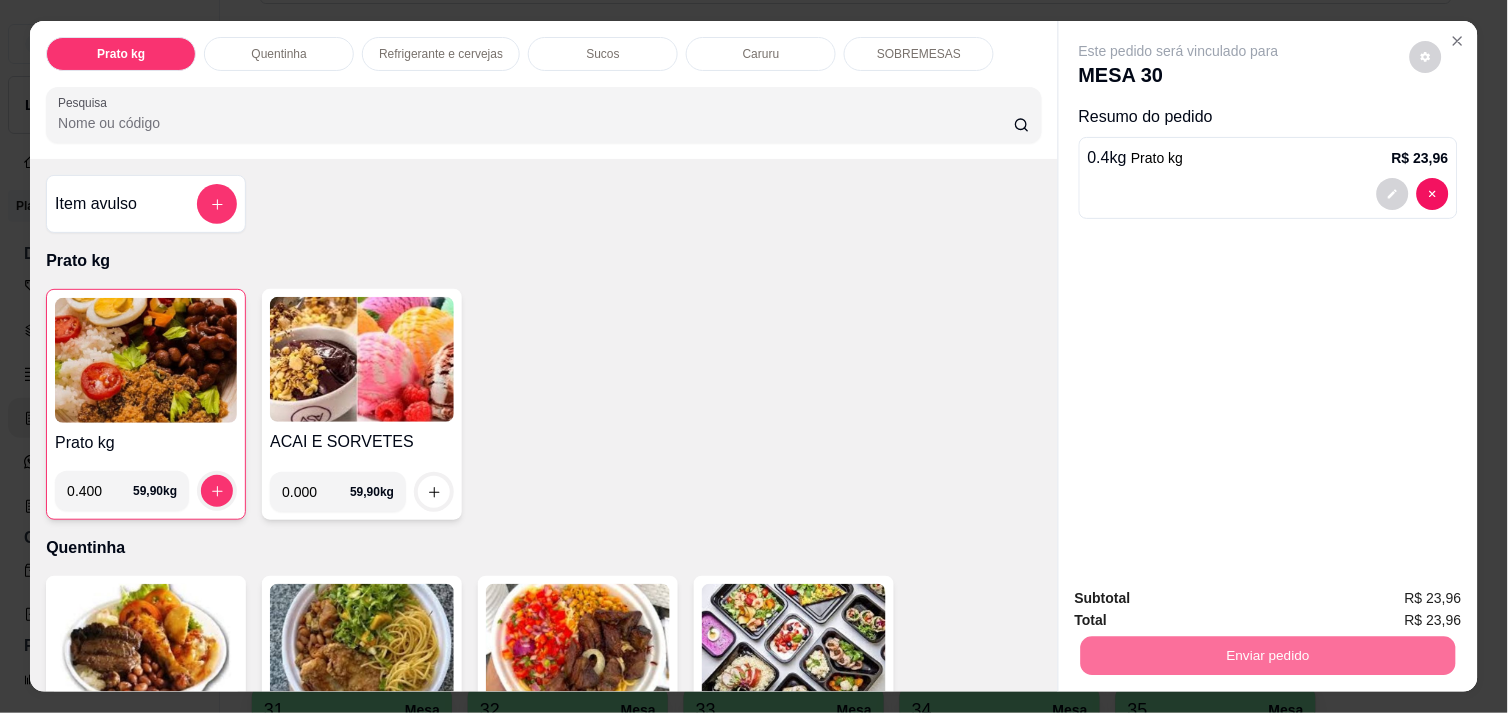 click on "Não registrar e enviar pedido" at bounding box center [1202, 598] 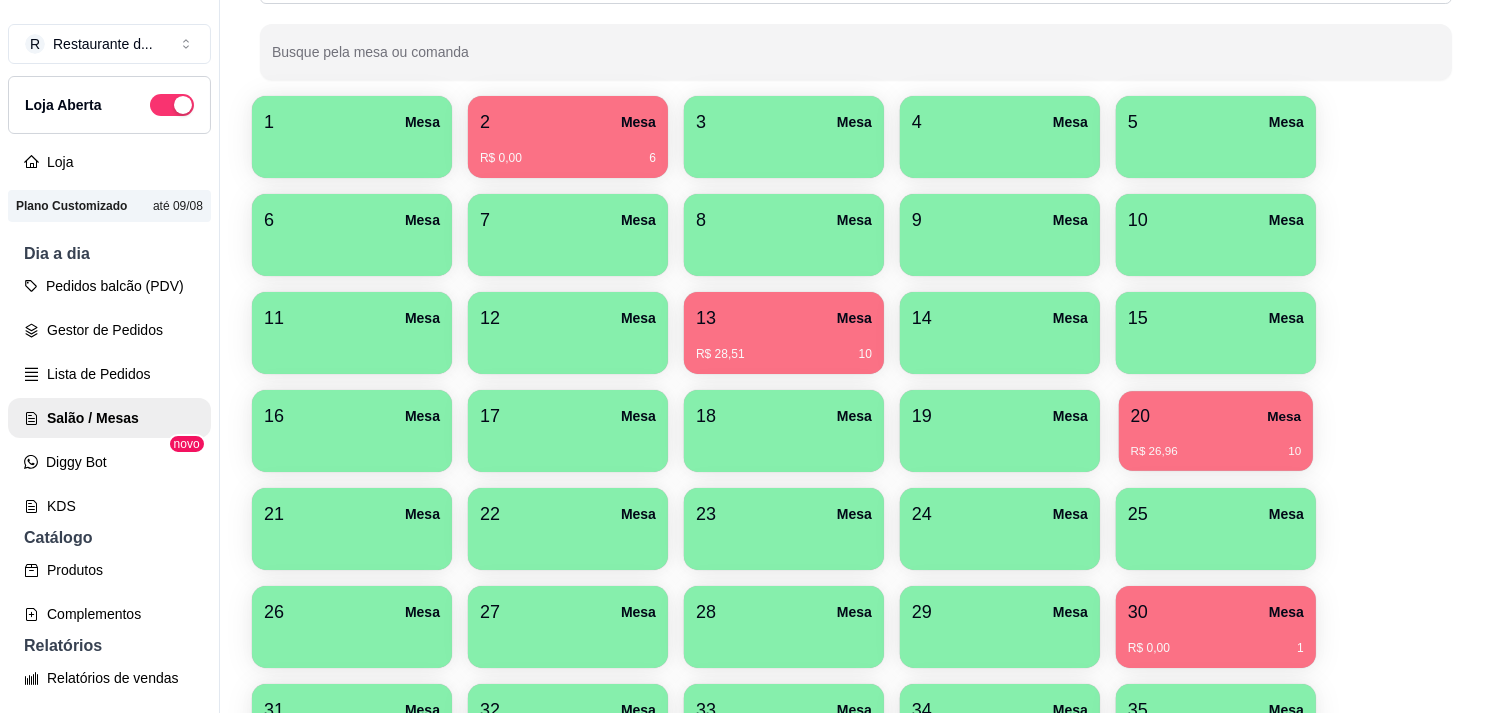 click on "20 Mesa R$ 26,96 10" at bounding box center (1216, 431) 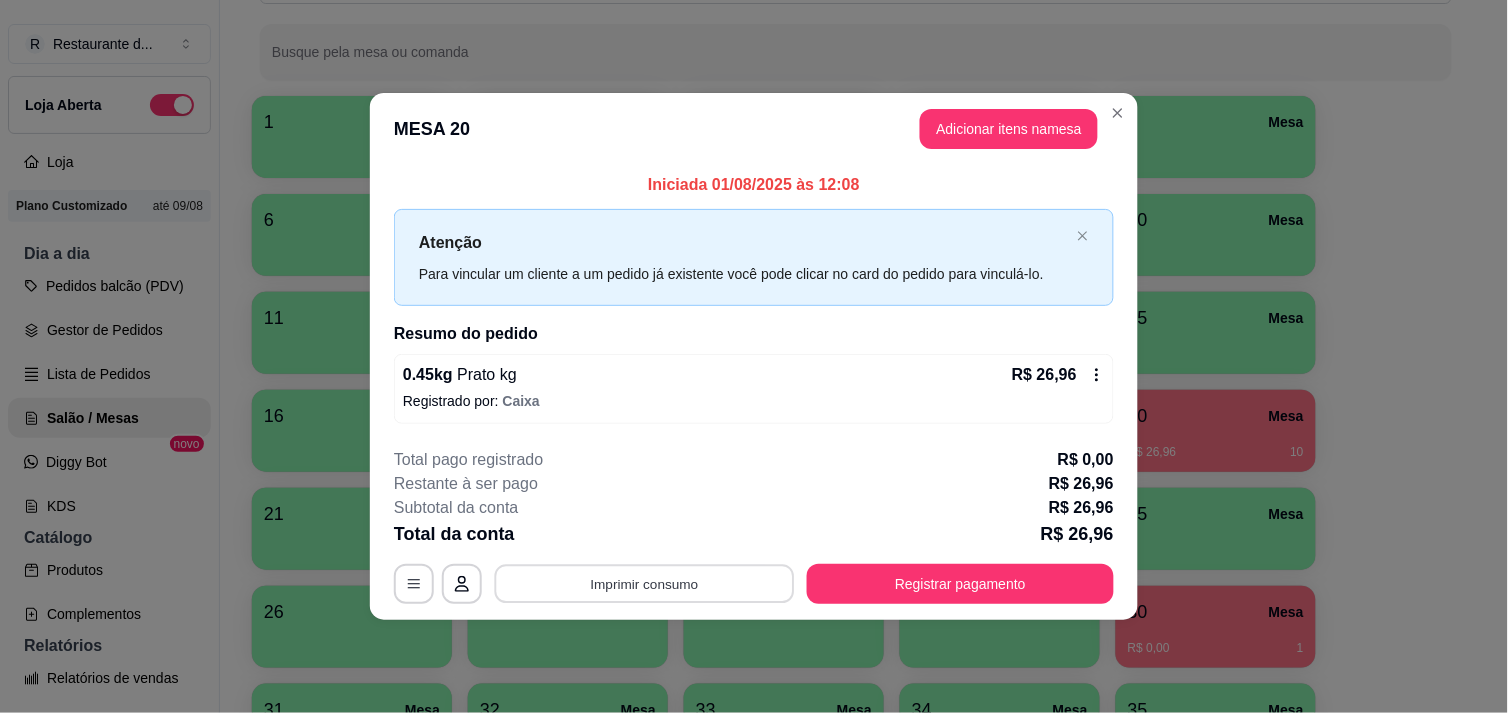 click on "Imprimir consumo" at bounding box center (645, 584) 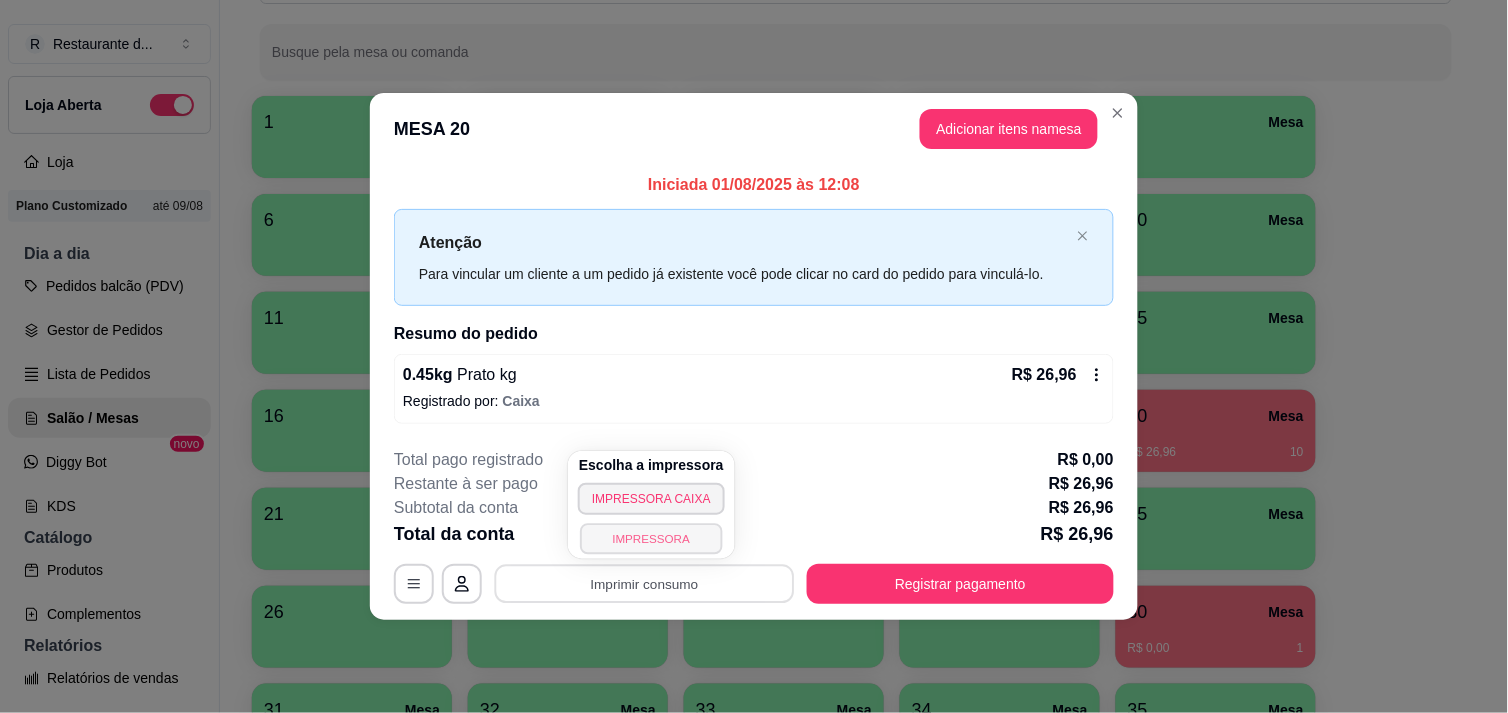 click on "IMPRESSORA" at bounding box center [651, 538] 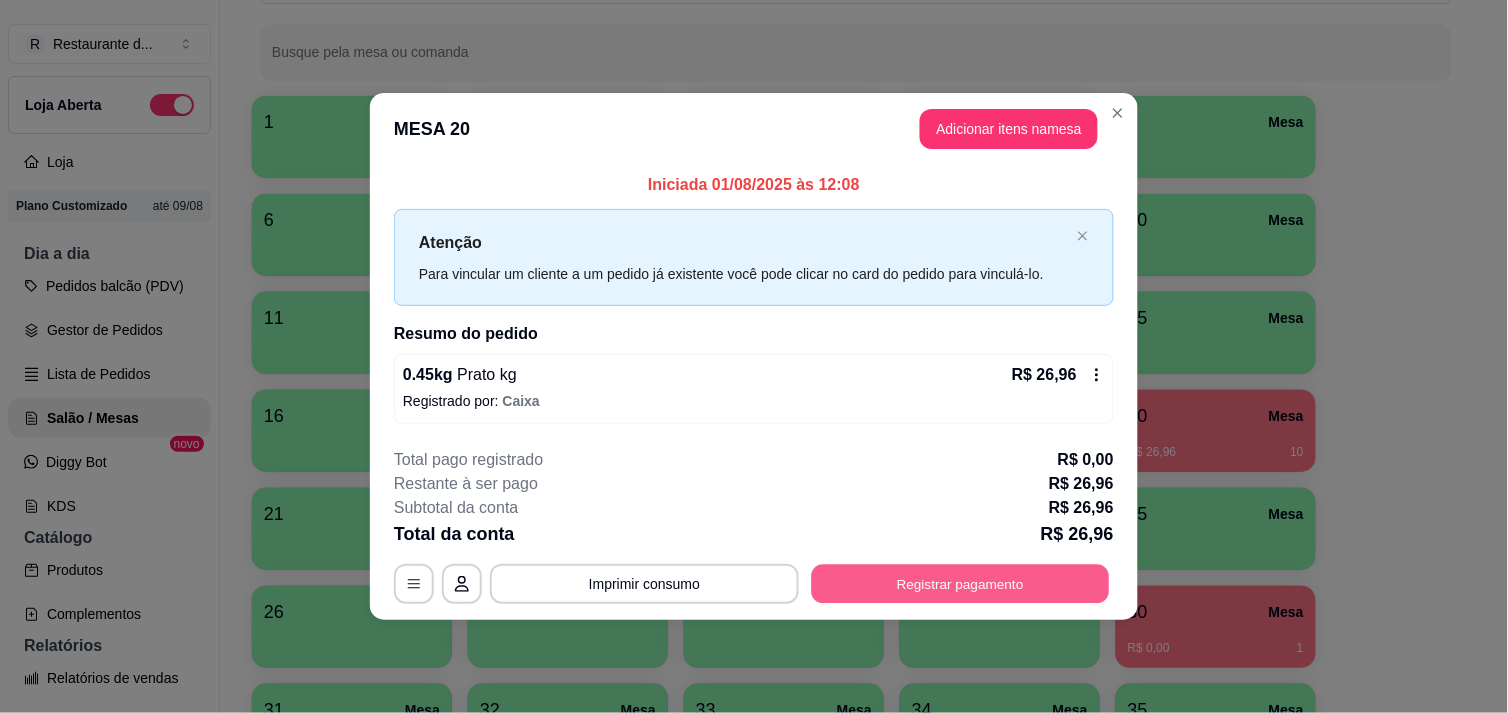 click on "Registrar pagamento" at bounding box center (961, 584) 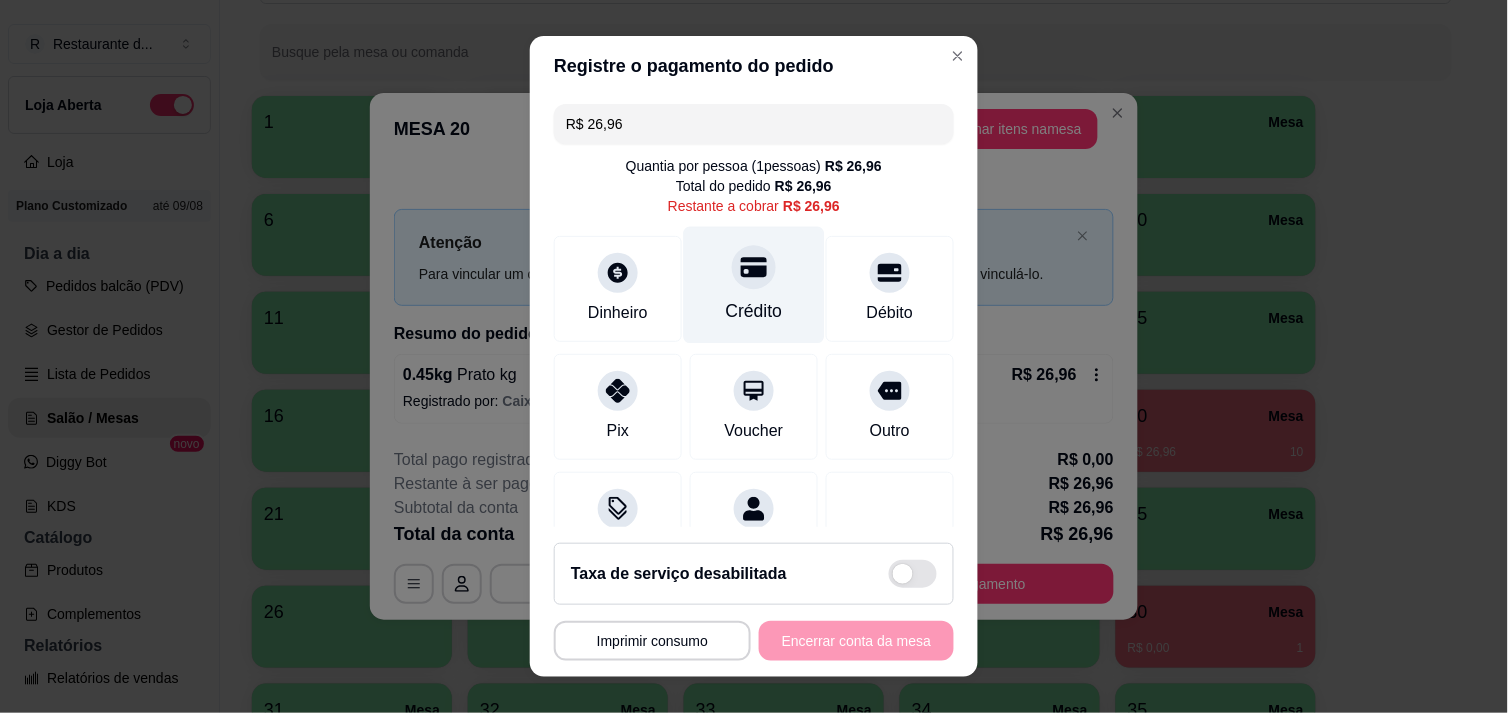 click on "Crédito" at bounding box center [754, 284] 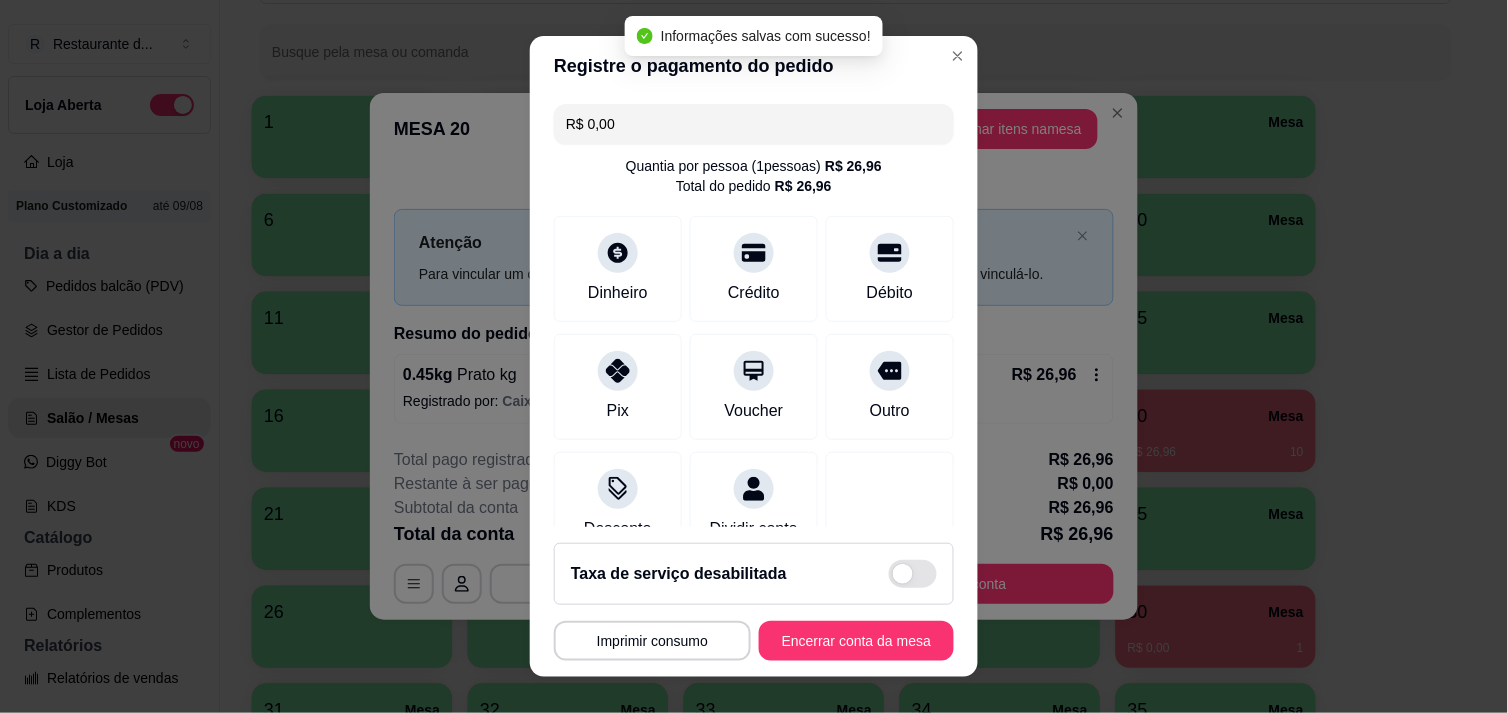 type on "R$ 0,00" 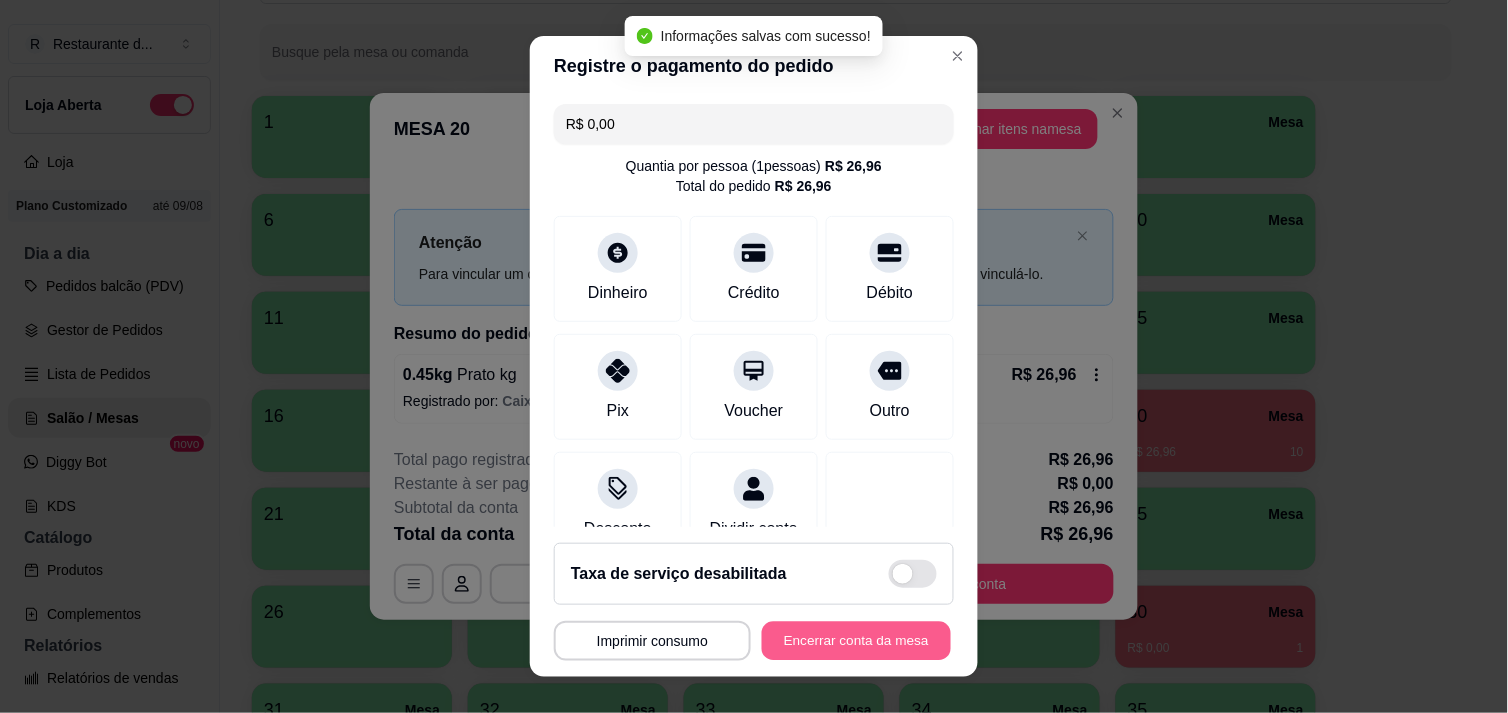 click on "Encerrar conta da mesa" at bounding box center [856, 641] 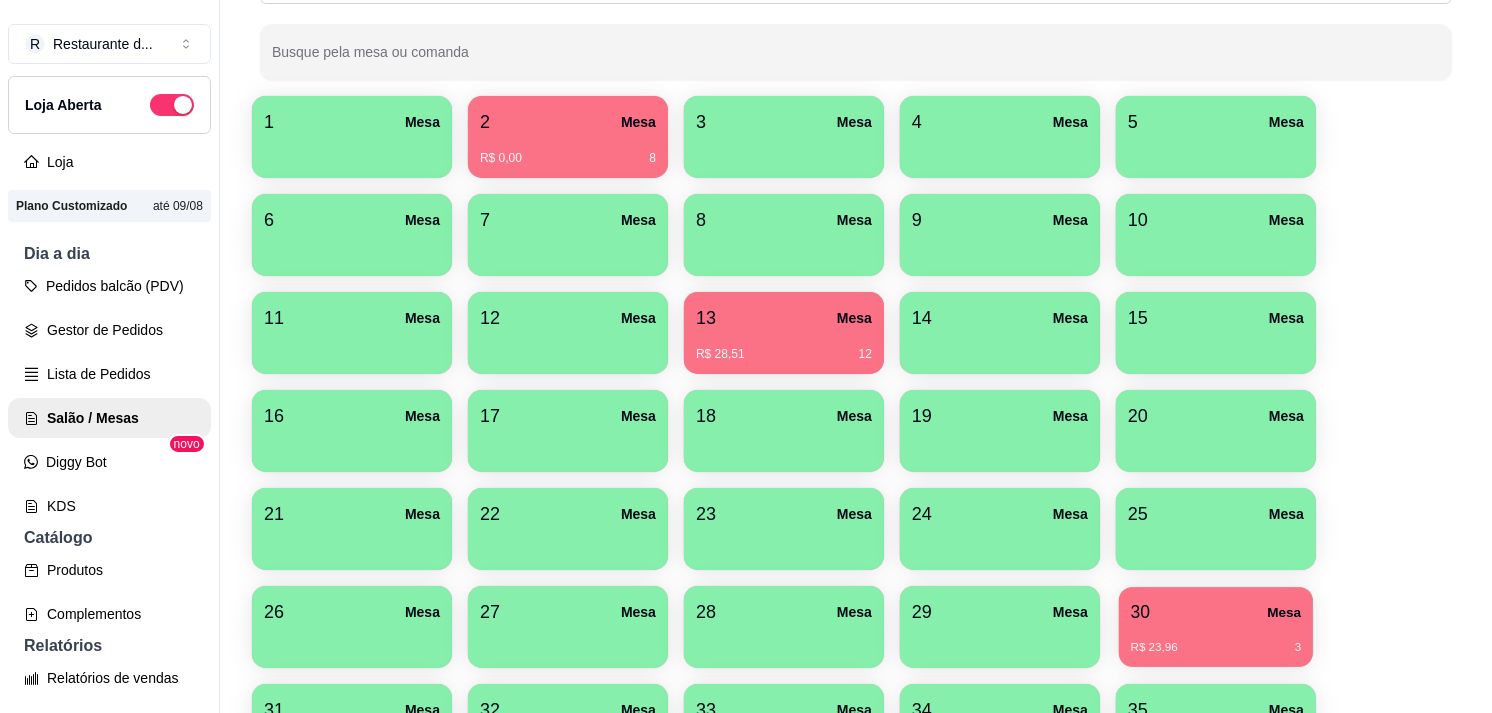 click on "30 Mesa" at bounding box center (1216, 612) 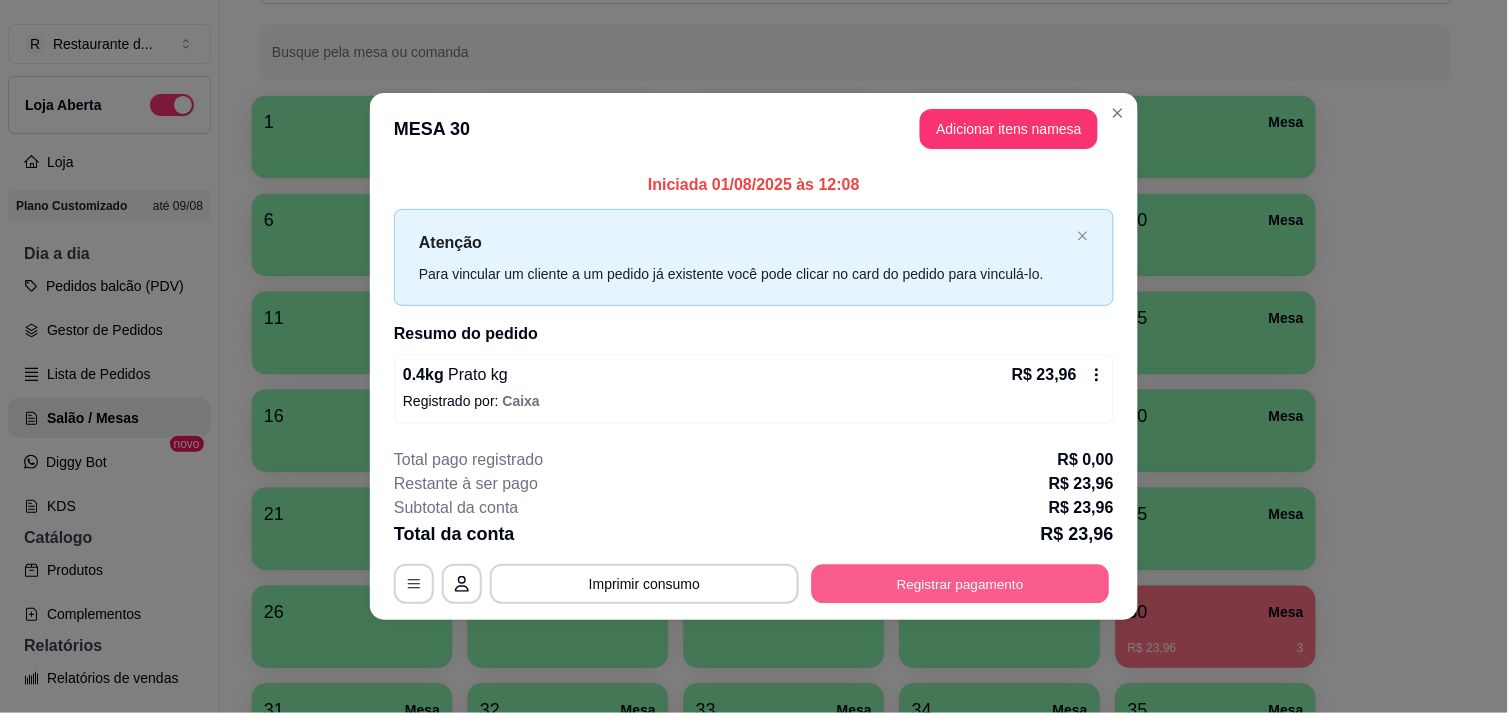 click on "Registrar pagamento" at bounding box center (961, 584) 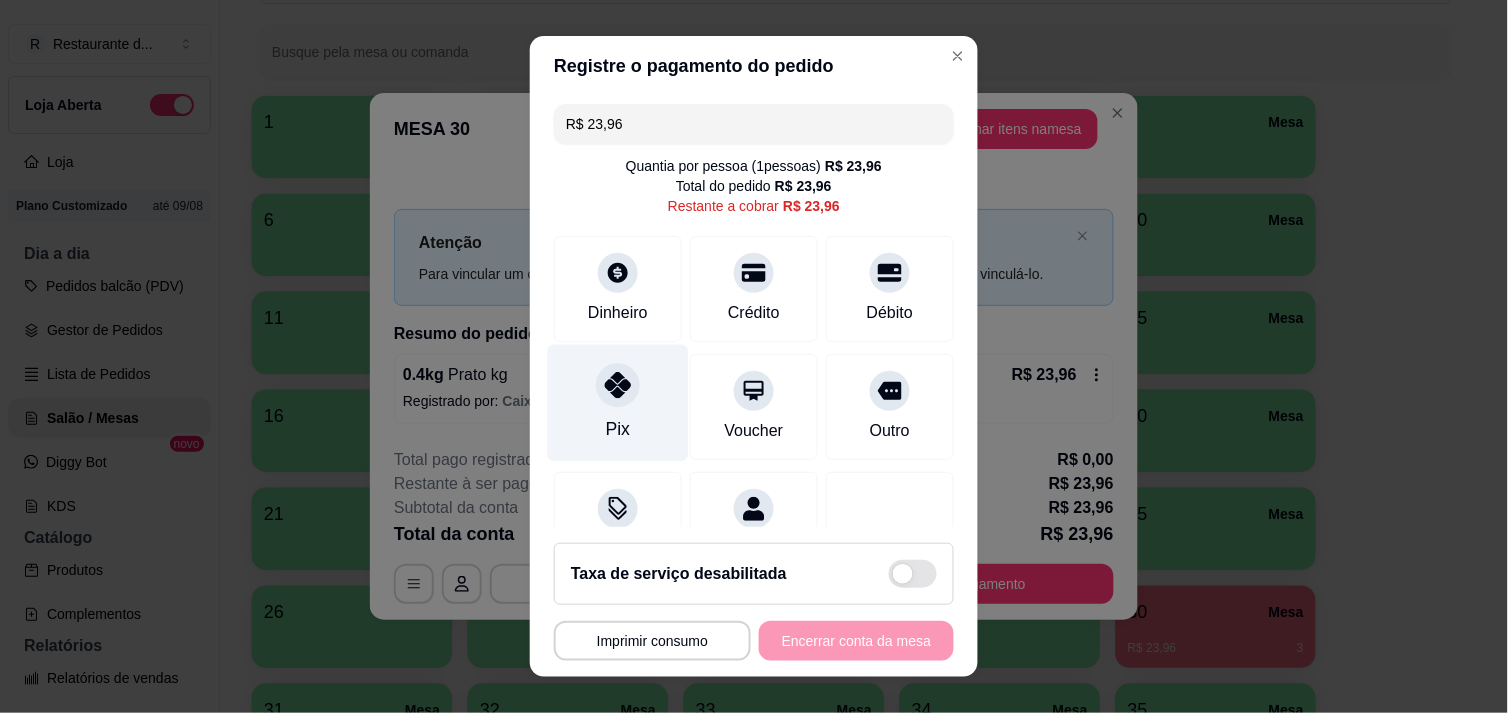 click 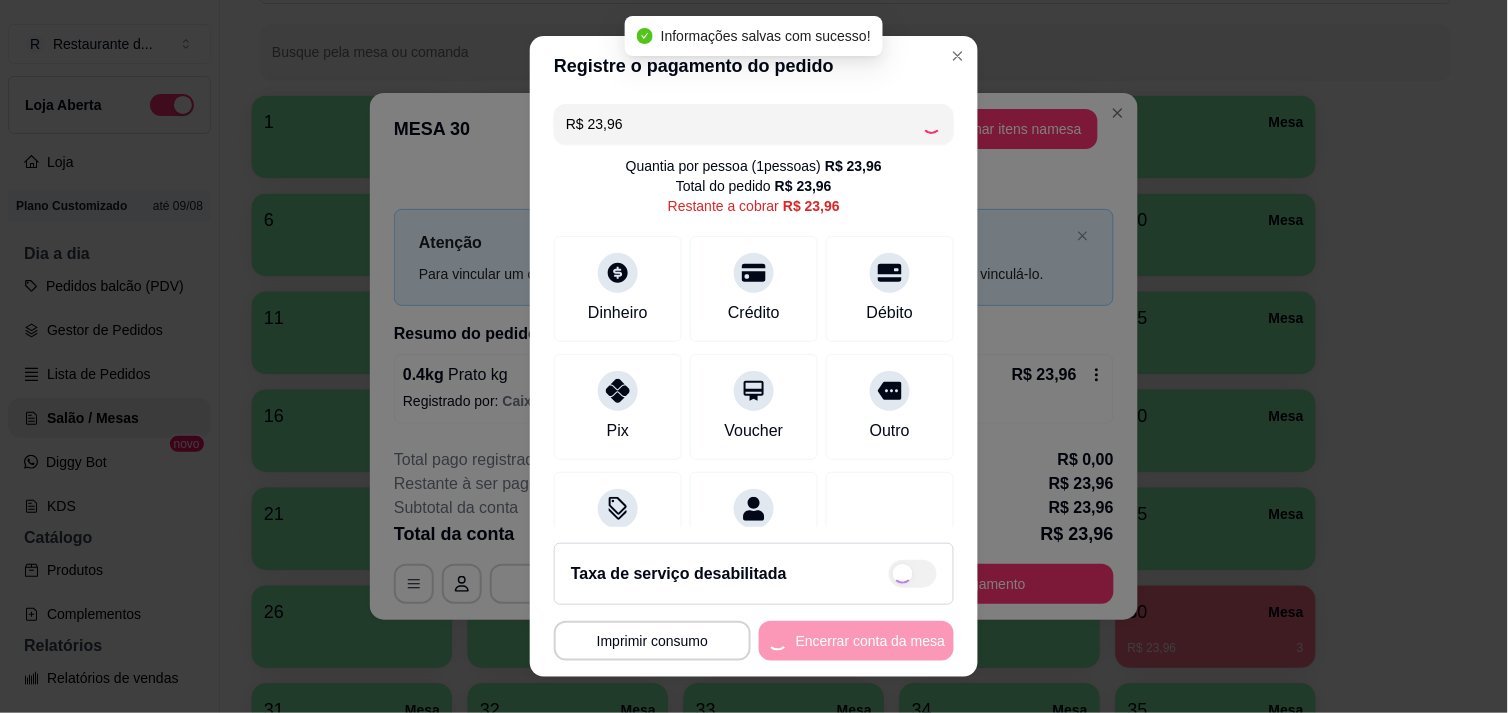 type on "R$ 0,00" 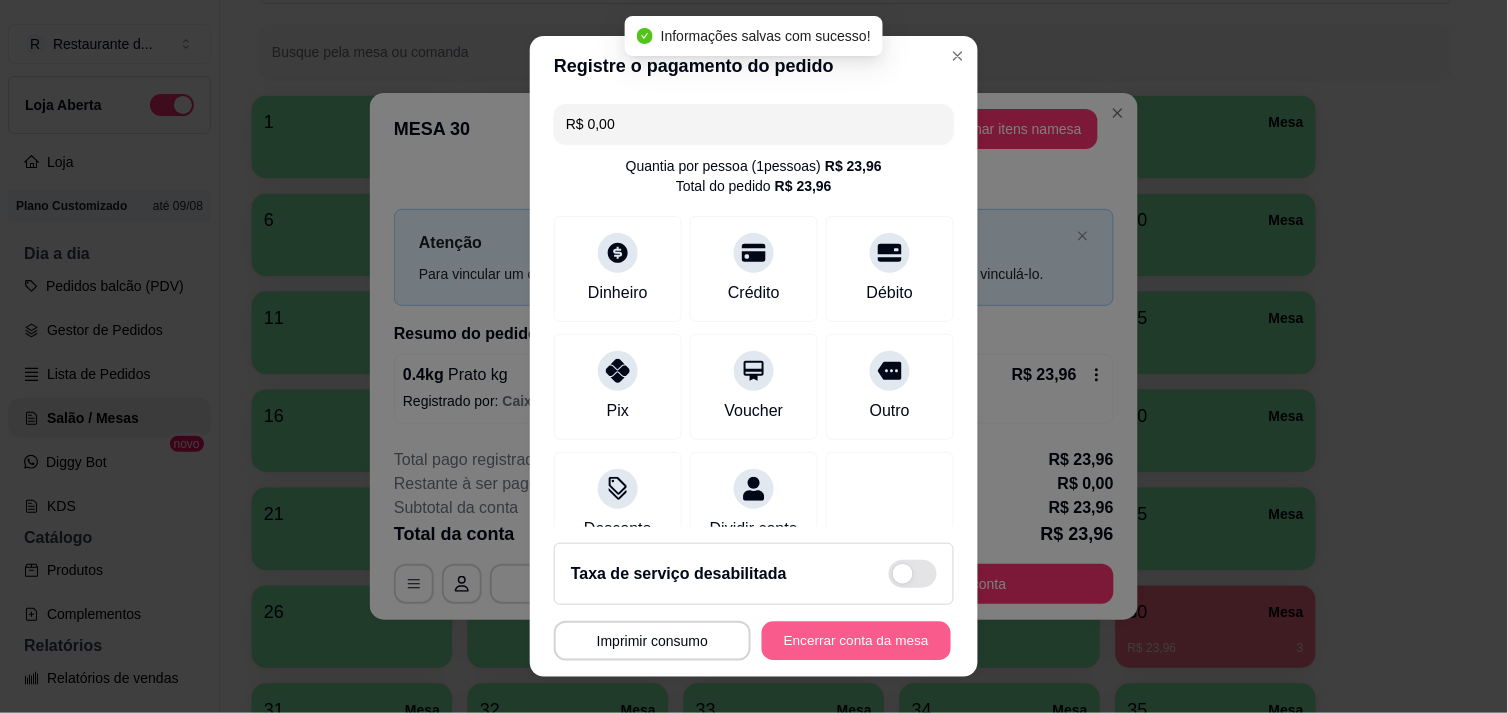 click on "Encerrar conta da mesa" at bounding box center [856, 641] 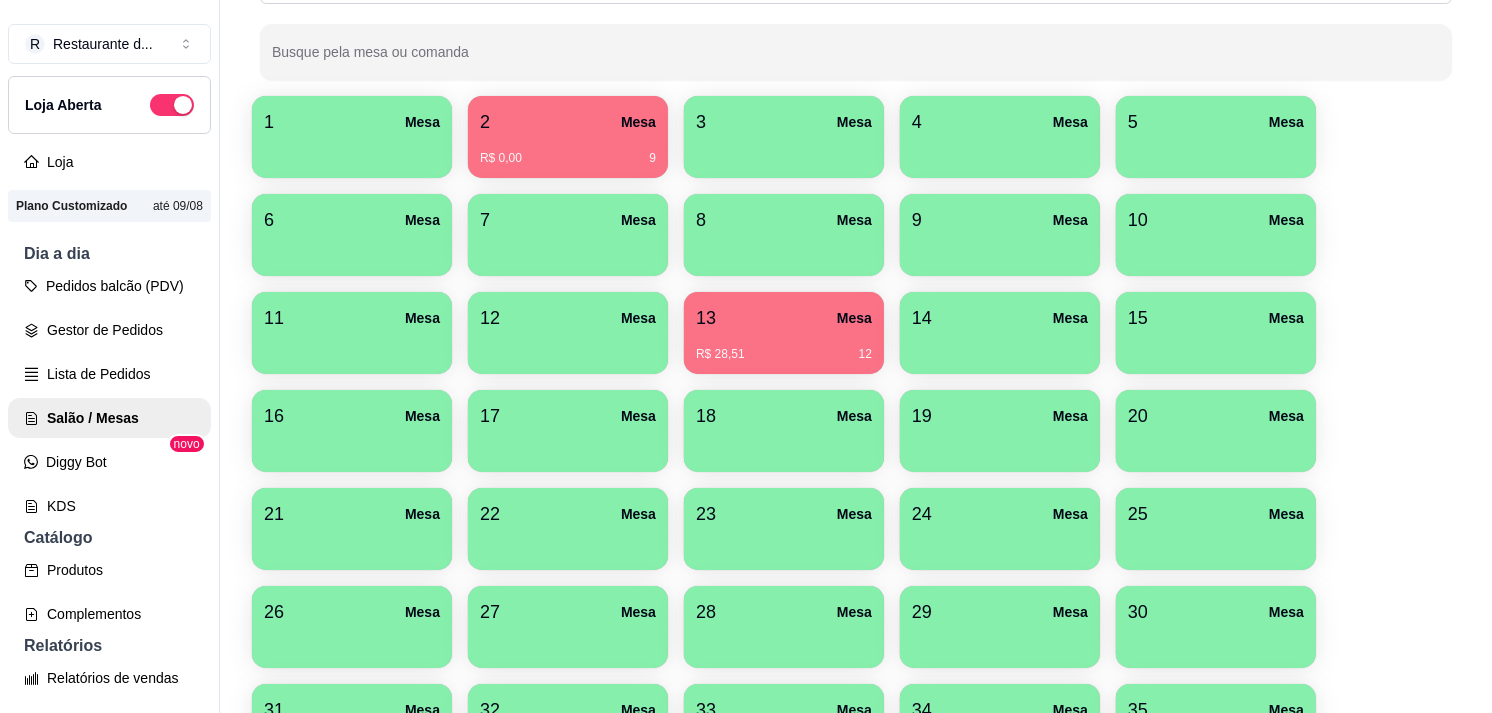 click on "R$ 28,51 [NUMBER]" at bounding box center (784, 354) 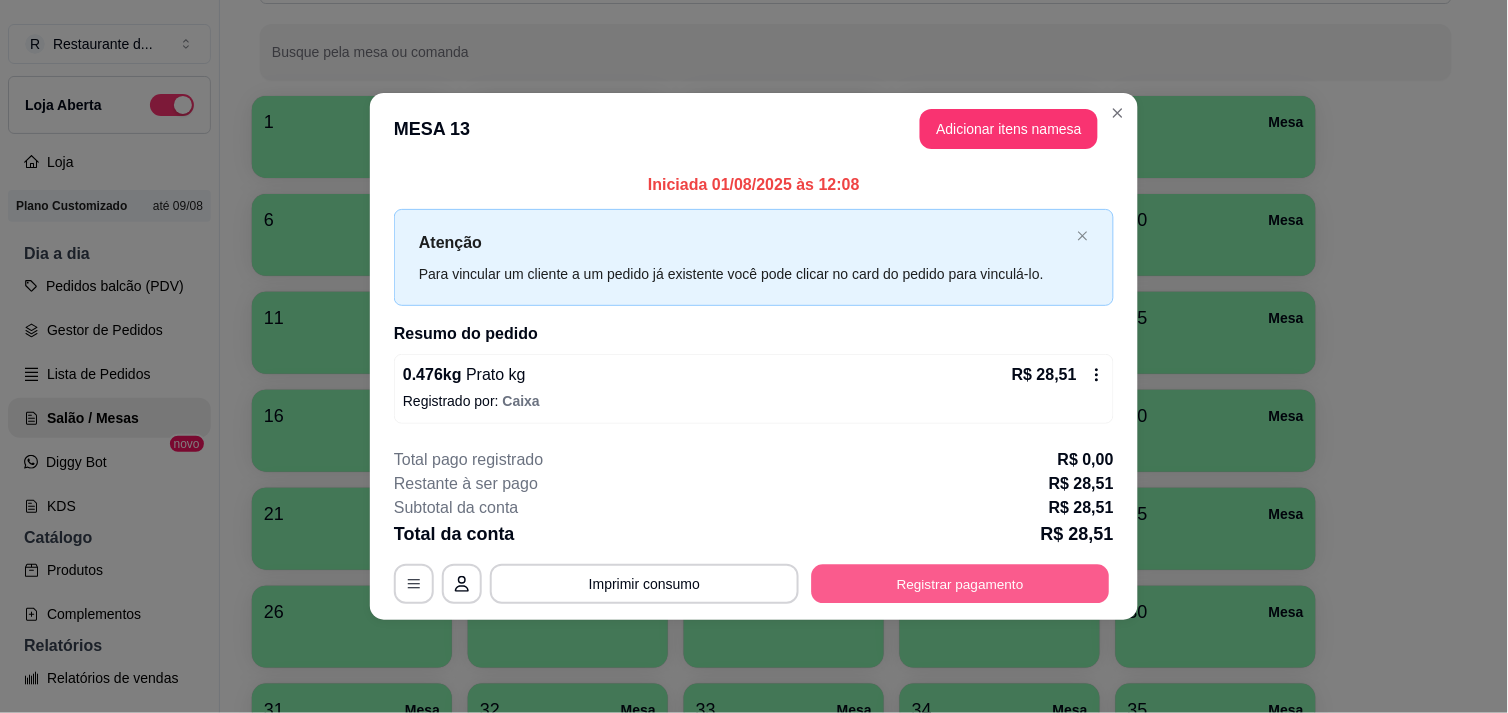 click on "Registrar pagamento" at bounding box center [961, 584] 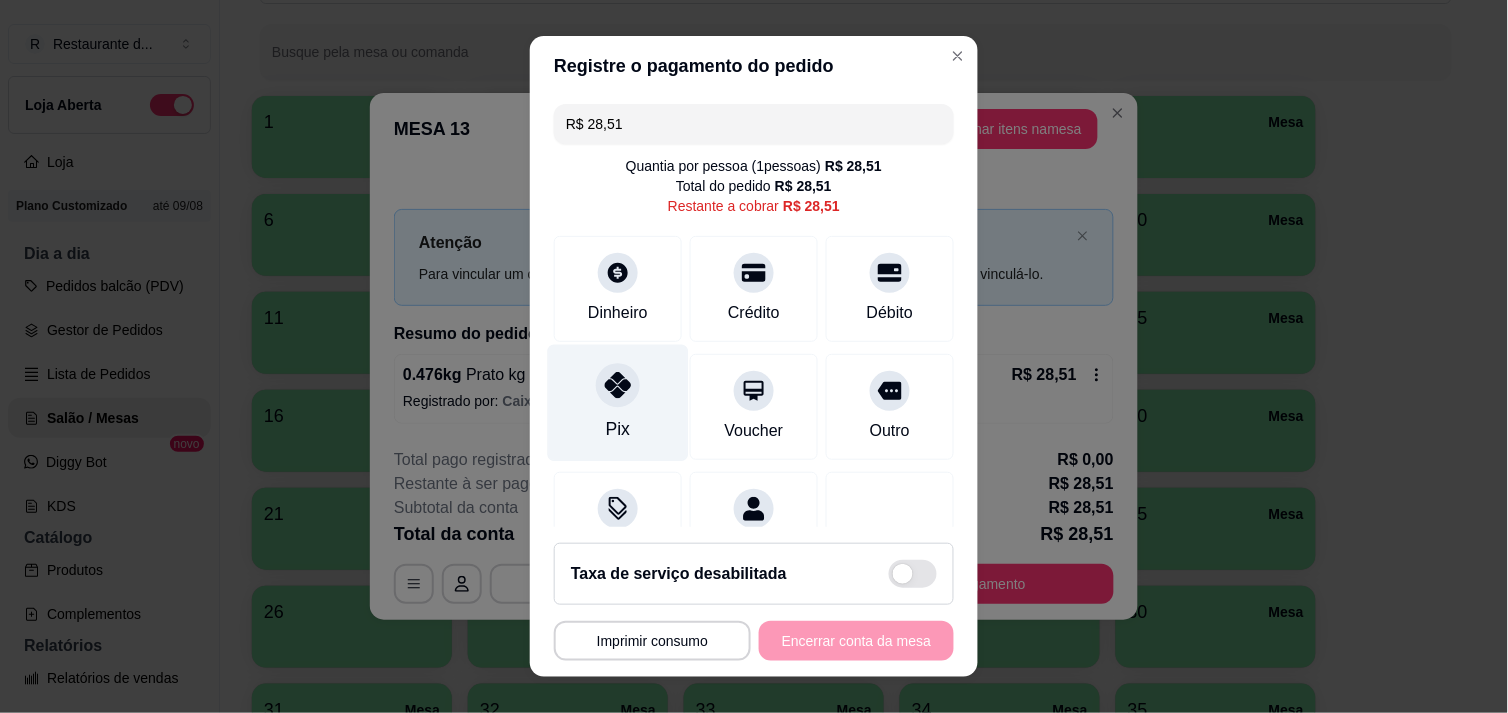 click at bounding box center [618, 385] 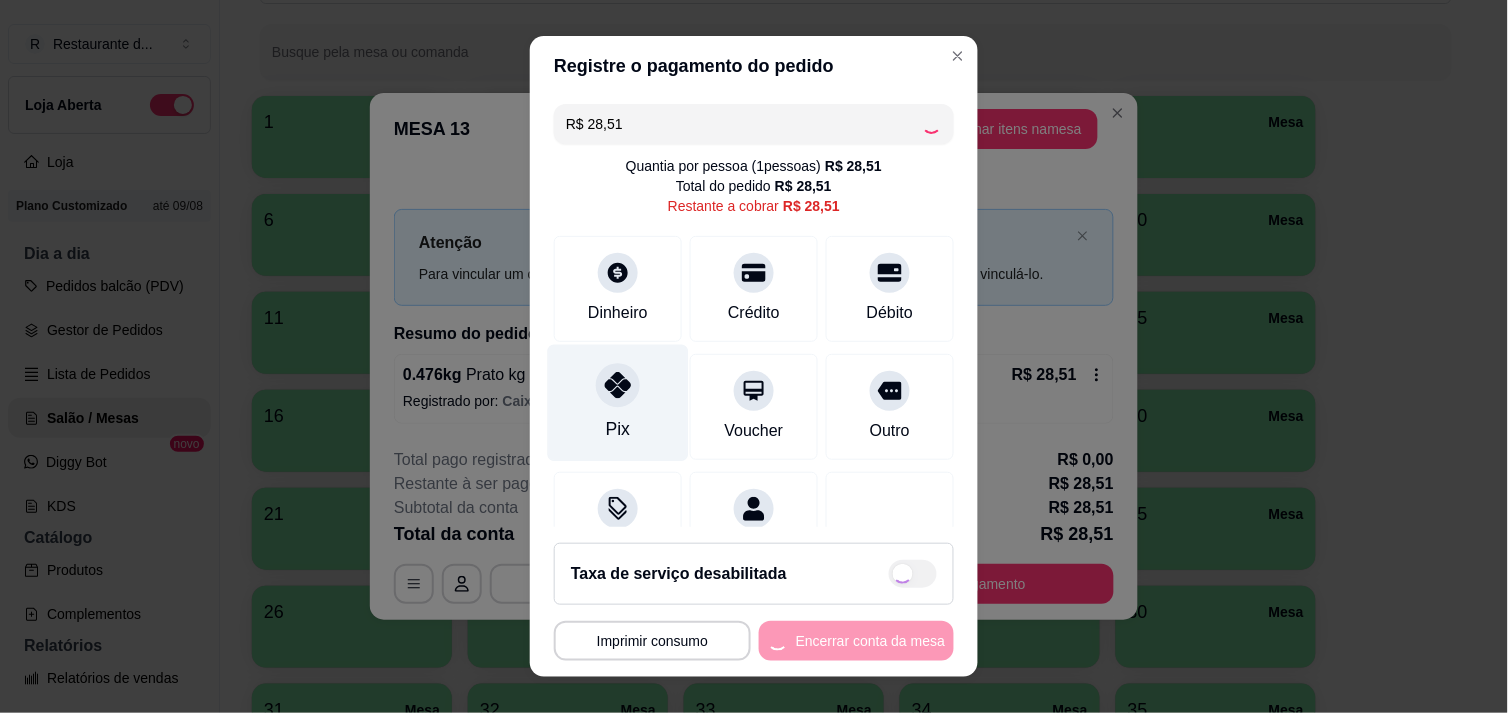 type on "R$ 0,00" 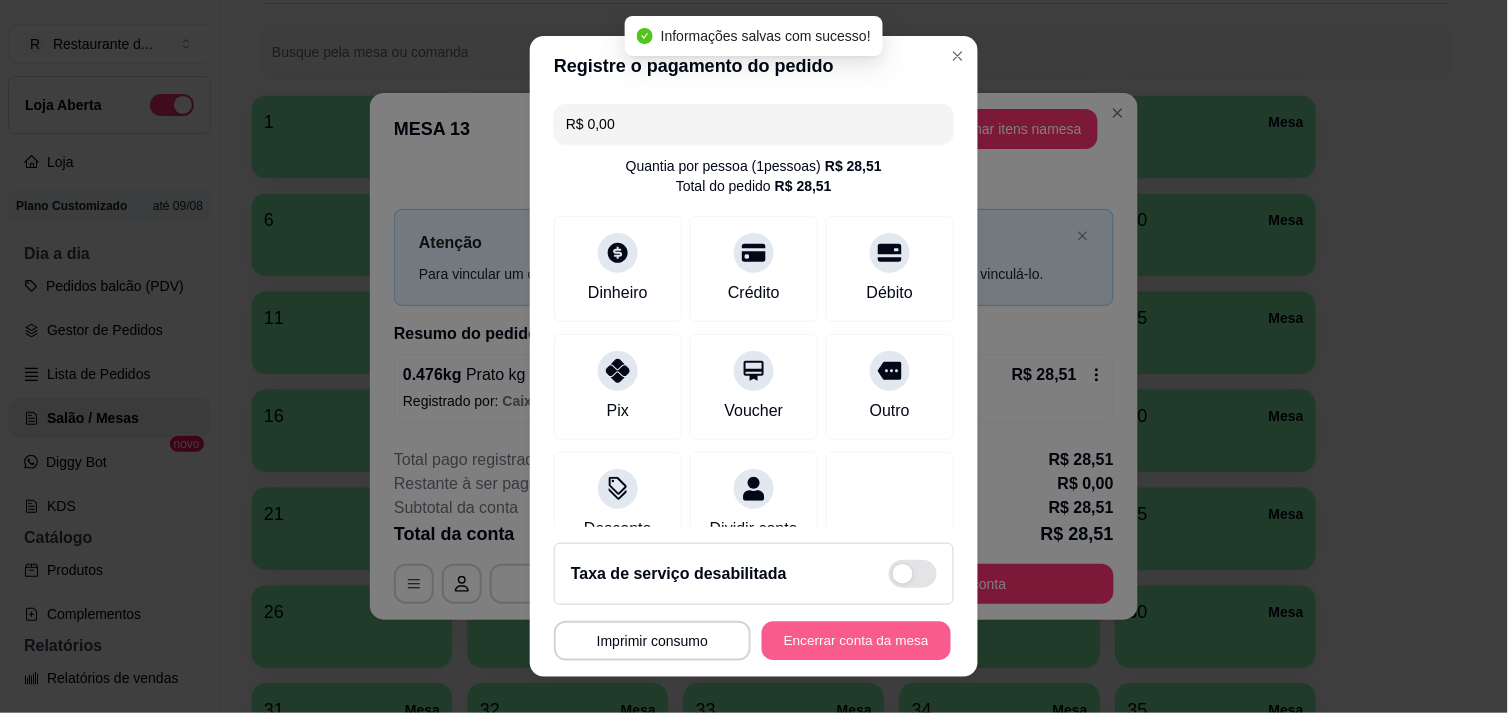 click on "Encerrar conta da mesa" at bounding box center (856, 641) 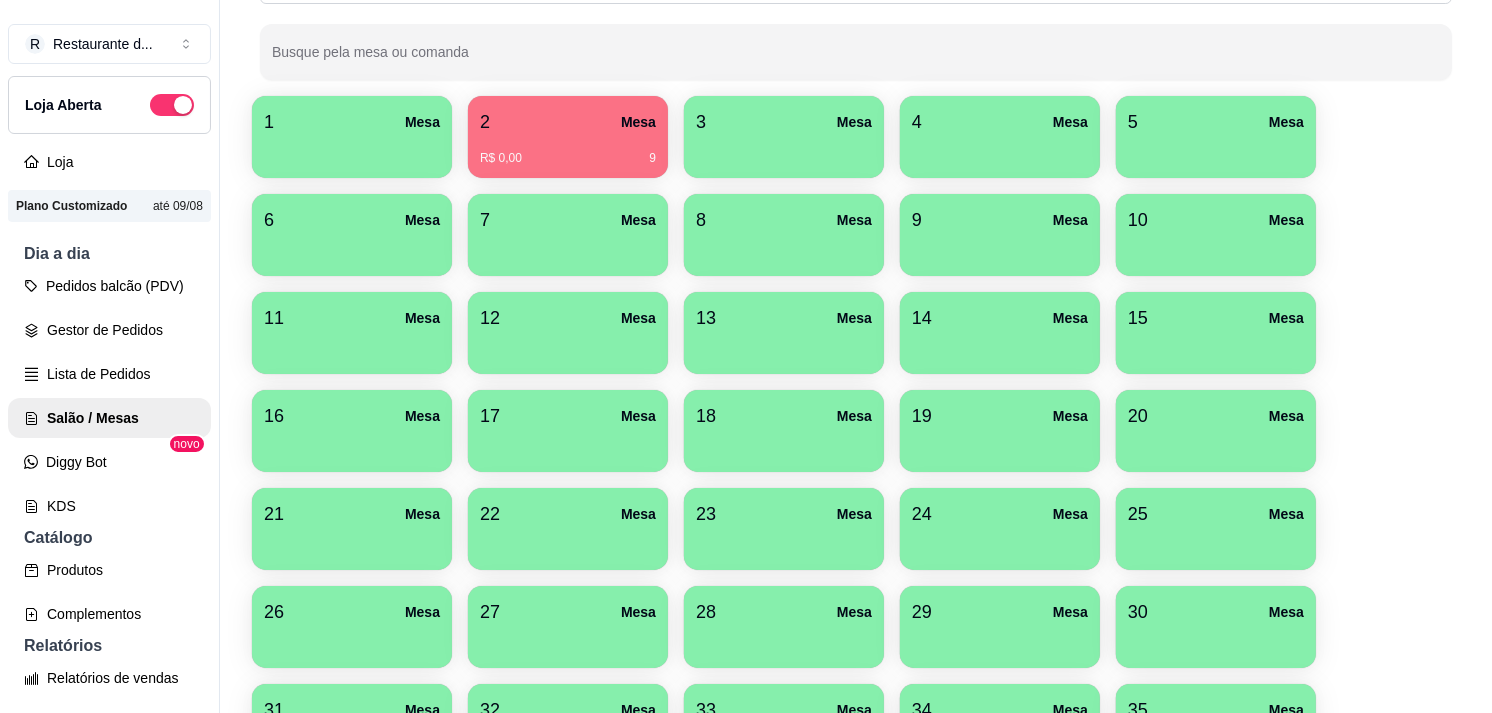 click on "2 Mesa" at bounding box center (568, 122) 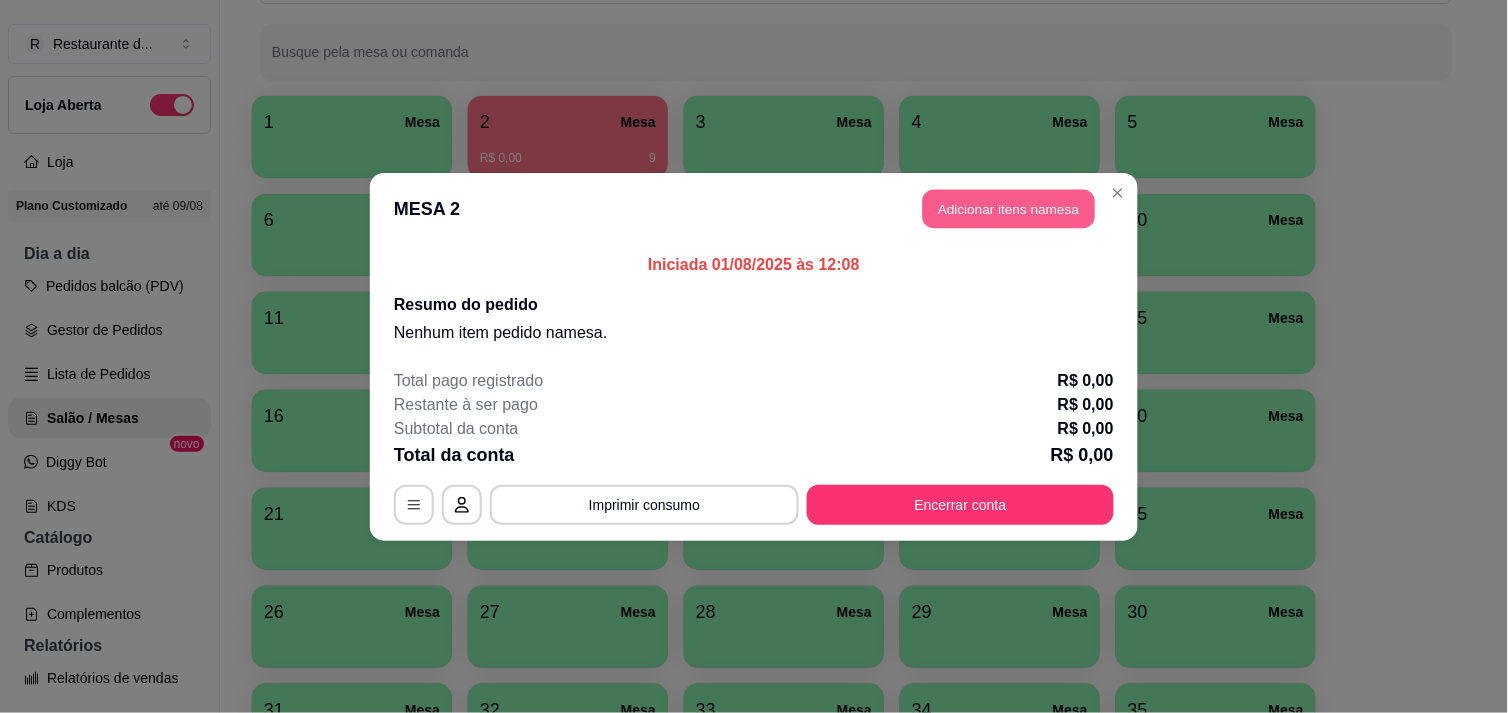 click on "Adicionar itens na  mesa" at bounding box center (1009, 208) 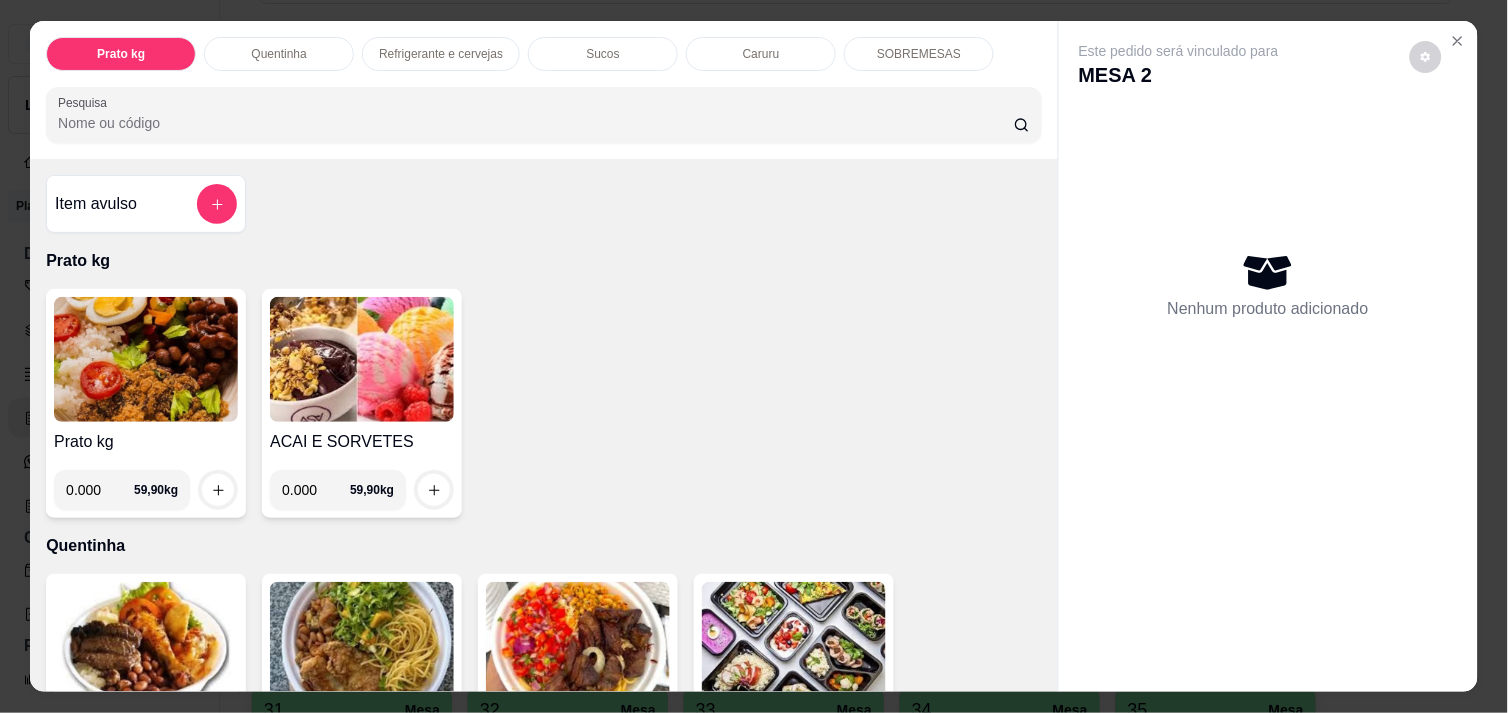 click on "0.000" at bounding box center (100, 490) 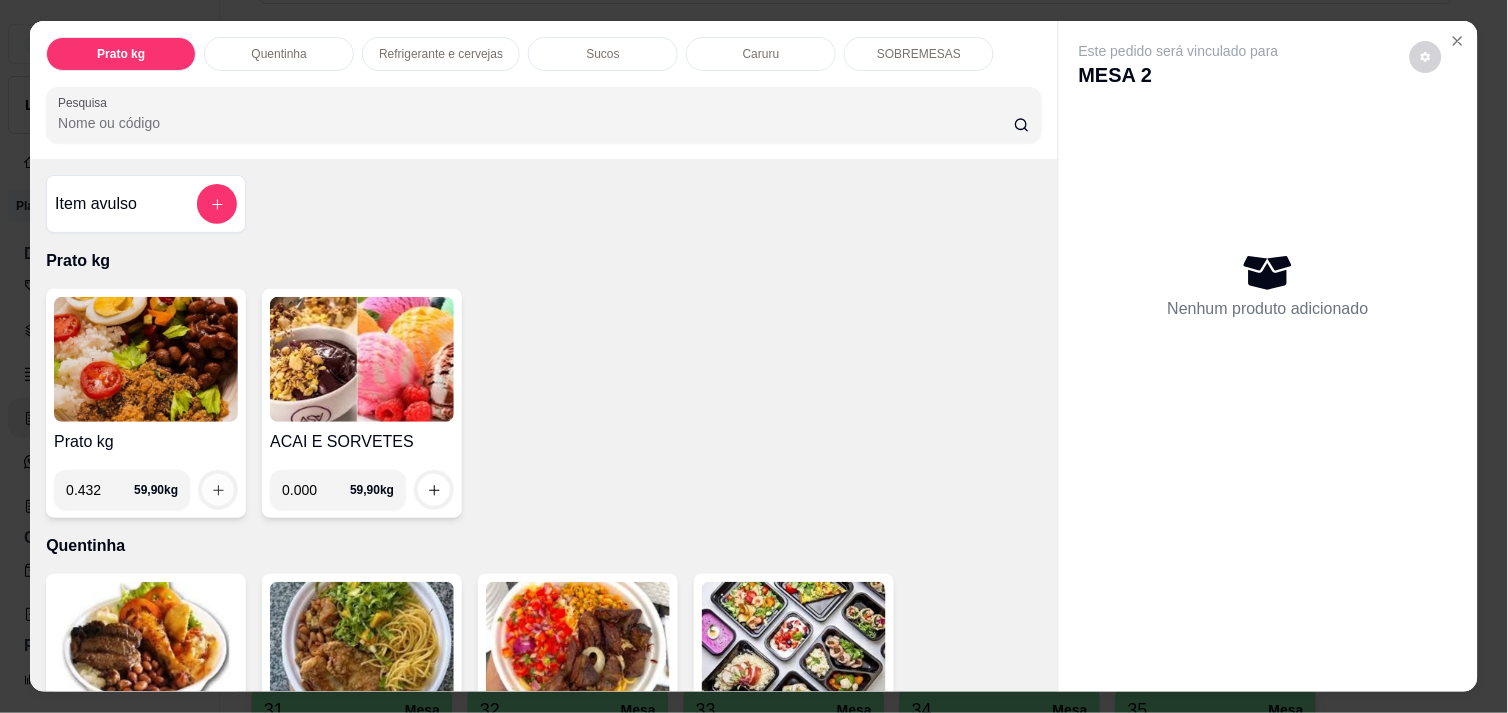 type on "0.432" 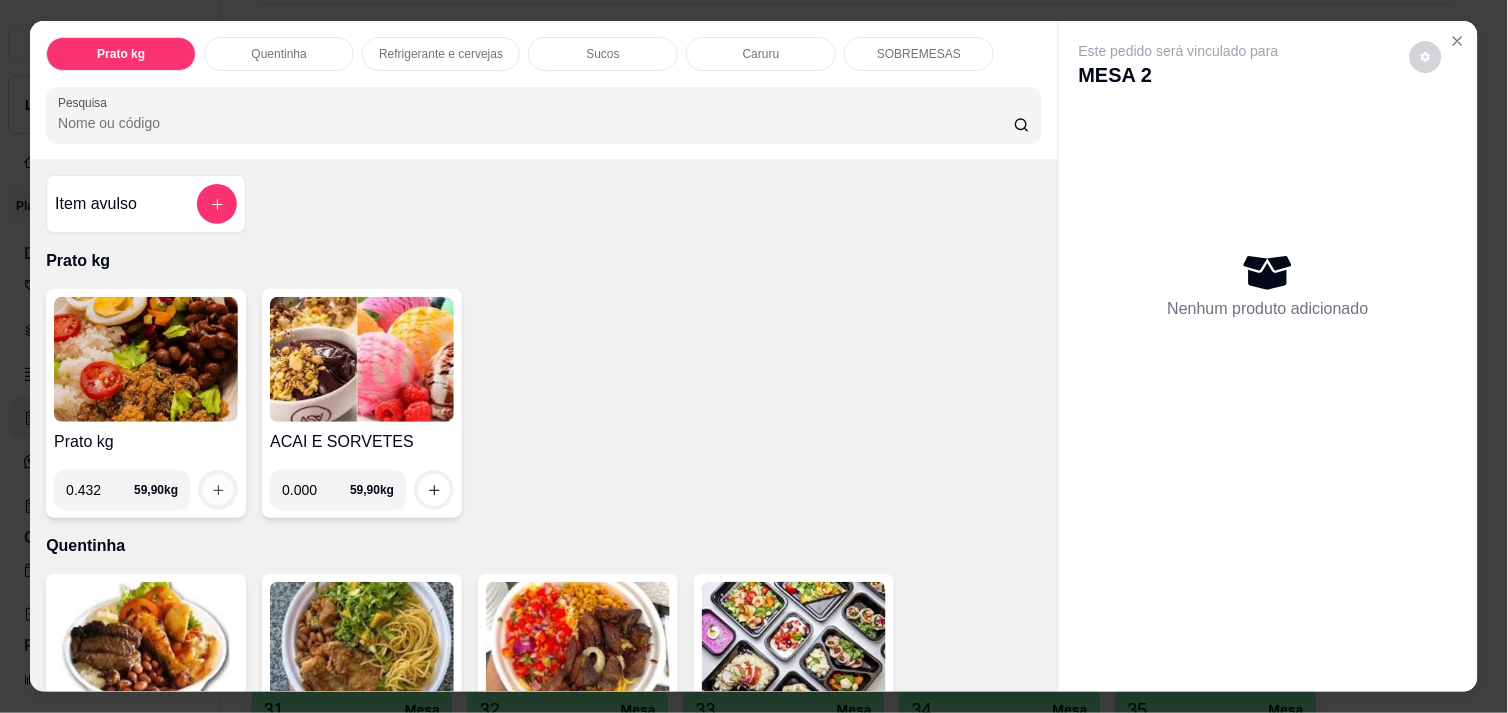 click 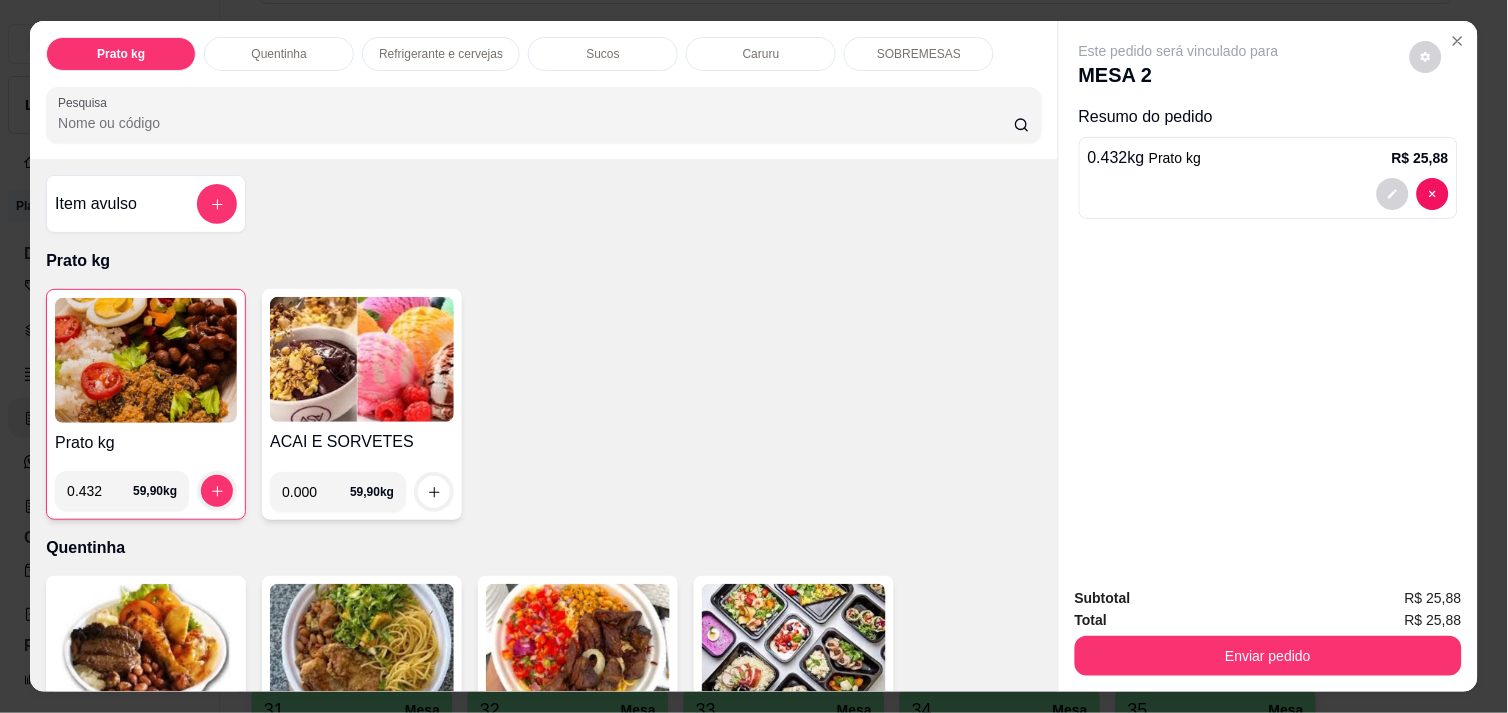 click on "Refrigerante e cervejas" at bounding box center [441, 54] 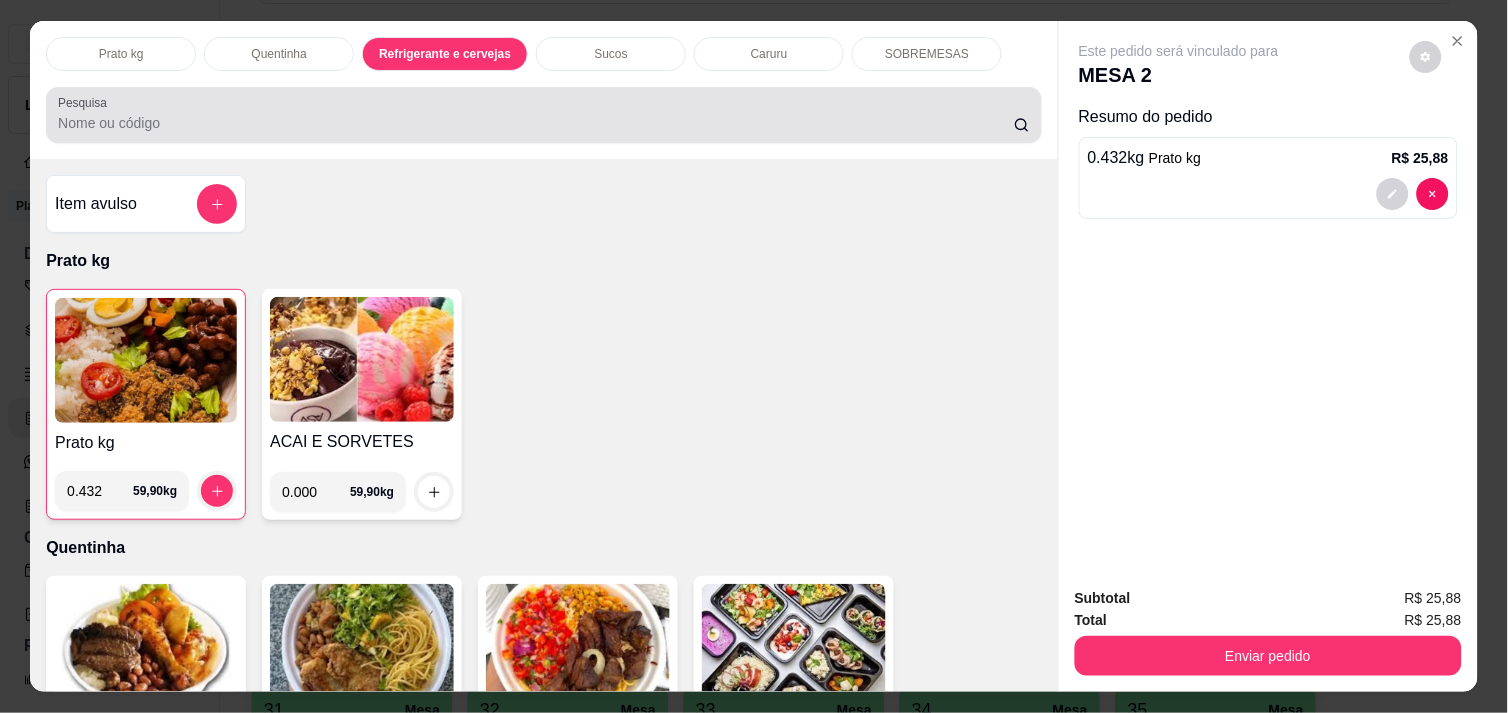 scroll, scrollTop: 986, scrollLeft: 0, axis: vertical 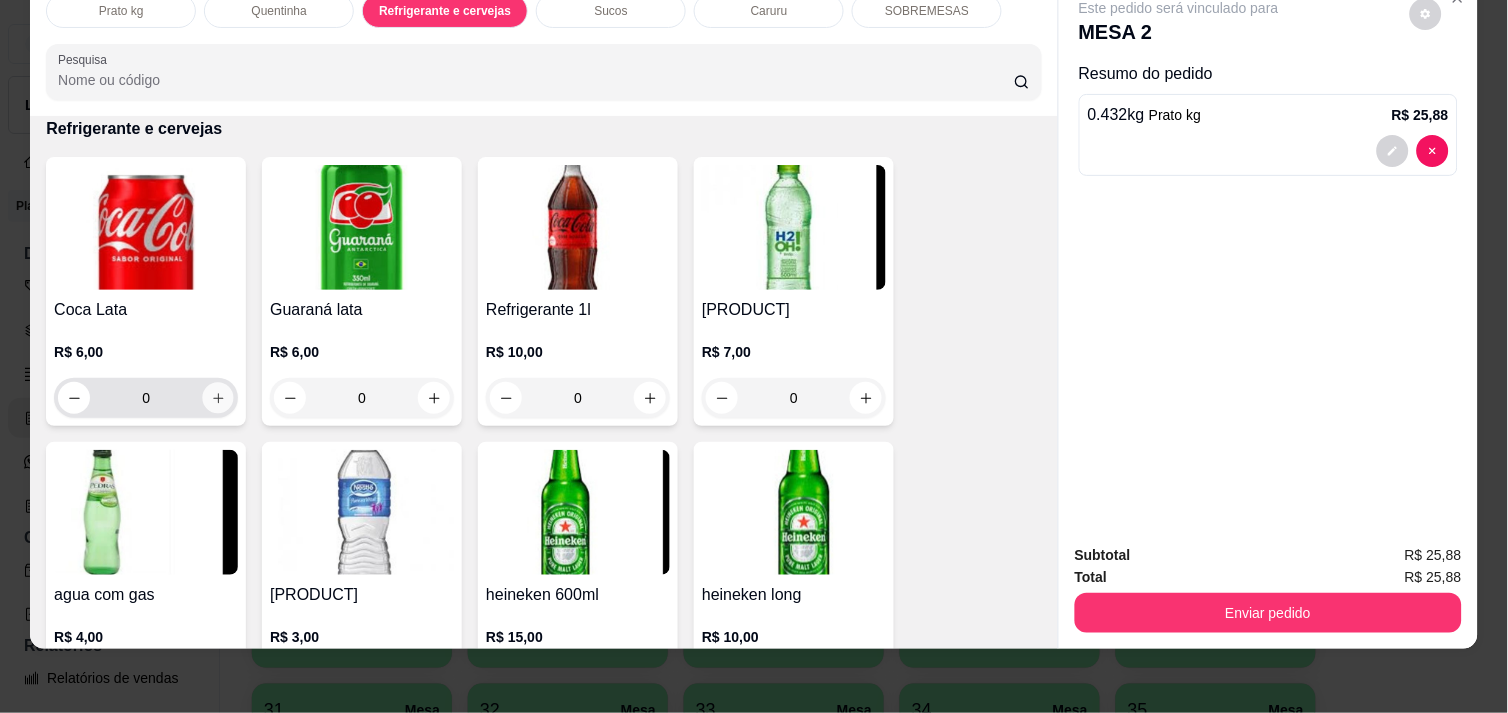 click at bounding box center [218, 398] 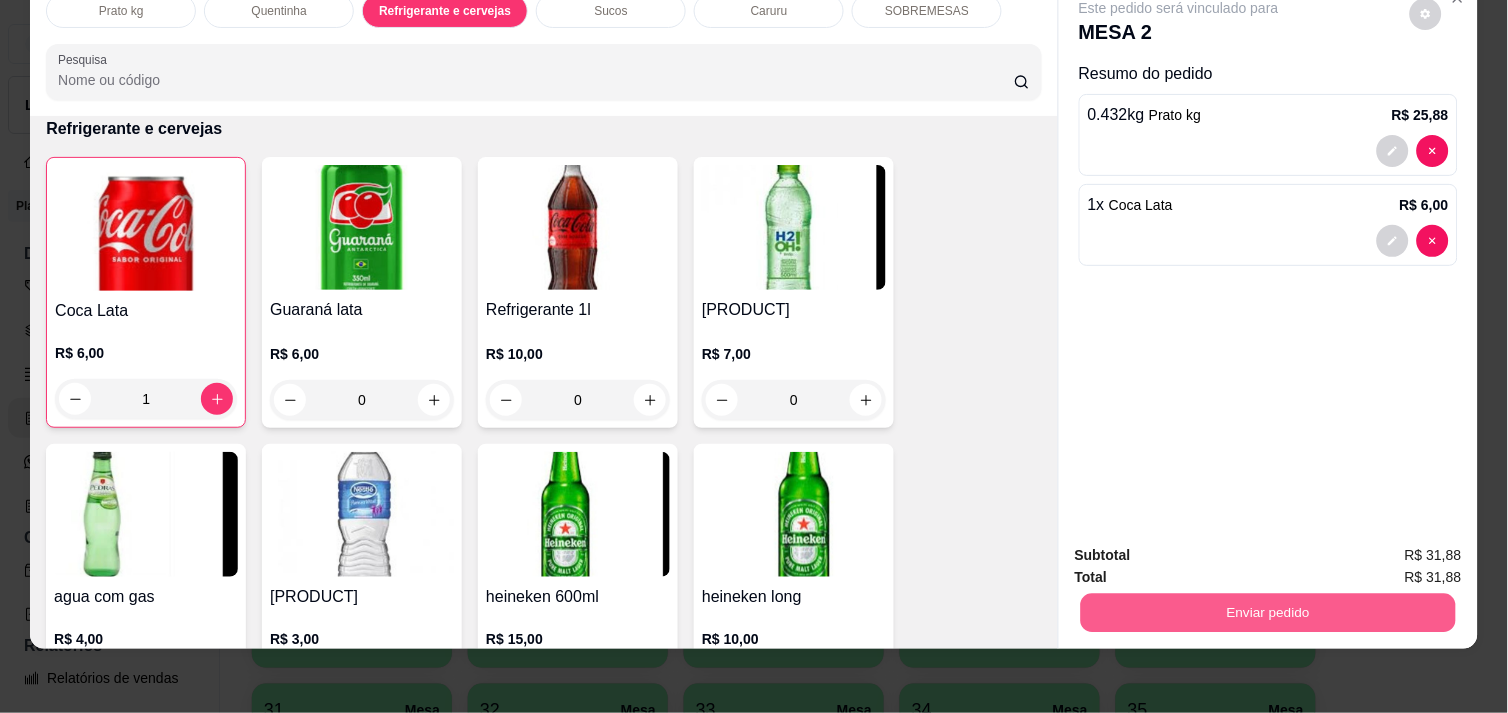 click on "Enviar pedido" at bounding box center (1268, 612) 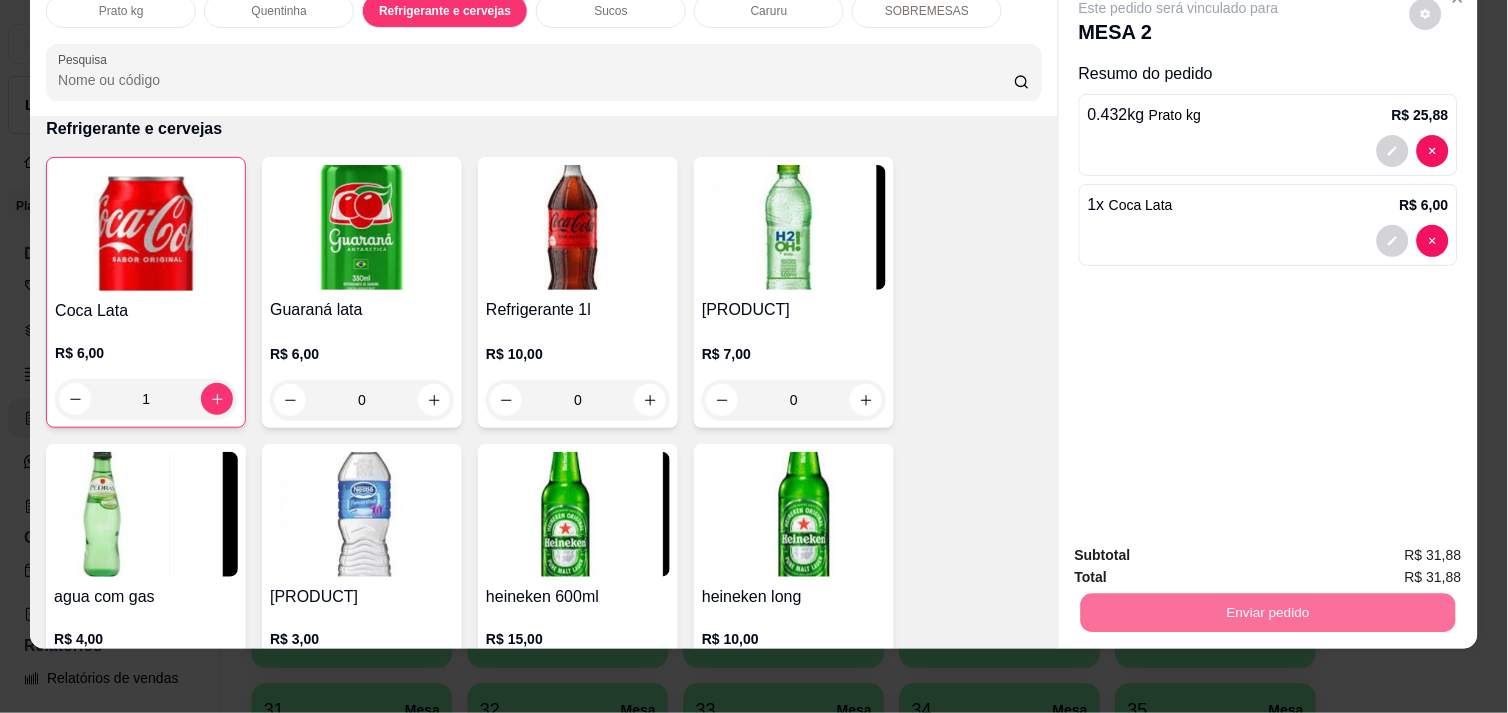 click on "Não registrar e enviar pedido" at bounding box center (1202, 547) 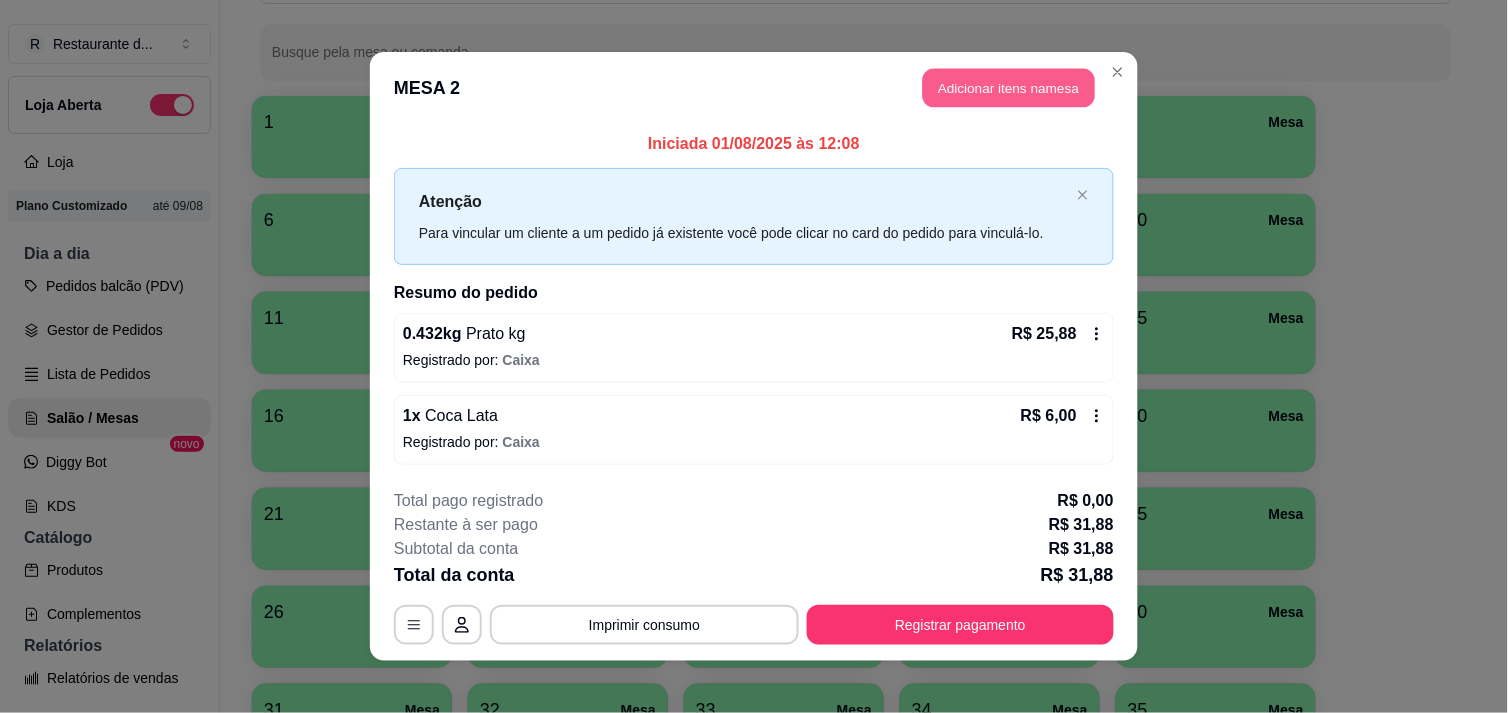 click on "Adicionar itens na  mesa" at bounding box center (1009, 88) 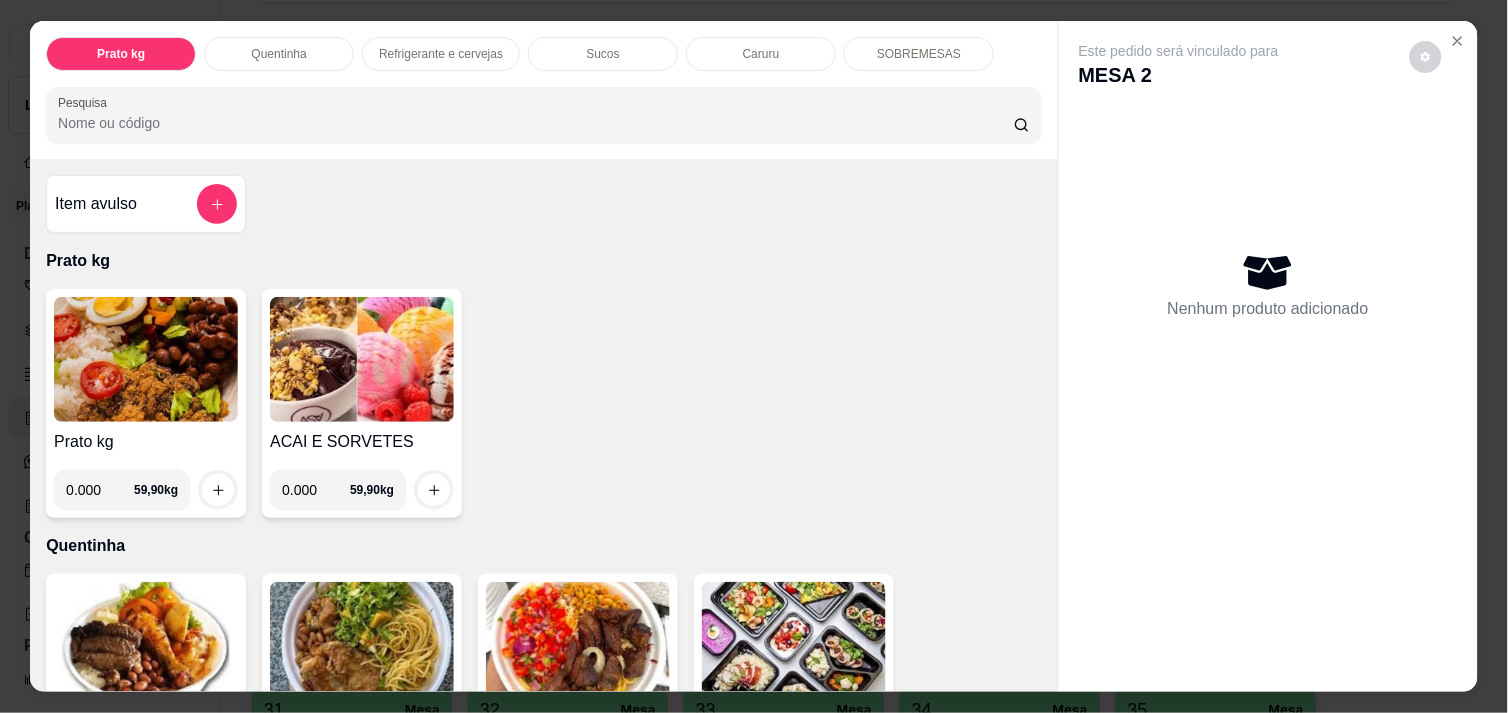 click on "0.000" at bounding box center [100, 490] 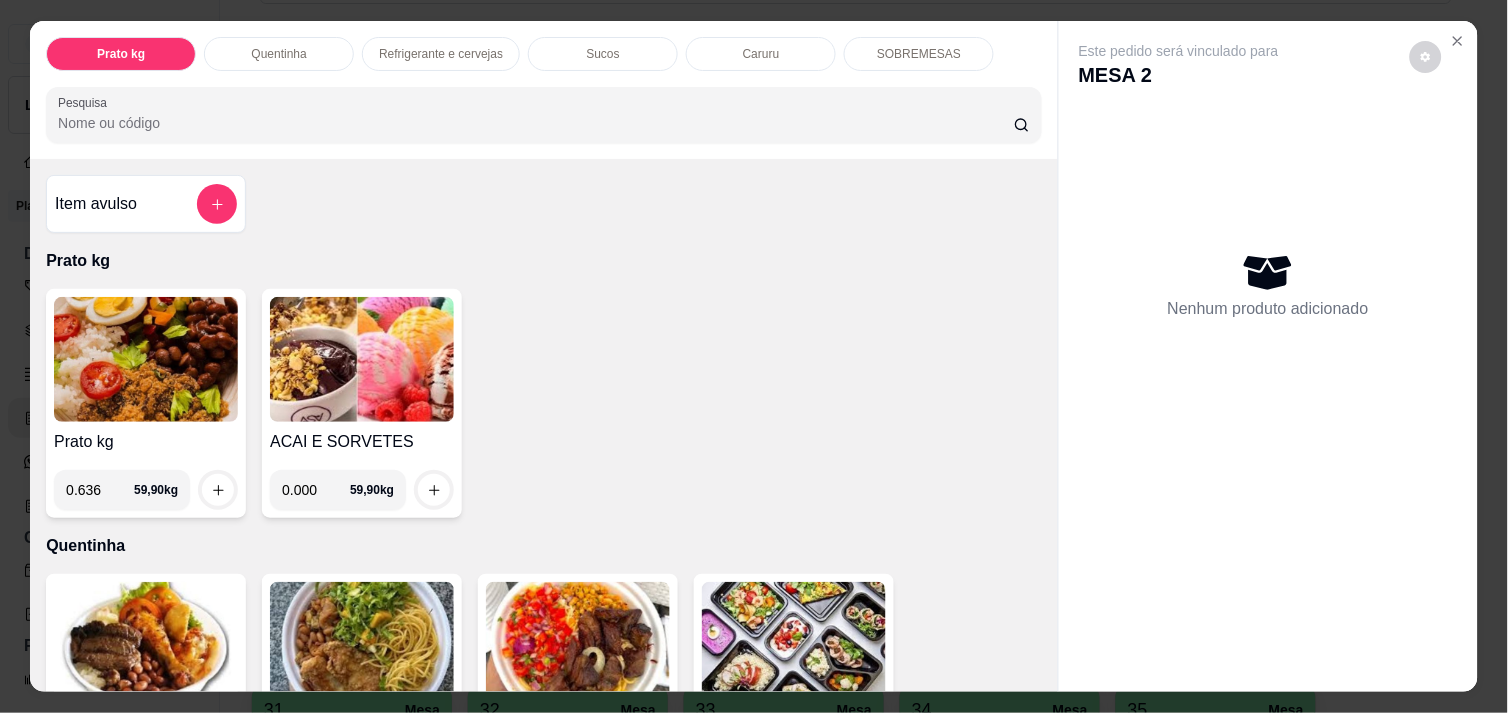 type on "0.636" 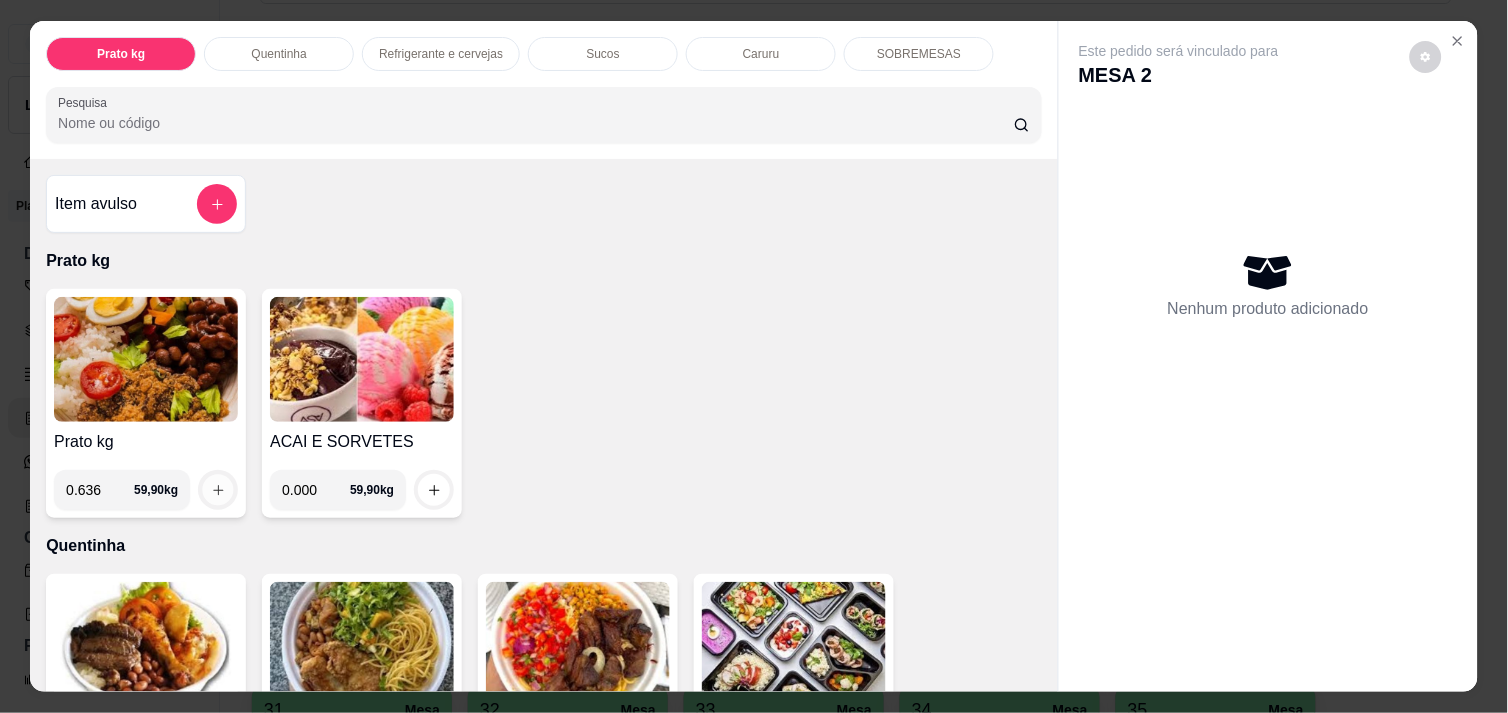 click 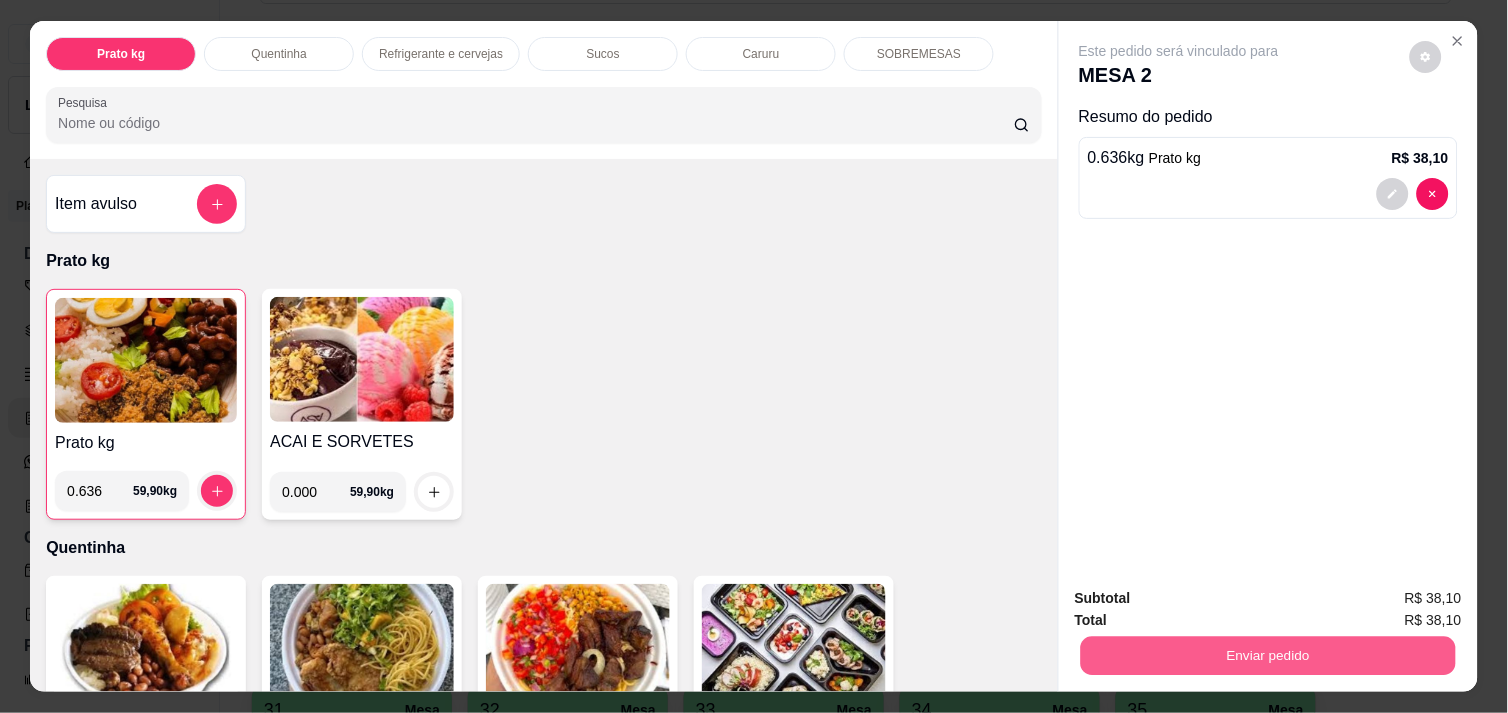 click on "Enviar pedido" at bounding box center [1268, 655] 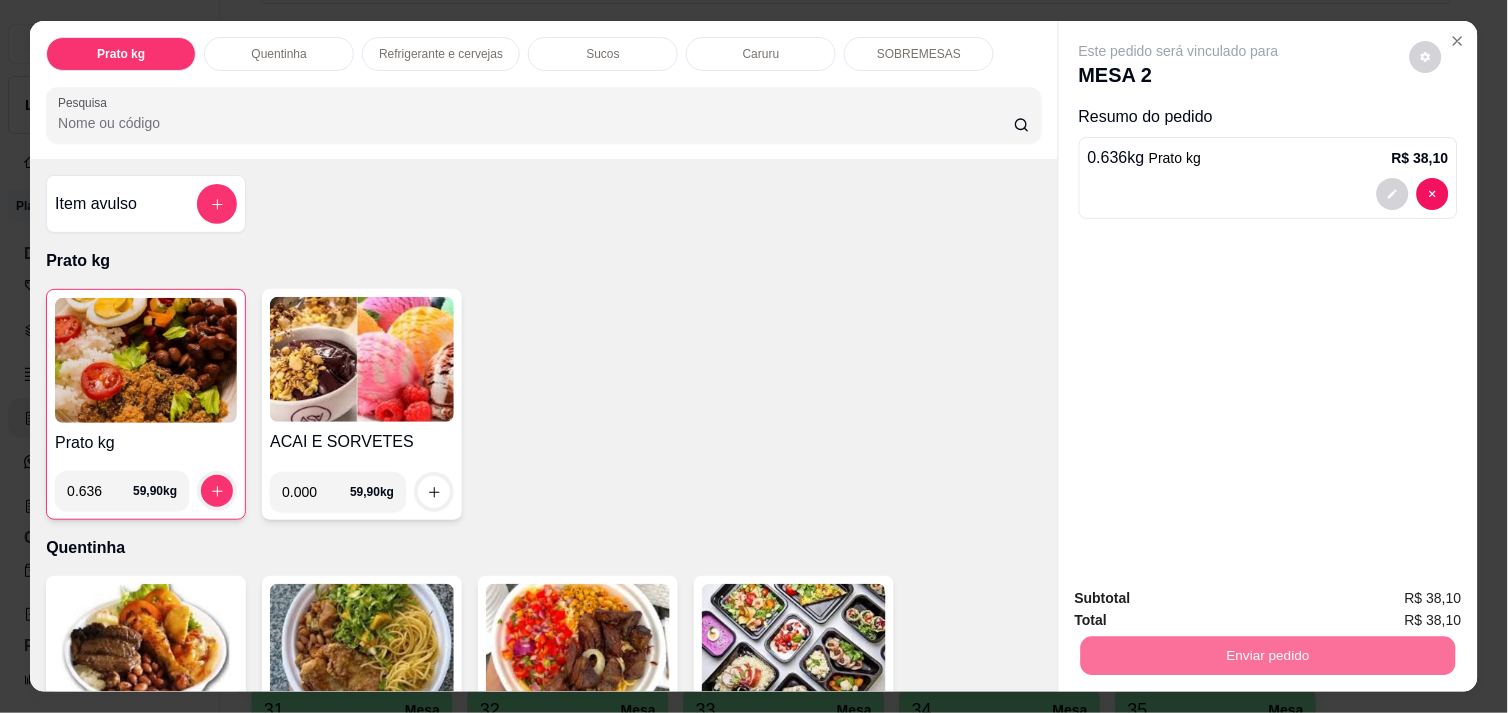 click on "Não registrar e enviar pedido" at bounding box center [1202, 598] 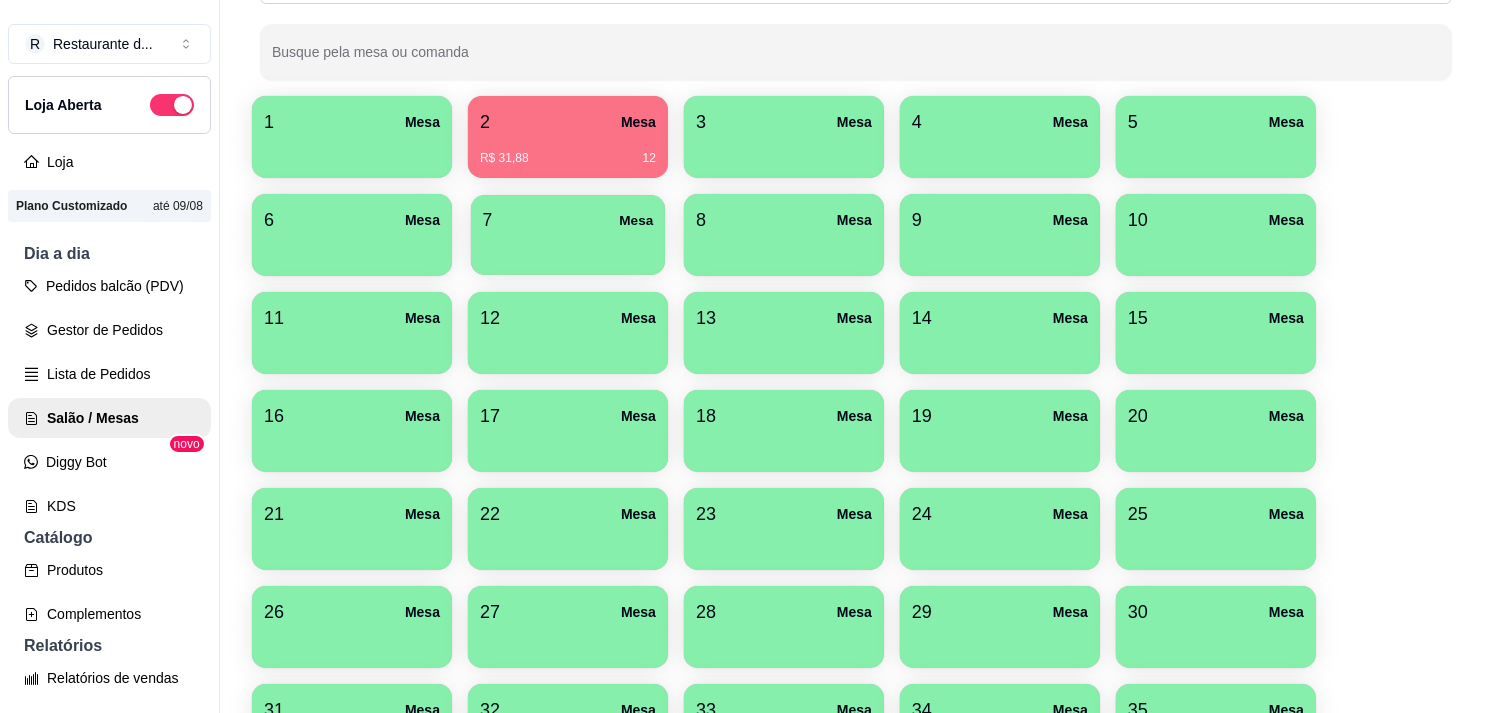 click at bounding box center (568, 248) 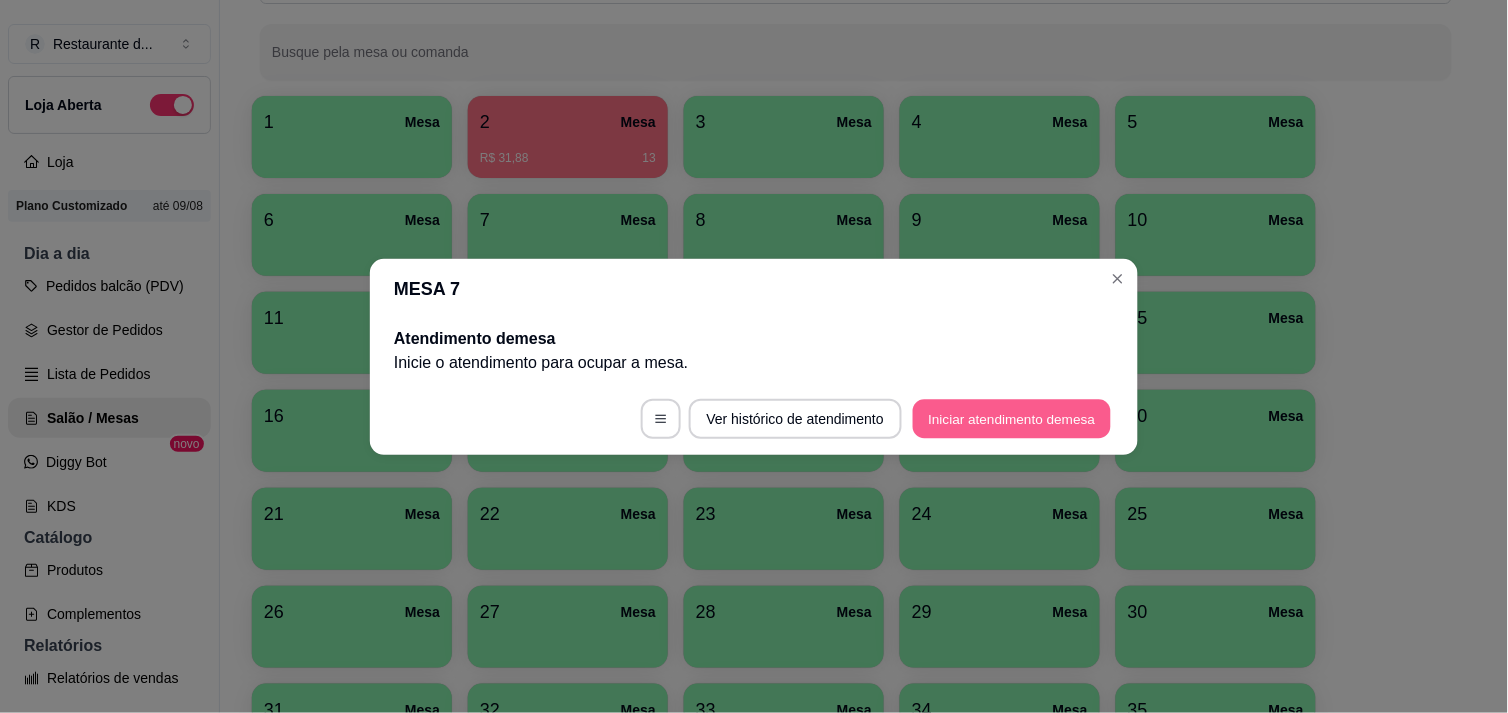 click on "Iniciar atendimento de  mesa" at bounding box center (1012, 418) 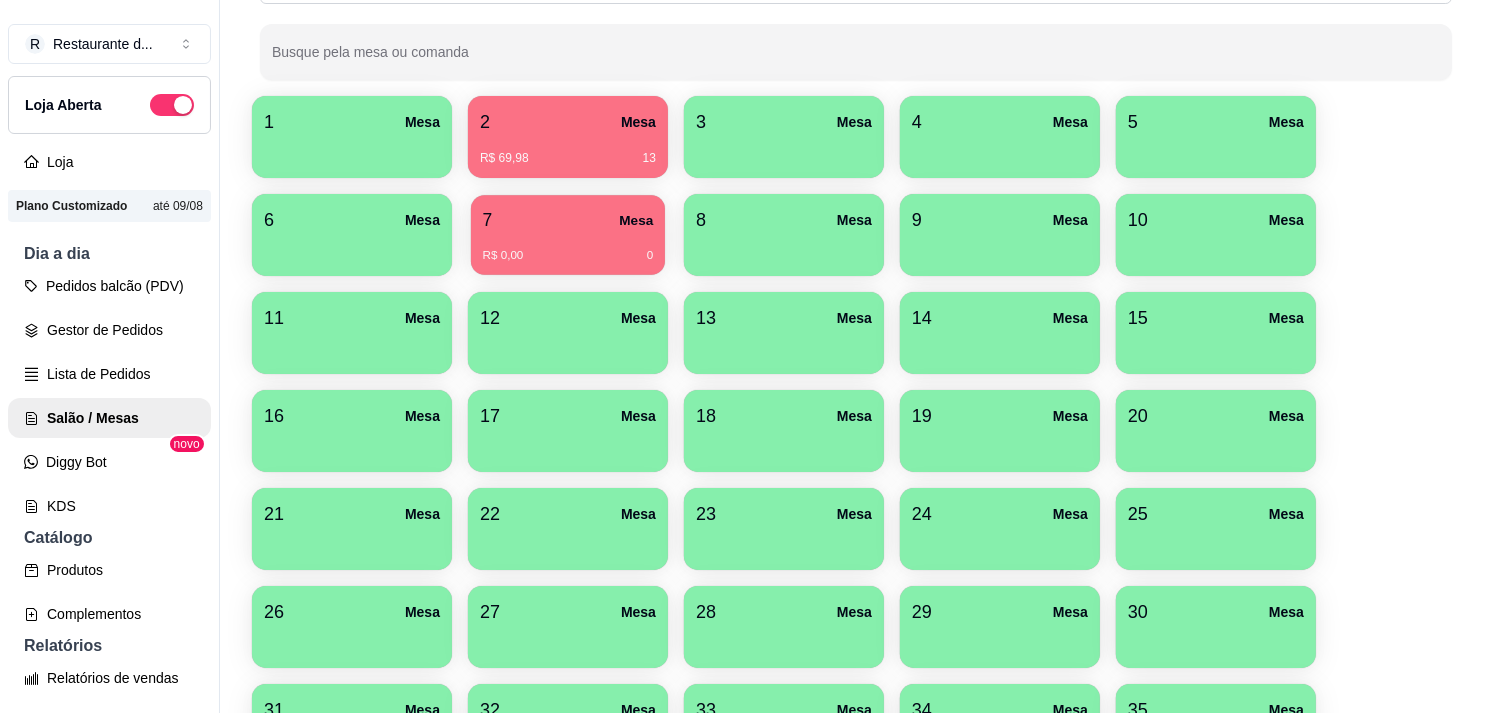 click on "7 Mesa" at bounding box center (568, 220) 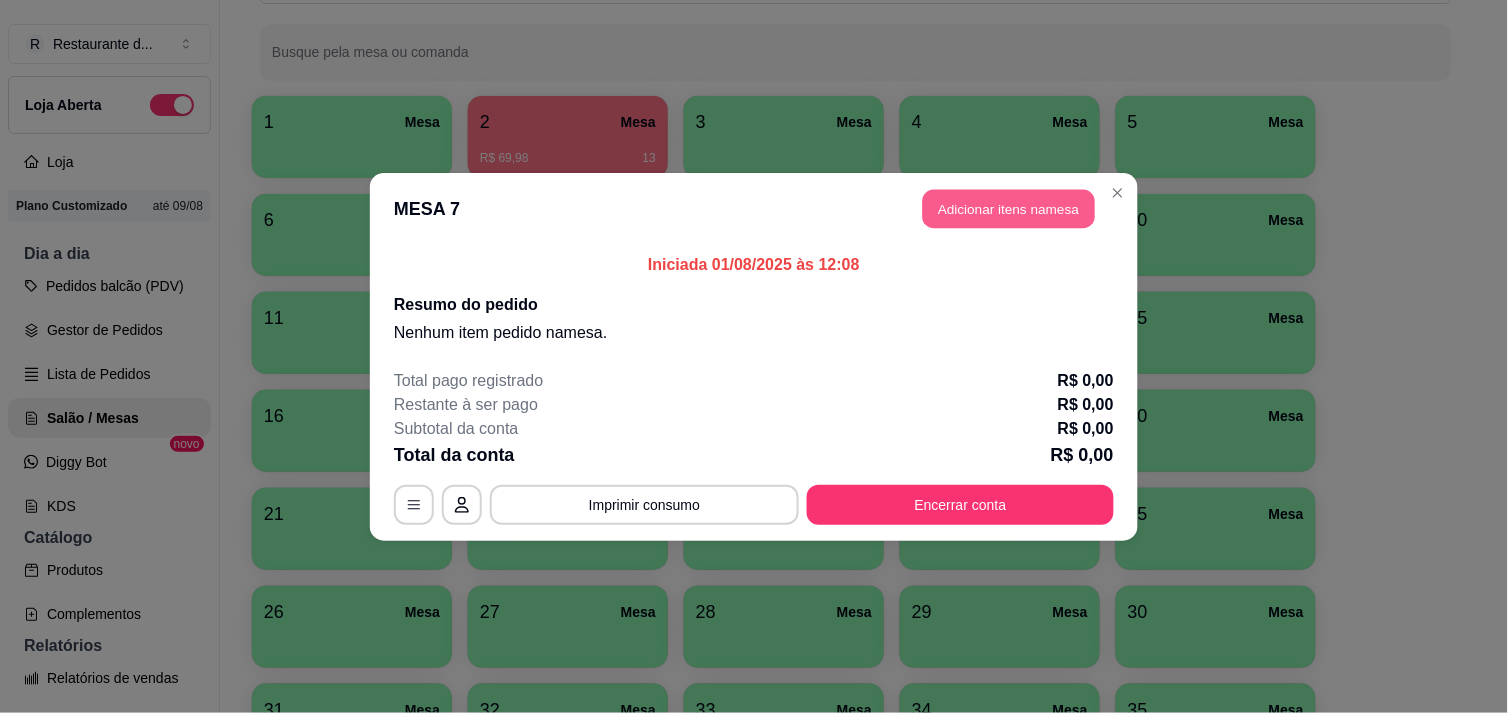 click on "Adicionar itens na  mesa" at bounding box center [1009, 208] 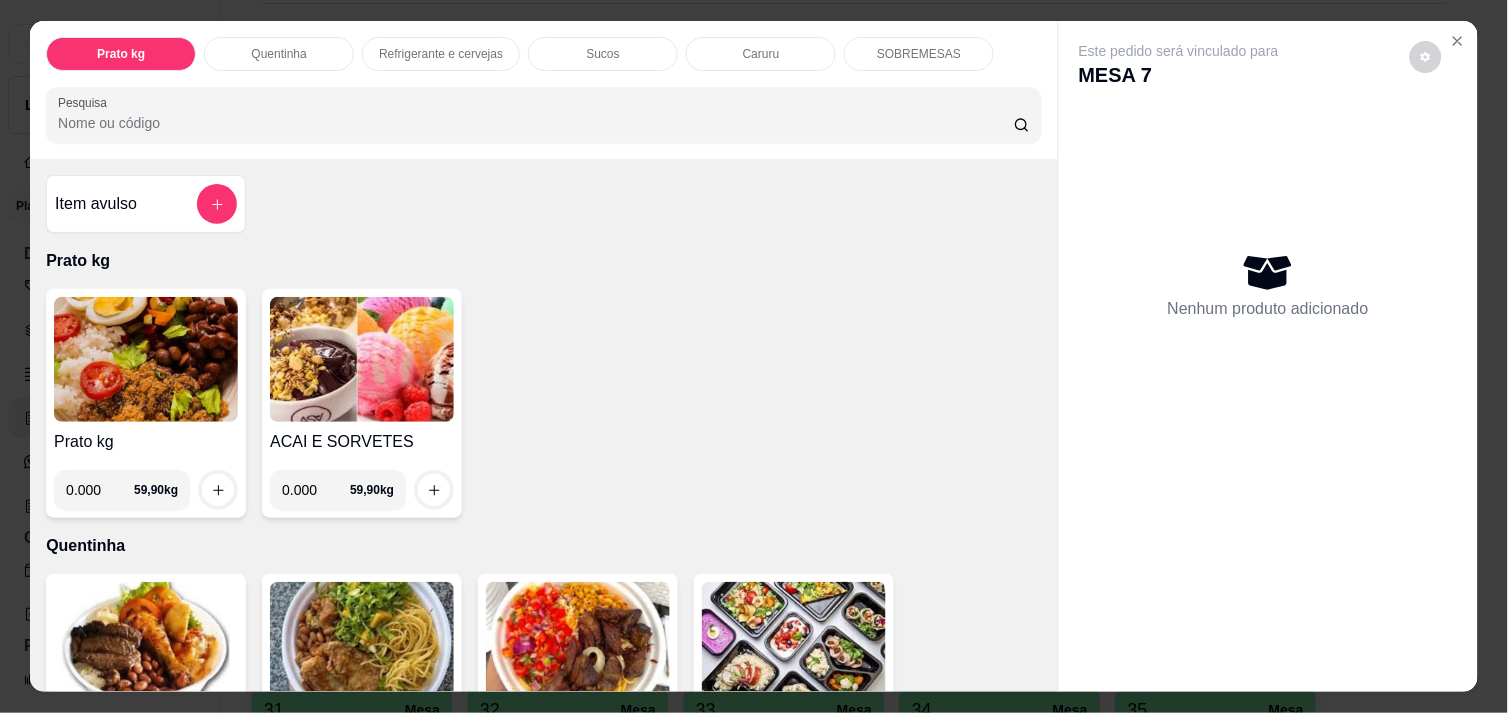 click on "0.000" at bounding box center (100, 490) 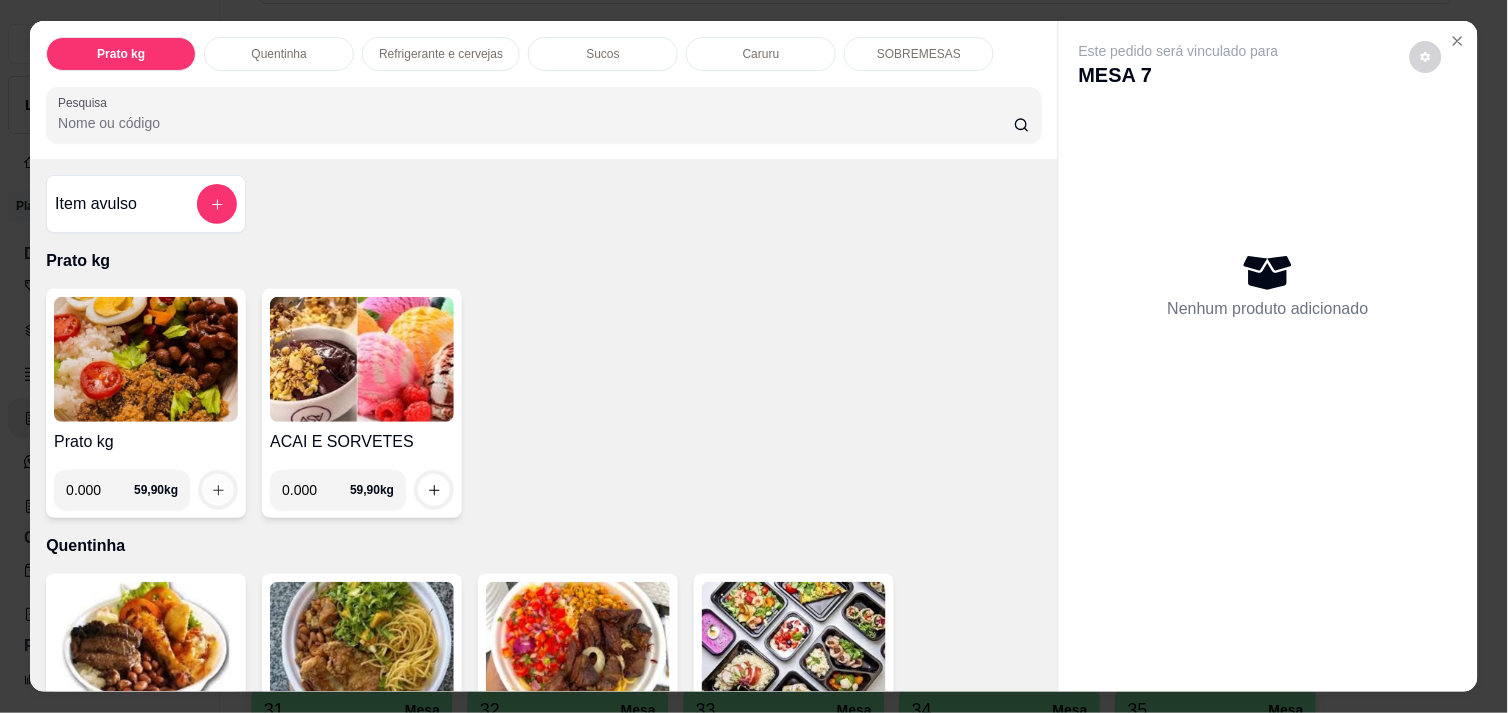 type on "[NUMBER]" 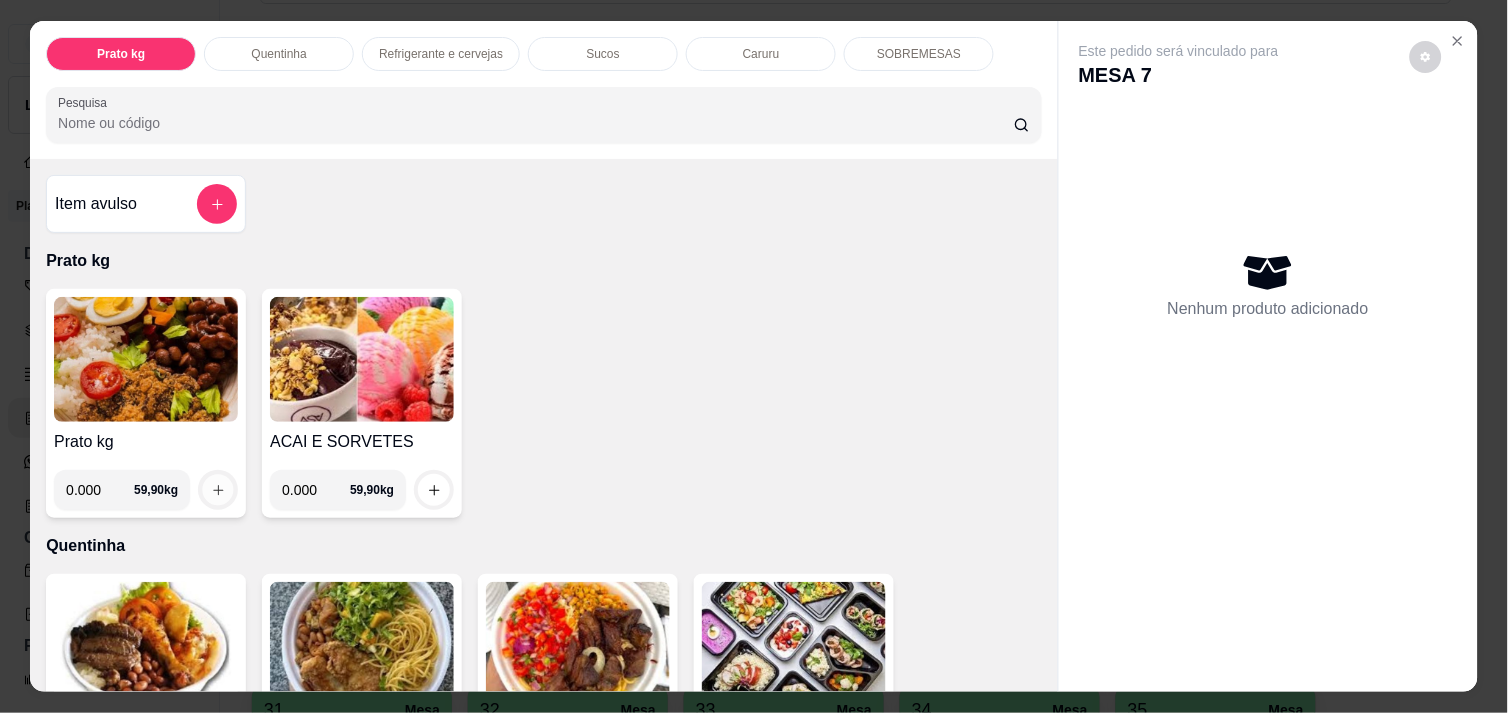 click at bounding box center [218, 490] 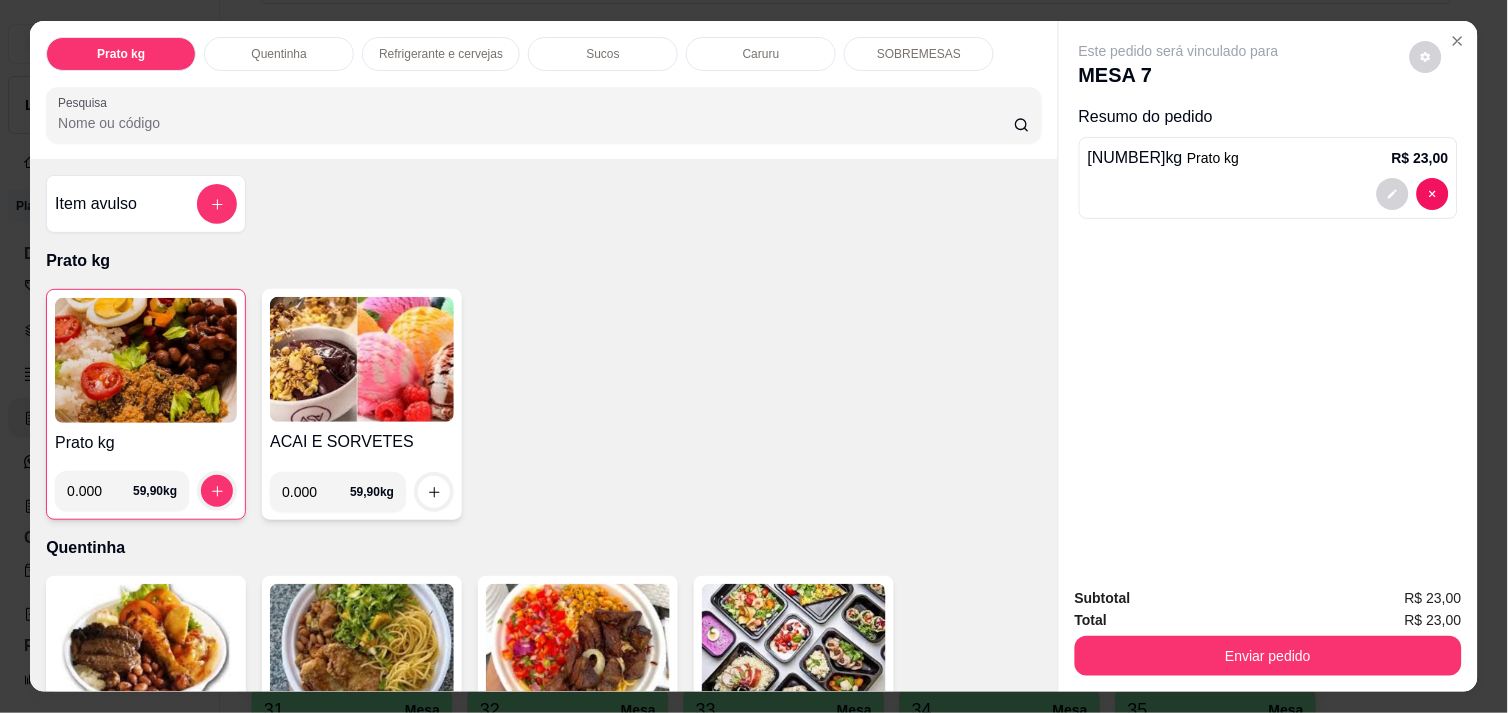 click on "Refrigerante e cervejas" at bounding box center [441, 54] 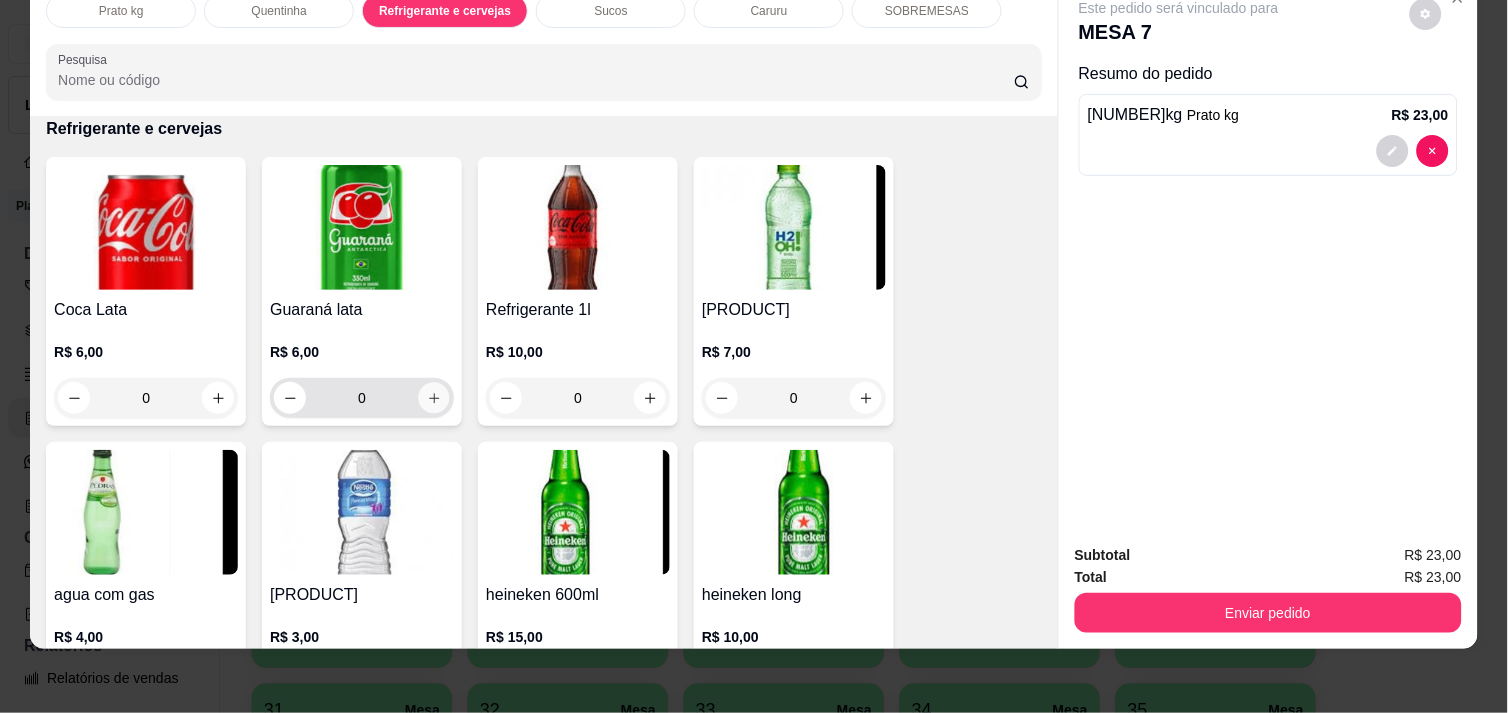 click 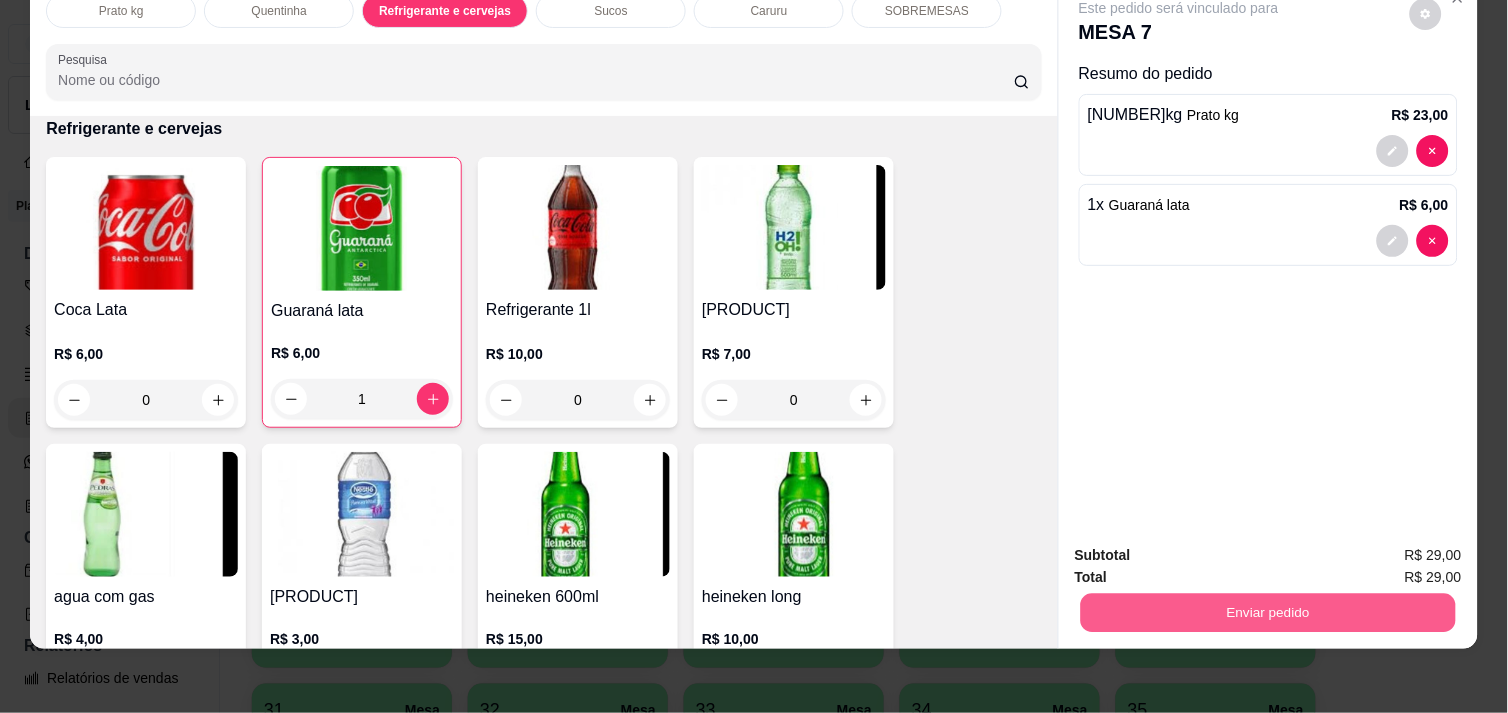 click on "Enviar pedido" at bounding box center [1268, 612] 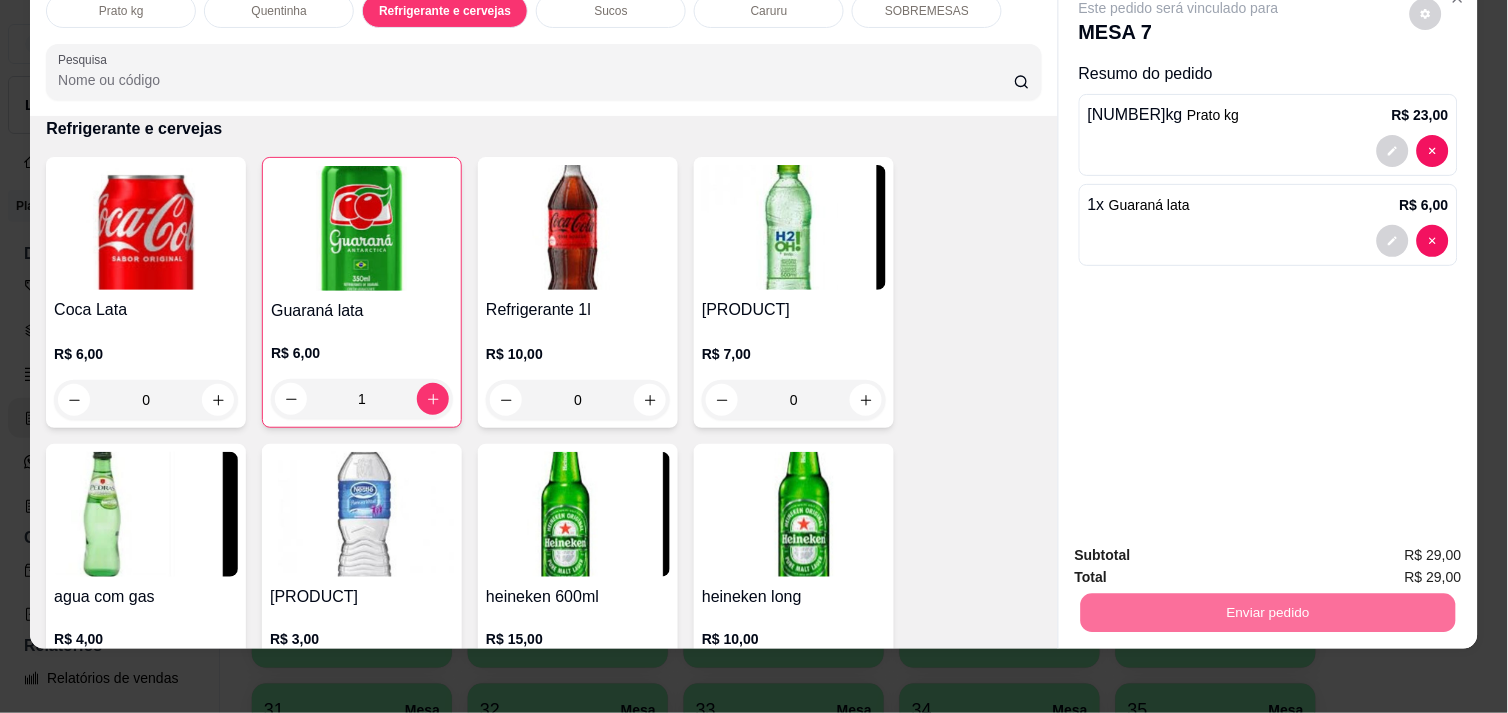 click on "Não registrar e enviar pedido" at bounding box center [1202, 547] 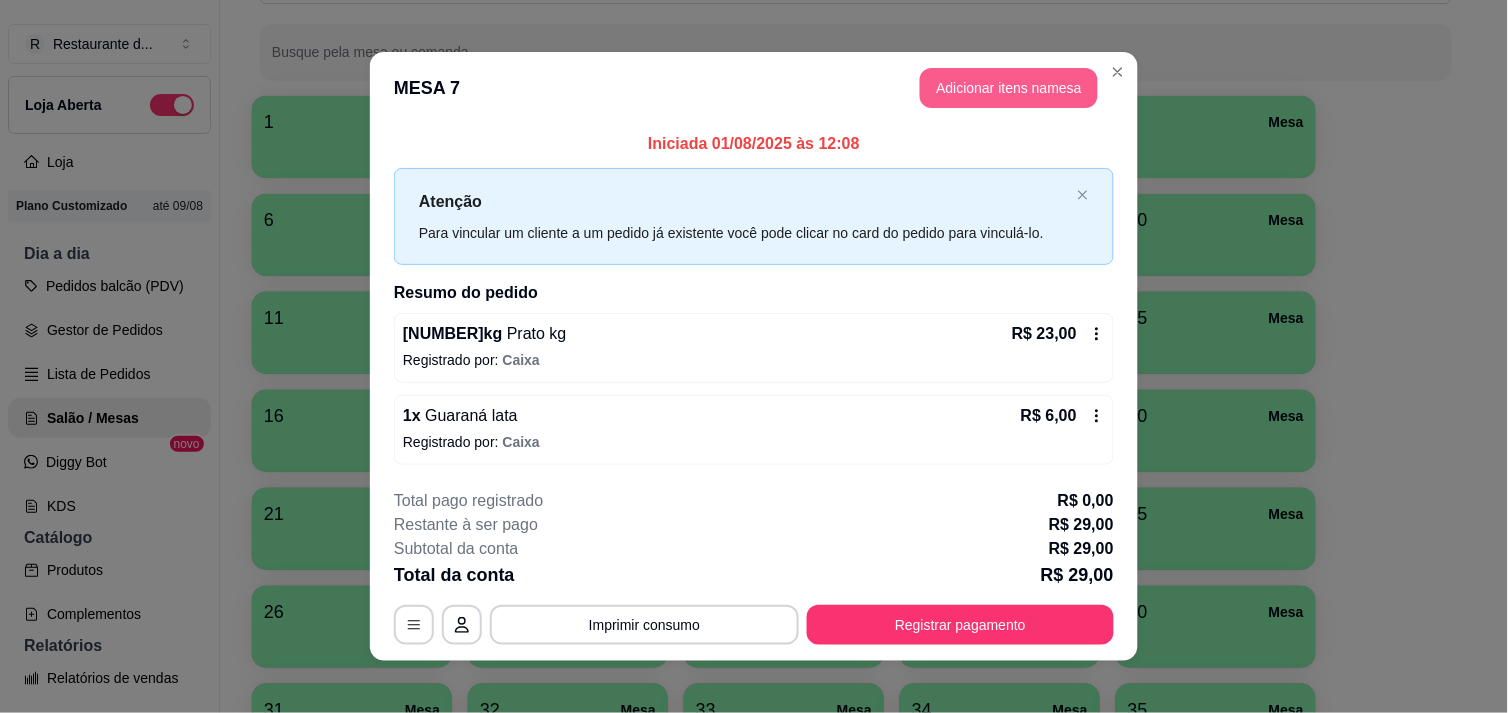 click on "**********" at bounding box center (754, 356) 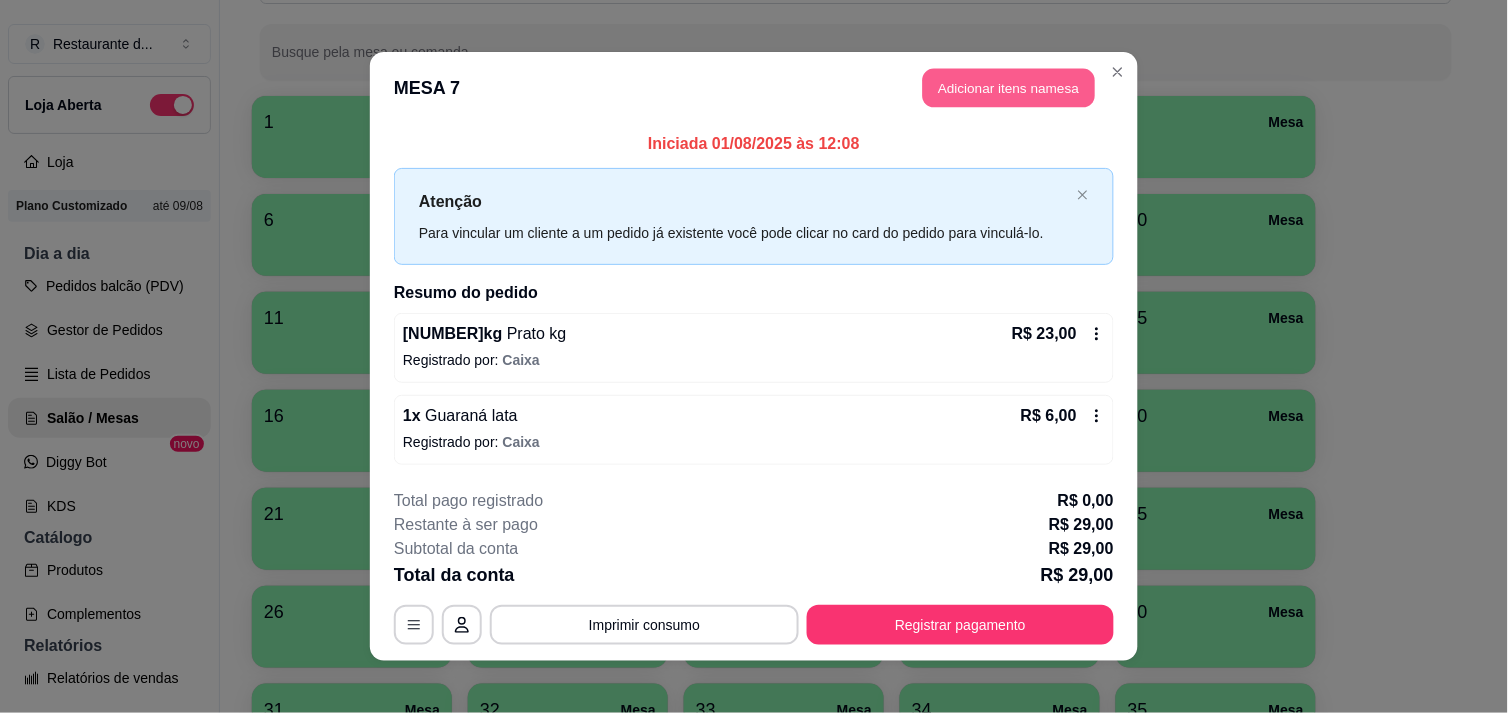 click on "Adicionar itens na  mesa" at bounding box center [1009, 88] 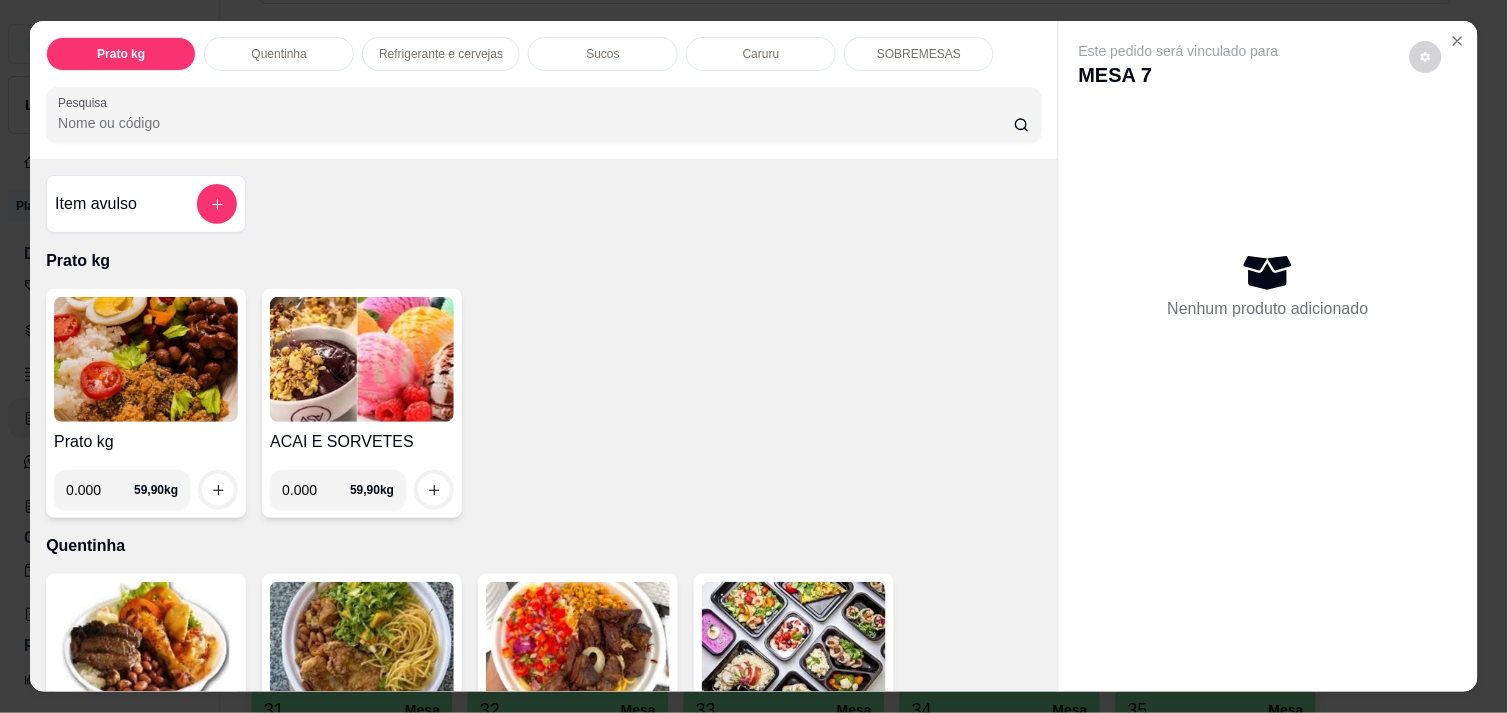 click on "0.000" at bounding box center (100, 490) 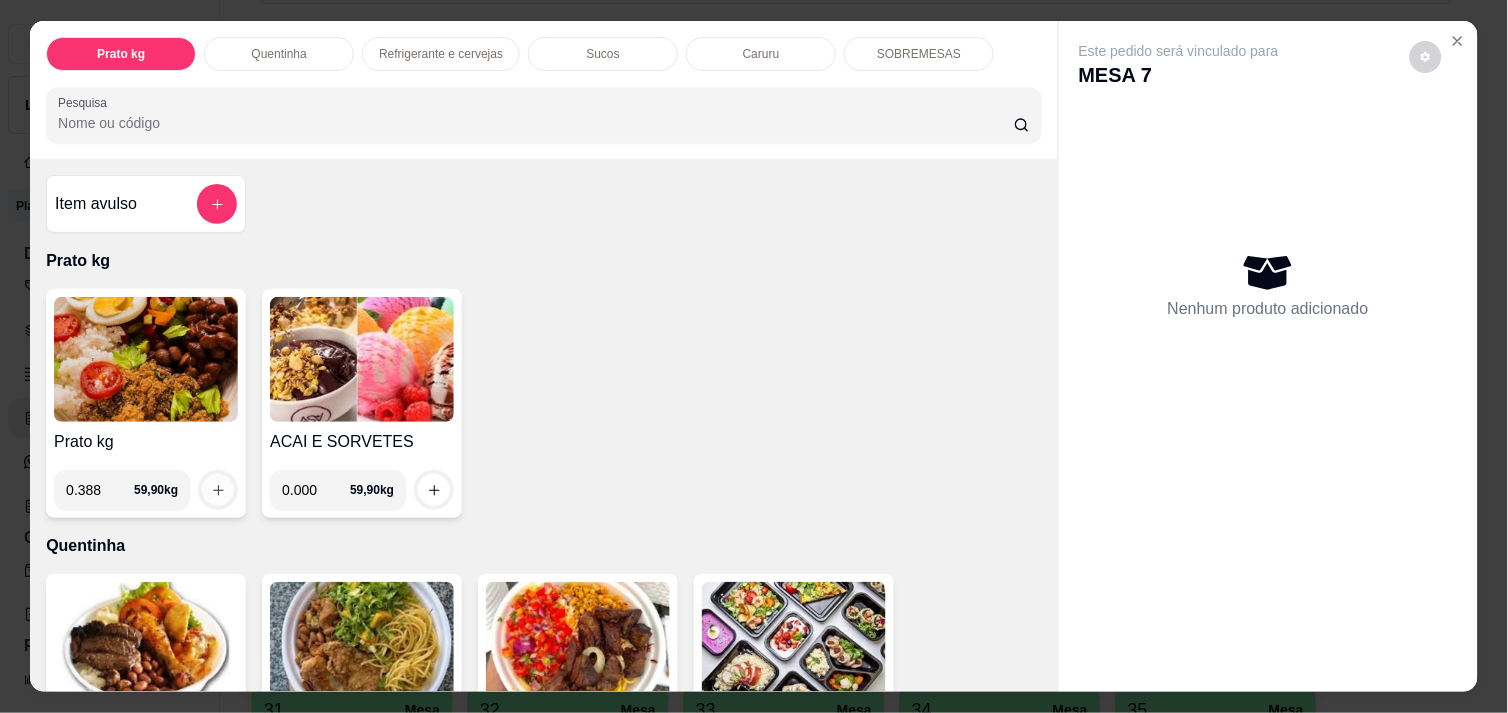 type on "0.388" 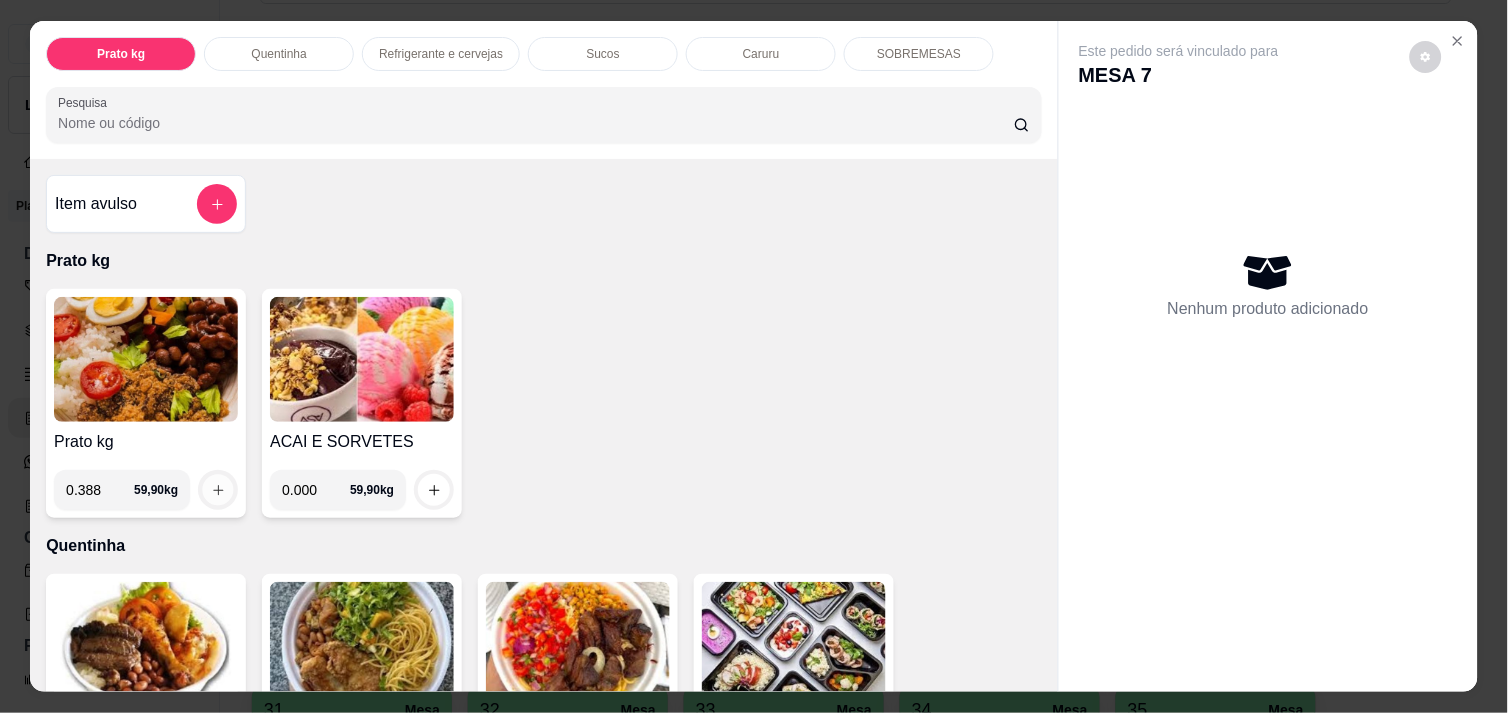 click 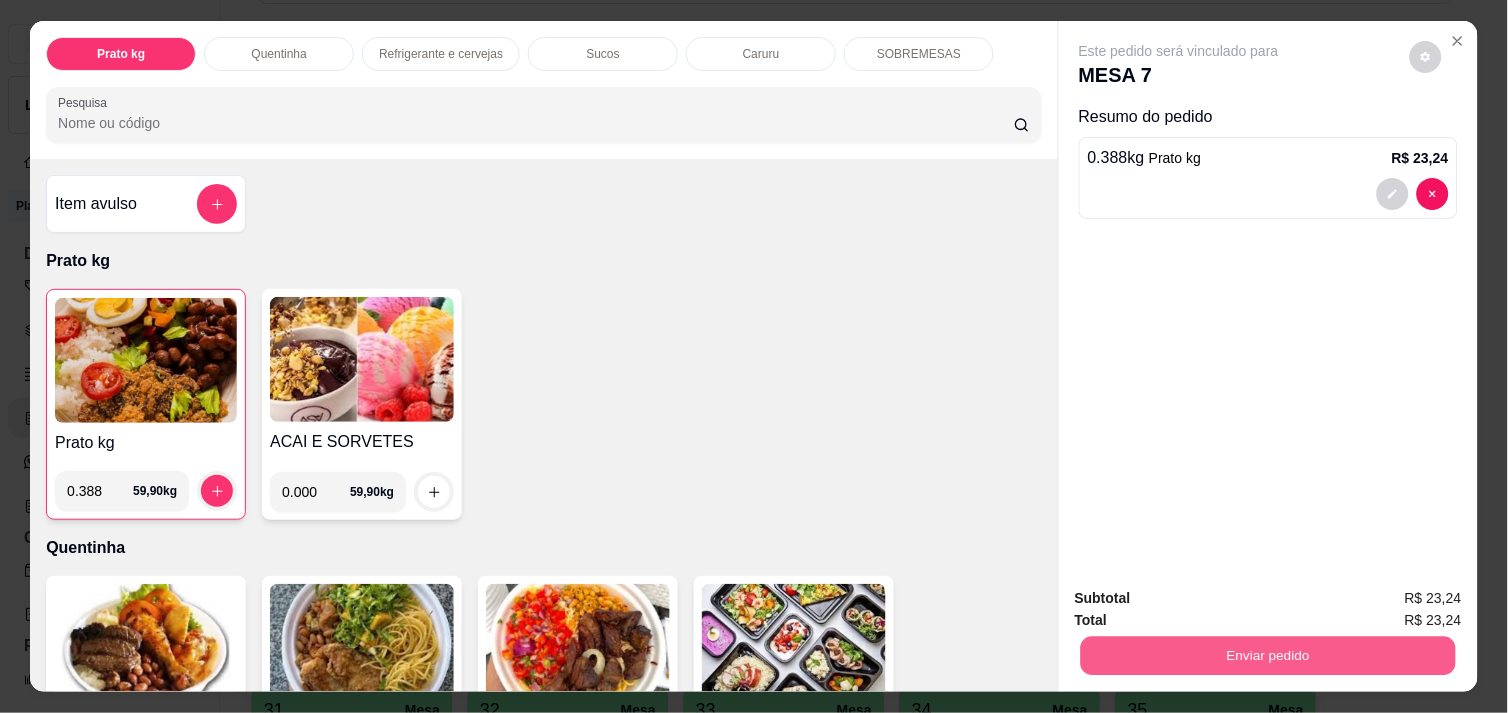 click on "Enviar pedido" at bounding box center (1268, 655) 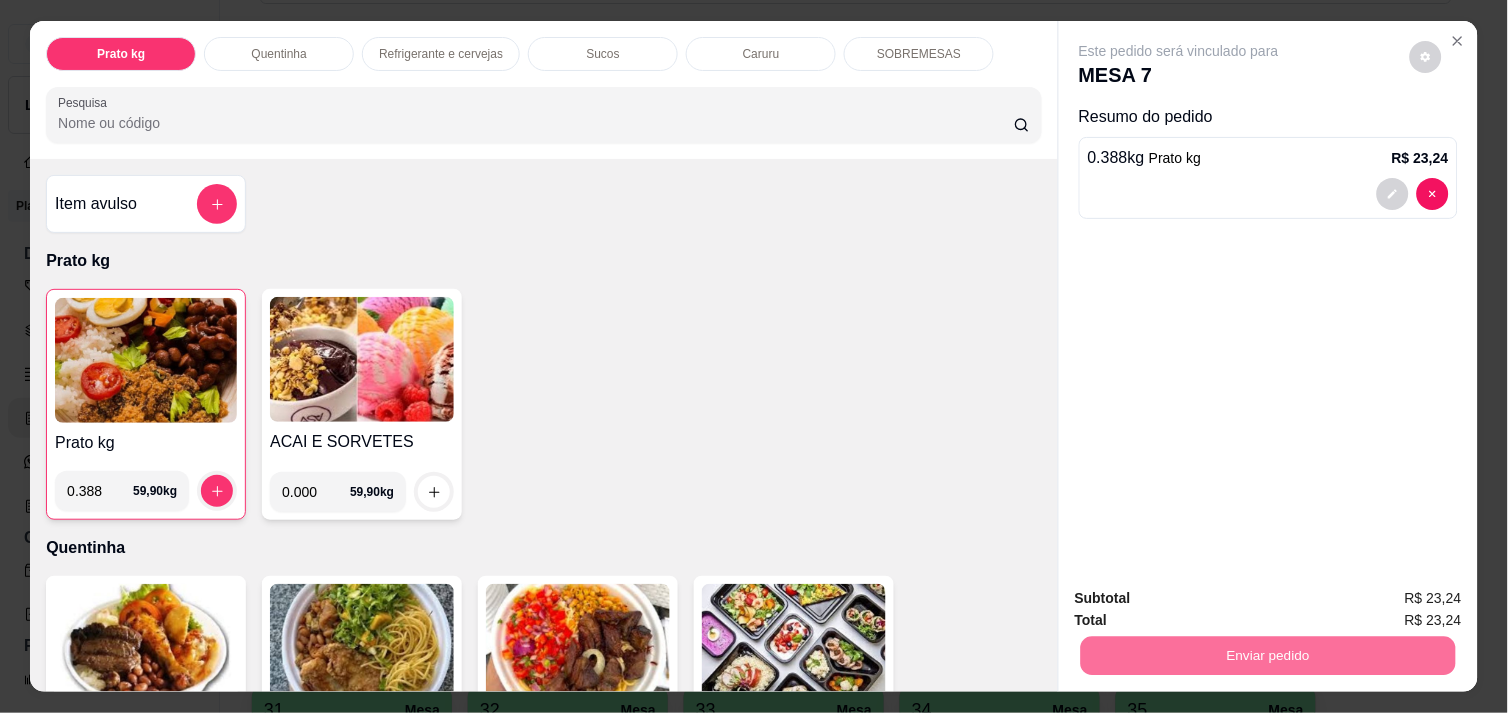 click on "Não registrar e enviar pedido" at bounding box center (1202, 598) 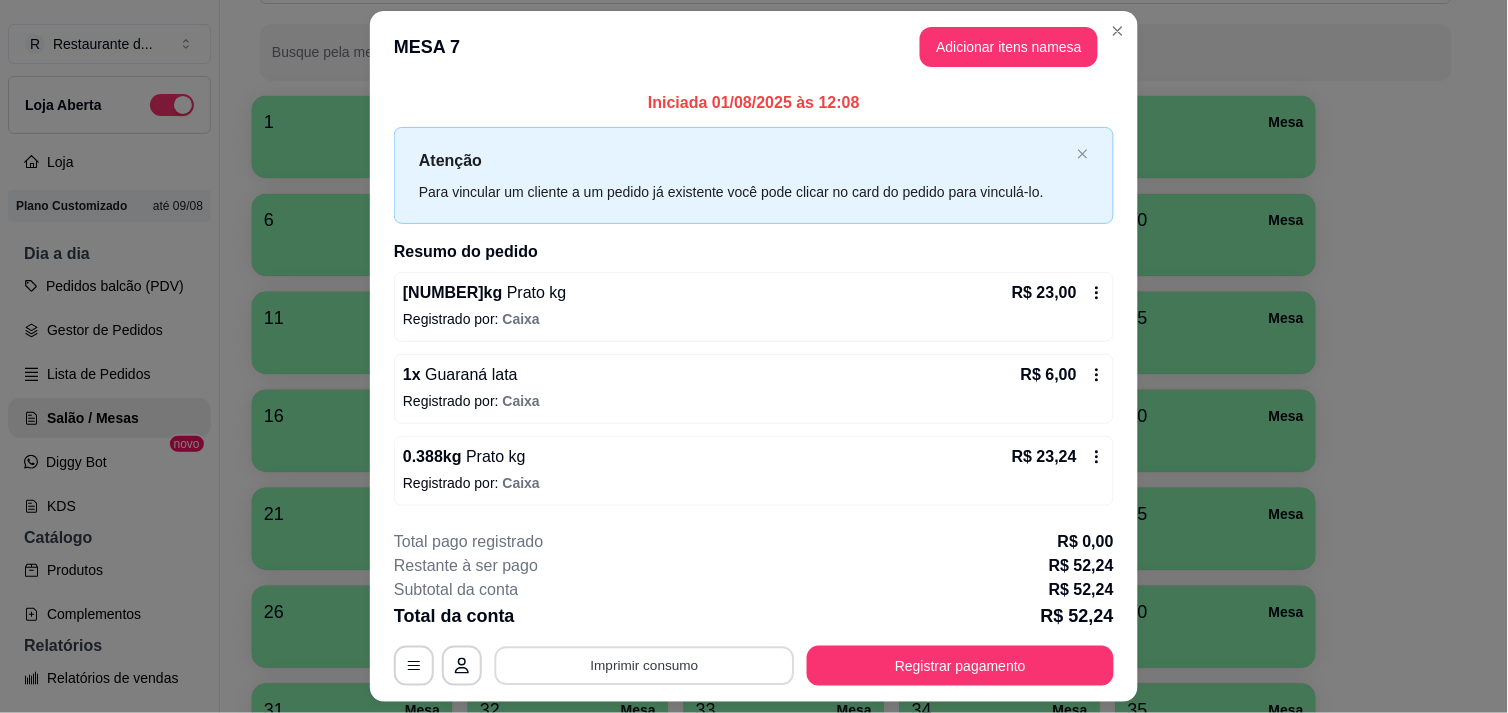 click on "Imprimir consumo" at bounding box center (645, 666) 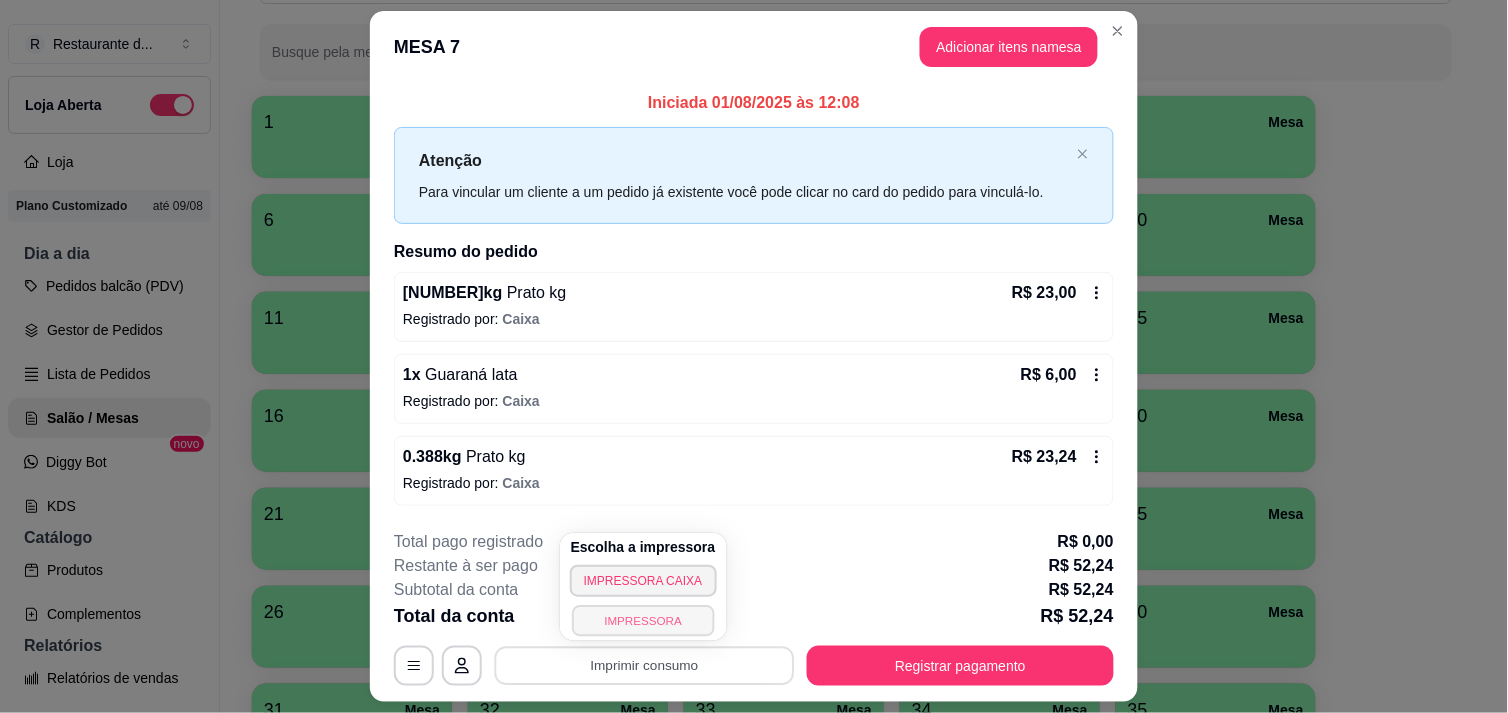 click on "IMPRESSORA" at bounding box center [643, 620] 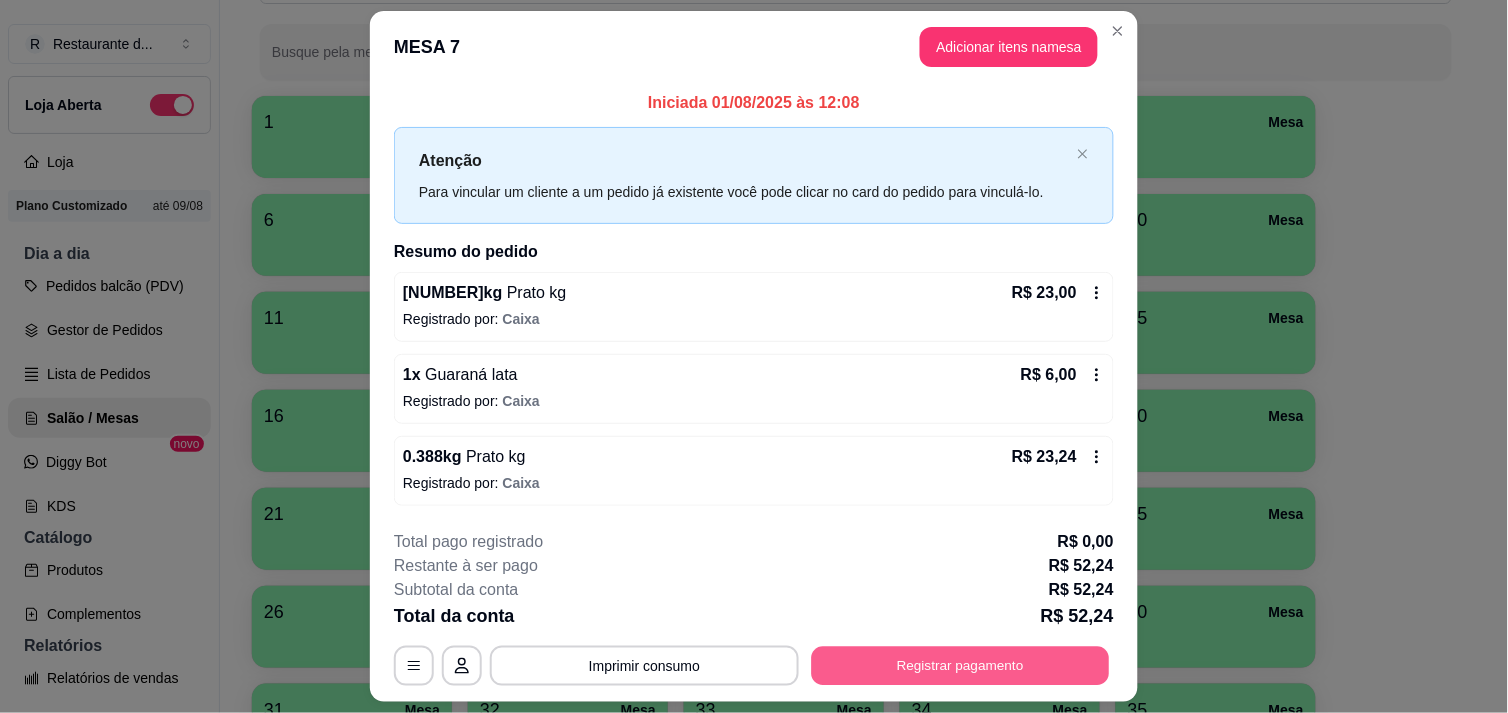 click on "Registrar pagamento" at bounding box center [961, 666] 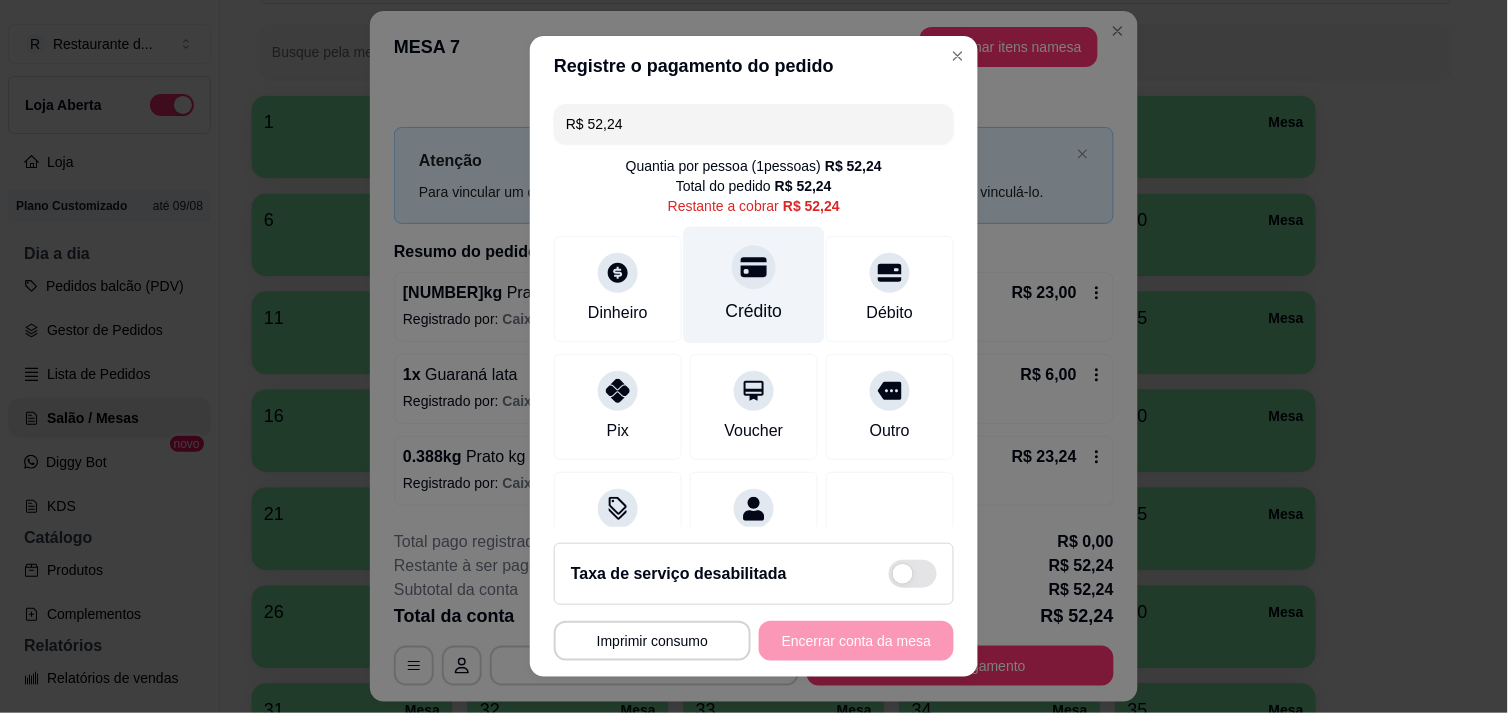 click on "Crédito" at bounding box center (754, 311) 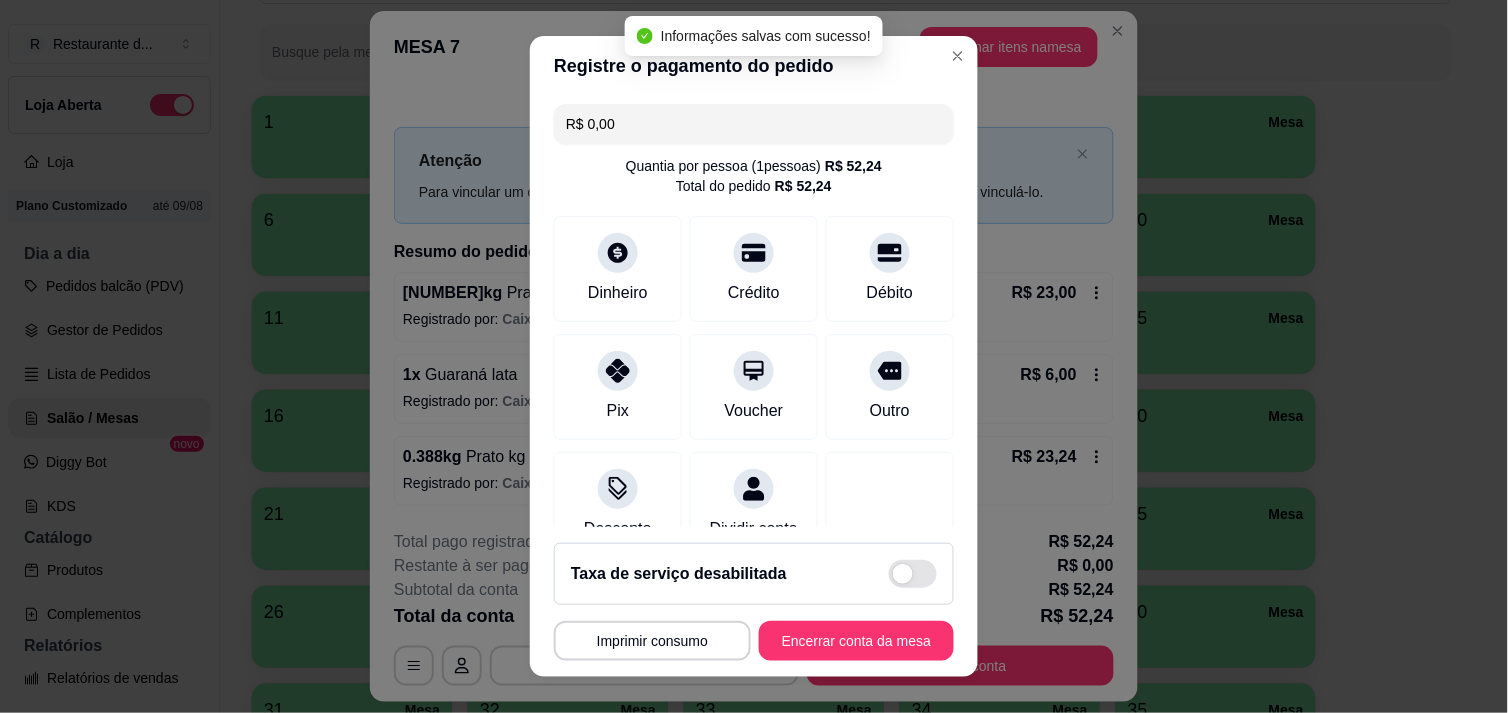 type on "R$ 0,00" 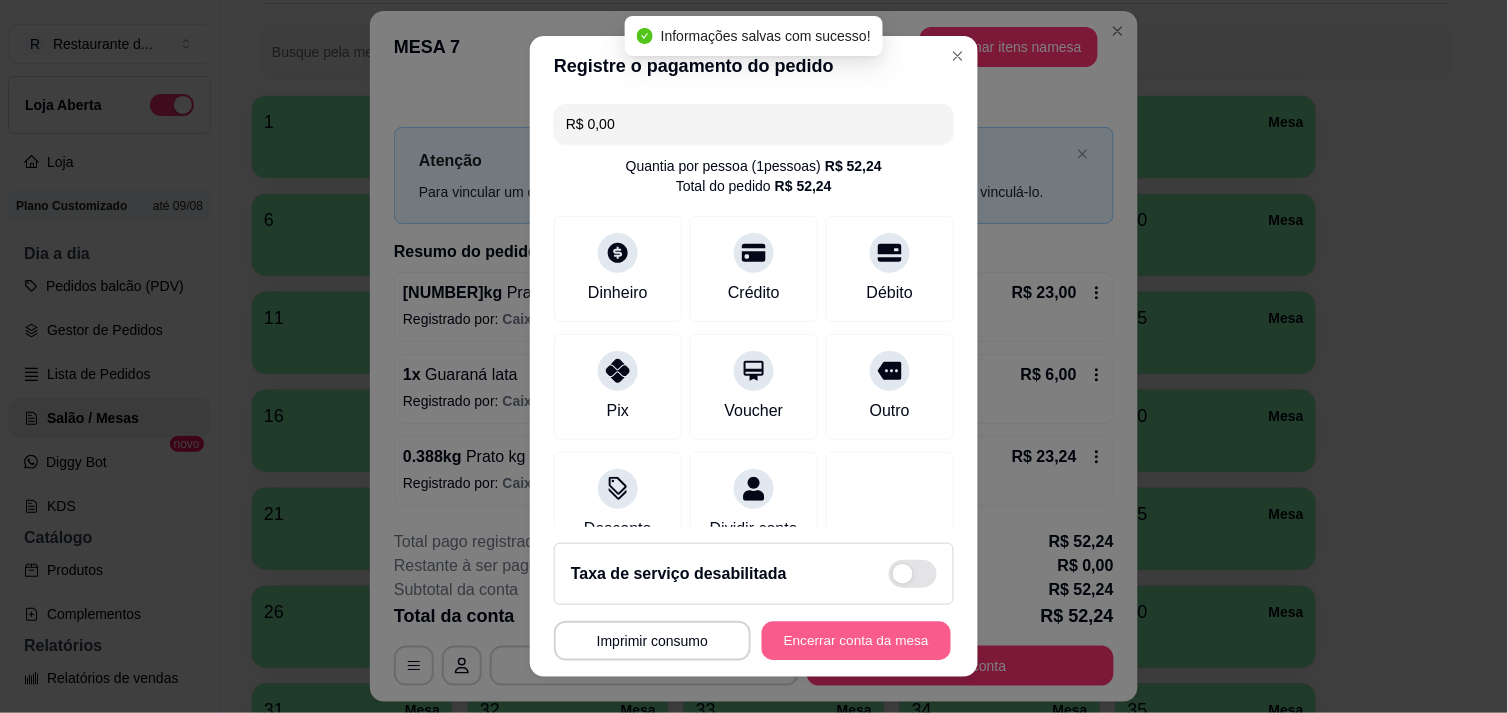 click on "Encerrar conta da mesa" at bounding box center (856, 641) 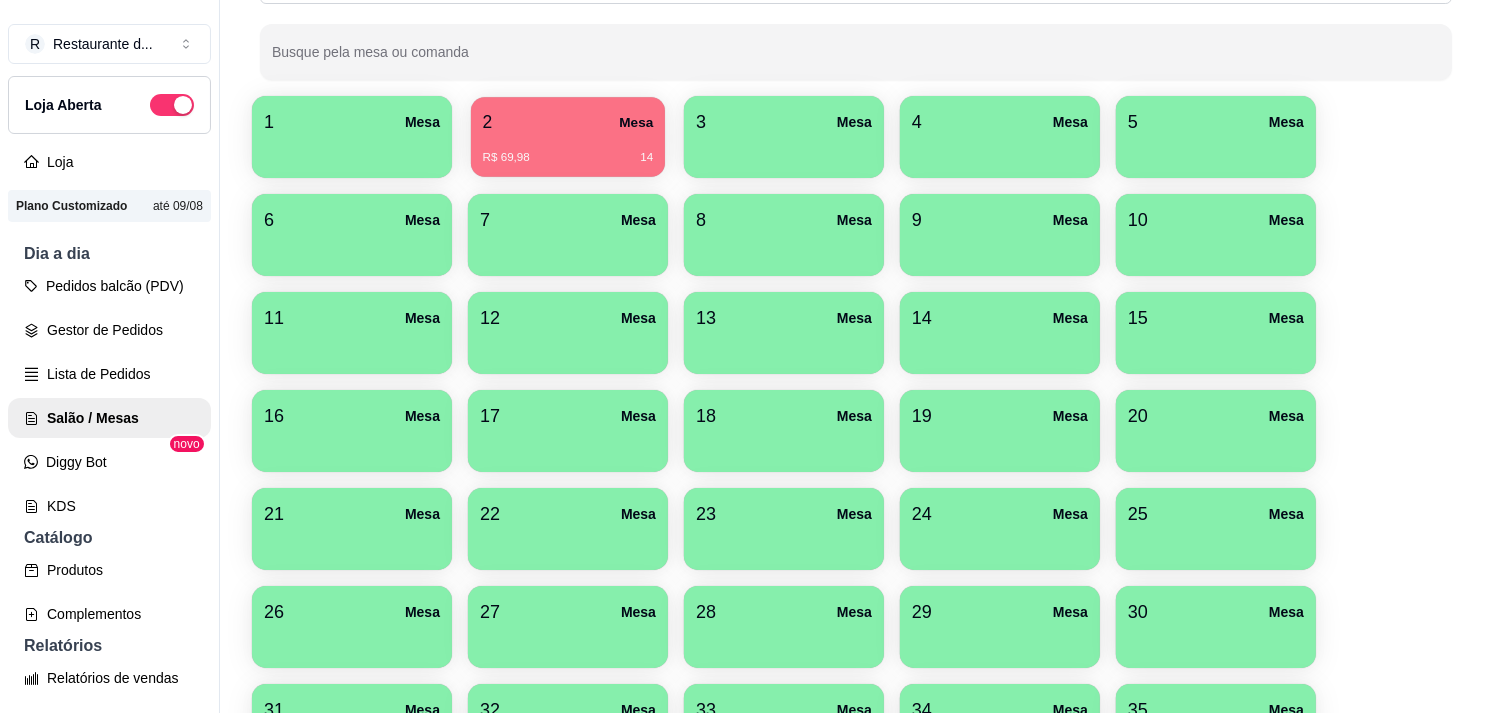 click on "2 Mesa" at bounding box center [568, 122] 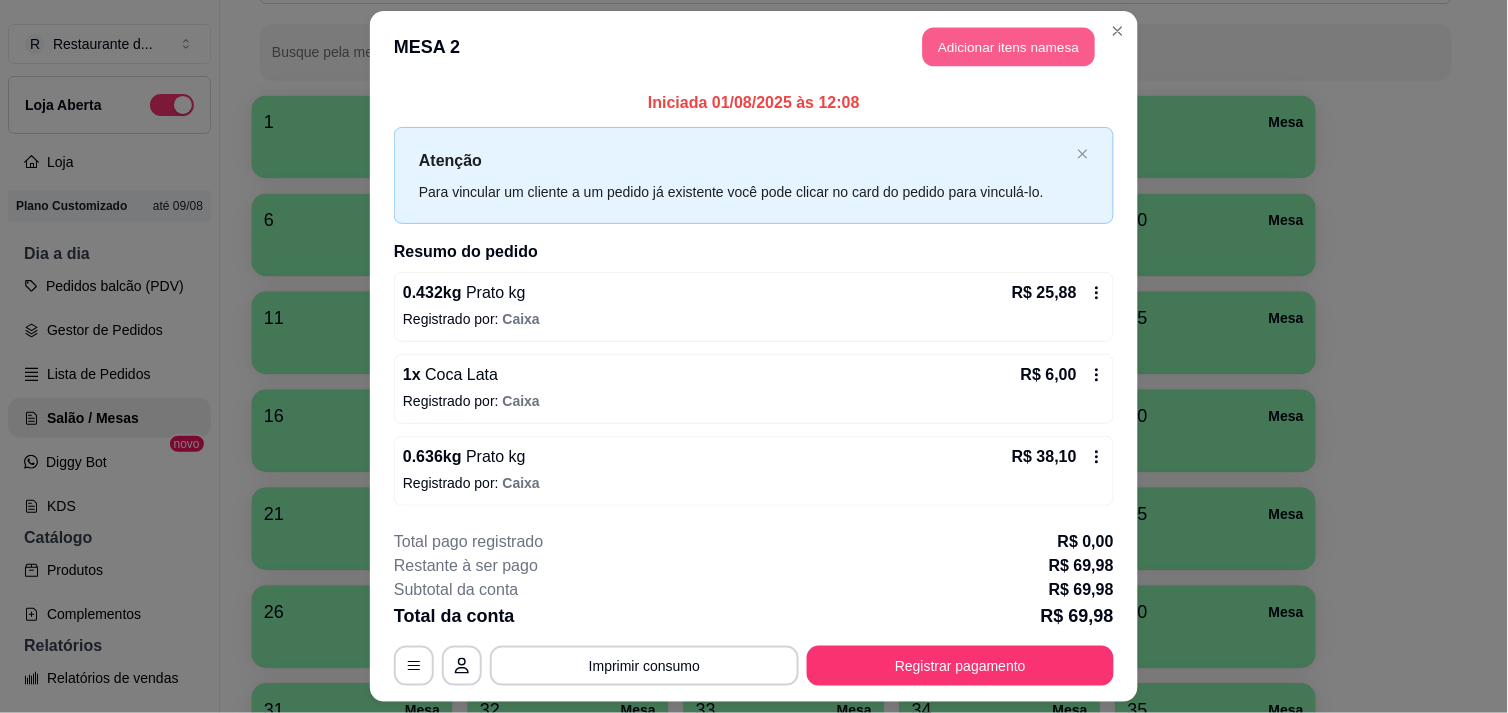 click on "Adicionar itens na  mesa" at bounding box center (1009, 47) 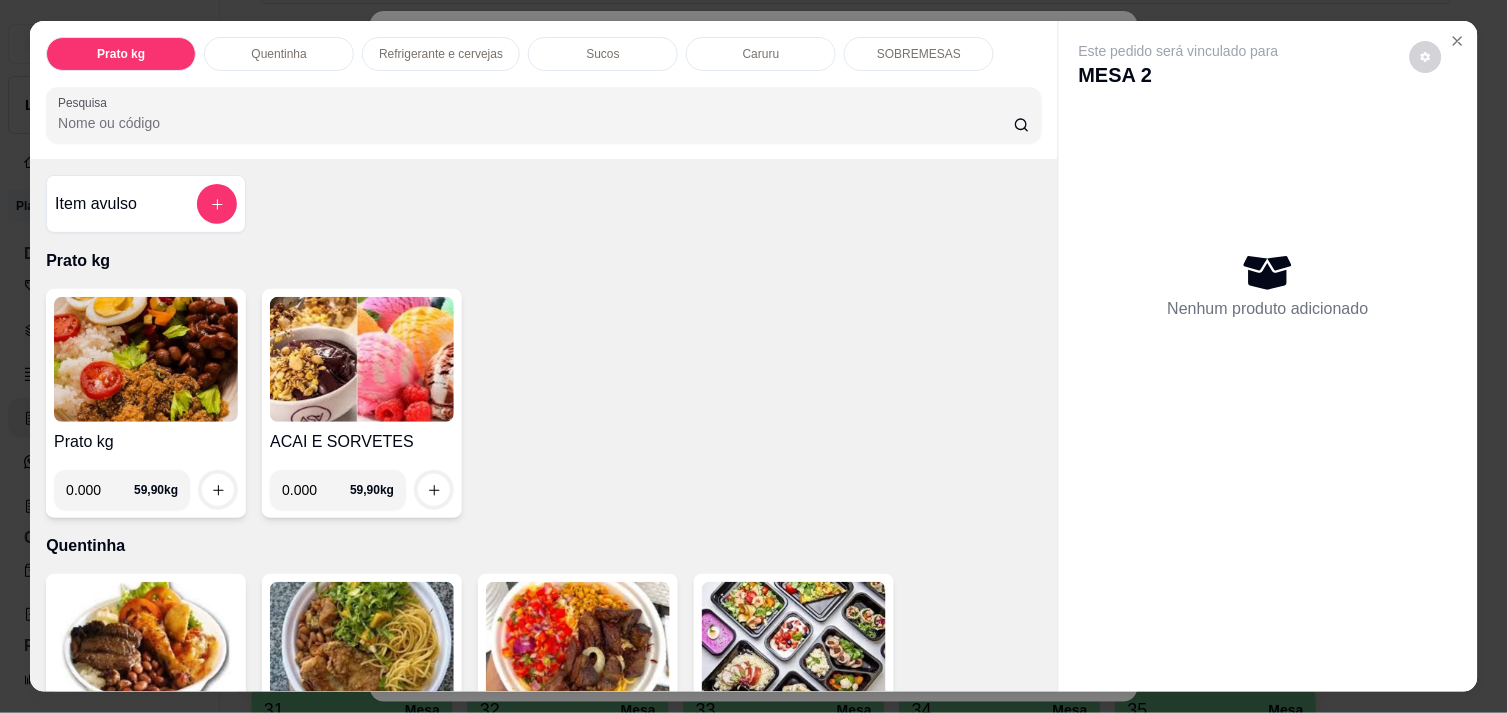 click on "Refrigerante e cervejas" at bounding box center [441, 54] 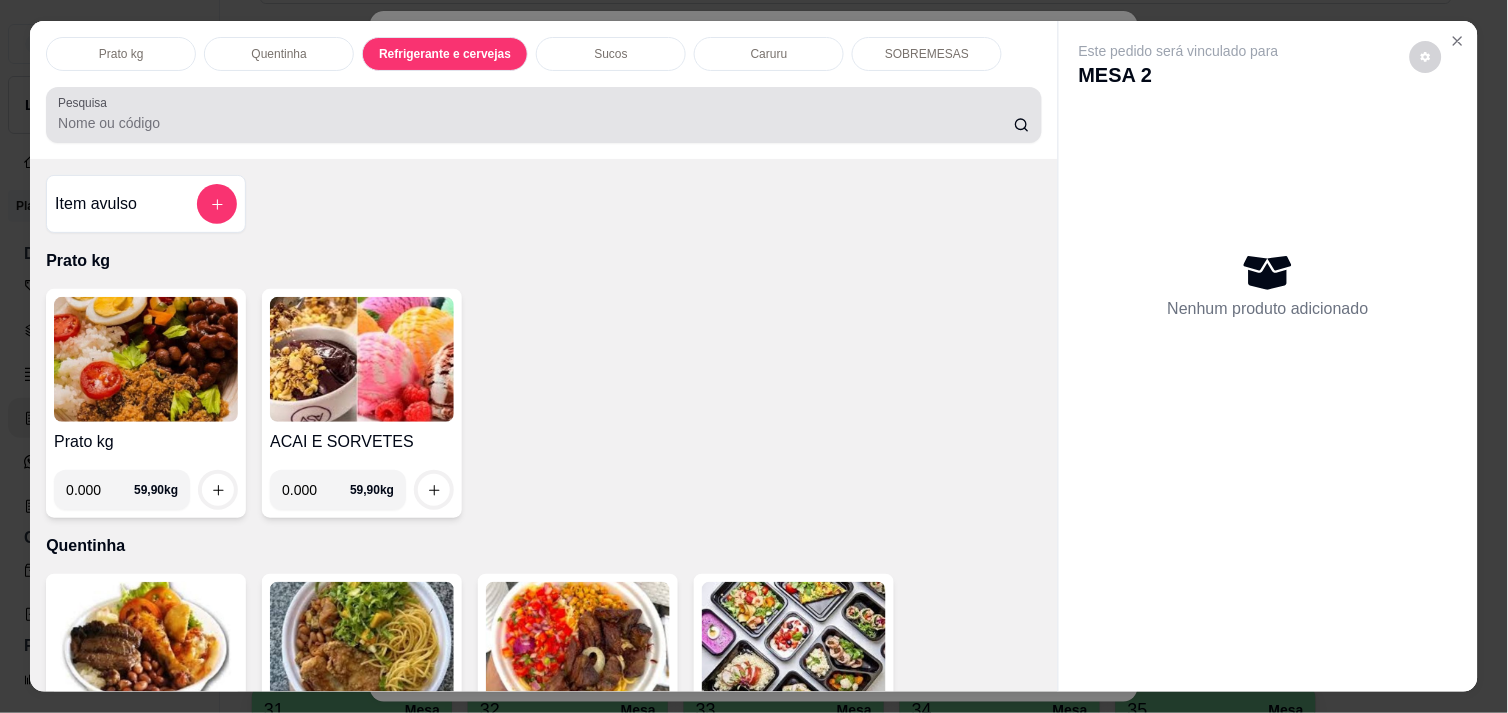 scroll, scrollTop: 984, scrollLeft: 0, axis: vertical 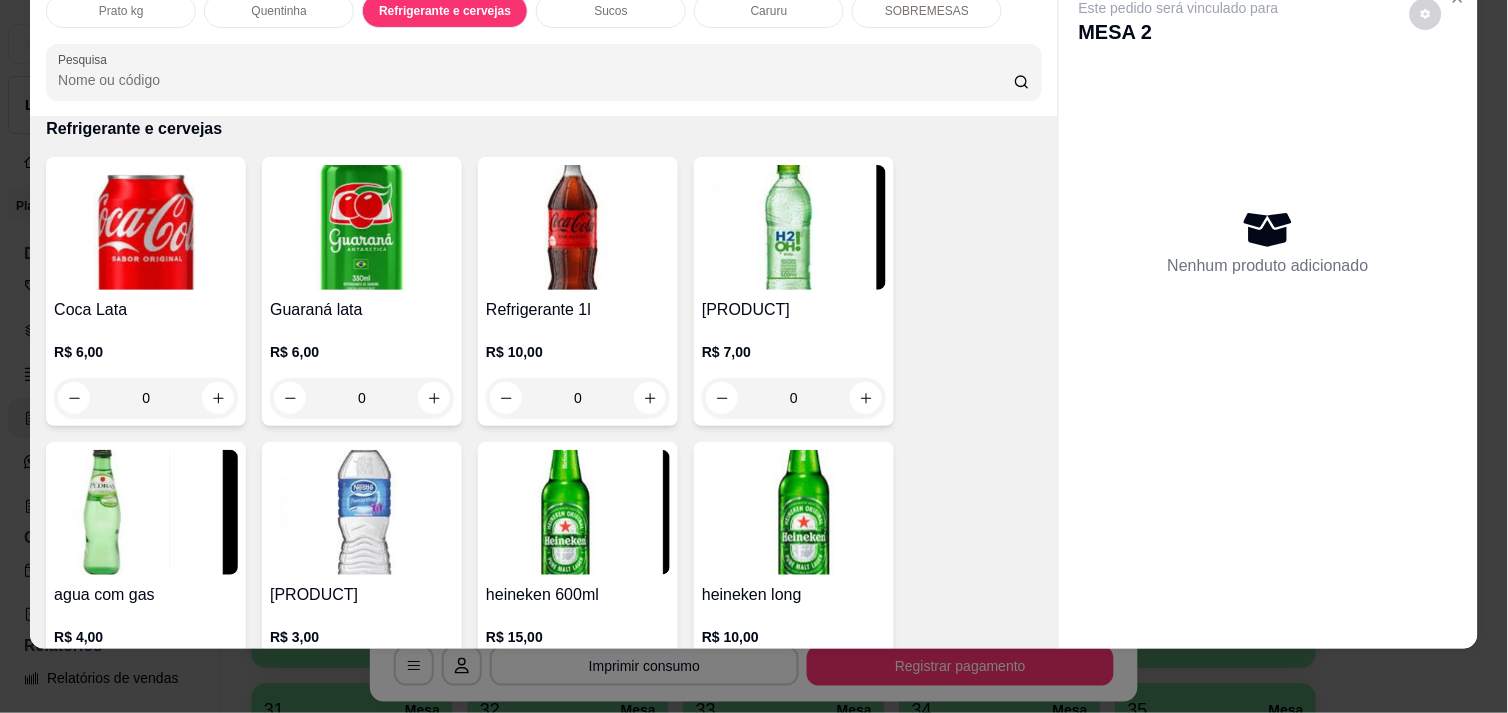 click on "[PRODUCT]" at bounding box center [362, 595] 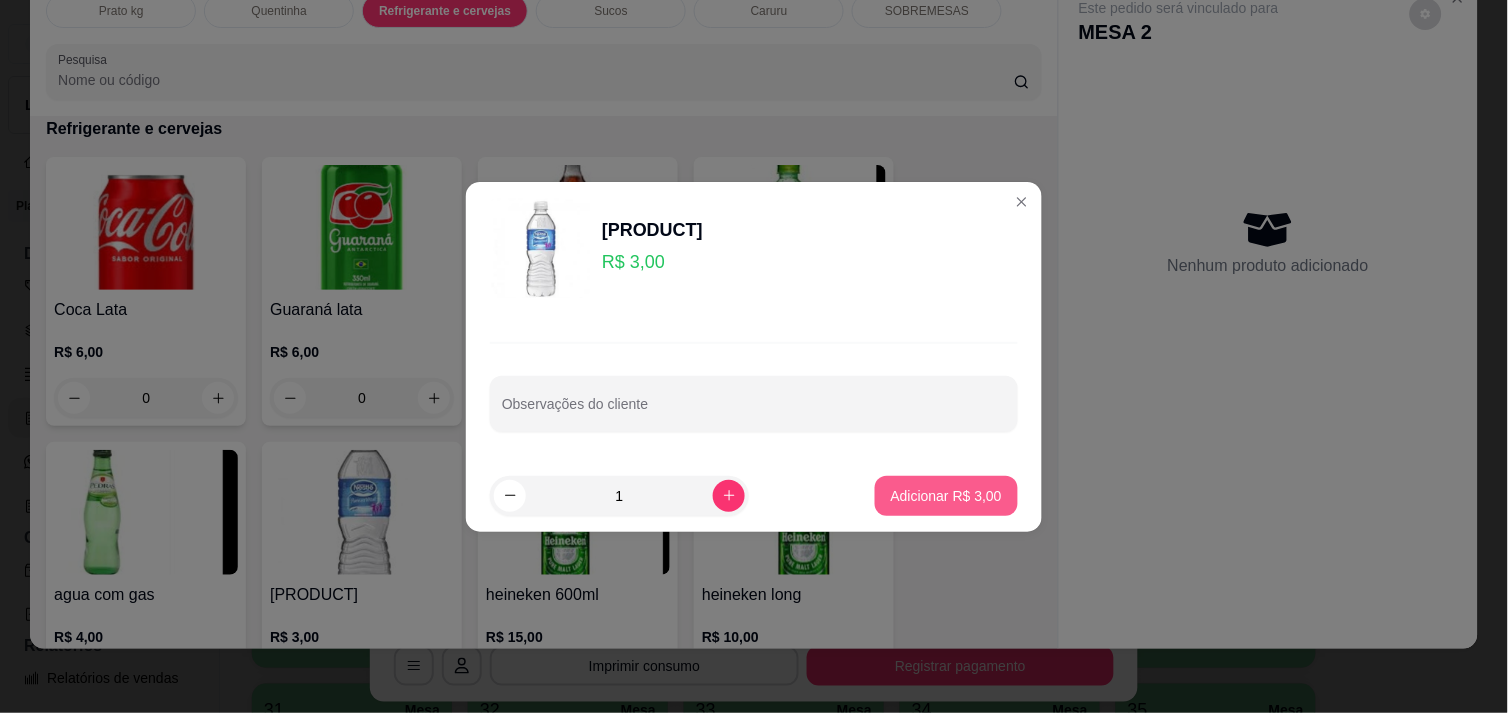 click on "Adicionar   R$ 3,00" at bounding box center [946, 496] 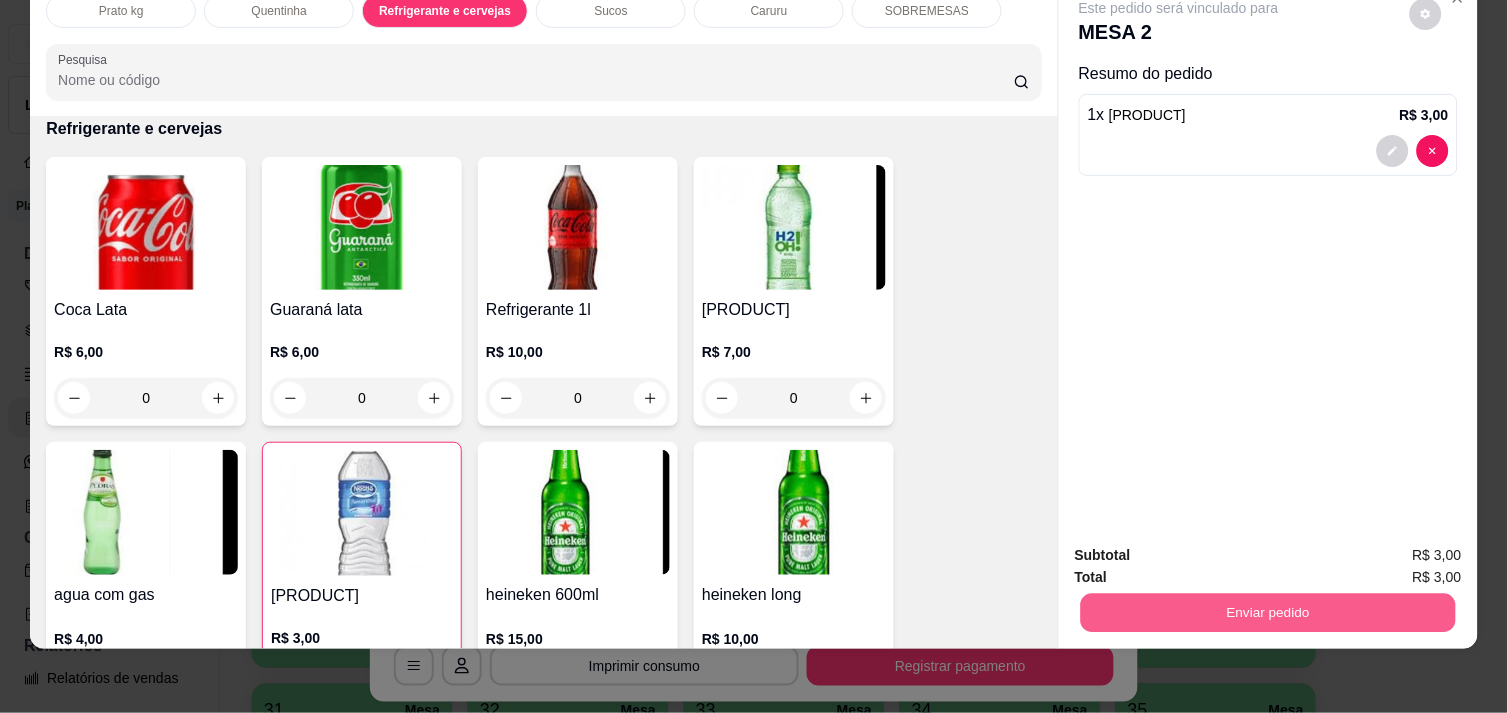 click on "Enviar pedido" at bounding box center (1268, 612) 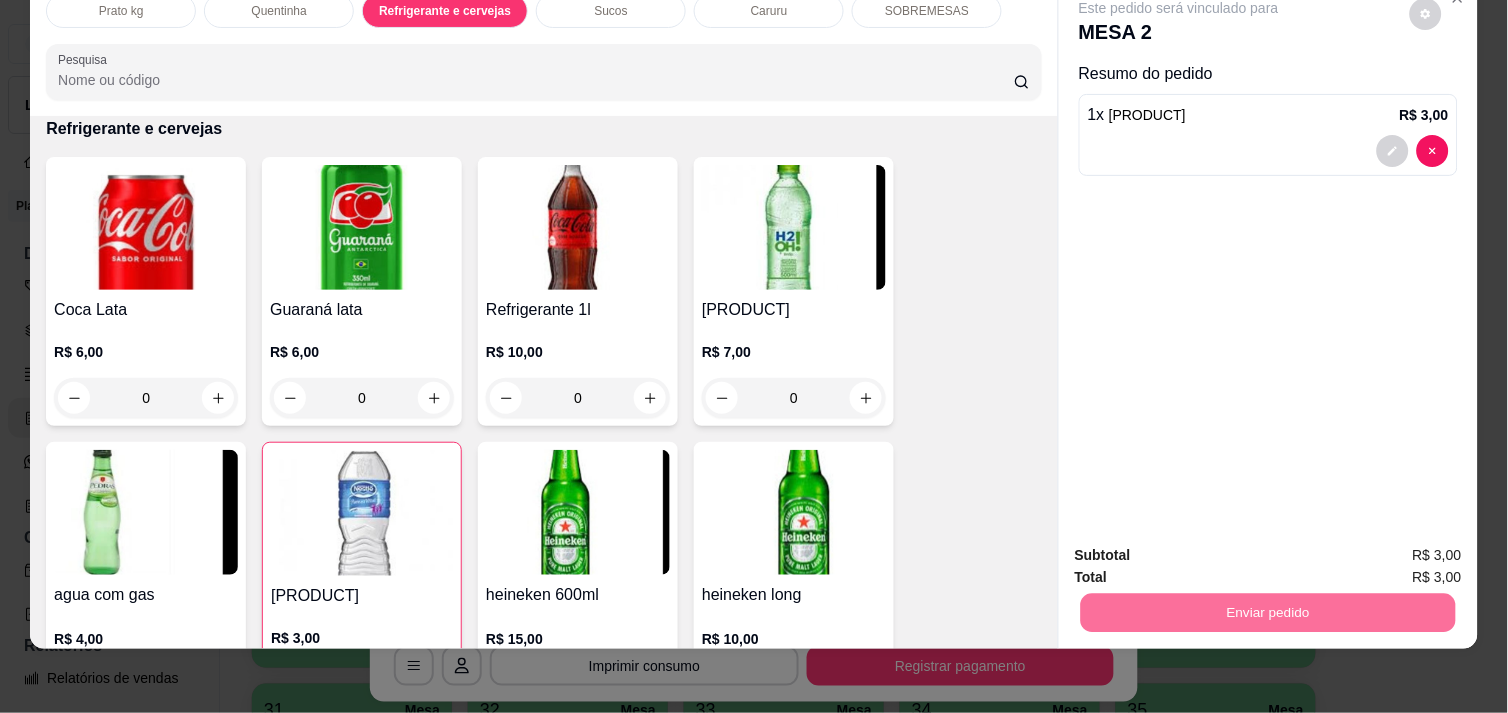 click on "Não registrar e enviar pedido" at bounding box center (1202, 547) 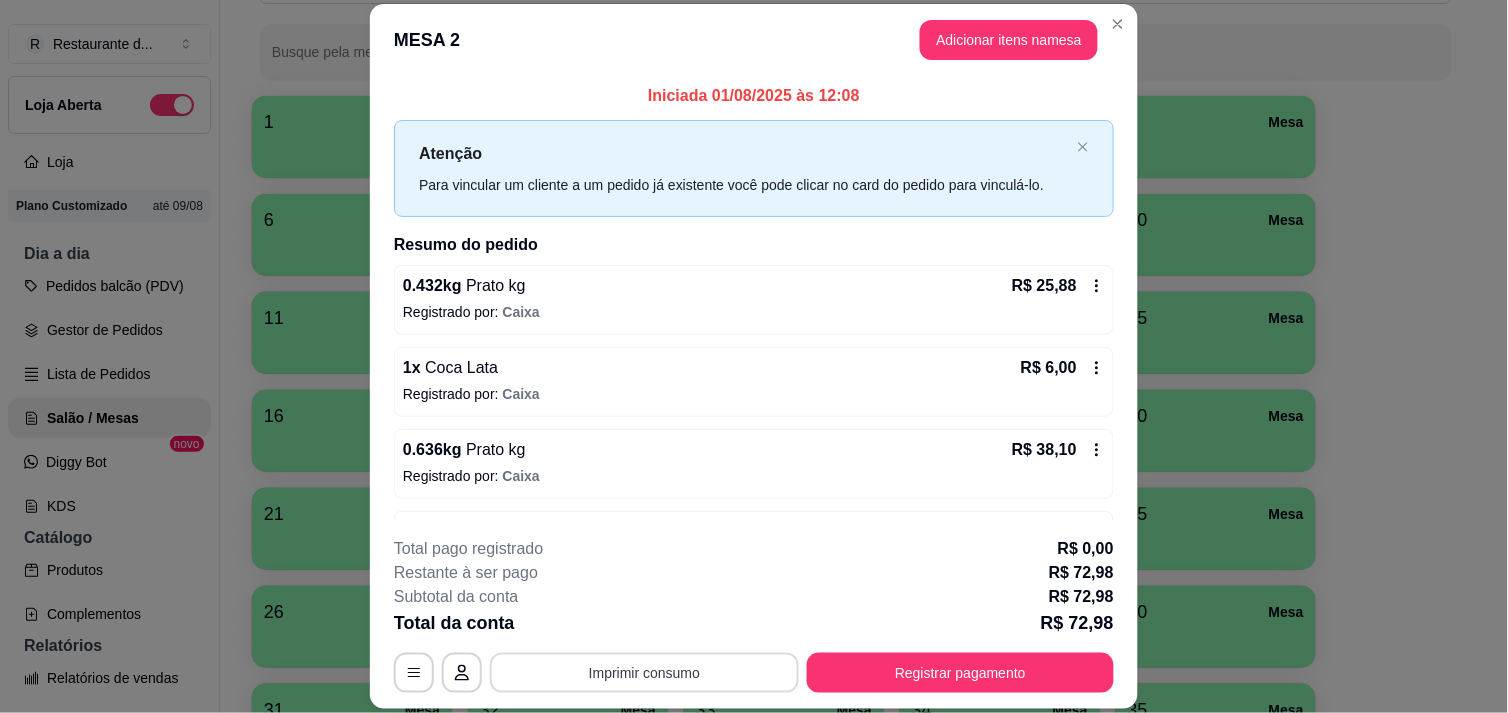 click on "Imprimir consumo" at bounding box center (644, 673) 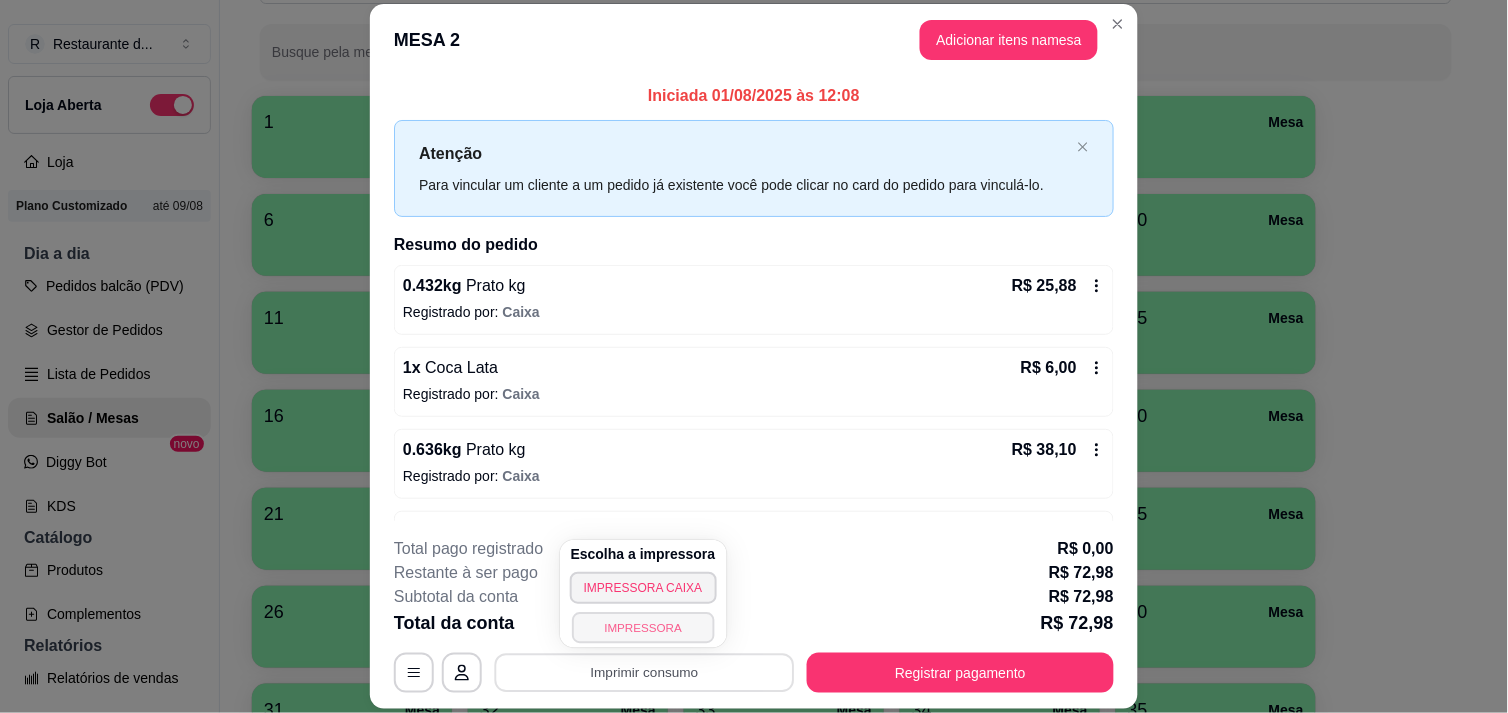 click on "IMPRESSORA" at bounding box center (643, 627) 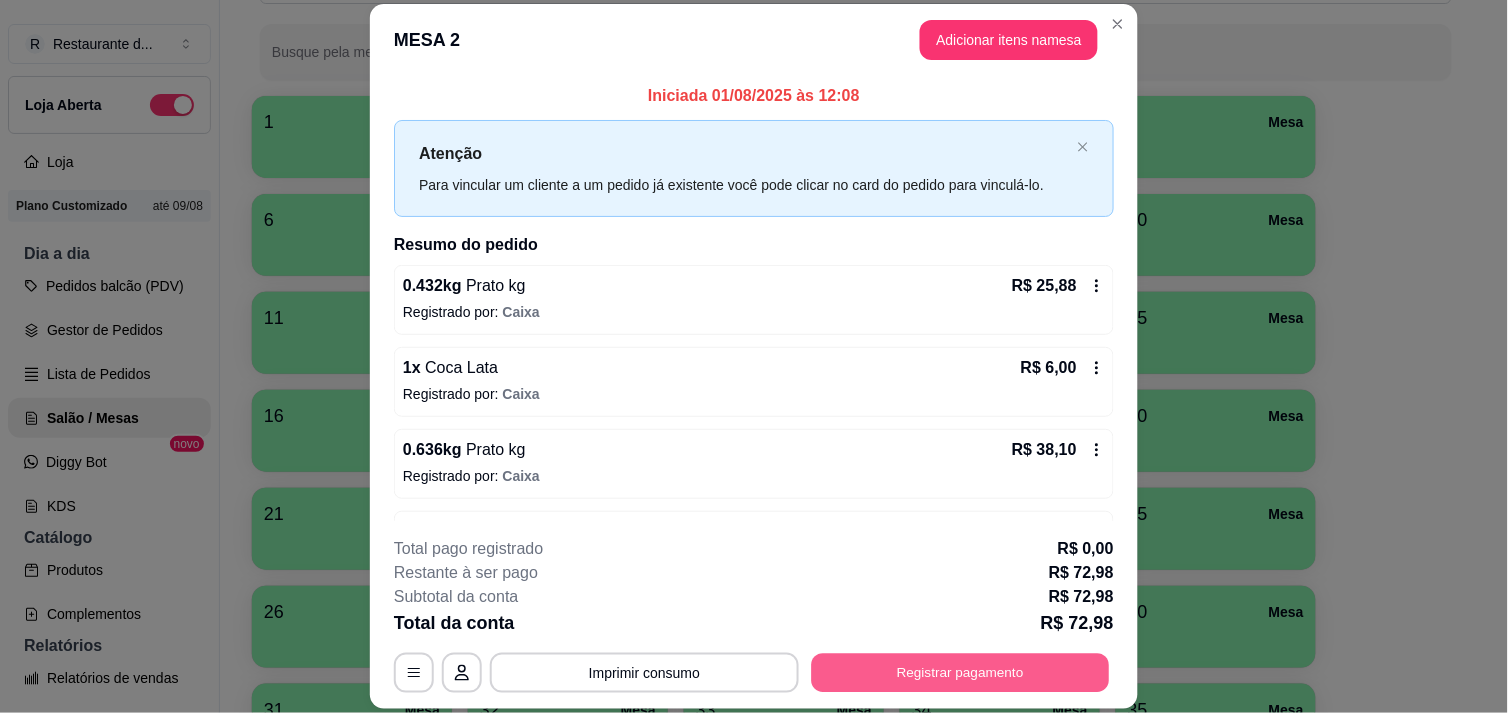 click on "Registrar pagamento" at bounding box center [961, 673] 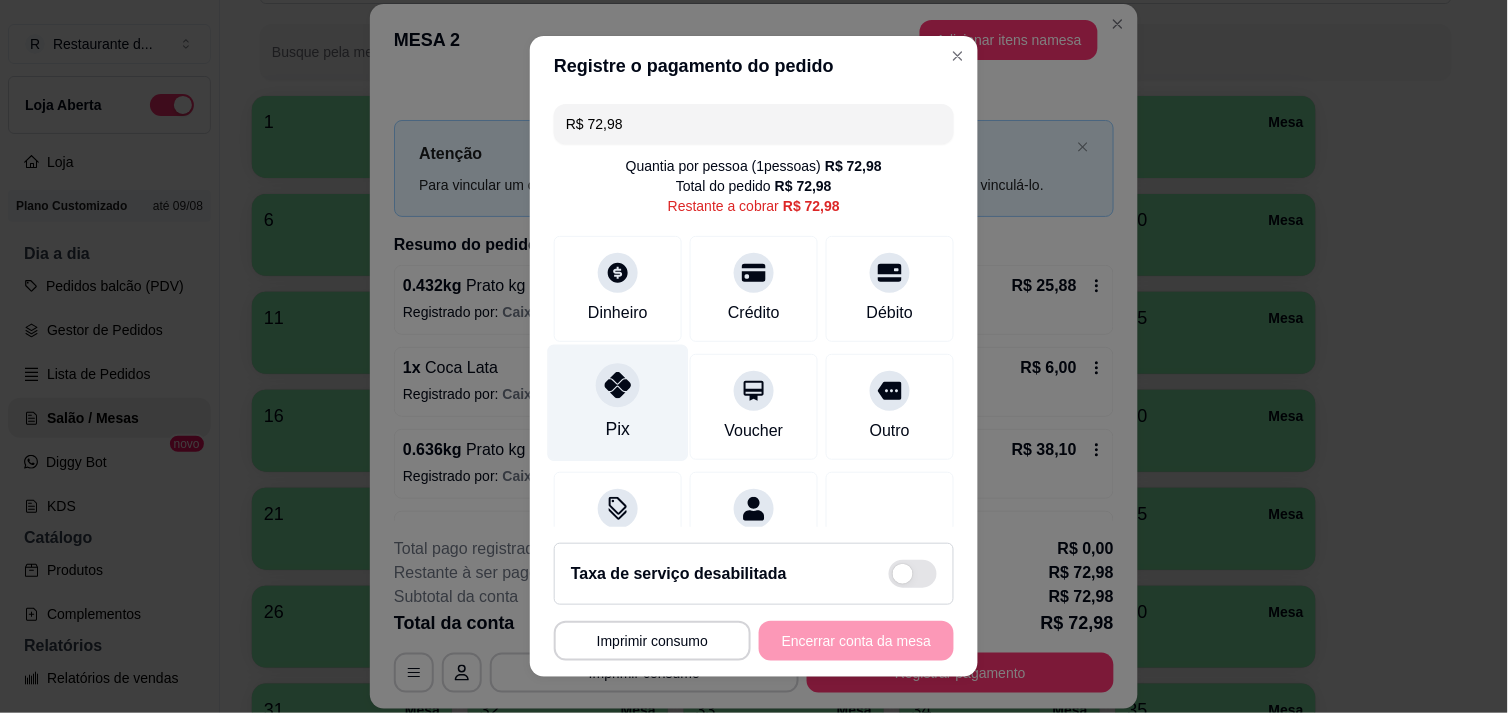 click 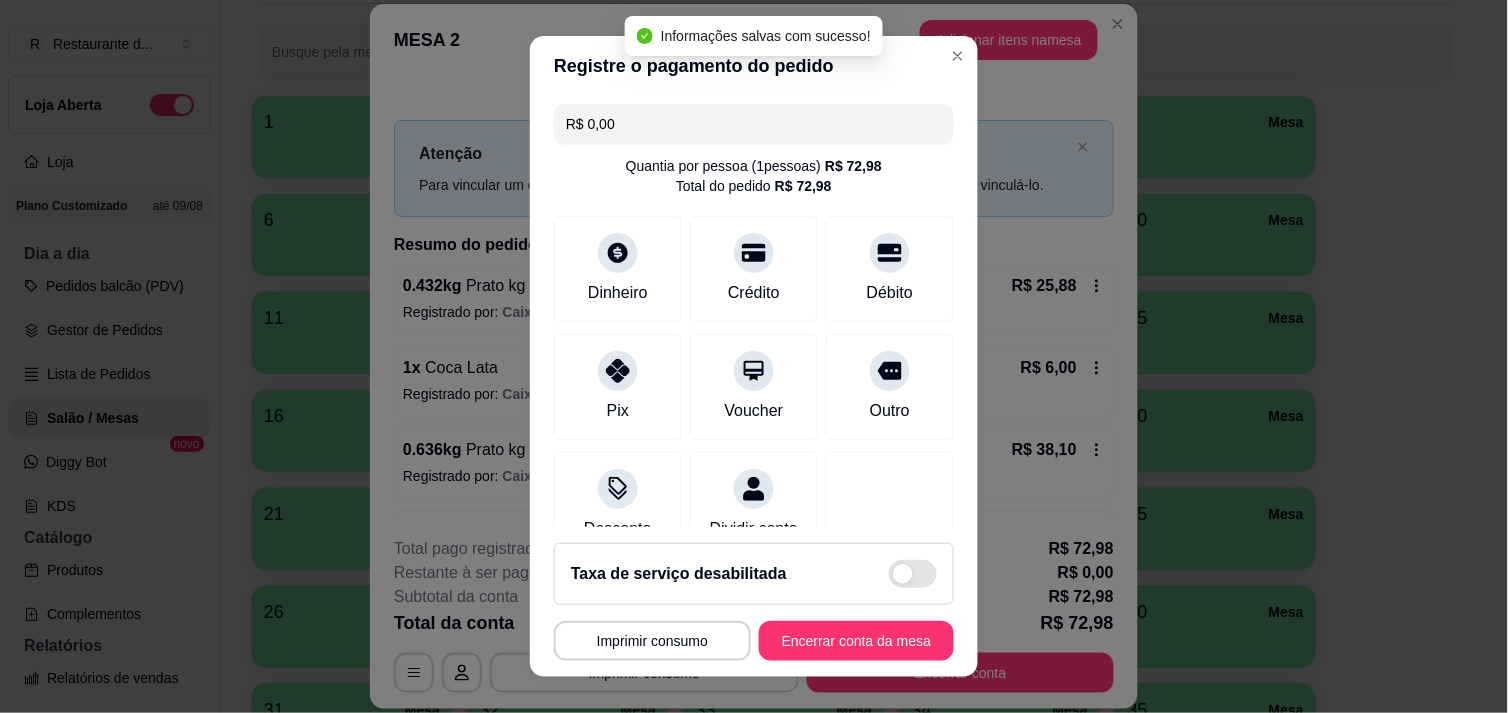 type on "R$ 0,00" 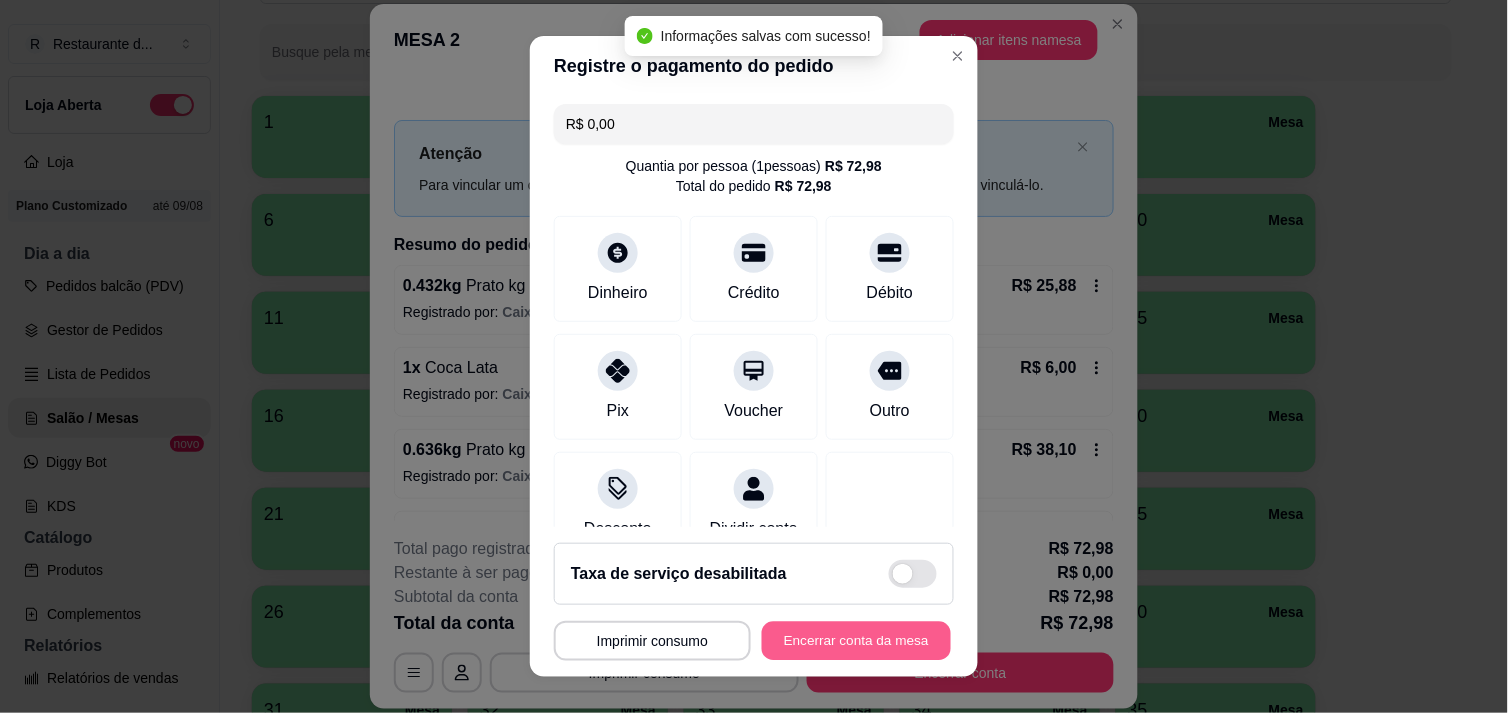 click on "Encerrar conta da mesa" at bounding box center (856, 641) 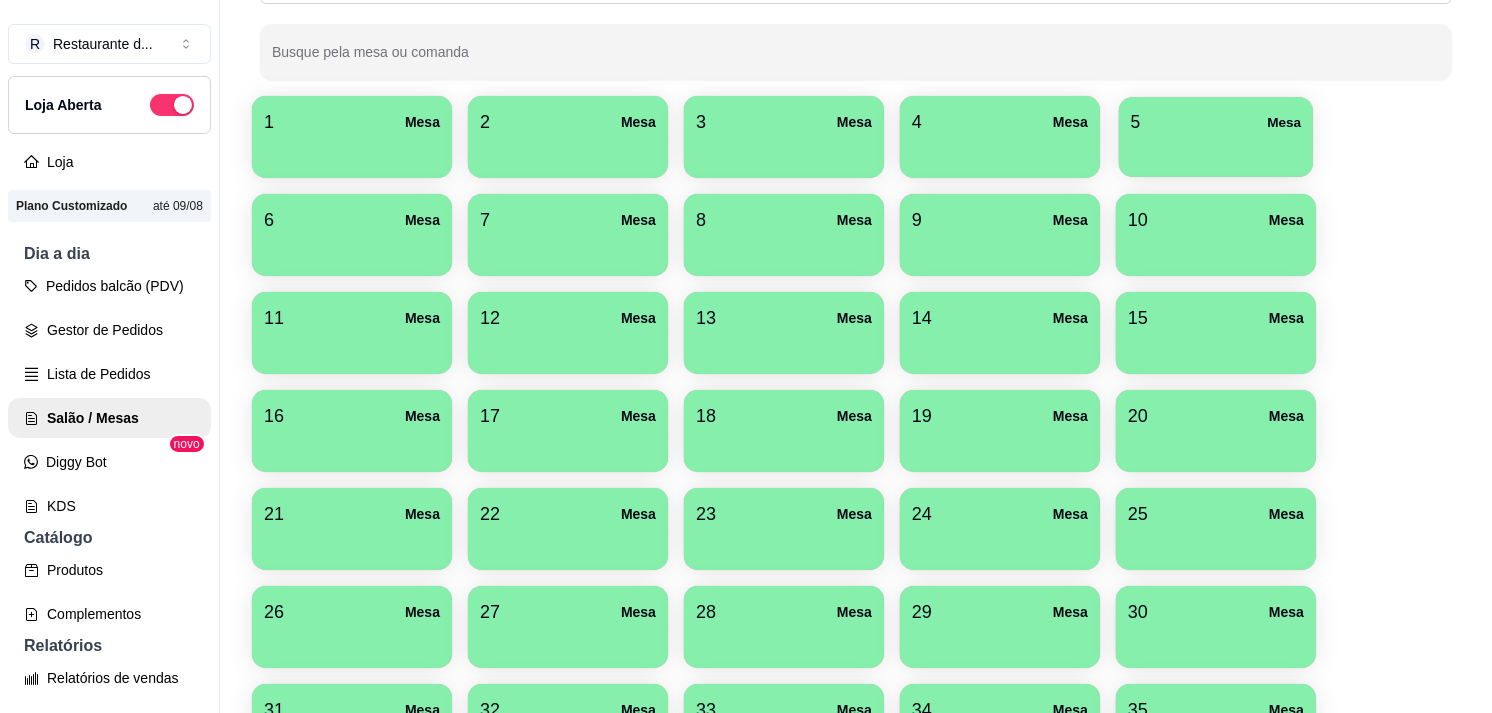 click at bounding box center [1216, 150] 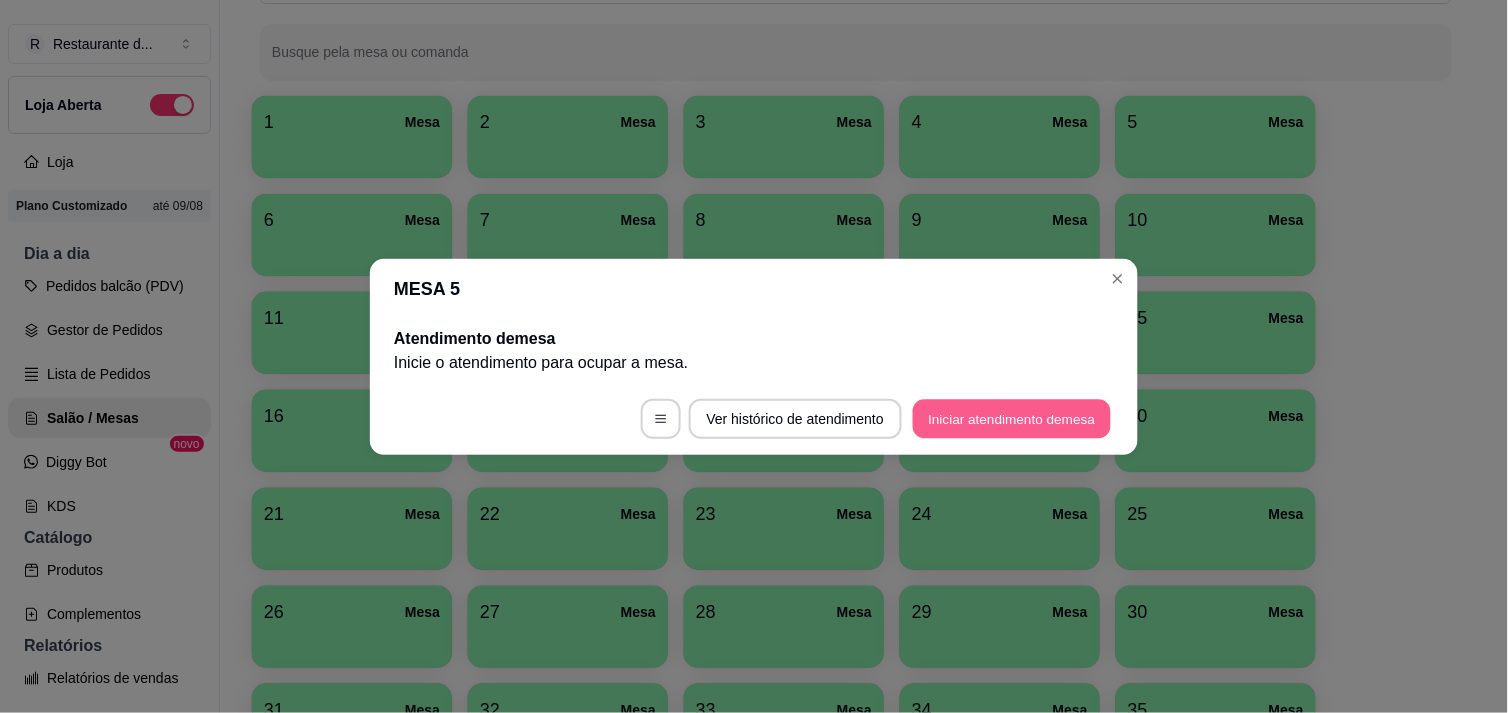 click on "Iniciar atendimento de  mesa" at bounding box center (1012, 418) 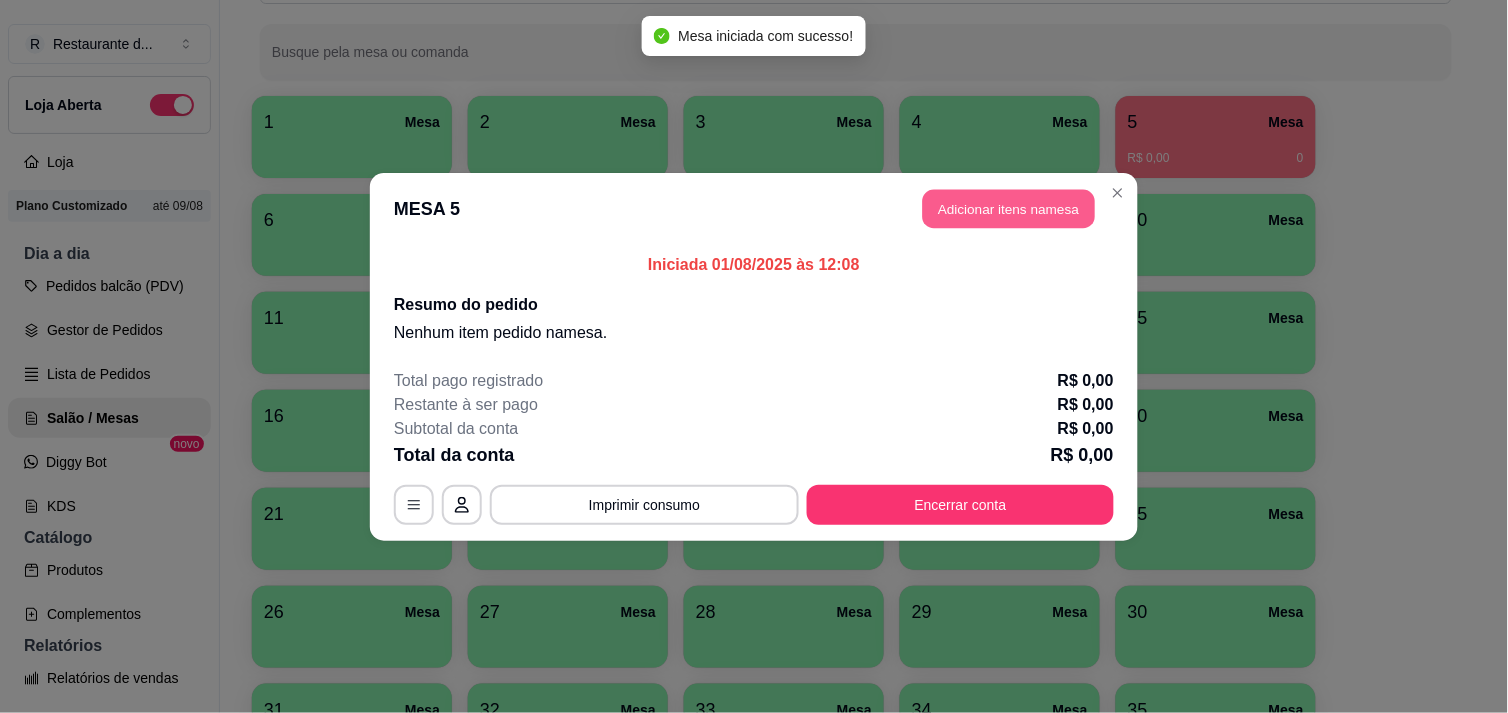 click on "Adicionar itens na  mesa" at bounding box center [1009, 208] 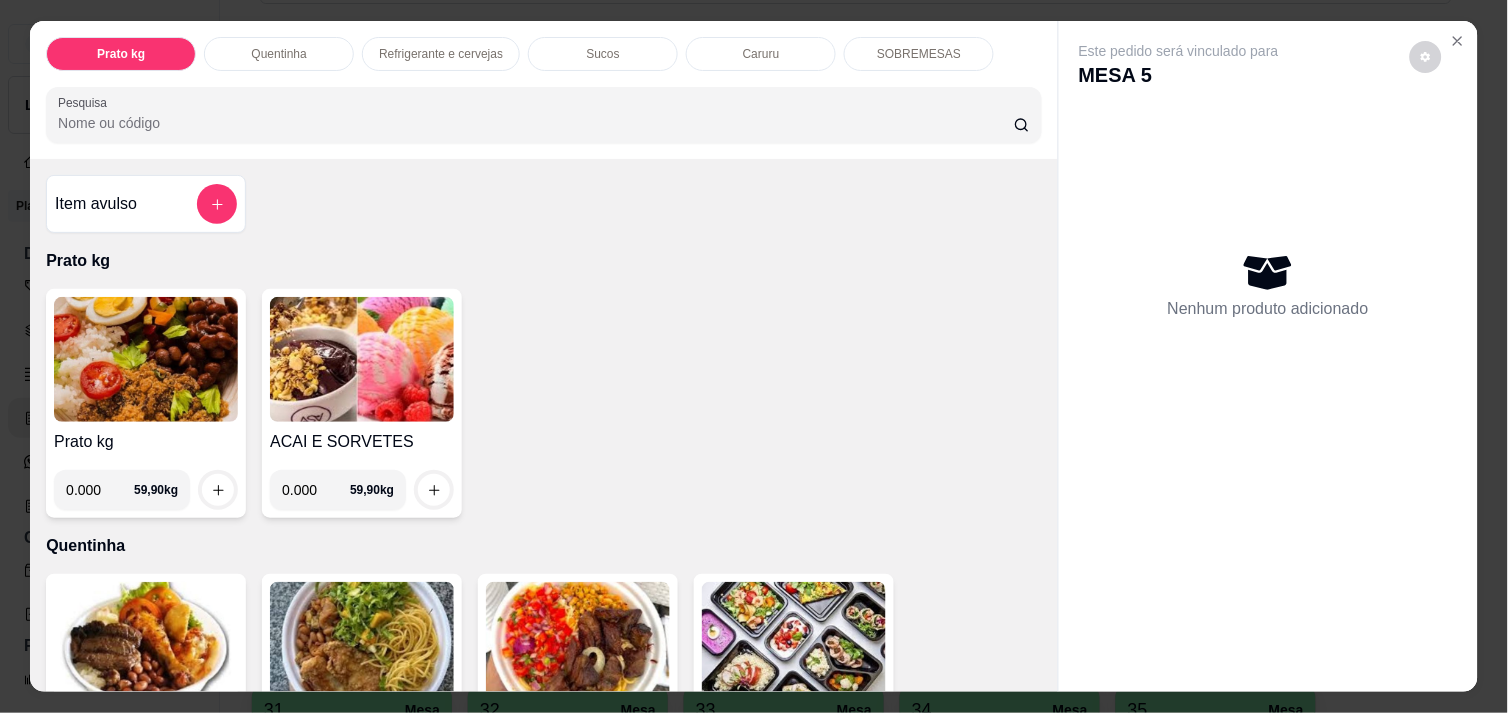 click on "0.000" at bounding box center (100, 490) 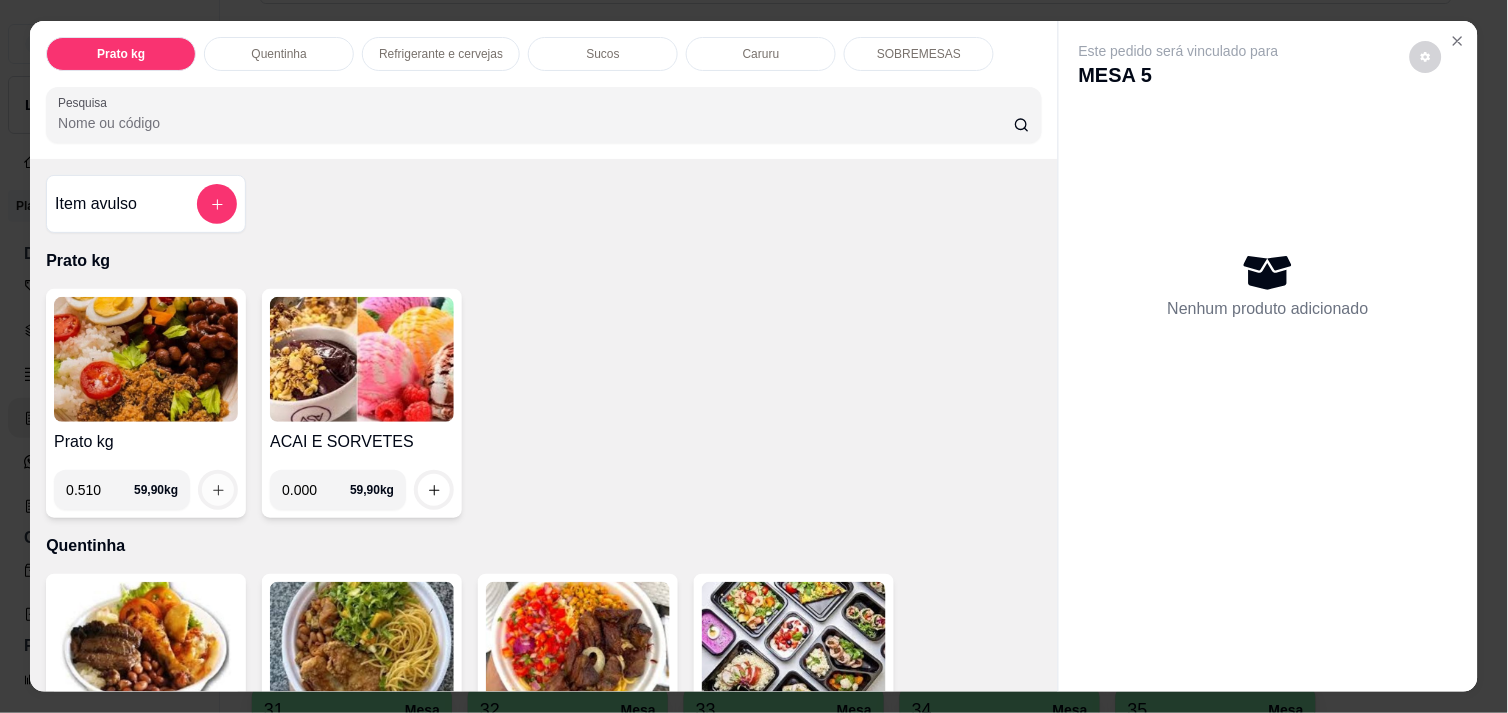 type on "0.510" 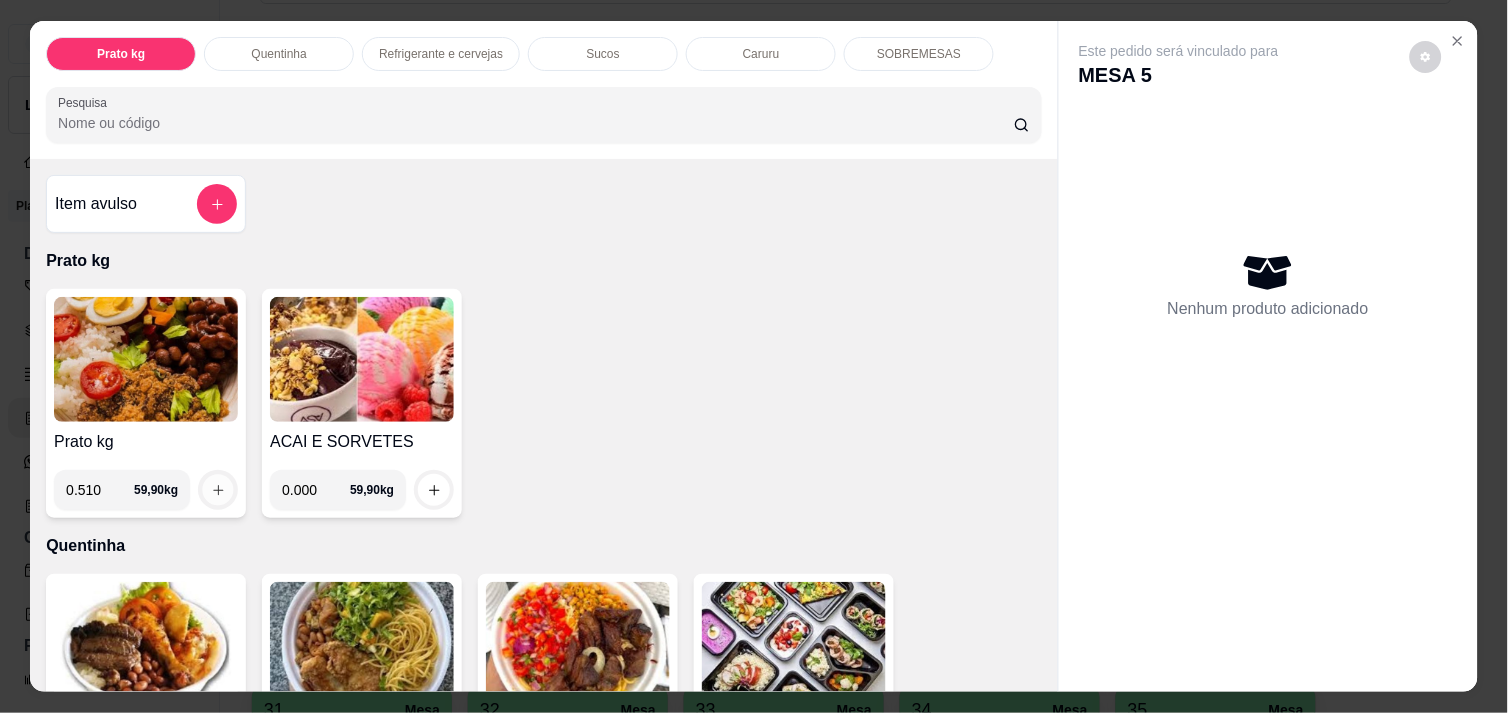 click 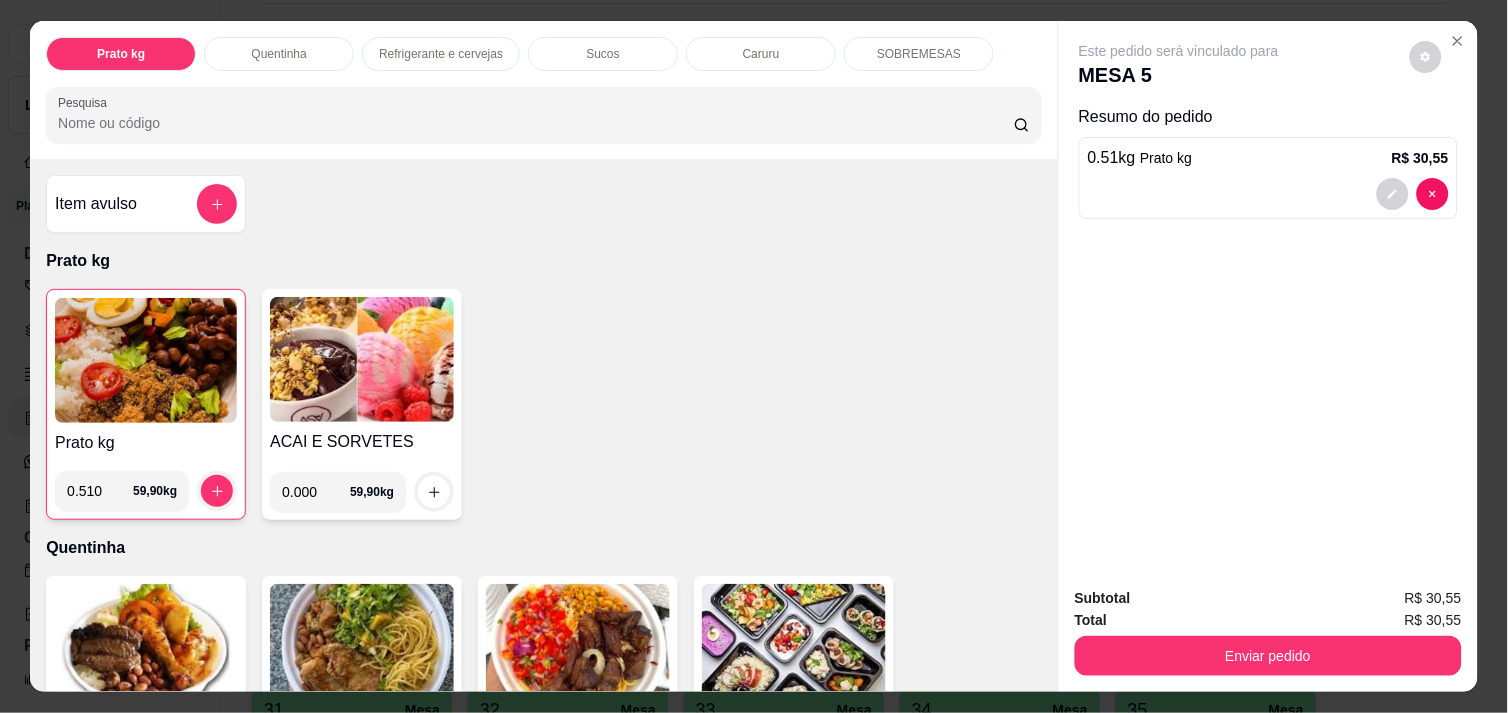click on "Refrigerante e cervejas" at bounding box center (441, 54) 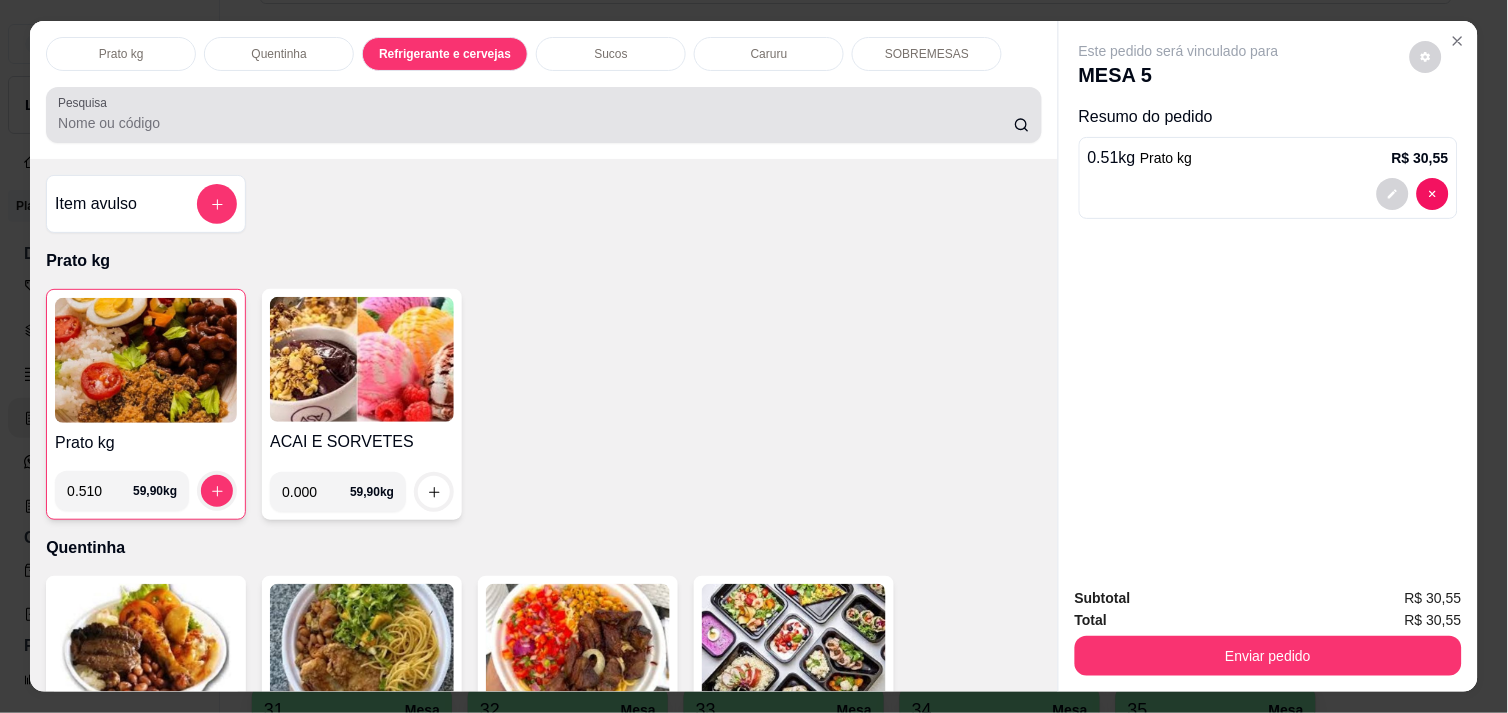 scroll, scrollTop: 986, scrollLeft: 0, axis: vertical 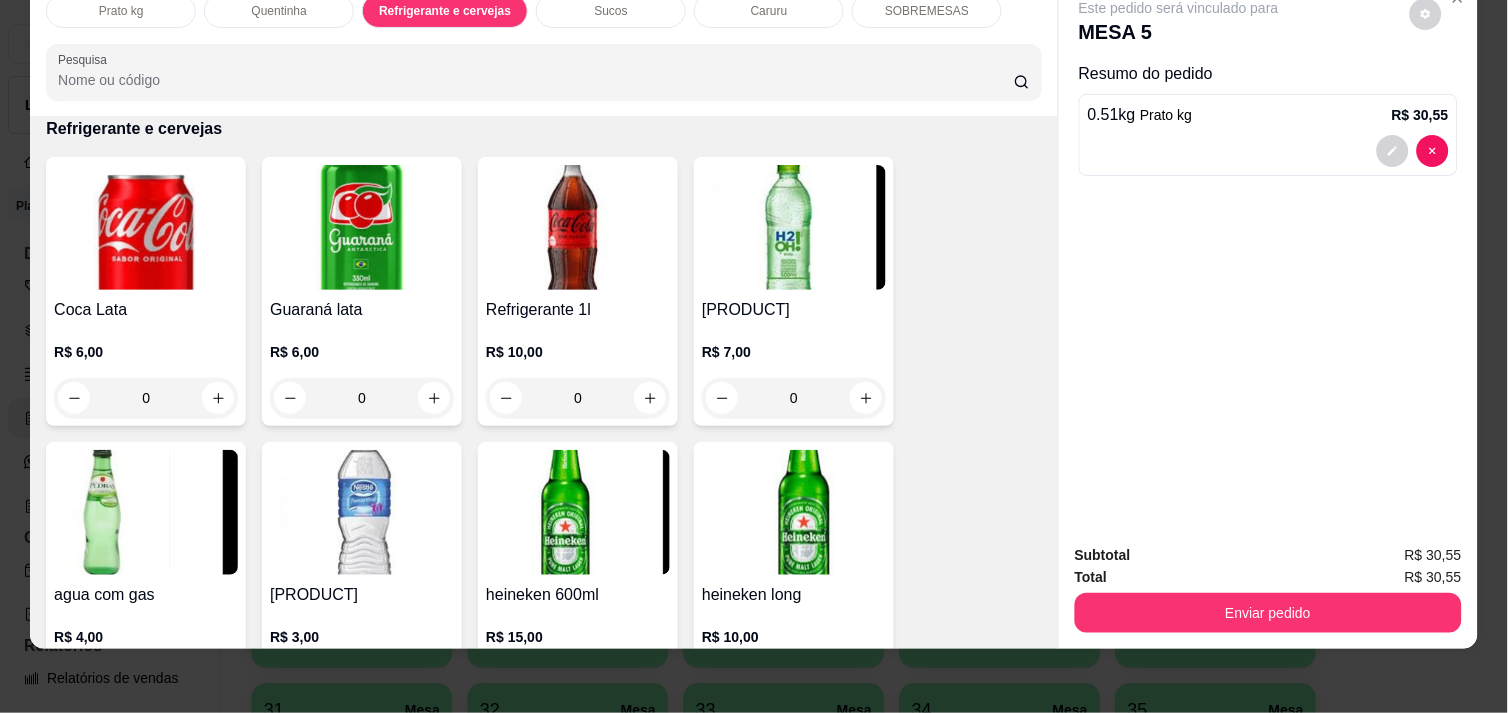 click at bounding box center (578, 512) 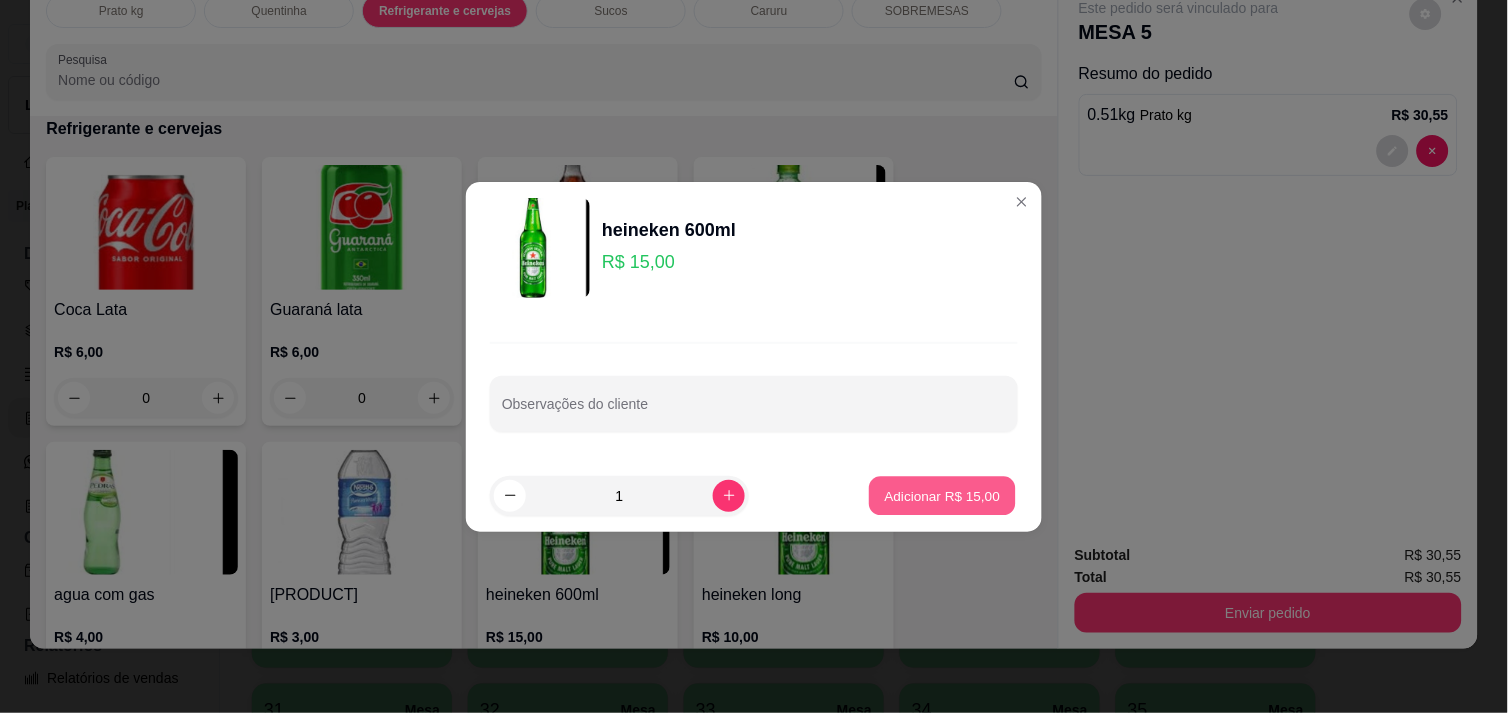 click on "Adicionar   R$ 15,00" at bounding box center [943, 495] 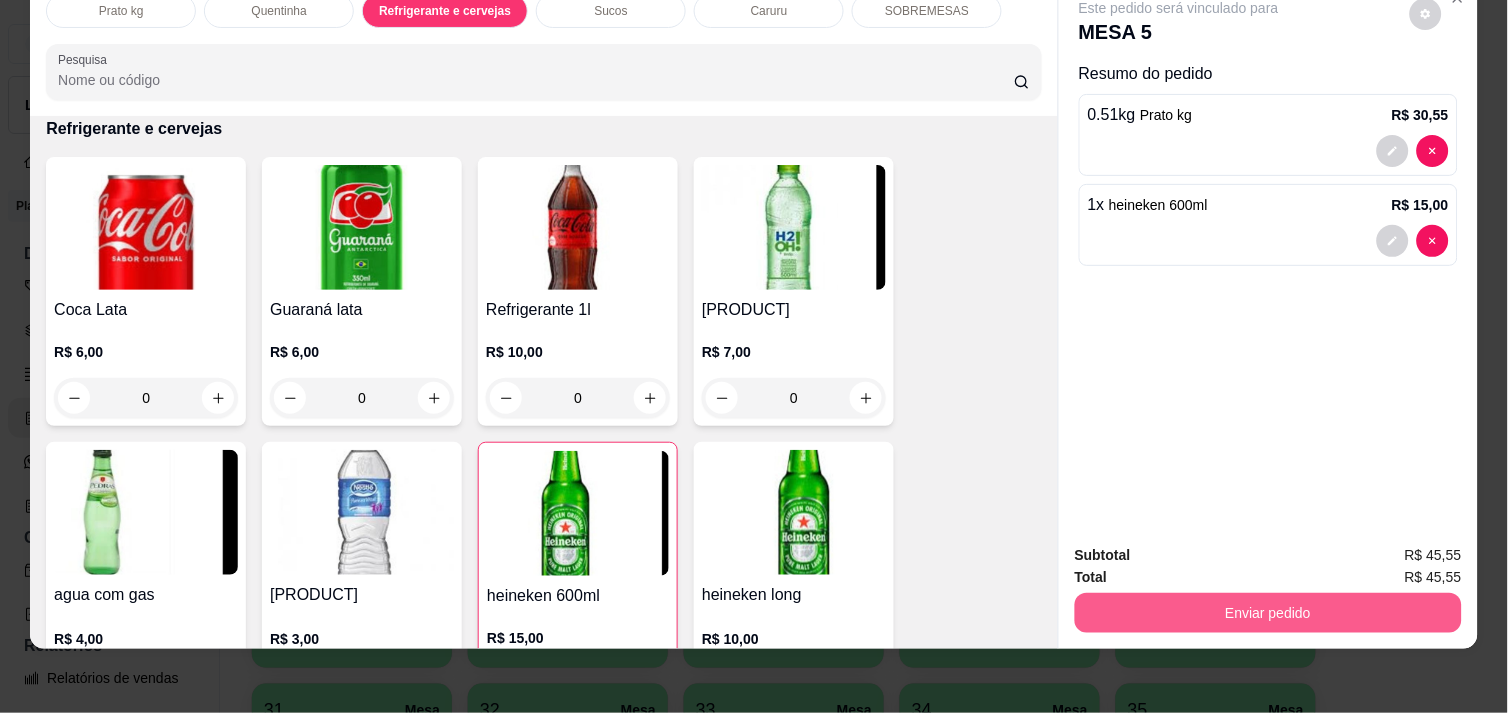 click on "Enviar pedido" at bounding box center (1268, 613) 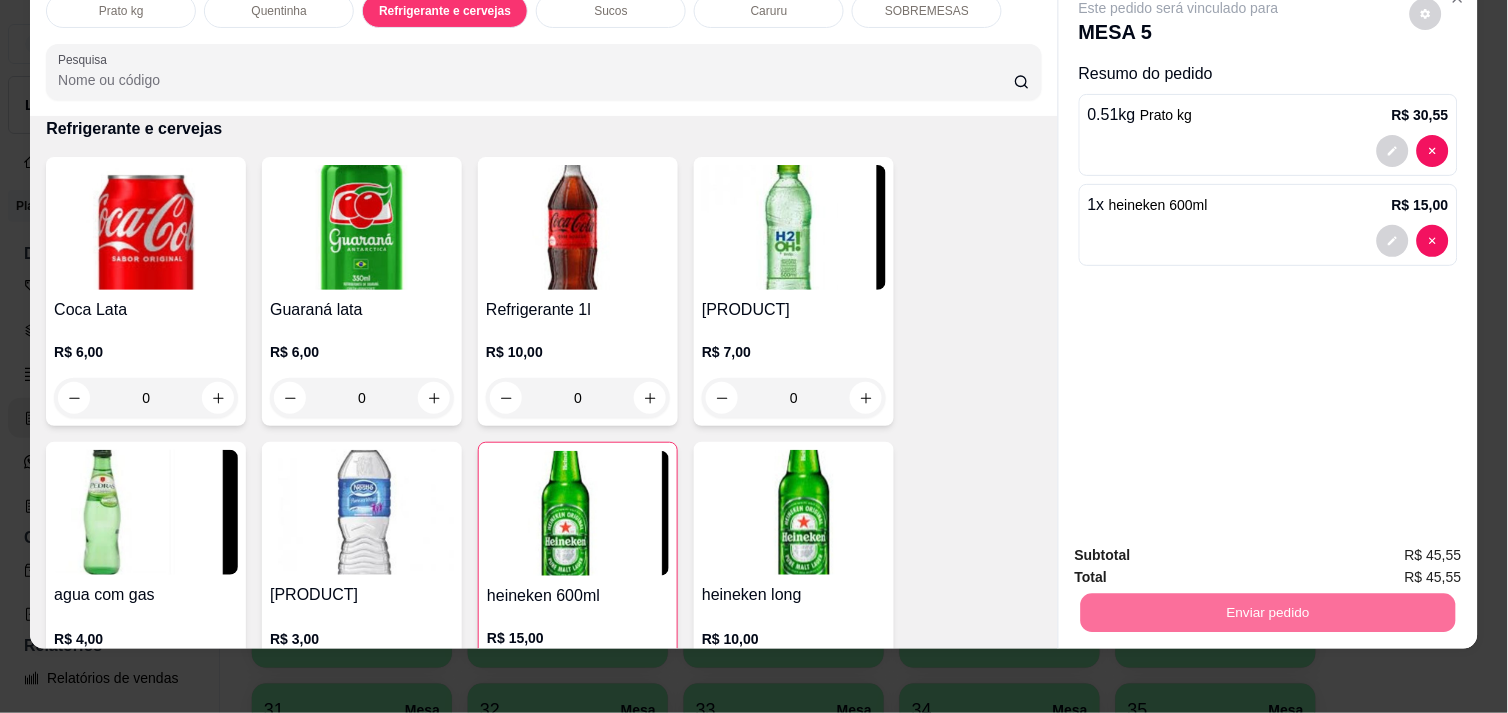 click on "Não registrar e enviar pedido" at bounding box center [1202, 547] 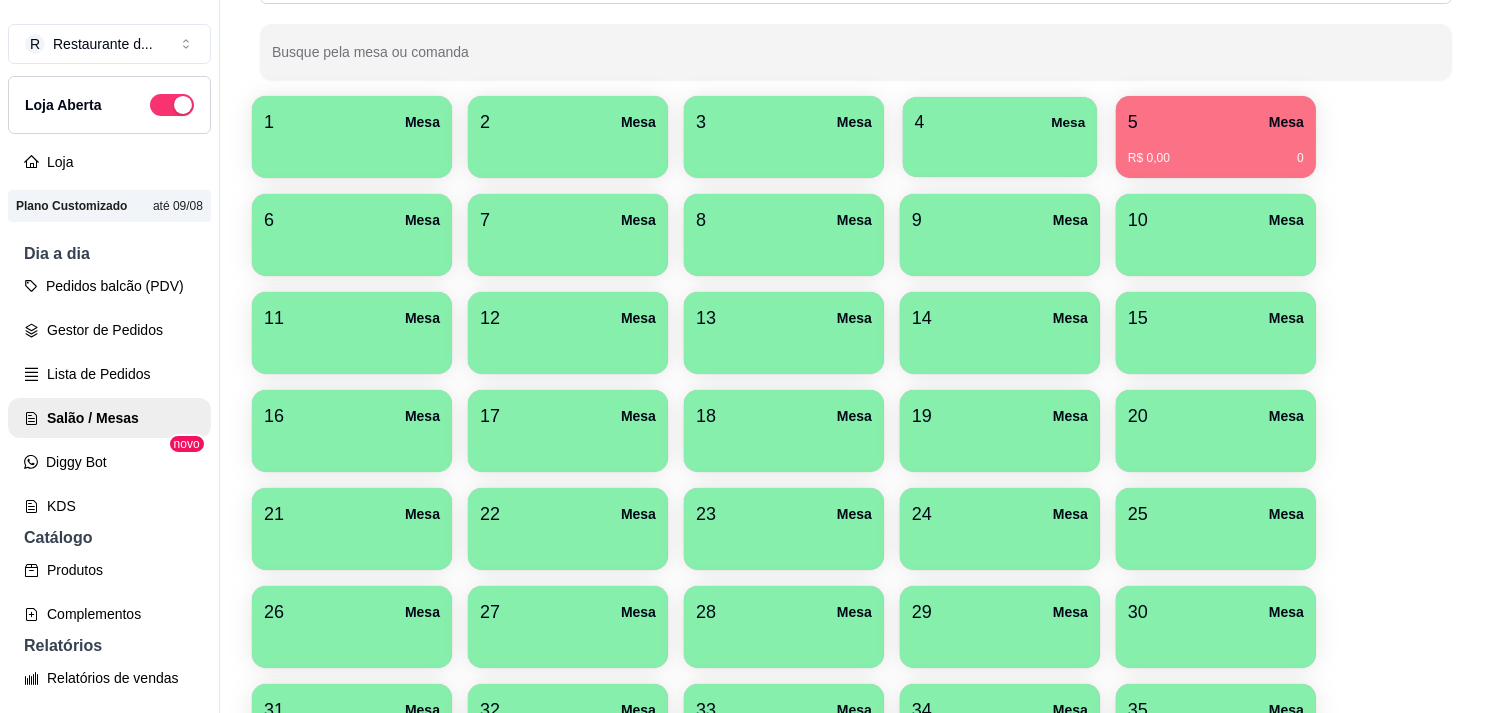 click on "4 Mesa" at bounding box center [1000, 122] 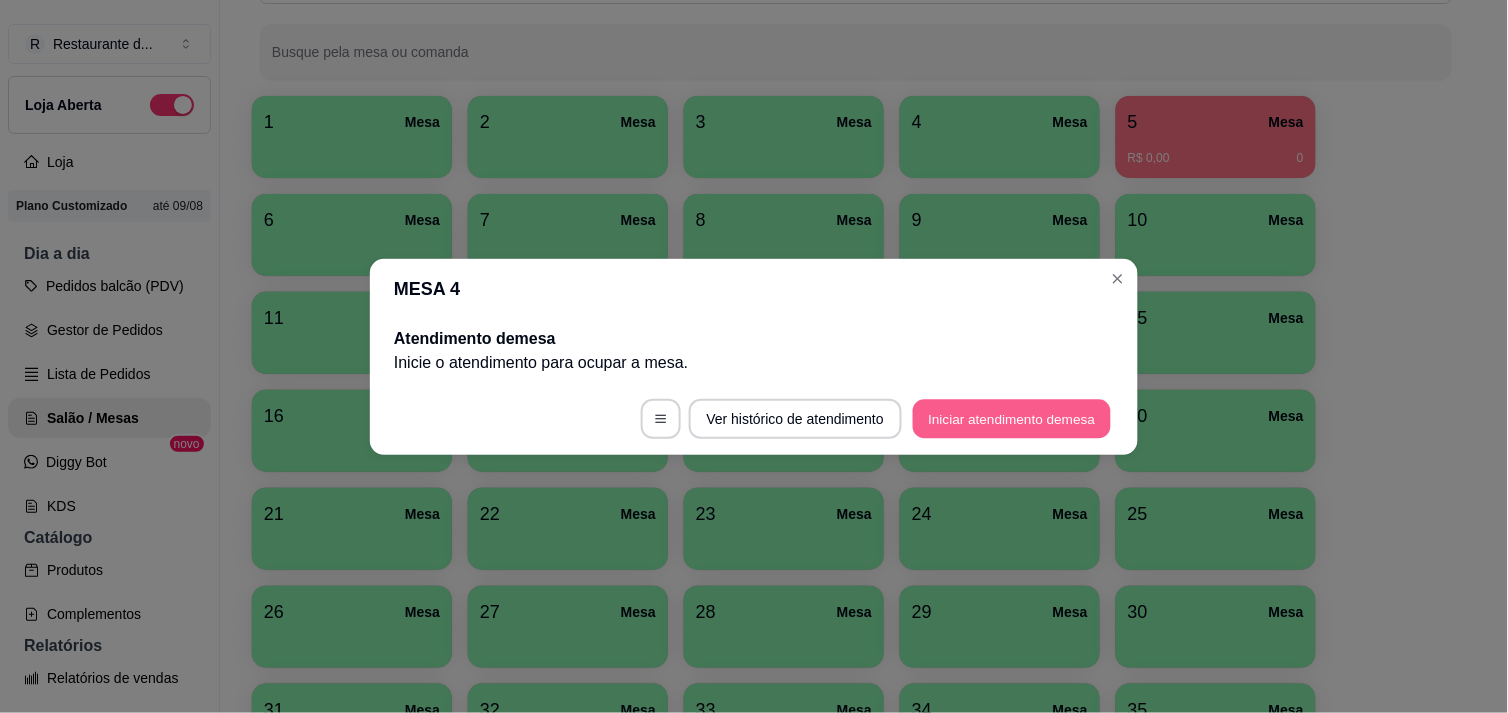 click on "Iniciar atendimento de  mesa" at bounding box center [1012, 418] 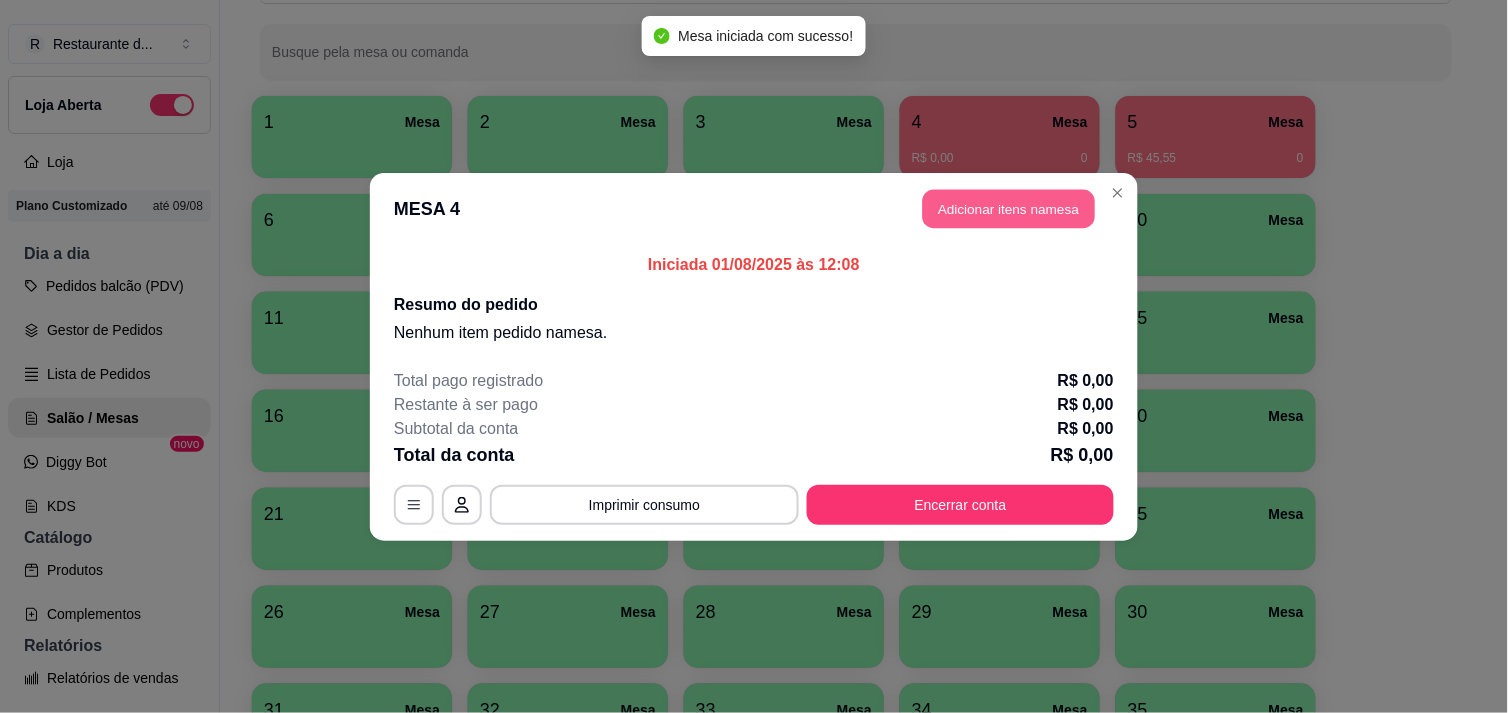 click on "Adicionar itens na  mesa" at bounding box center (1009, 208) 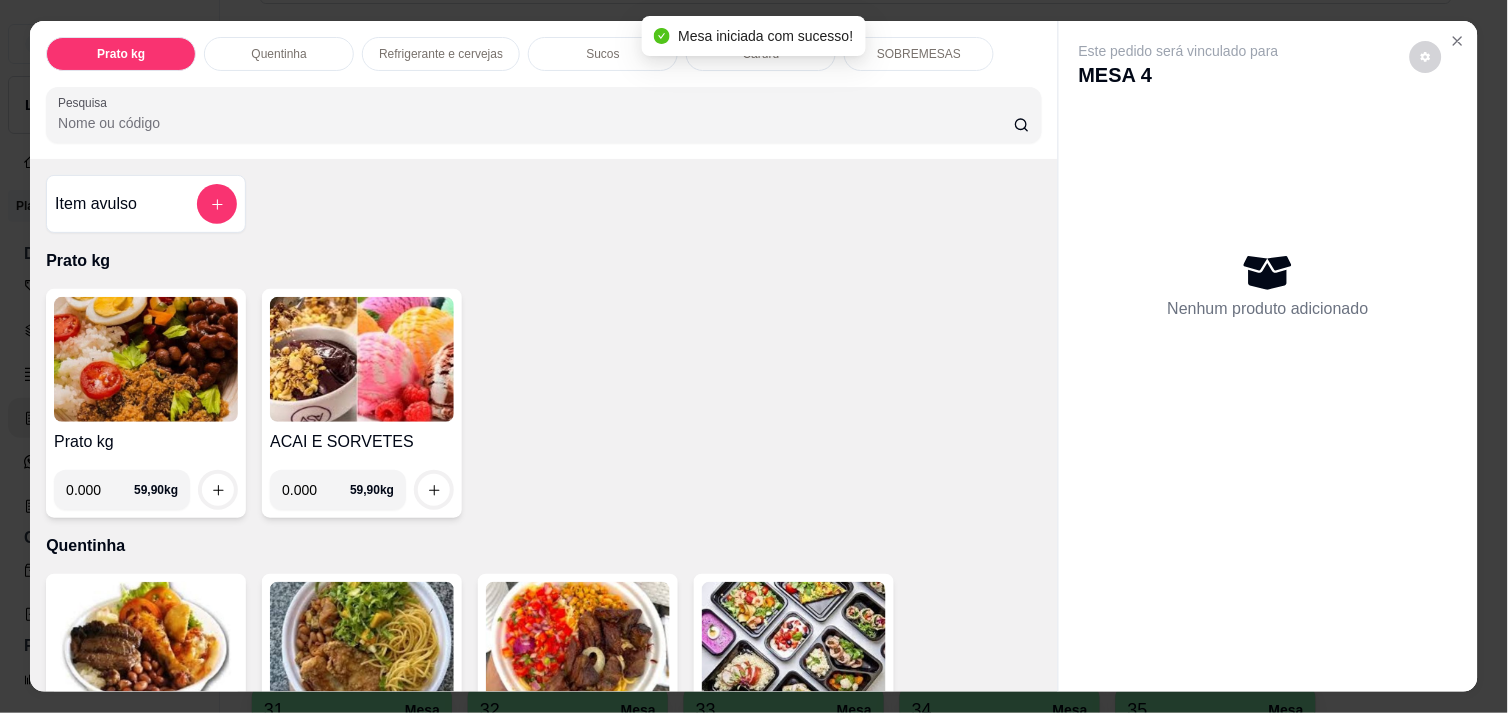 click on "0.000" at bounding box center [100, 490] 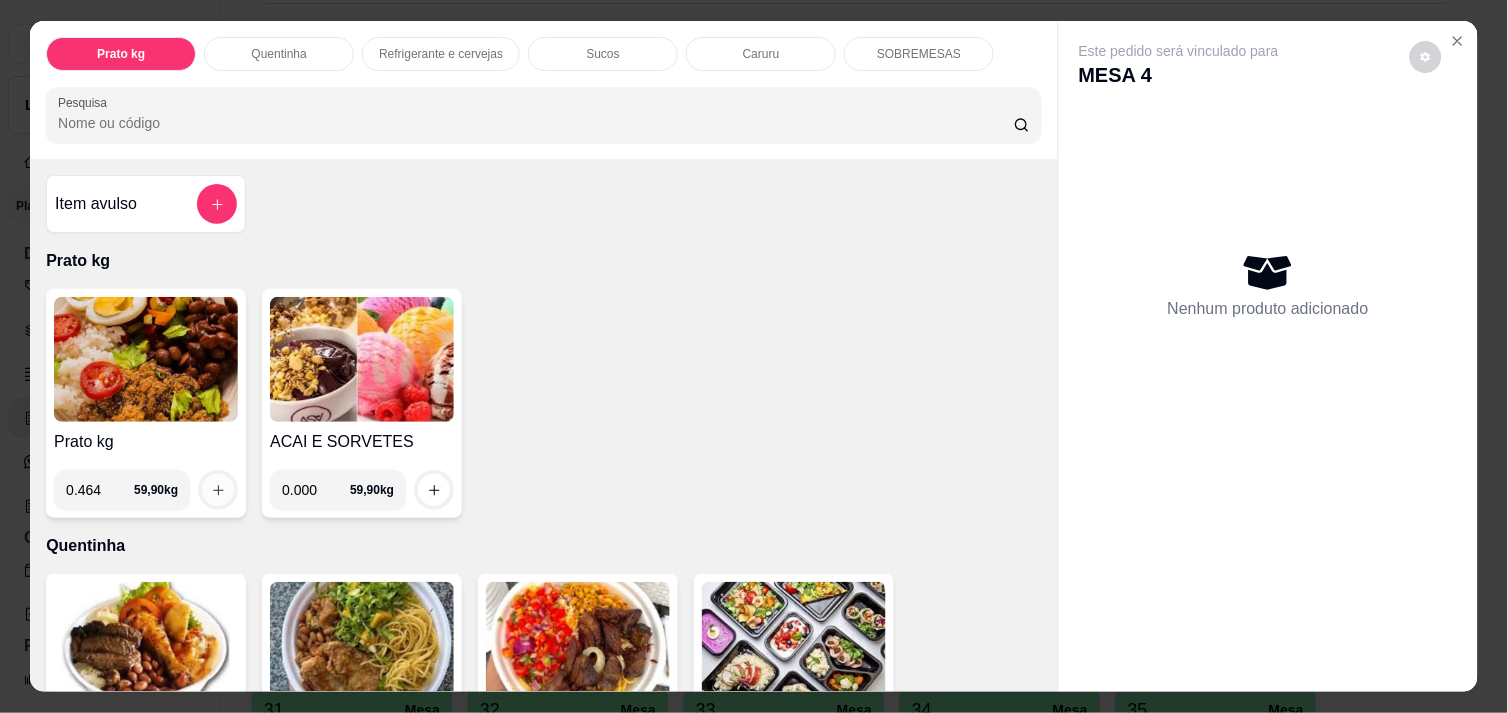 type on "0.464" 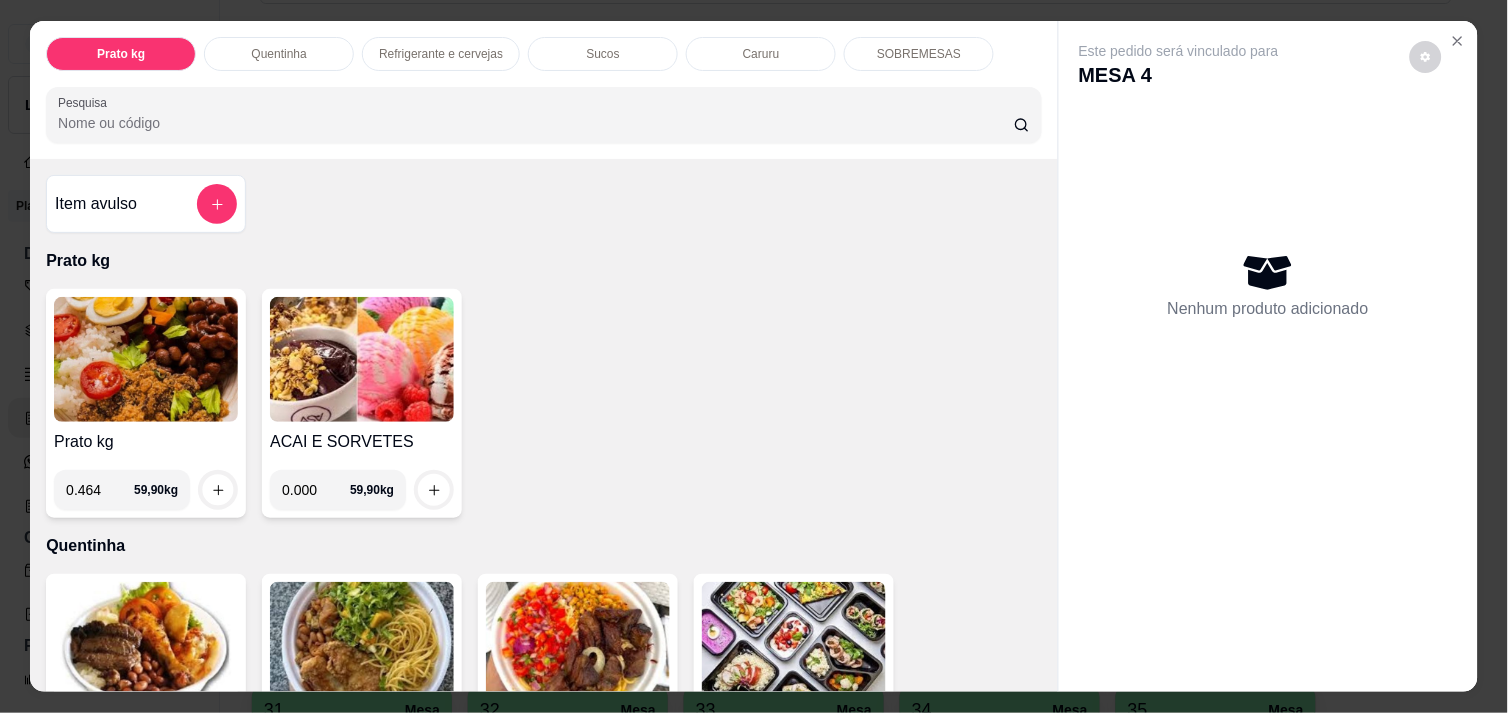 click at bounding box center (218, 490) 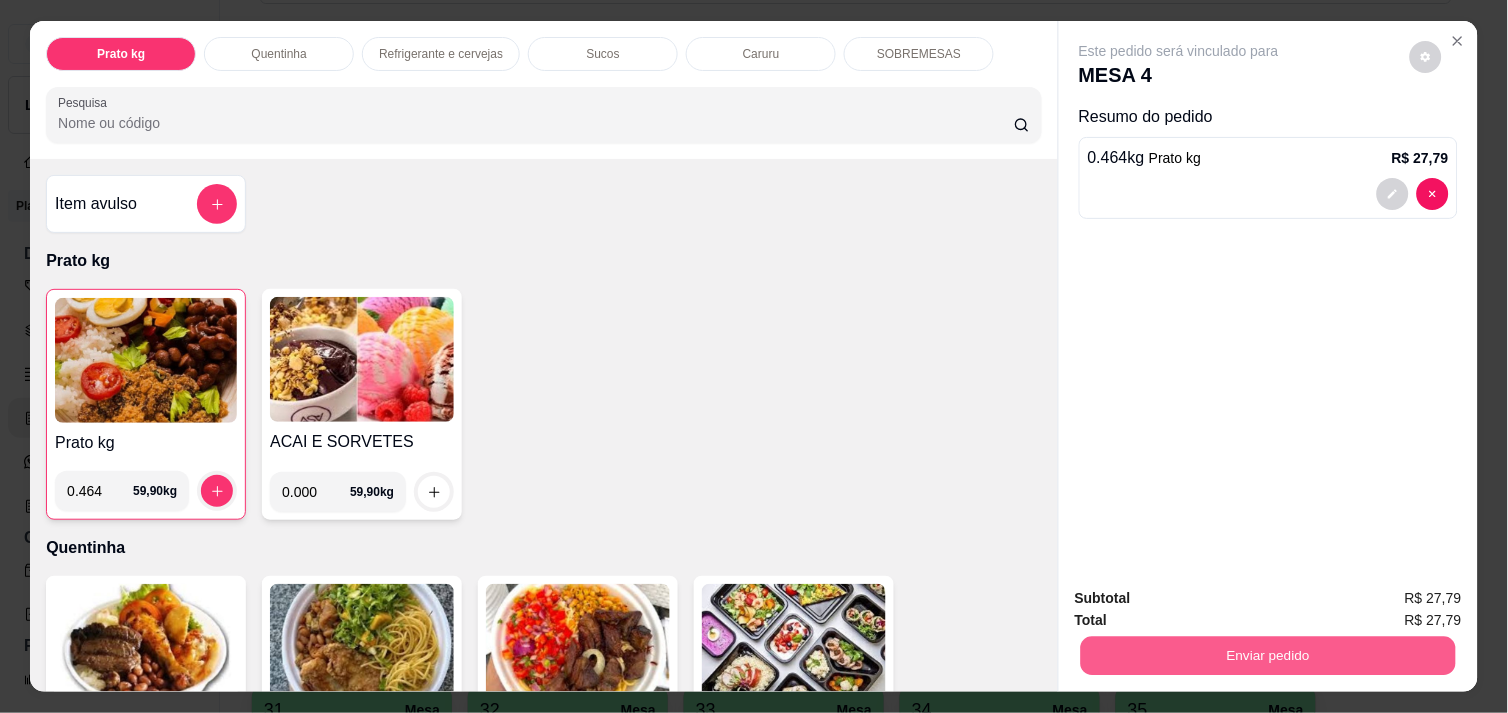 click on "Enviar pedido" at bounding box center [1268, 655] 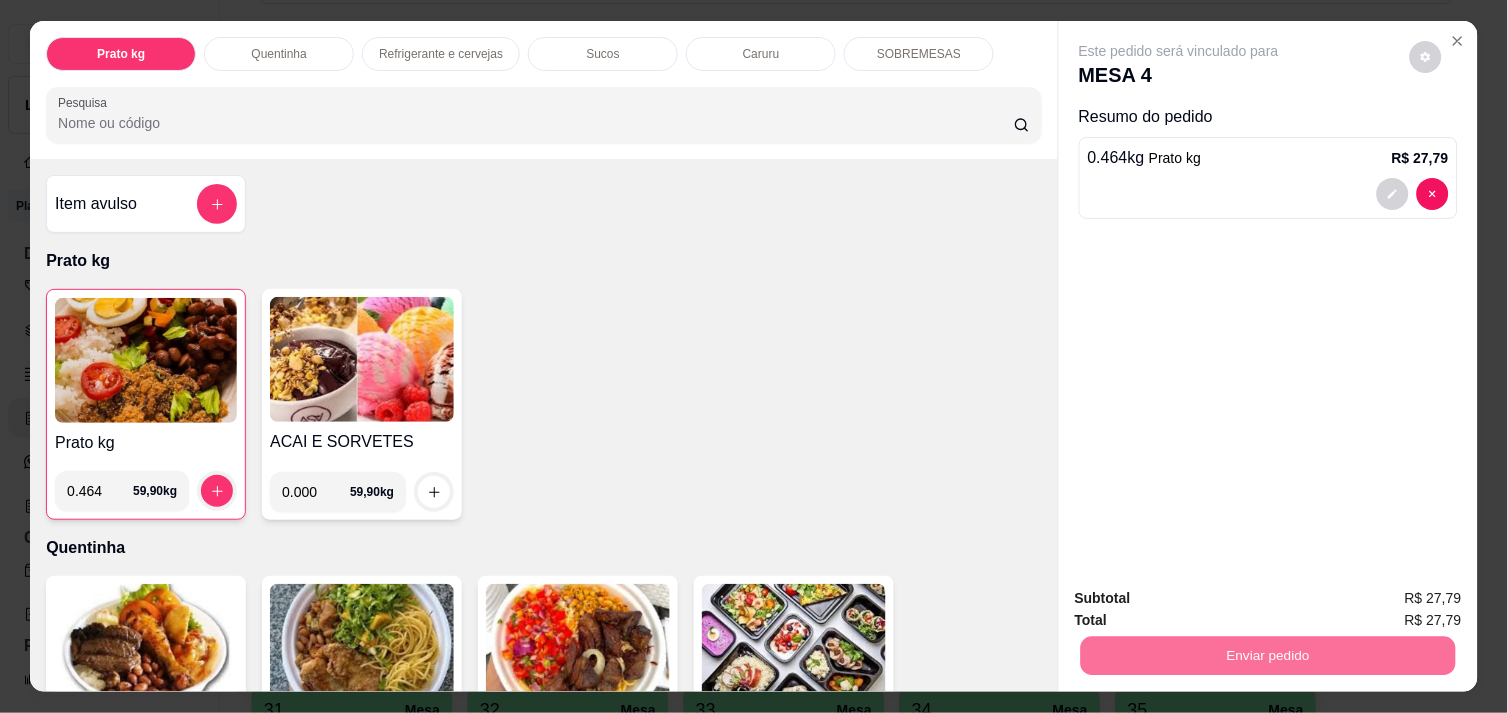 click on "Não registrar e enviar pedido" at bounding box center [1202, 598] 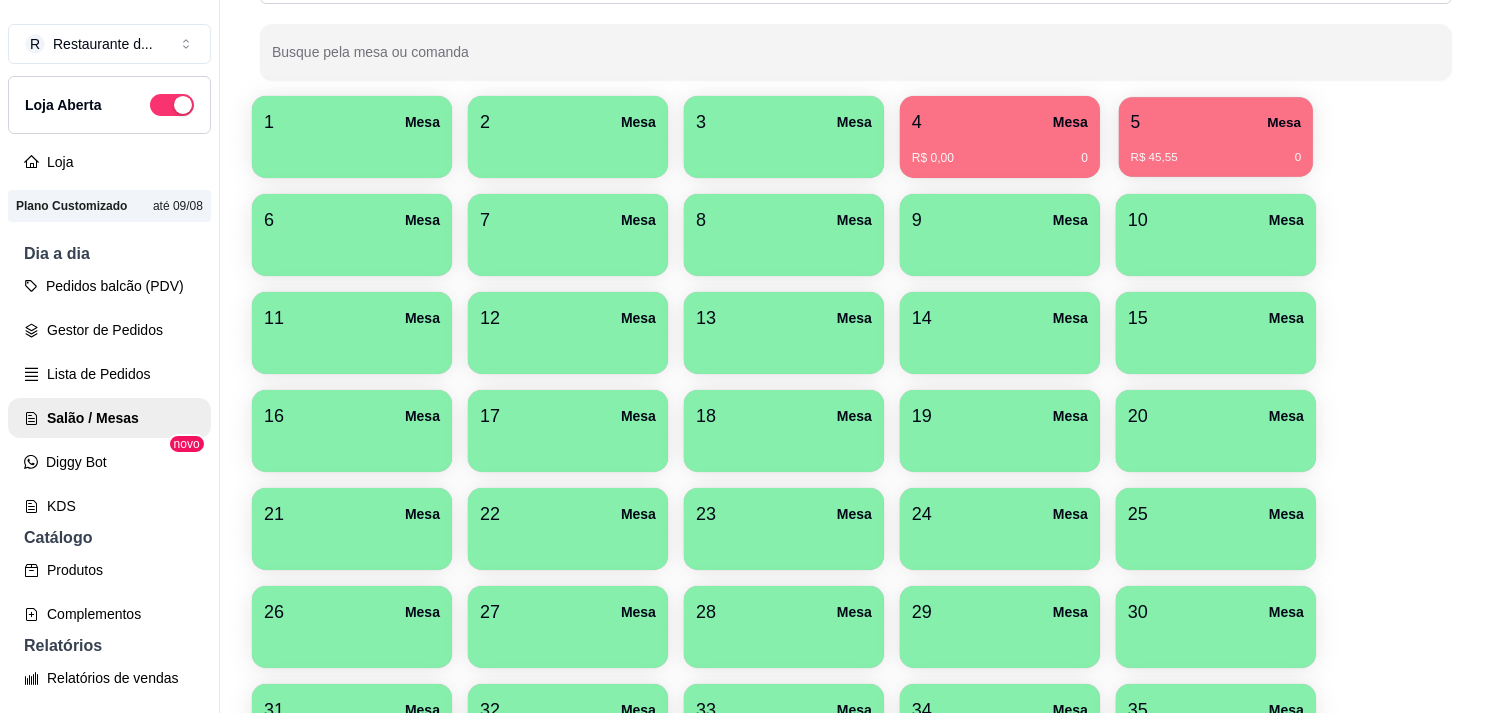 click on "R$ 45,55 0" at bounding box center [1216, 150] 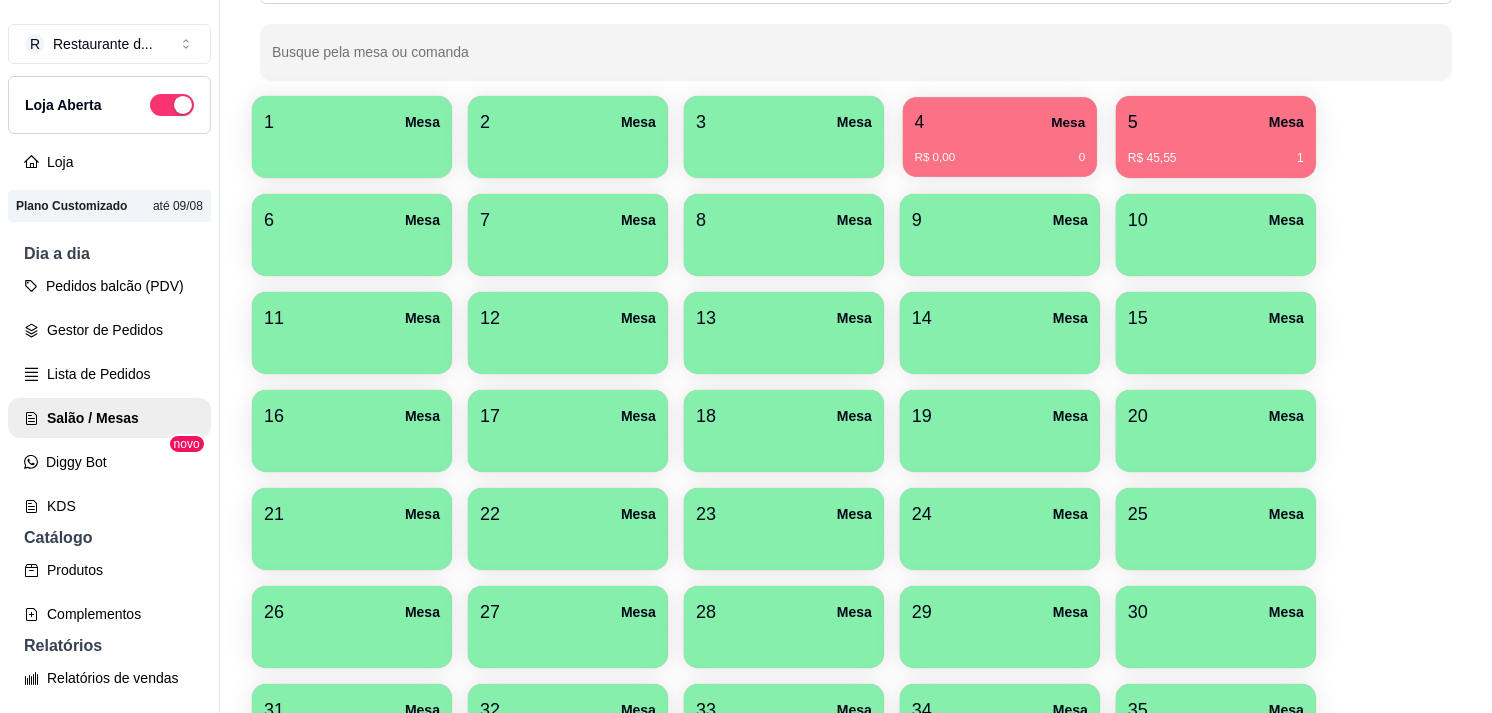 click on "R$ 0,00 0" at bounding box center [1000, 158] 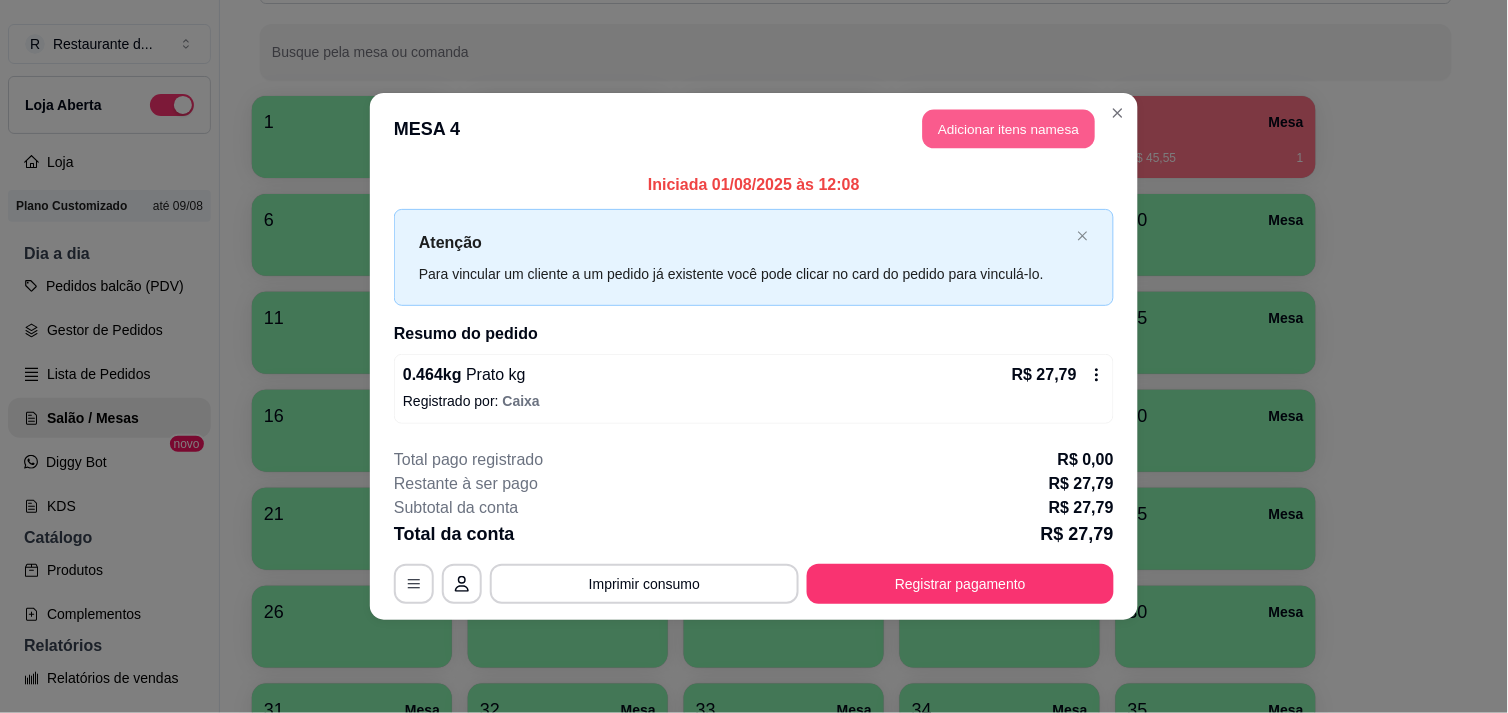 click on "Adicionar itens na  mesa" at bounding box center (1009, 129) 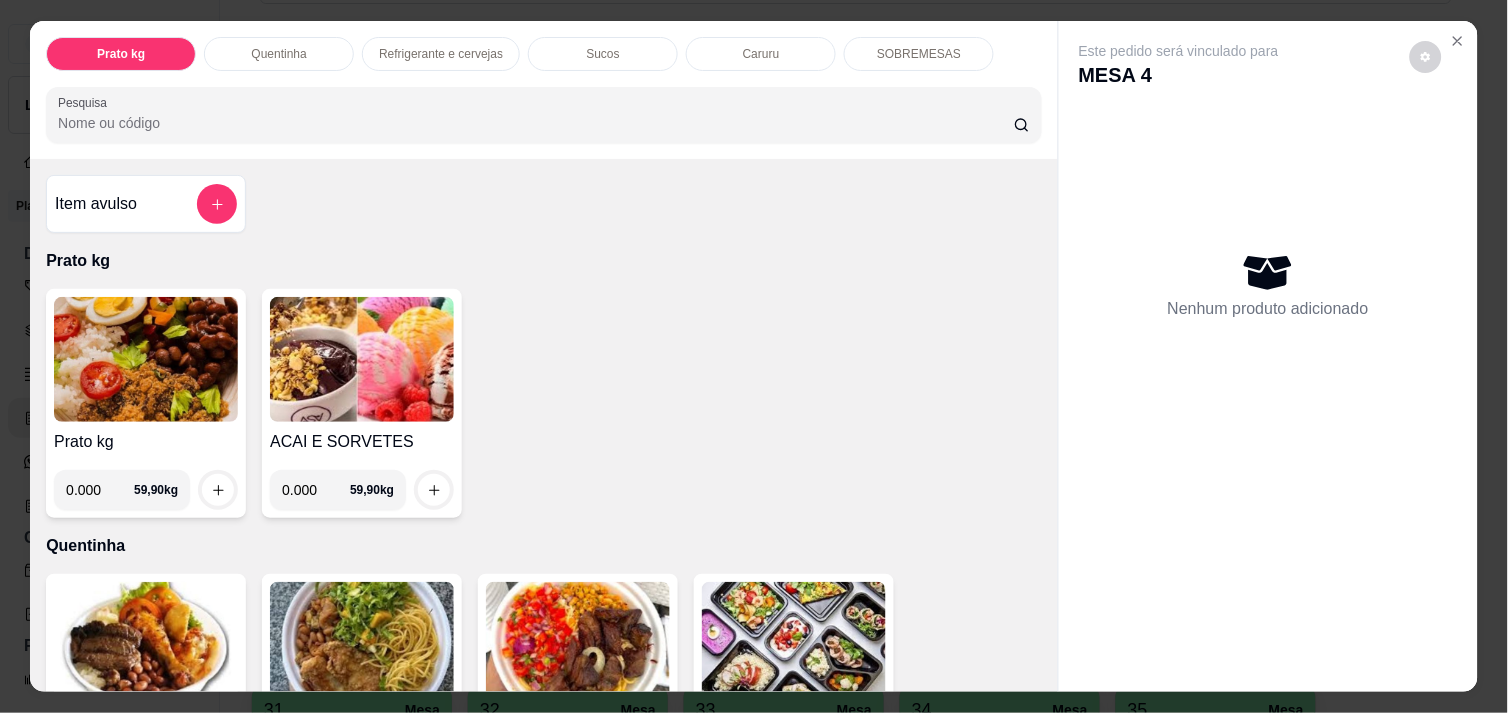 click on "Refrigerante e cervejas" at bounding box center [441, 54] 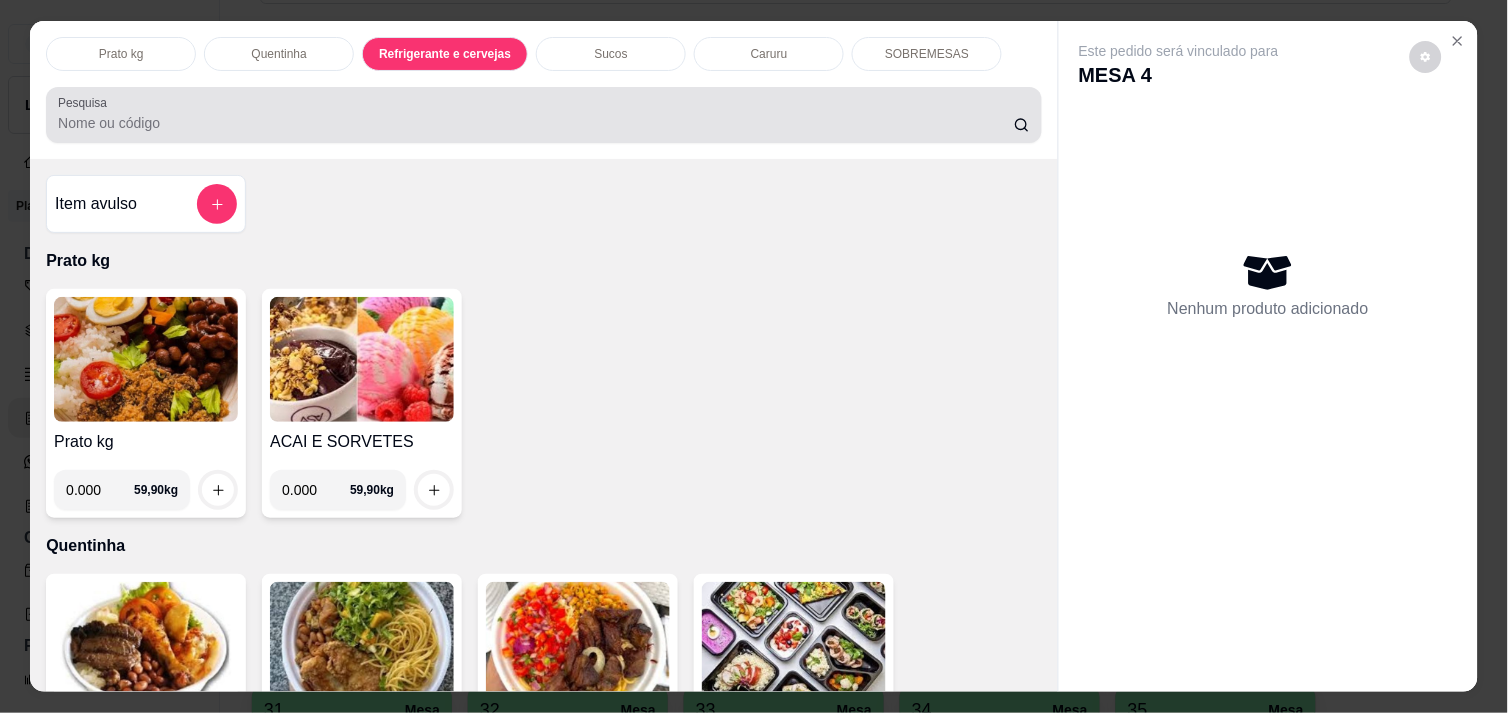 scroll, scrollTop: 984, scrollLeft: 0, axis: vertical 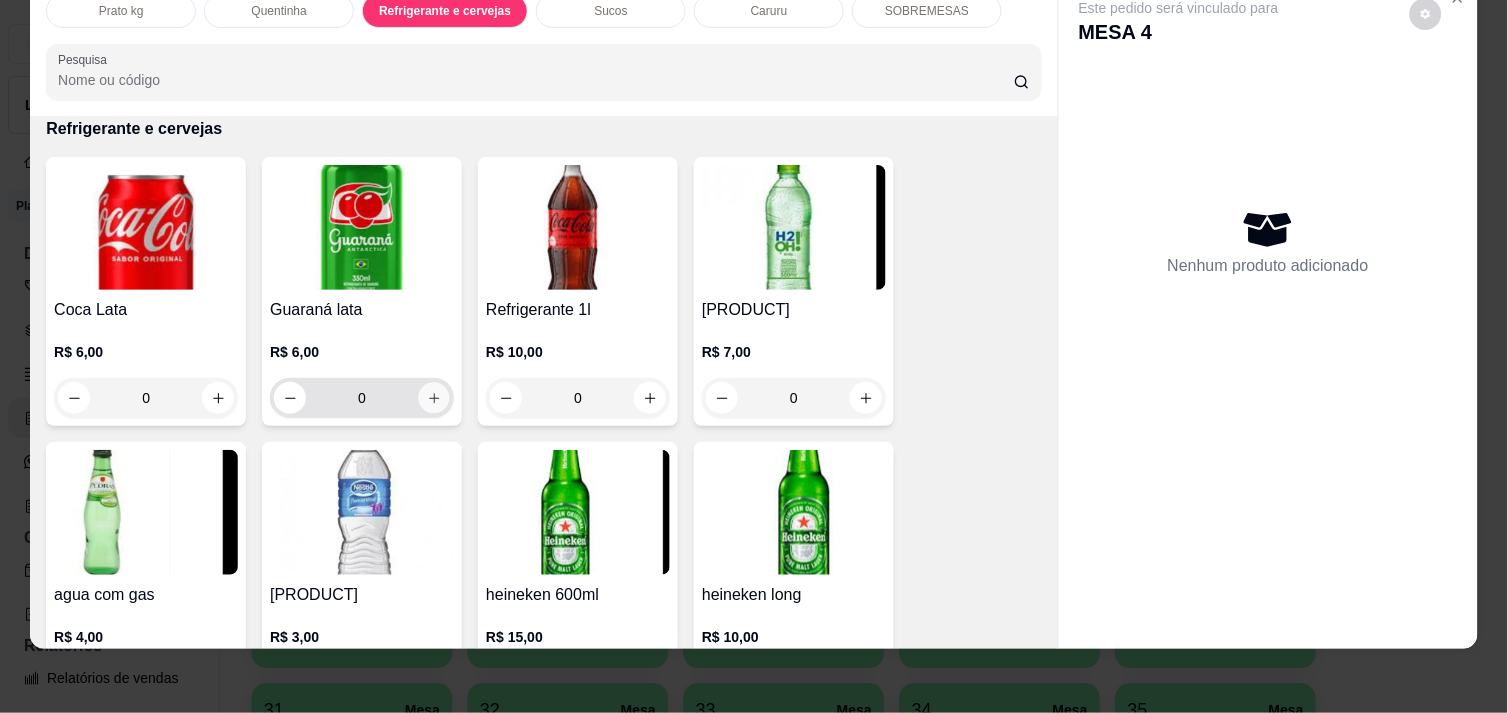 click at bounding box center [434, 398] 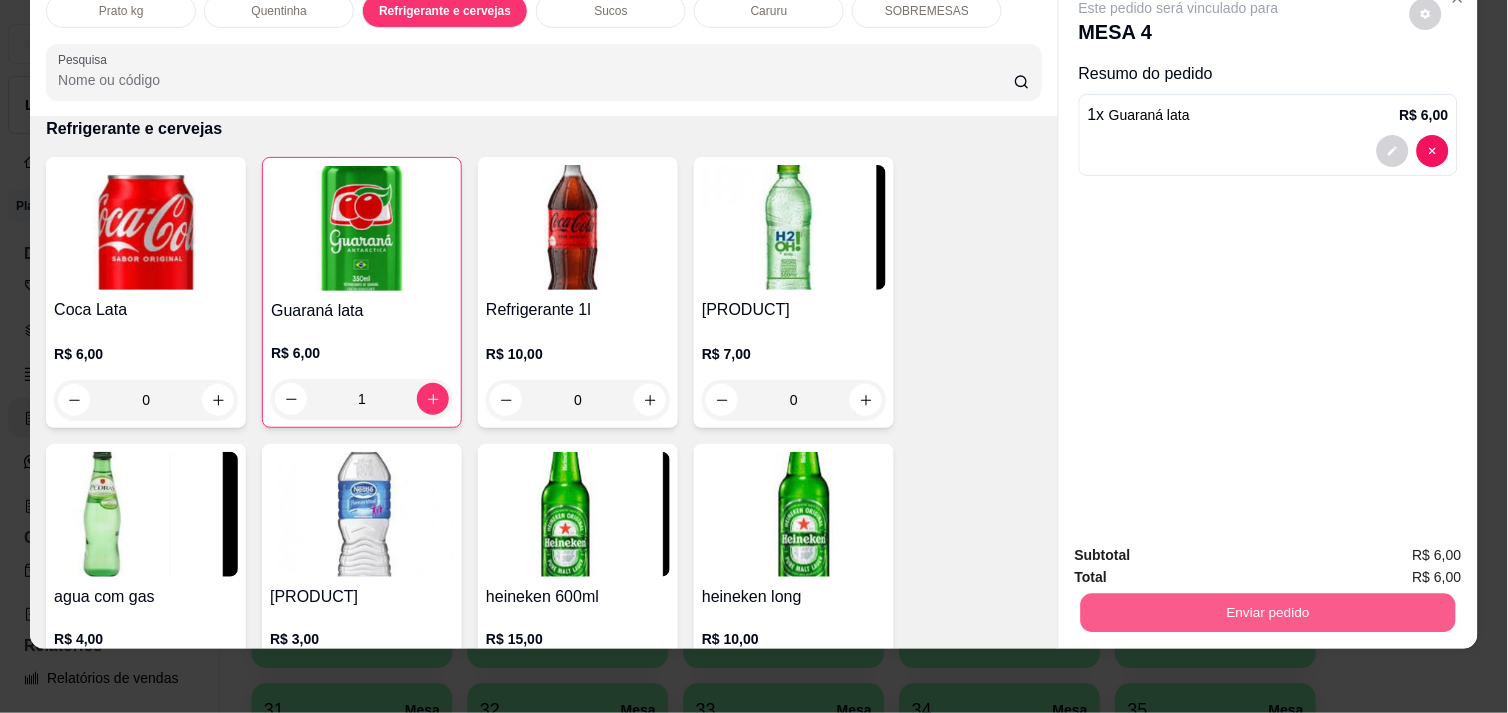 click on "Enviar pedido" at bounding box center (1268, 612) 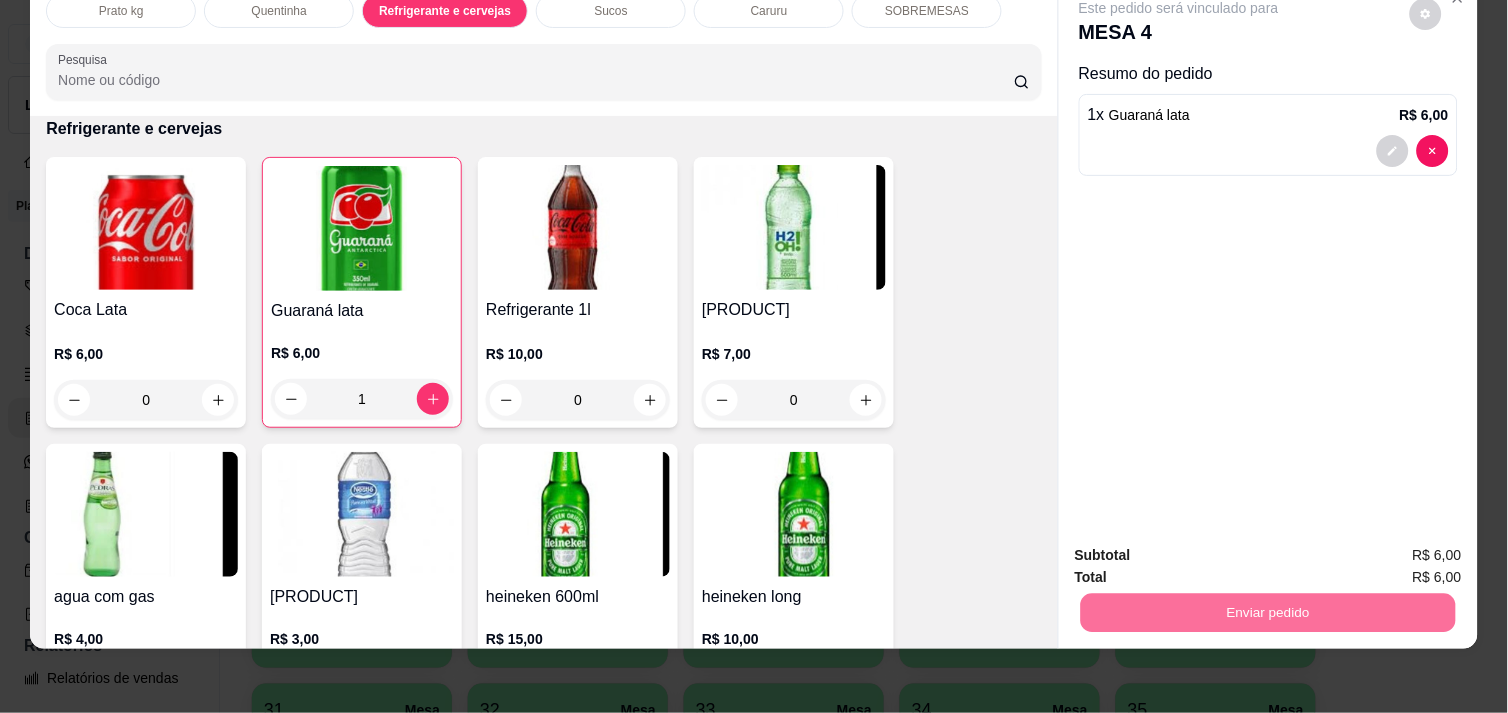 click on "Não registrar e enviar pedido" at bounding box center [1202, 547] 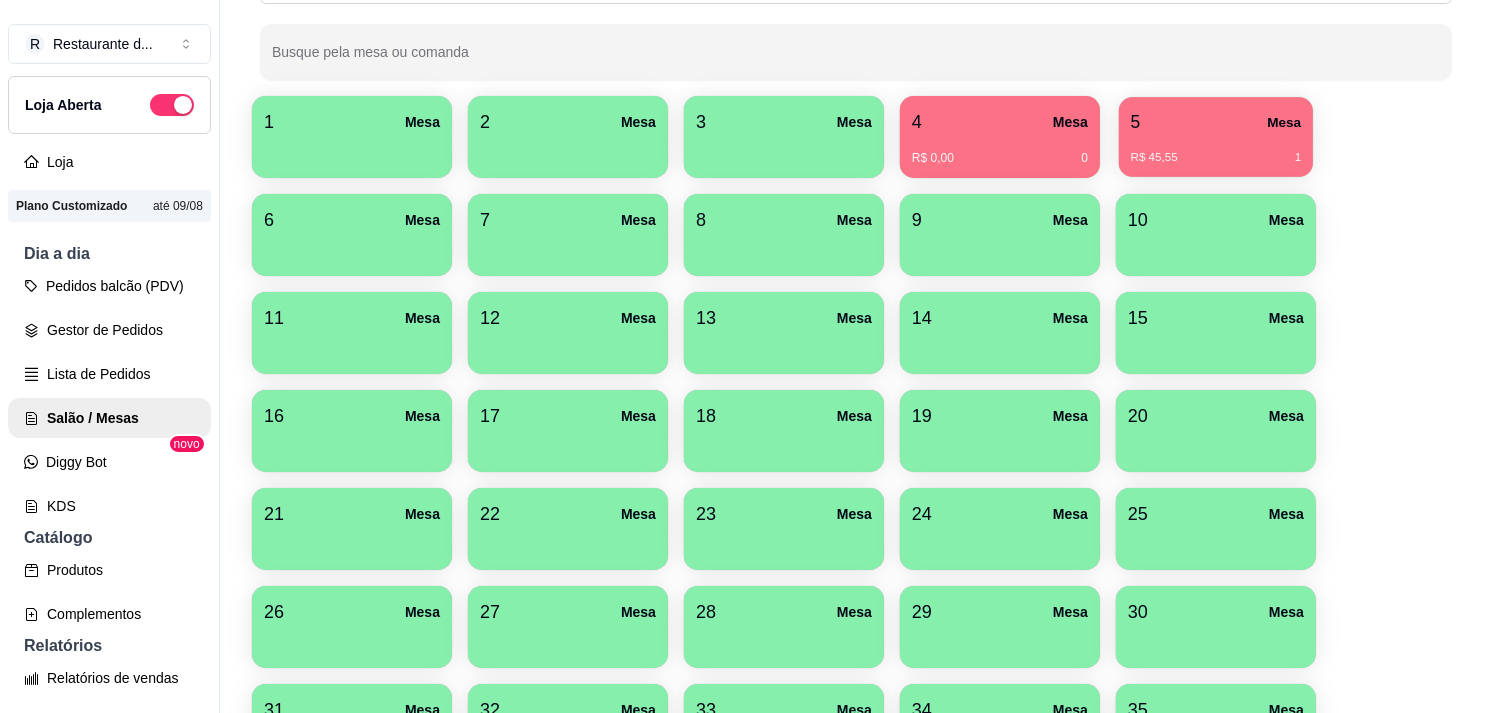 click on "R$ 45,55 1" at bounding box center [1216, 150] 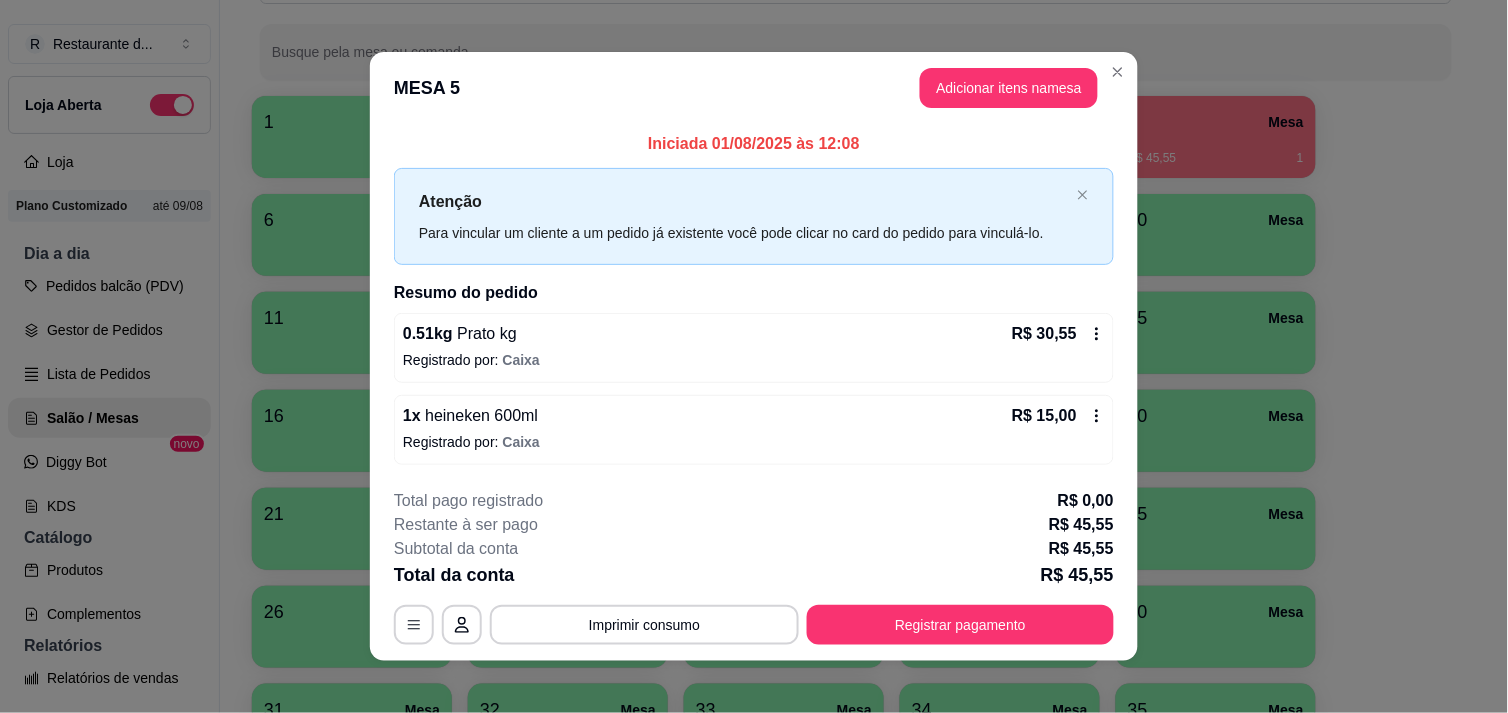 click 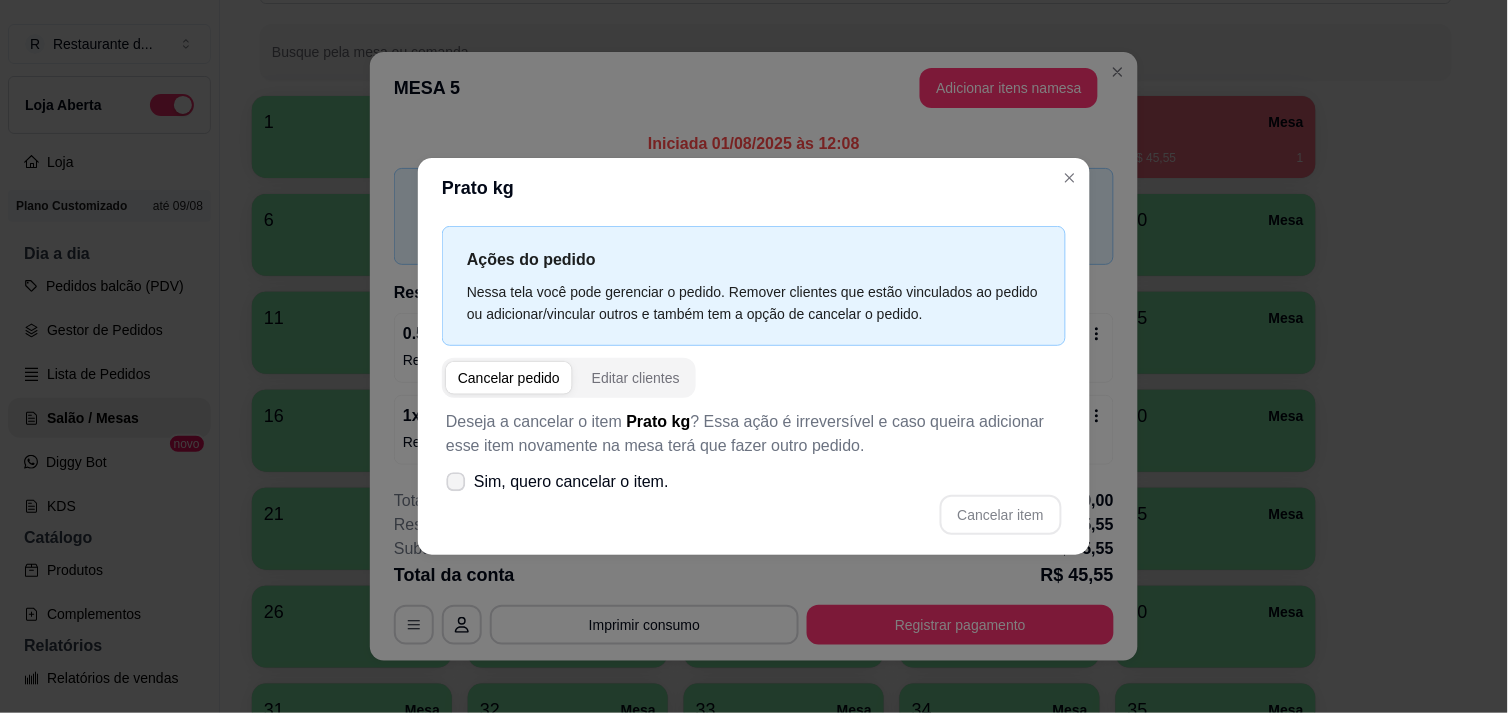 click 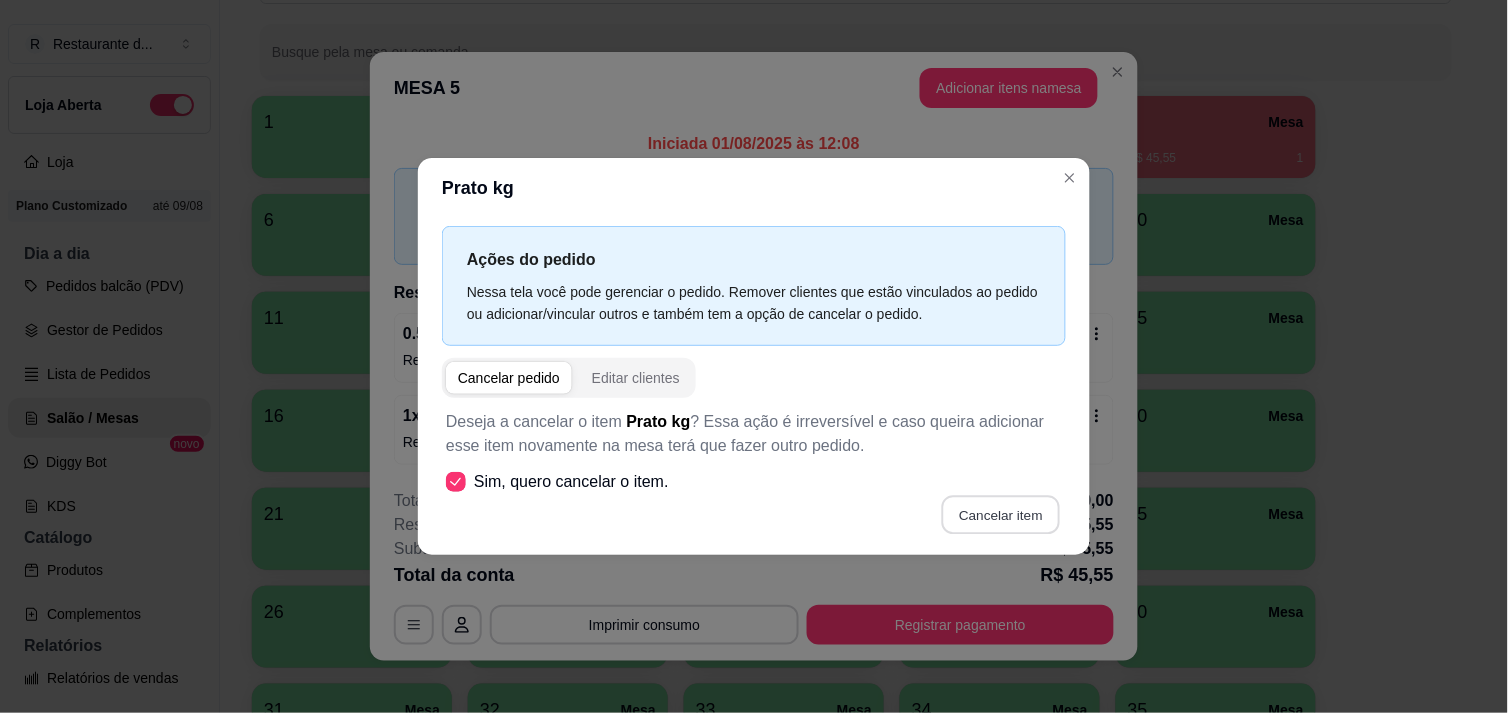 click on "Cancelar item" at bounding box center (1000, 514) 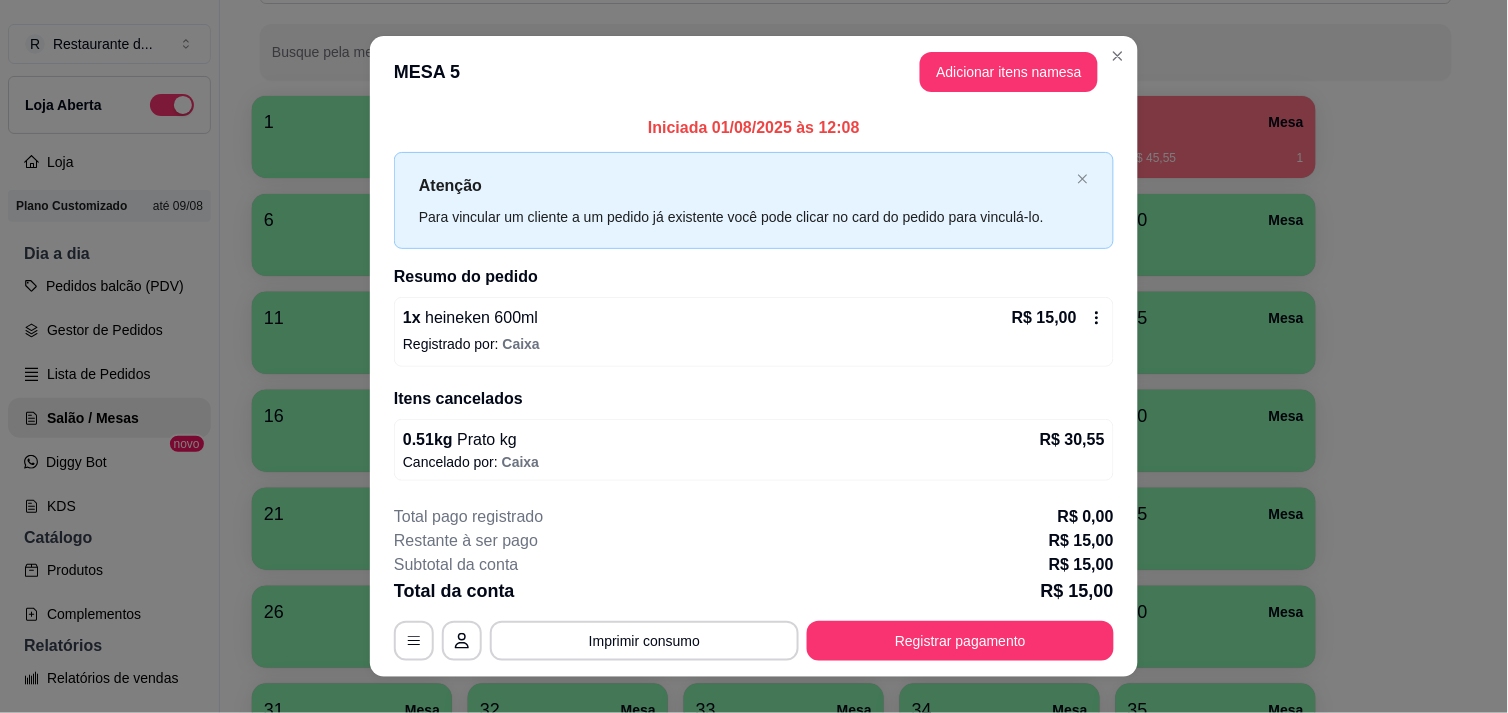 click 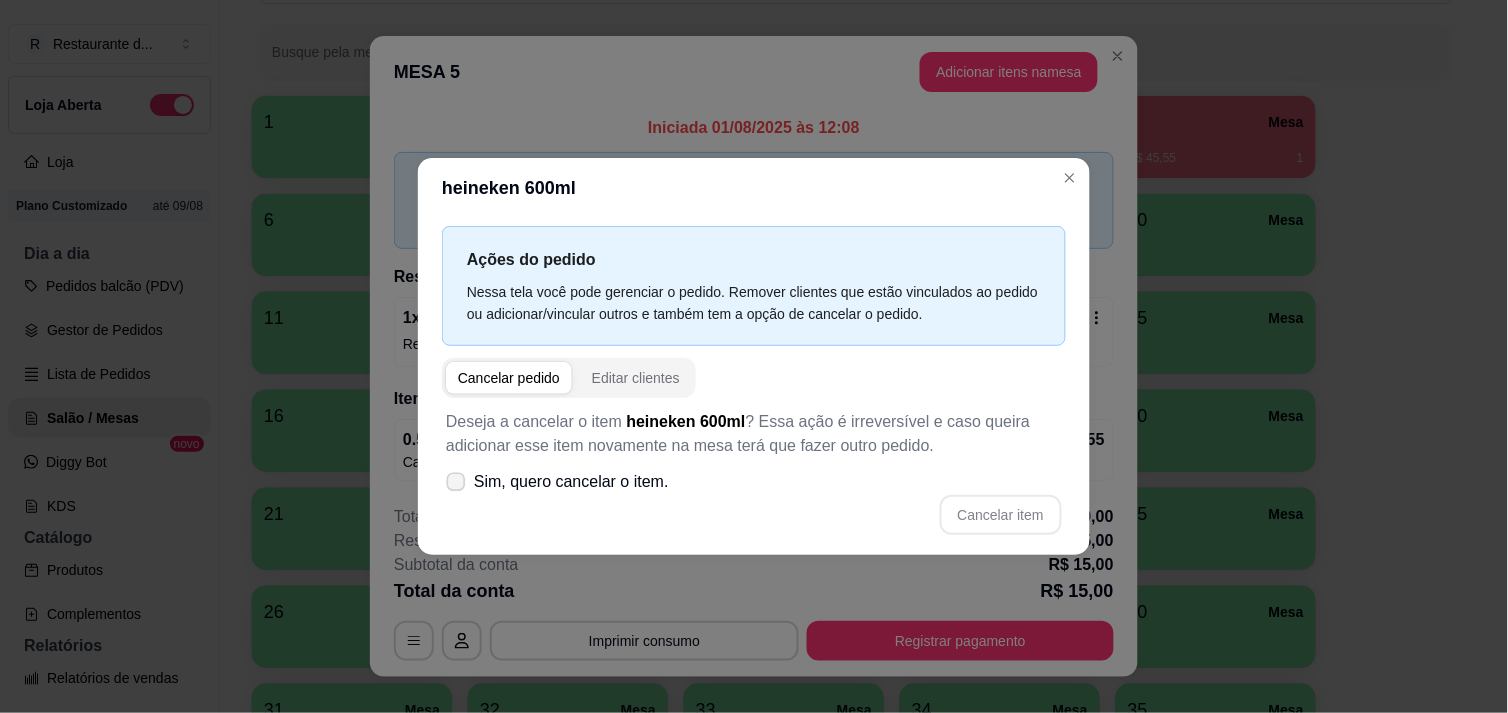click at bounding box center (456, 481) 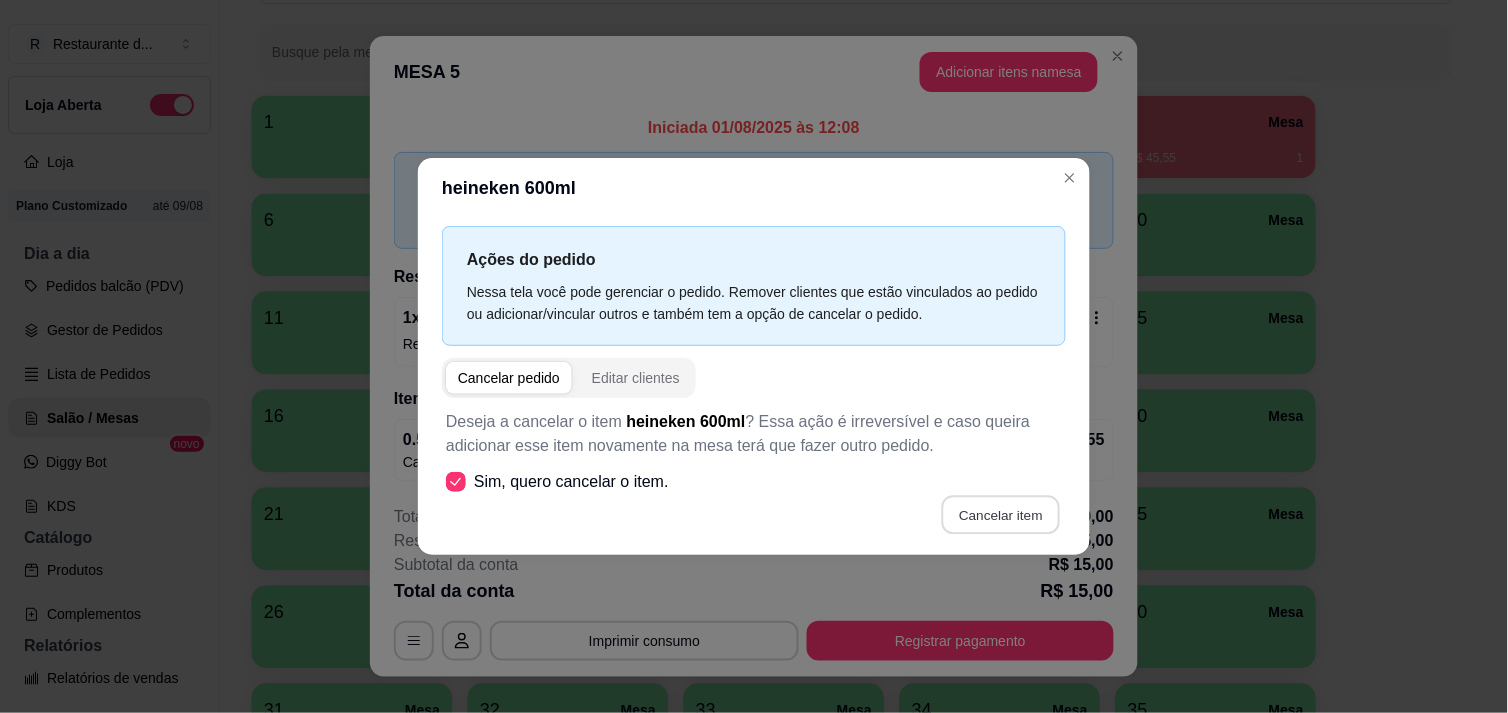 click on "Cancelar item" at bounding box center (1000, 514) 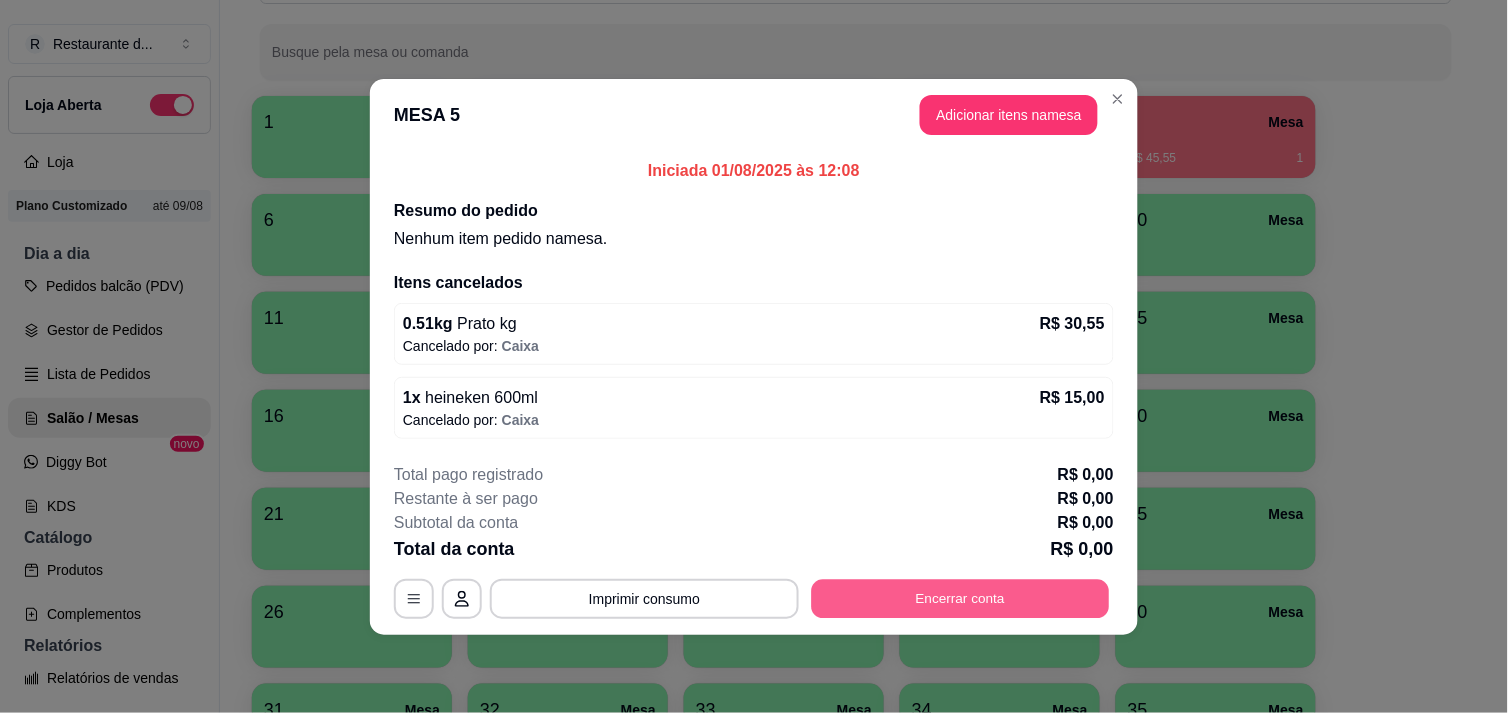 click on "Encerrar conta" at bounding box center [961, 598] 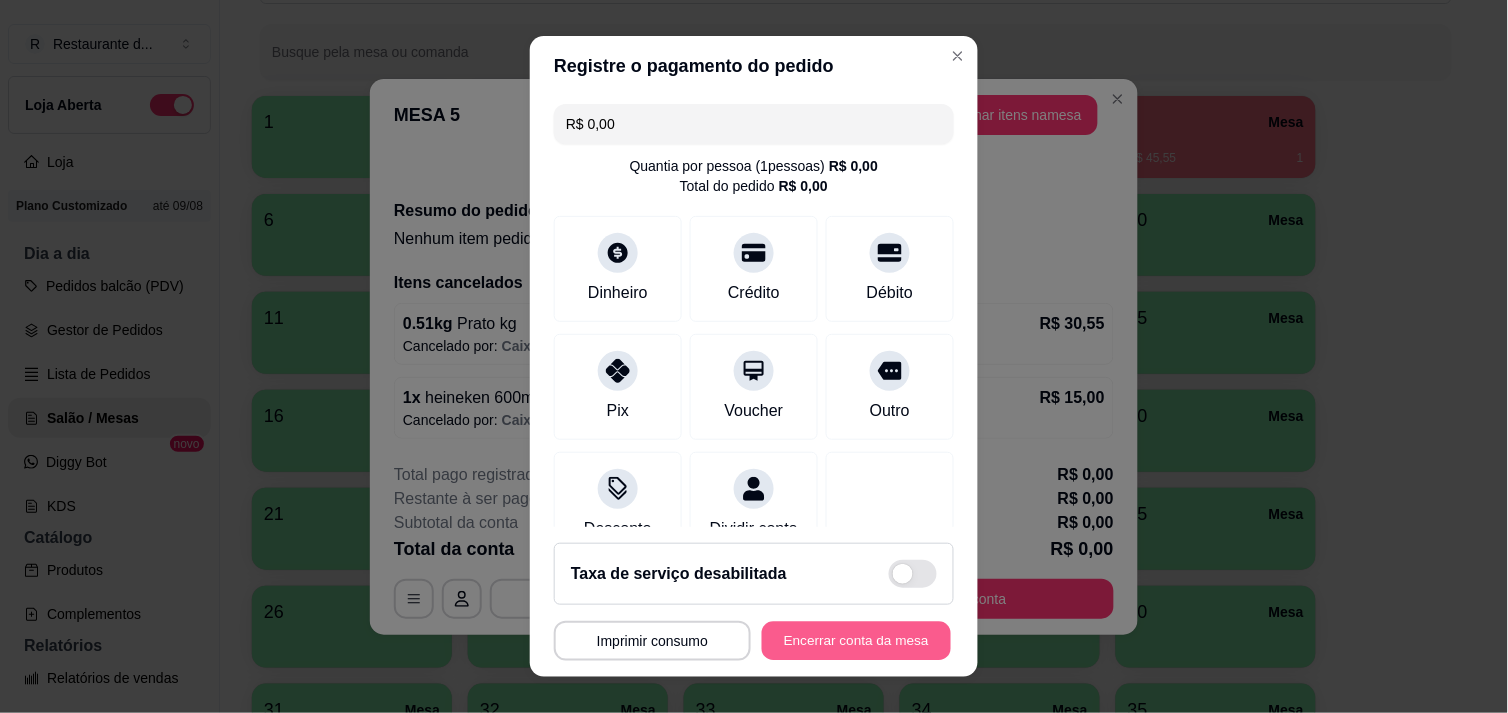 click on "Encerrar conta da mesa" at bounding box center (856, 641) 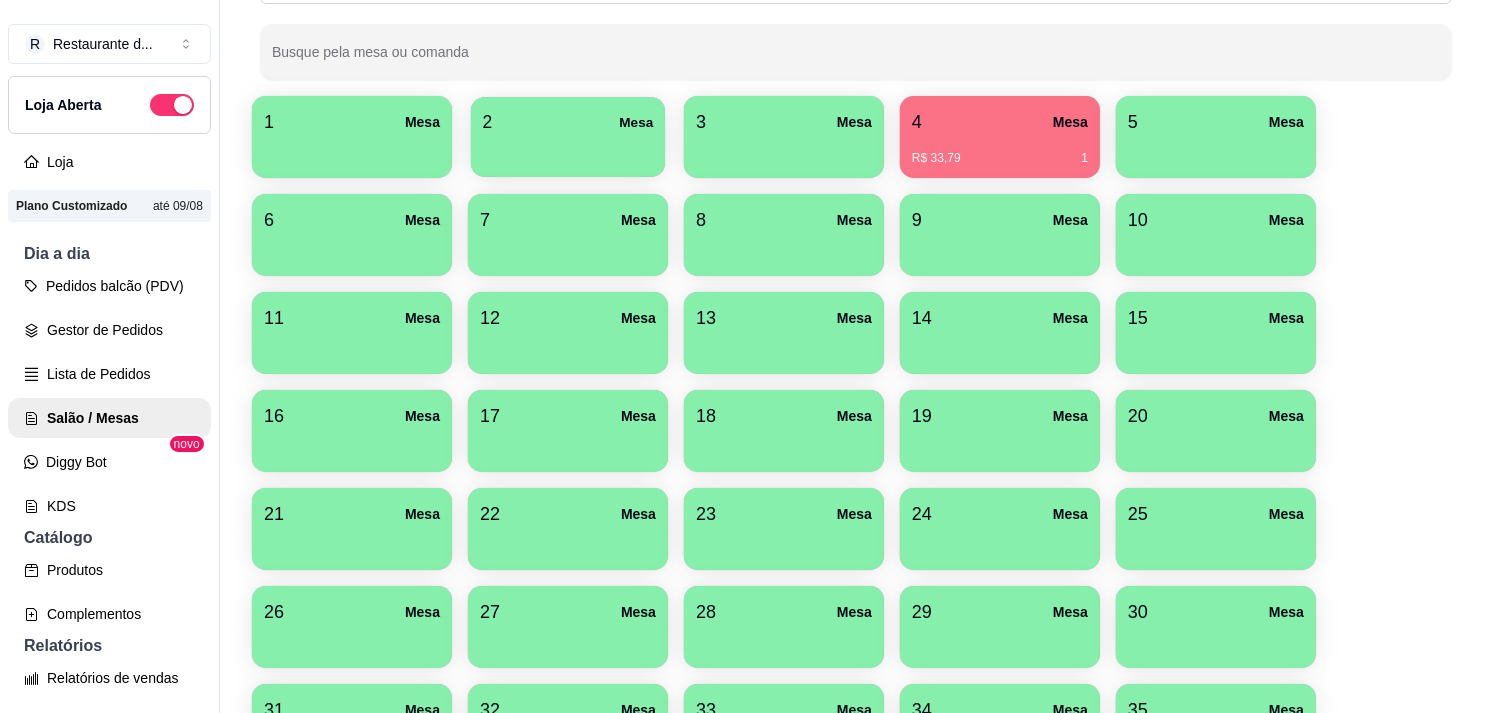 click at bounding box center [568, 150] 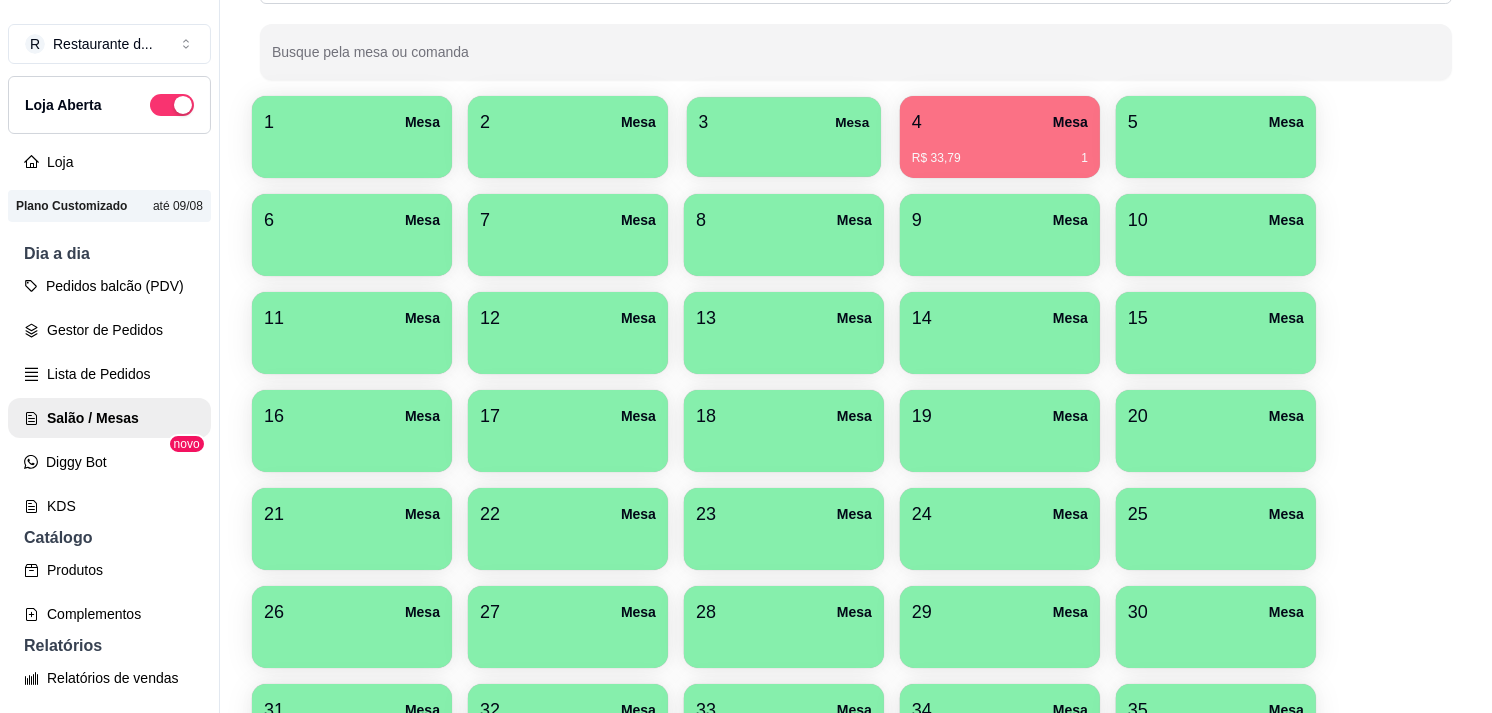 click on "3 Mesa" at bounding box center (784, 137) 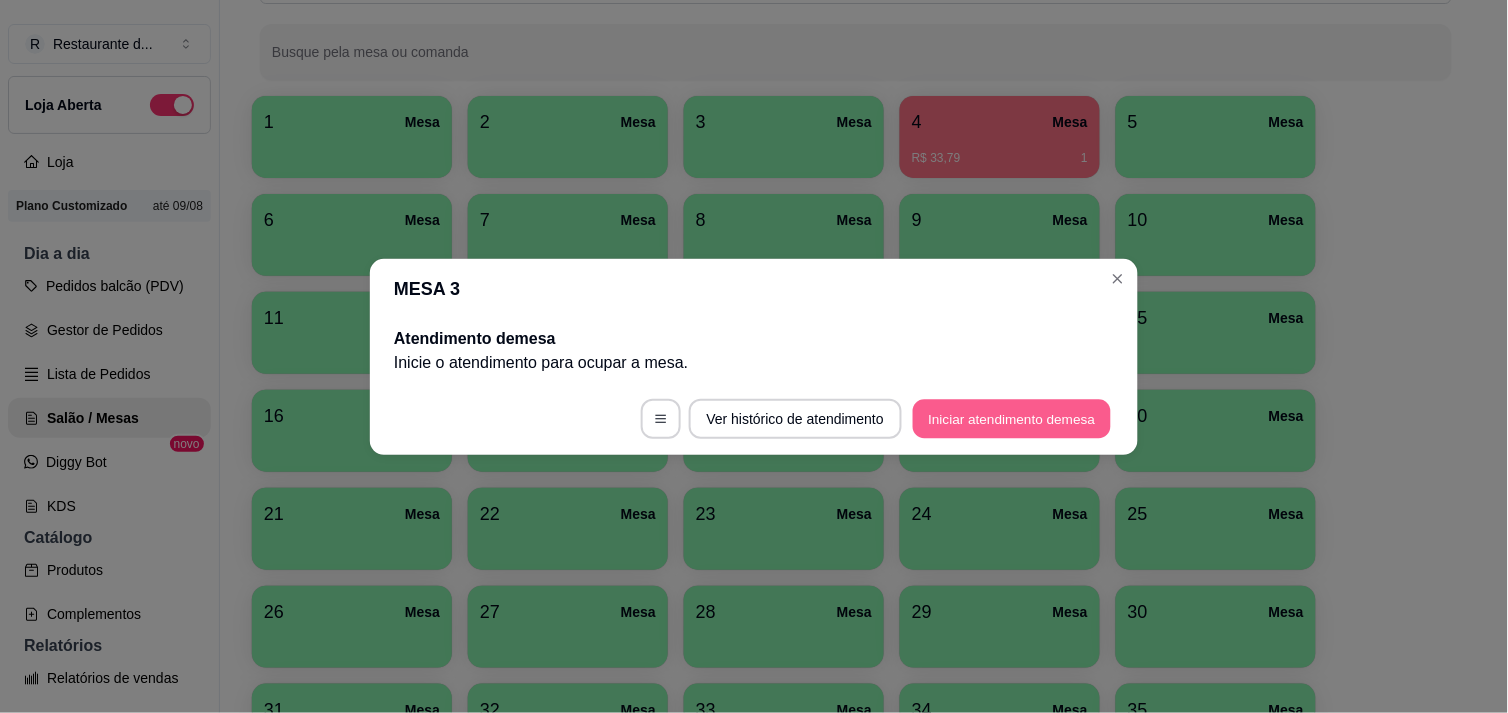 click on "Iniciar atendimento de  mesa" at bounding box center [1012, 418] 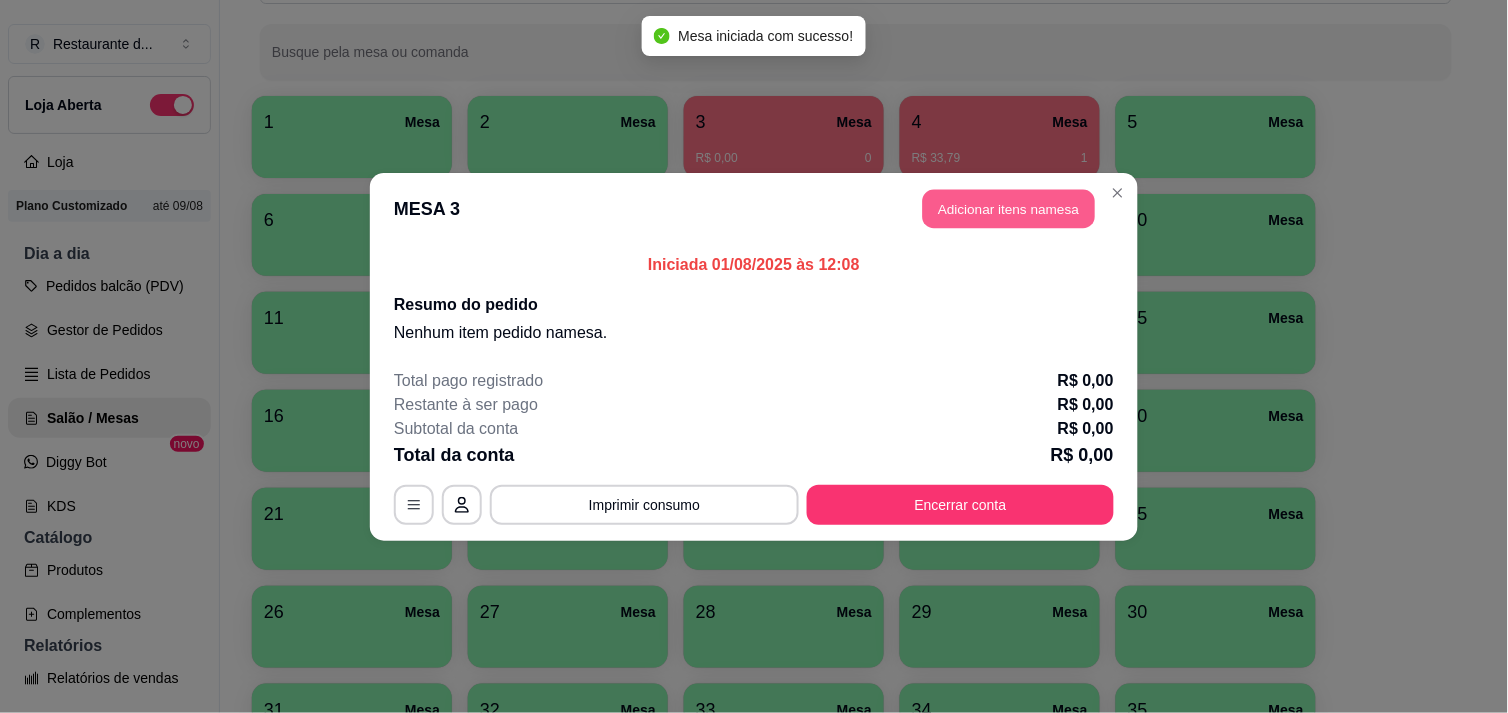 click on "Adicionar itens na  mesa" at bounding box center [1009, 208] 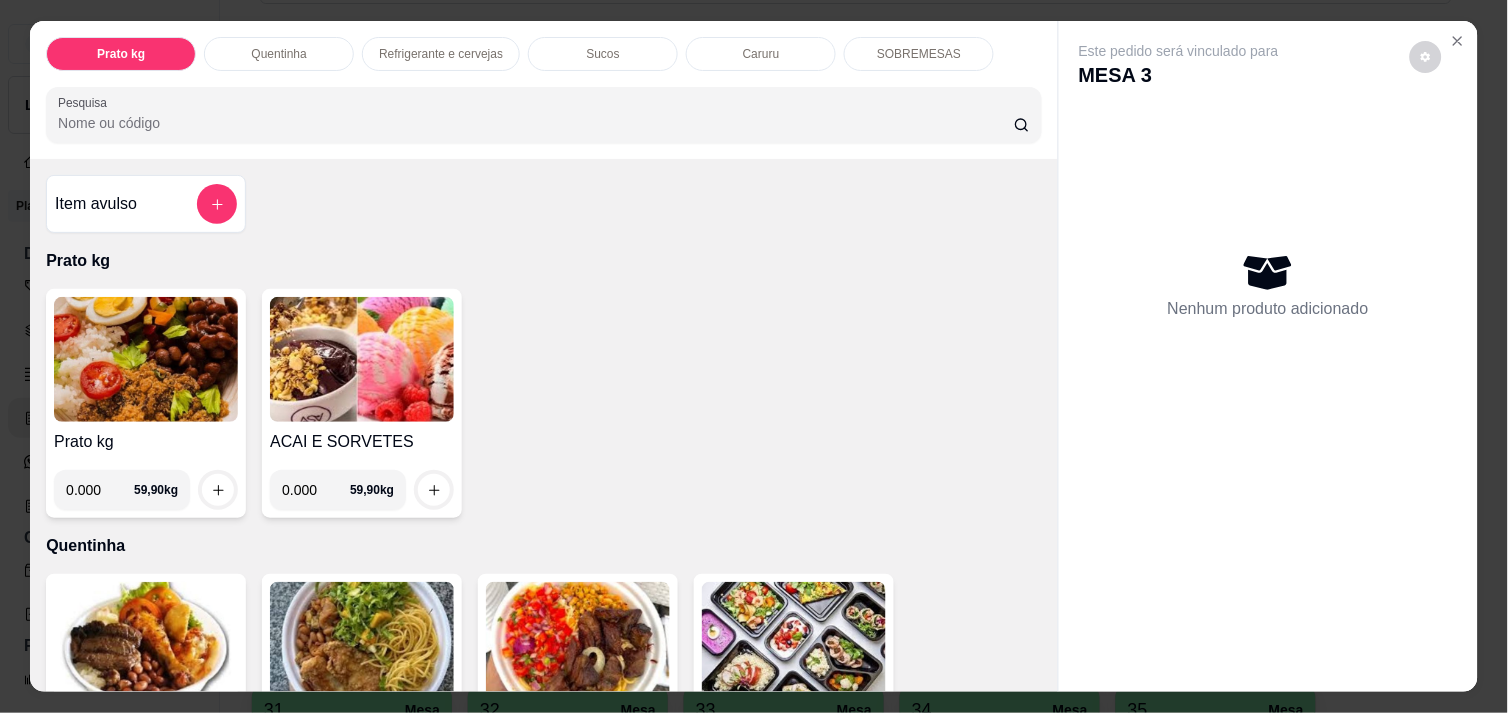 click on "0.000" at bounding box center (100, 490) 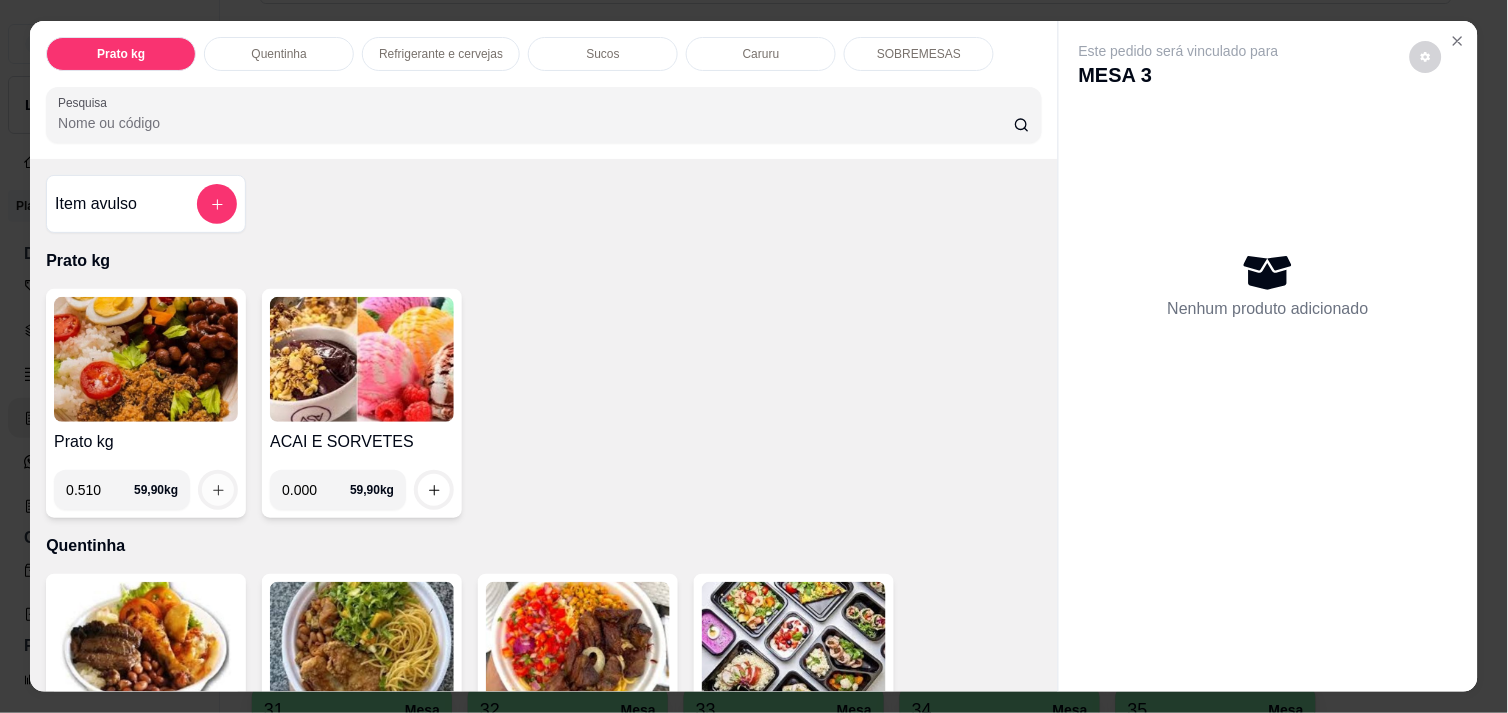 type on "0.510" 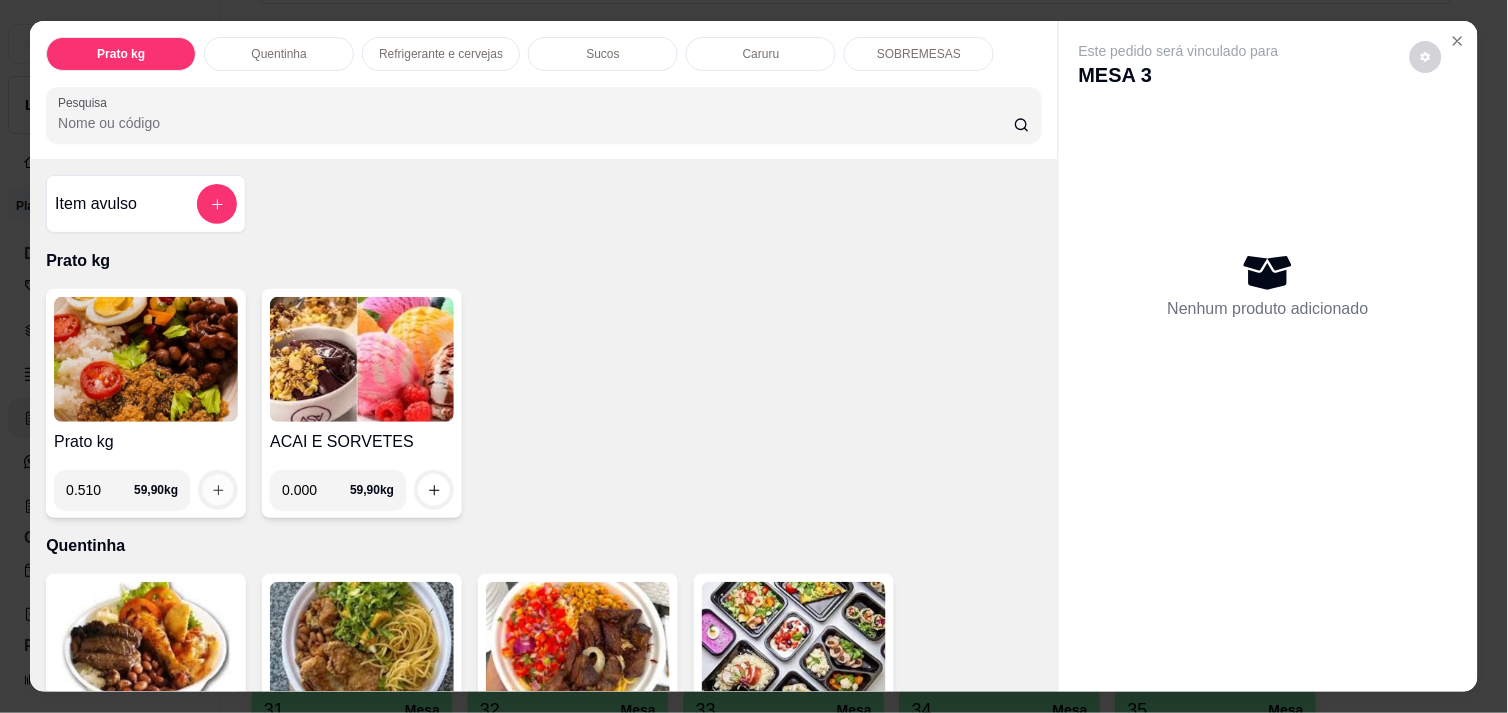 click at bounding box center (218, 490) 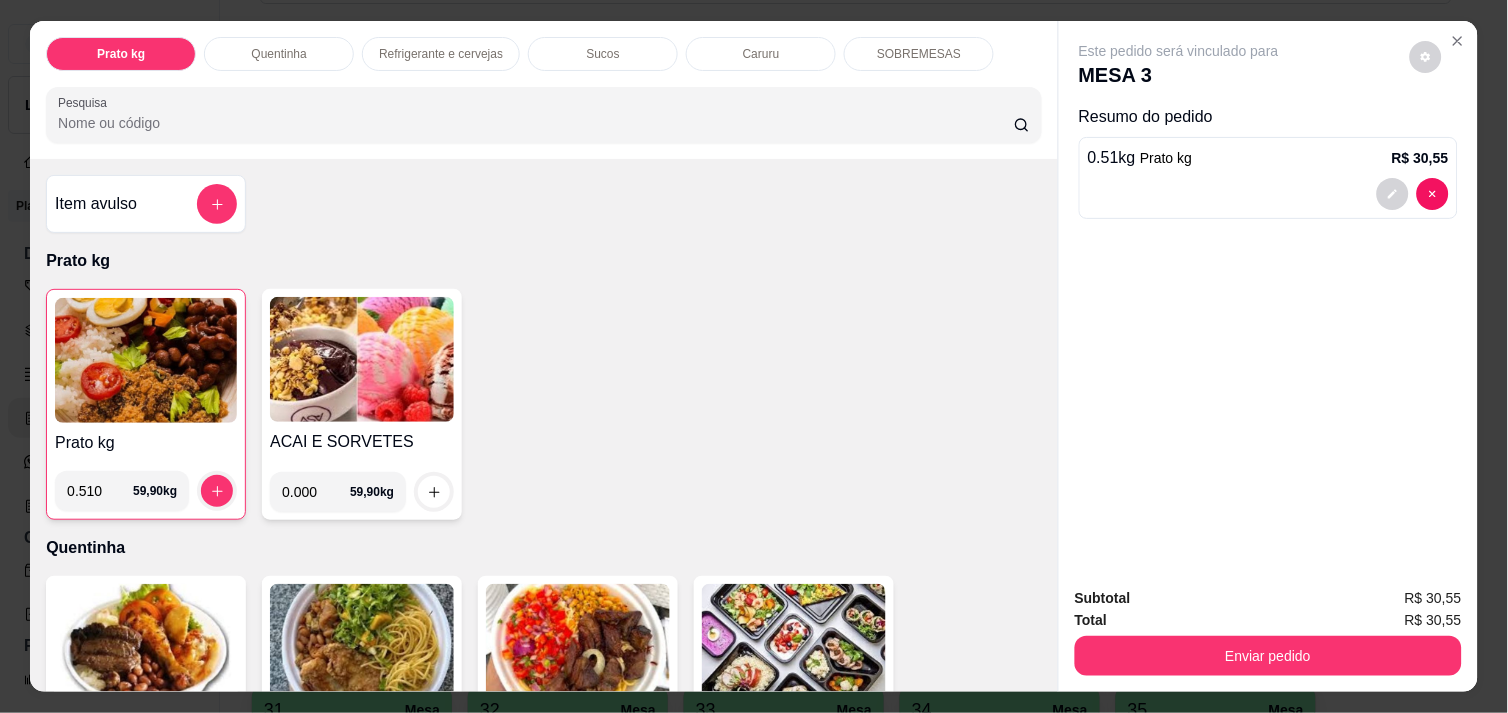 click on "Refrigerante e cervejas" at bounding box center (441, 54) 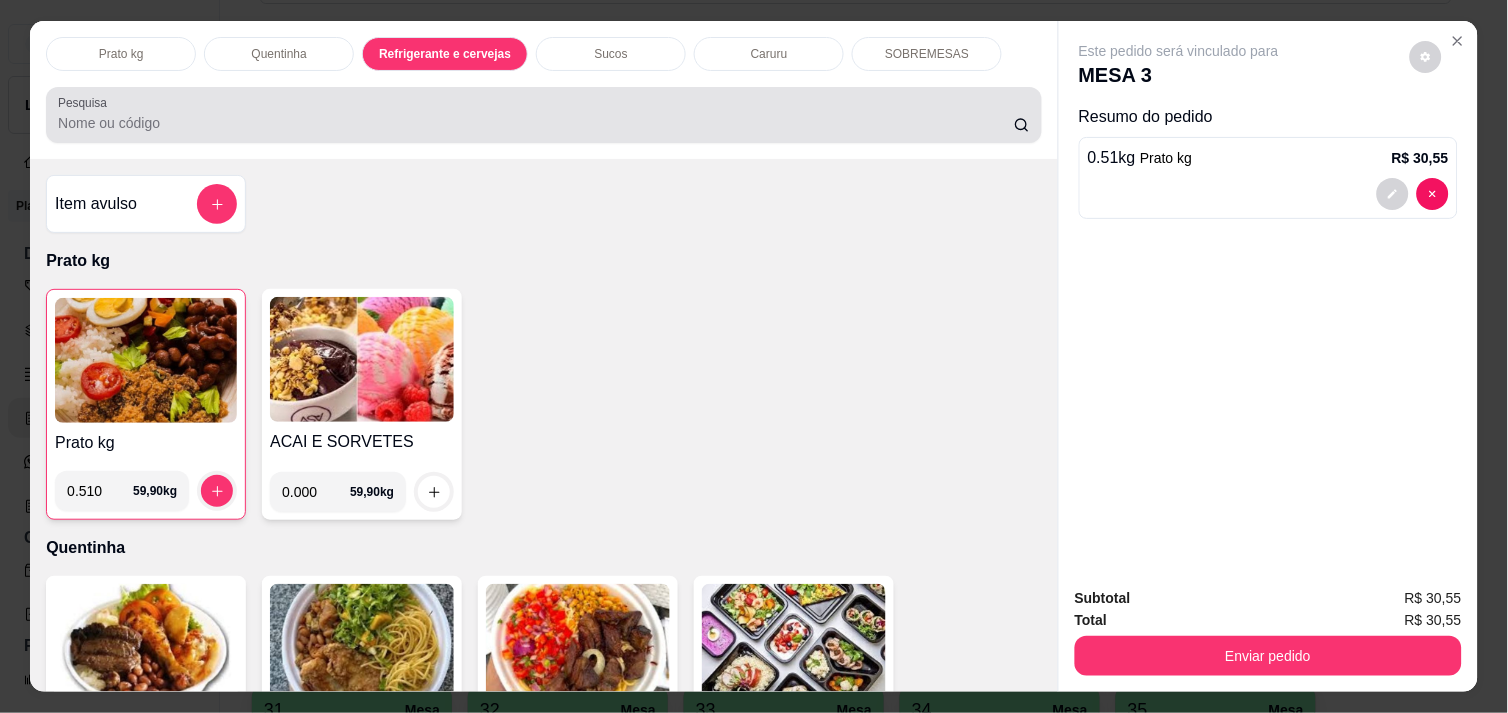 scroll, scrollTop: 986, scrollLeft: 0, axis: vertical 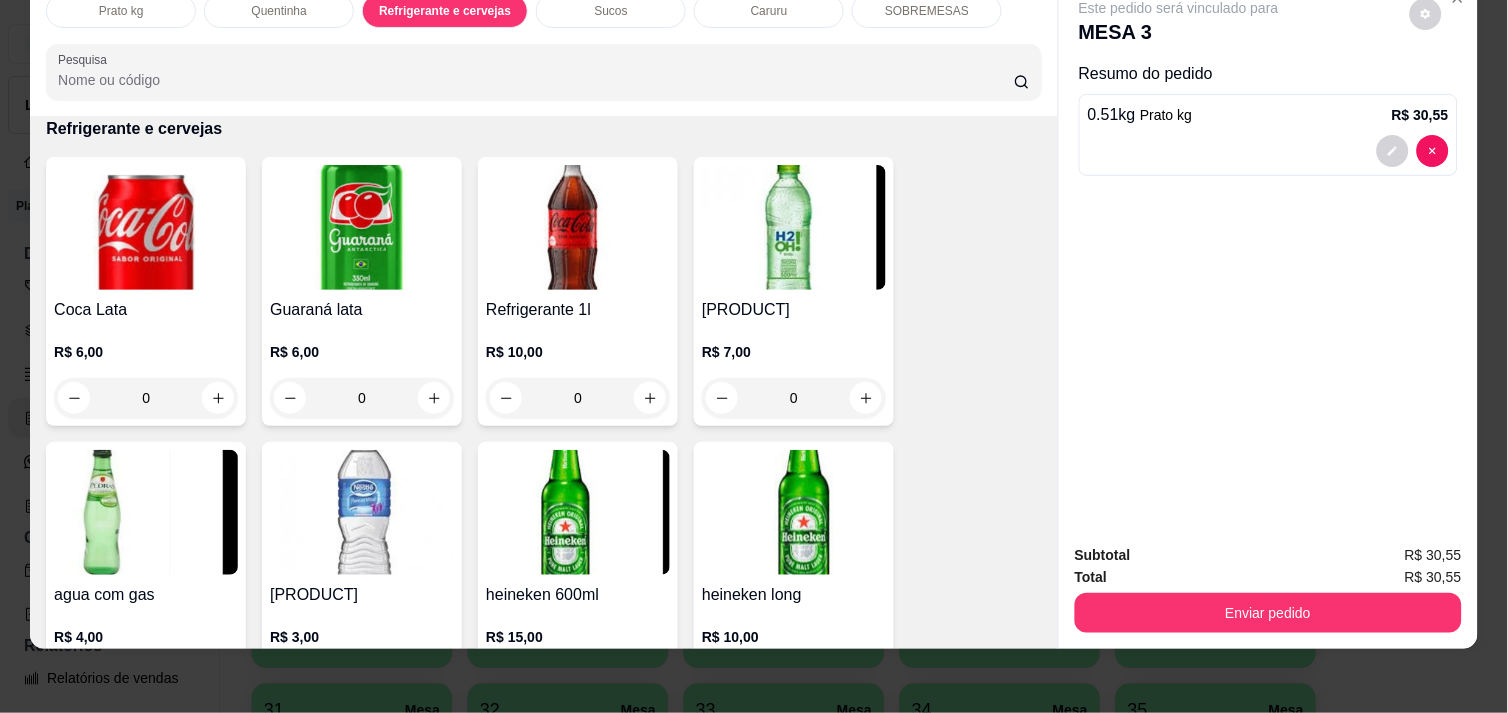 click at bounding box center [578, 512] 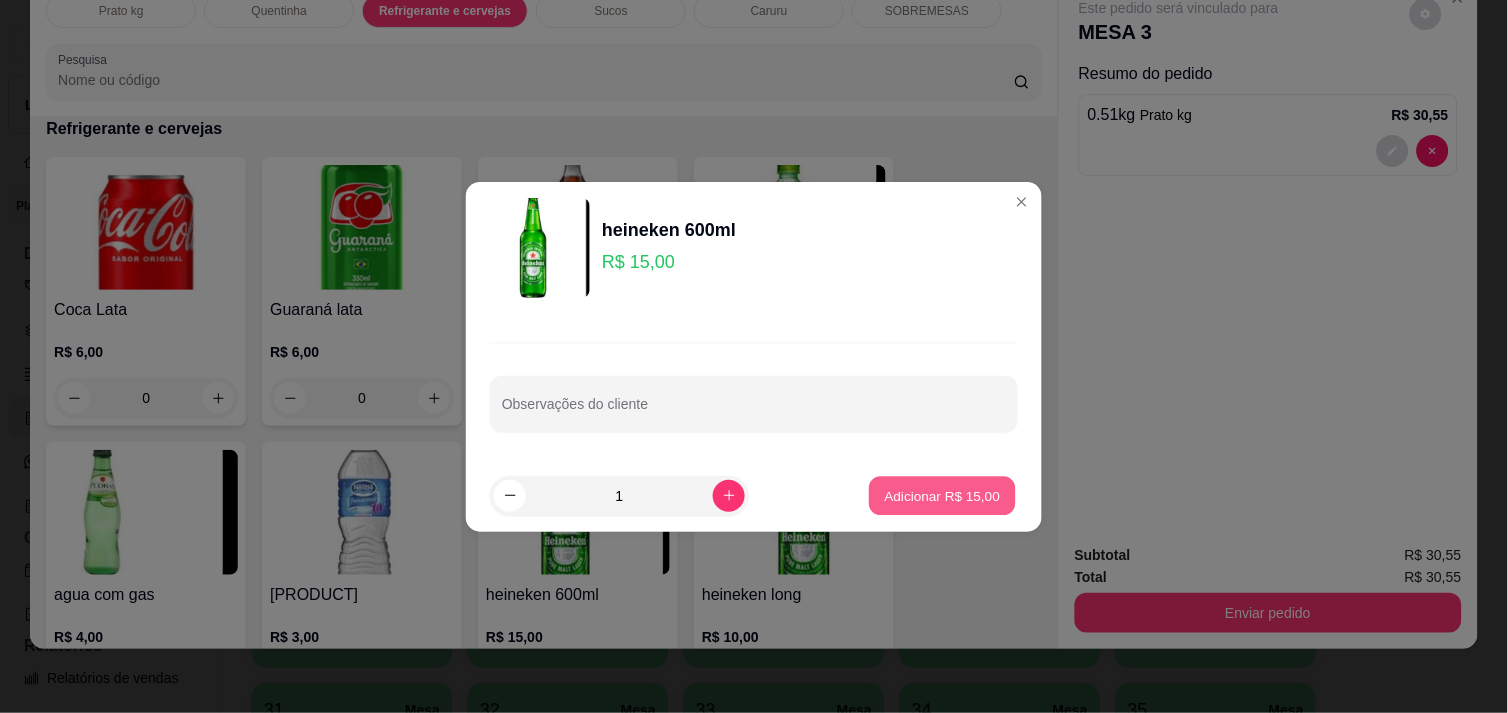 click on "Adicionar   R$ 15,00" at bounding box center [942, 495] 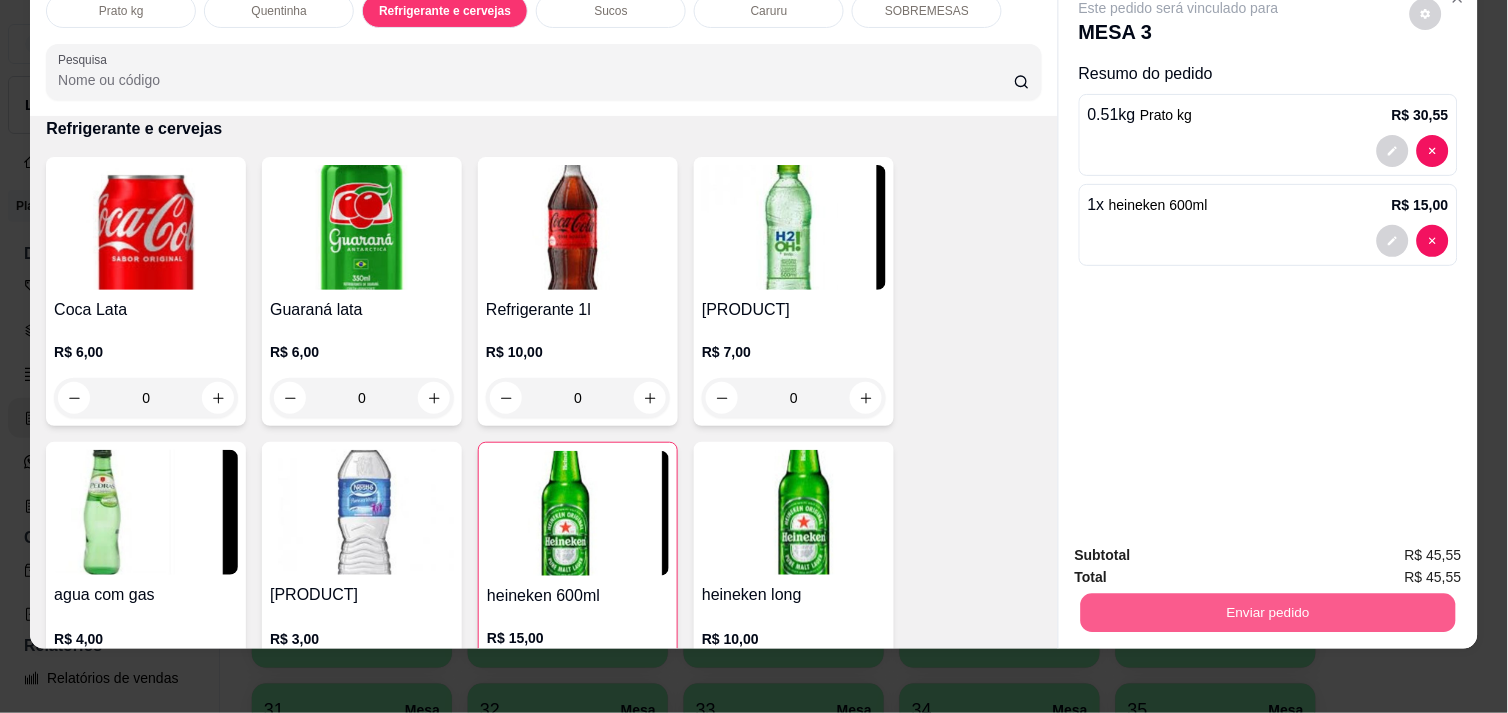 click on "Enviar pedido" at bounding box center [1268, 612] 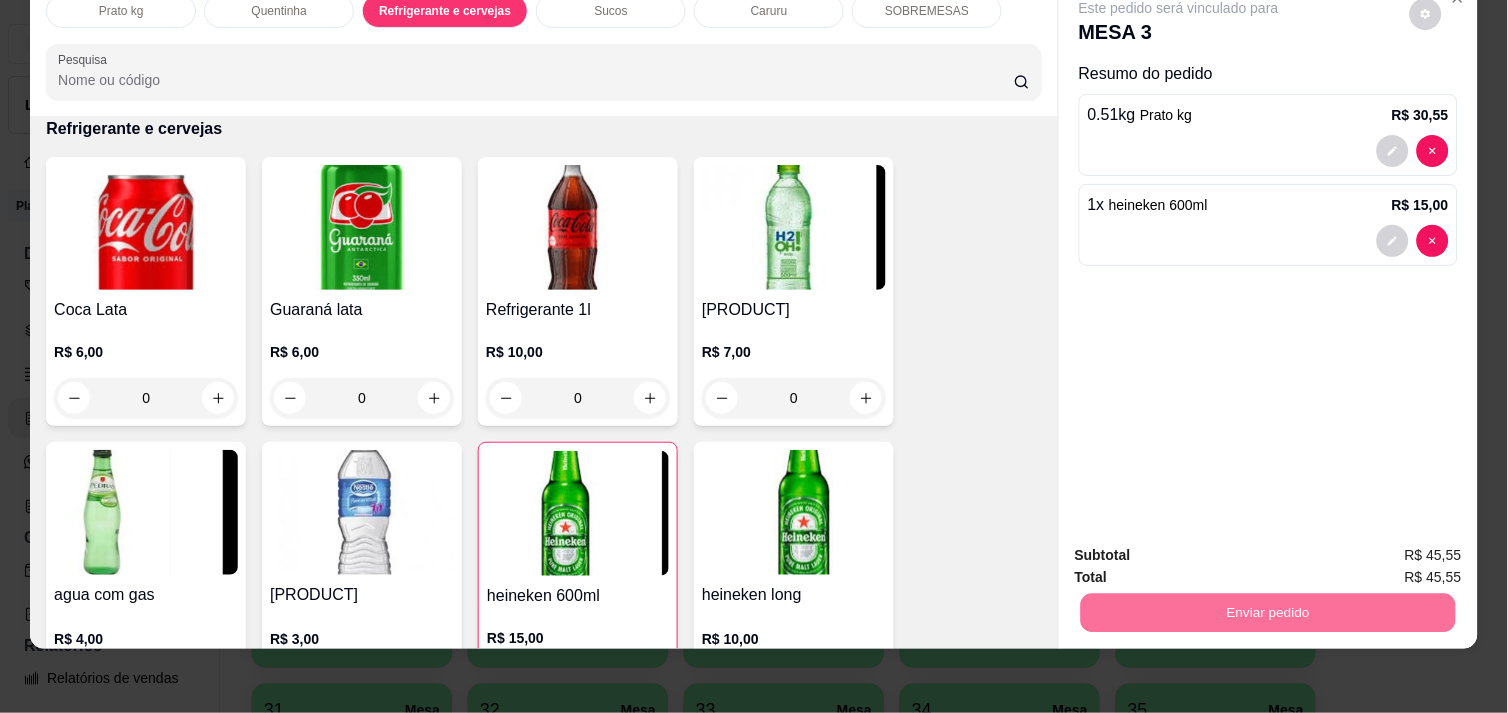 click on "Não registrar e enviar pedido" at bounding box center (1202, 547) 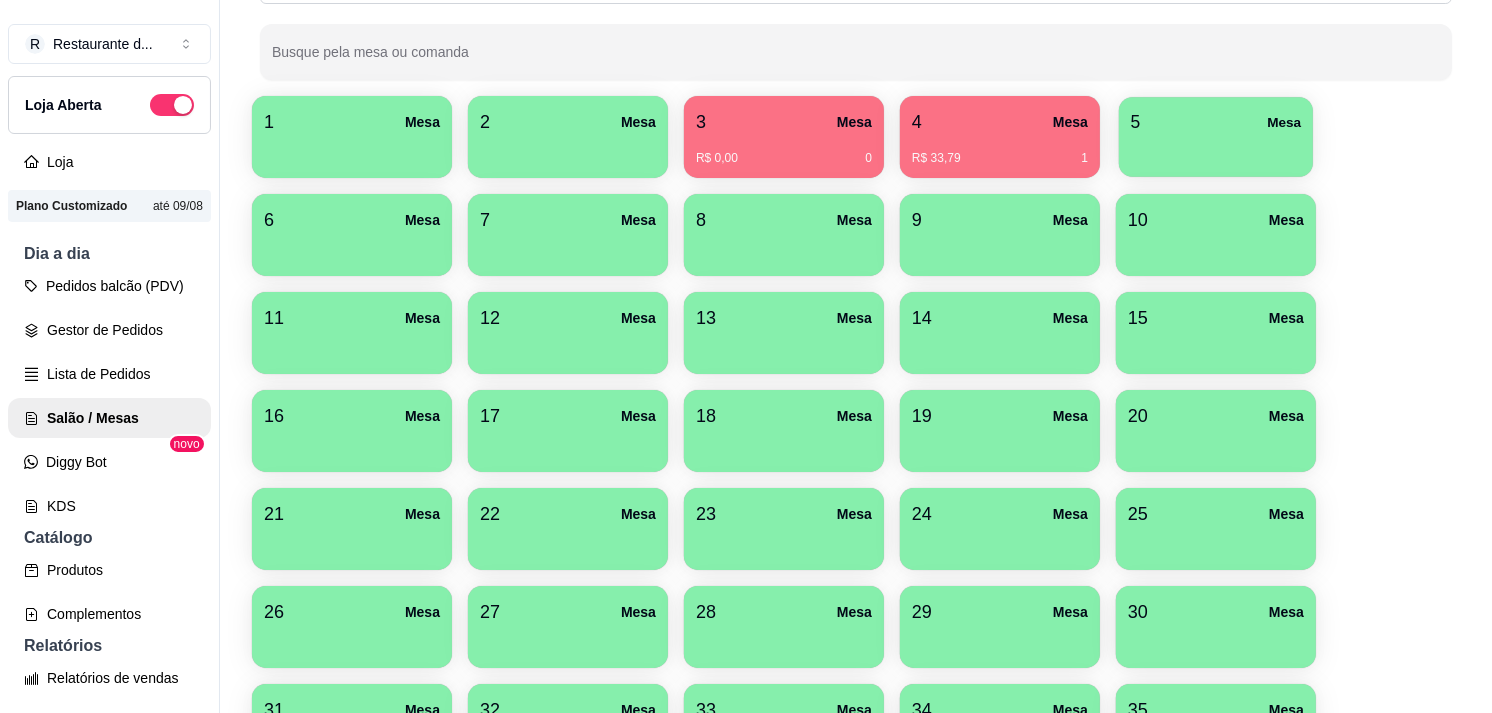 click at bounding box center [1216, 150] 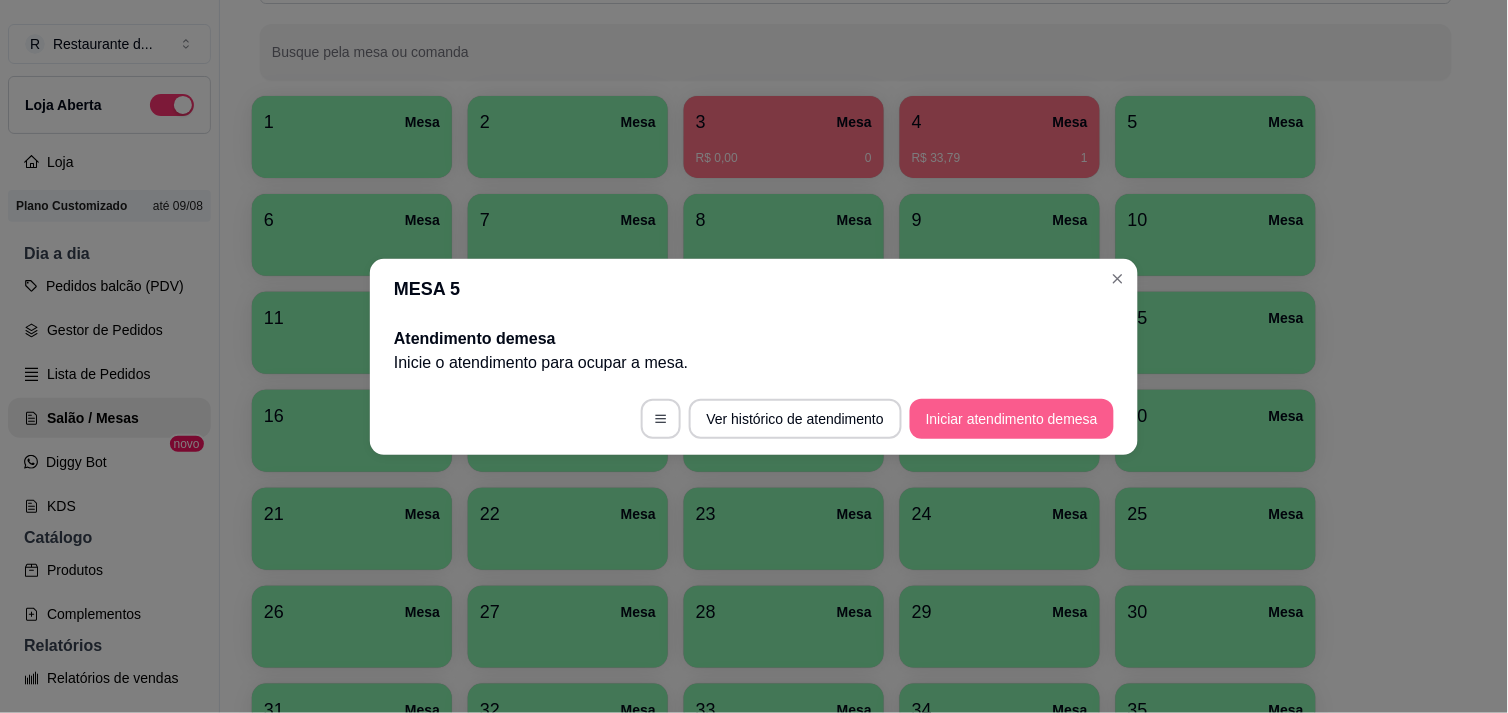 click on "Iniciar atendimento de  mesa" at bounding box center [1012, 419] 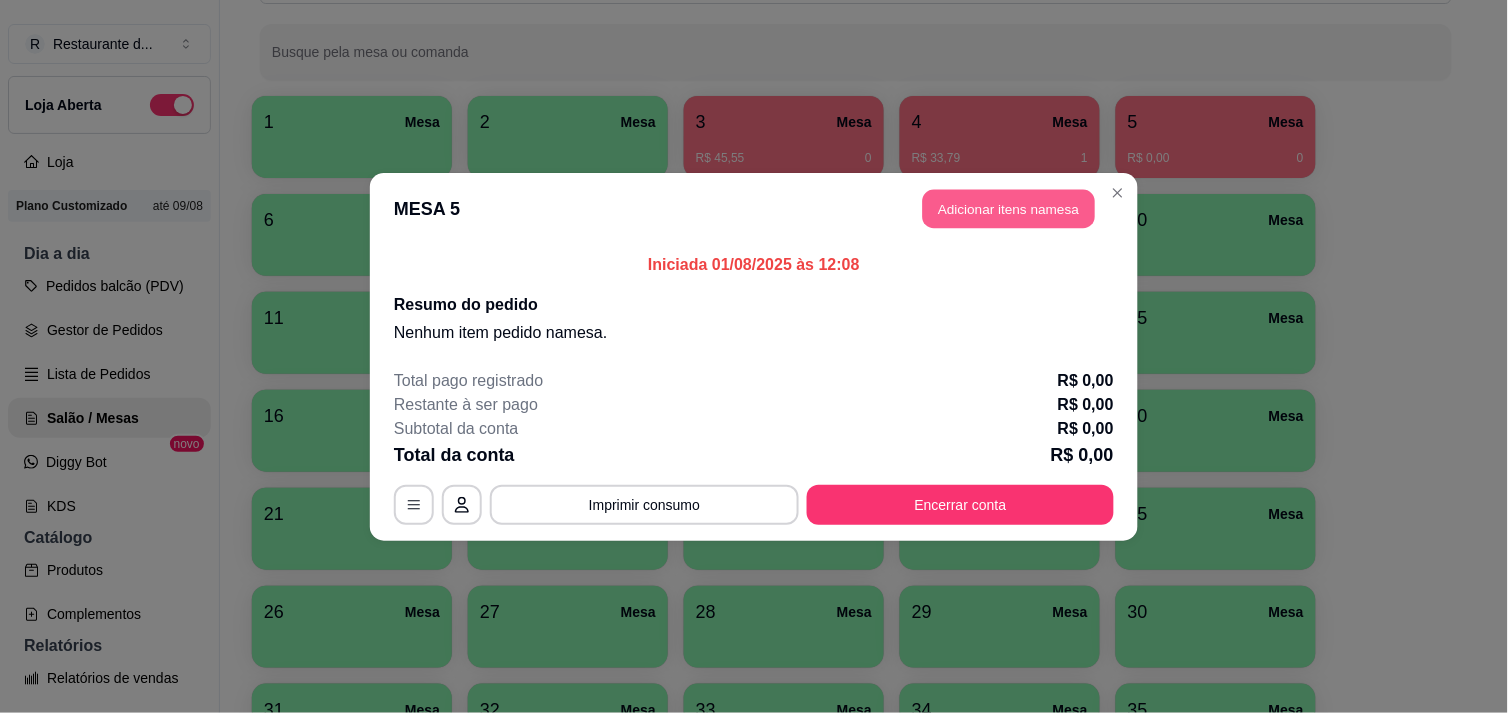 click on "Adicionar itens na  mesa" at bounding box center (1009, 208) 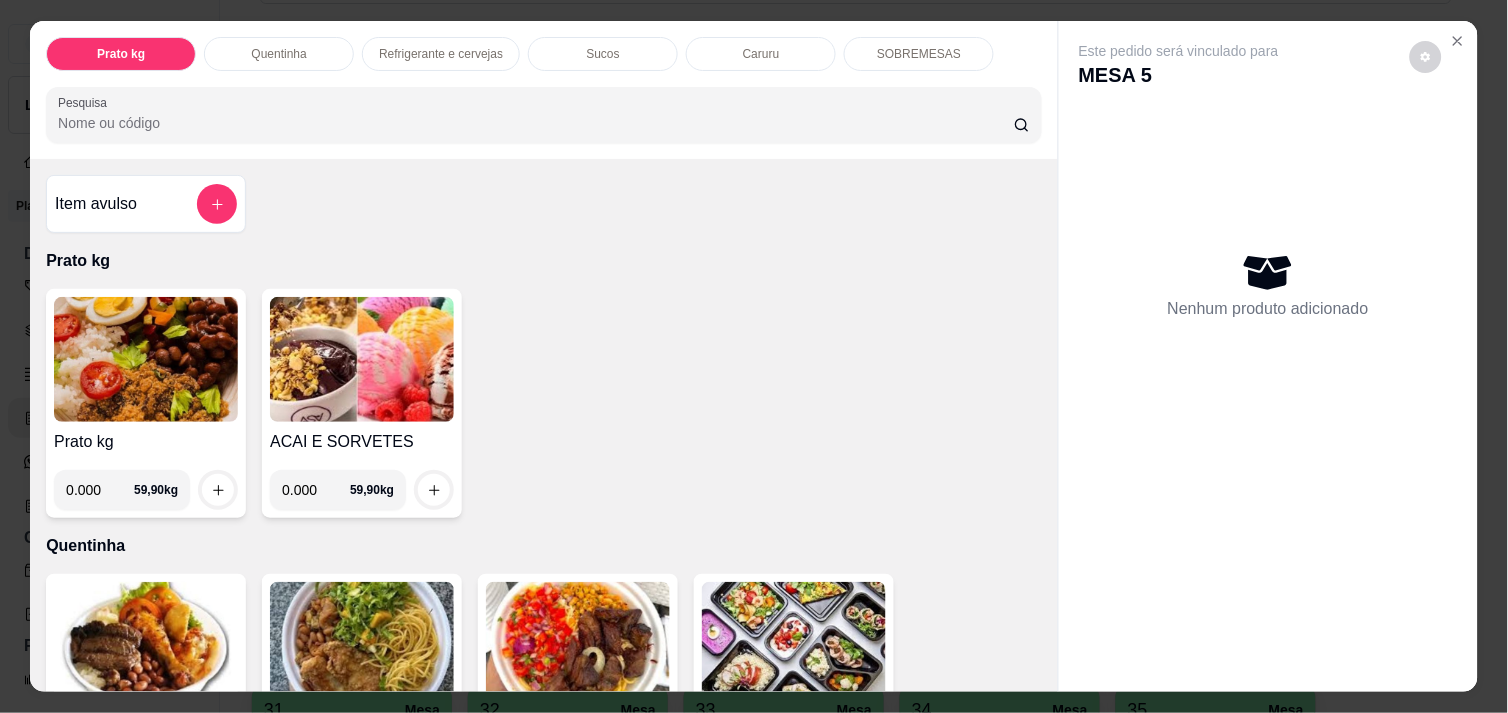 click on "0.000" at bounding box center (100, 490) 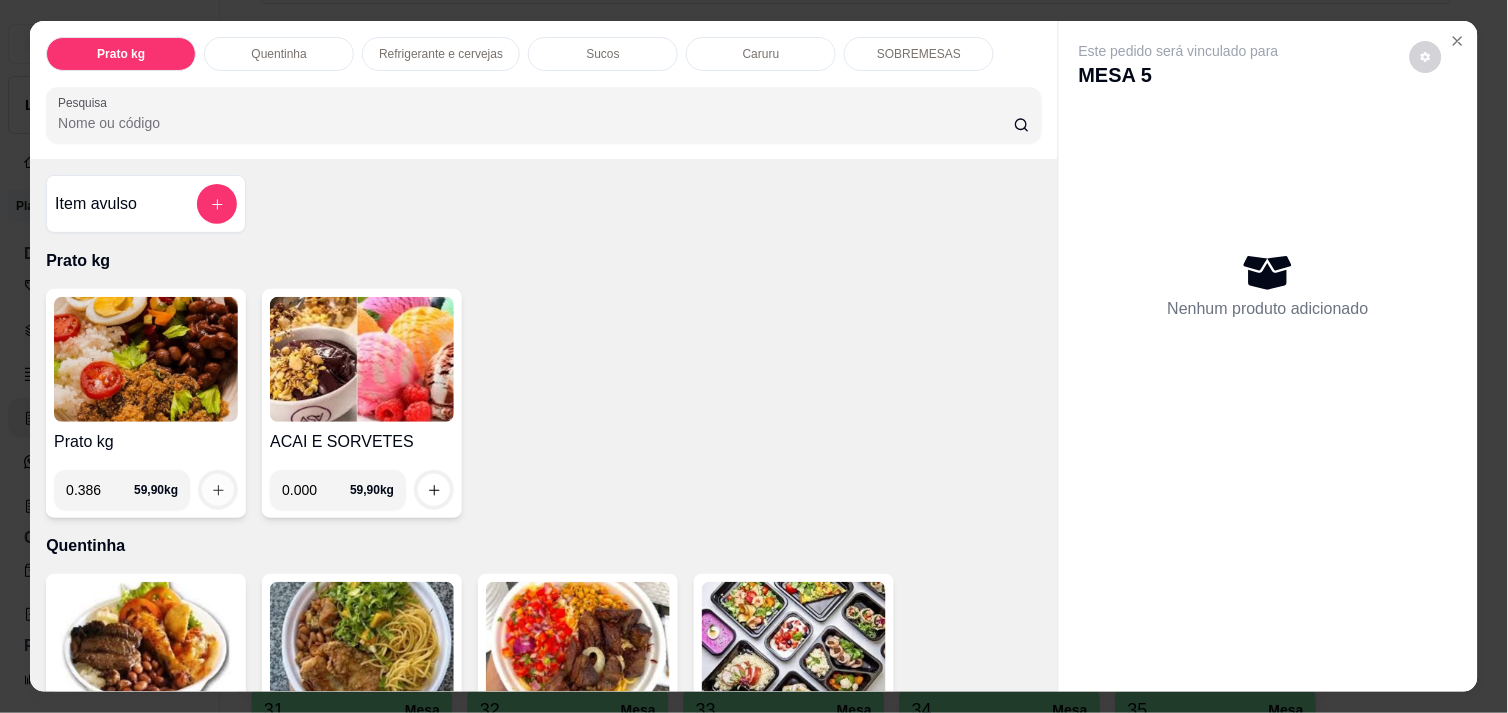 type on "0.386" 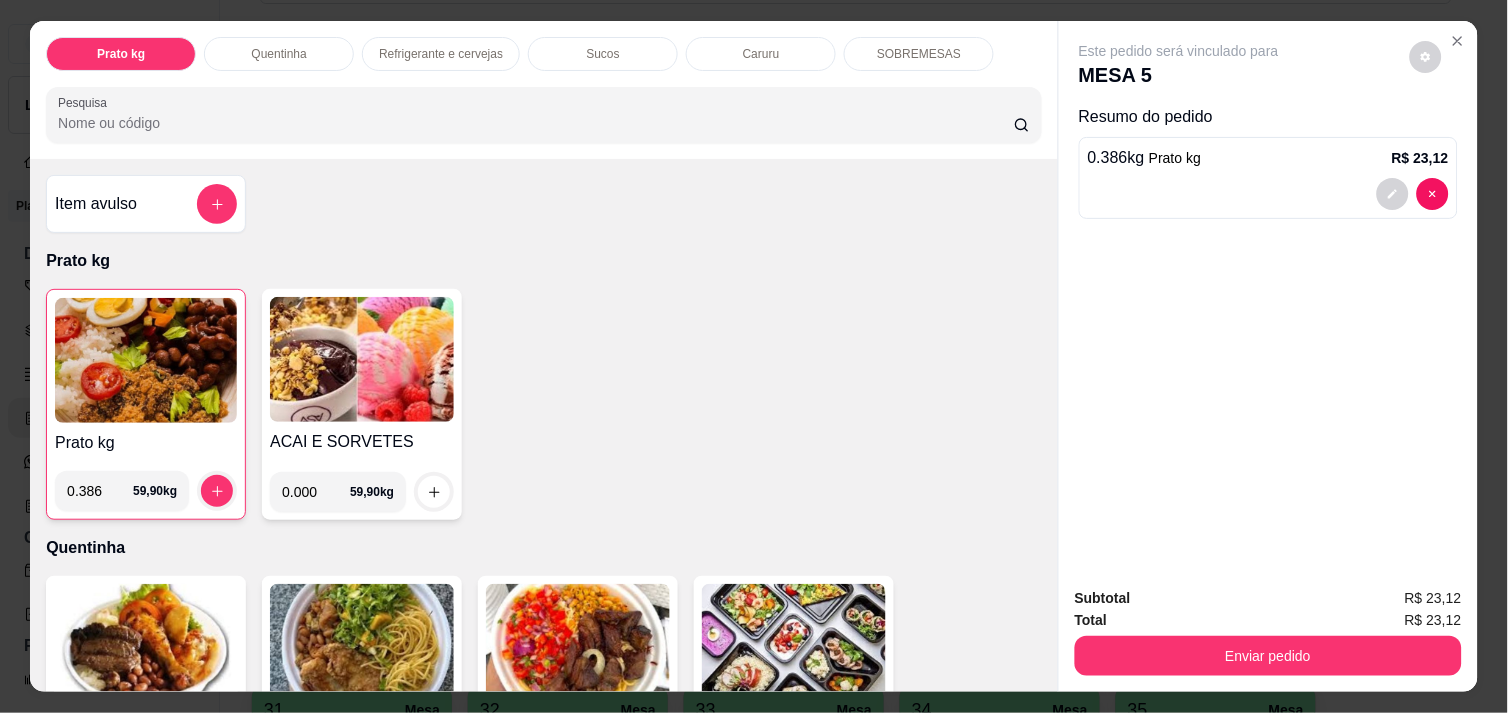 click on "Refrigerante e cervejas" at bounding box center (441, 54) 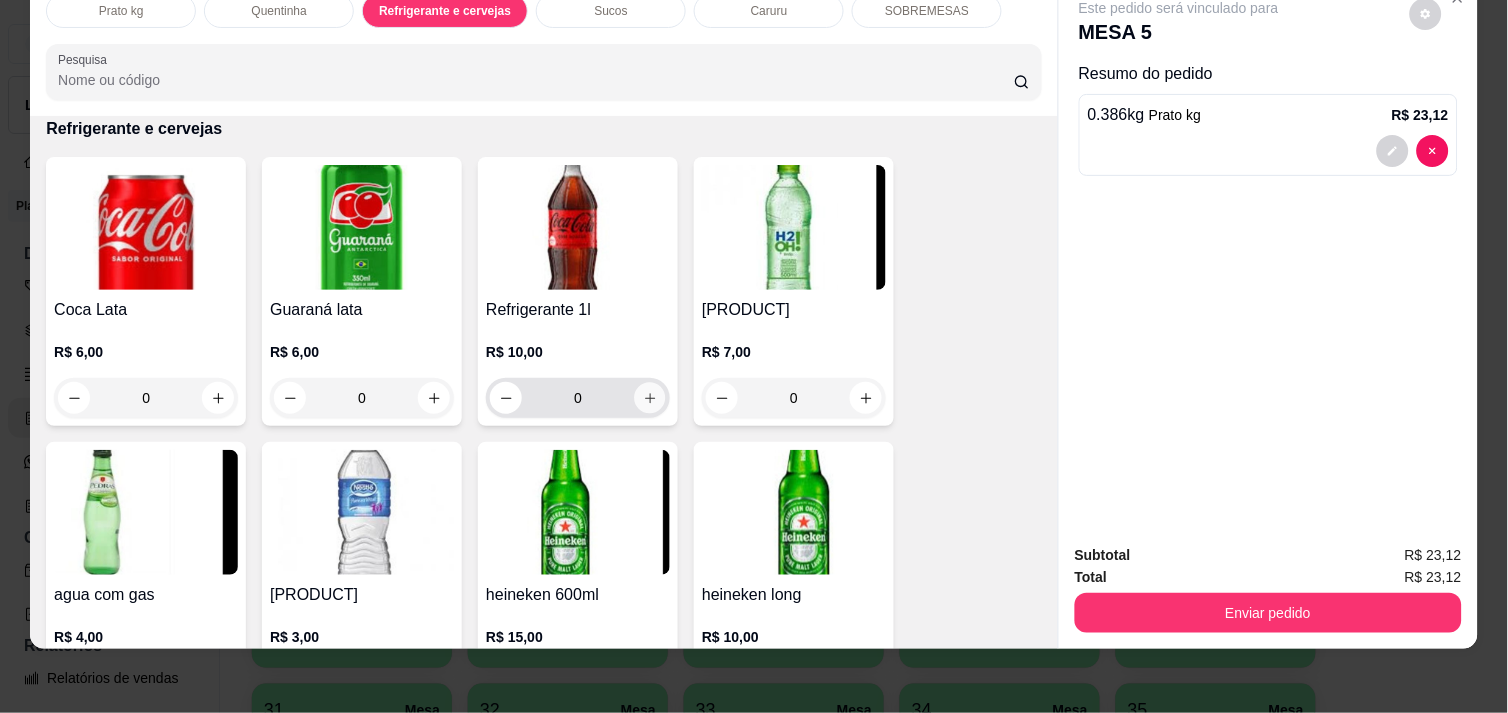 click 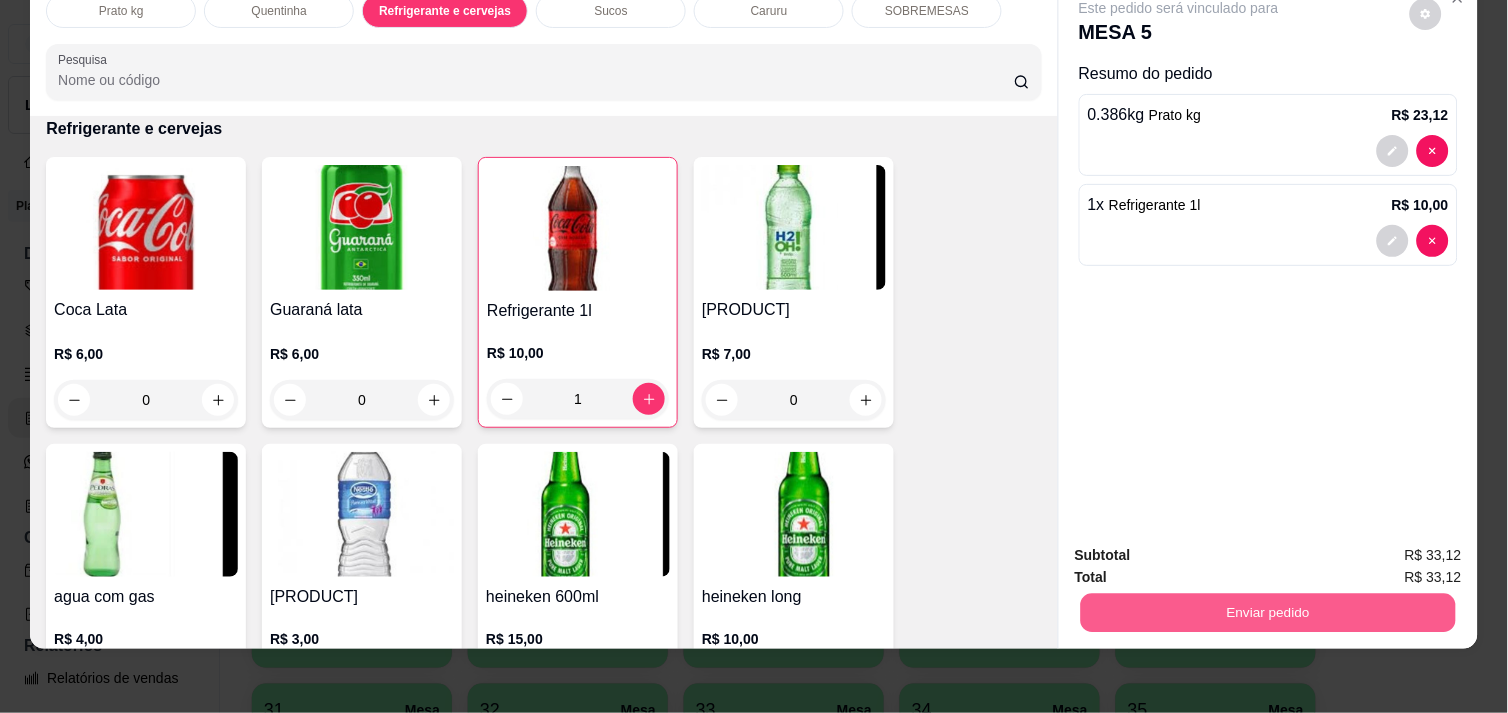 click on "Enviar pedido" at bounding box center (1268, 612) 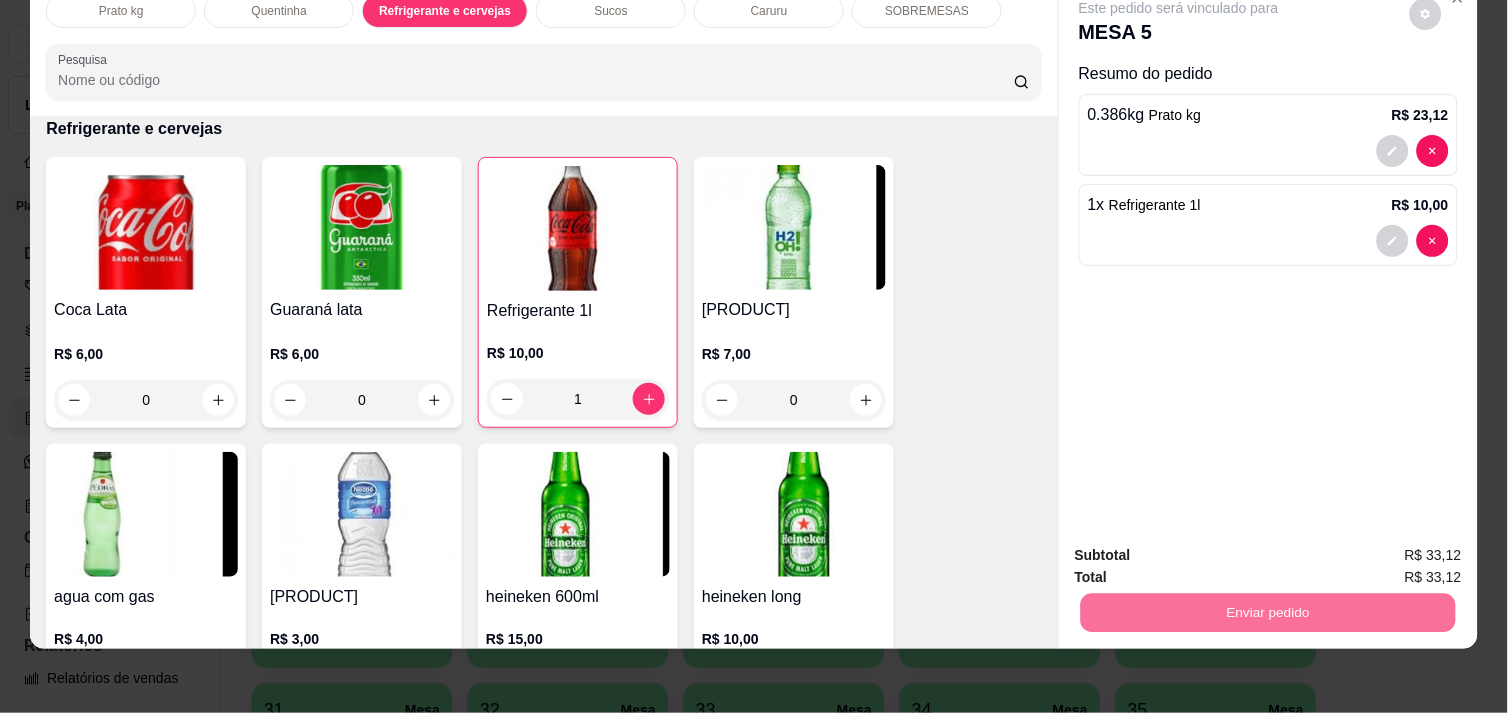 click on "Não registrar e enviar pedido" at bounding box center (1202, 547) 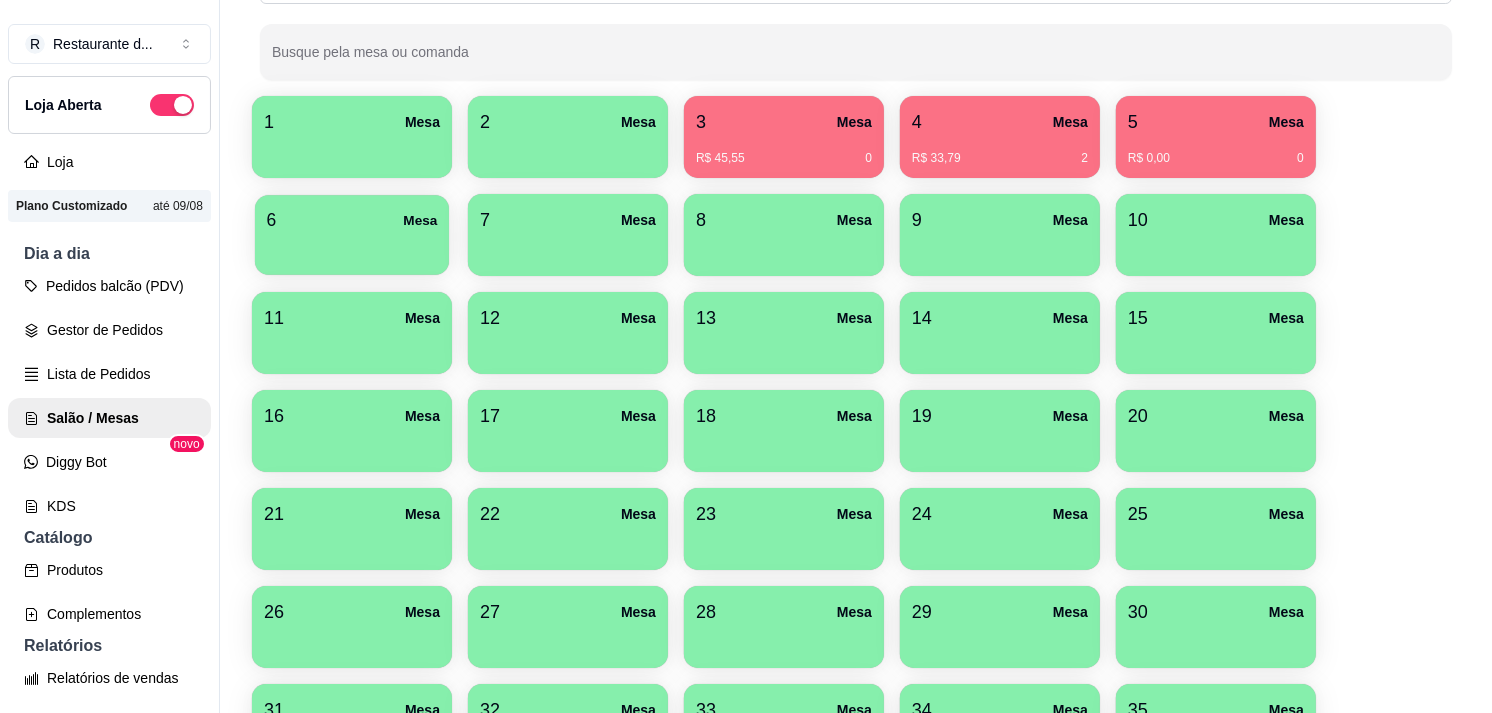 click at bounding box center (352, 248) 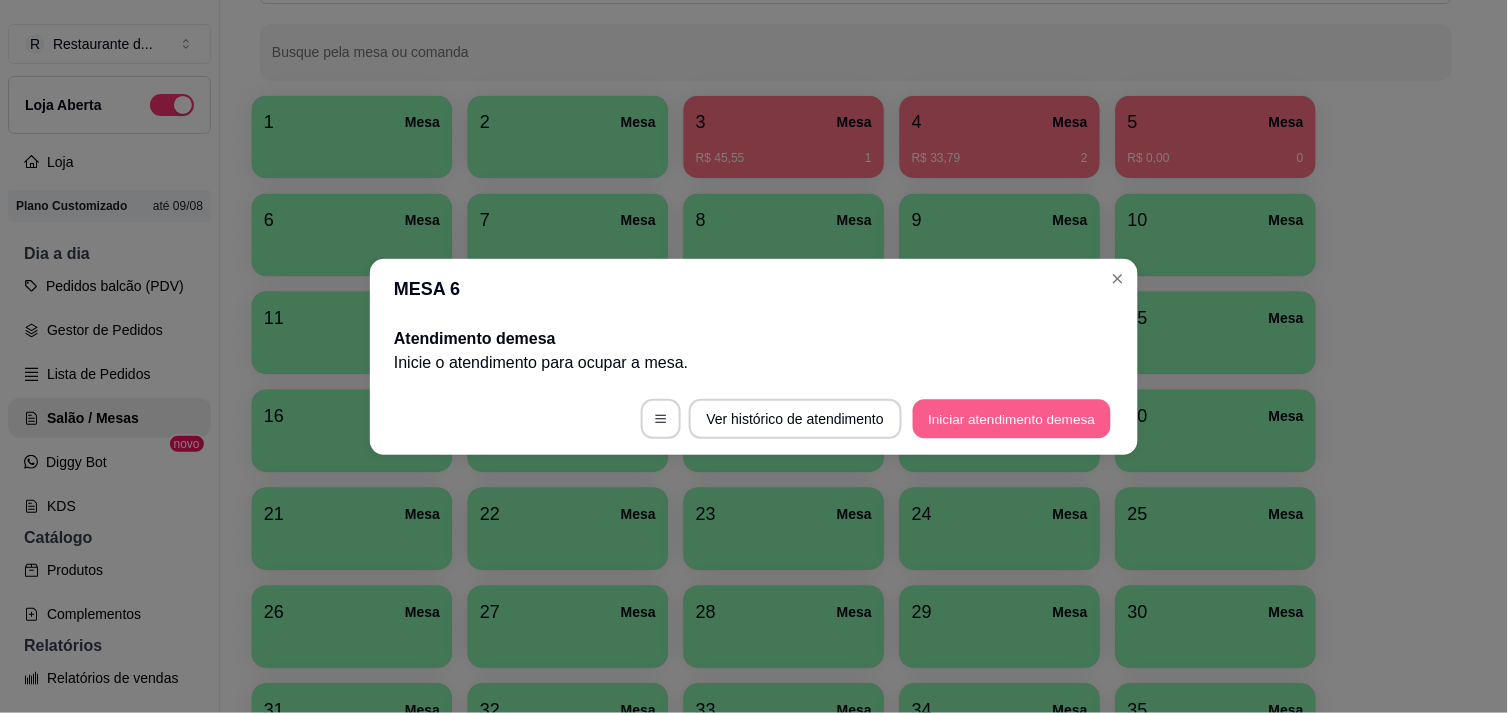 click on "Iniciar atendimento de  mesa" at bounding box center (1012, 418) 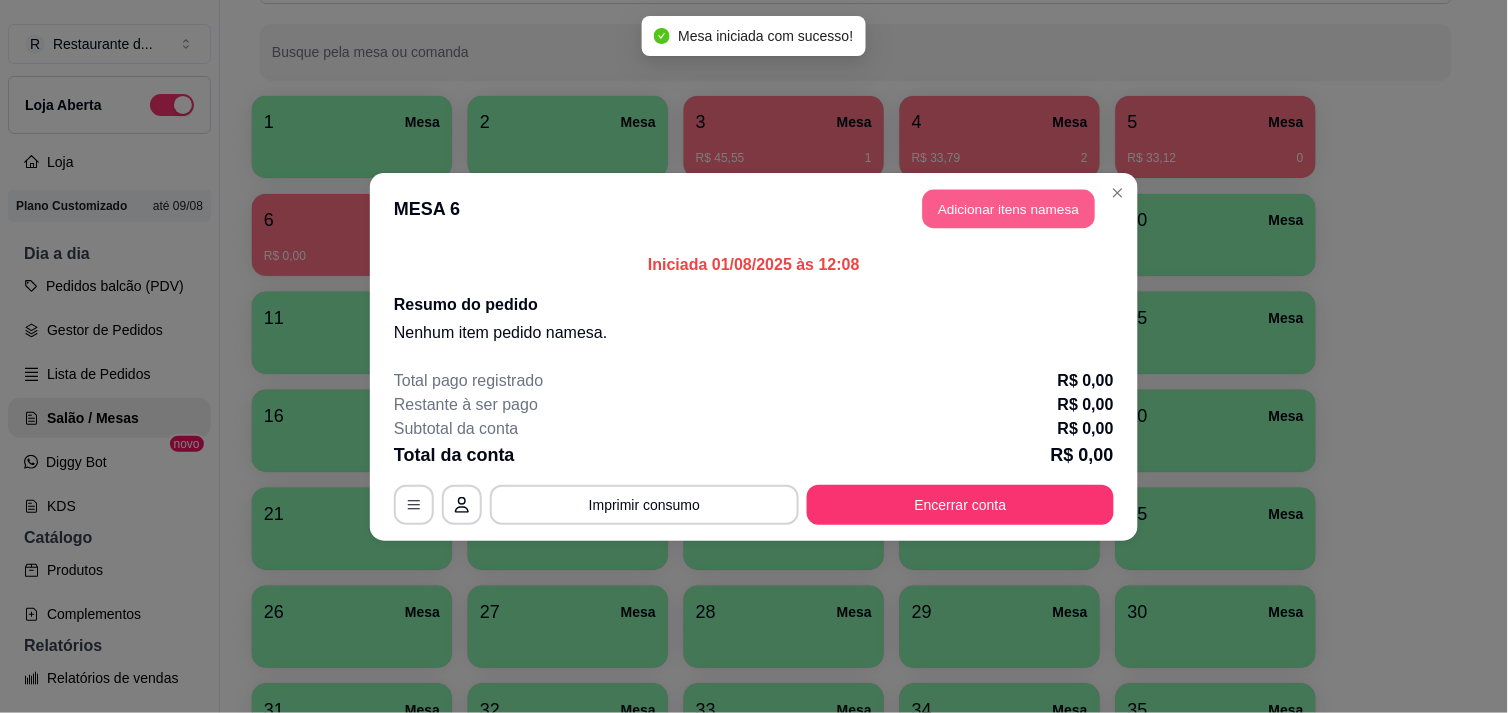 click on "Adicionar itens na  mesa" at bounding box center (1009, 208) 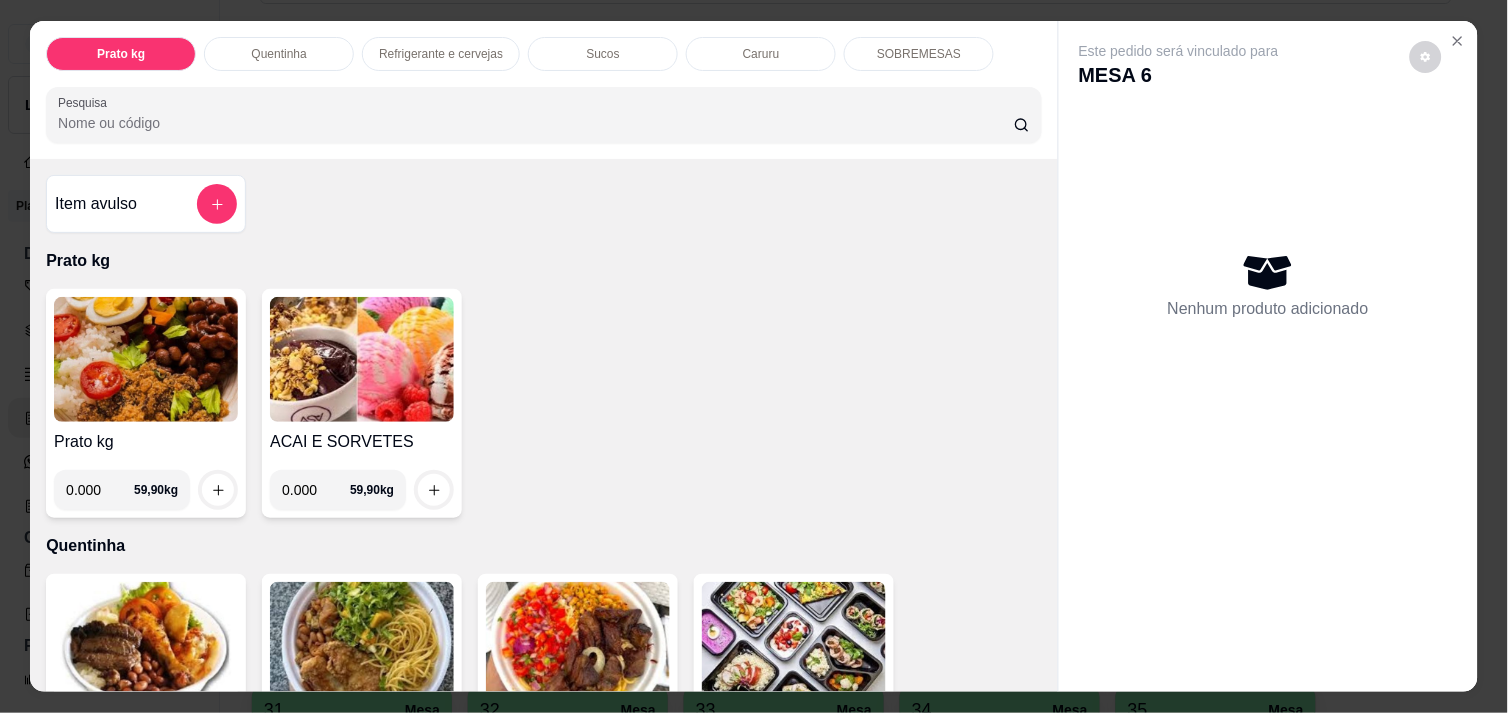 click on "0.000" at bounding box center (100, 490) 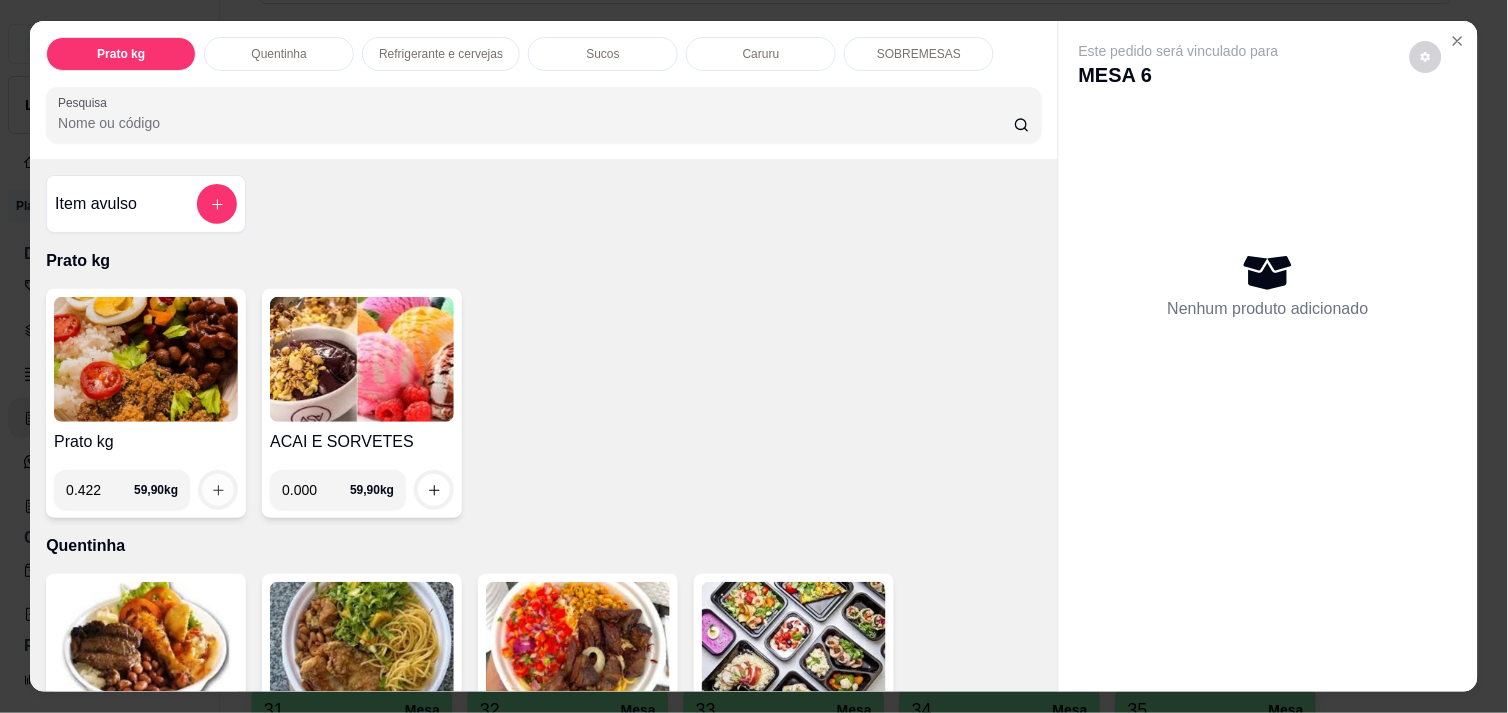type on "0.422" 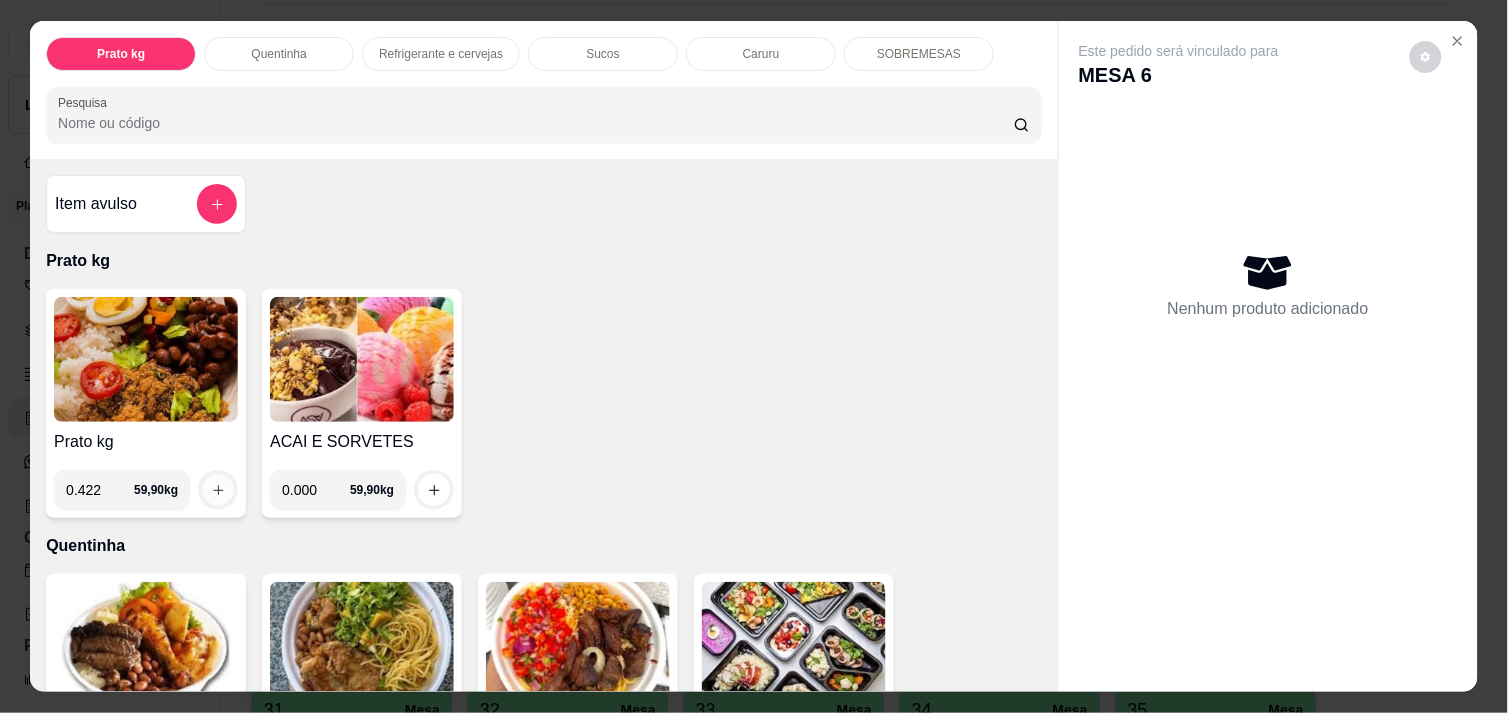click 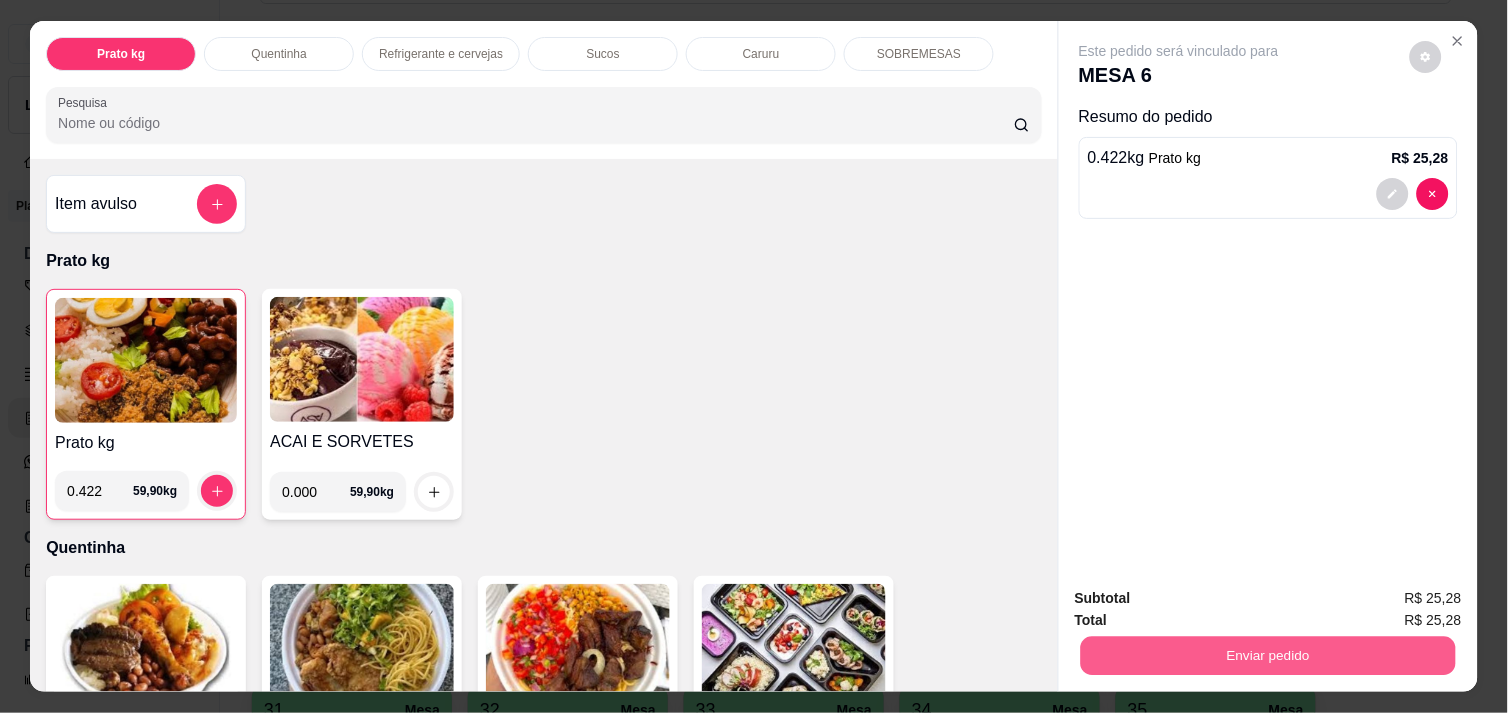 click on "Enviar pedido" at bounding box center [1268, 655] 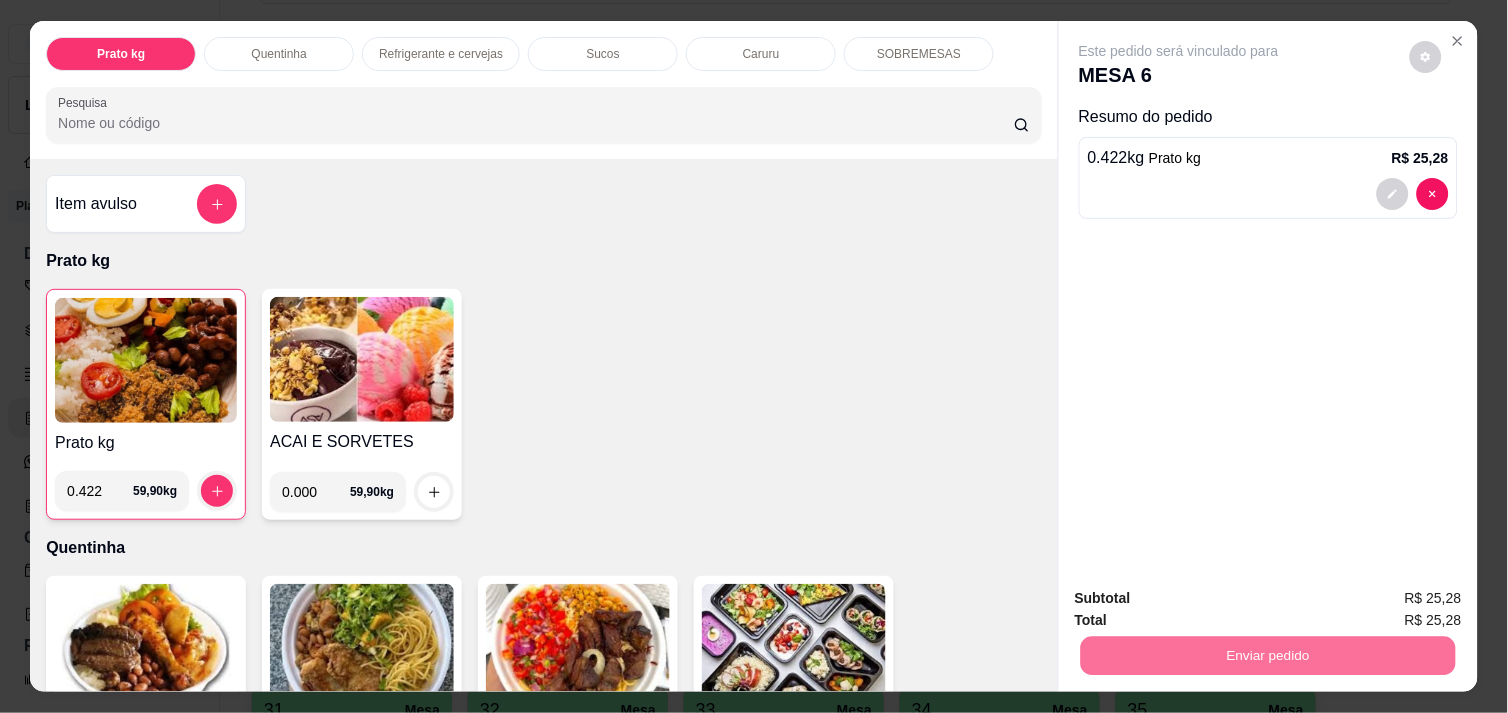 click on "Não registrar e enviar pedido" at bounding box center (1202, 598) 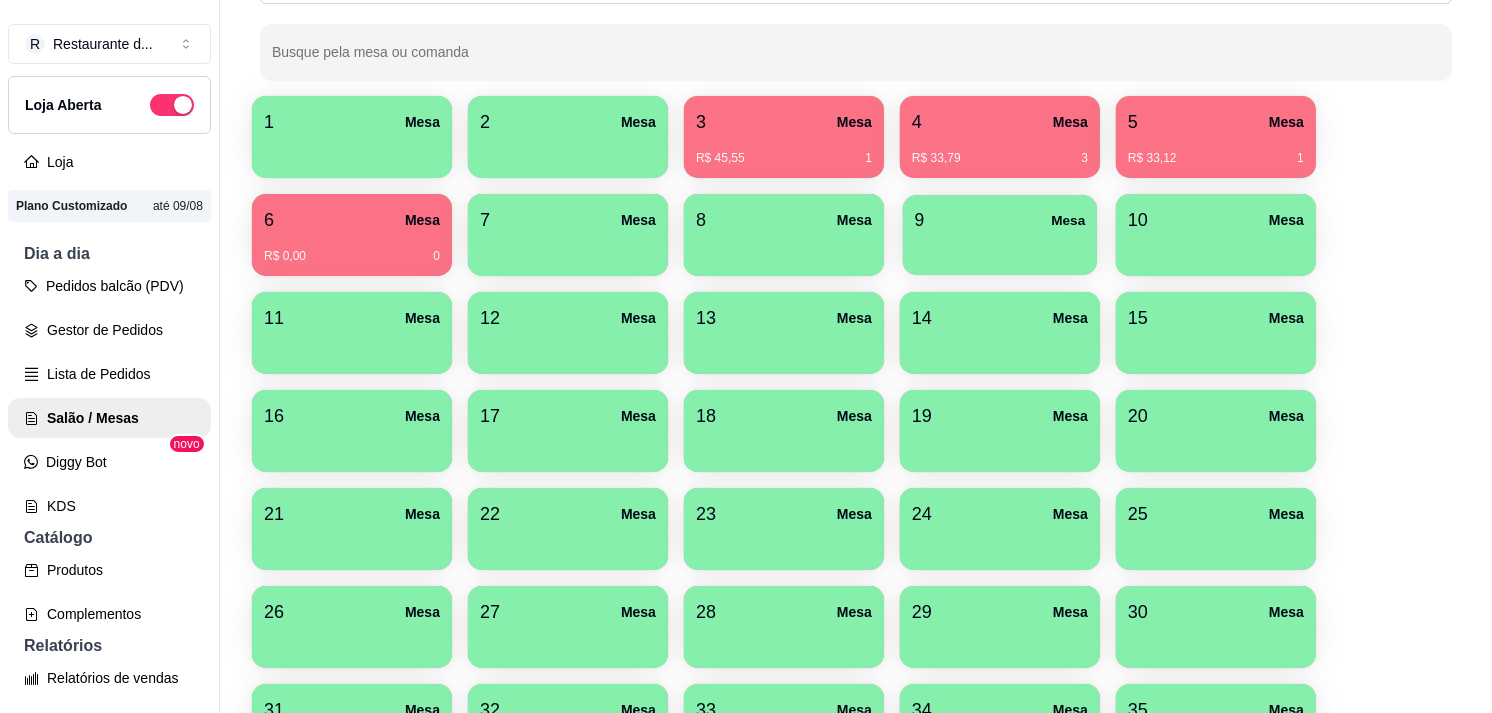 click at bounding box center [1000, 248] 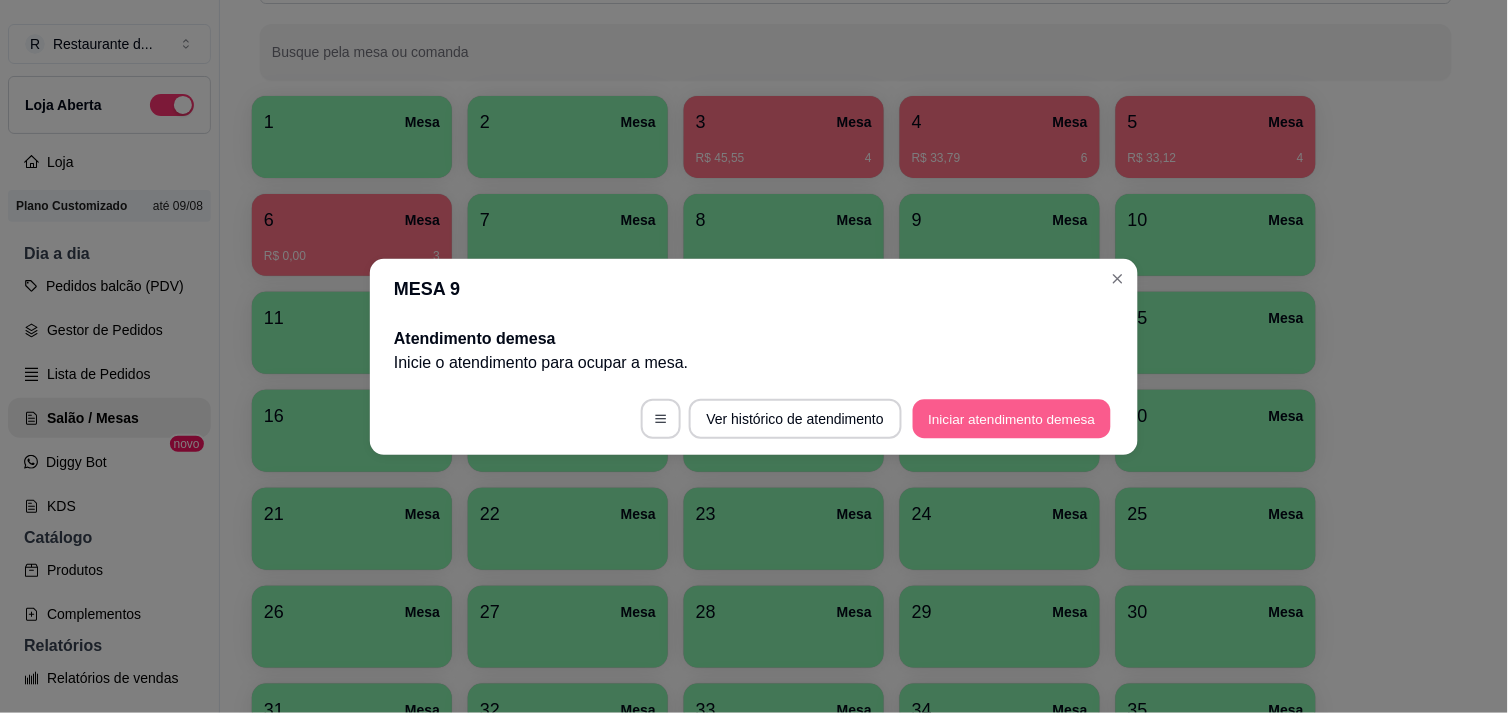 click on "Iniciar atendimento de  mesa" at bounding box center (1012, 418) 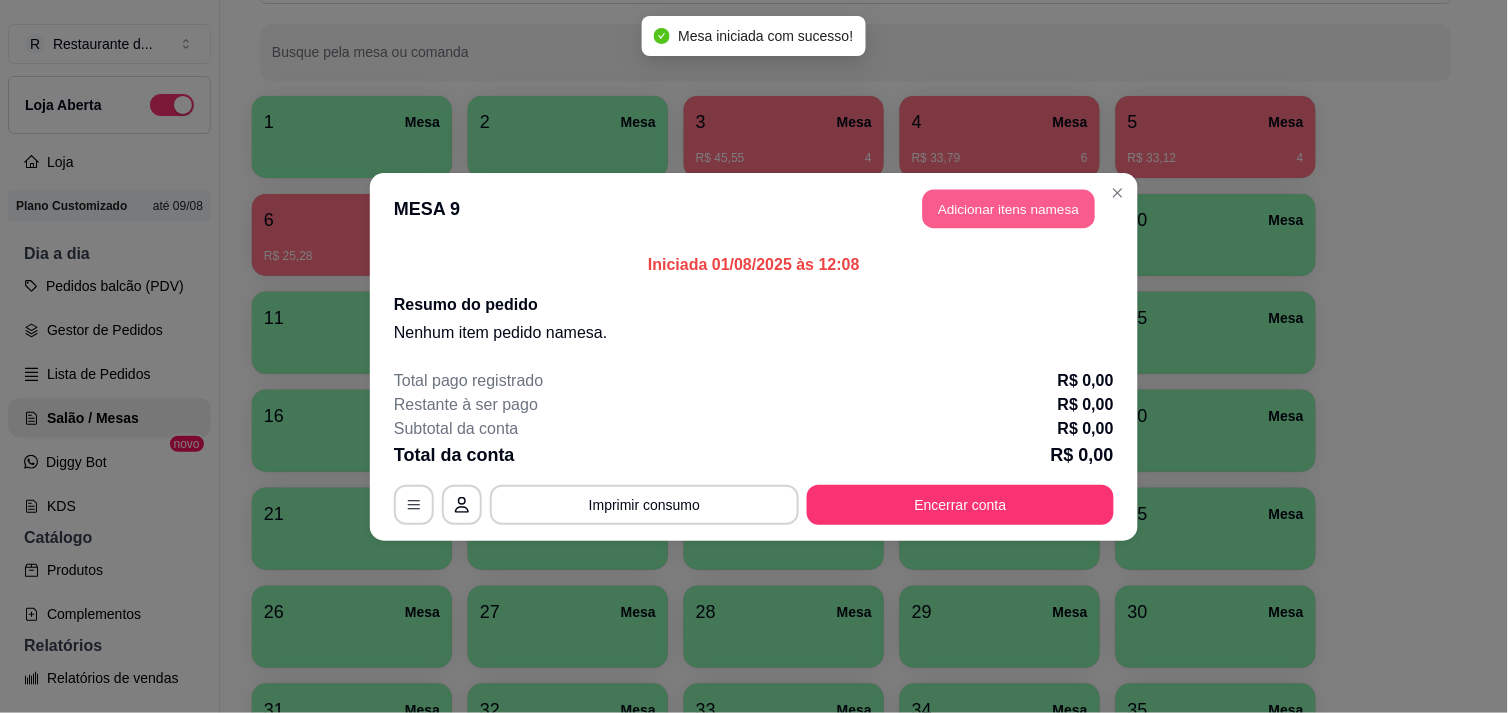 click on "Adicionar itens na  mesa" at bounding box center [1009, 208] 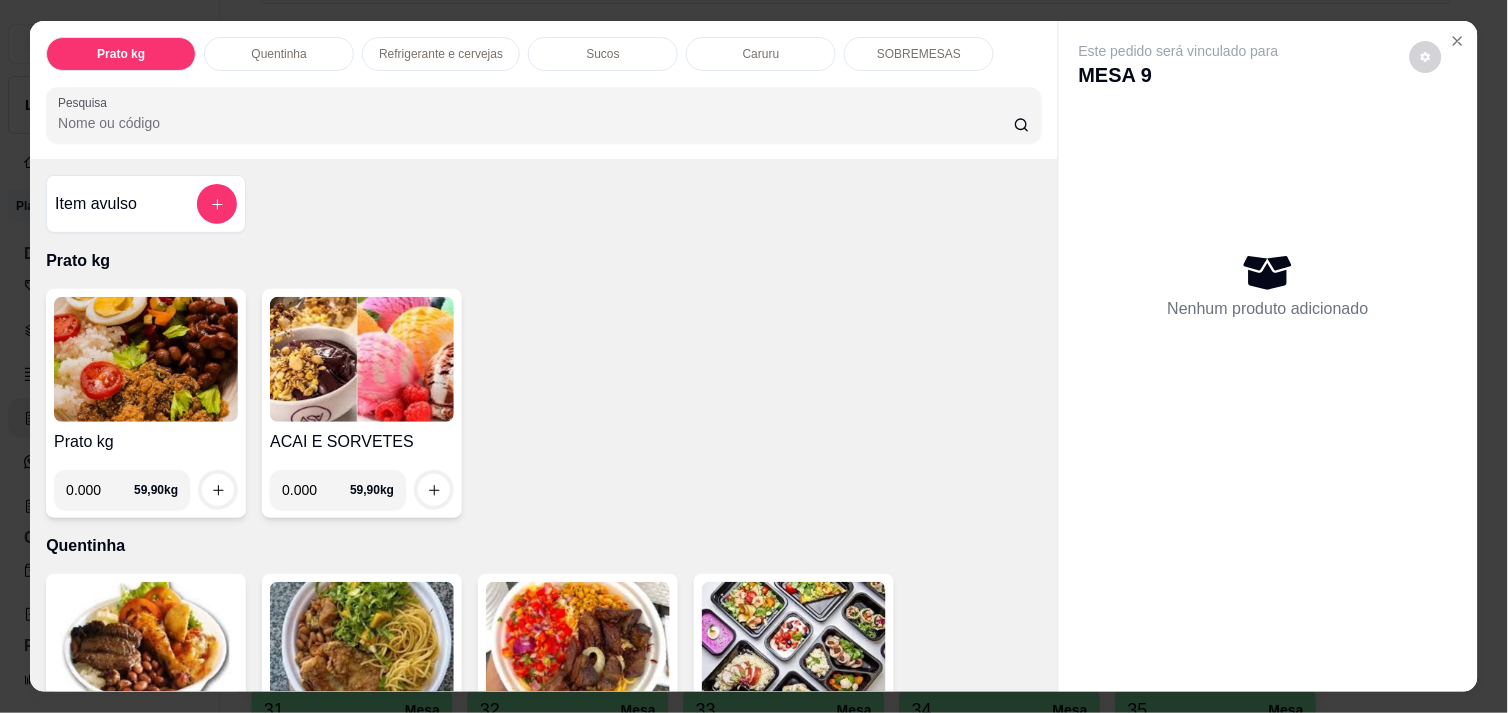 click on "0.000" at bounding box center [100, 490] 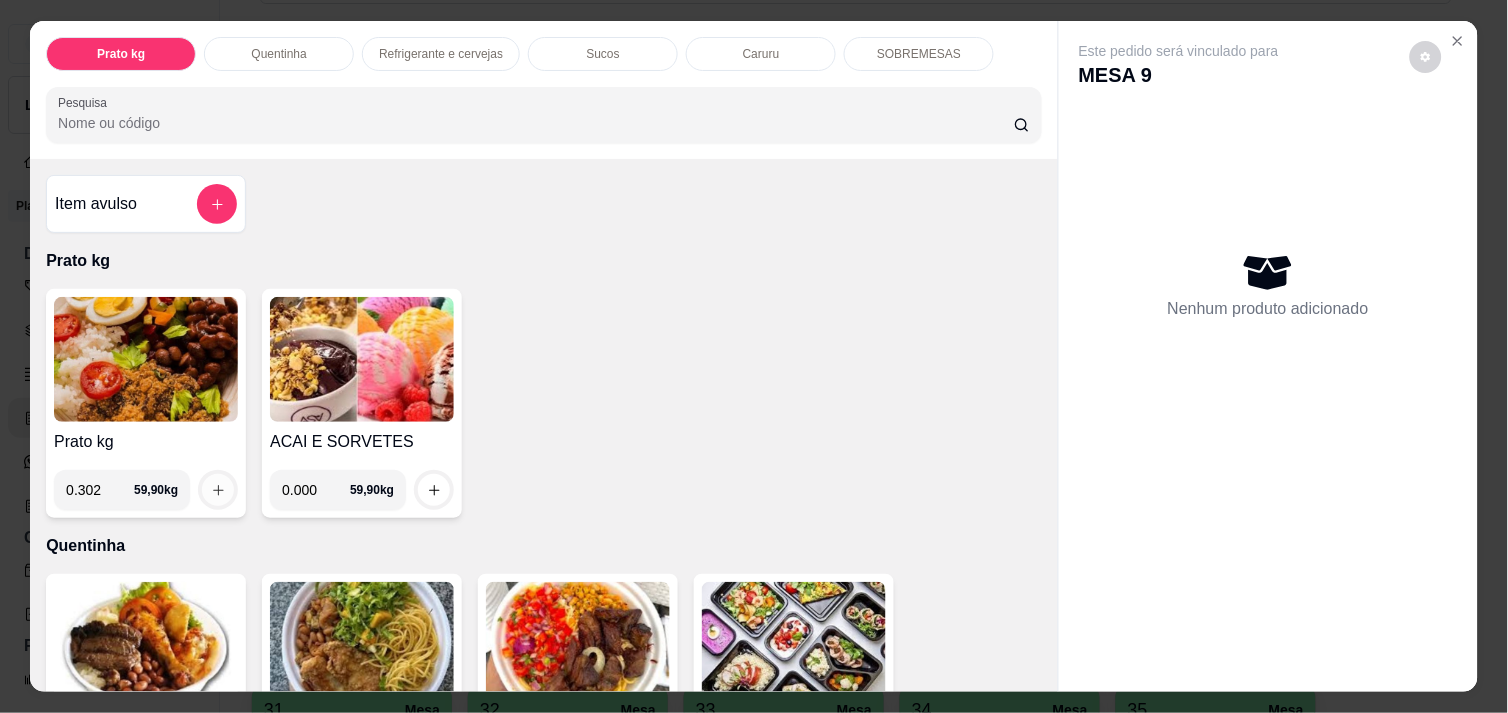 type on "0.302" 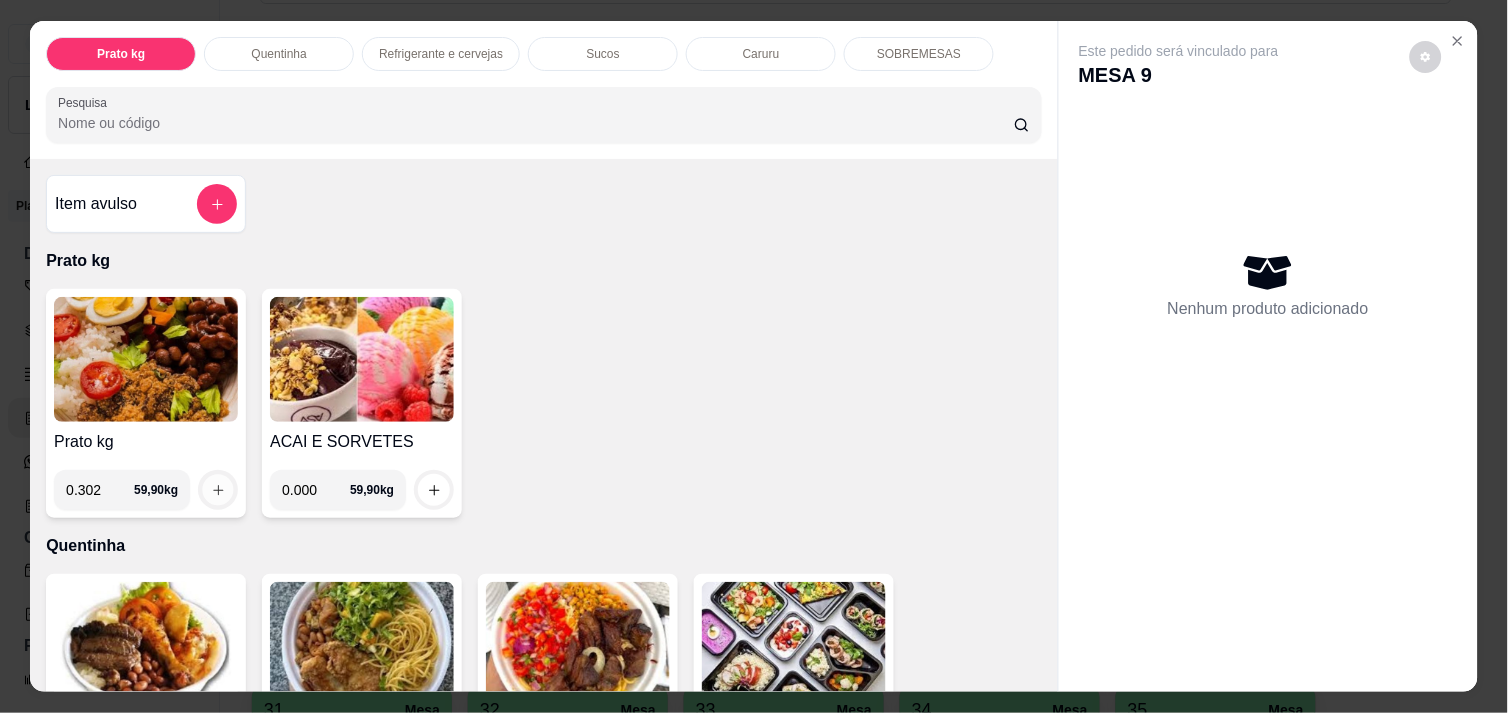 click at bounding box center [218, 490] 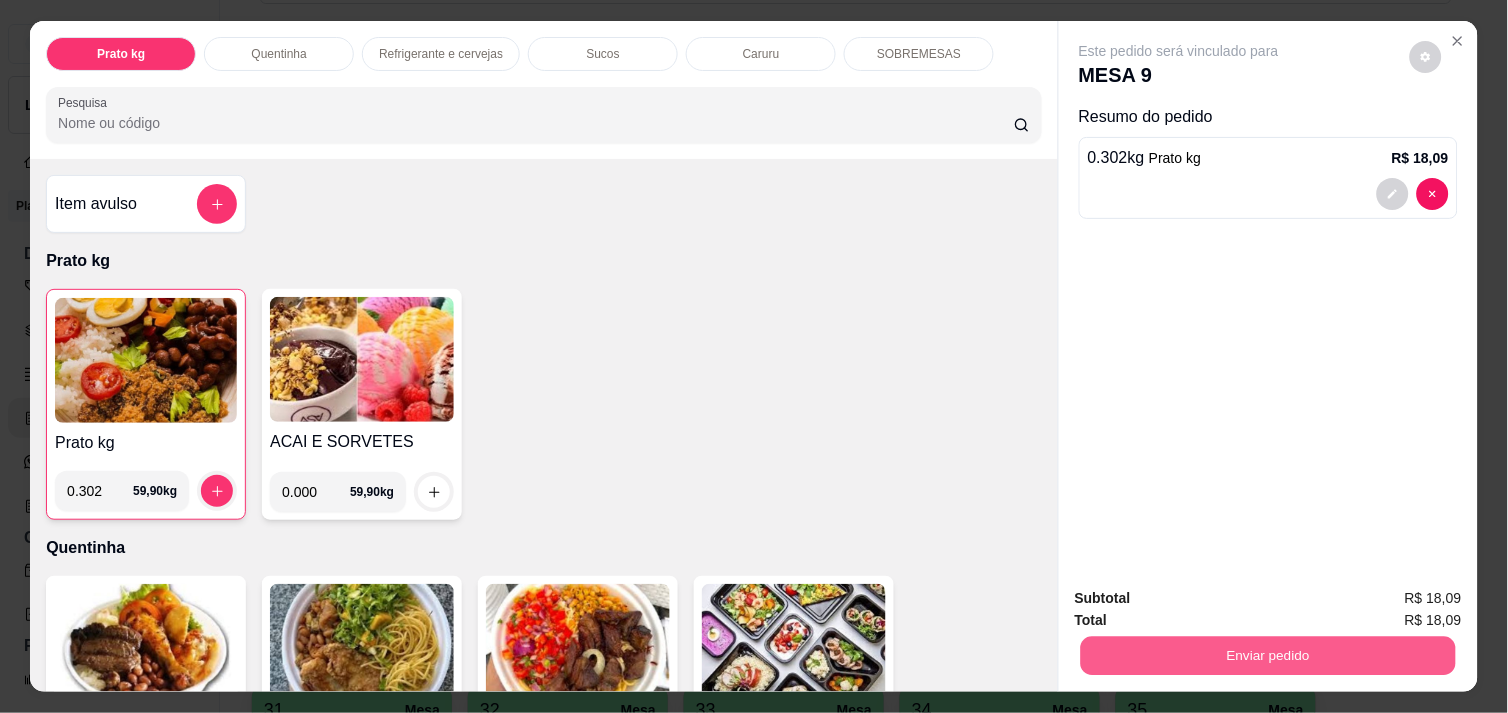 click on "Enviar pedido" at bounding box center (1268, 655) 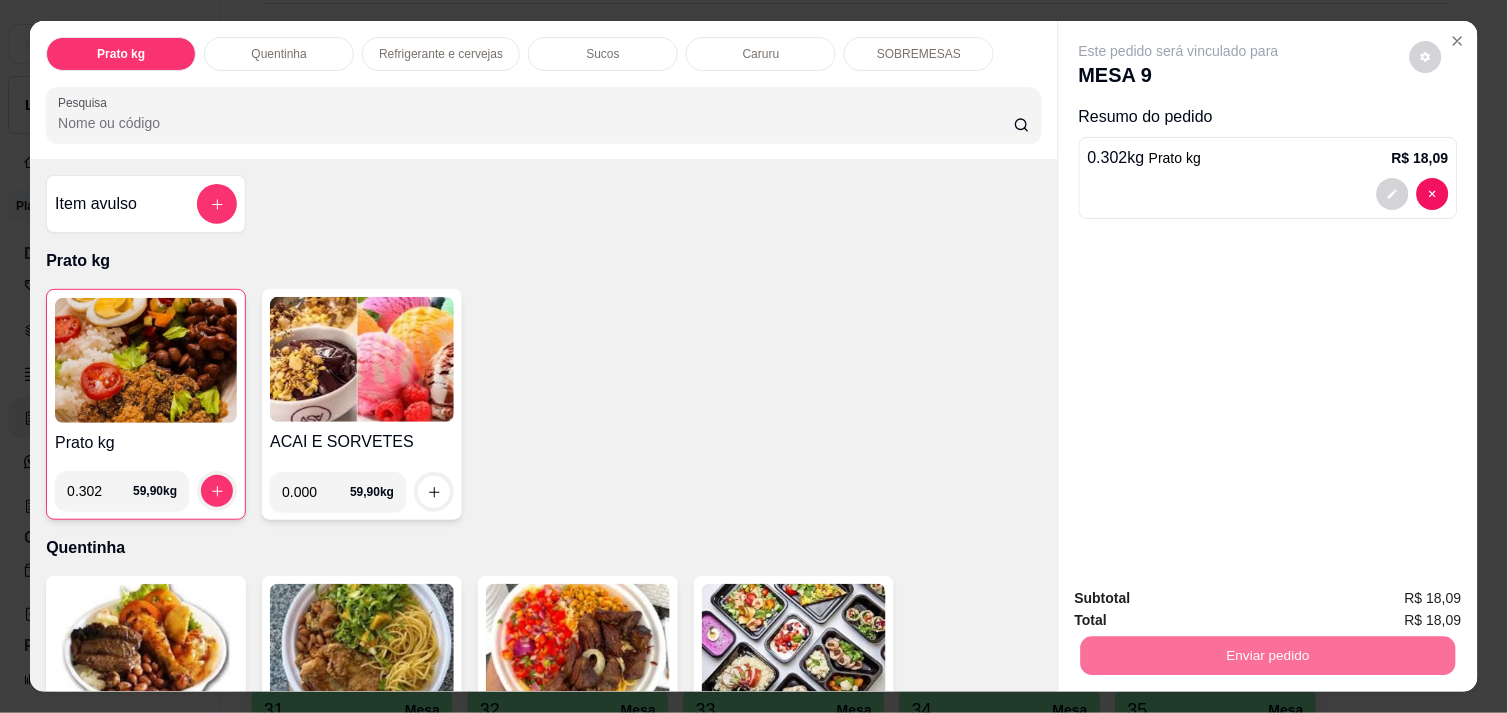 click on "Não registrar e enviar pedido" at bounding box center (1202, 598) 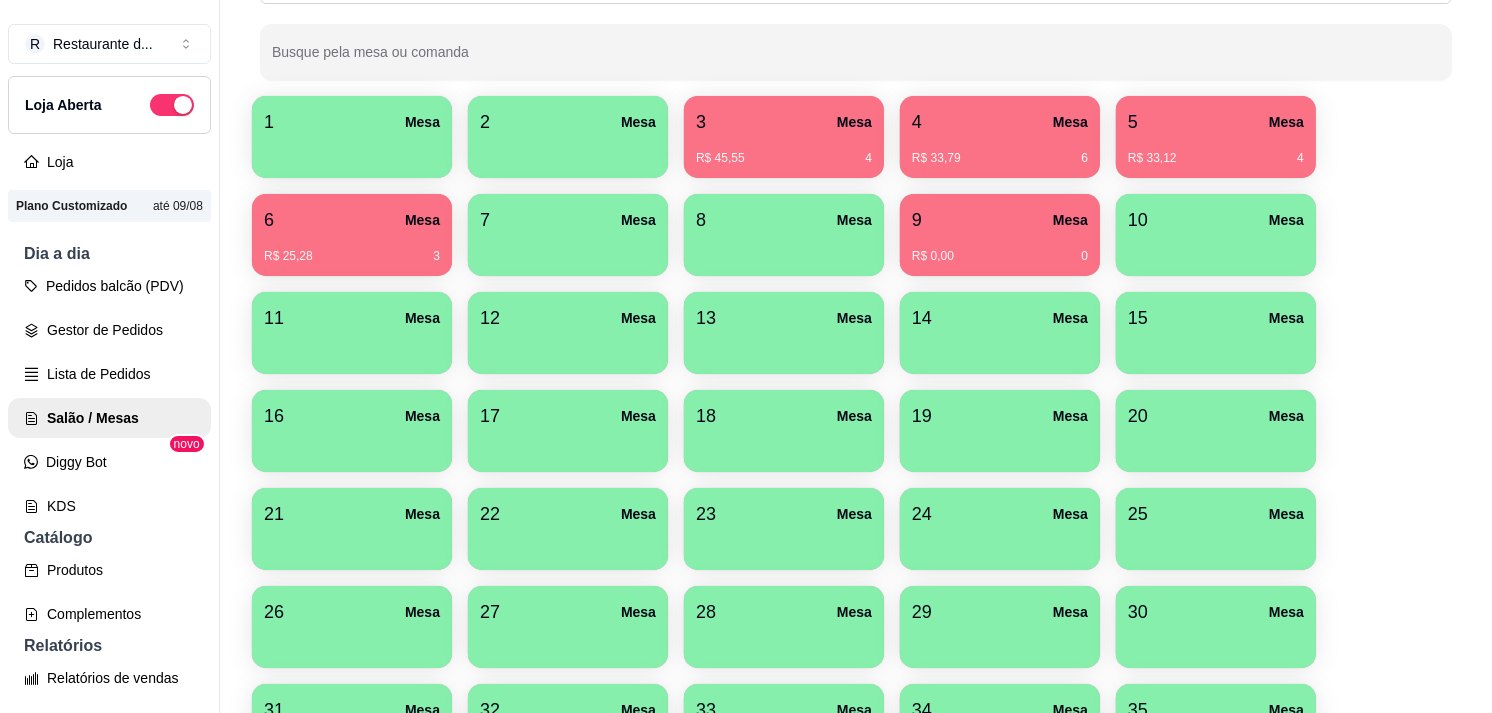 click on "9 Mesa" at bounding box center (1000, 220) 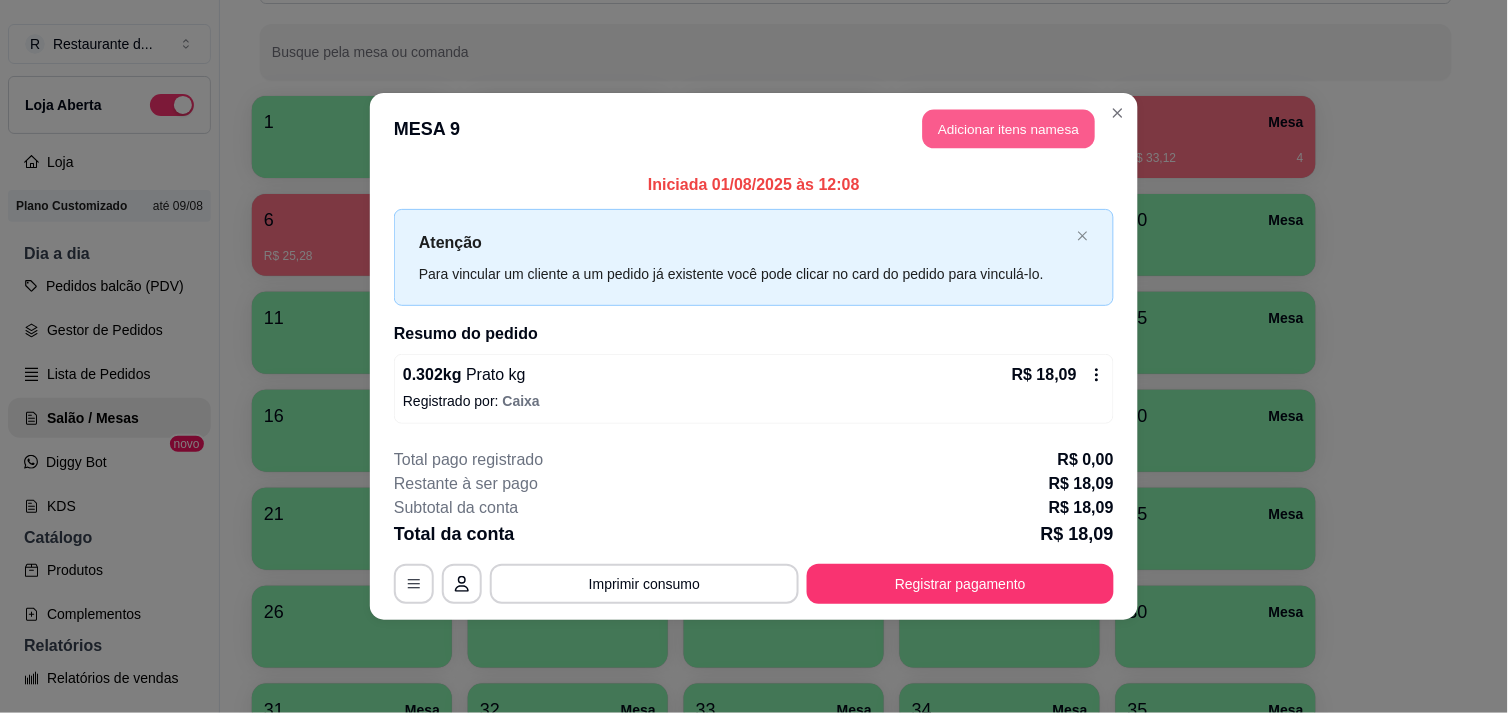 click on "Adicionar itens na  mesa" at bounding box center (1009, 129) 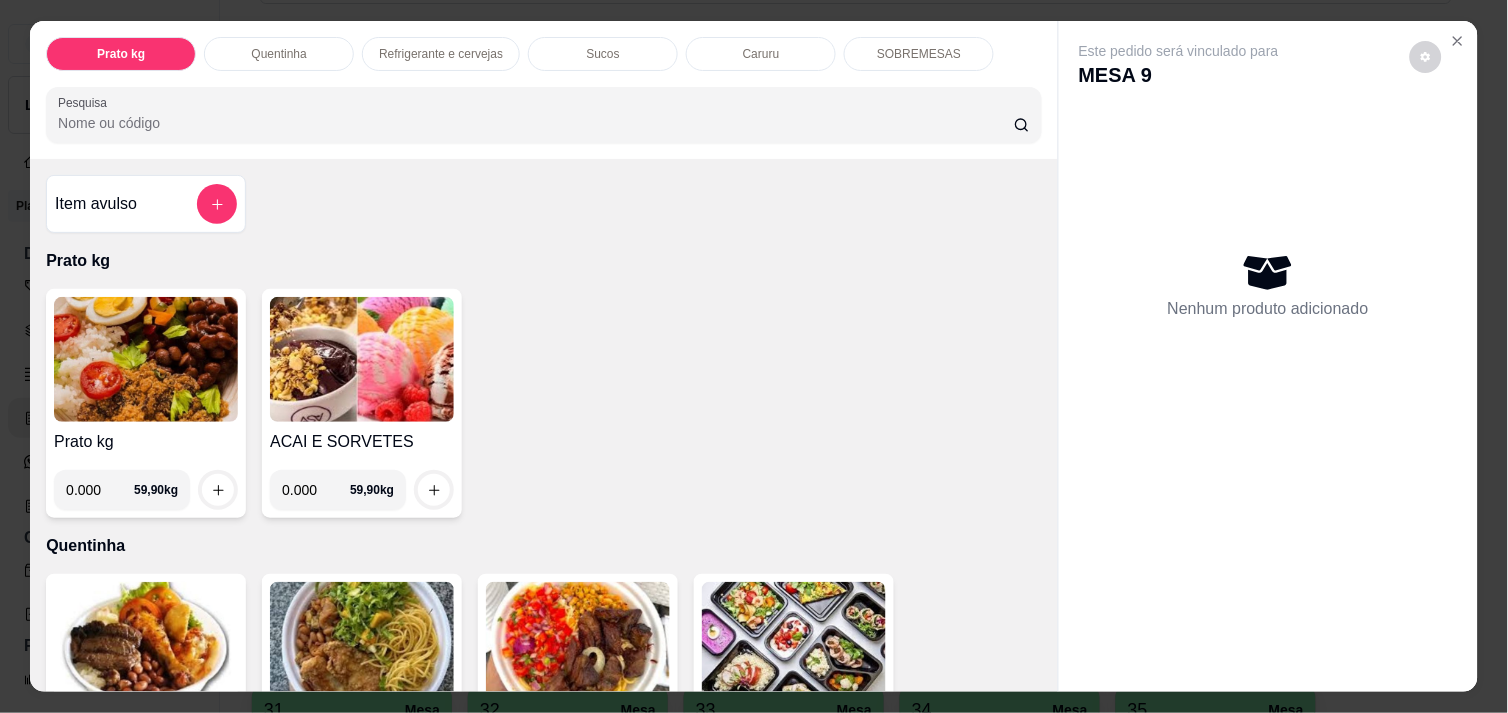 click on "0.000" at bounding box center [100, 490] 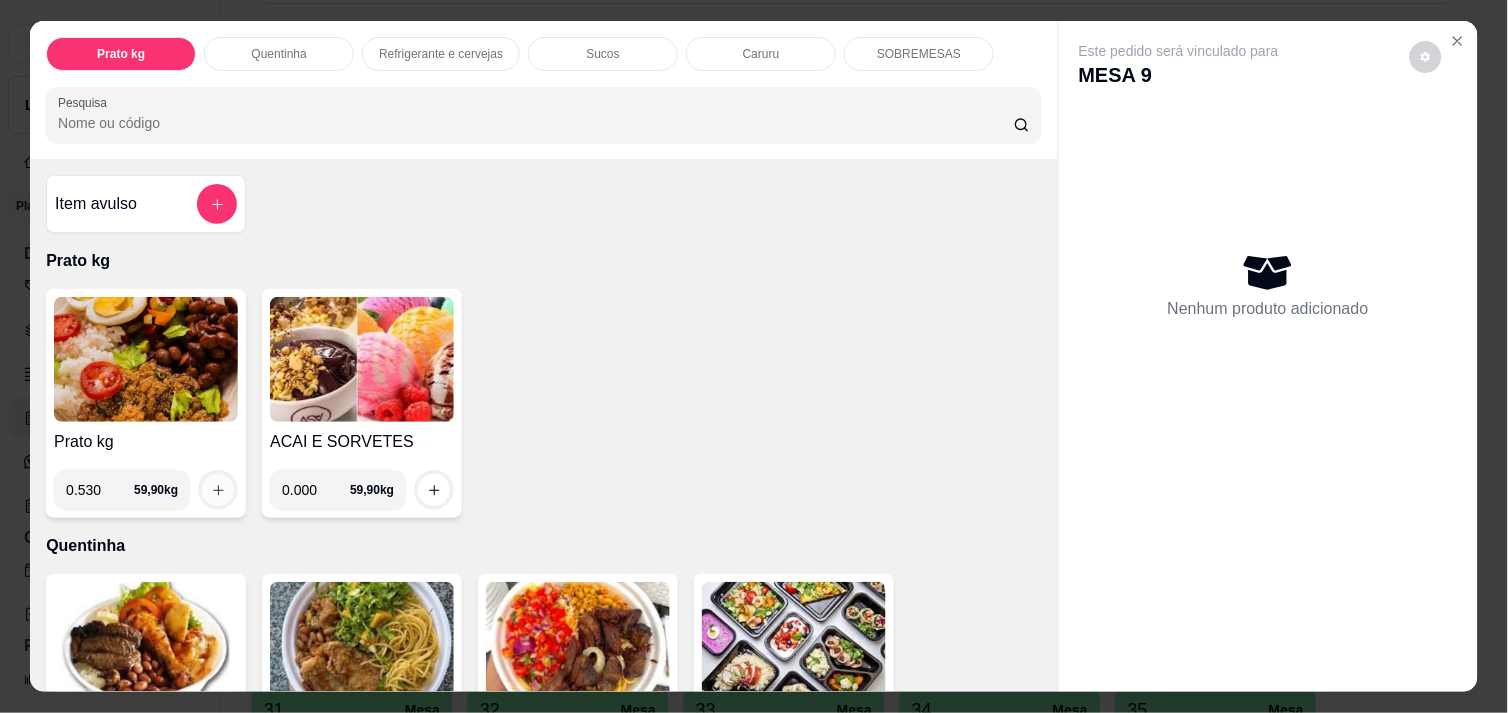 type on "0.530" 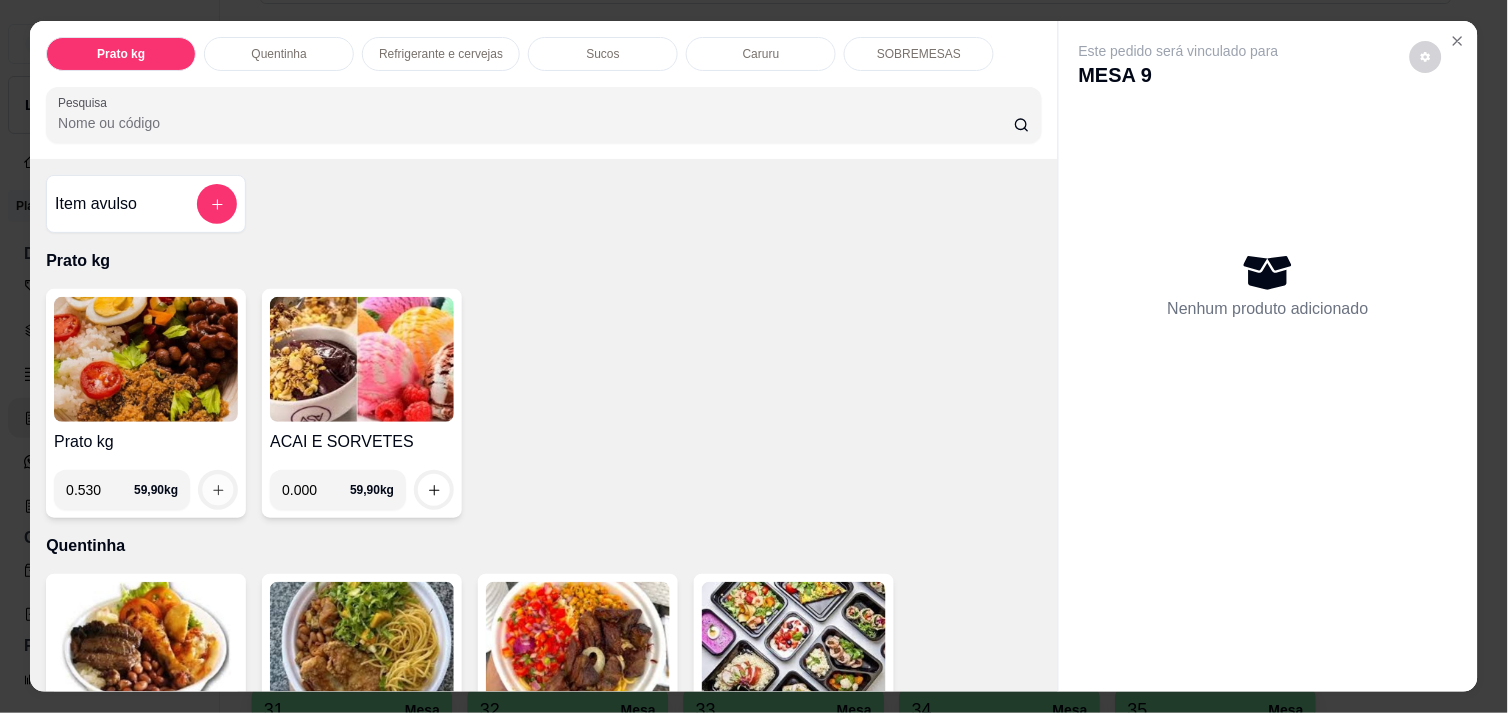 click at bounding box center (218, 490) 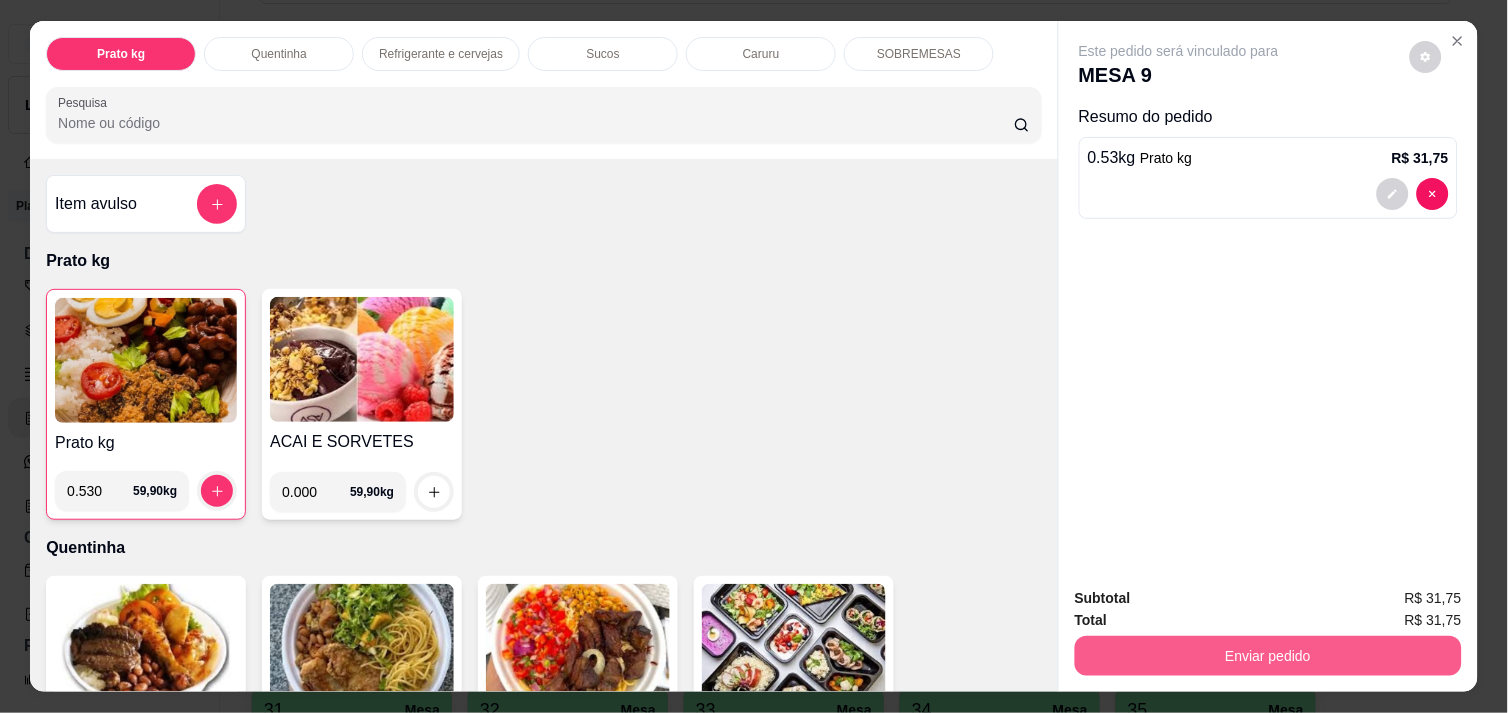 click on "Enviar pedido" at bounding box center [1268, 656] 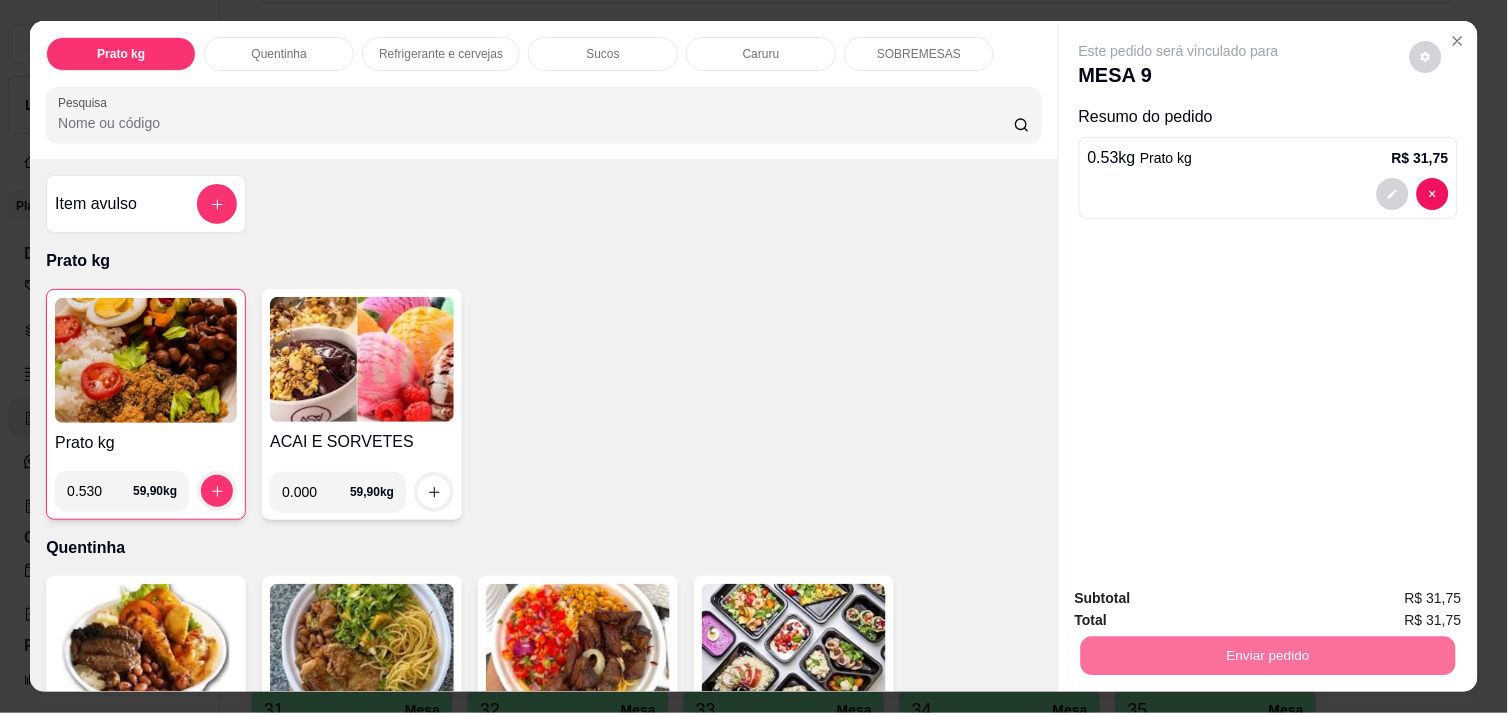 click on "Não registrar e enviar pedido" at bounding box center (1202, 598) 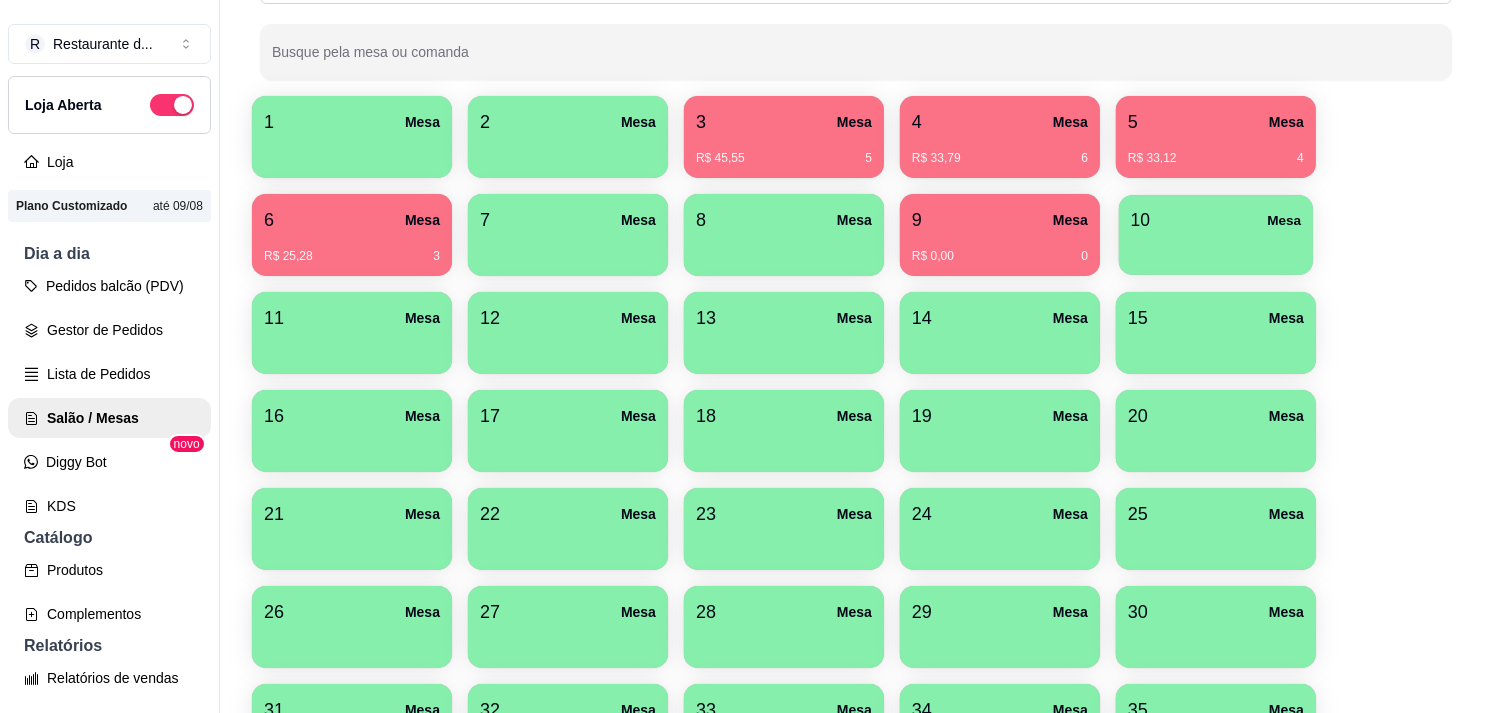 click on "10 Mesa" at bounding box center (1216, 220) 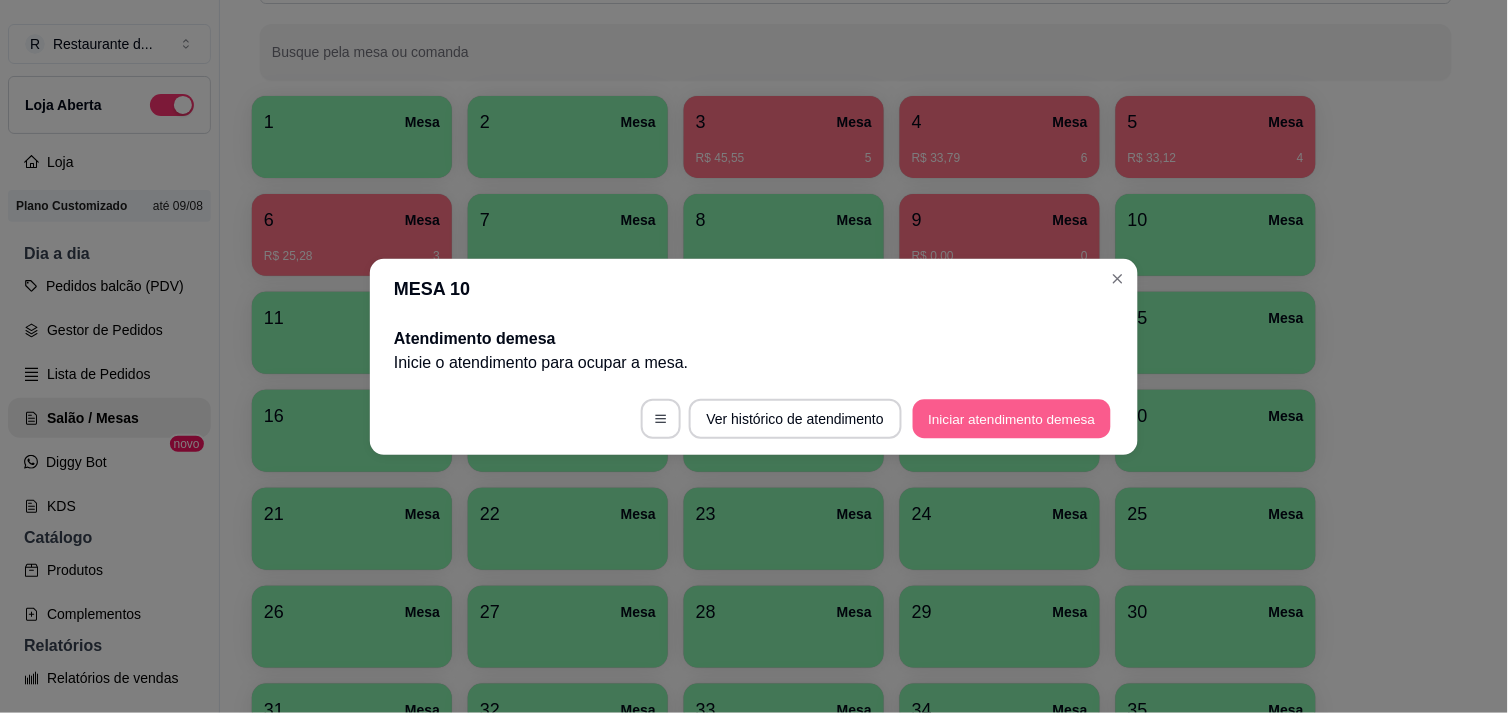 click on "Iniciar atendimento de  mesa" at bounding box center (1012, 418) 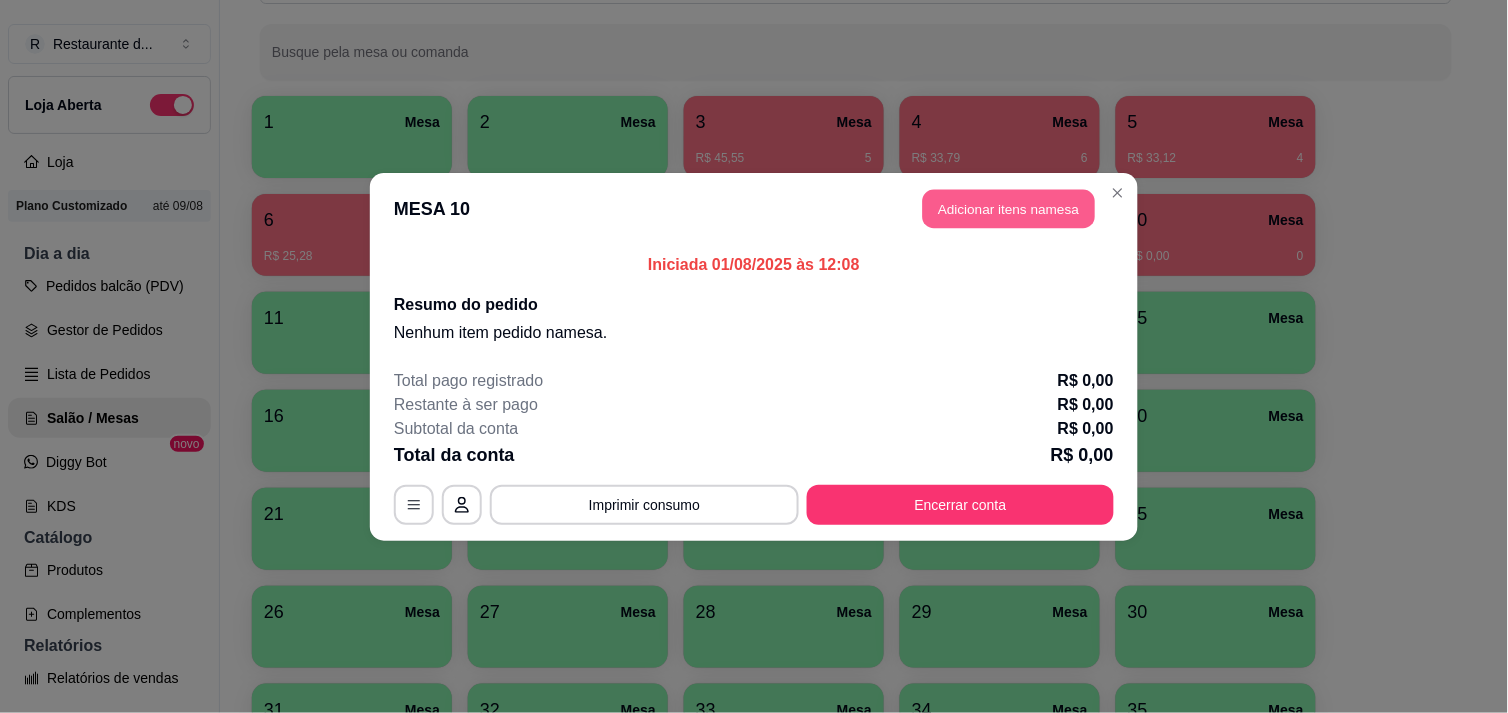 click on "Adicionar itens na  mesa" at bounding box center [1009, 208] 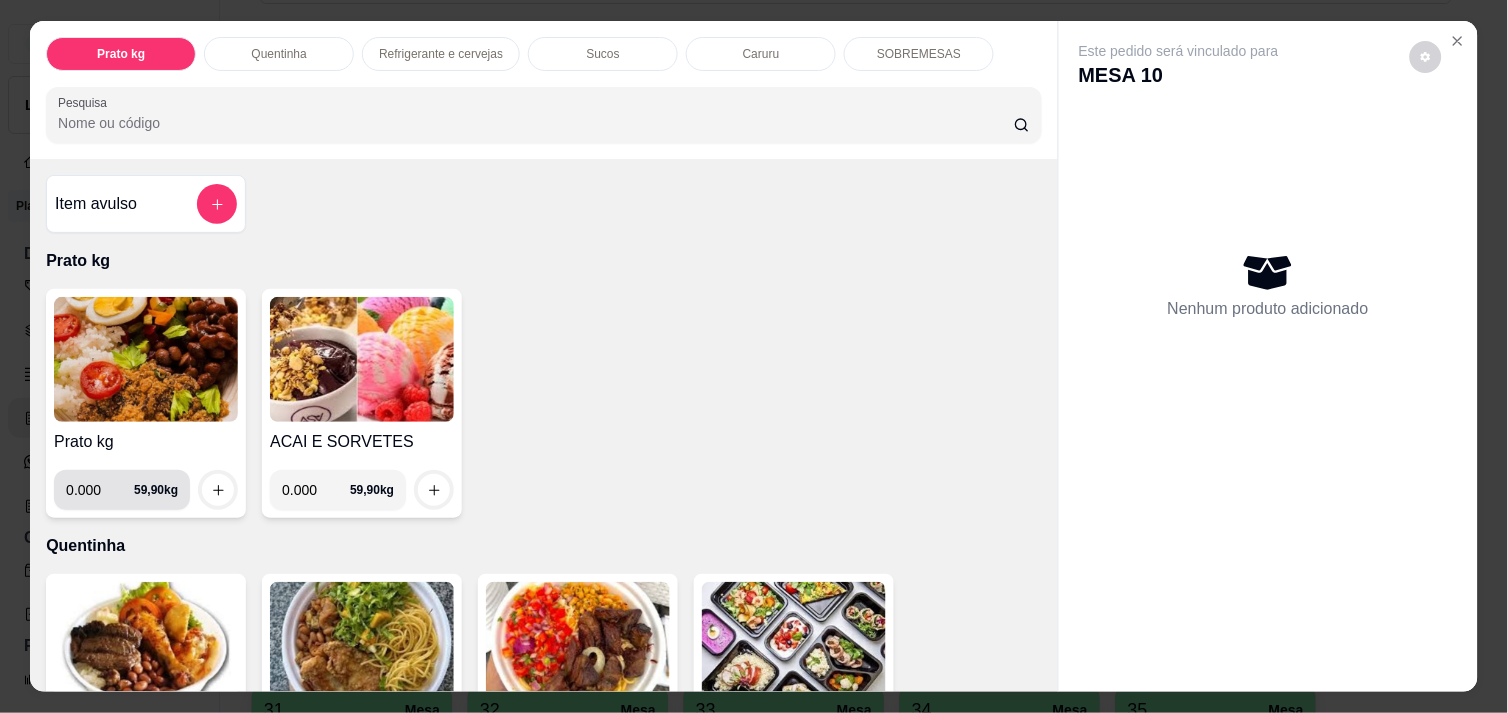 click on "0.000" at bounding box center (100, 490) 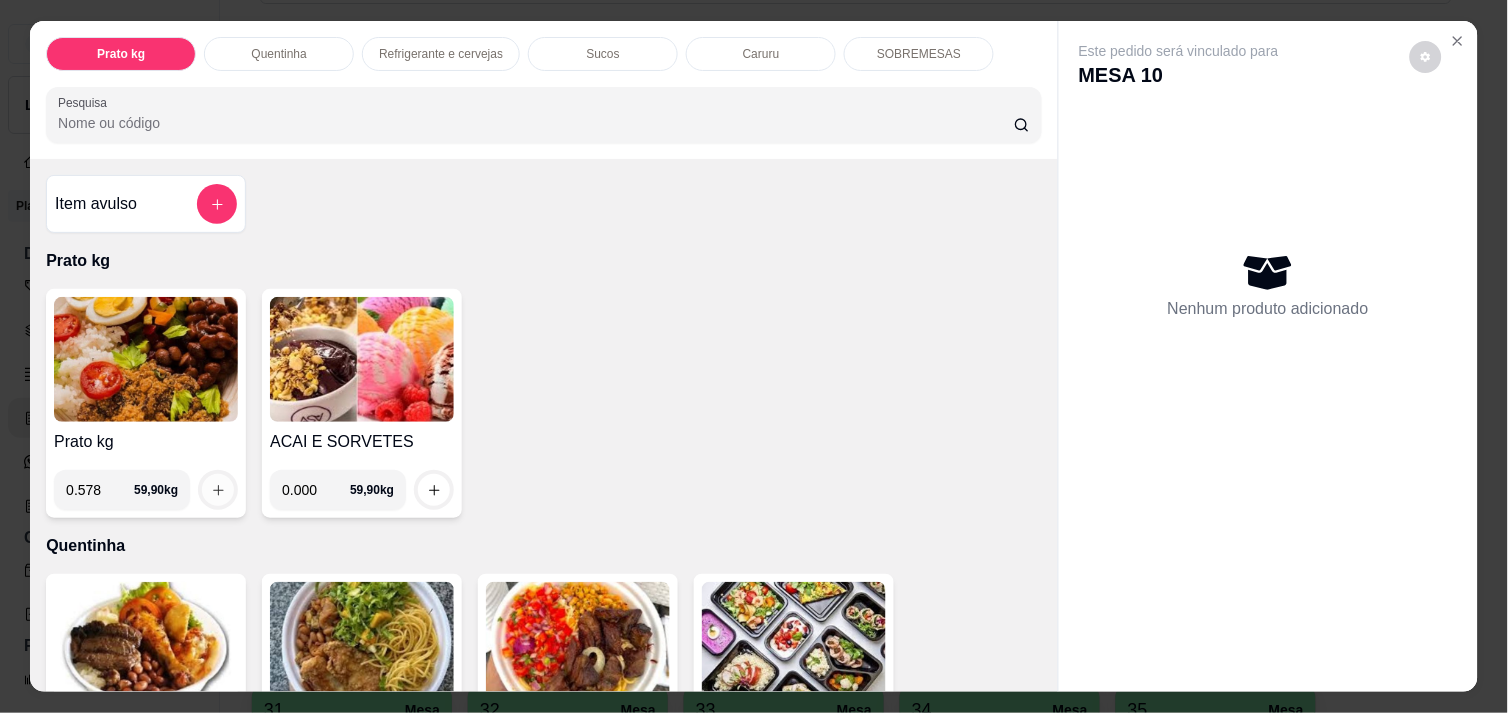 type on "0.578" 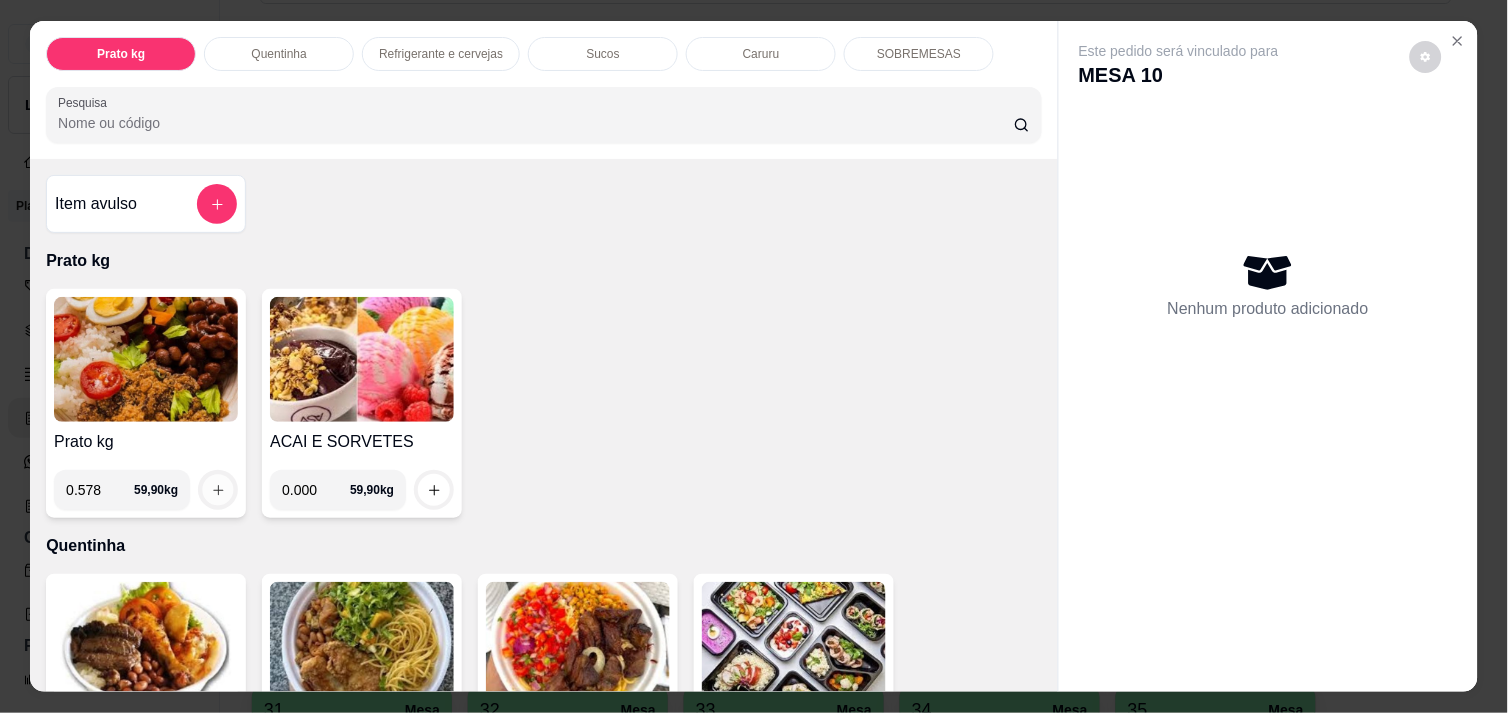 click at bounding box center [218, 490] 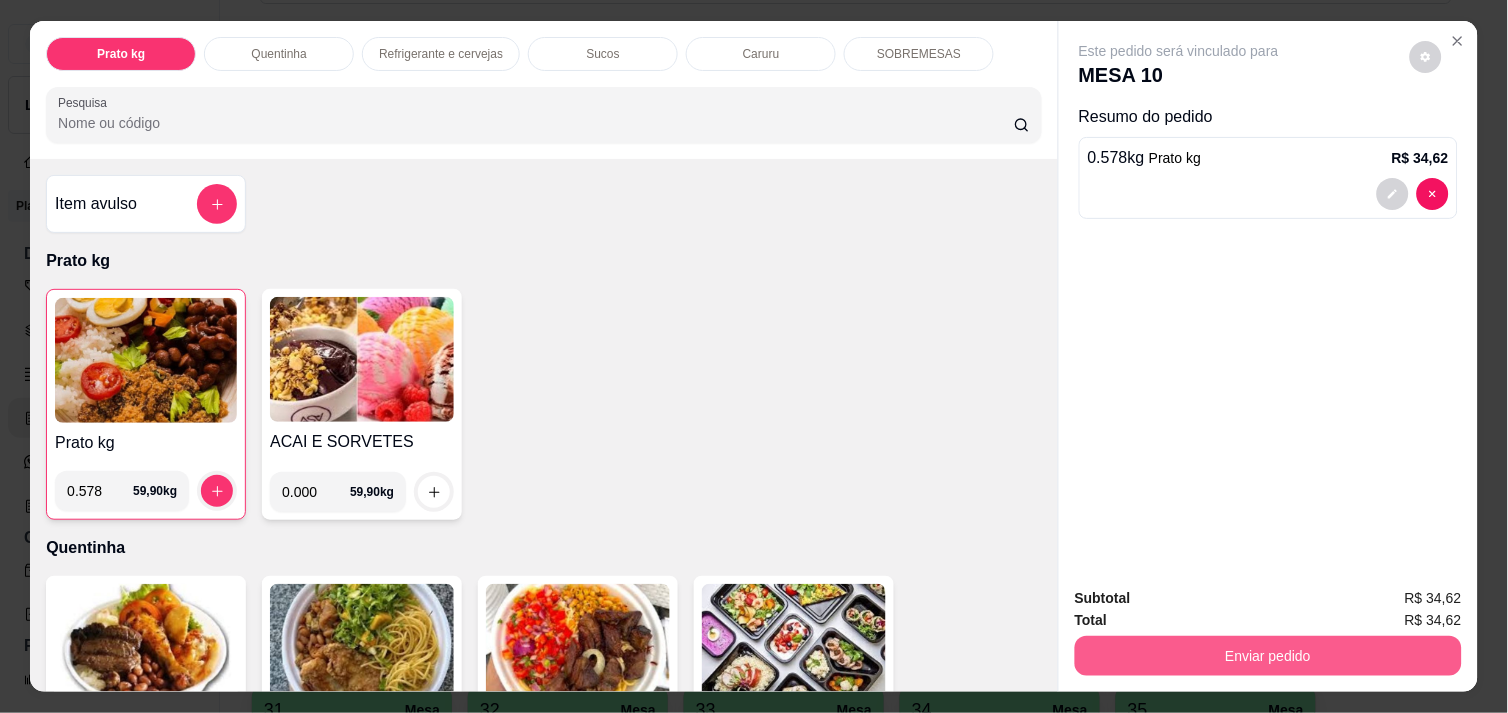 click on "Enviar pedido" at bounding box center (1268, 656) 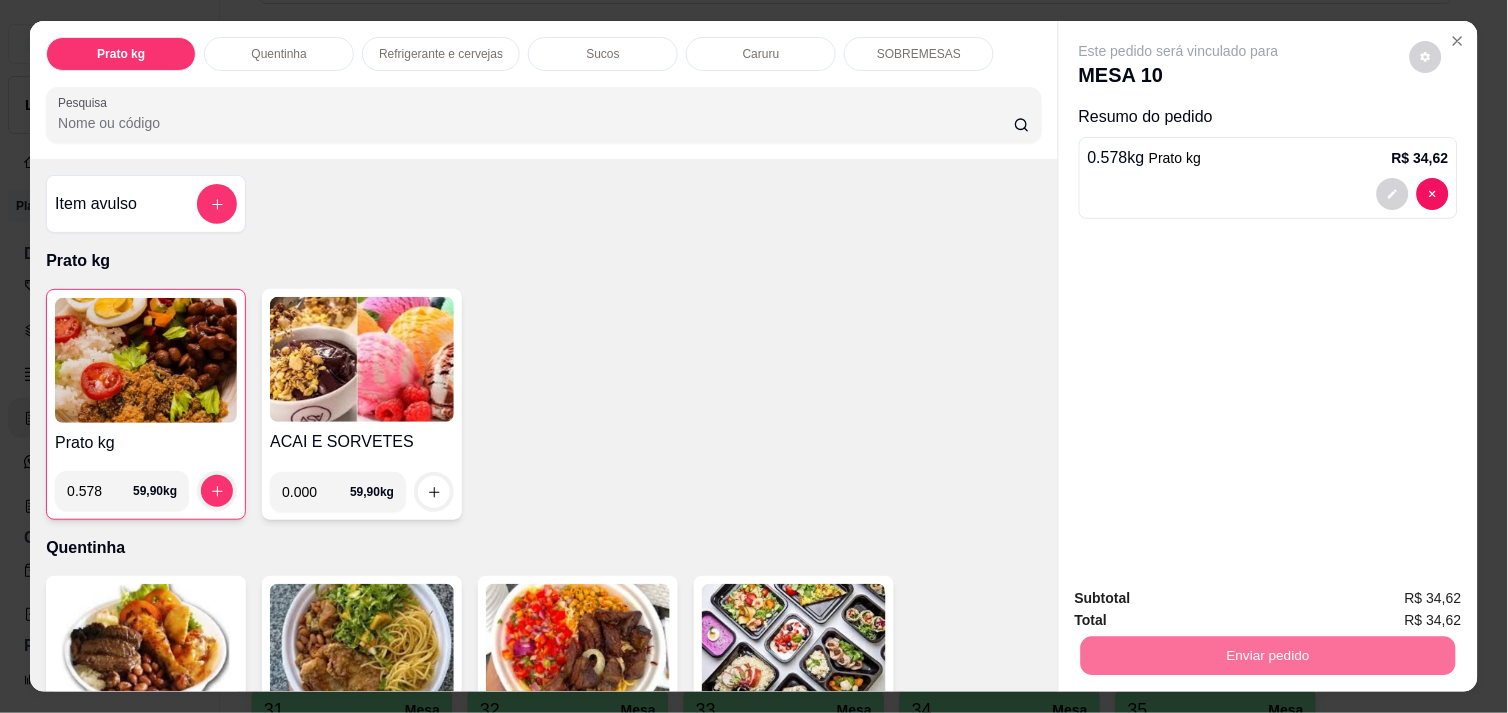 click on "Não registrar e enviar pedido" at bounding box center [1202, 598] 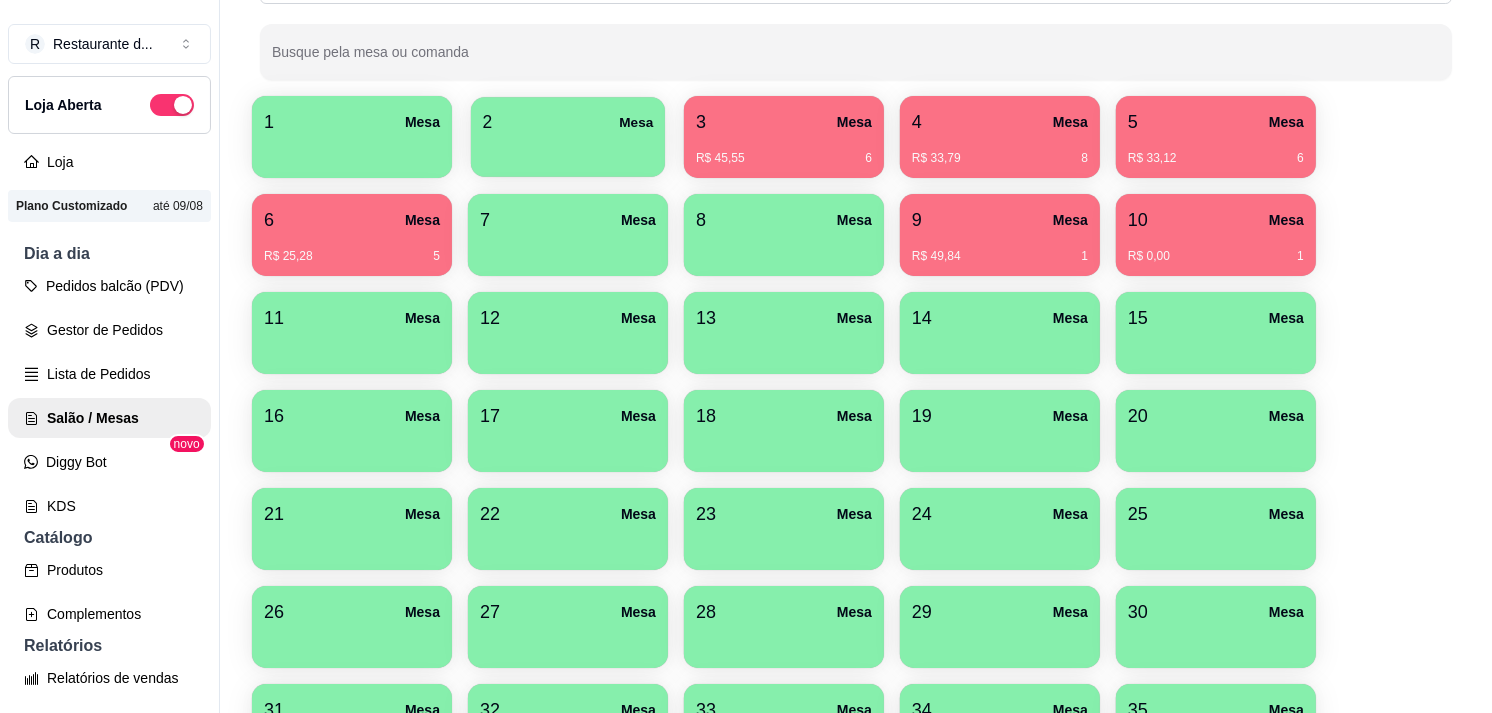 click on "2 Mesa" at bounding box center (568, 122) 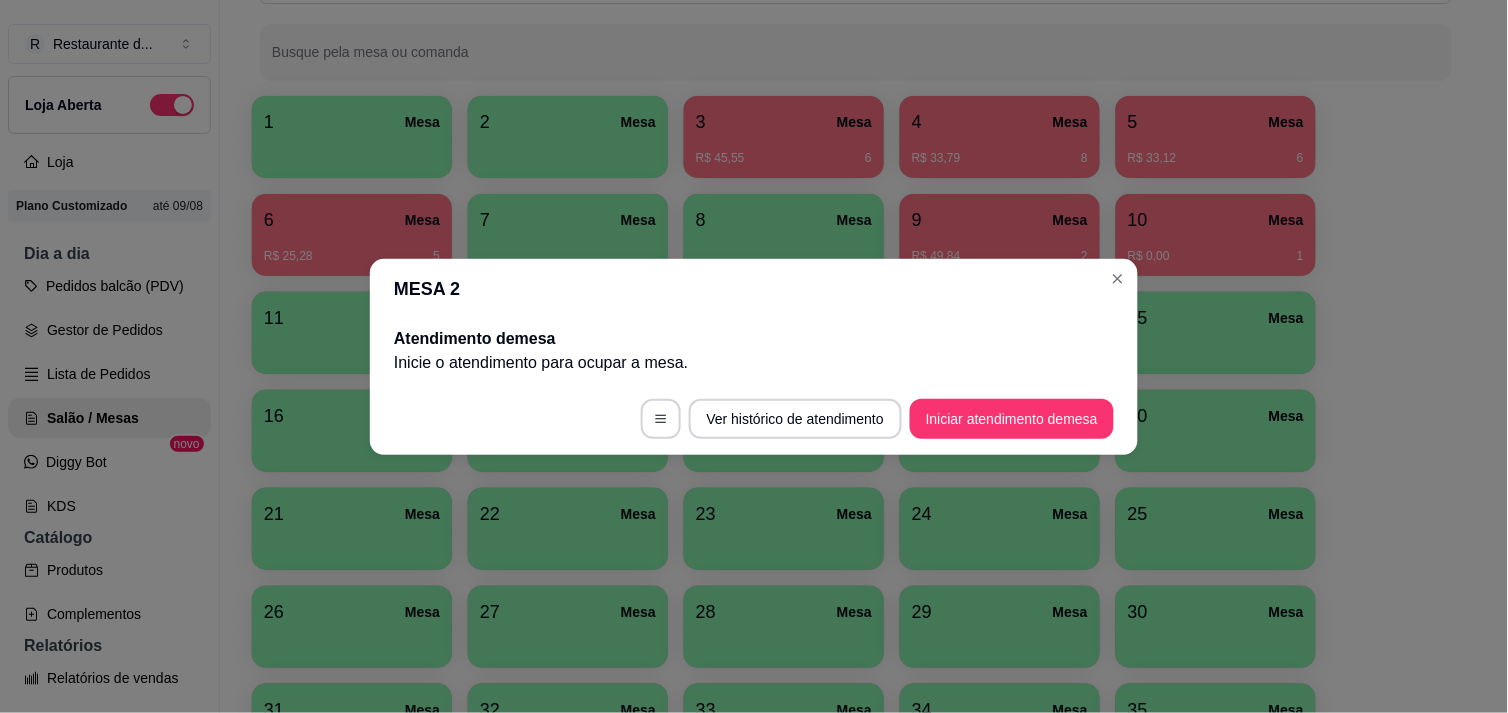 click on "Atendimento de  mesa Inicie o atendimento para ocupar a   mesa ." at bounding box center [754, 351] 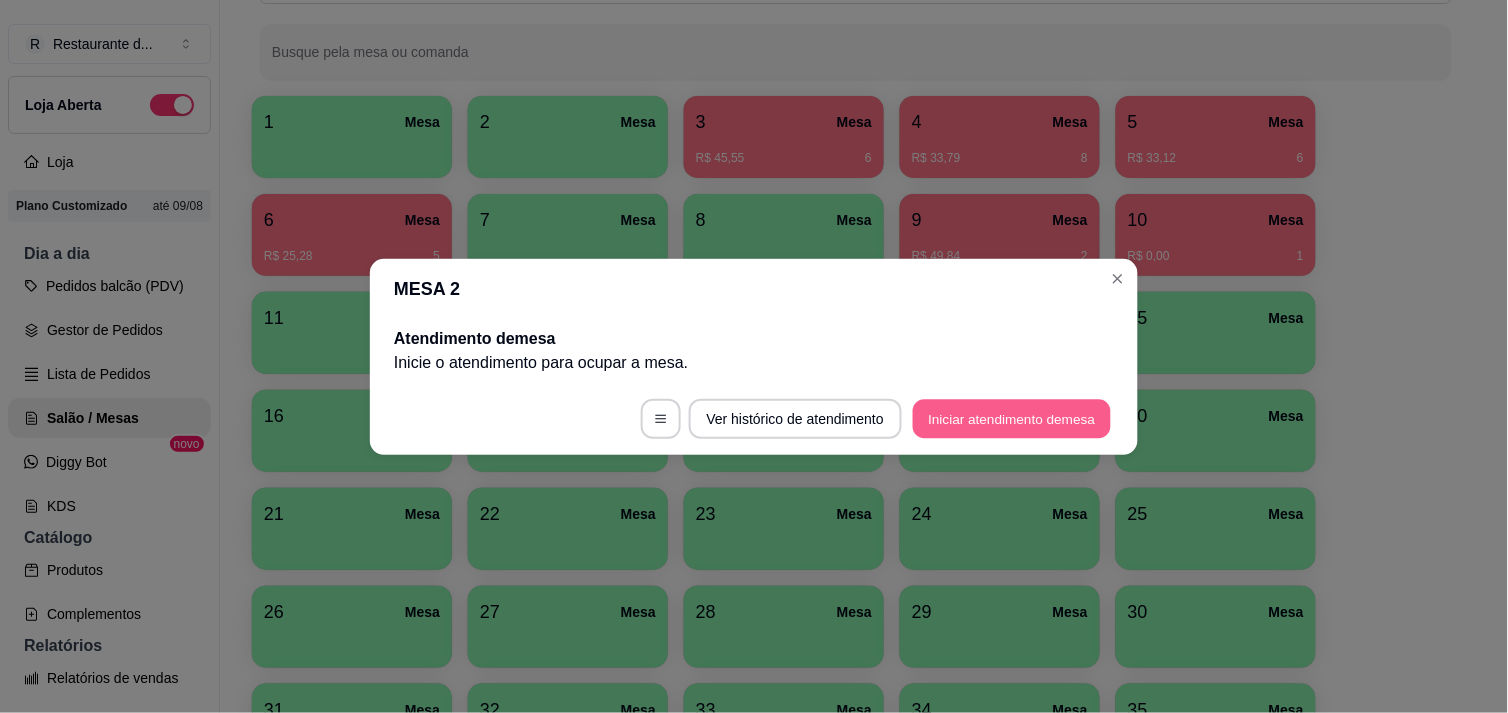click on "Iniciar atendimento de  mesa" at bounding box center (1012, 418) 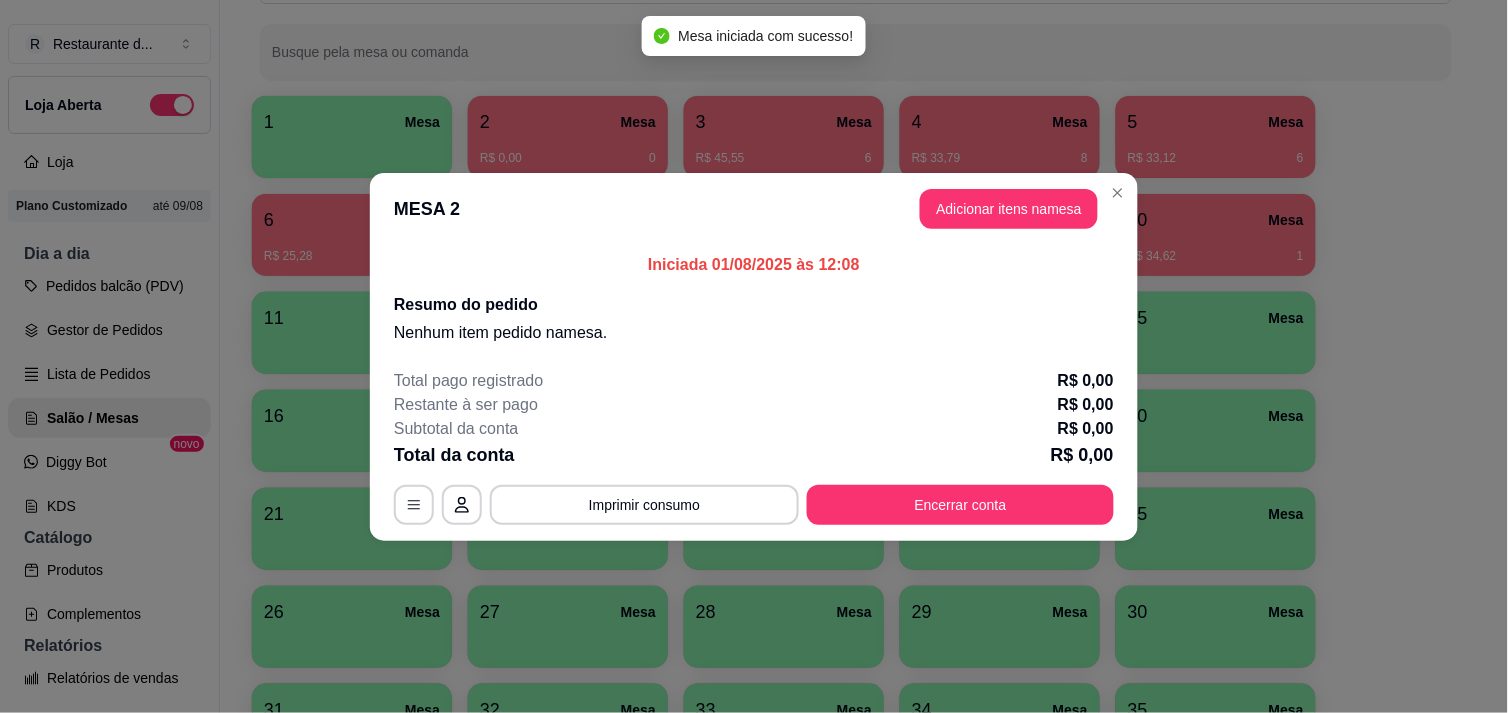 click on "MESA 2 Adicionar itens na  mesa" at bounding box center (754, 209) 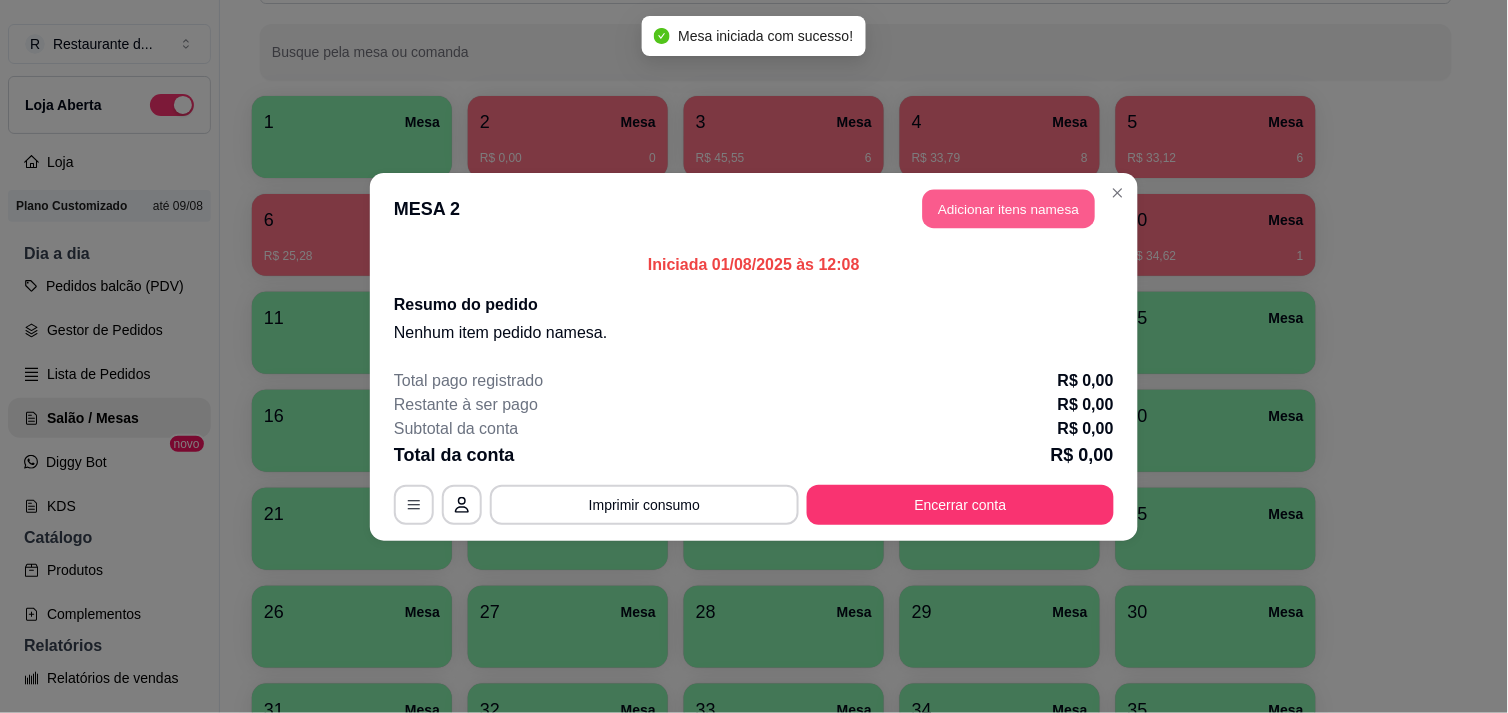 click on "Adicionar itens na  mesa" at bounding box center (1009, 208) 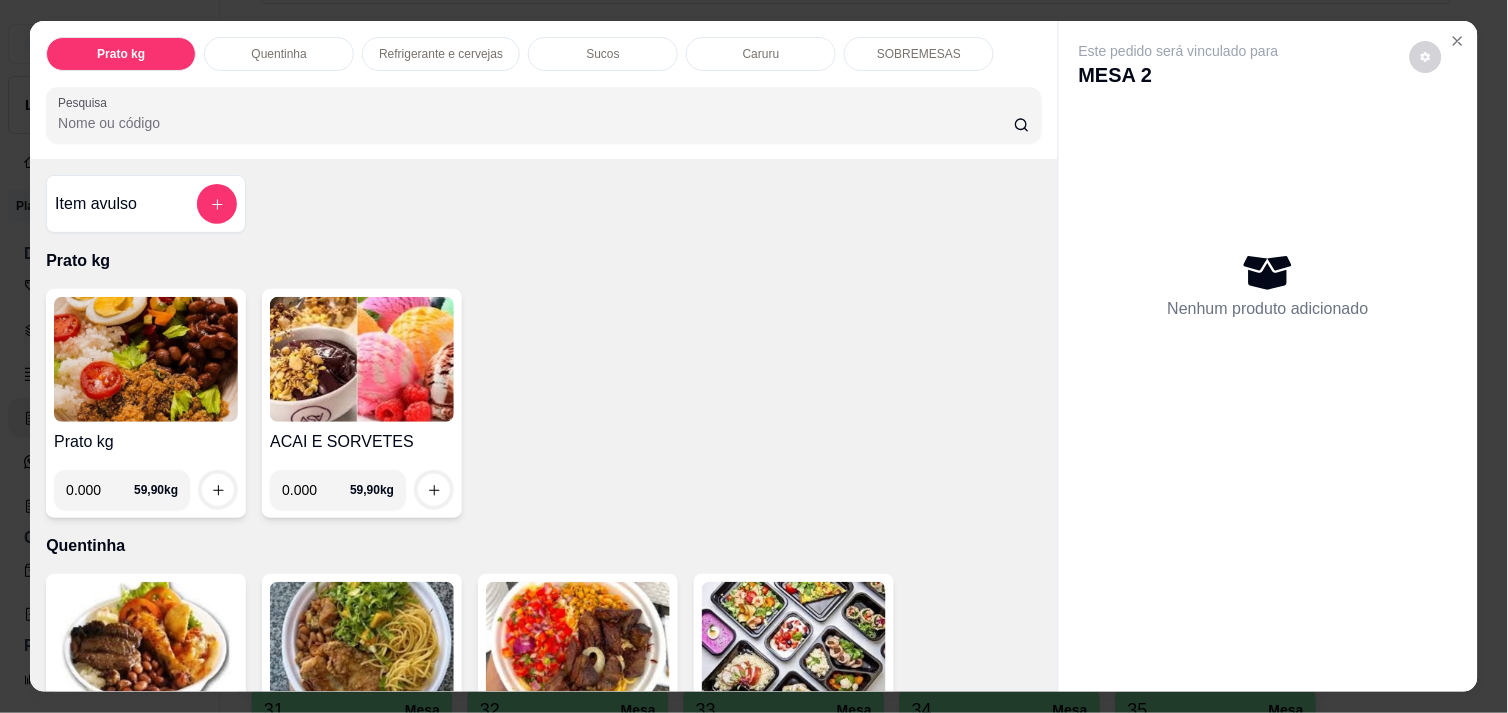 click on "0.000" at bounding box center (100, 490) 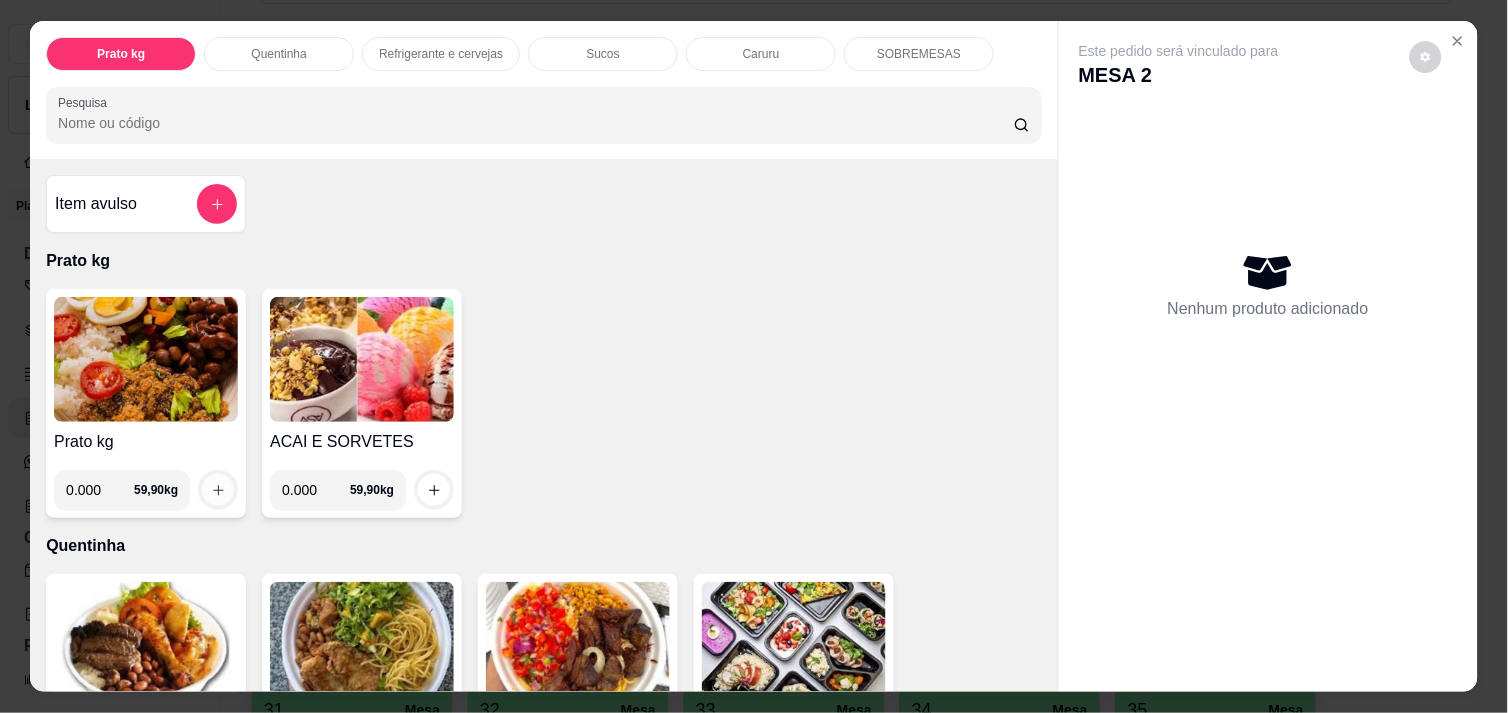 type on "[WEIGHT]" 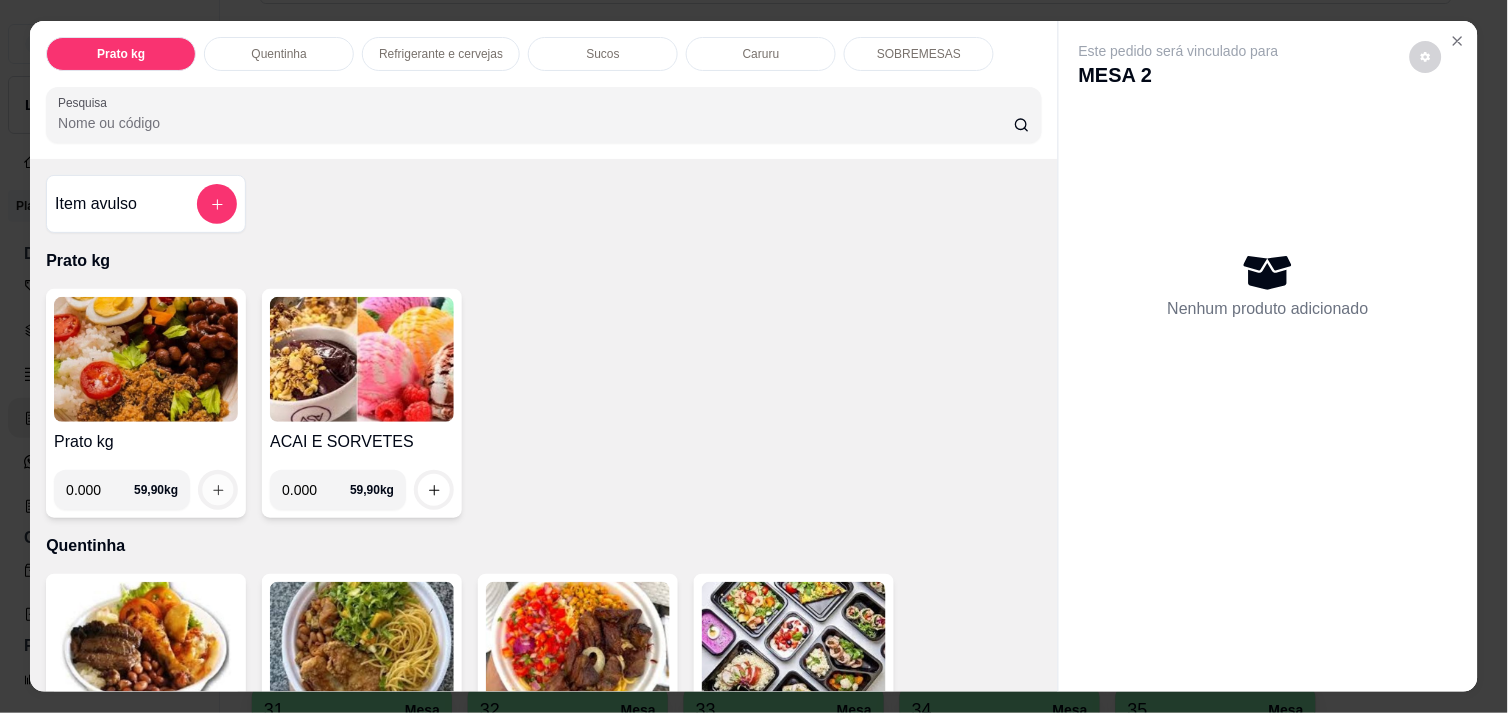 click 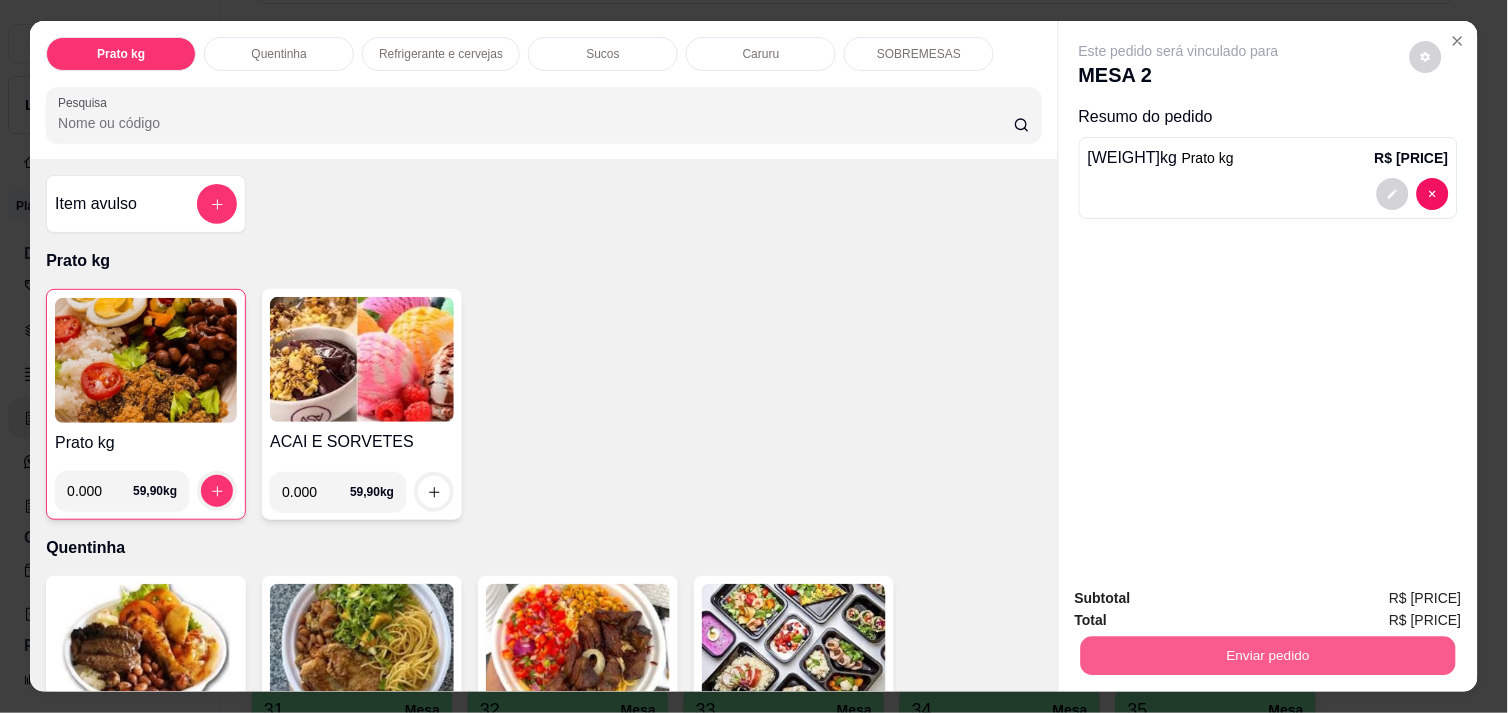 click on "Enviar pedido" at bounding box center (1268, 655) 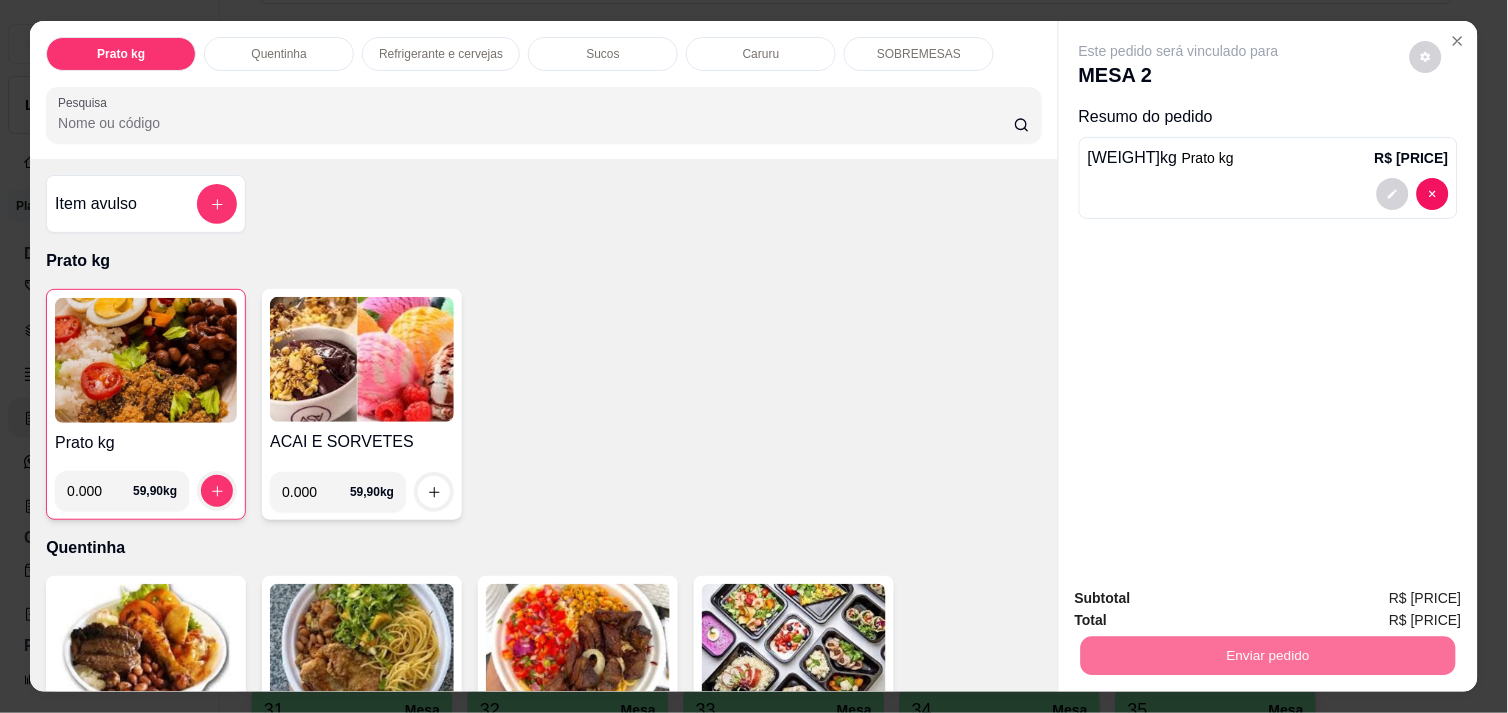click on "Não registrar e enviar pedido" at bounding box center (1202, 598) 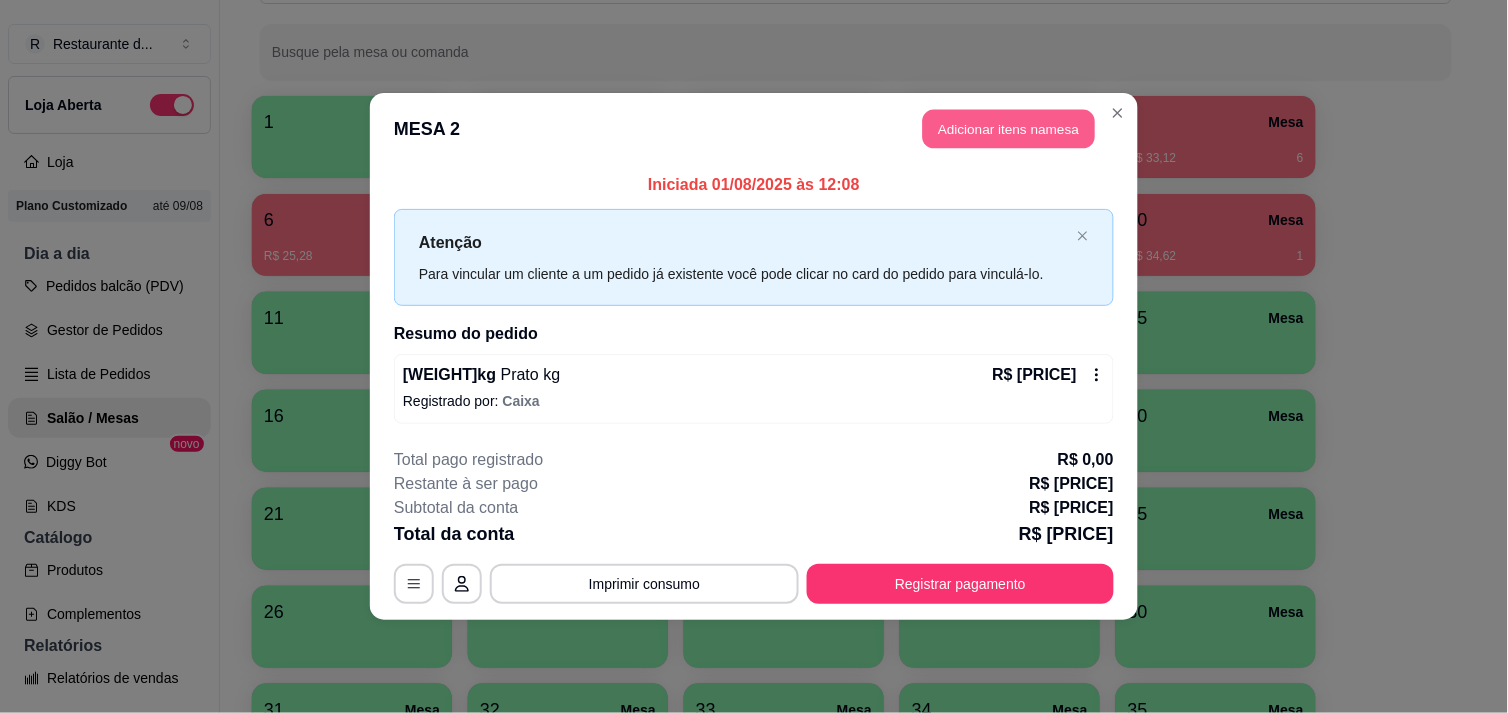 click on "Adicionar itens na  mesa" at bounding box center (1009, 129) 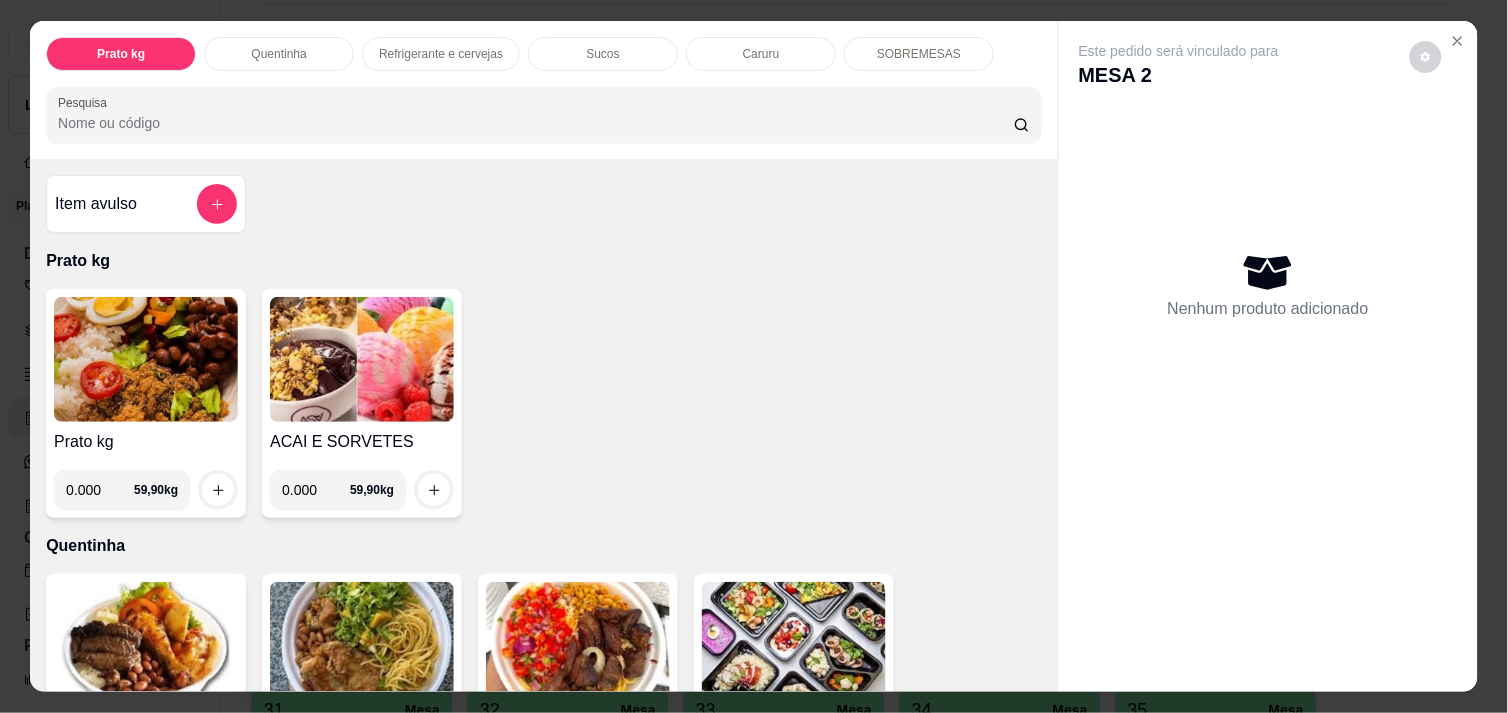 click on "0.000" at bounding box center [100, 490] 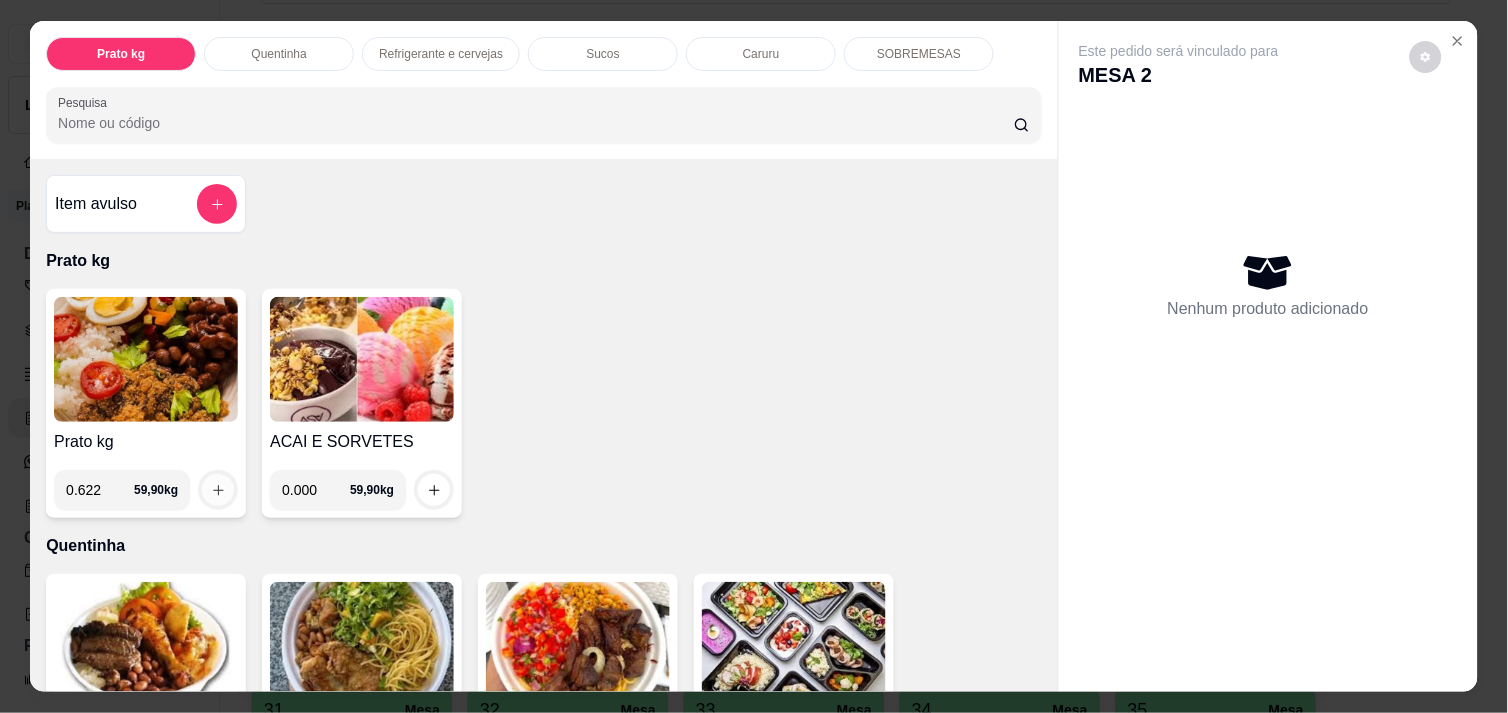 type on "0.622" 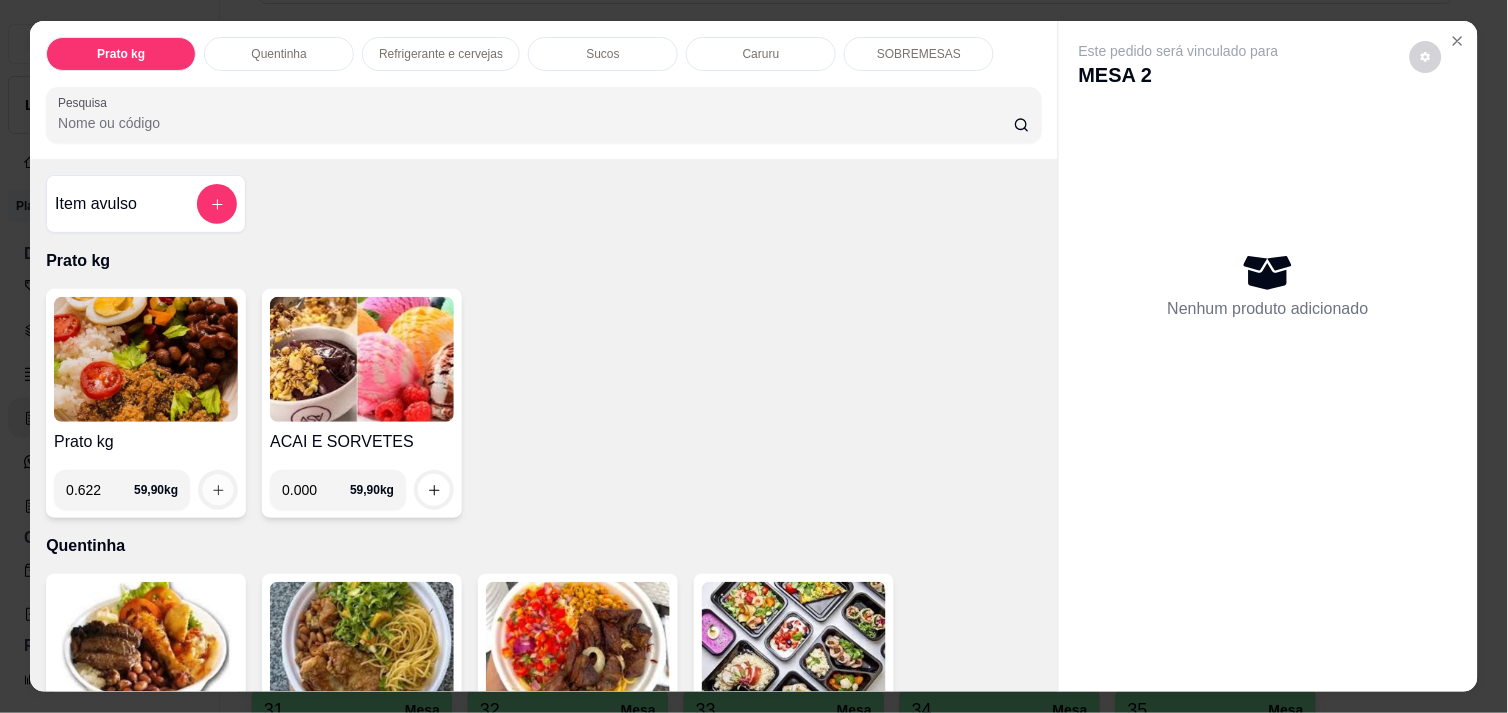 click at bounding box center [218, 490] 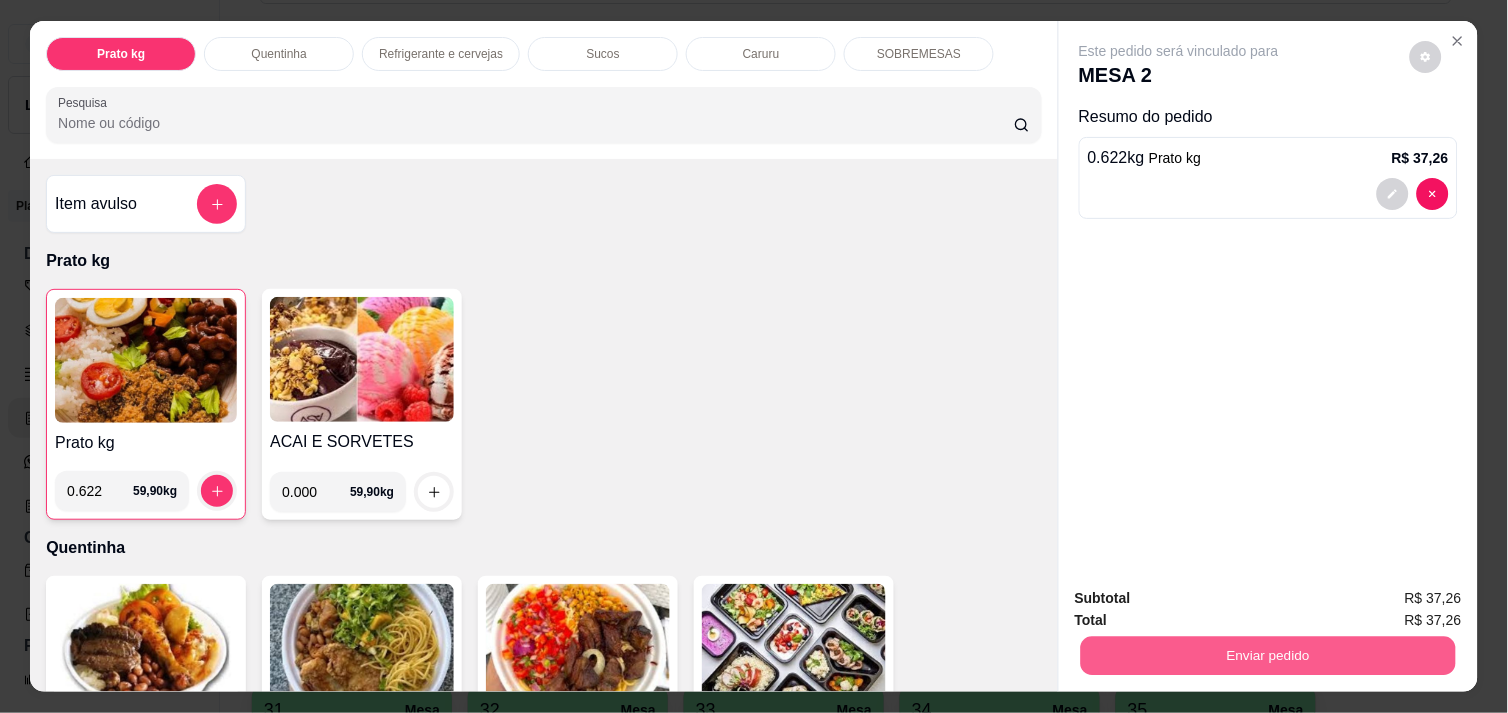 click on "Enviar pedido" at bounding box center (1268, 655) 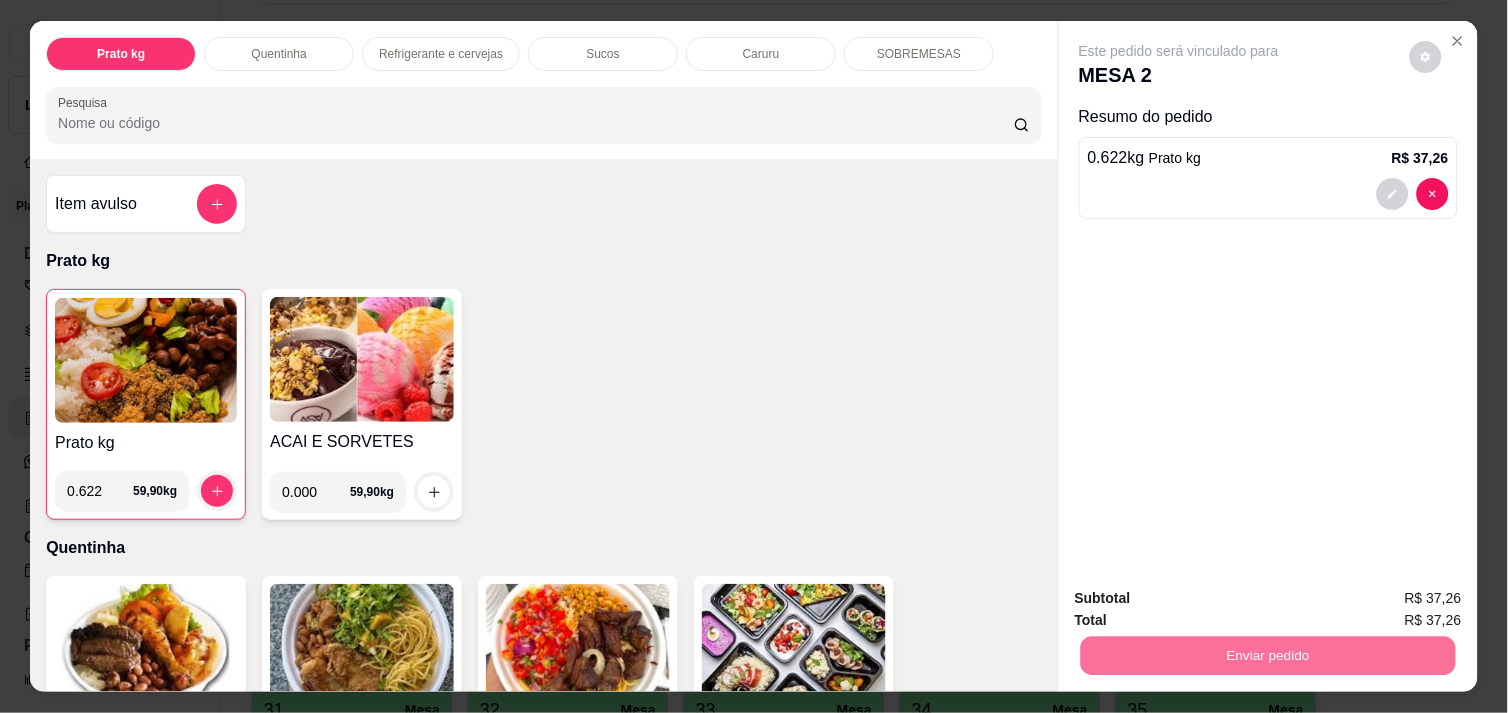 click on "Não registrar e enviar pedido" at bounding box center (1202, 598) 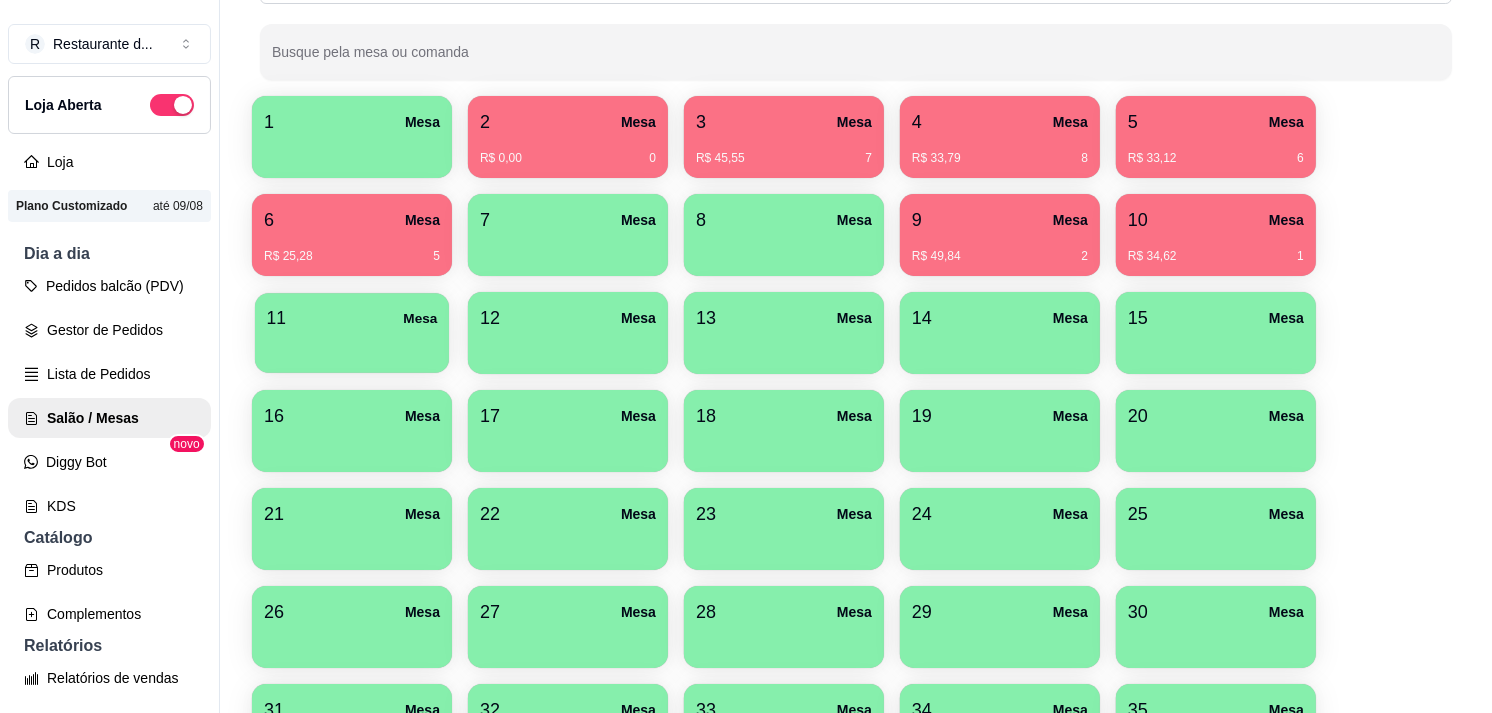 click on "11 Mesa" at bounding box center [352, 318] 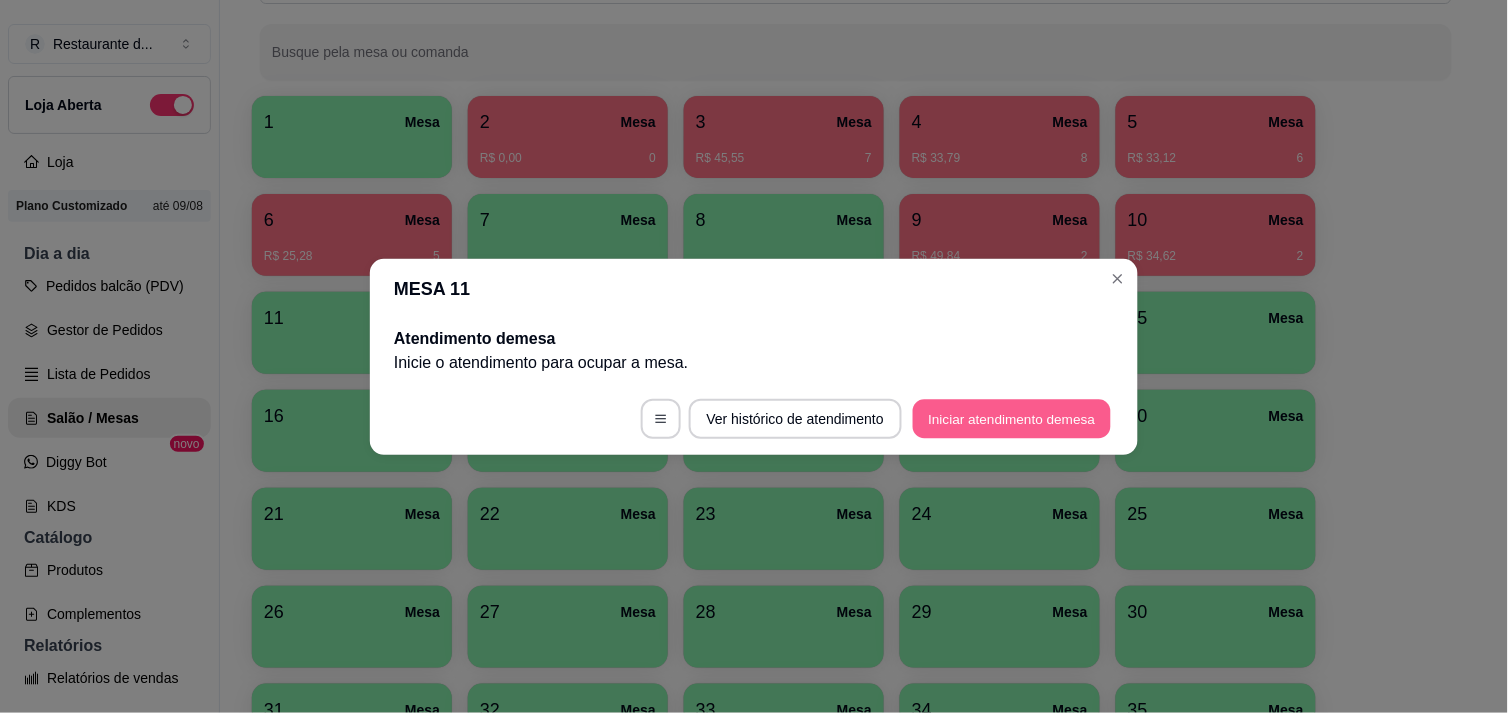click on "Iniciar atendimento de  mesa" at bounding box center (1012, 418) 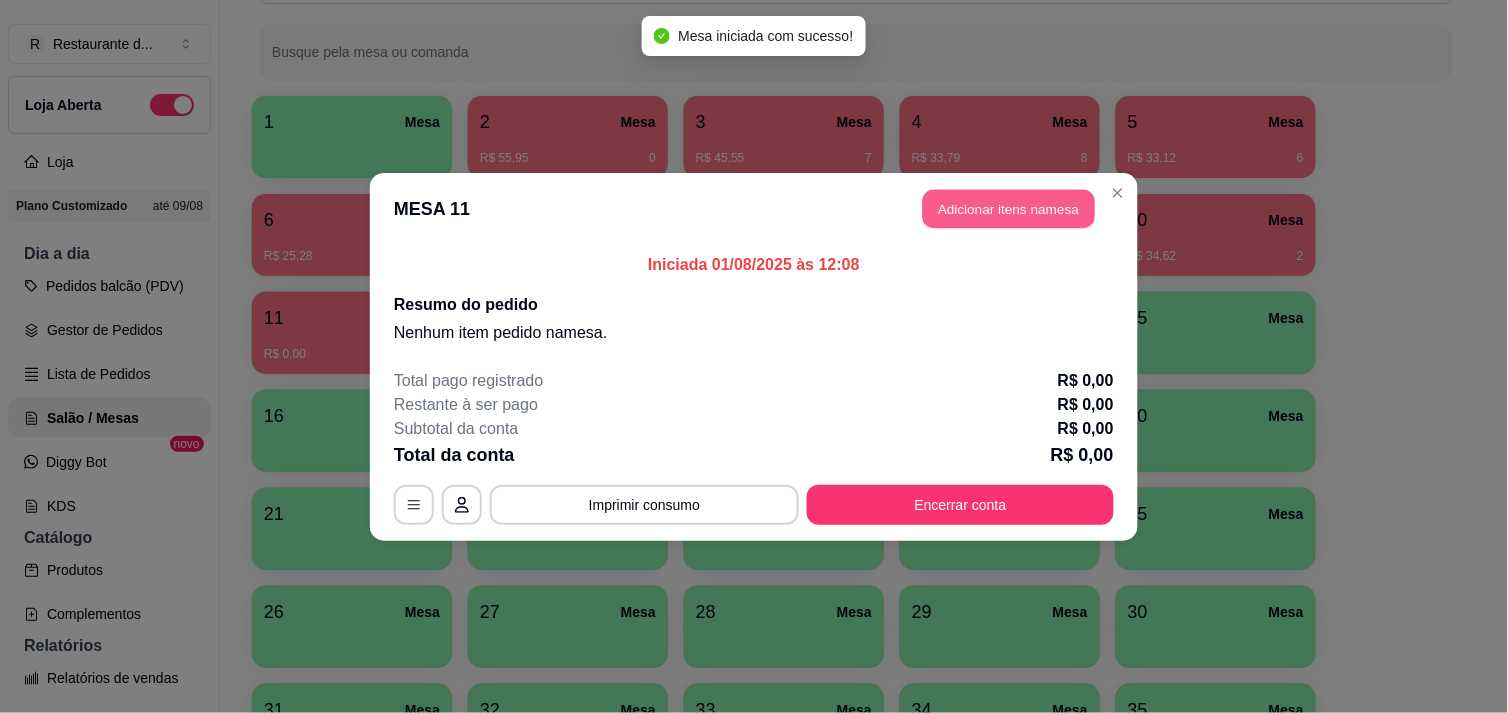 click on "Adicionar itens na  mesa" at bounding box center (1009, 208) 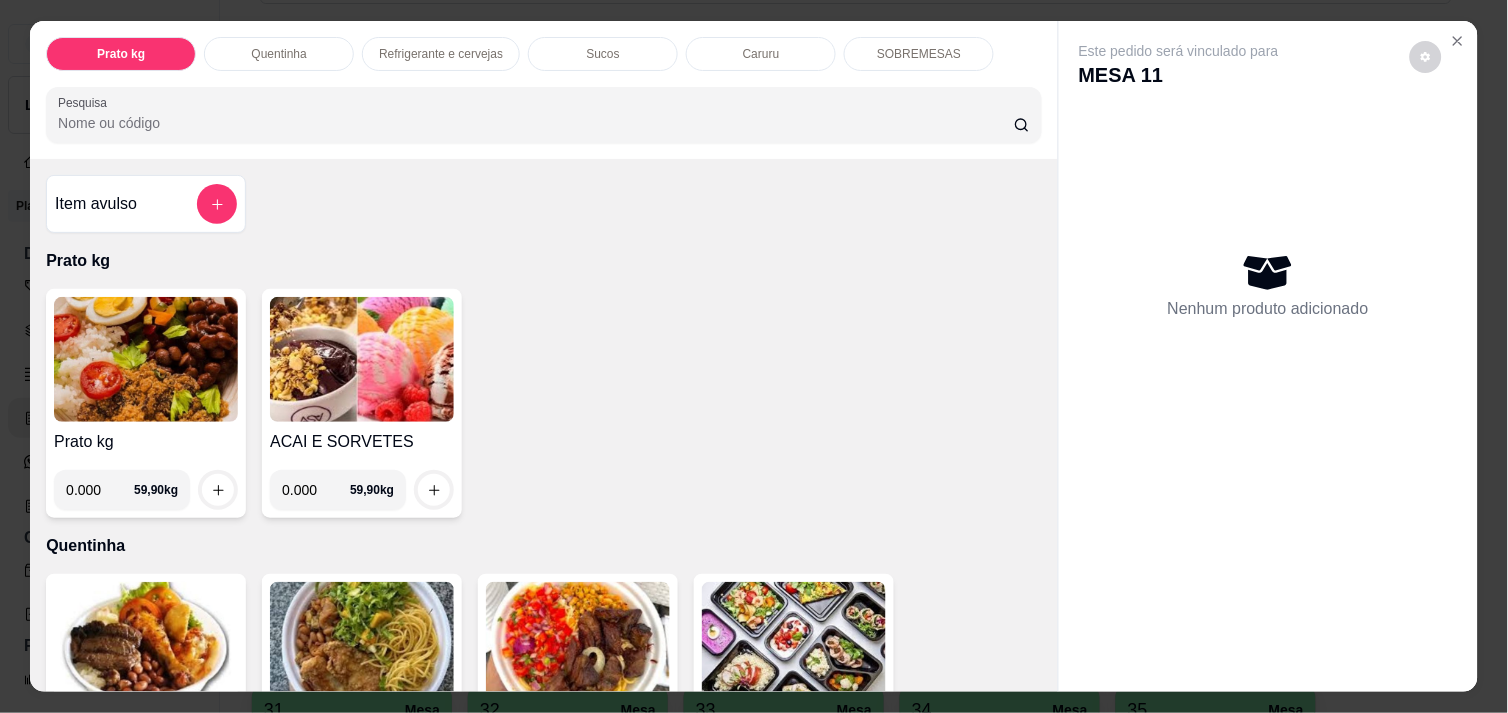 click on "0.000" at bounding box center [100, 490] 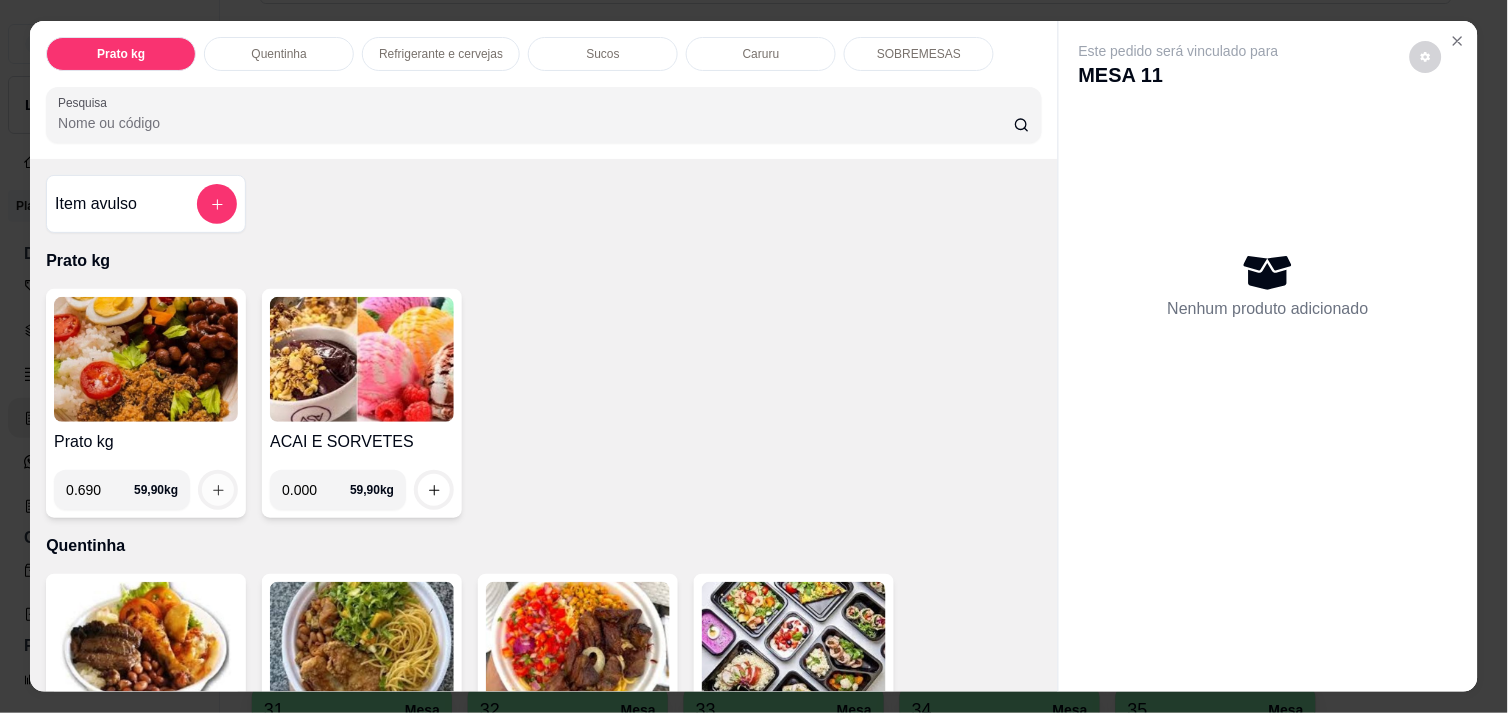 type on "0.690" 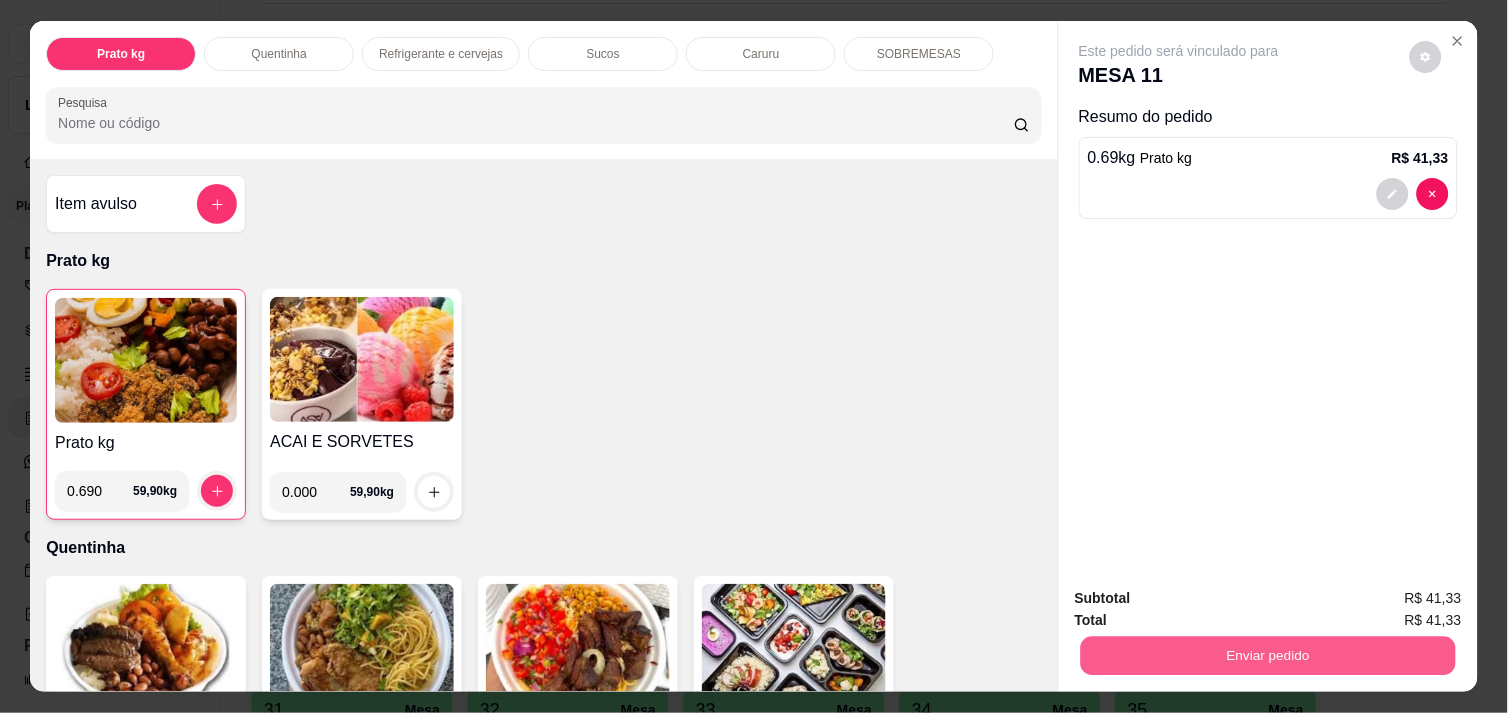 click on "Enviar pedido" at bounding box center (1268, 655) 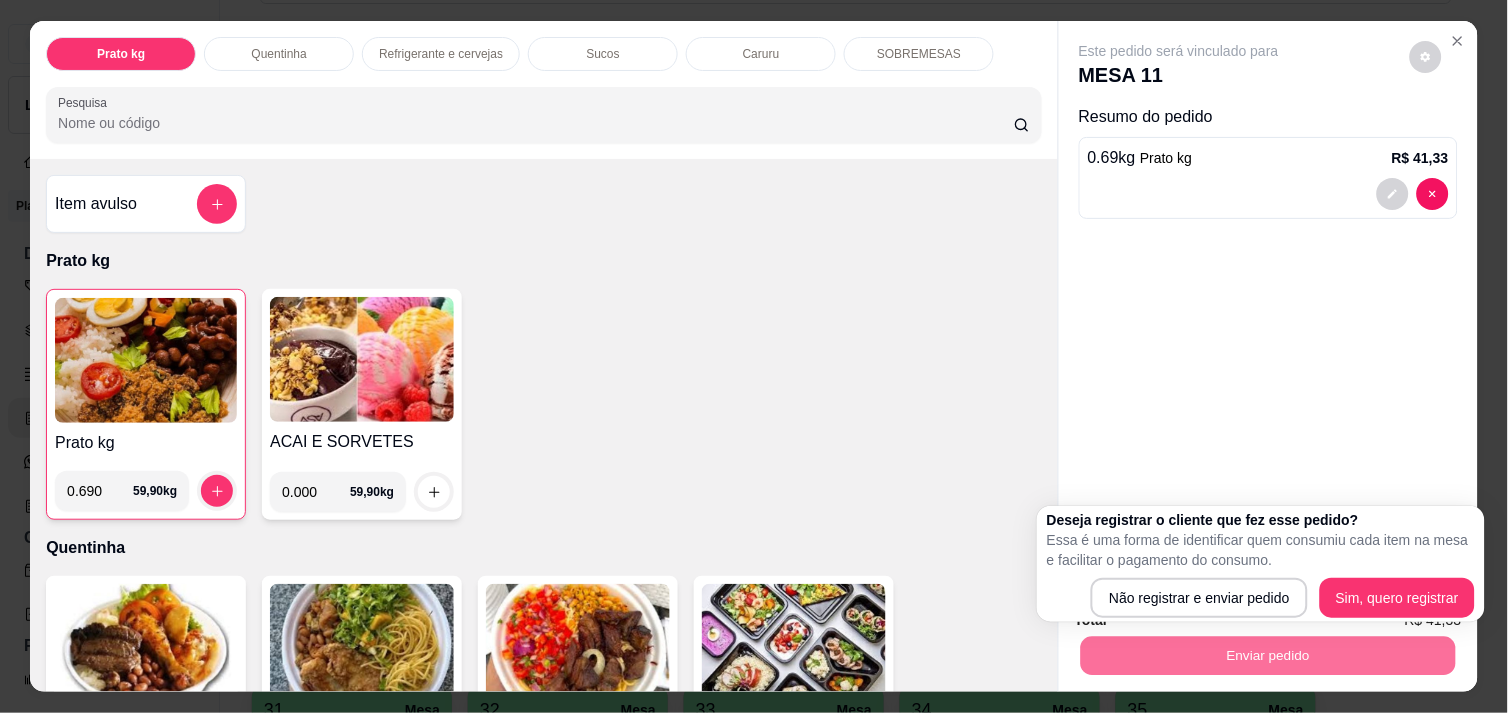 click on "Prato kg 0.690 59,90 kg ACAI E SORVETES 0.000 59,90 kg" at bounding box center (544, 404) 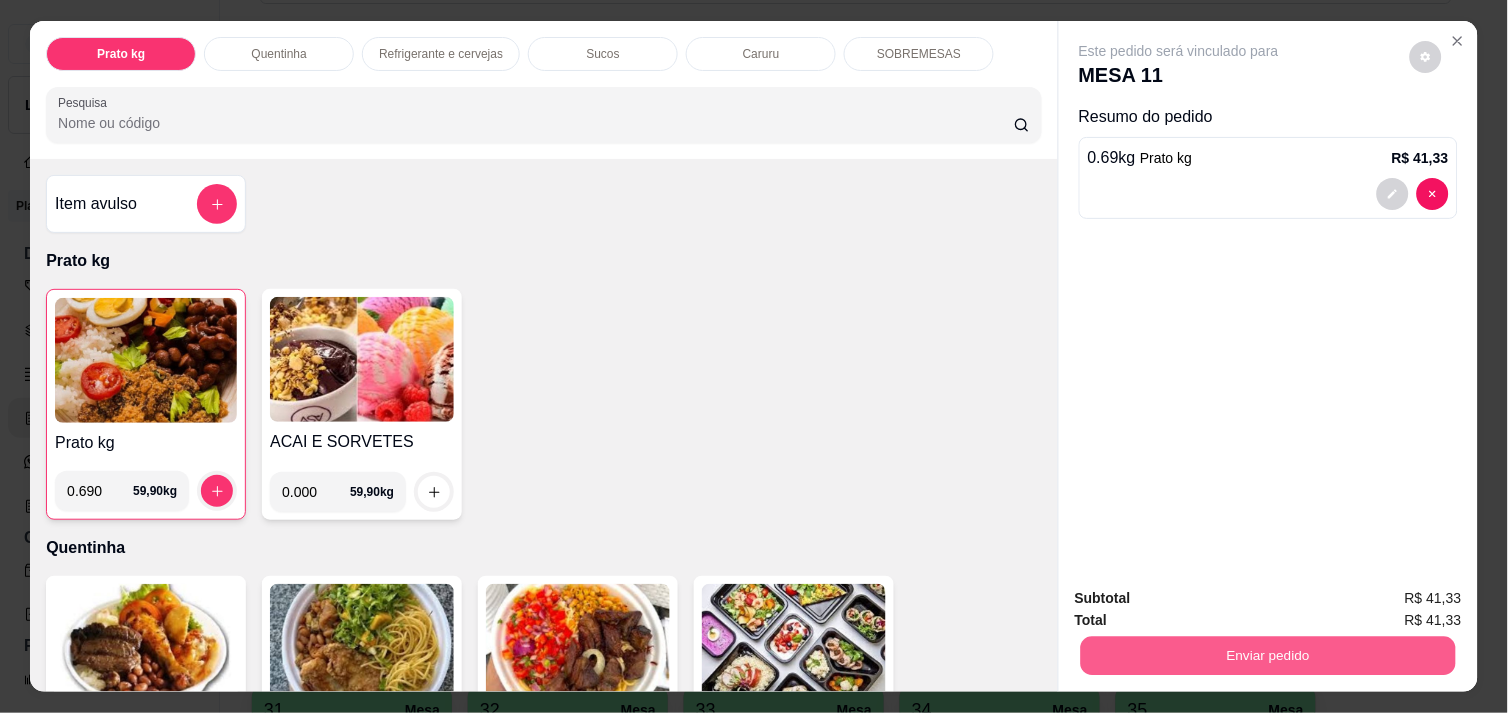 click on "Enviar pedido" at bounding box center (1268, 655) 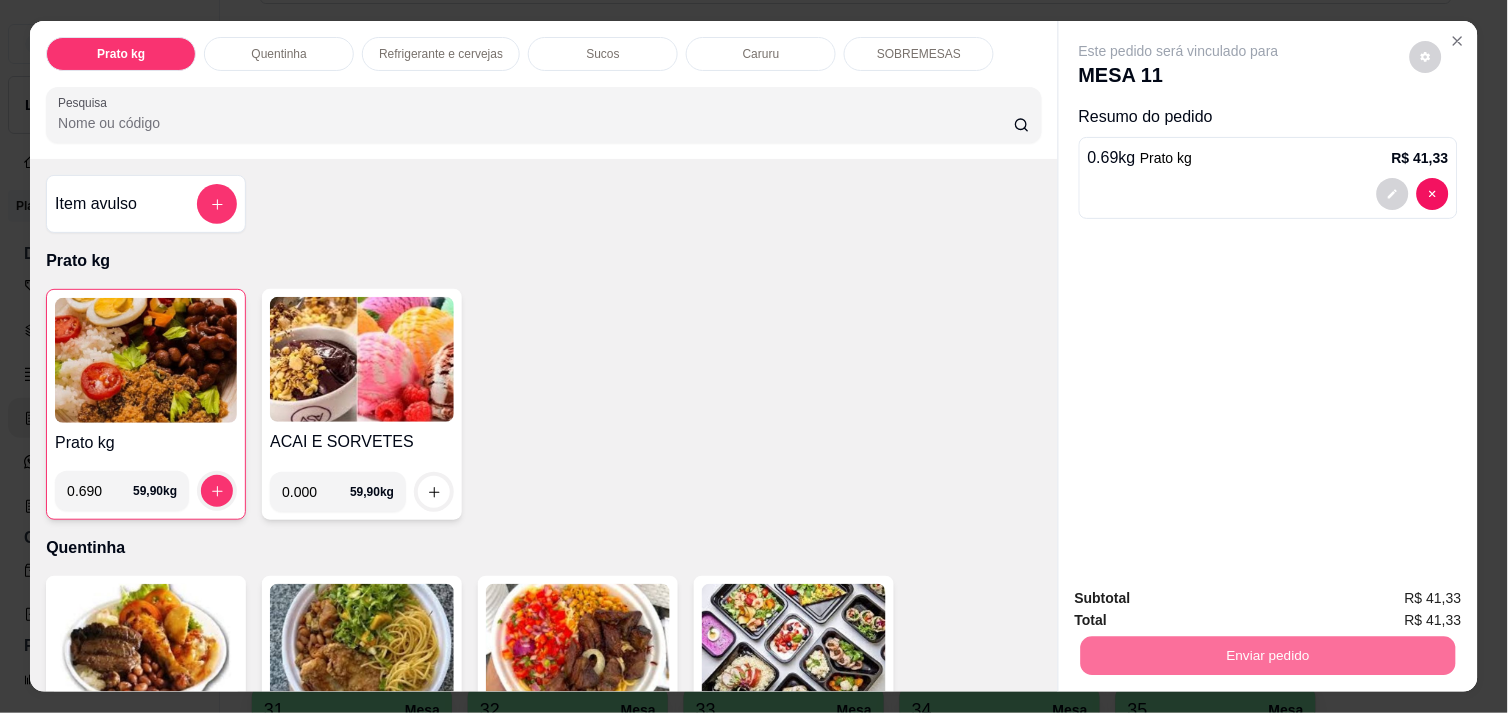 click on "Não registrar e enviar pedido" at bounding box center (1202, 598) 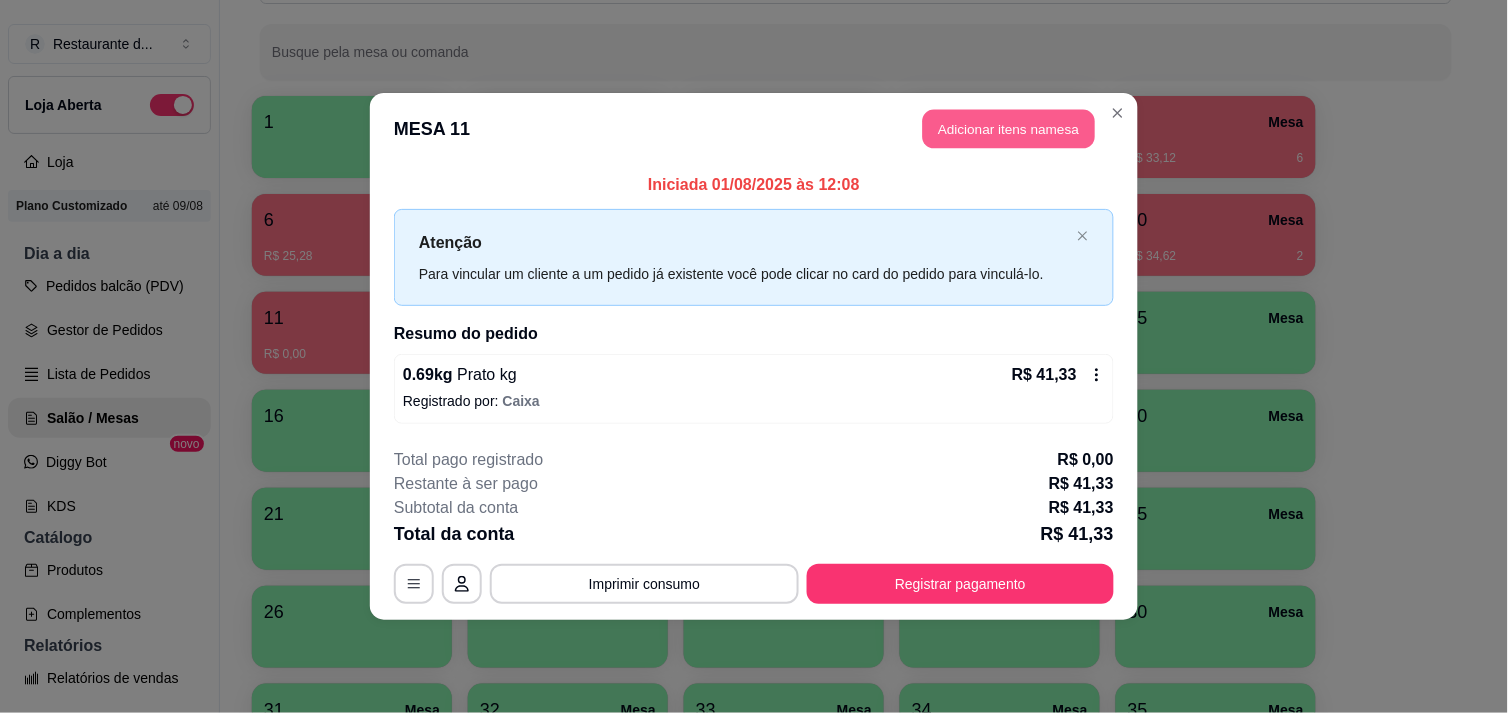 click on "Adicionar itens na  mesa" at bounding box center [1009, 129] 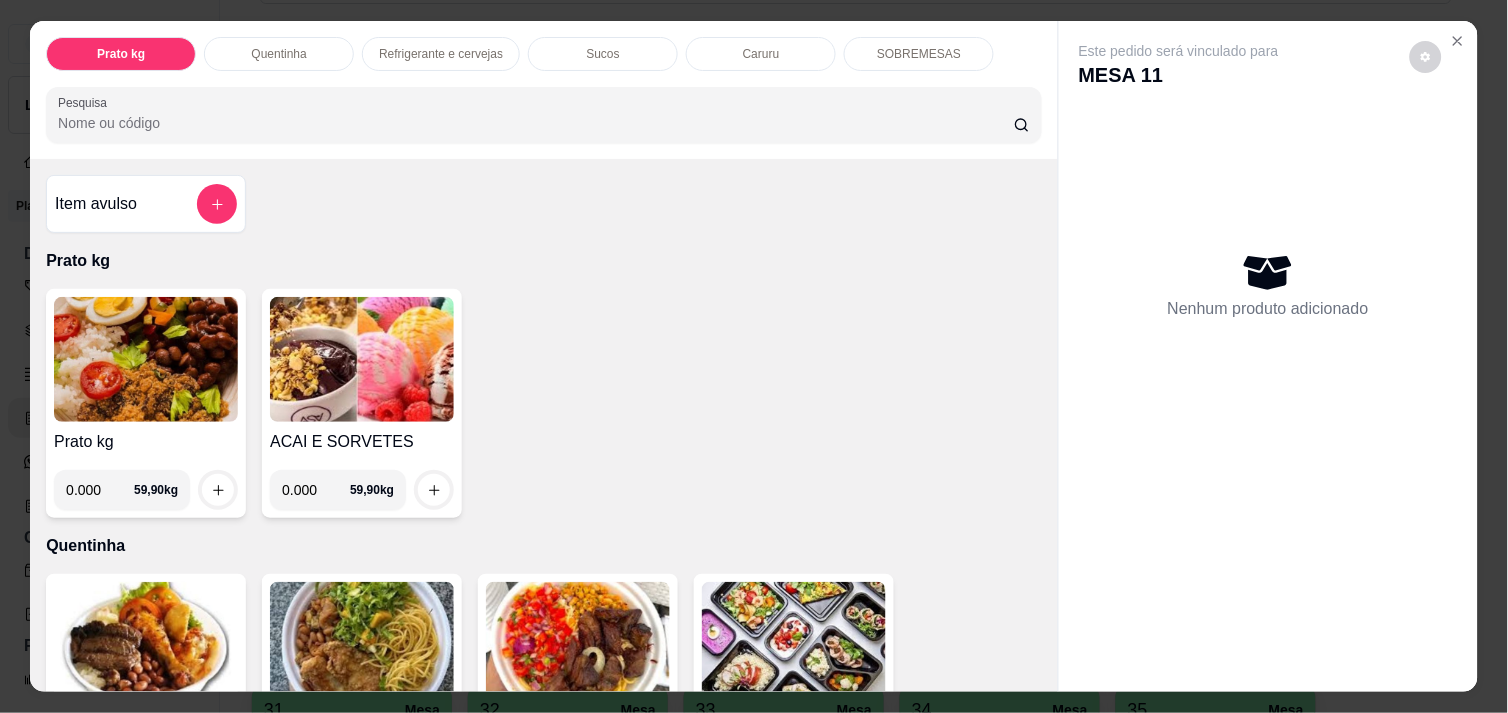 click on "0.000" at bounding box center [100, 490] 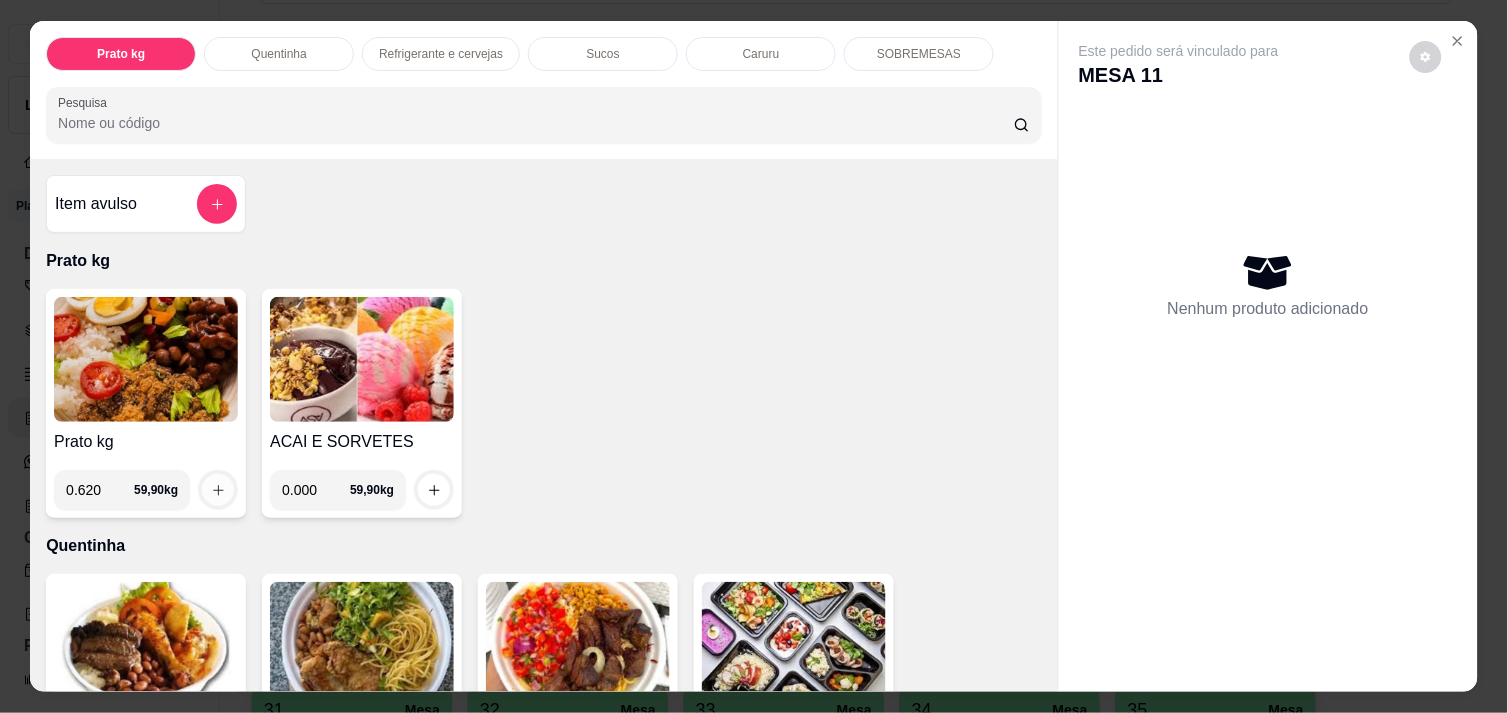 type on "0.620" 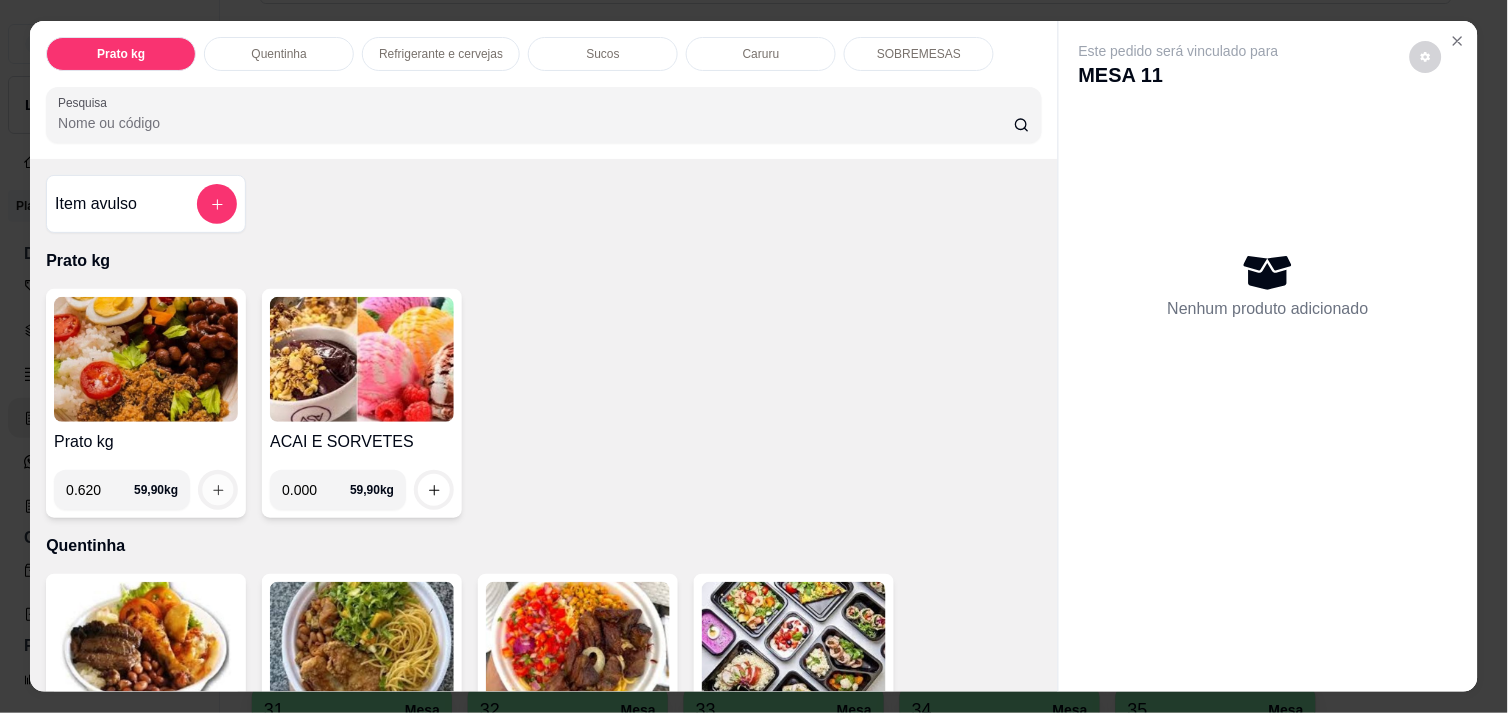 click at bounding box center [218, 490] 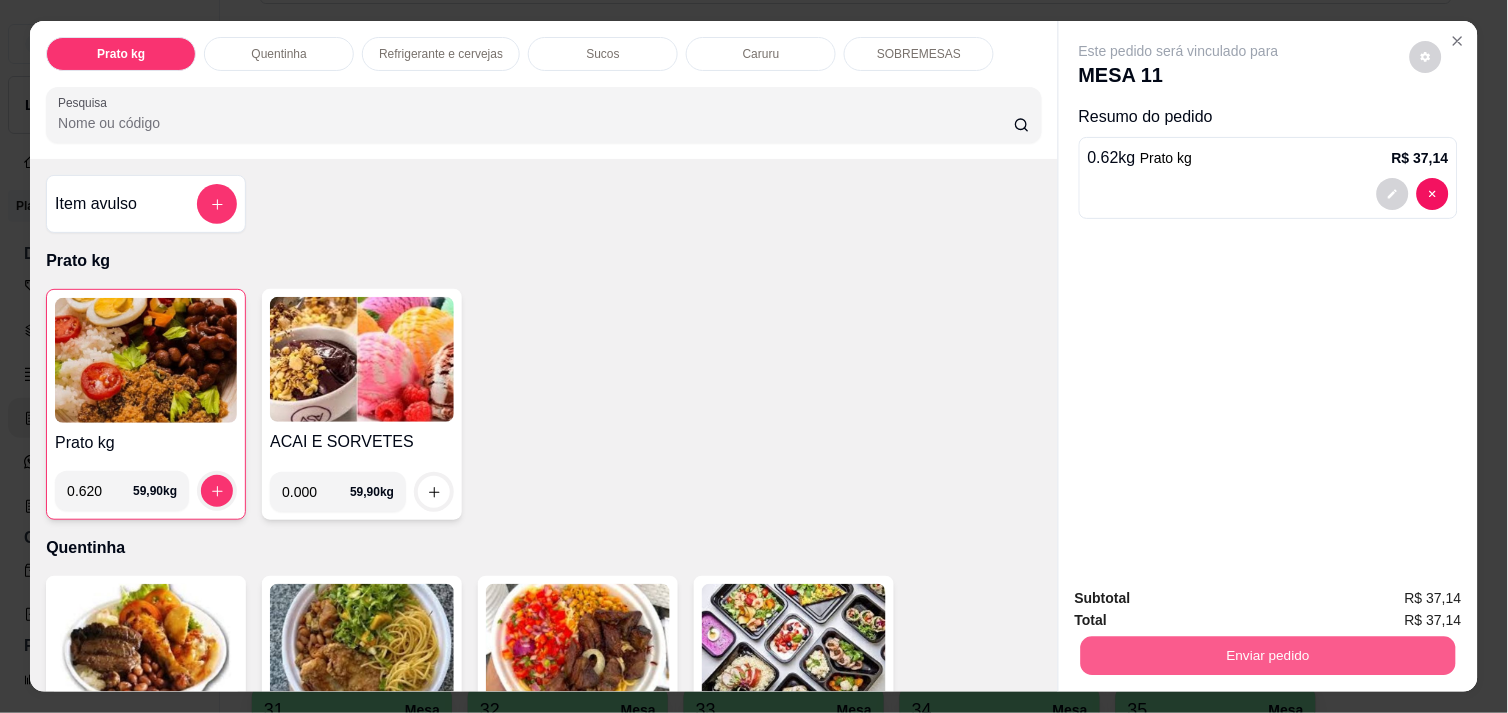 click on "Enviar pedido" at bounding box center (1268, 655) 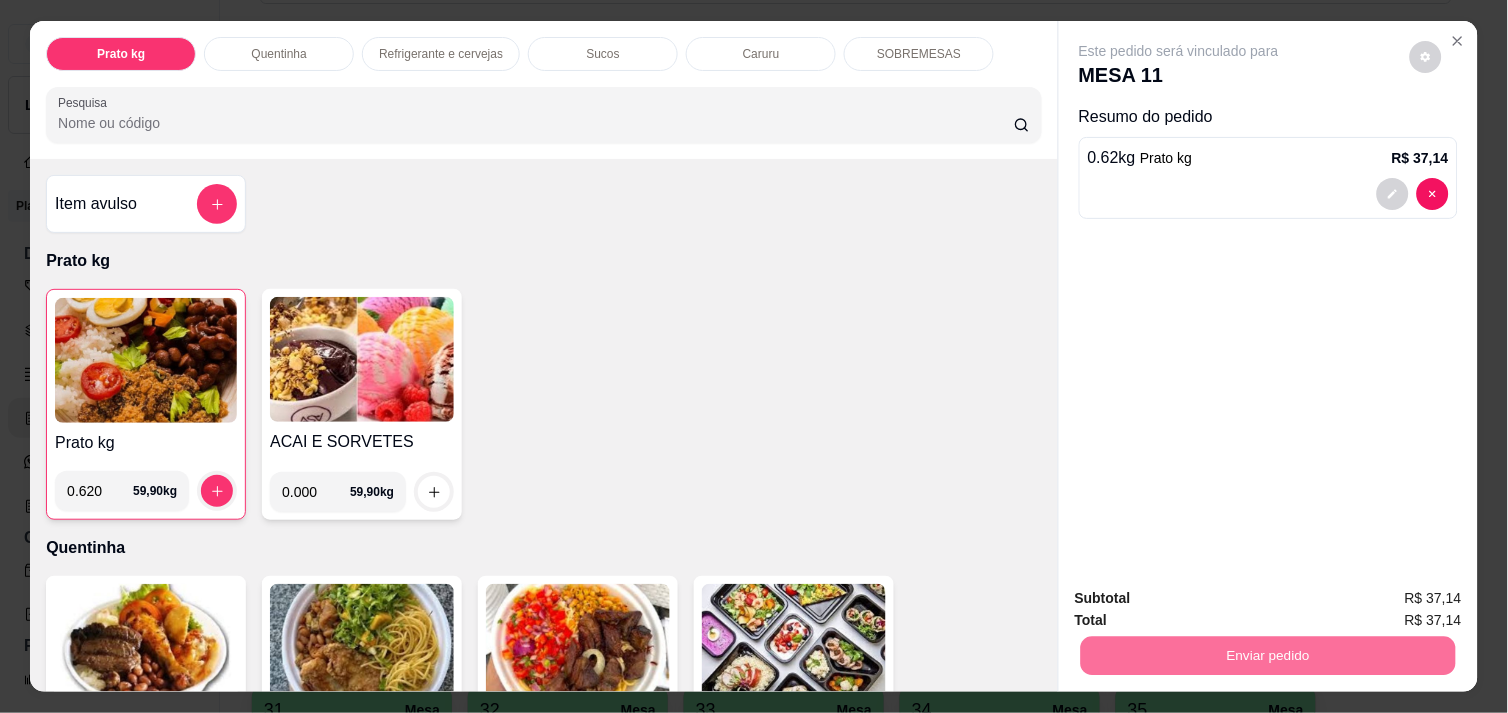 click on "Não registrar e enviar pedido" at bounding box center [1202, 599] 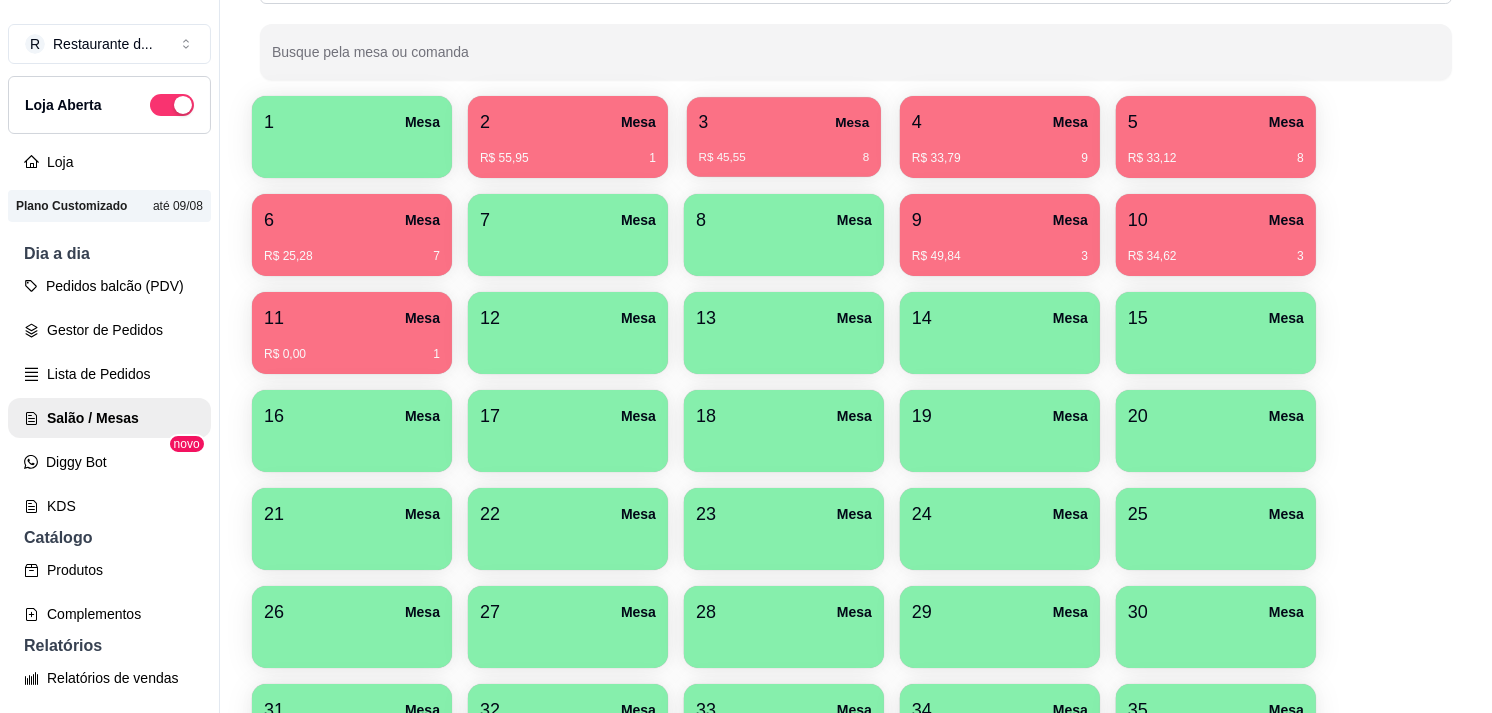 click on "R$ 45,55" at bounding box center (722, 158) 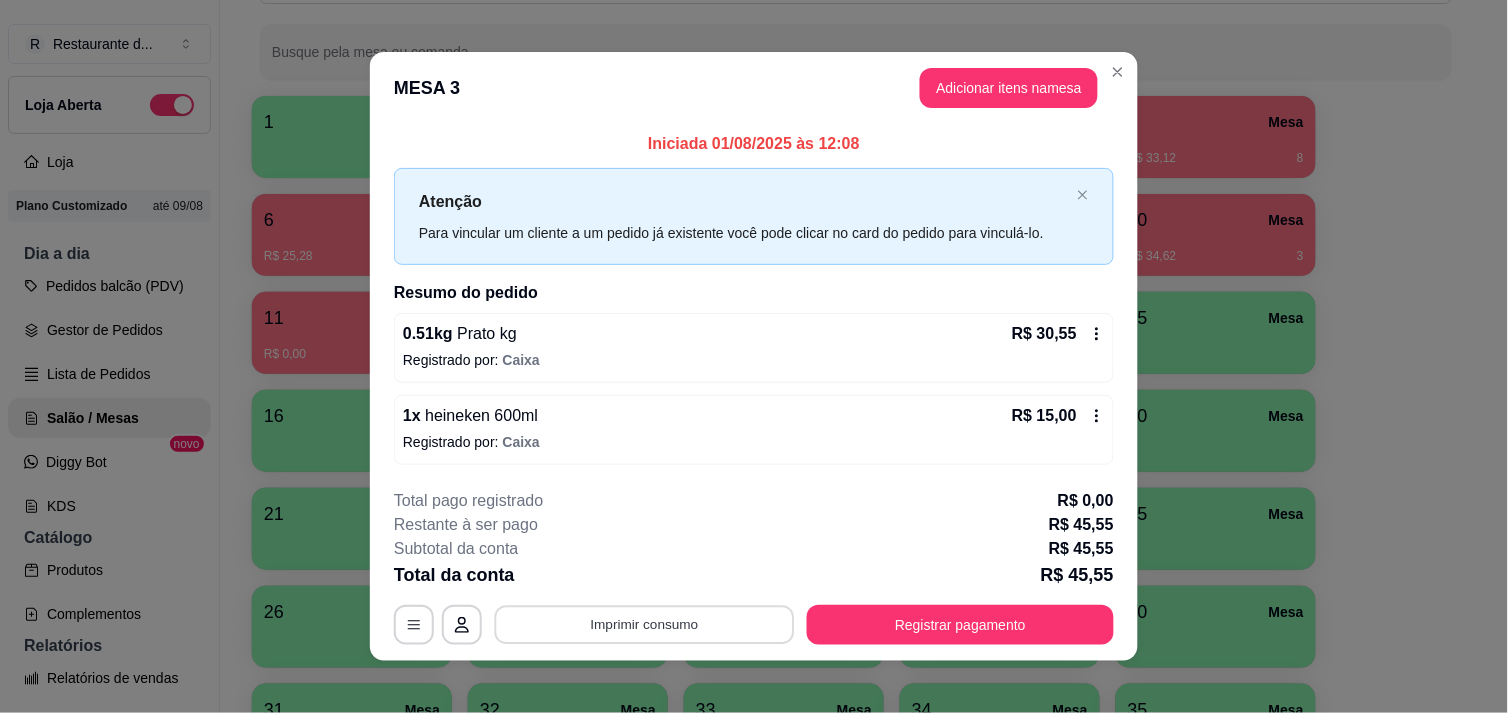 click on "Imprimir consumo" at bounding box center (645, 625) 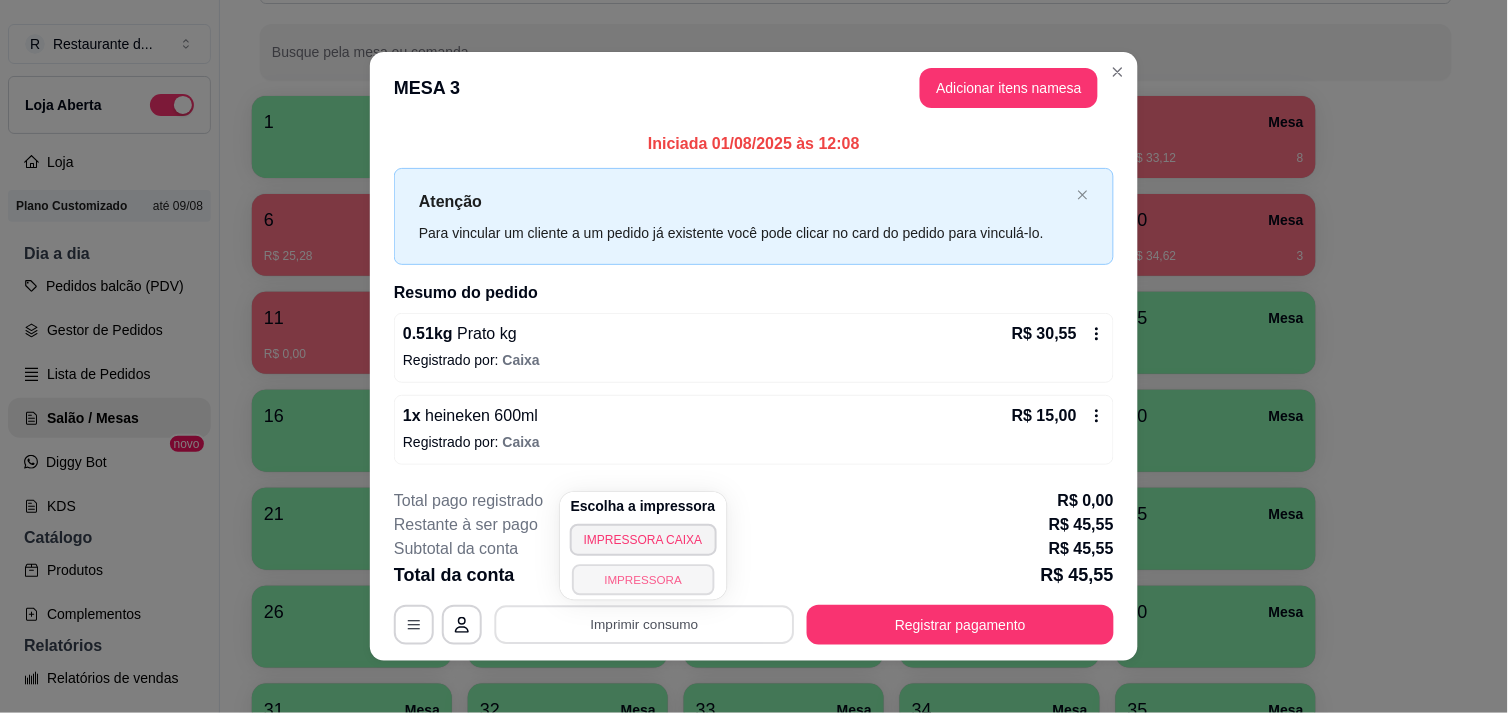 click on "IMPRESSORA" at bounding box center [643, 579] 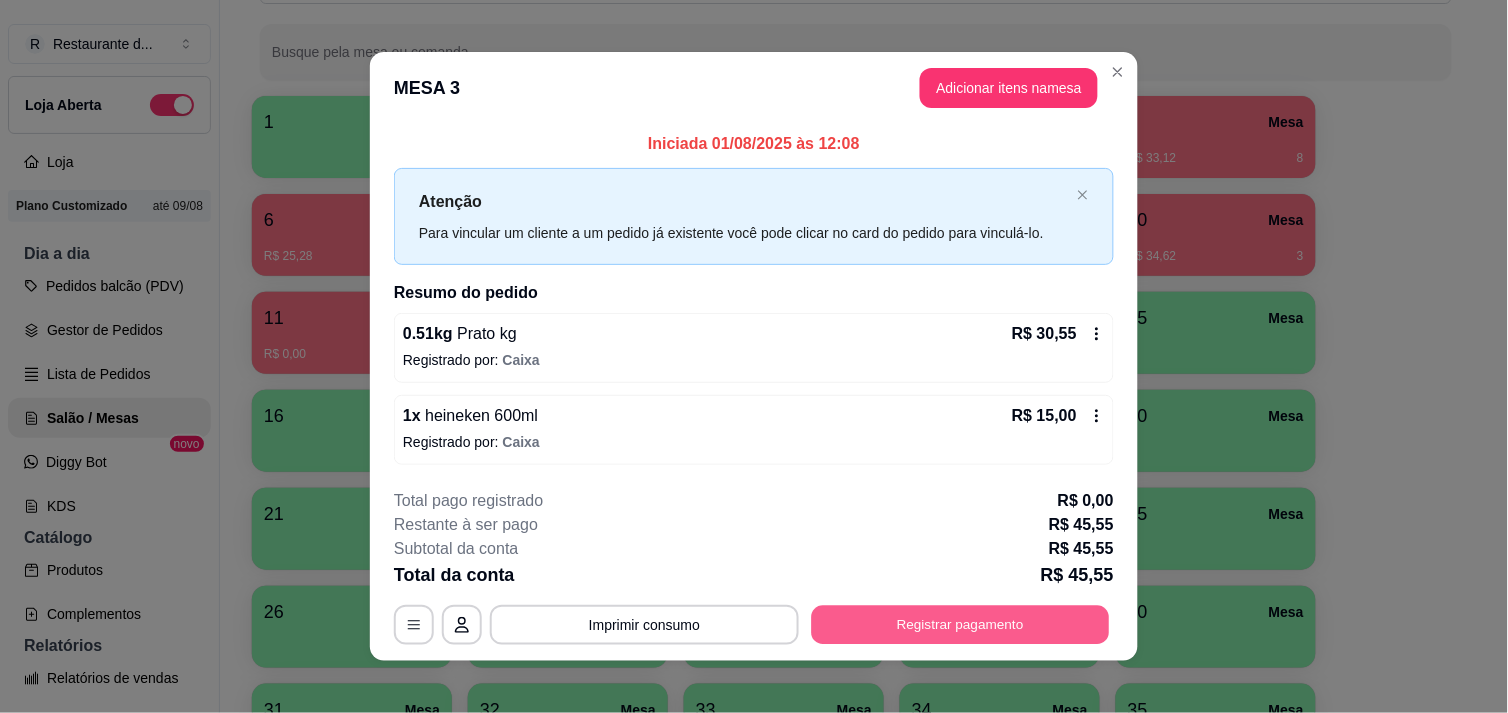 click on "Registrar pagamento" at bounding box center [961, 625] 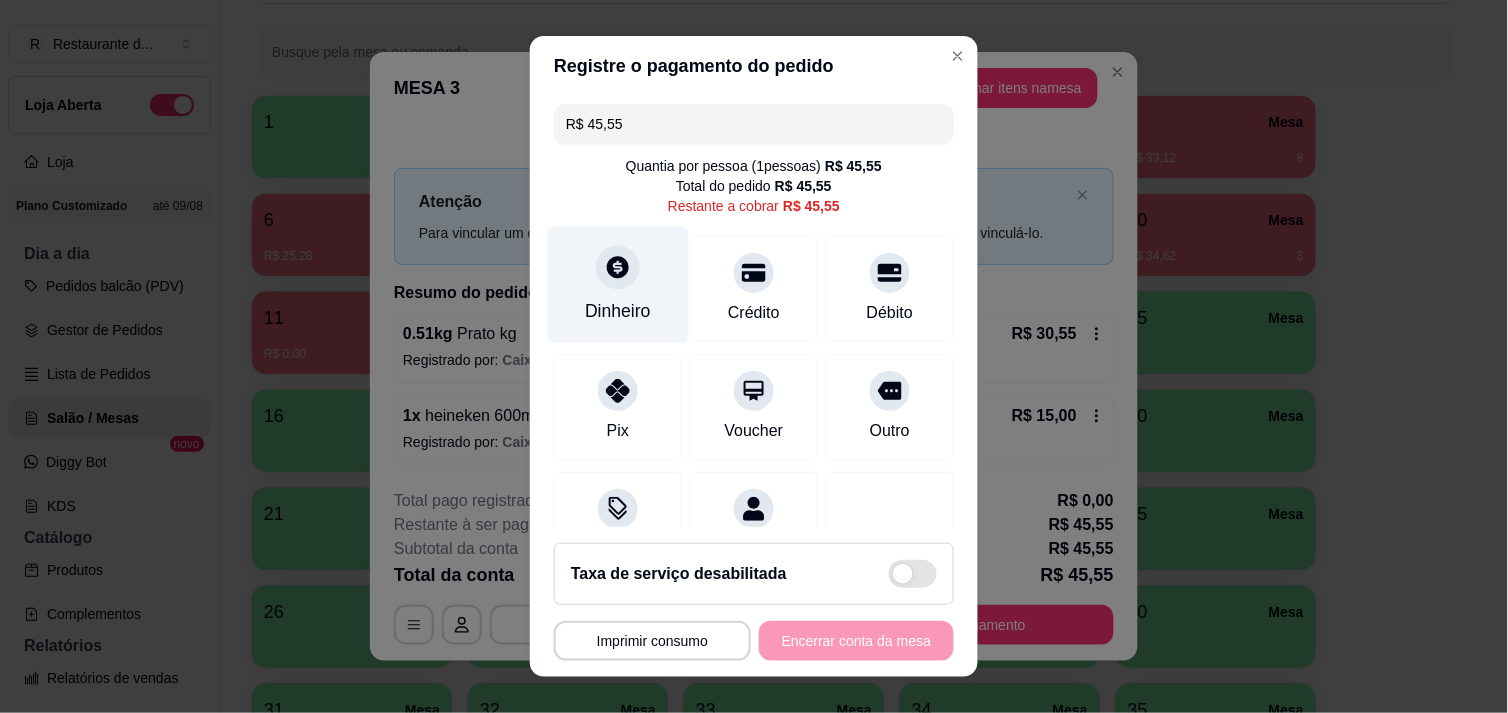 click at bounding box center (618, 267) 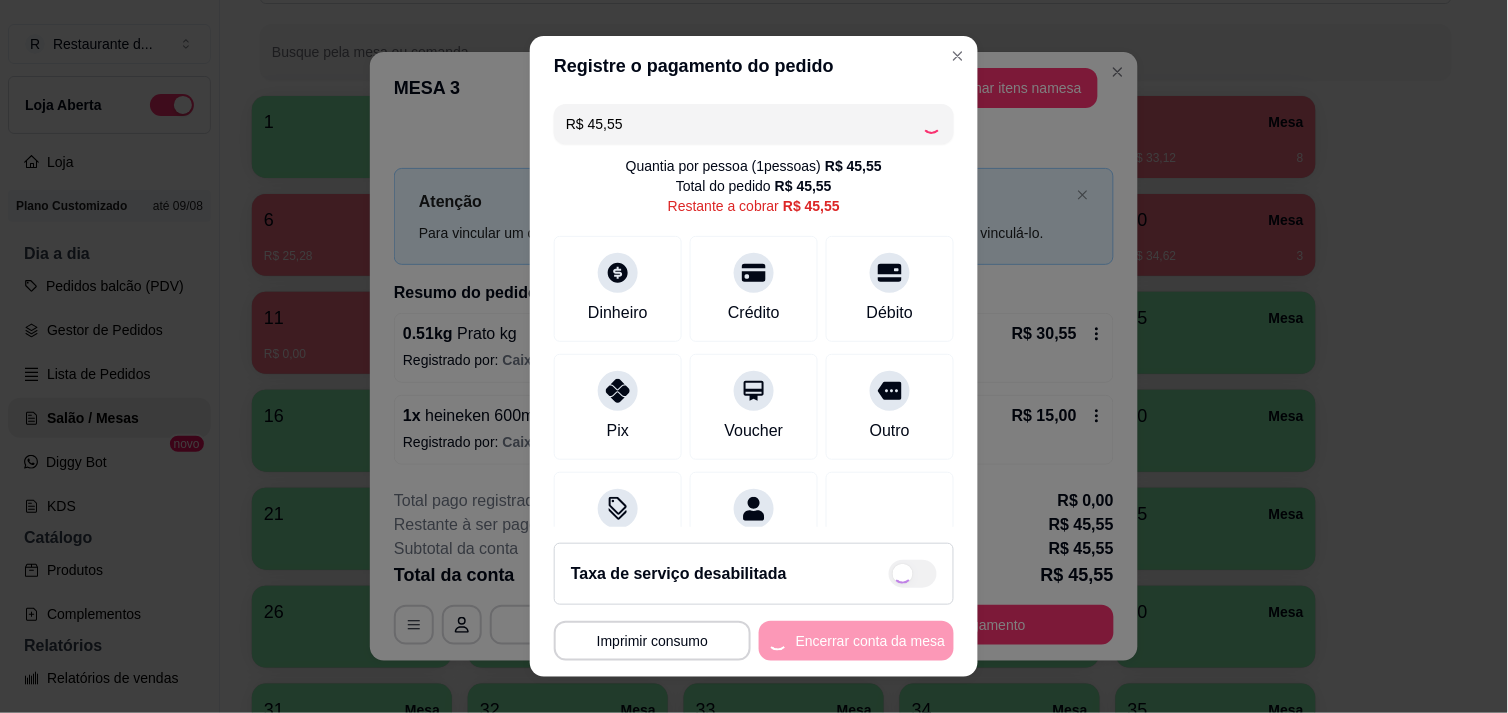 type on "R$ 0,00" 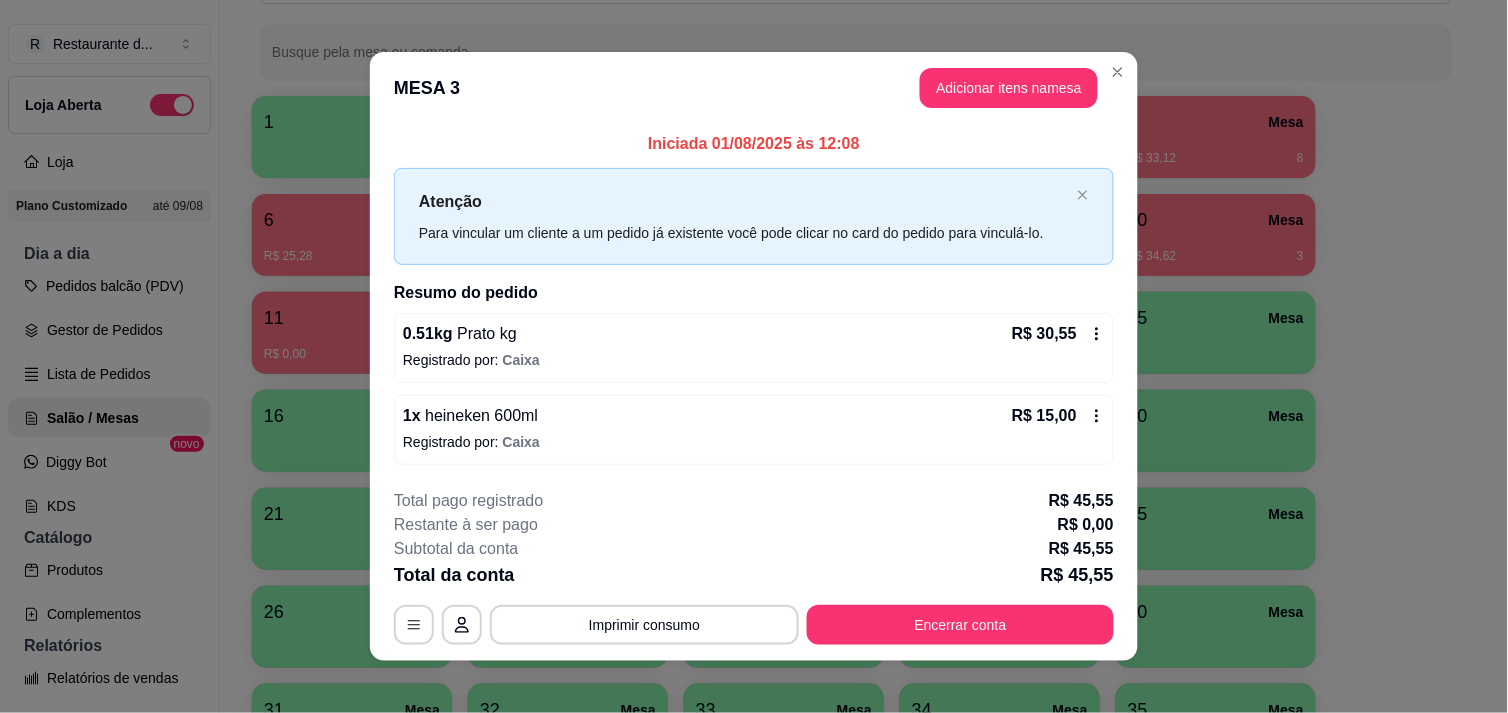 click on "**********" at bounding box center [754, 567] 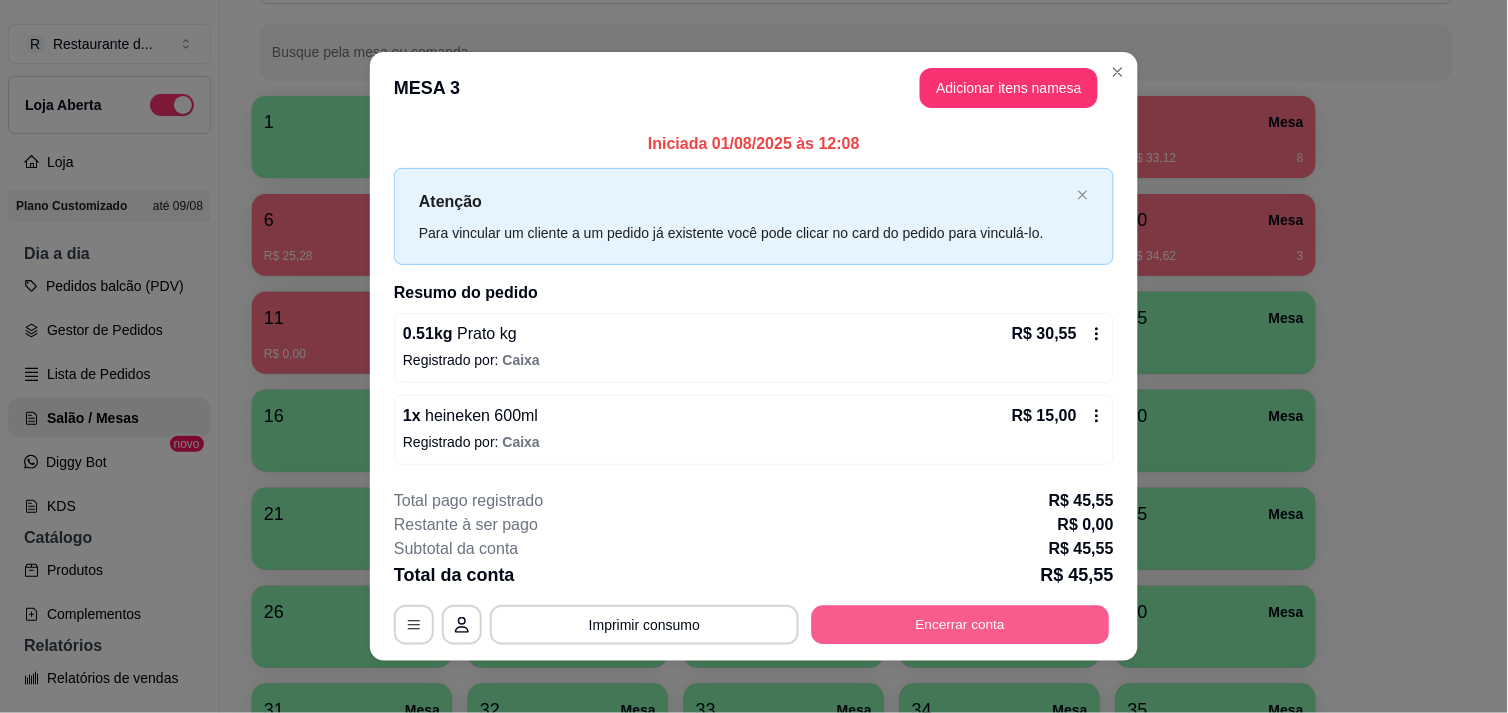 click on "Encerrar conta" at bounding box center (961, 625) 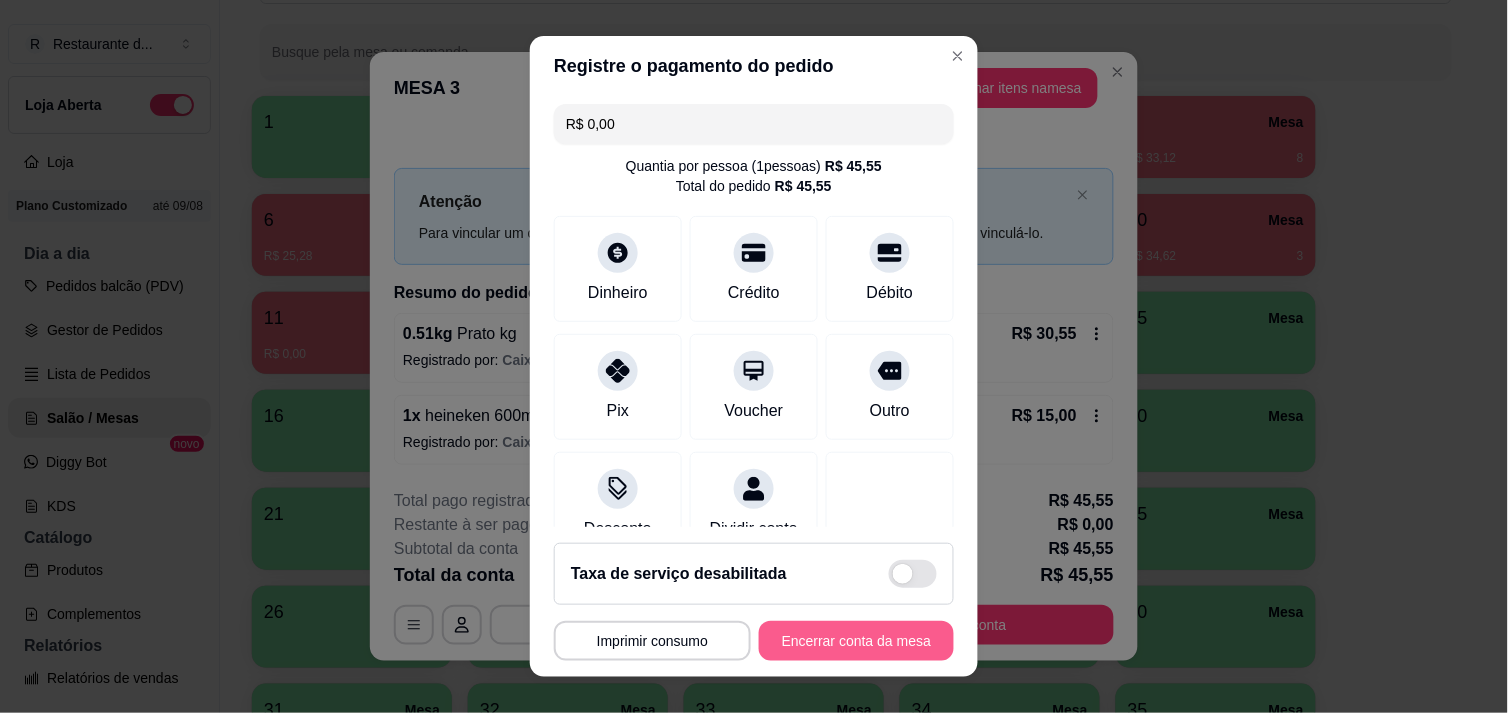click on "Encerrar conta da mesa" at bounding box center [856, 641] 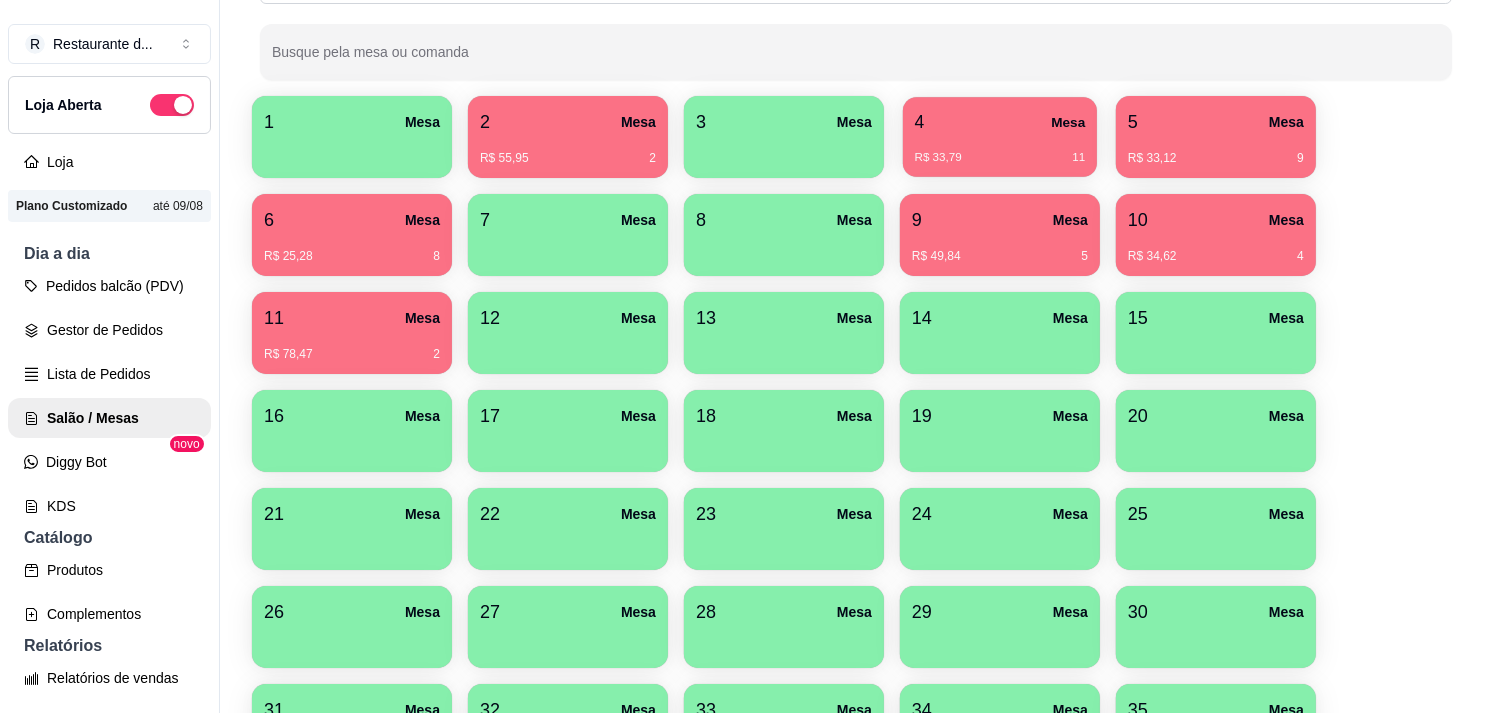 click on "4 Mesa R$ 33,79 11" at bounding box center [1000, 137] 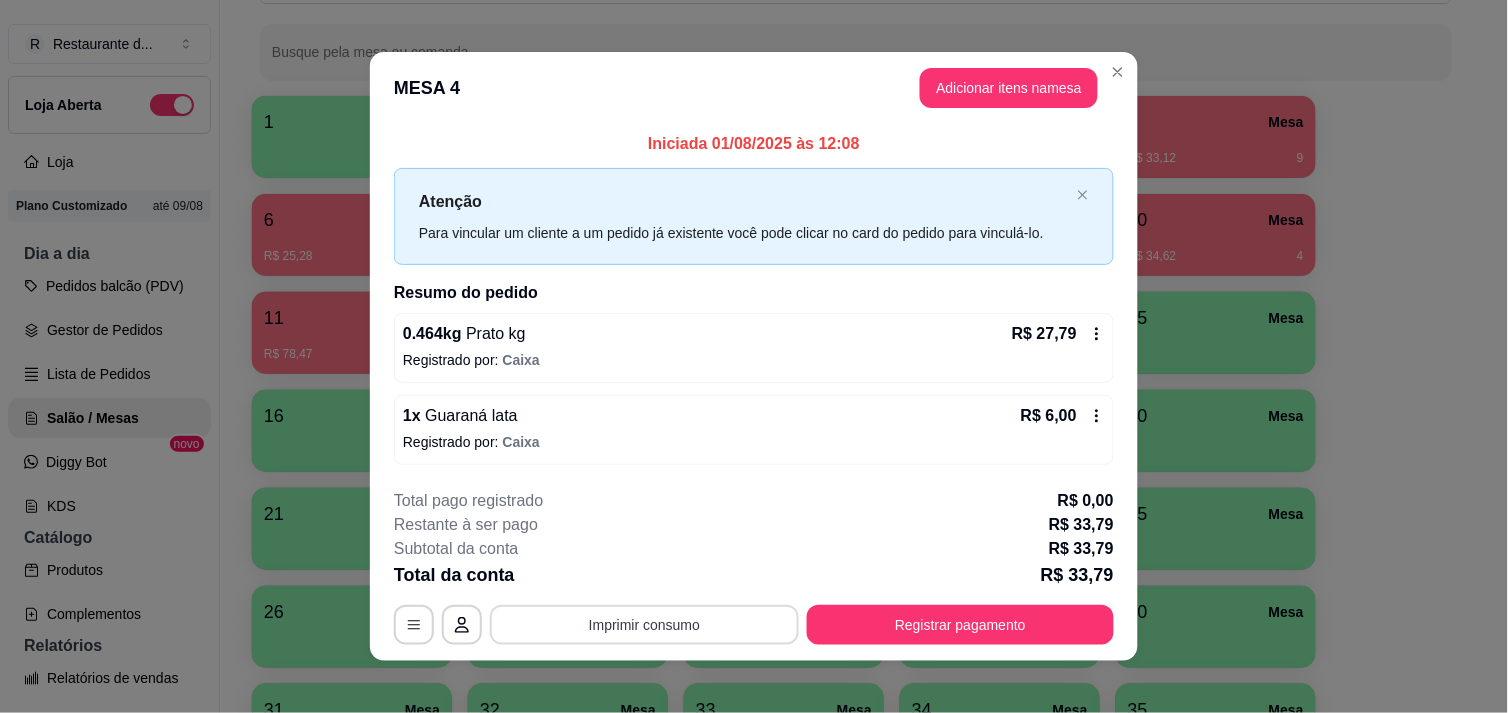 click on "Imprimir consumo" at bounding box center (644, 625) 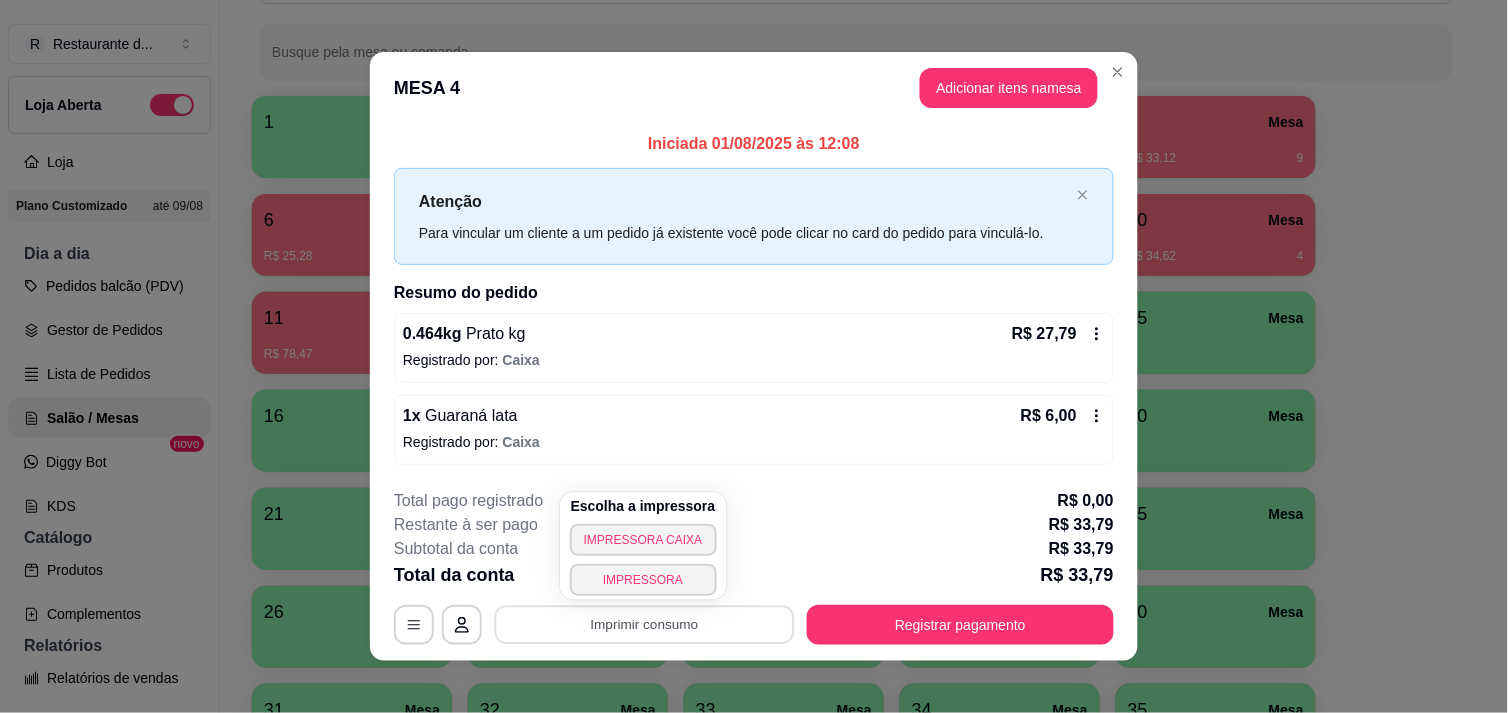 click on "Escolha a impressora IMPRESSORA CAIXA IMPRESSORA" at bounding box center (643, 546) 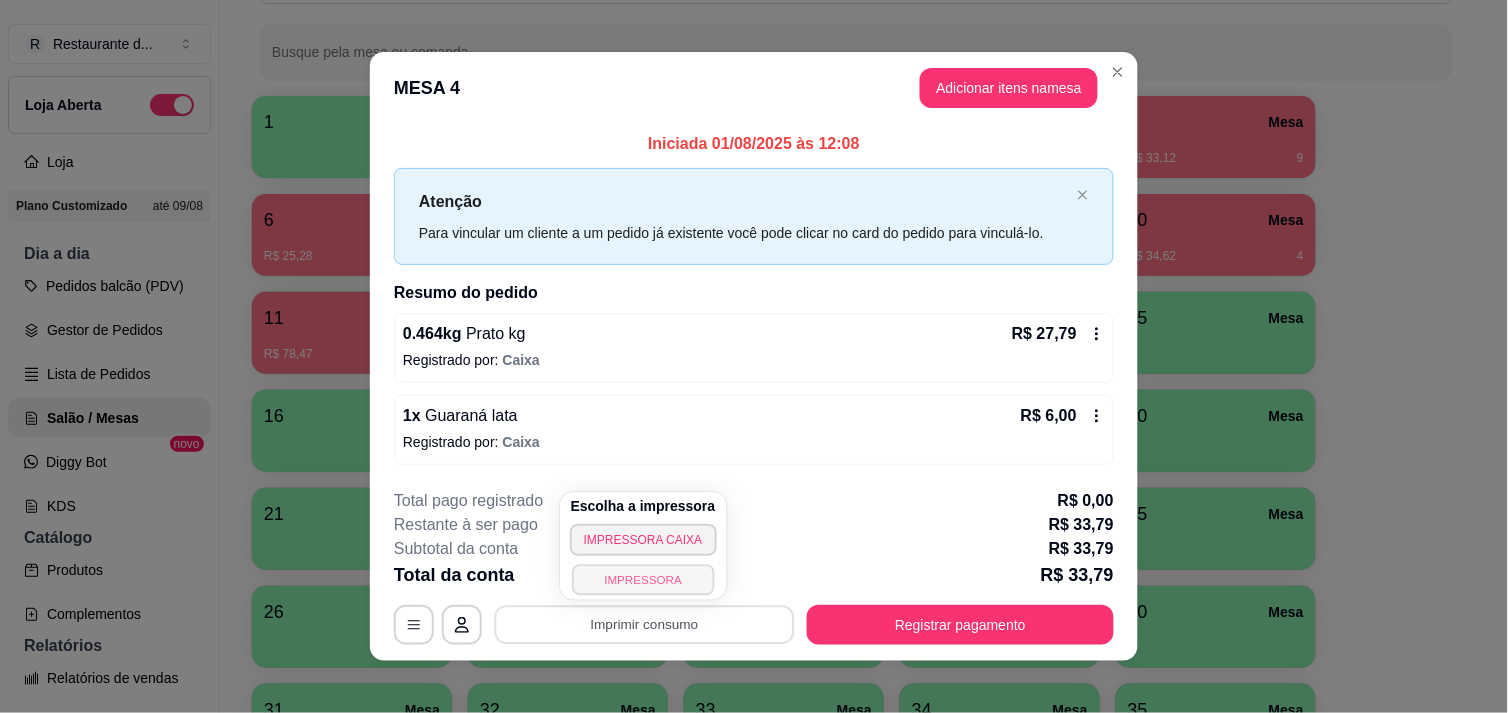 click on "IMPRESSORA" at bounding box center [643, 579] 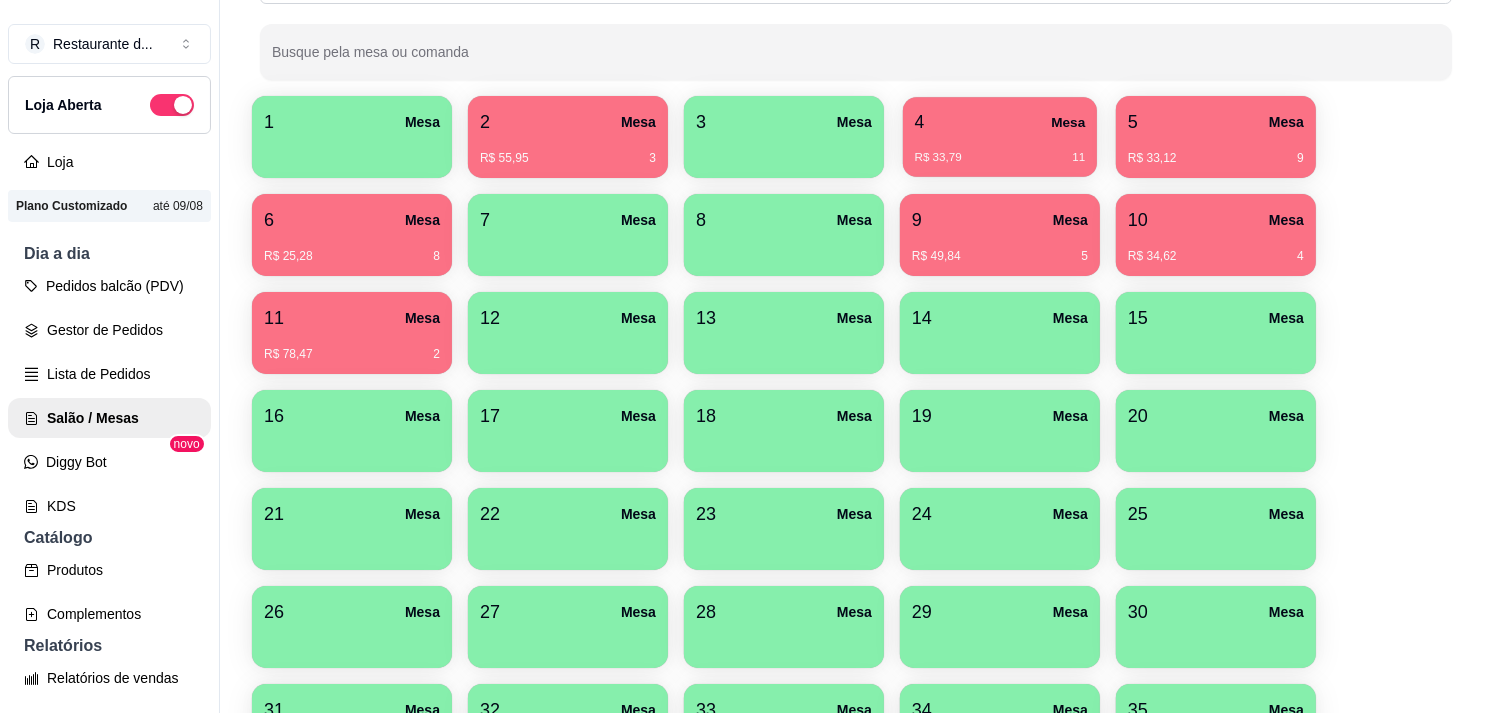 click on "4 Mesa" at bounding box center [1000, 122] 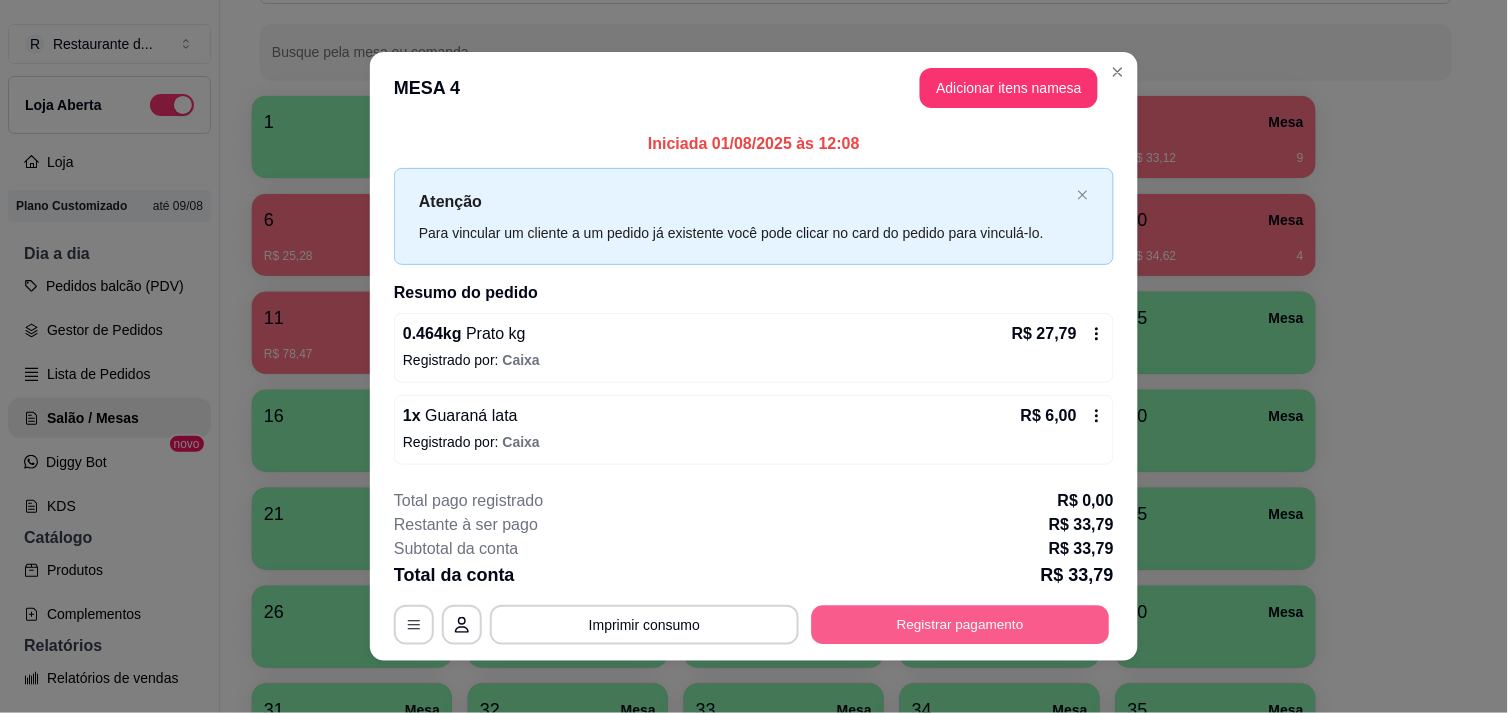 click on "Registrar pagamento" at bounding box center [961, 625] 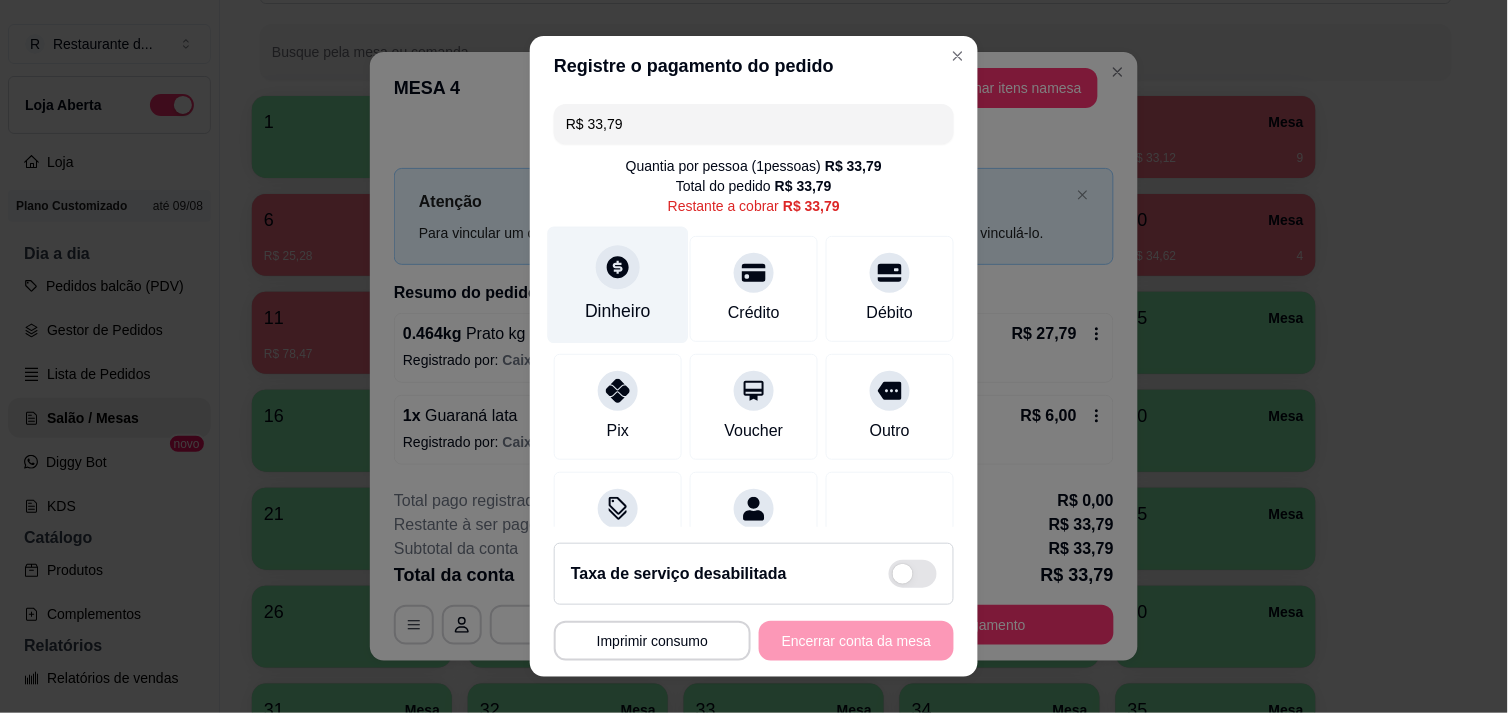 click on "Dinheiro" at bounding box center (618, 284) 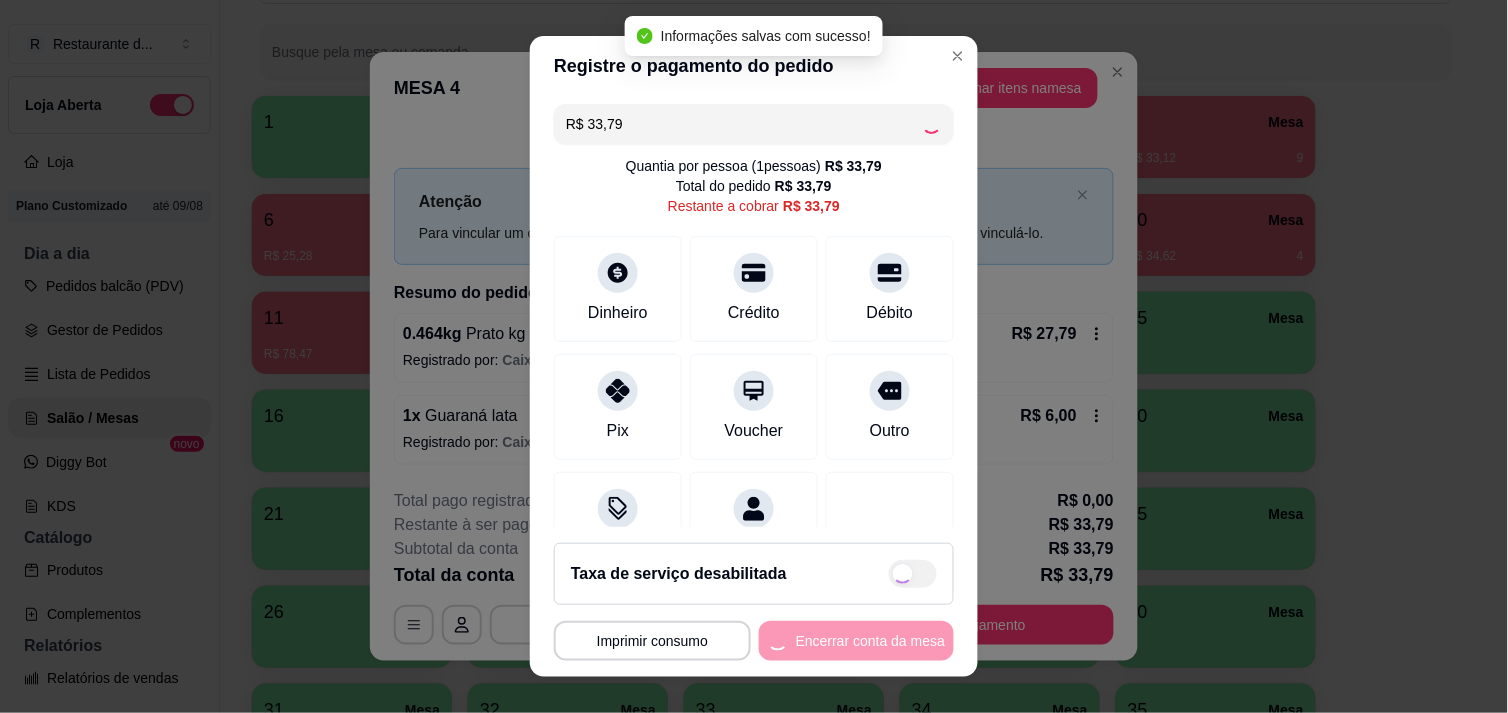 type on "R$ 0,00" 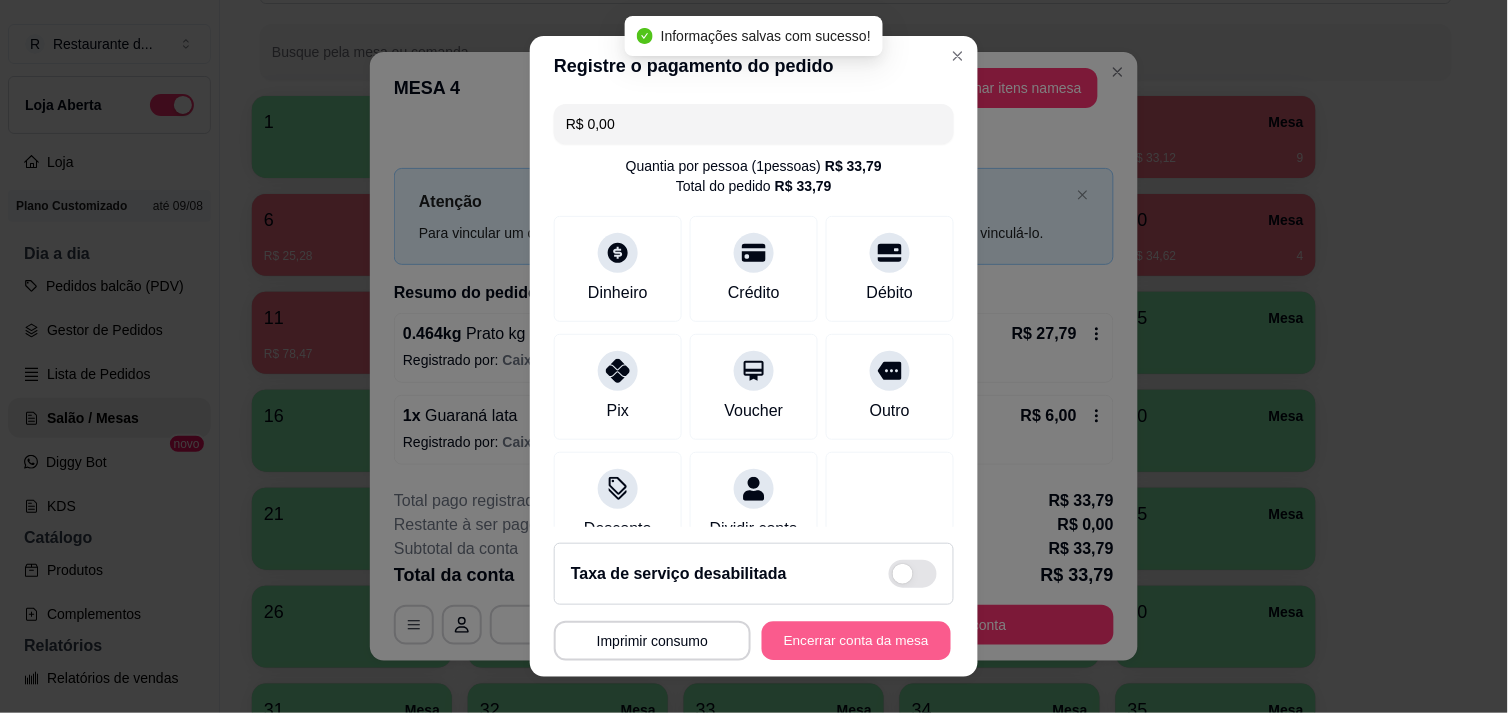 click on "Encerrar conta da mesa" at bounding box center (856, 641) 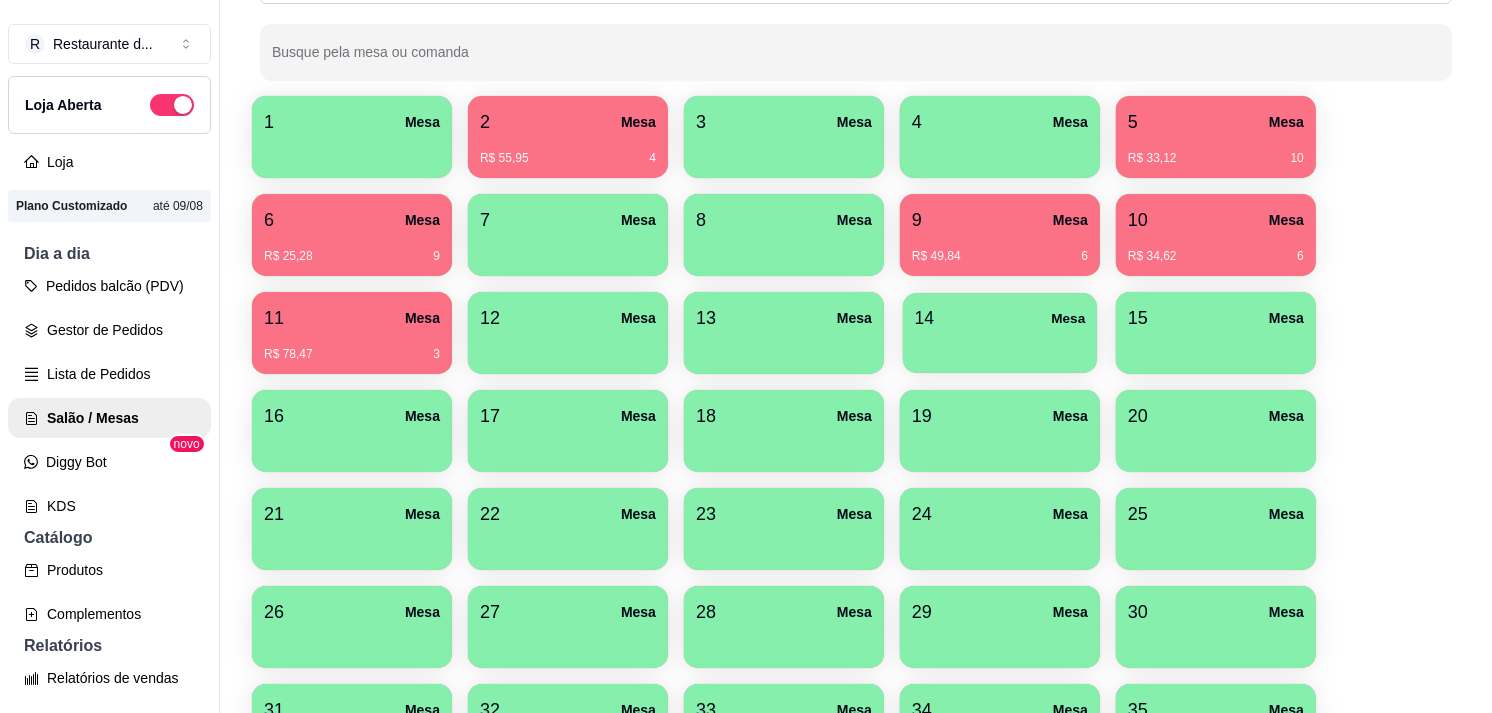 click on "14 Mesa" at bounding box center [1000, 318] 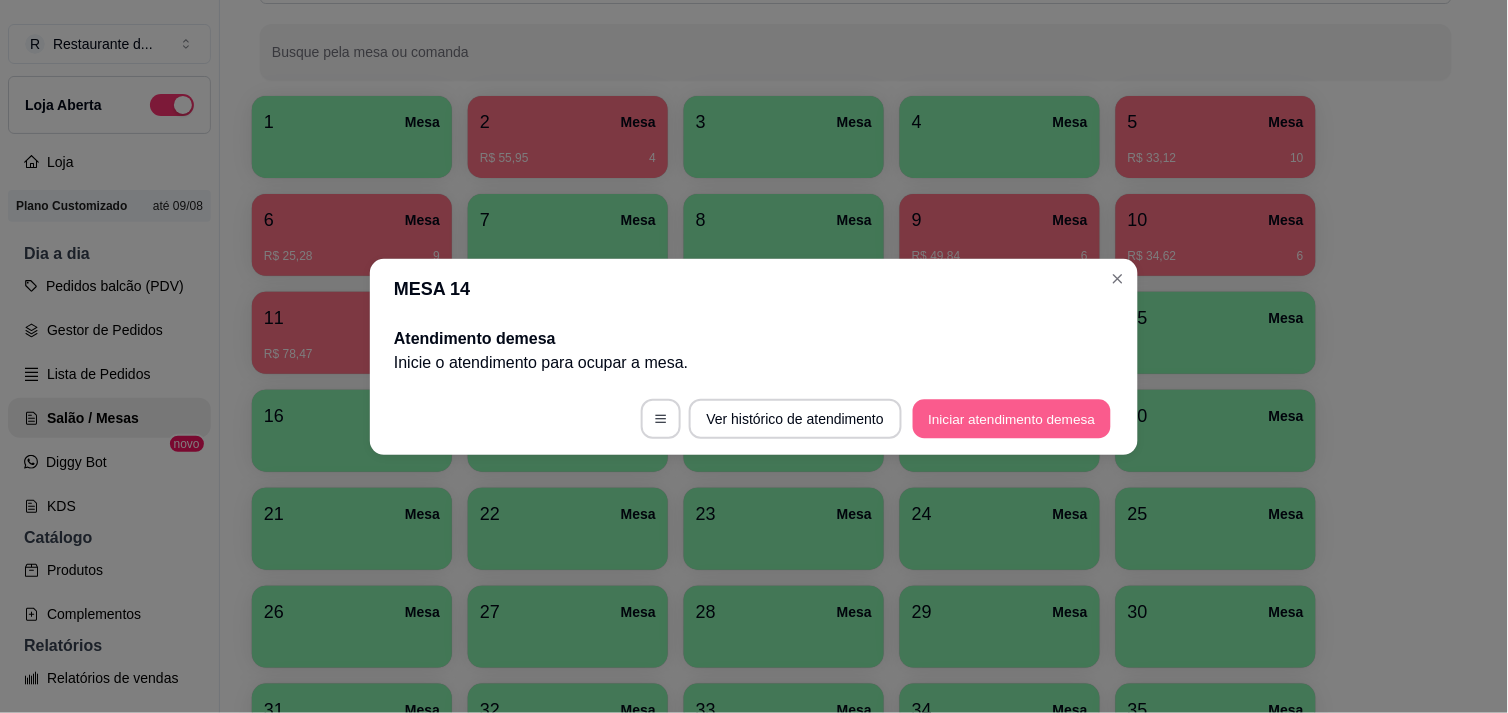 click on "Iniciar atendimento de  mesa" at bounding box center (1012, 418) 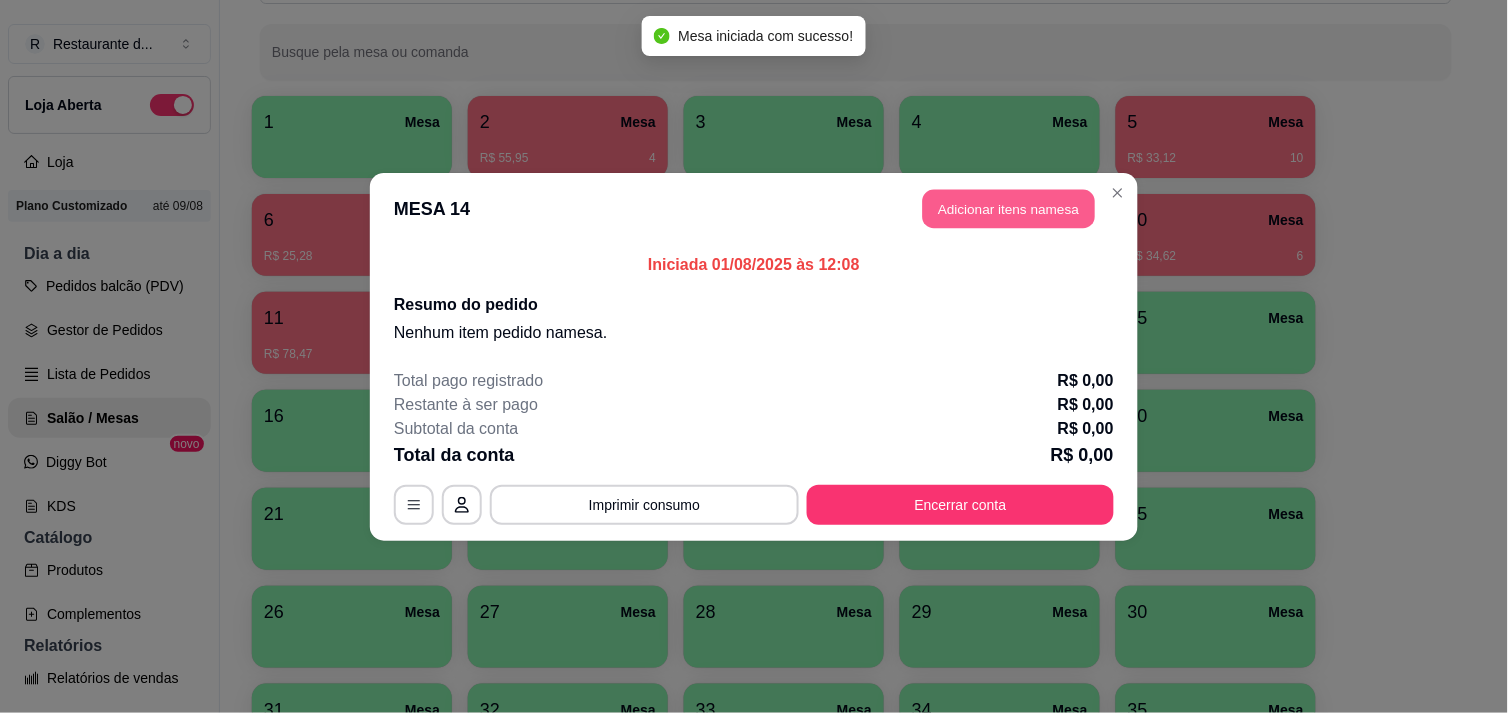 click on "Adicionar itens na  mesa" at bounding box center [1009, 208] 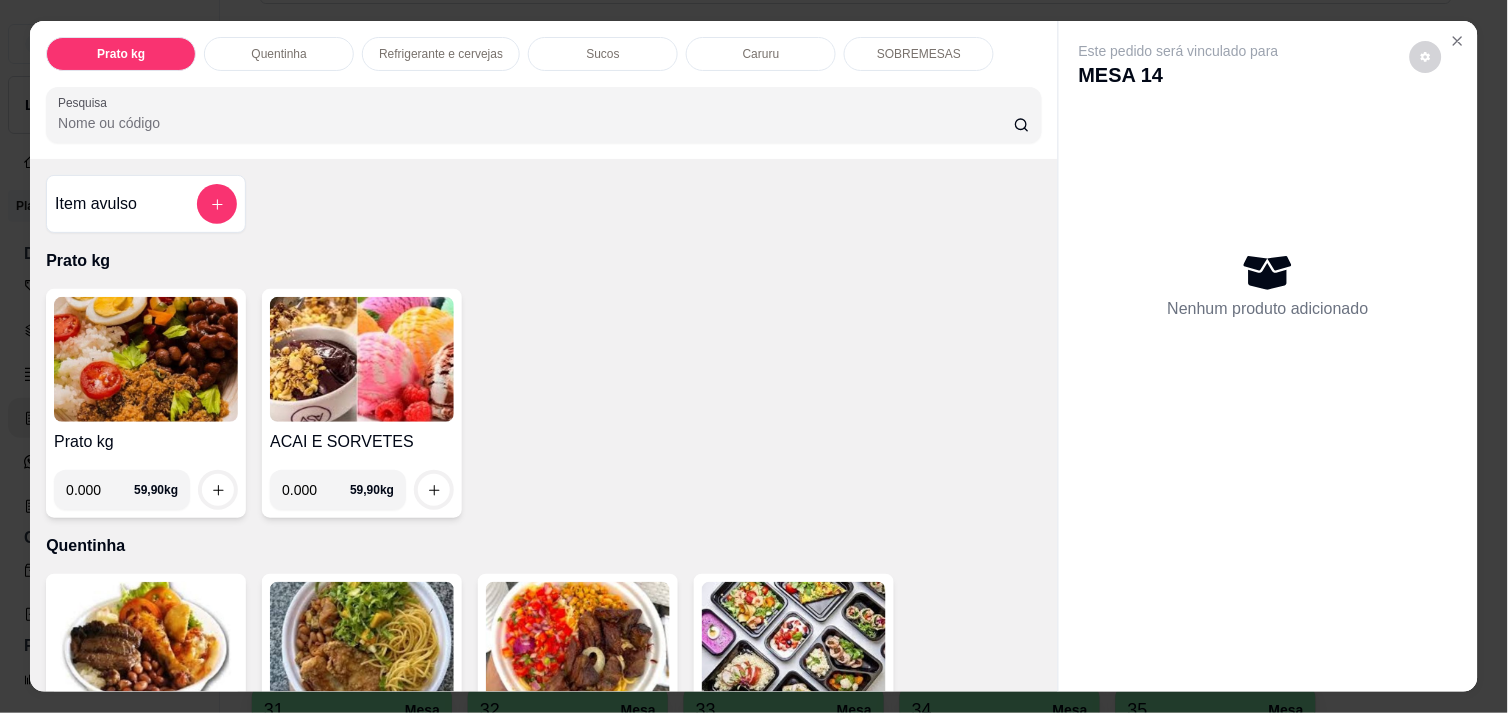 click on "0.000" at bounding box center (100, 490) 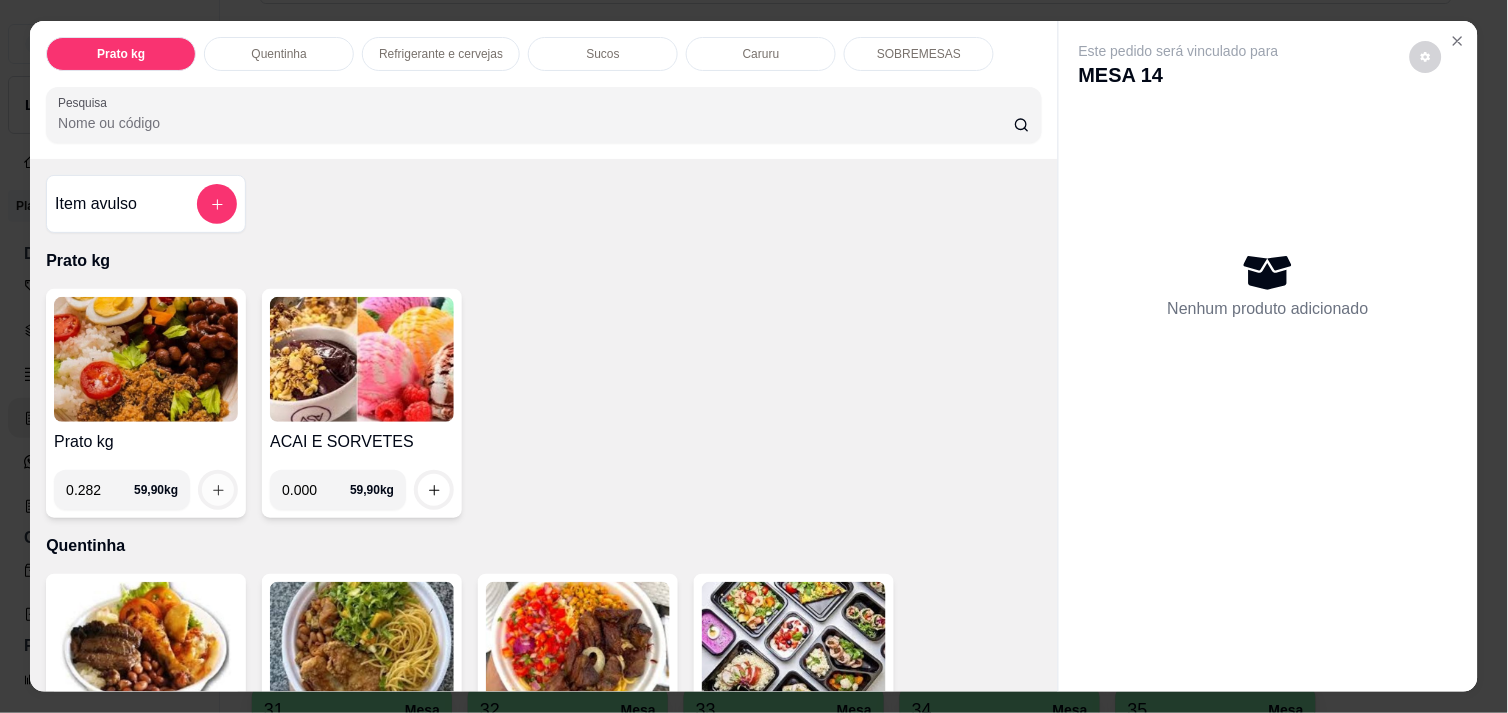 type on "0.282" 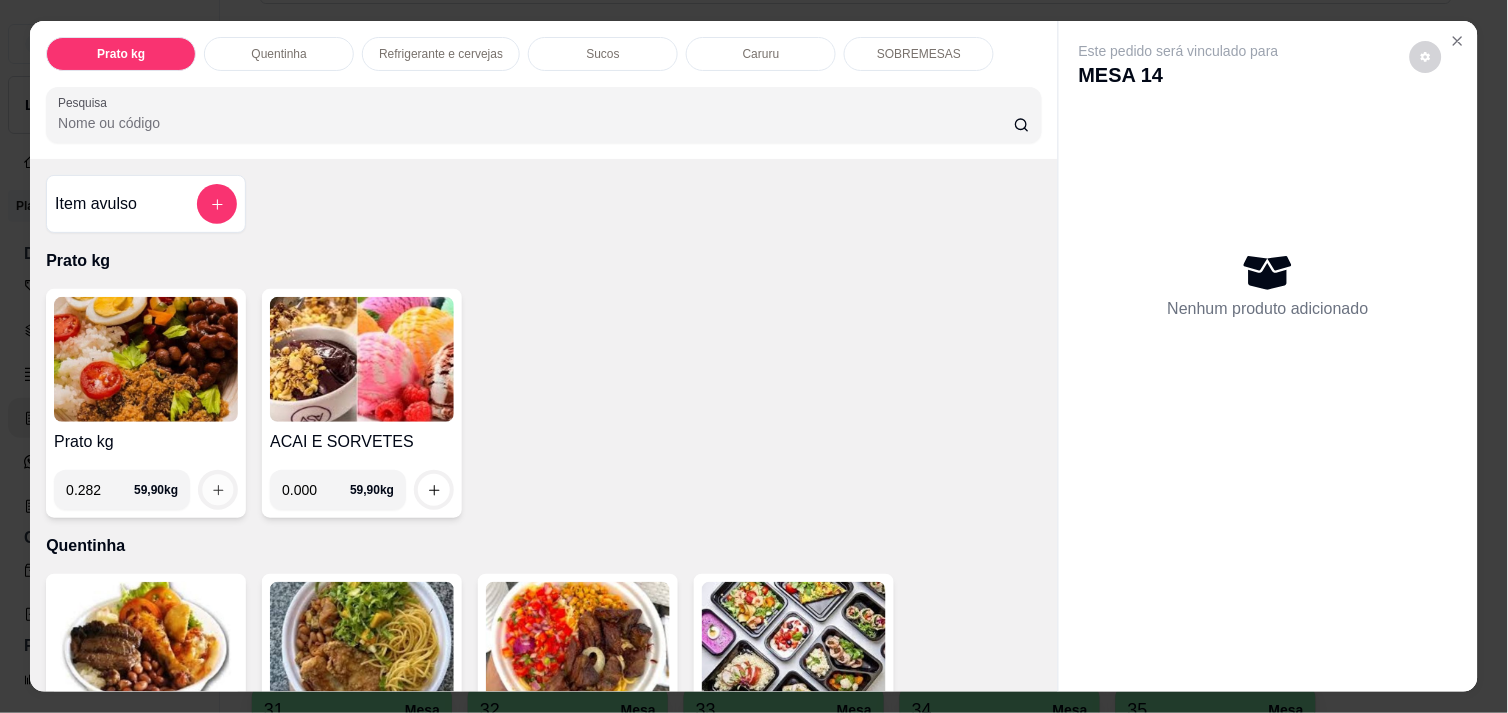 click at bounding box center (218, 490) 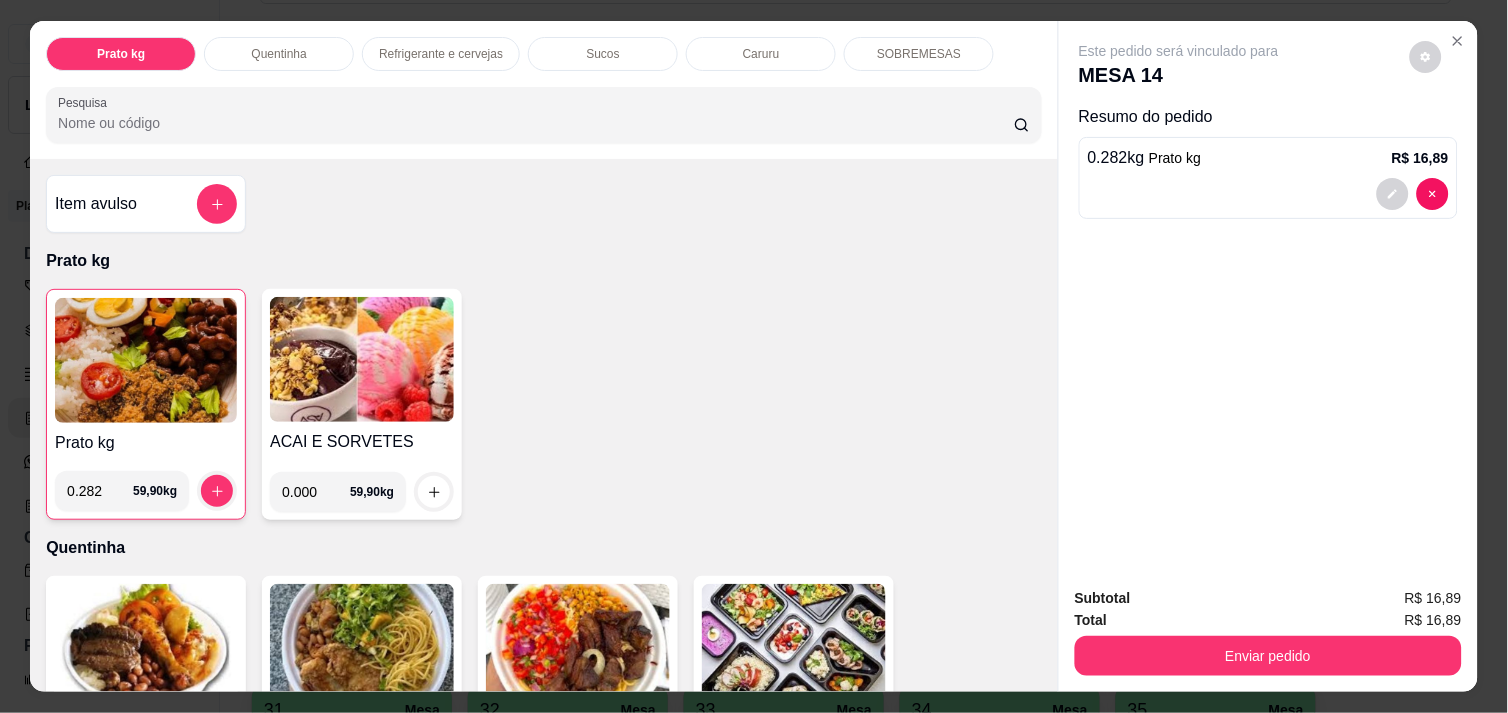 click on "SOBREMESAS" at bounding box center (919, 54) 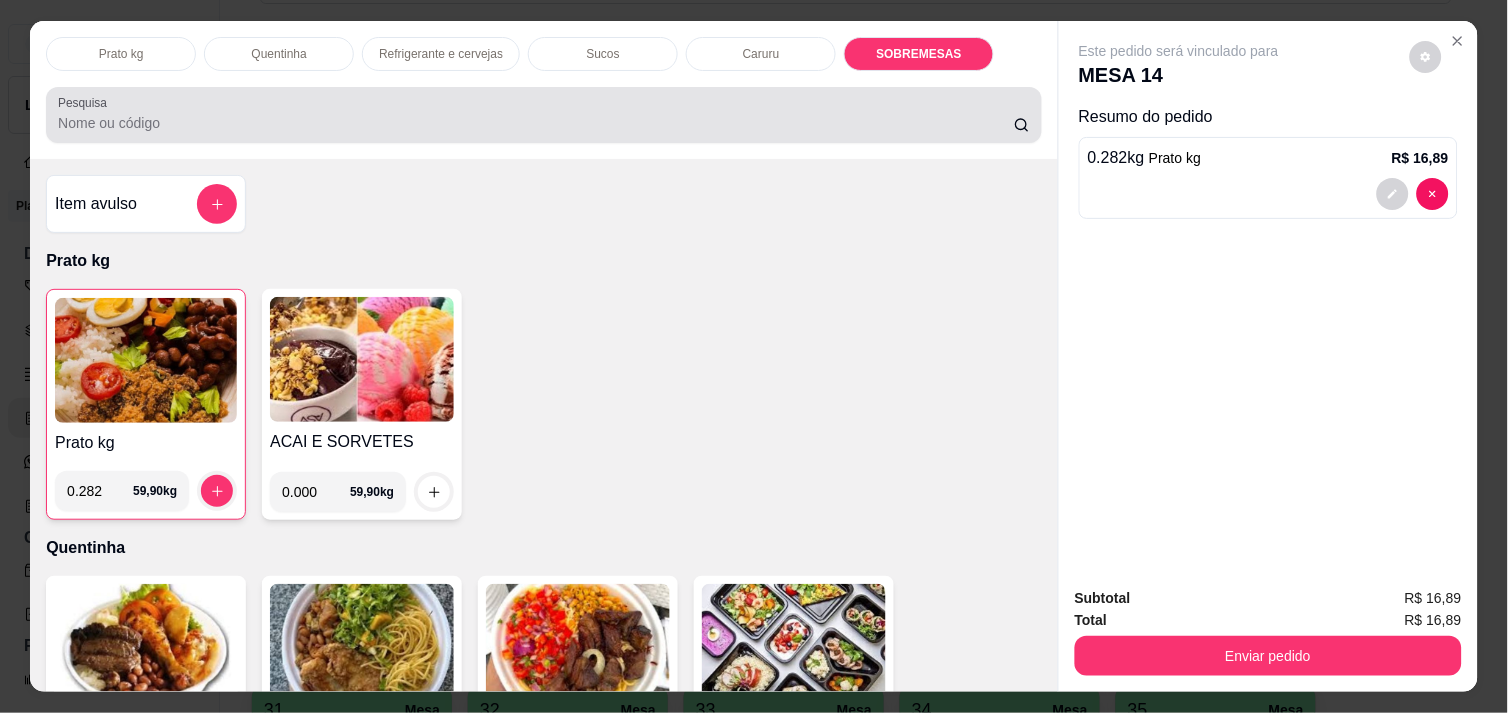 scroll, scrollTop: 2324, scrollLeft: 0, axis: vertical 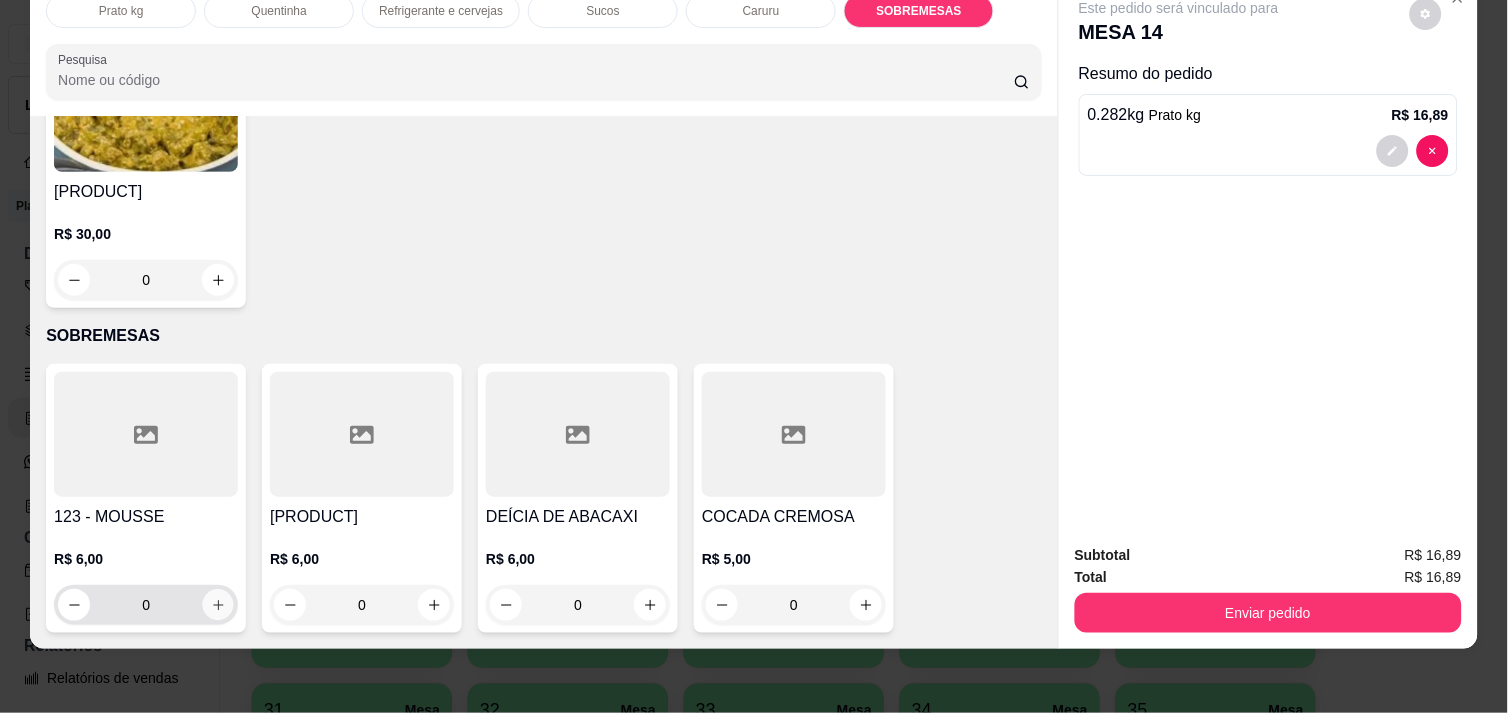 click 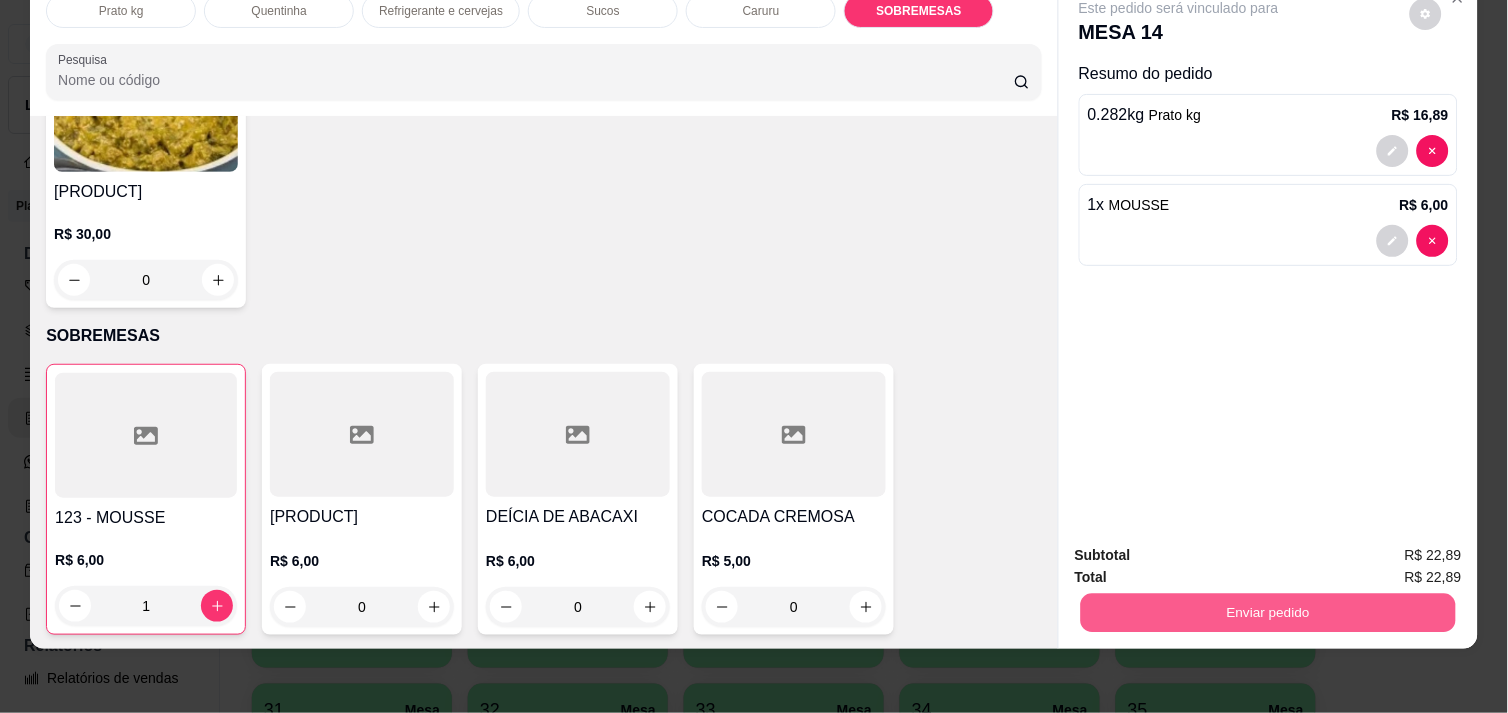 click on "Enviar pedido" at bounding box center [1268, 612] 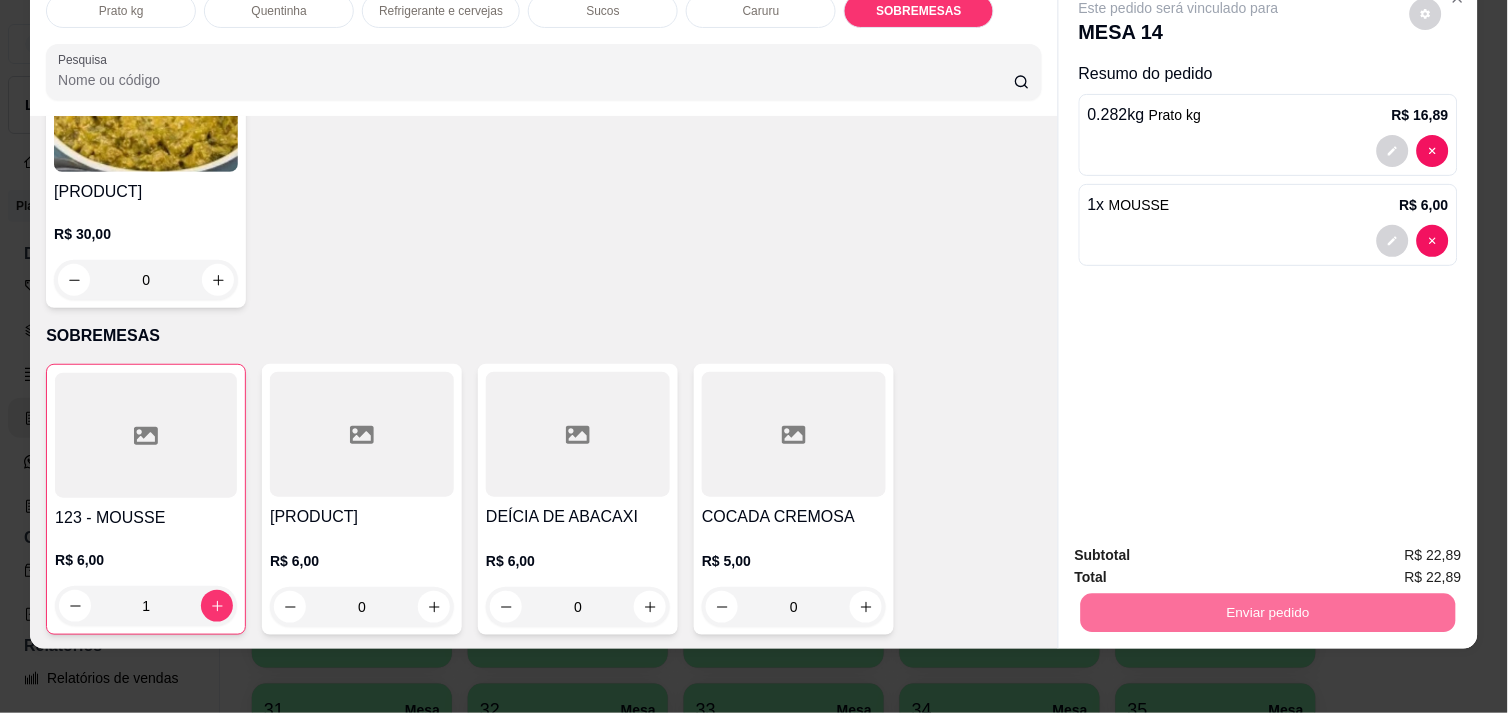 click on "Não registrar e enviar pedido" at bounding box center (1202, 547) 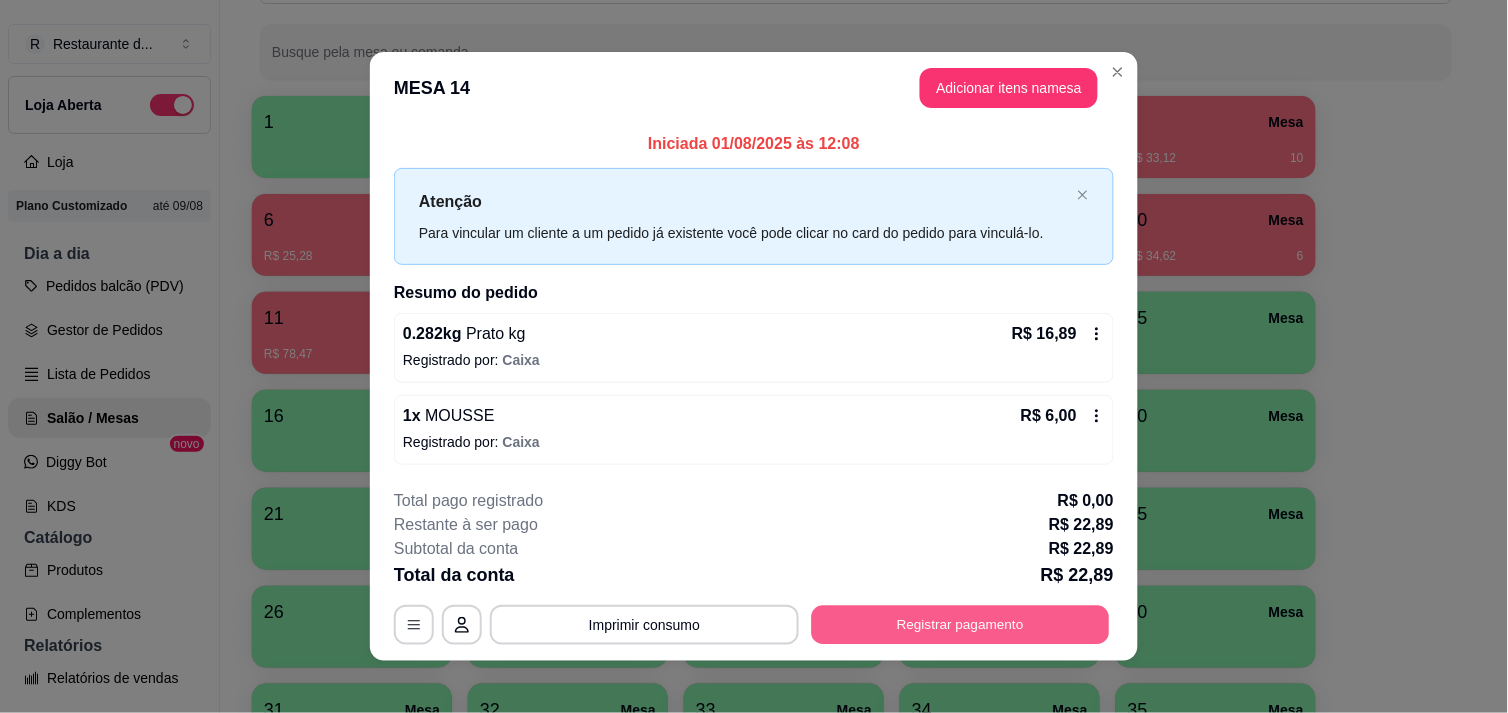 click on "Registrar pagamento" at bounding box center (961, 625) 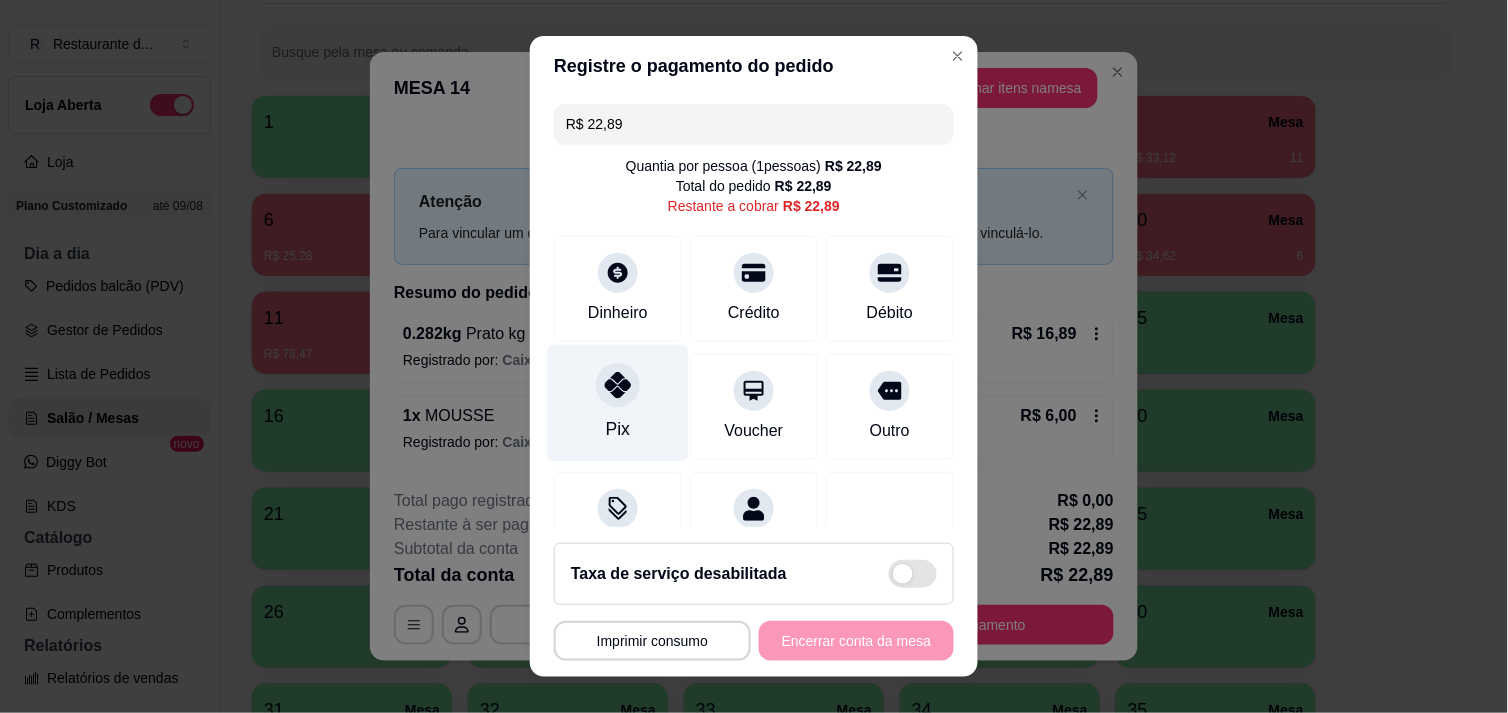 click 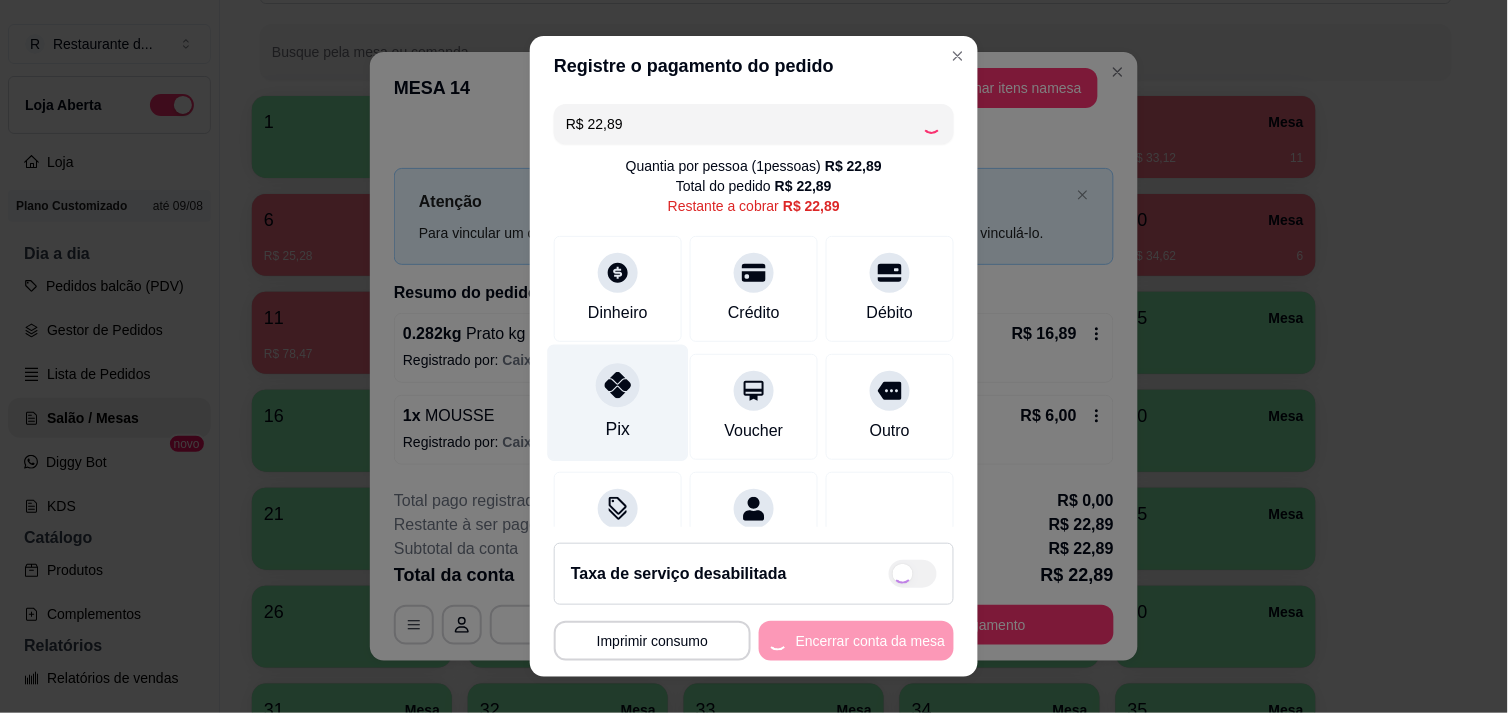 type on "R$ 0,00" 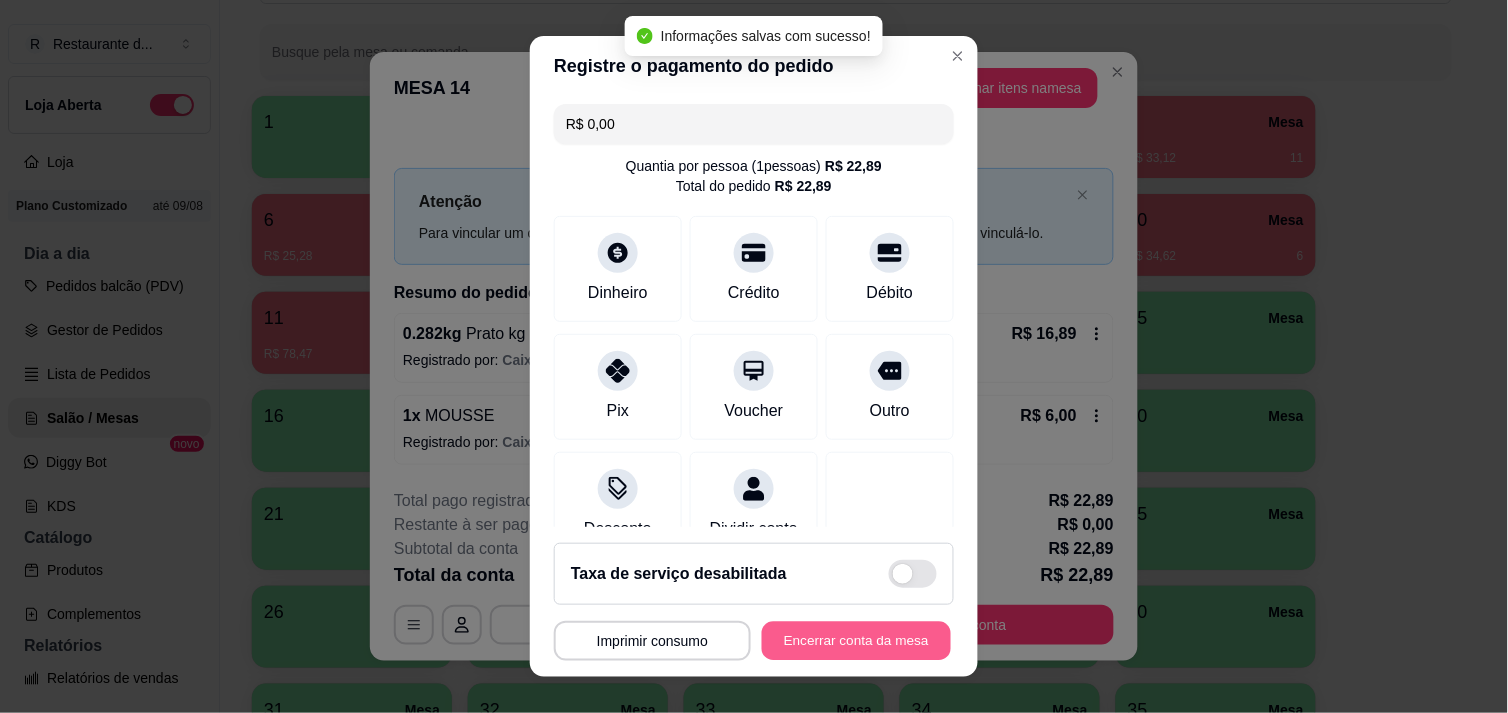 click on "Encerrar conta da mesa" at bounding box center (856, 641) 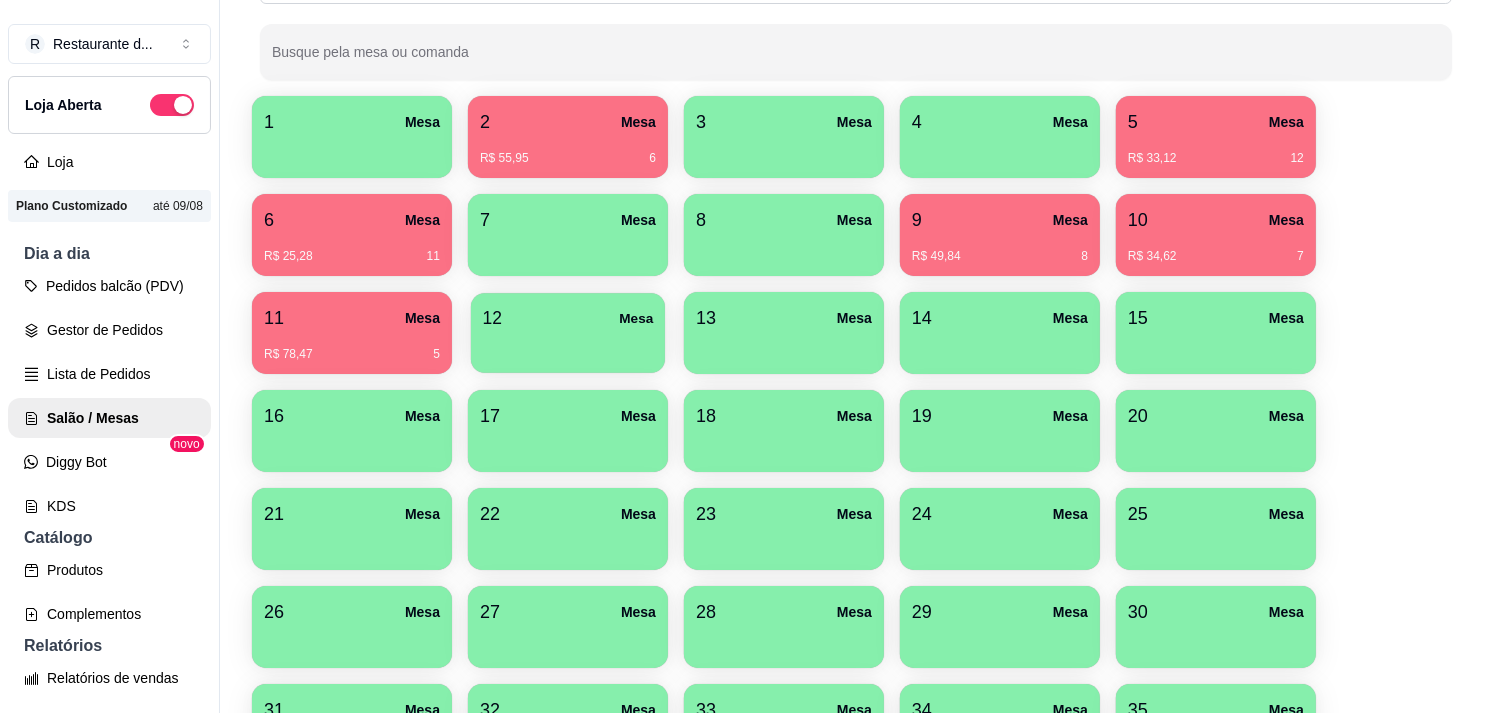 click on "12 Mesa" at bounding box center [568, 318] 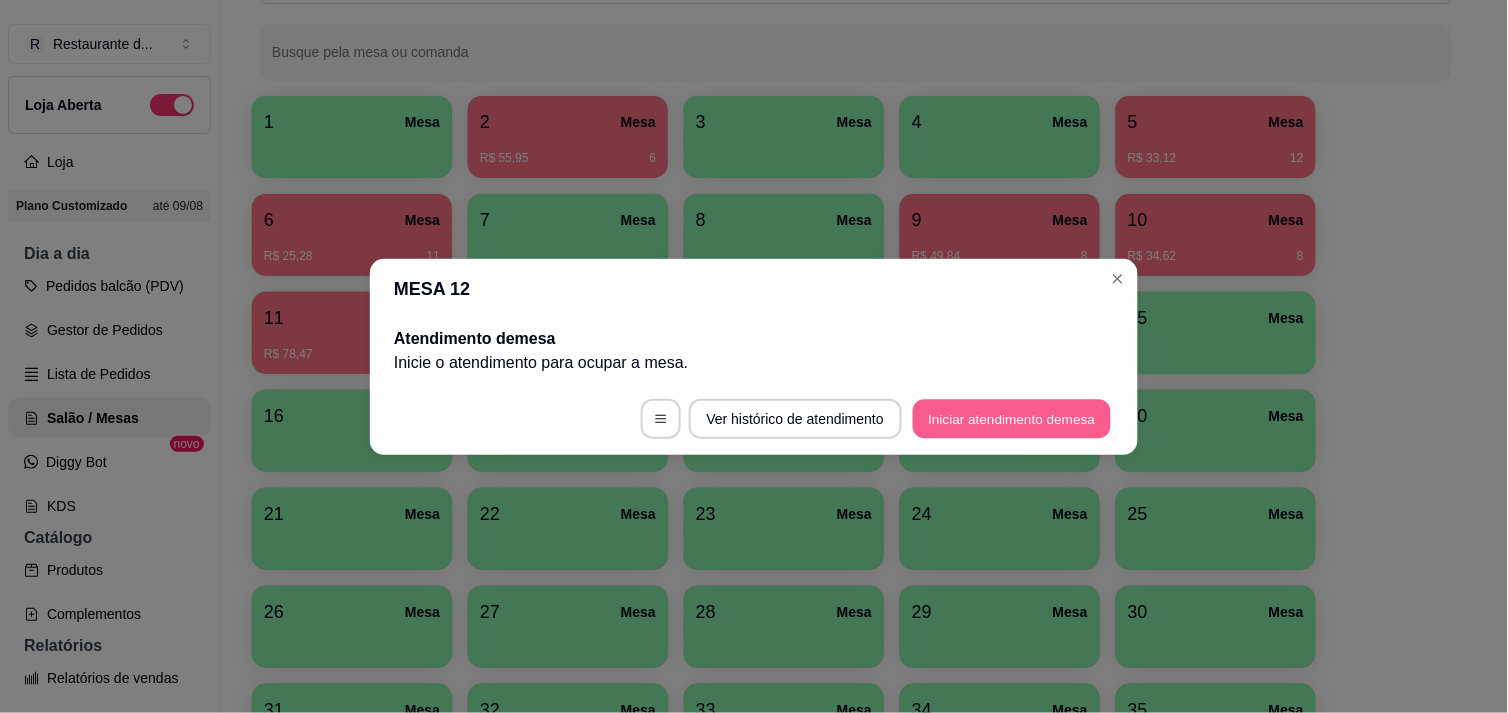 click on "Iniciar atendimento de  mesa" at bounding box center (1012, 418) 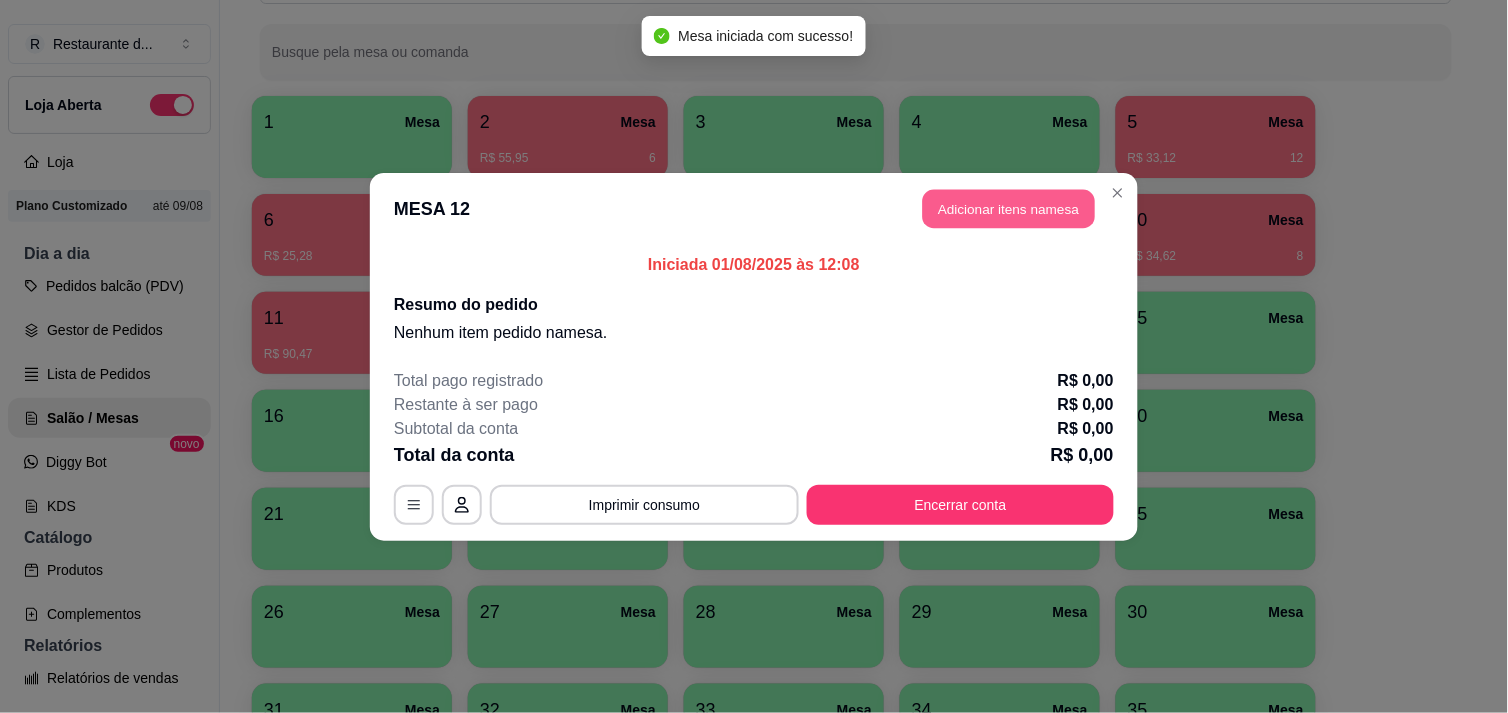 click on "Adicionar itens na  mesa" at bounding box center [1009, 208] 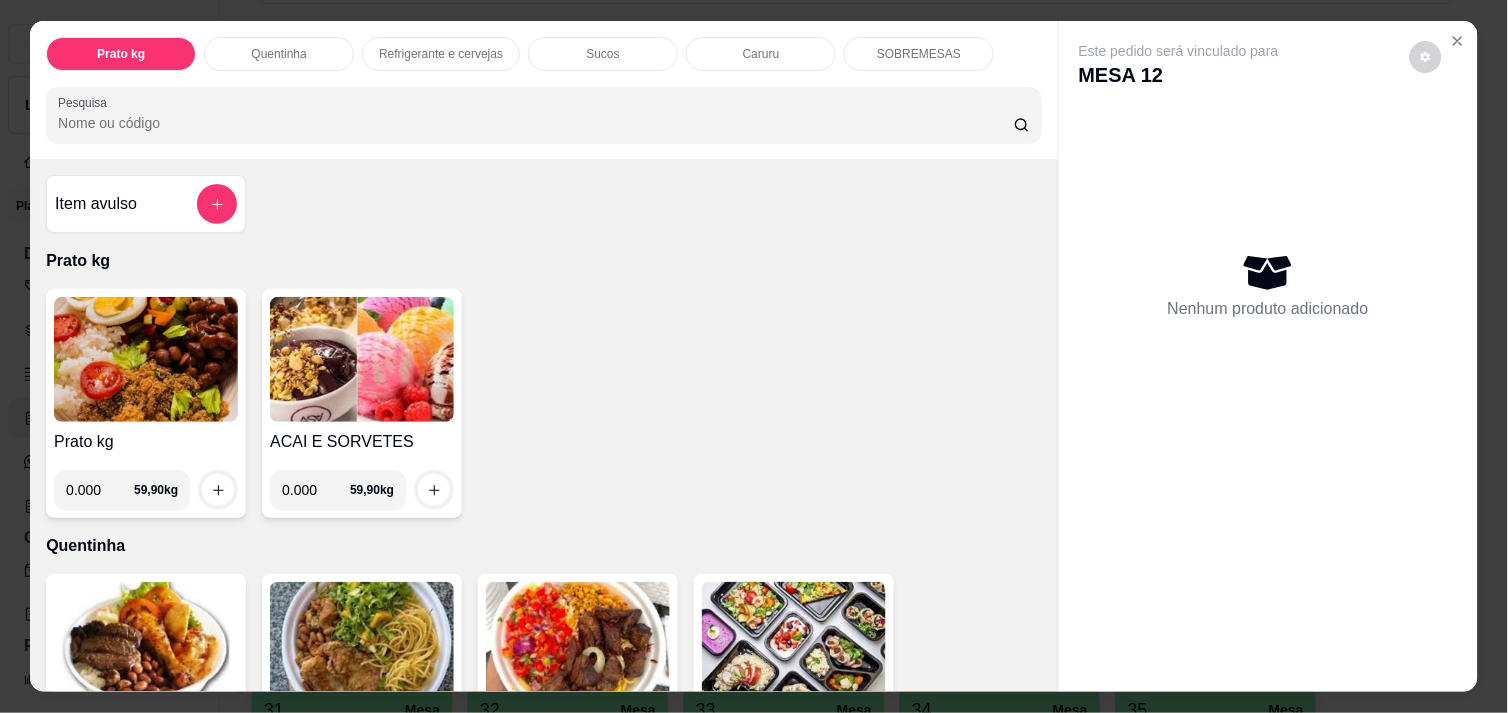 click on "0.000" at bounding box center (100, 490) 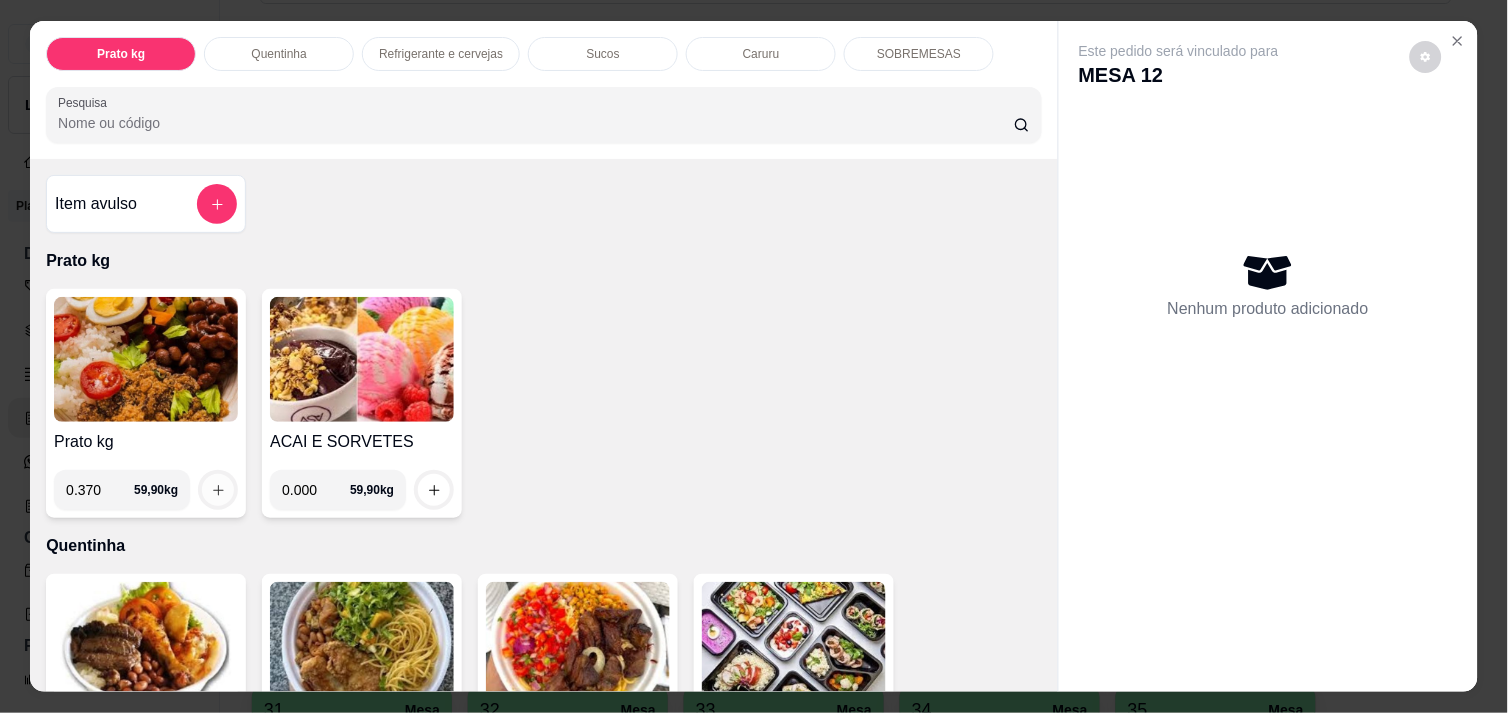 type on "0.370" 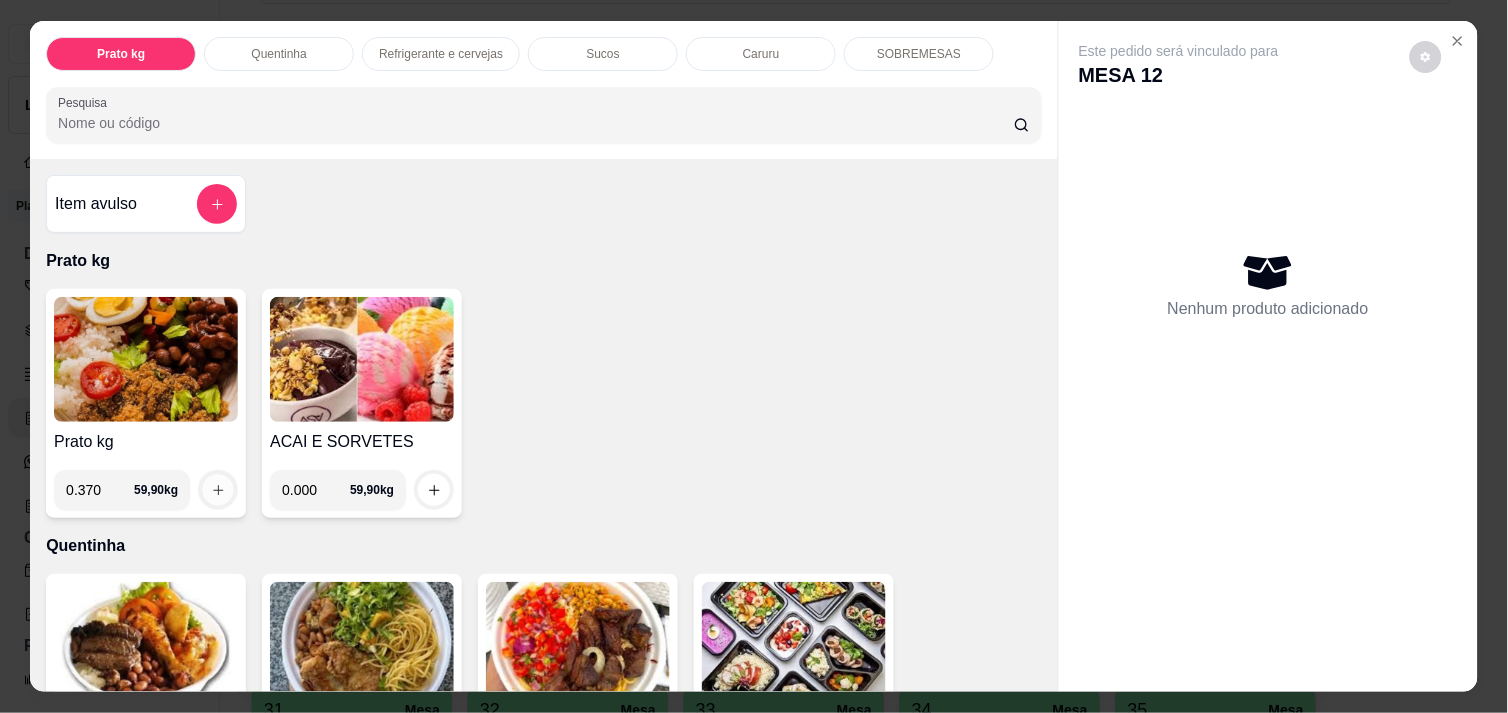click 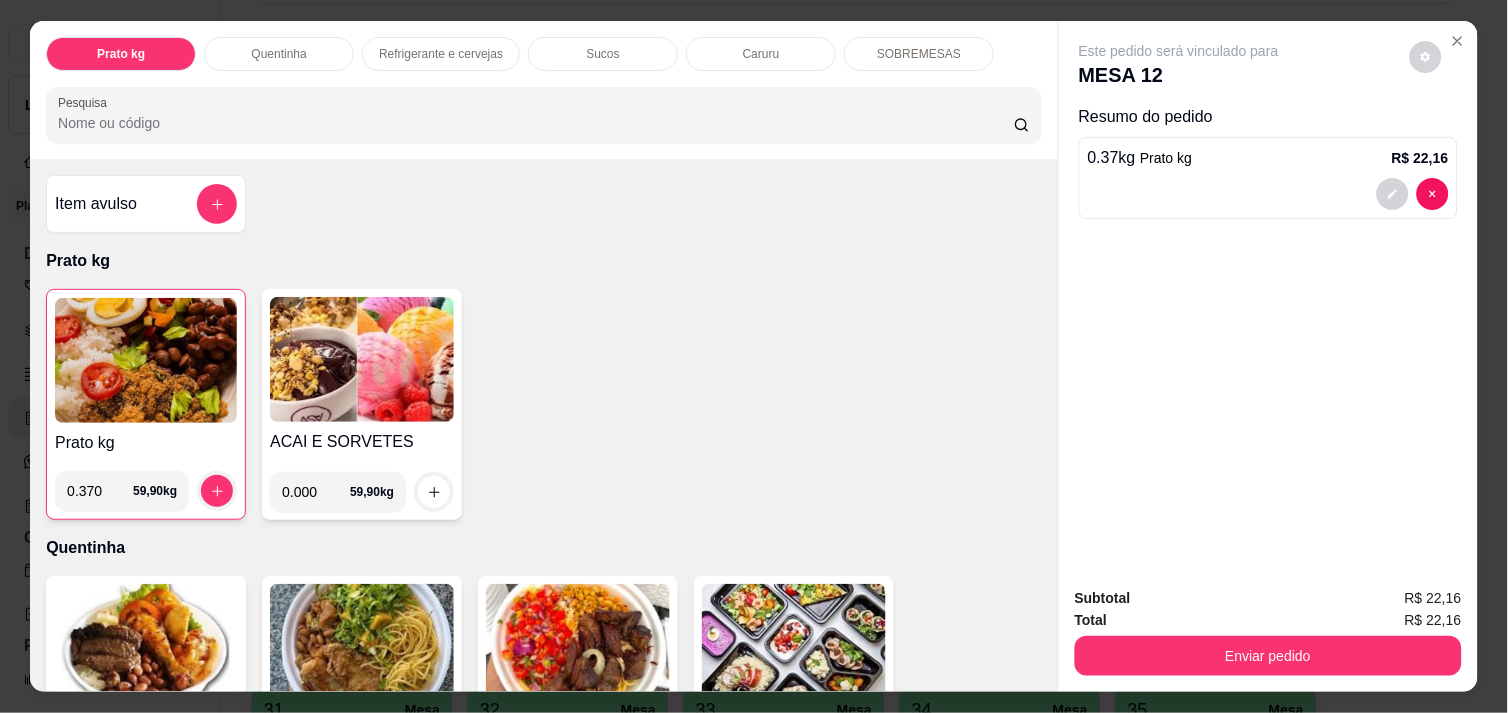 click on "Caruru" at bounding box center (761, 54) 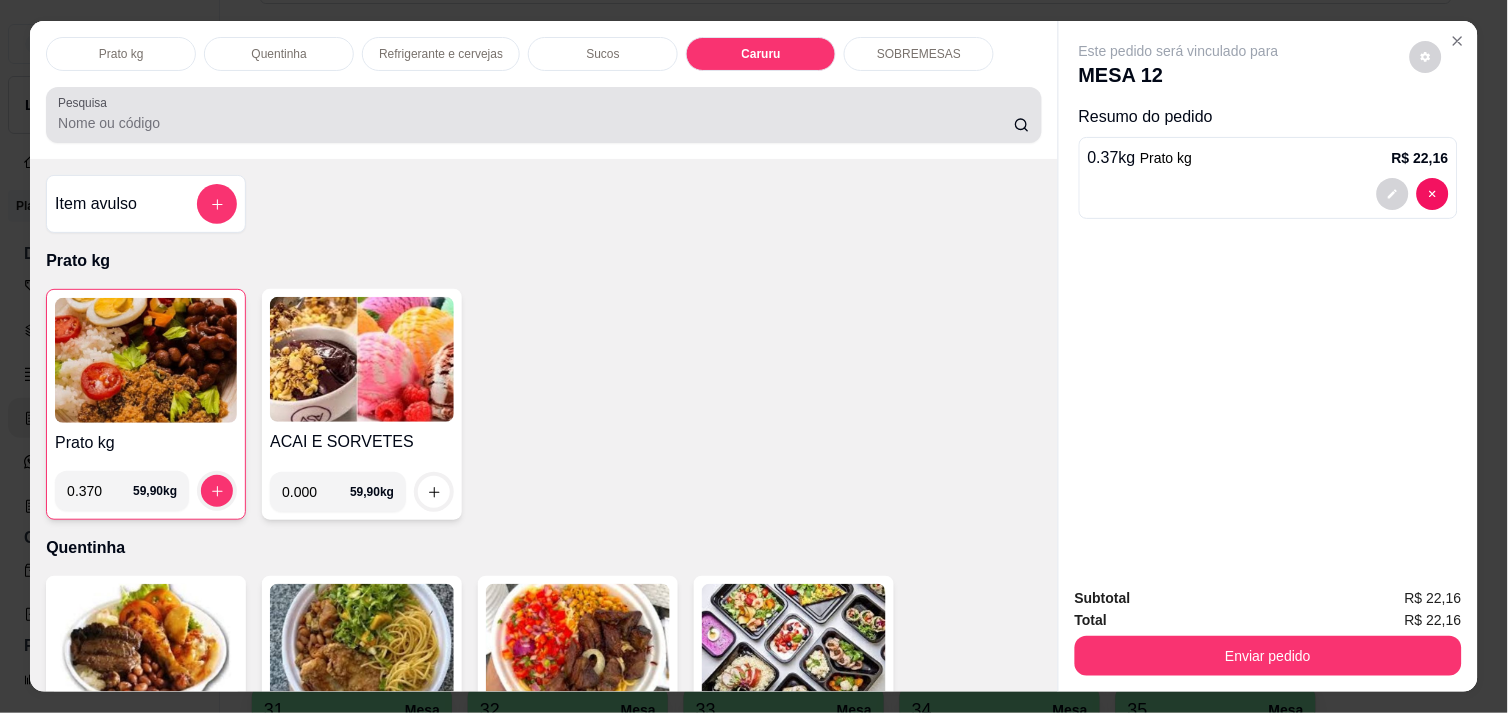 scroll, scrollTop: 2206, scrollLeft: 0, axis: vertical 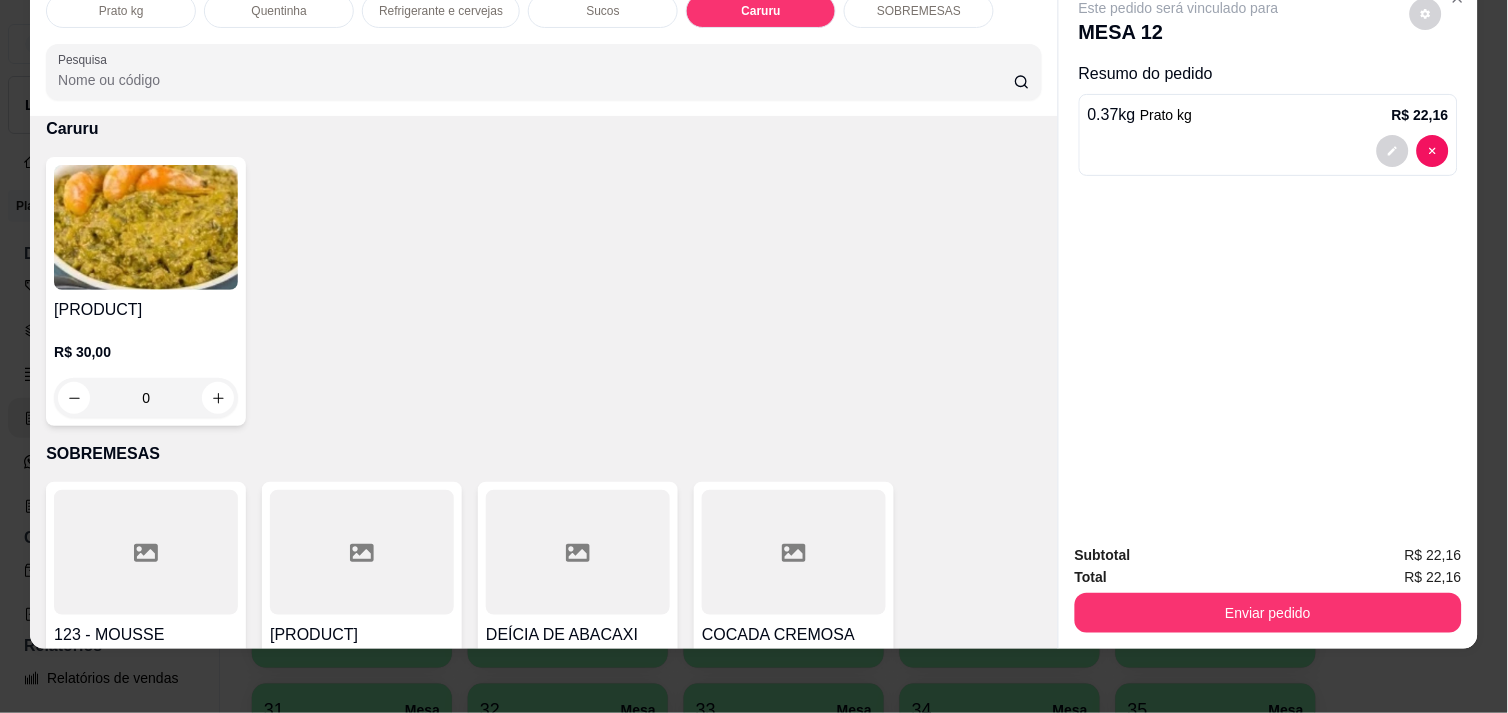 click at bounding box center (146, 552) 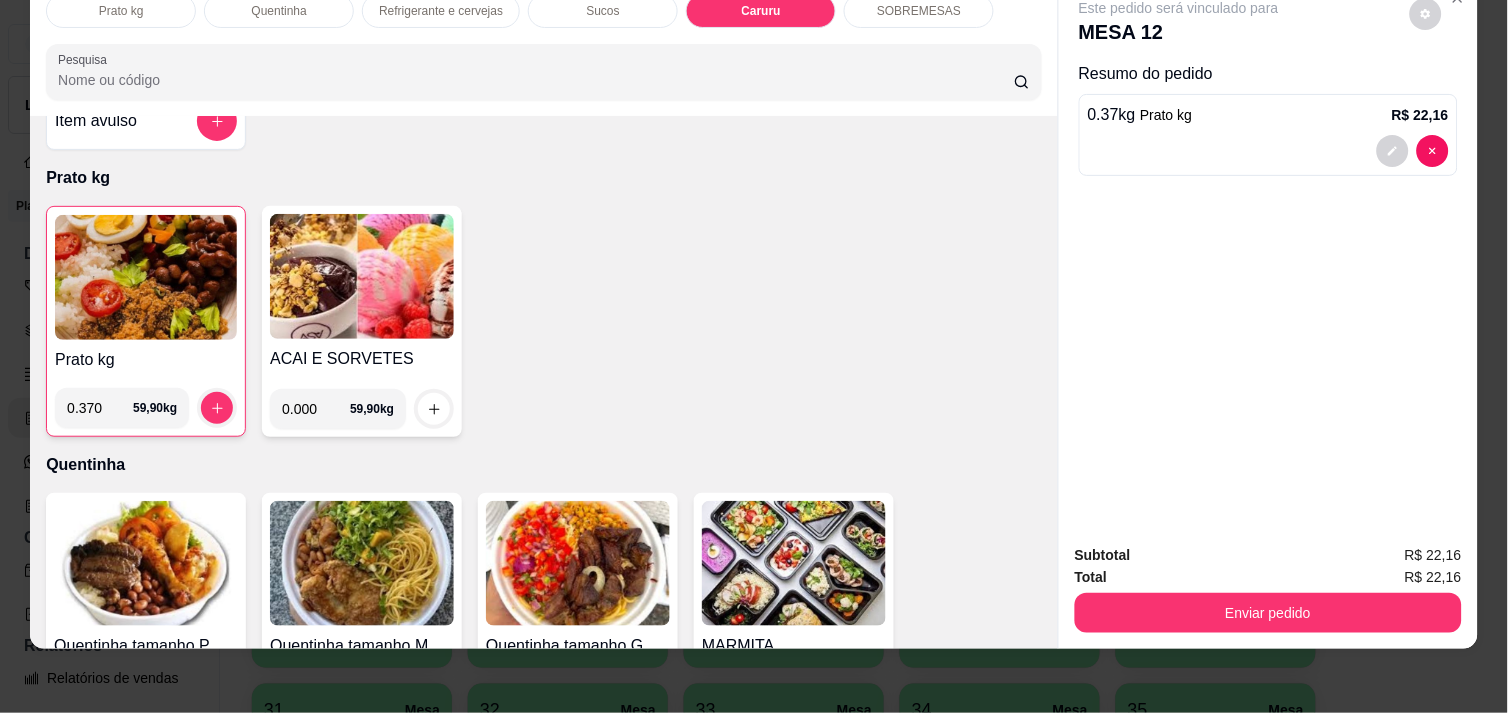 scroll, scrollTop: 46, scrollLeft: 0, axis: vertical 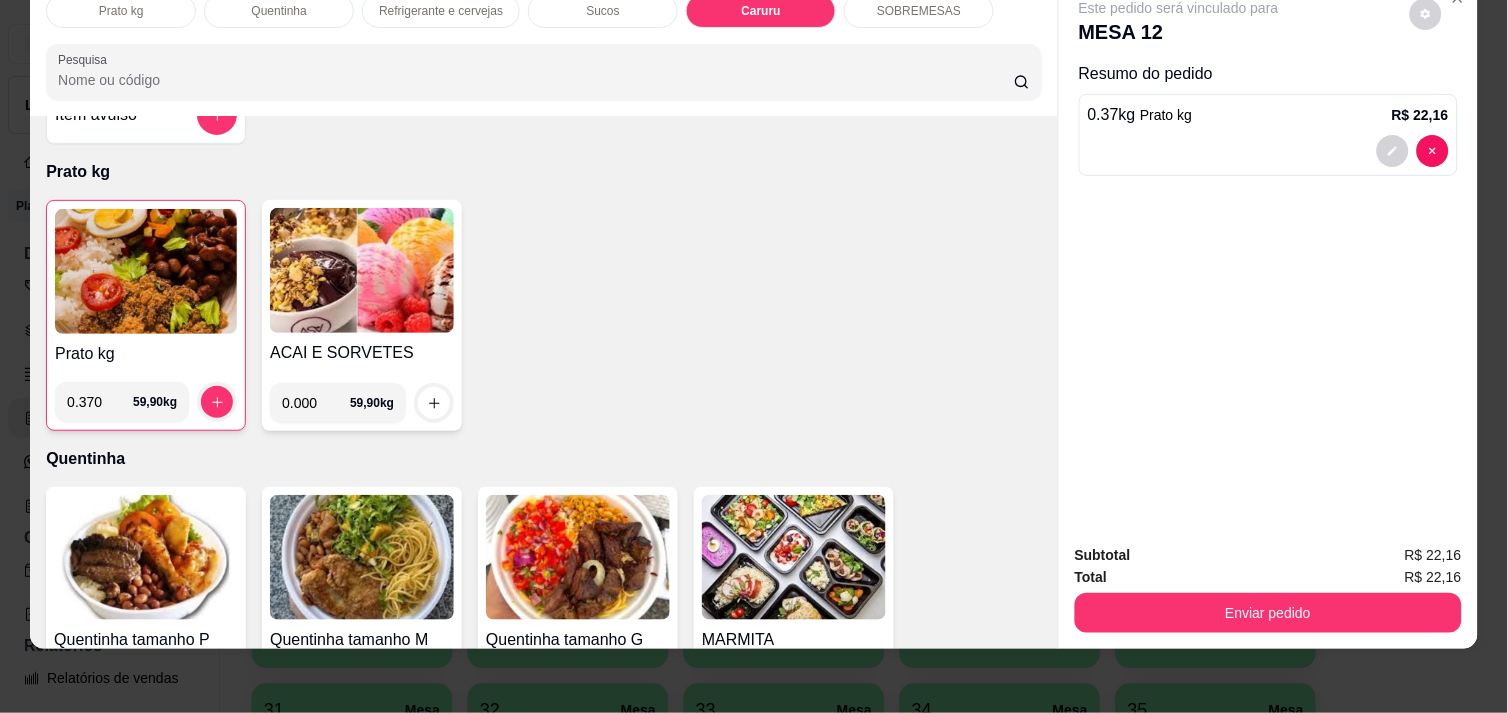 click on "0.000" at bounding box center (316, 403) 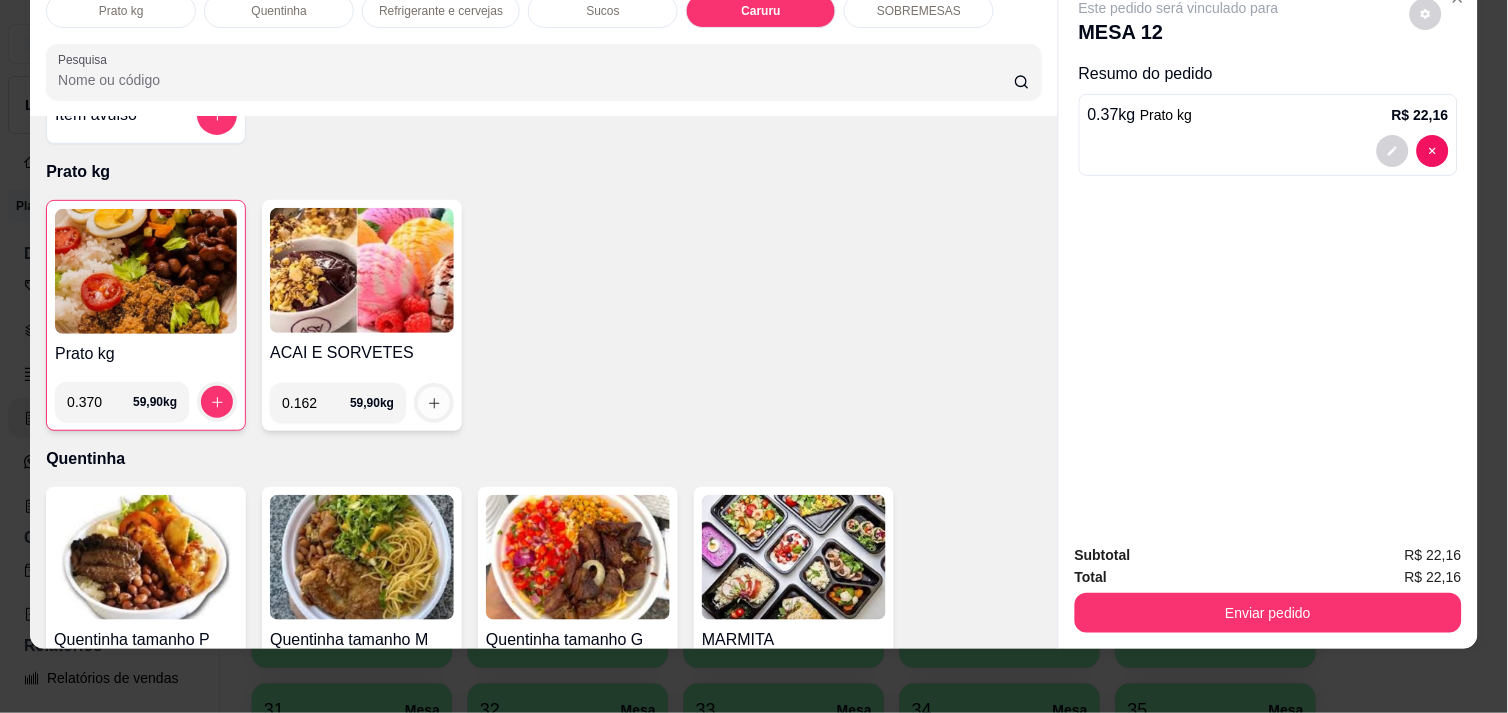 type on "0.162" 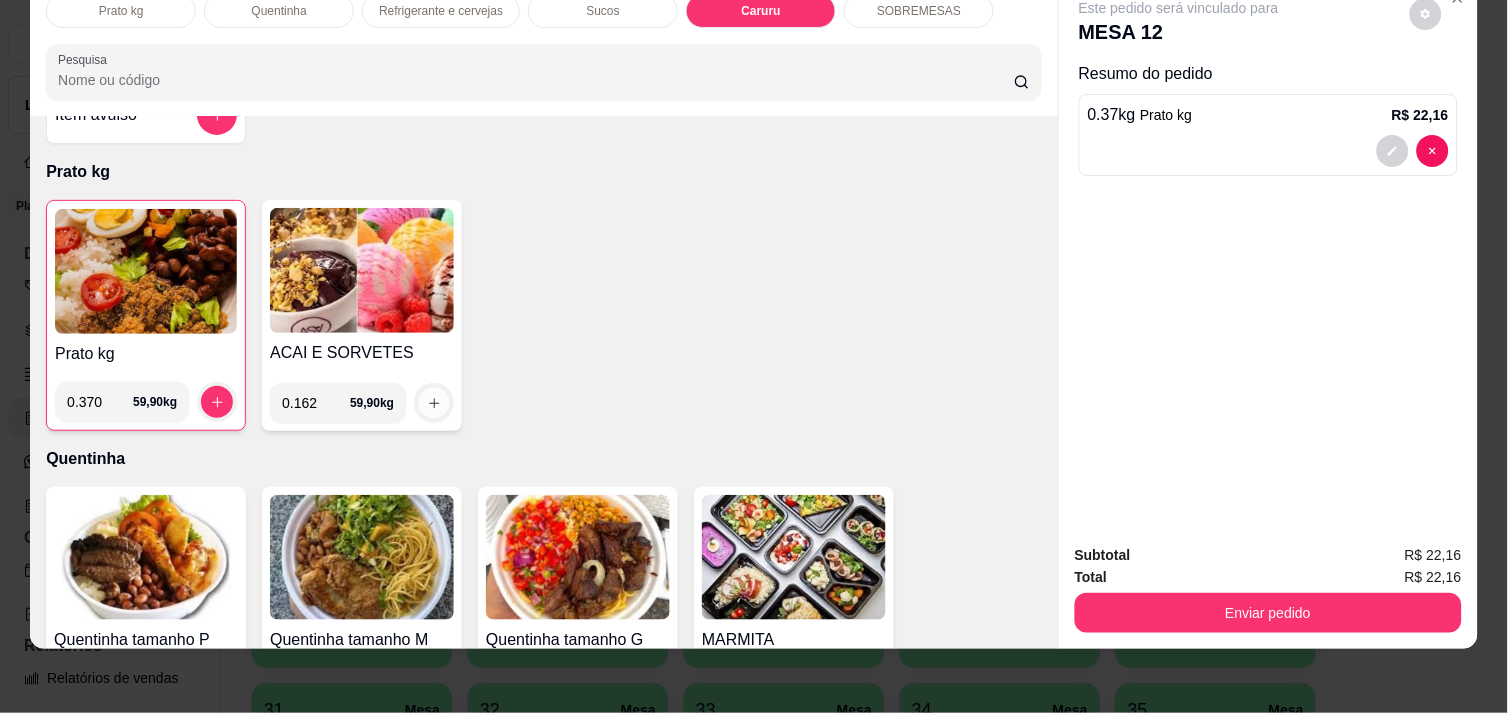click 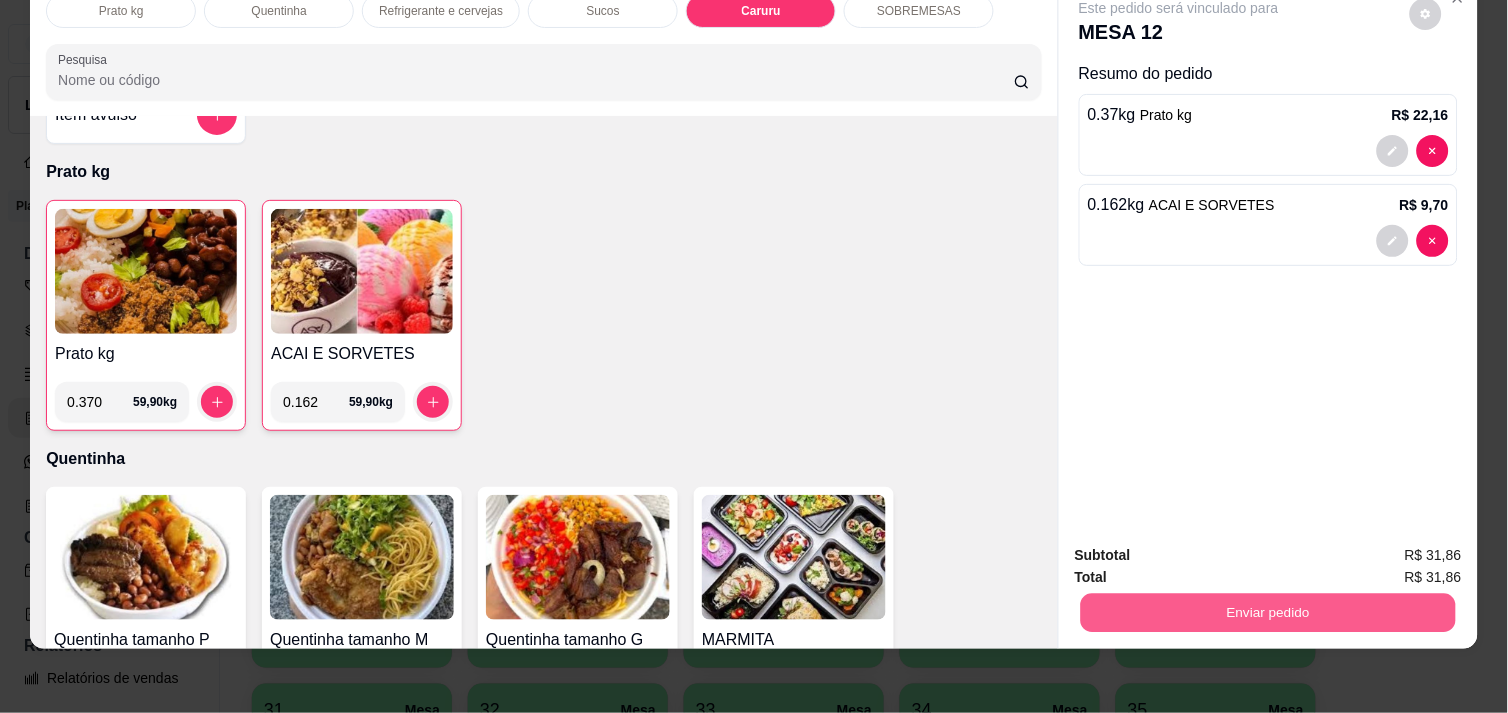 click on "Enviar pedido" at bounding box center (1268, 612) 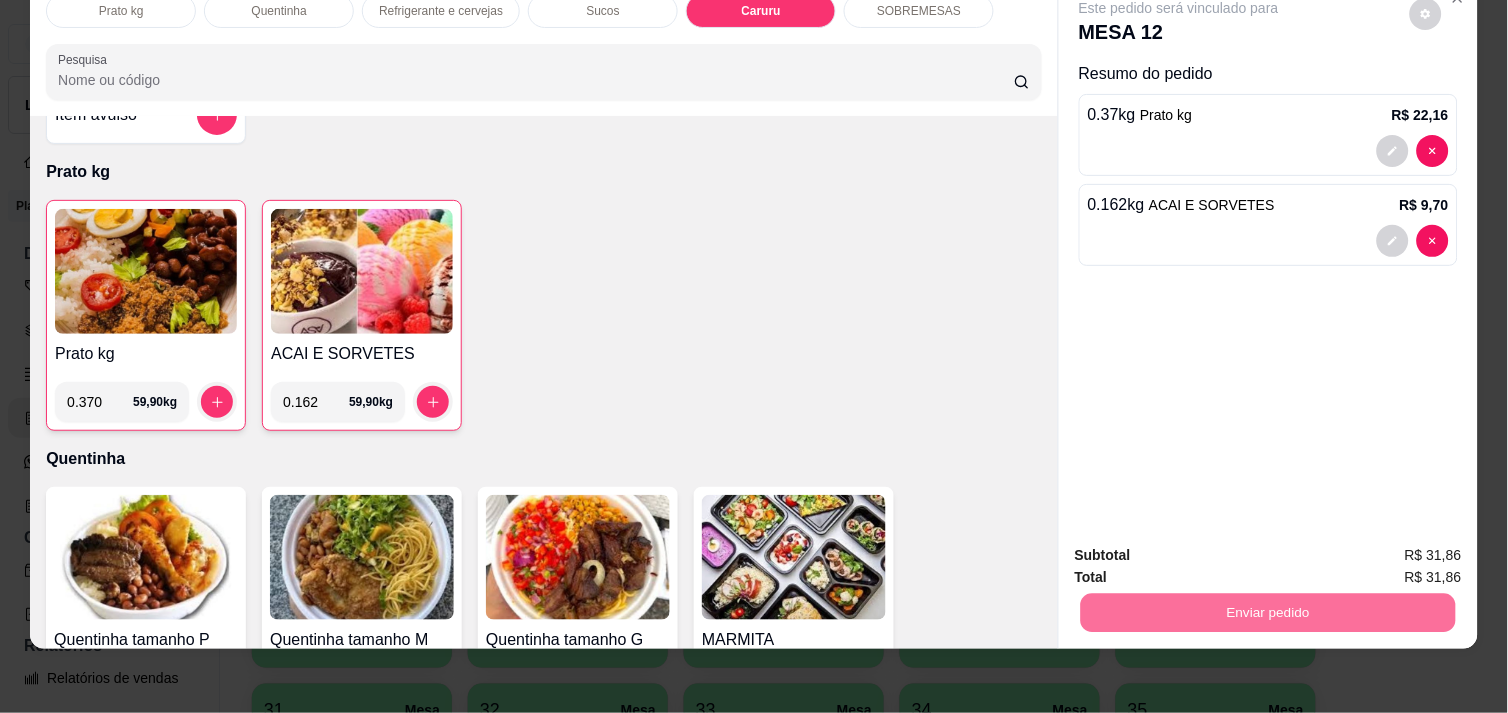 click on "Não registrar e enviar pedido" at bounding box center [1202, 547] 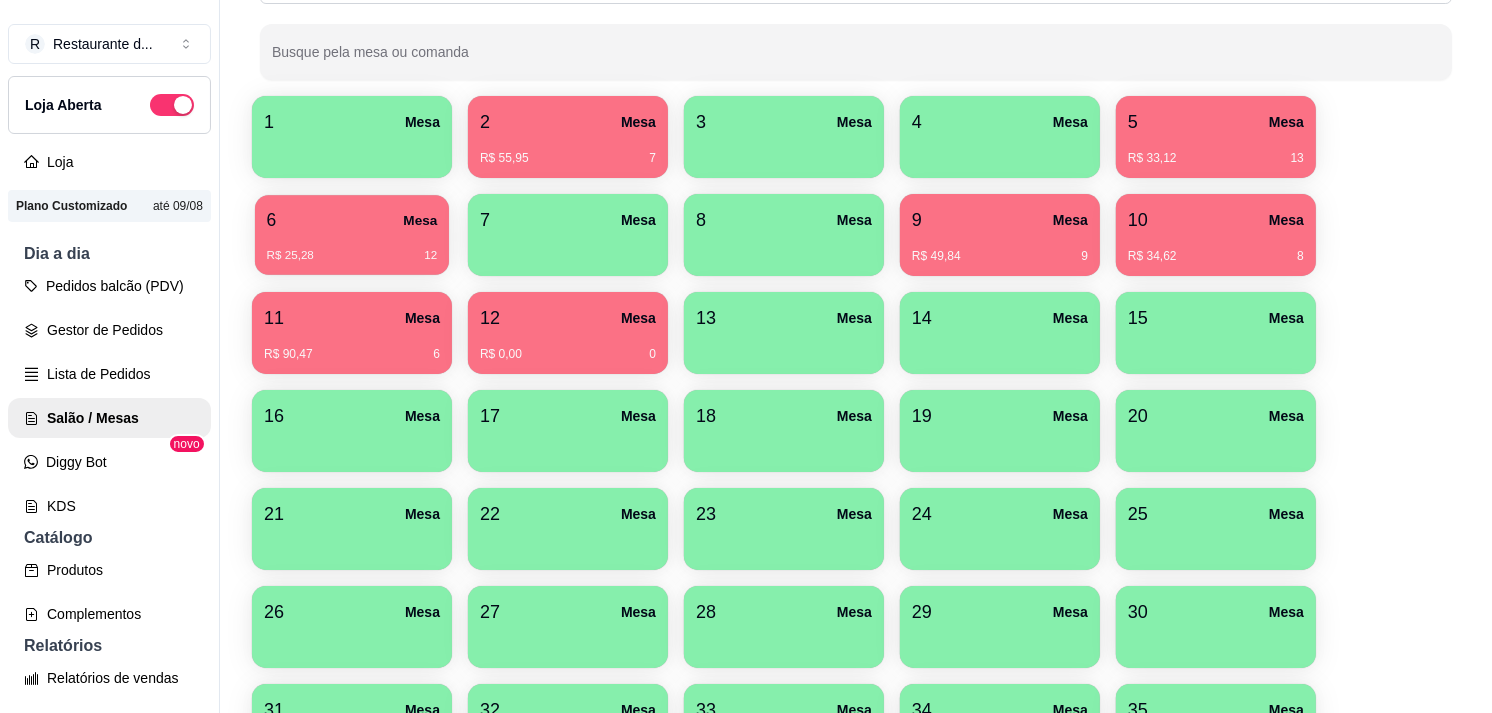 click on "6 Mesa" at bounding box center (352, 220) 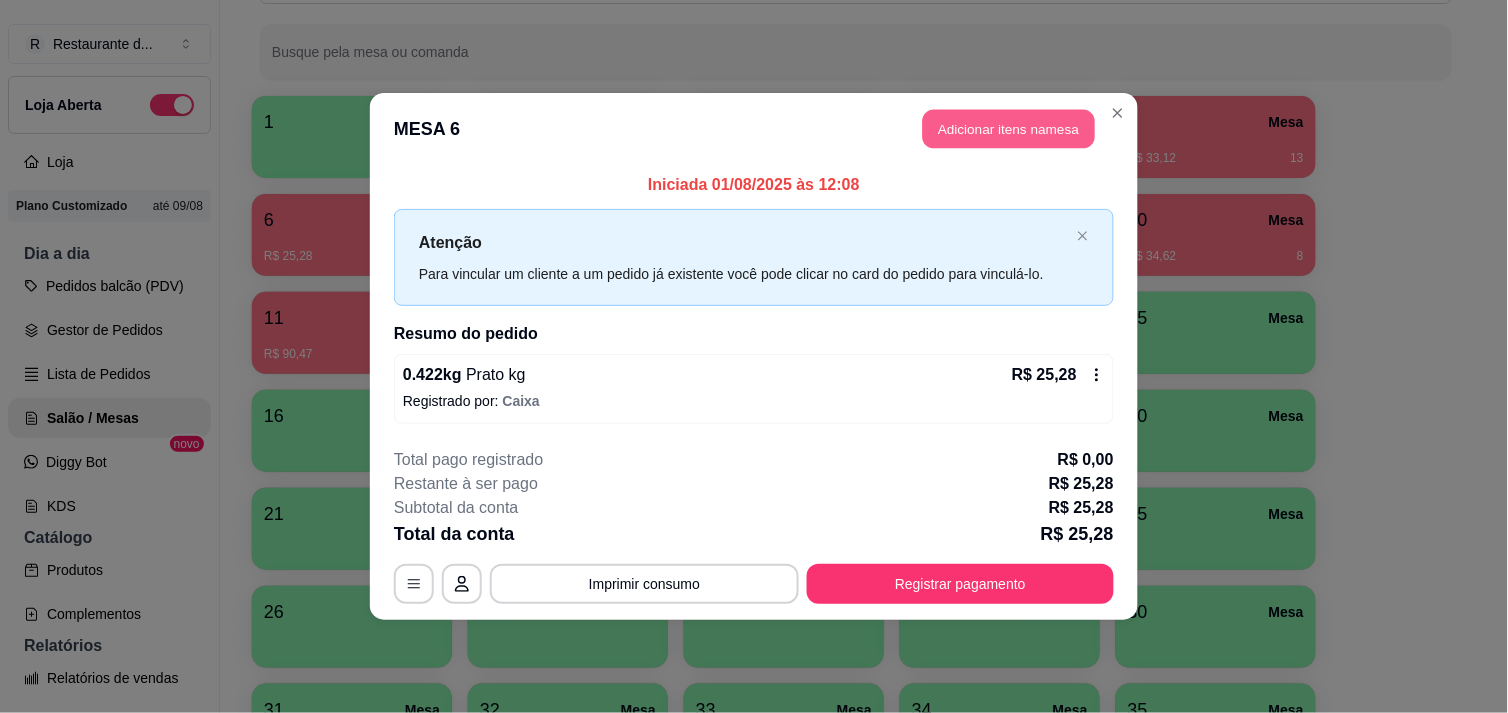 click on "Adicionar itens na  mesa" at bounding box center [1009, 129] 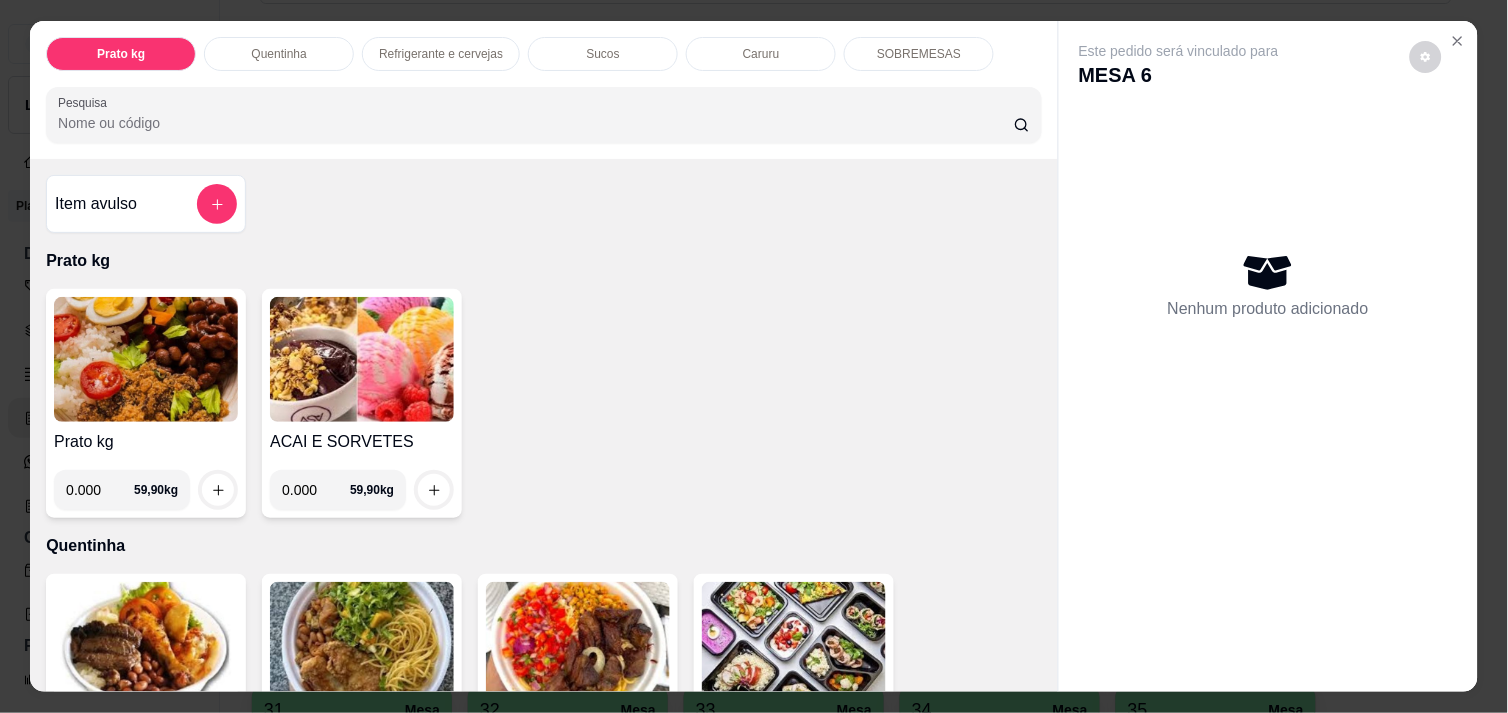 click on "SOBREMESAS" at bounding box center [919, 54] 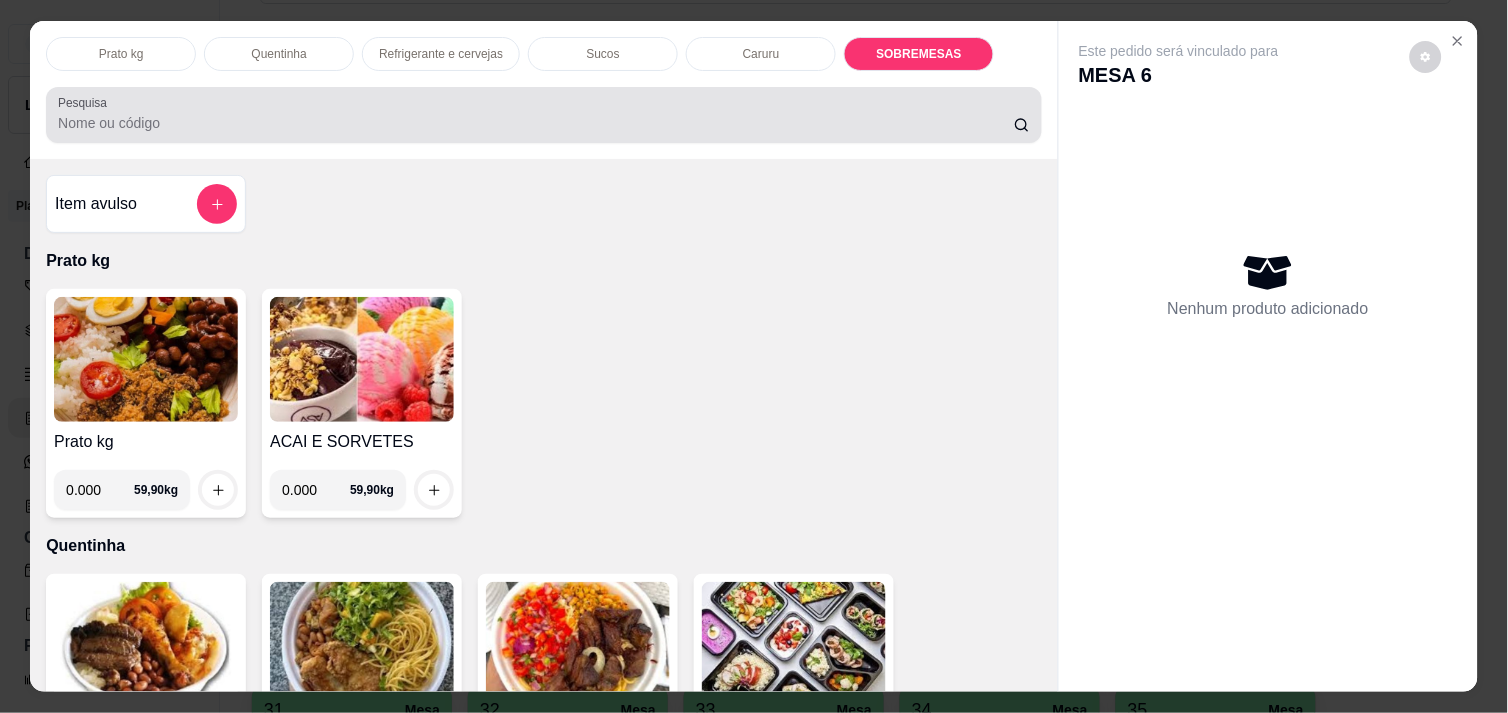 scroll, scrollTop: 2322, scrollLeft: 0, axis: vertical 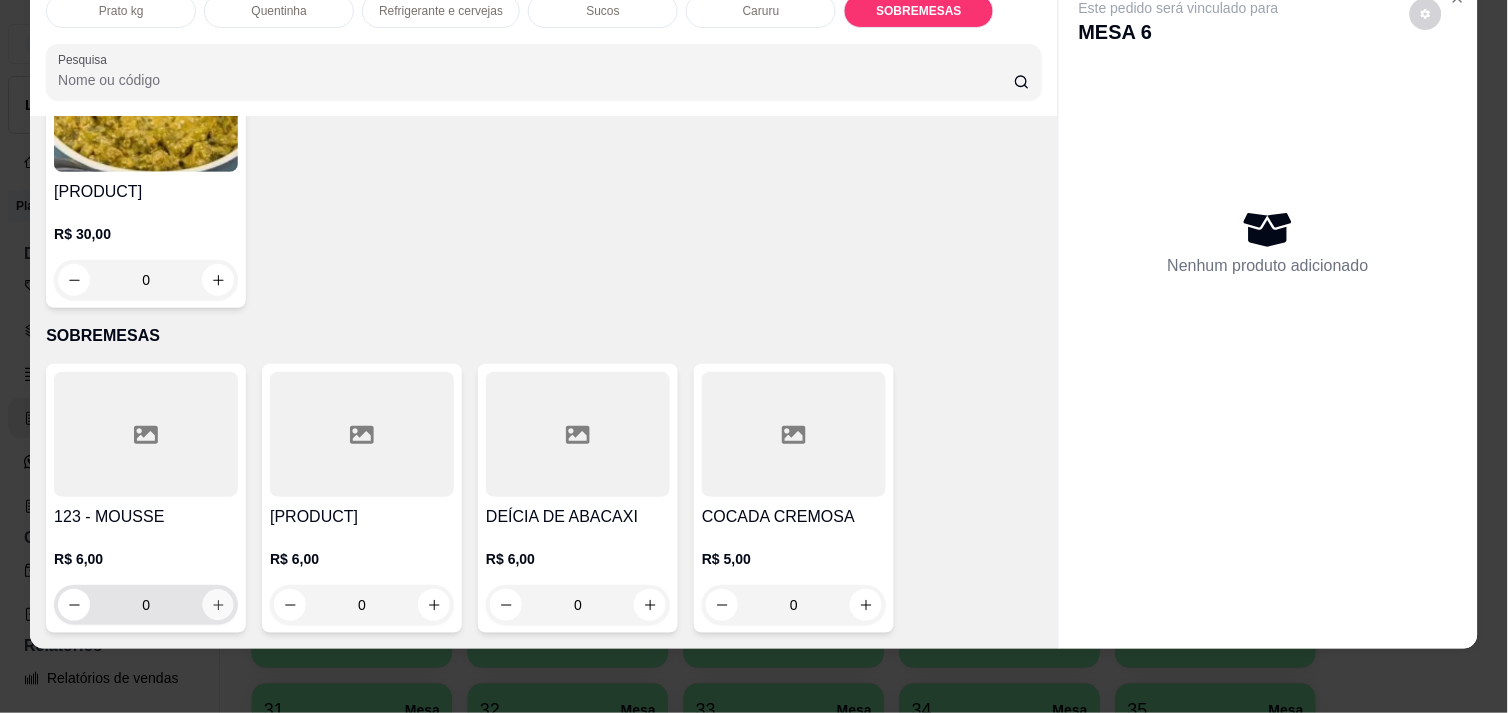 click at bounding box center [218, 605] 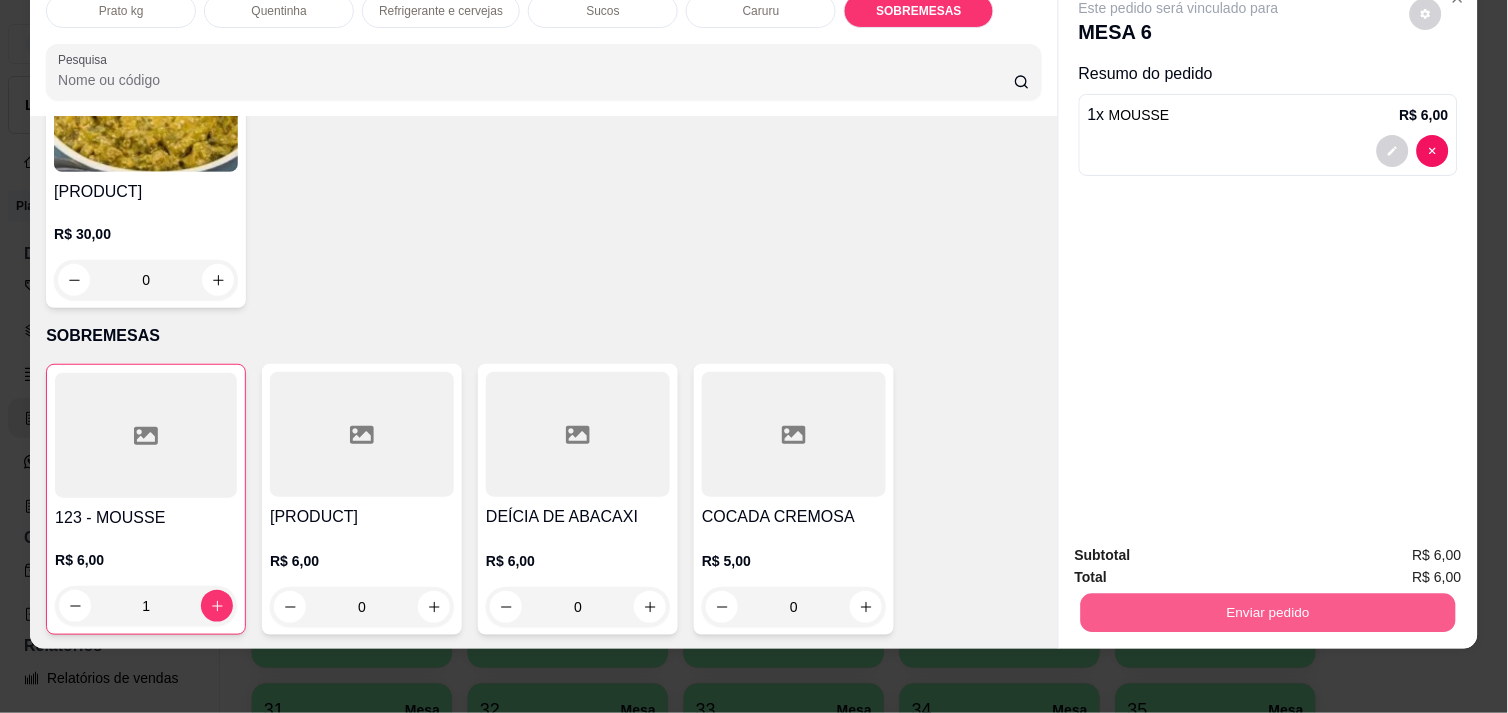 click on "Enviar pedido" at bounding box center (1268, 612) 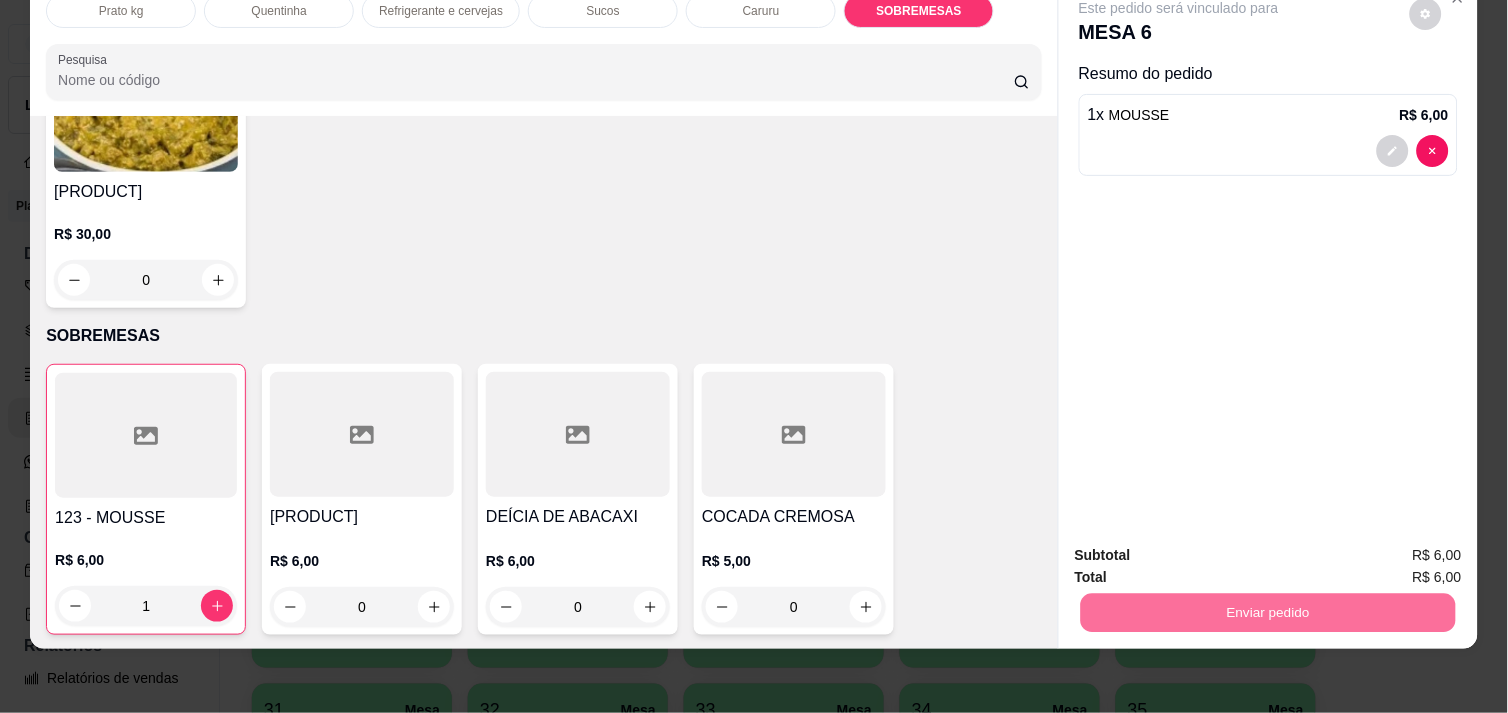 click on "Não registrar e enviar pedido" at bounding box center (1202, 547) 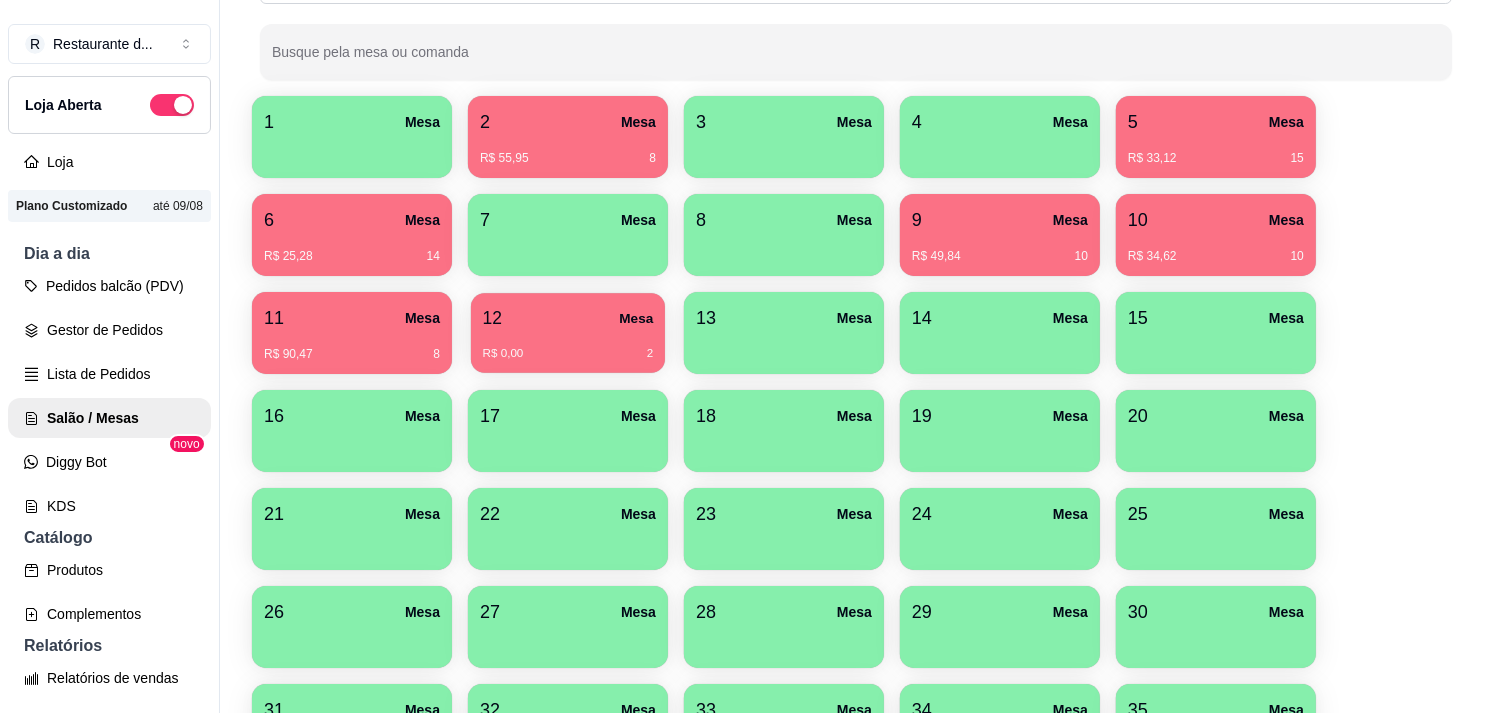 click on "R$ 0,00 2" at bounding box center (568, 346) 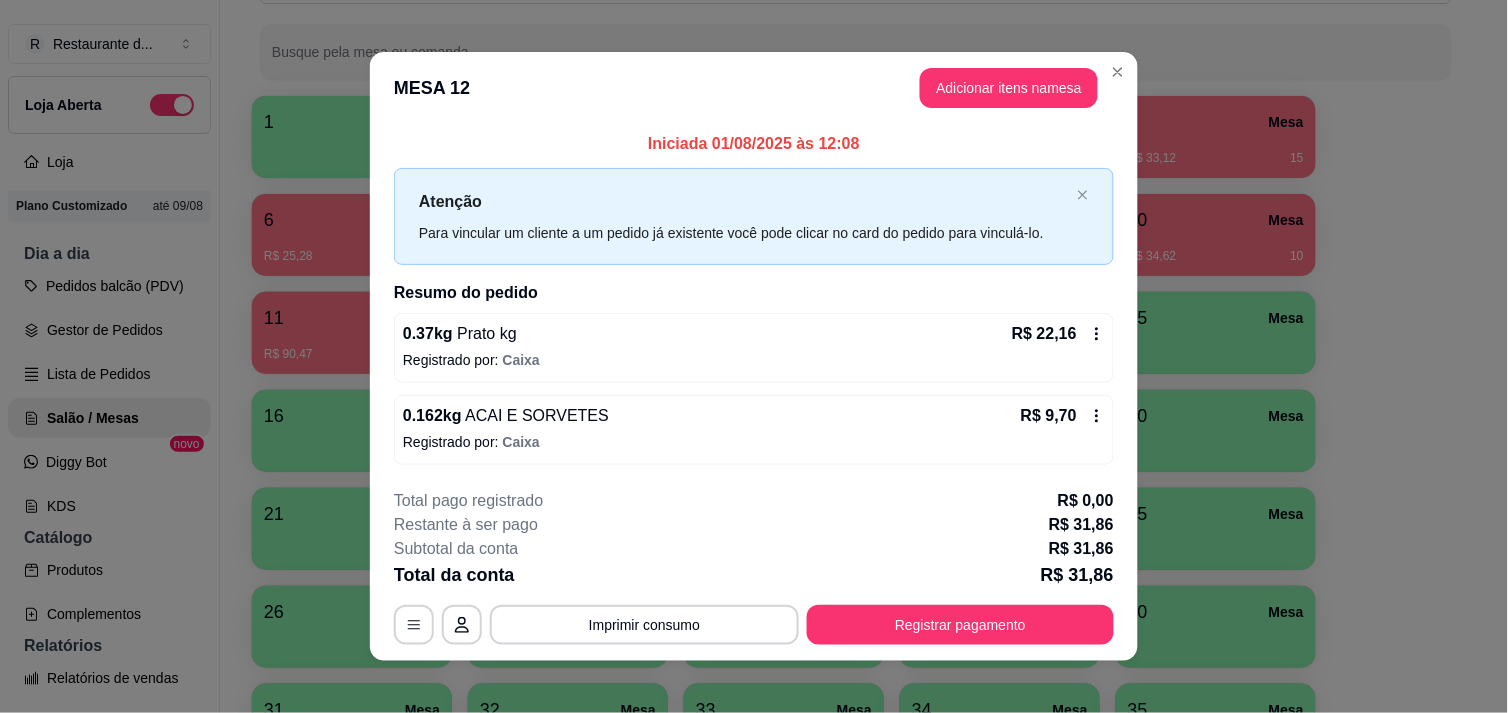 click on "**********" at bounding box center [754, 567] 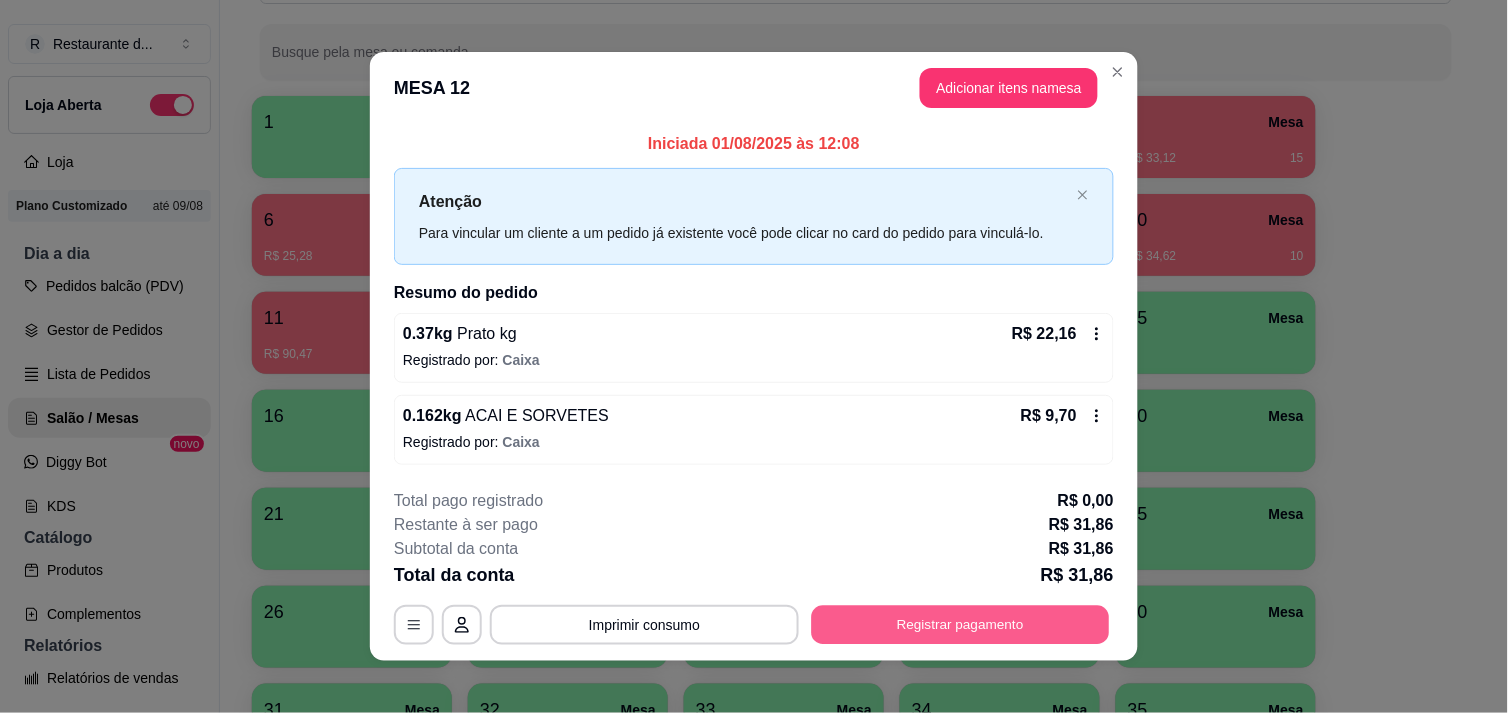 click on "Registrar pagamento" at bounding box center (961, 625) 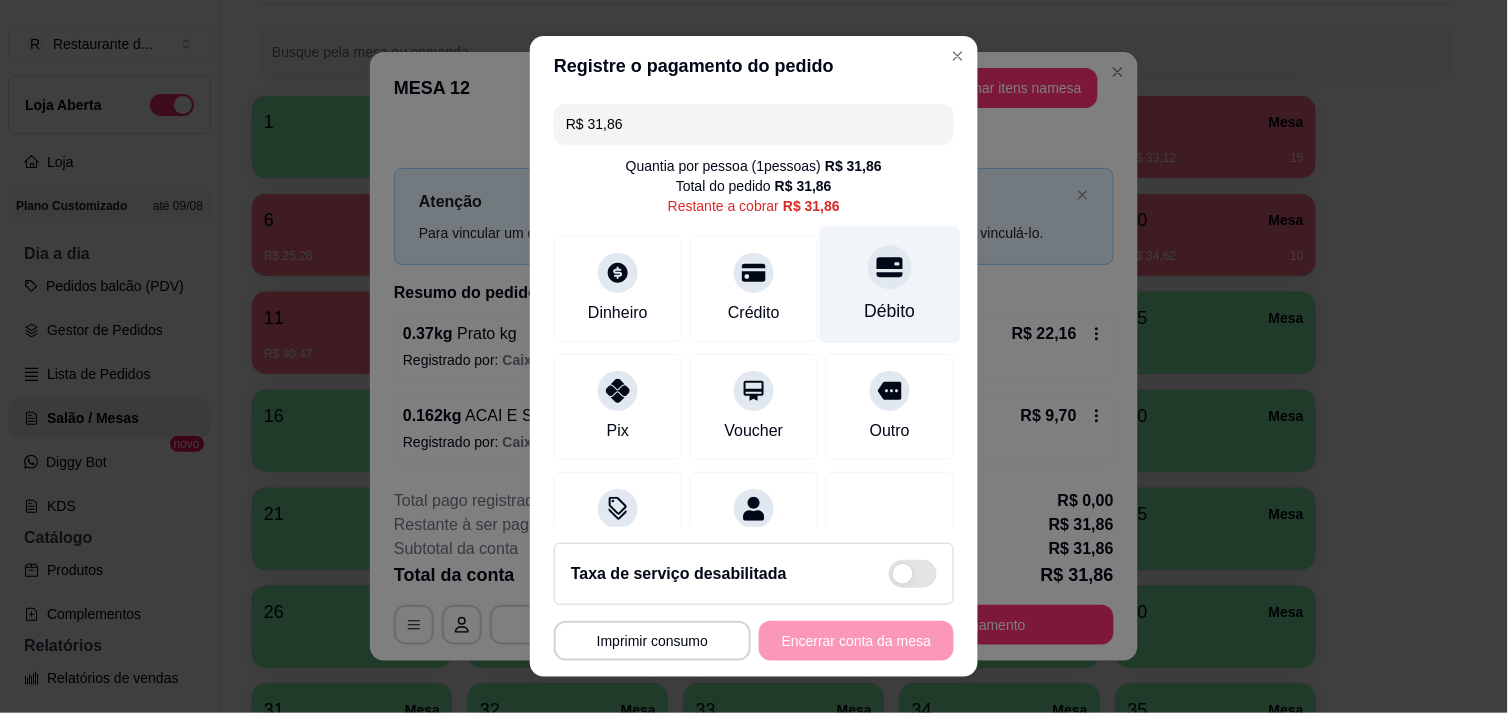 click 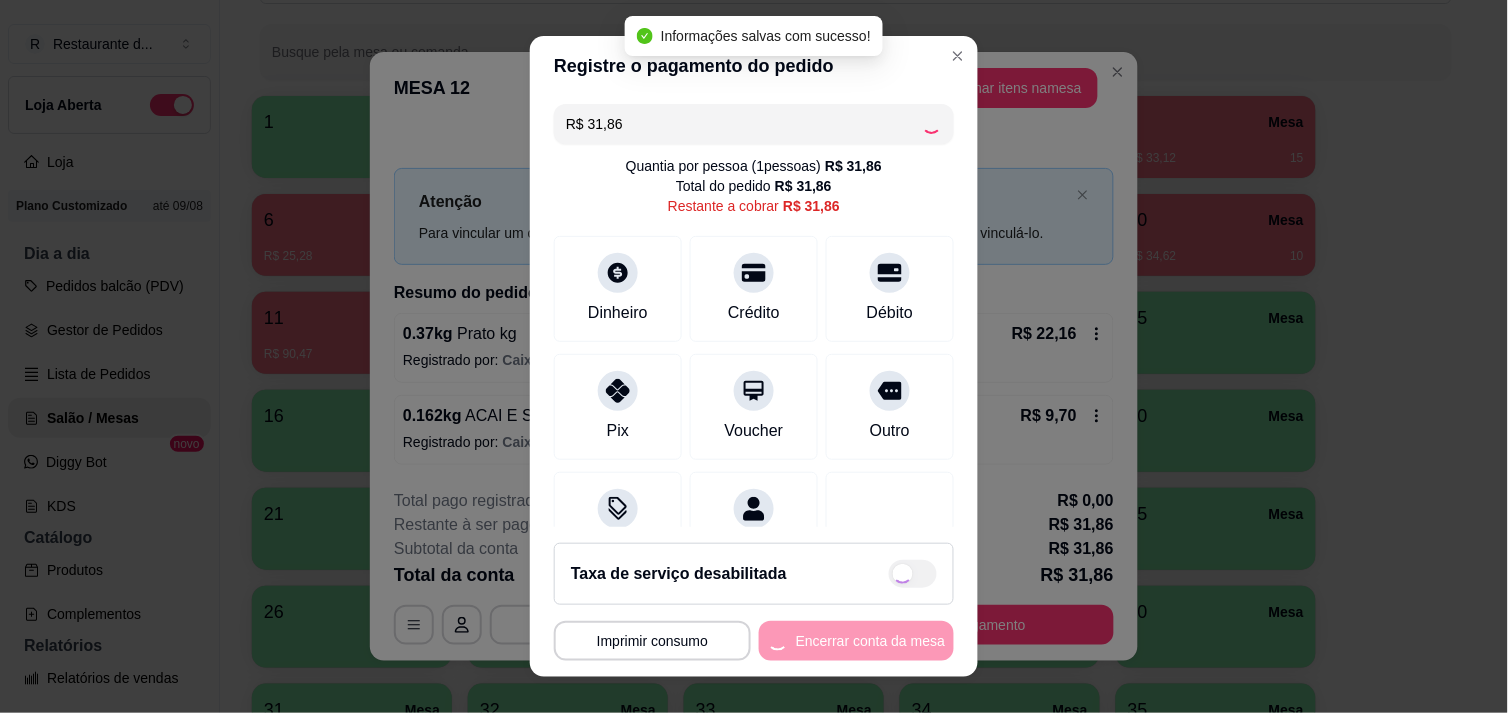 type on "R$ 0,00" 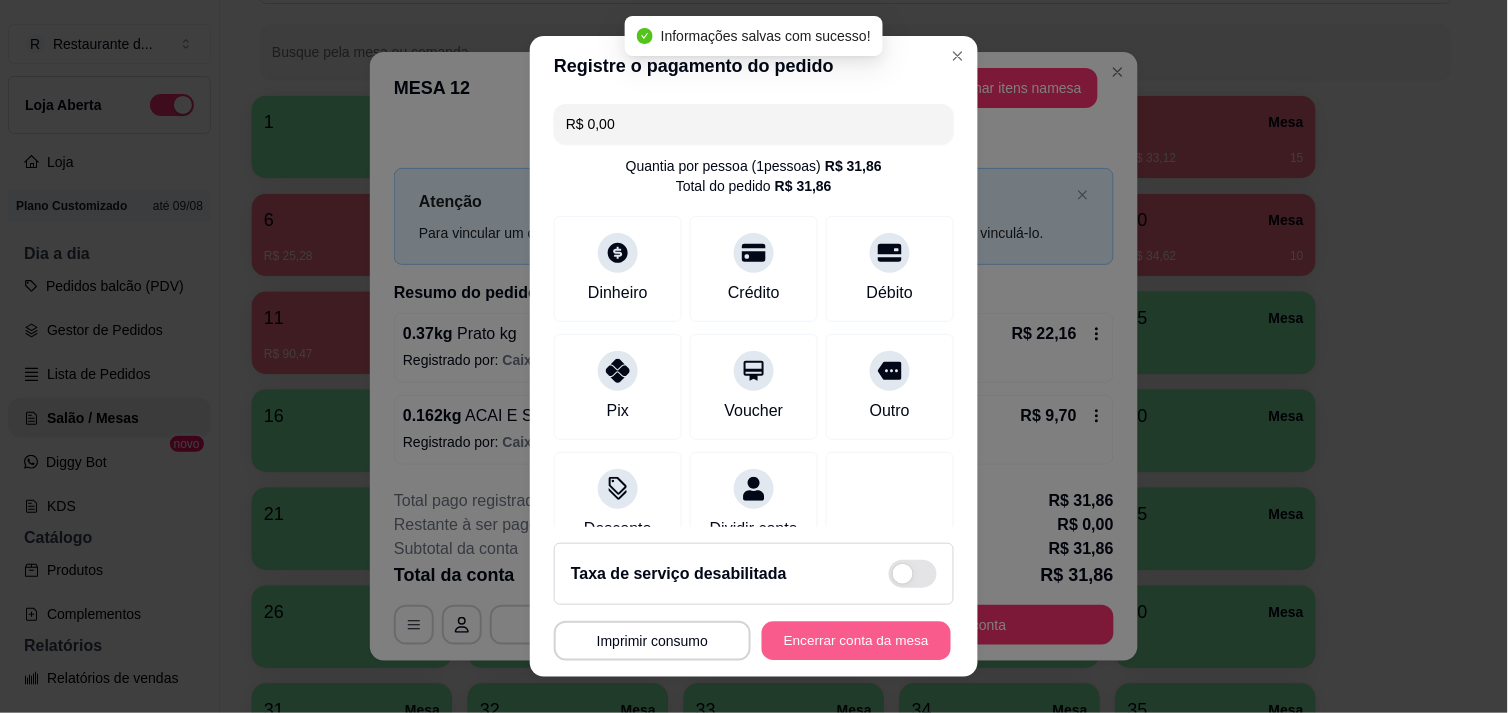 click on "Encerrar conta da mesa" at bounding box center (856, 641) 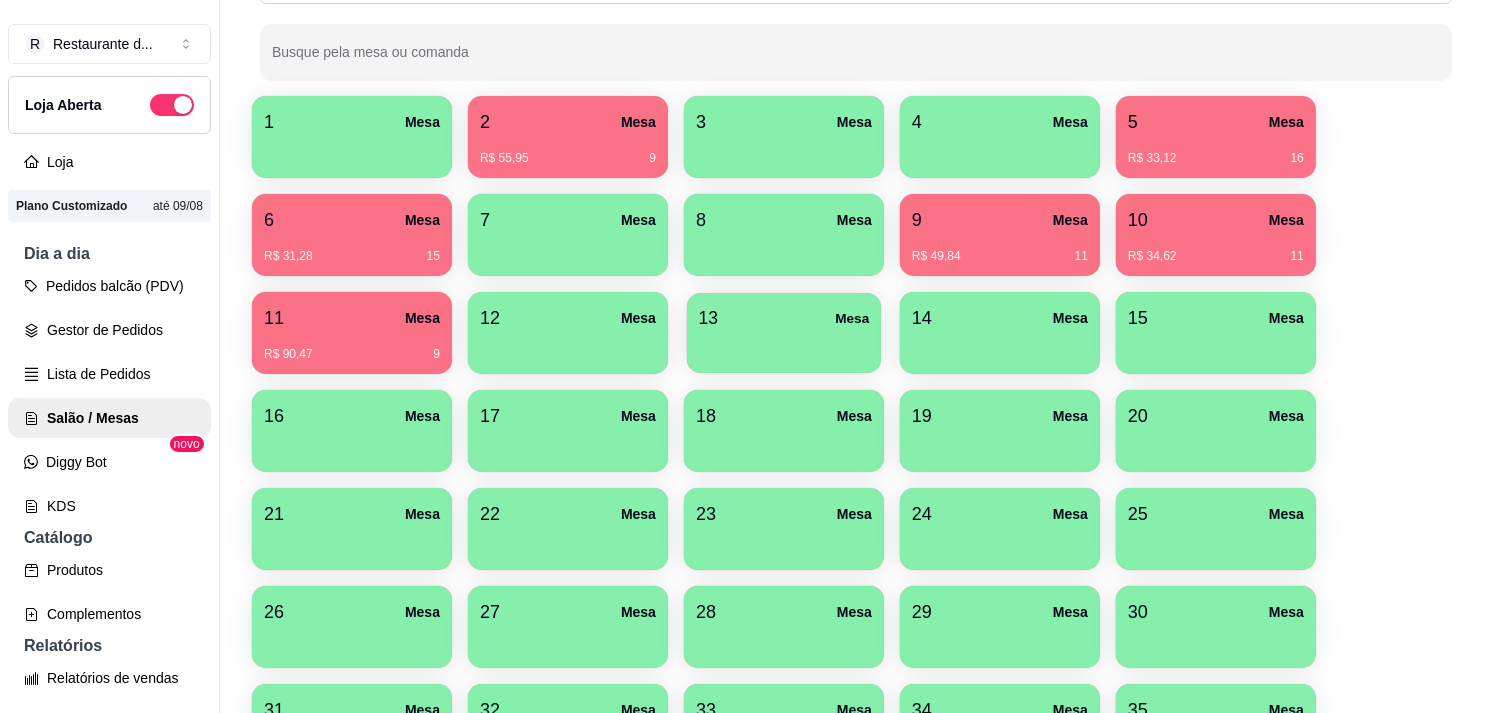 click on "13 Mesa" at bounding box center (784, 333) 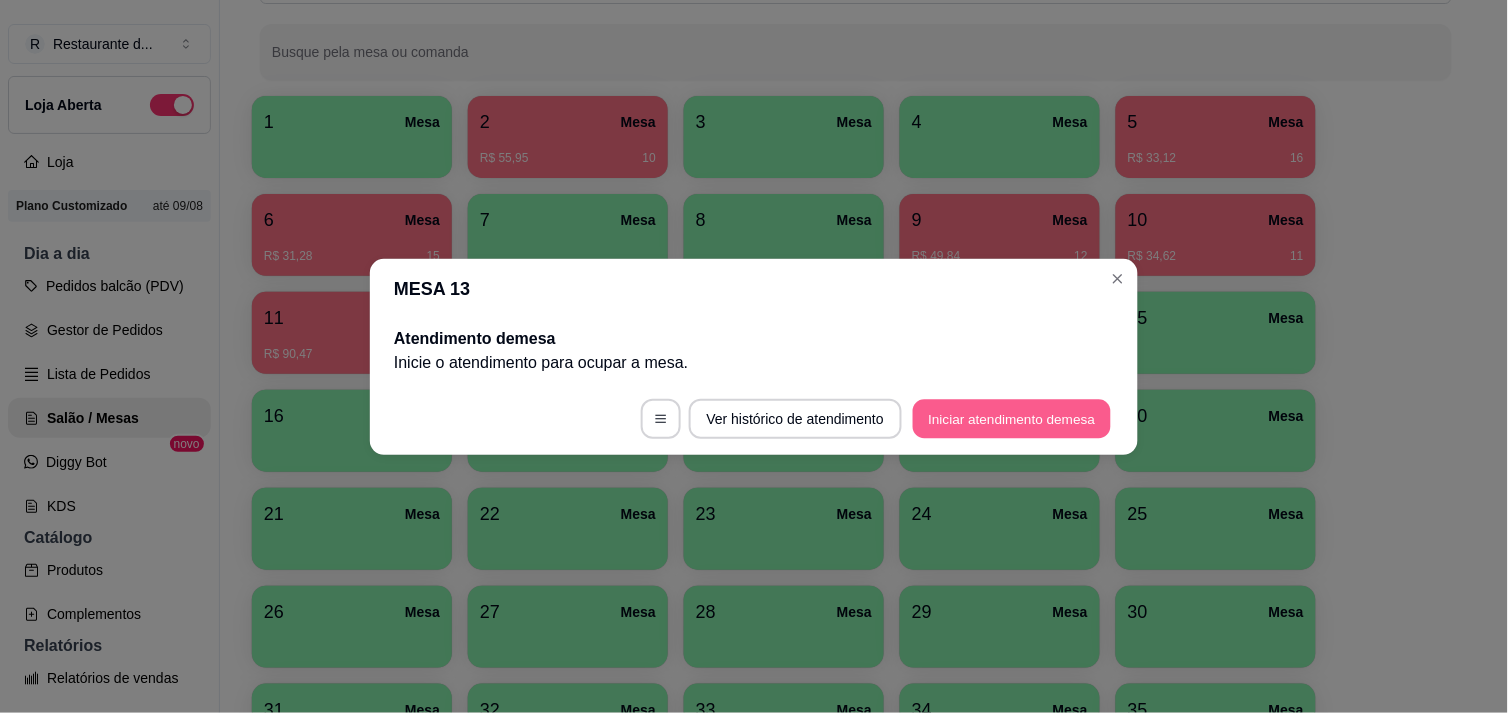click on "Iniciar atendimento de  mesa" at bounding box center (1012, 418) 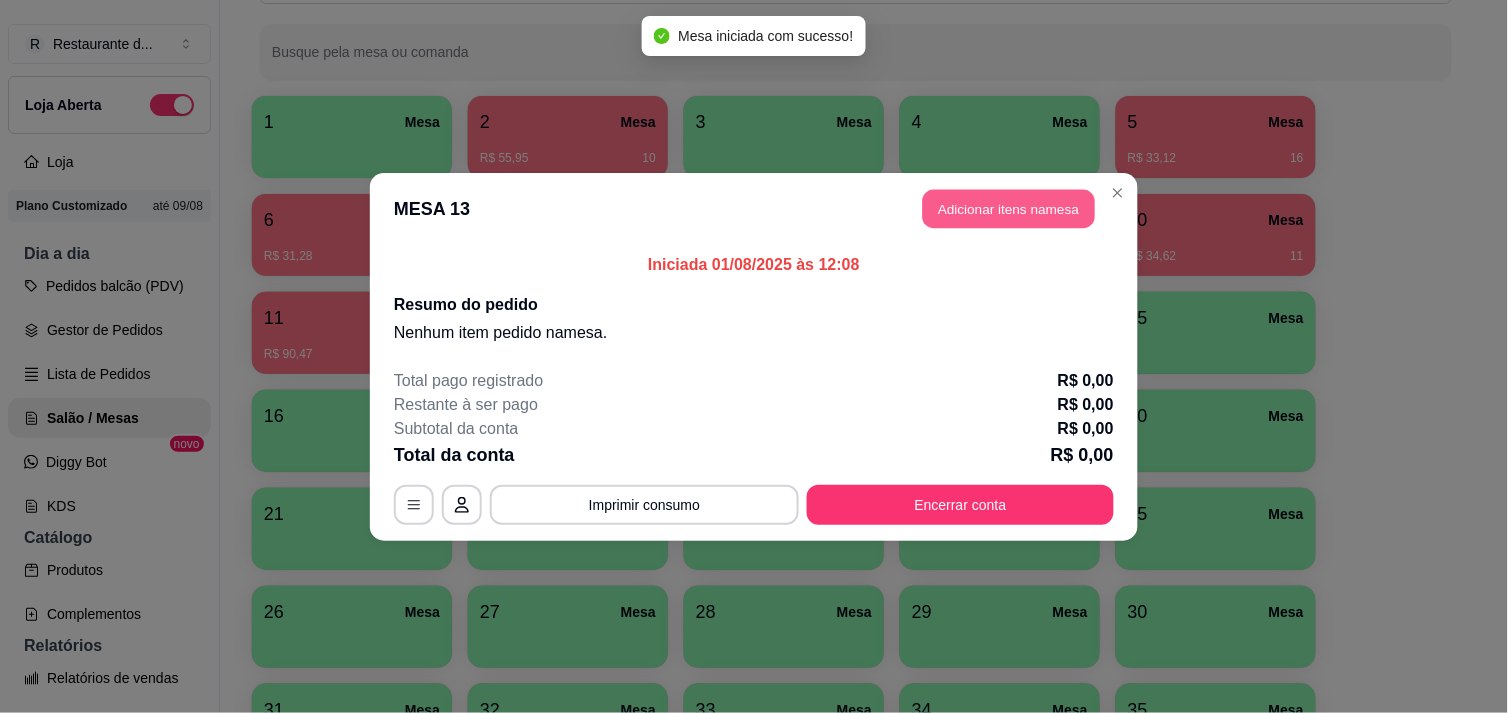 click on "Adicionar itens na  mesa" at bounding box center (1009, 208) 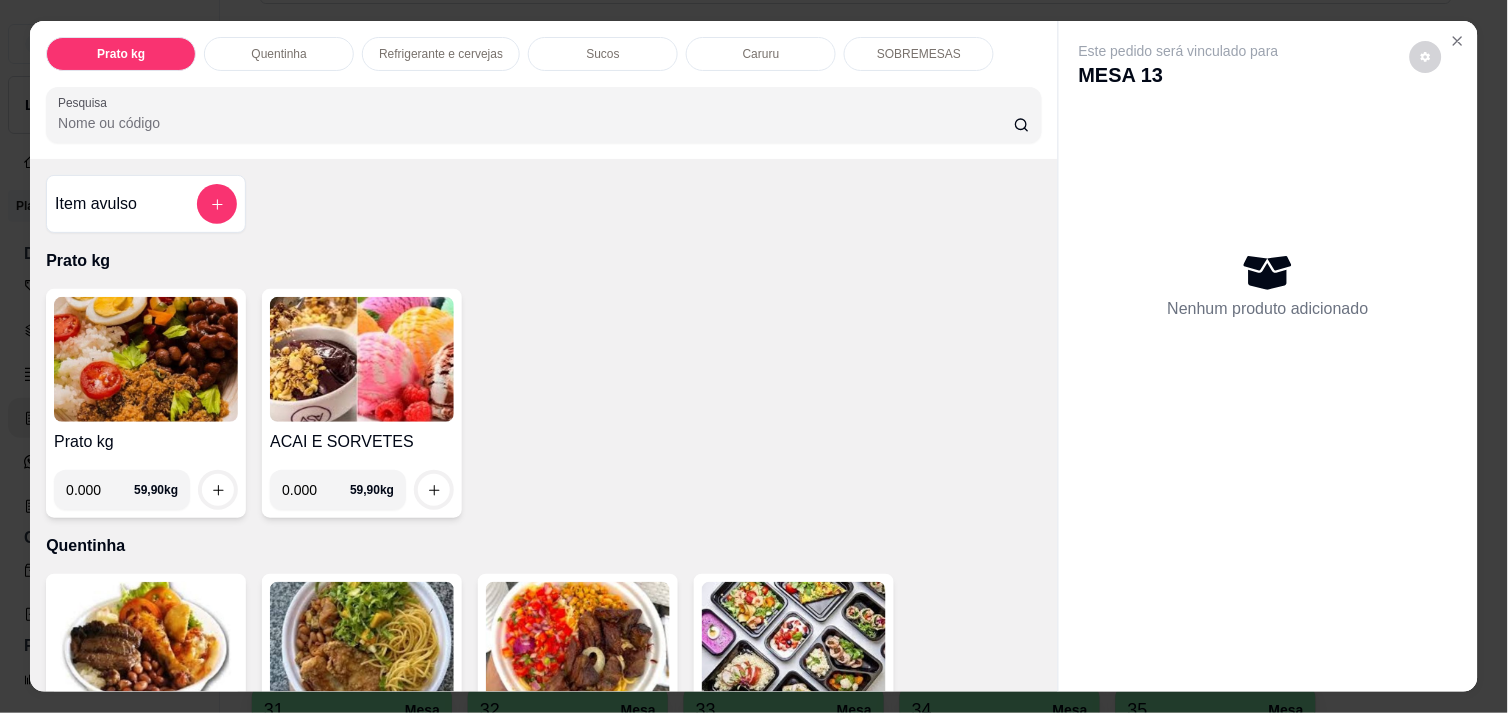 click on "0.000" at bounding box center [100, 490] 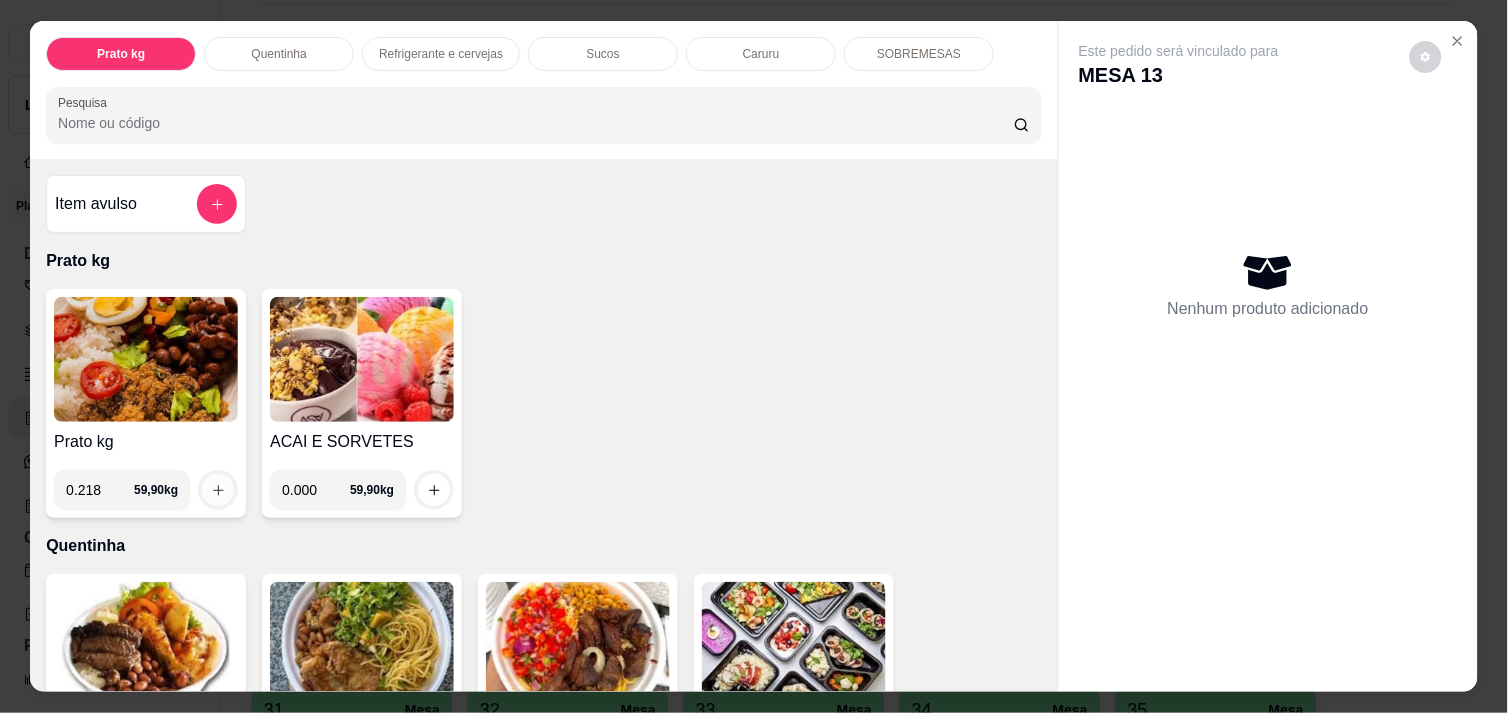 type on "0.218" 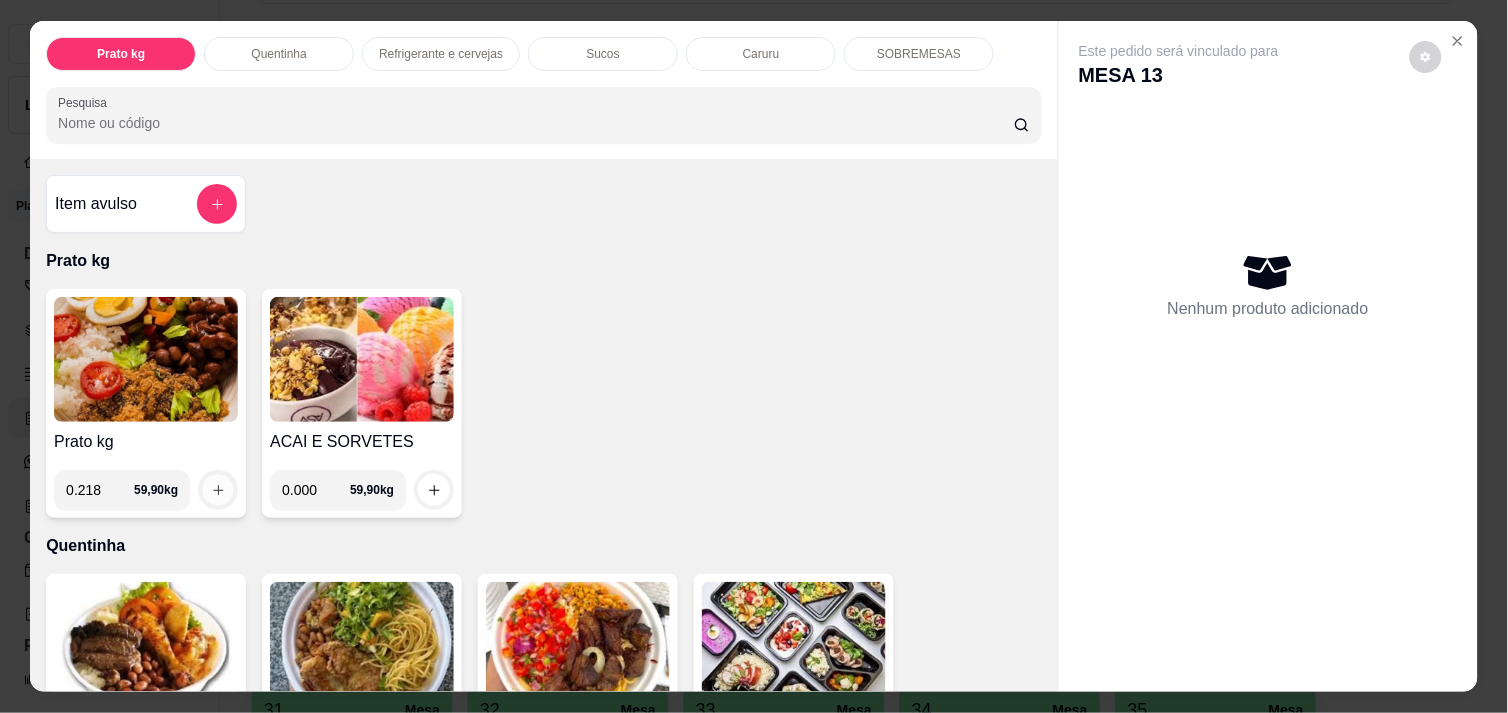 click 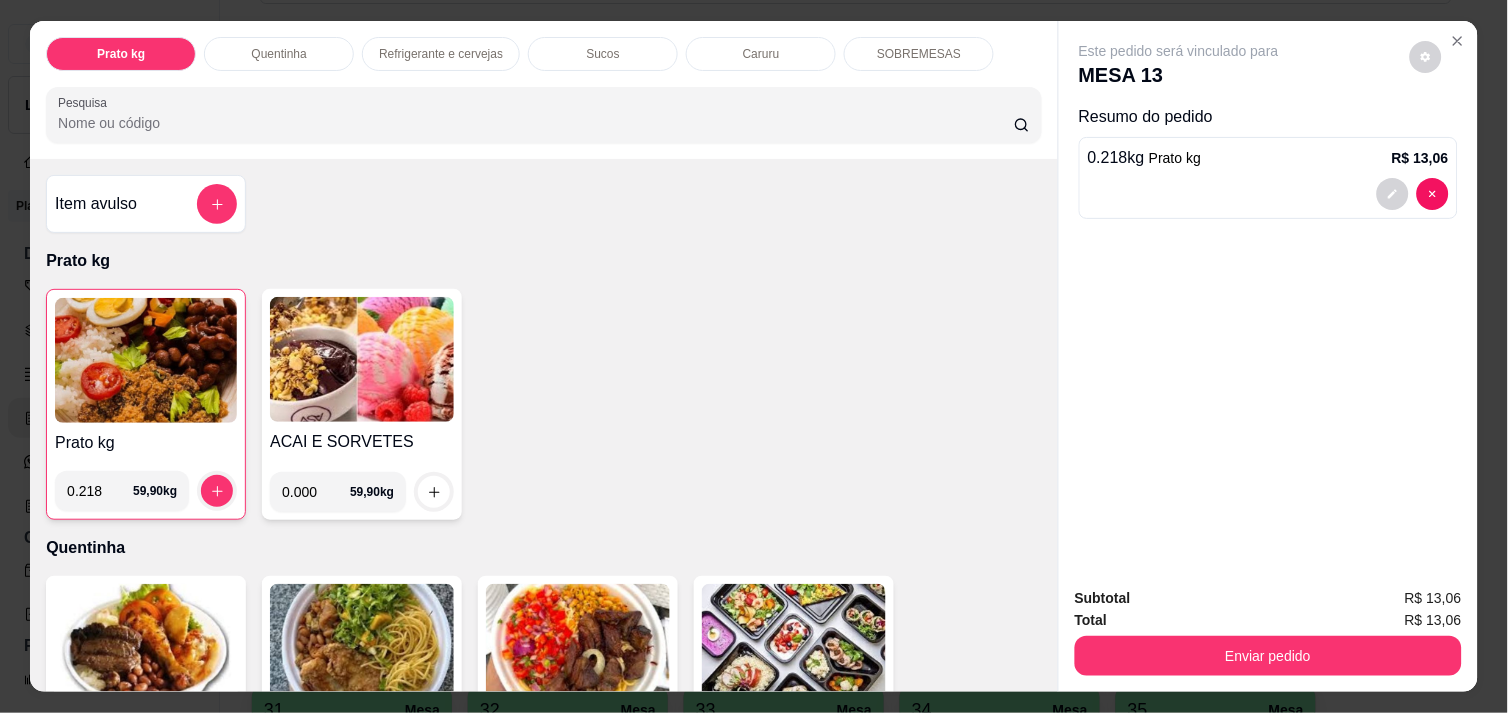 click on "0.000" at bounding box center [316, 492] 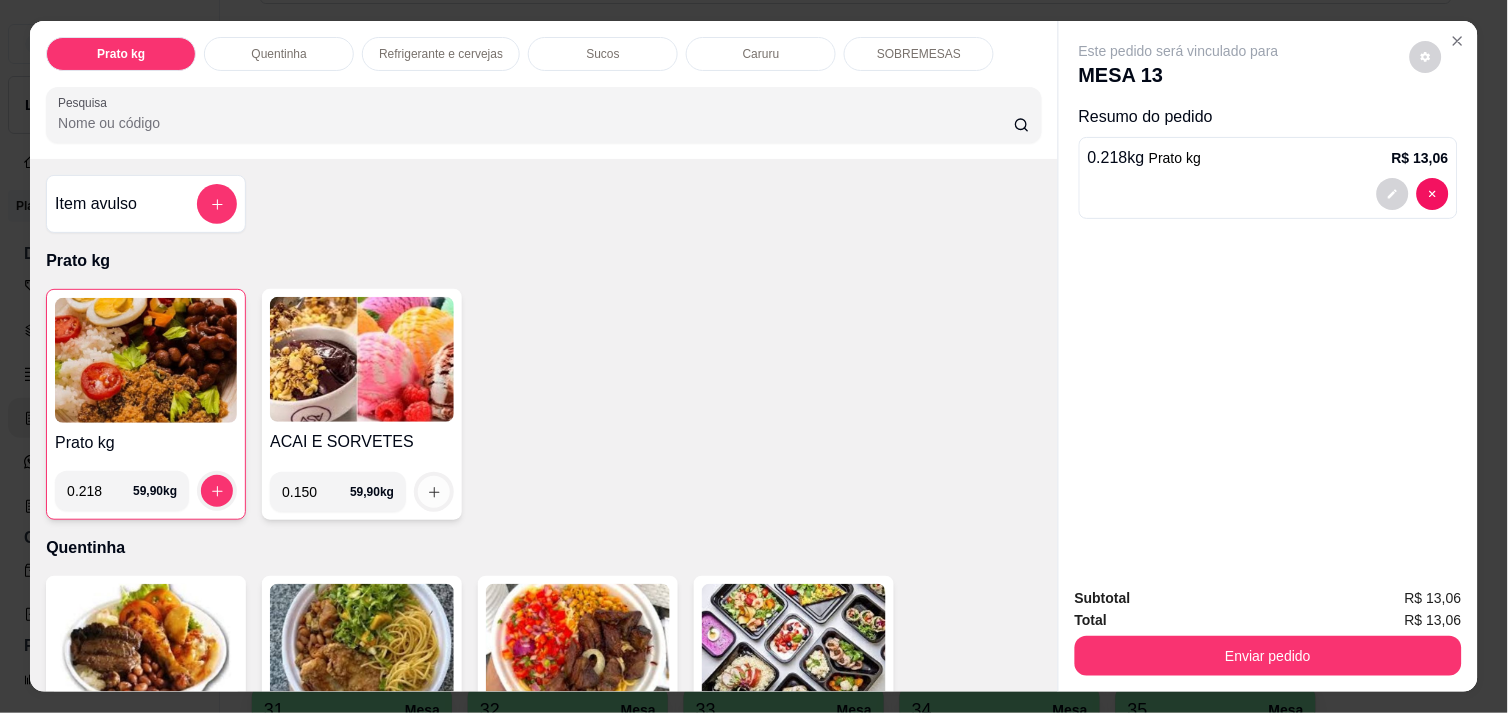 type on "0.150" 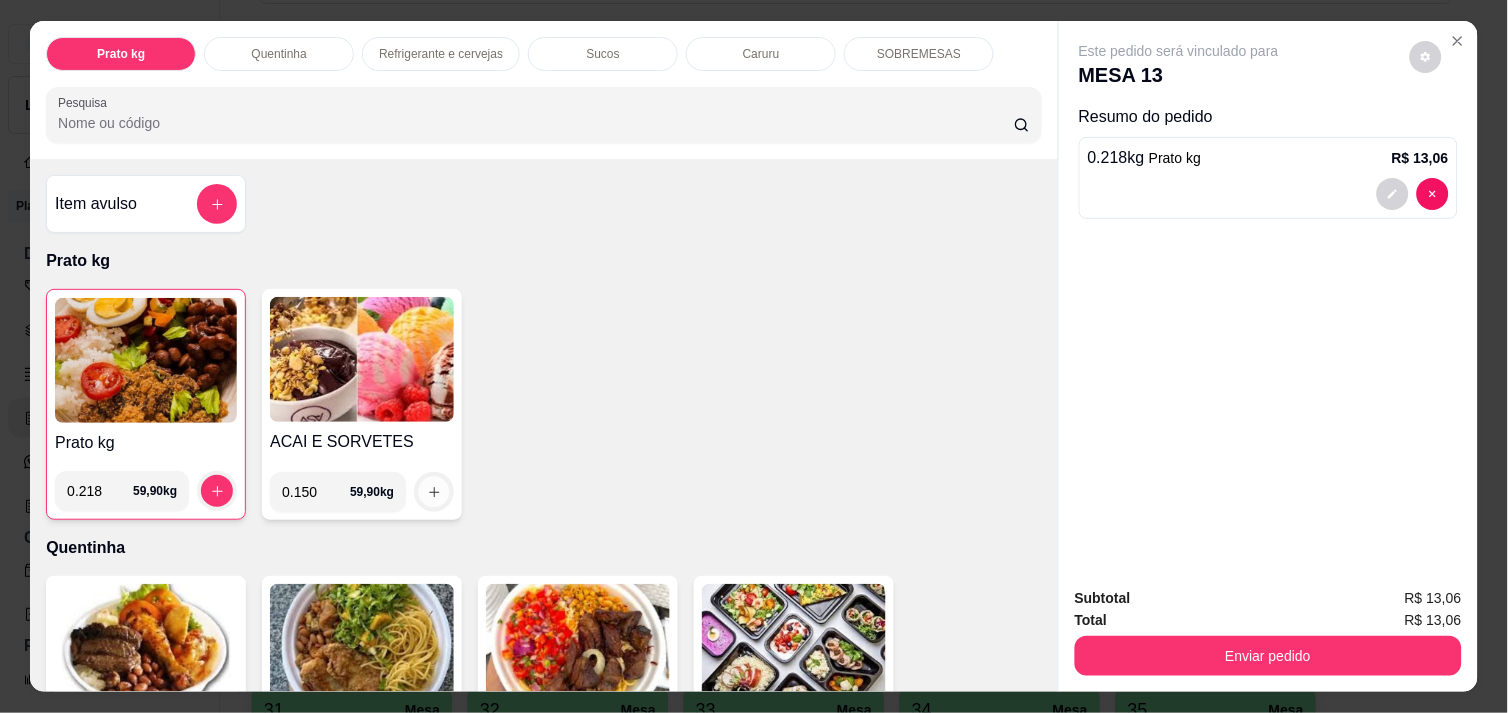 click 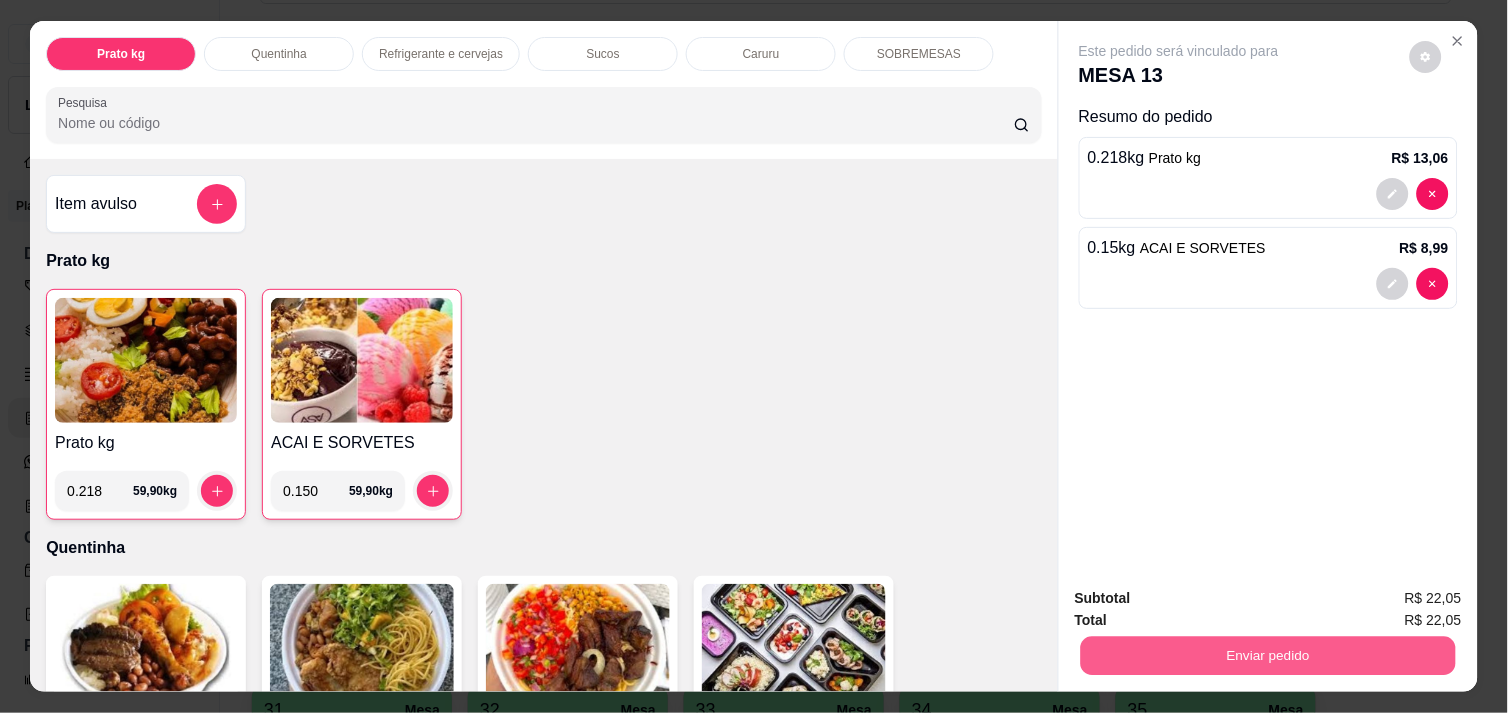 click on "Enviar pedido" at bounding box center [1268, 655] 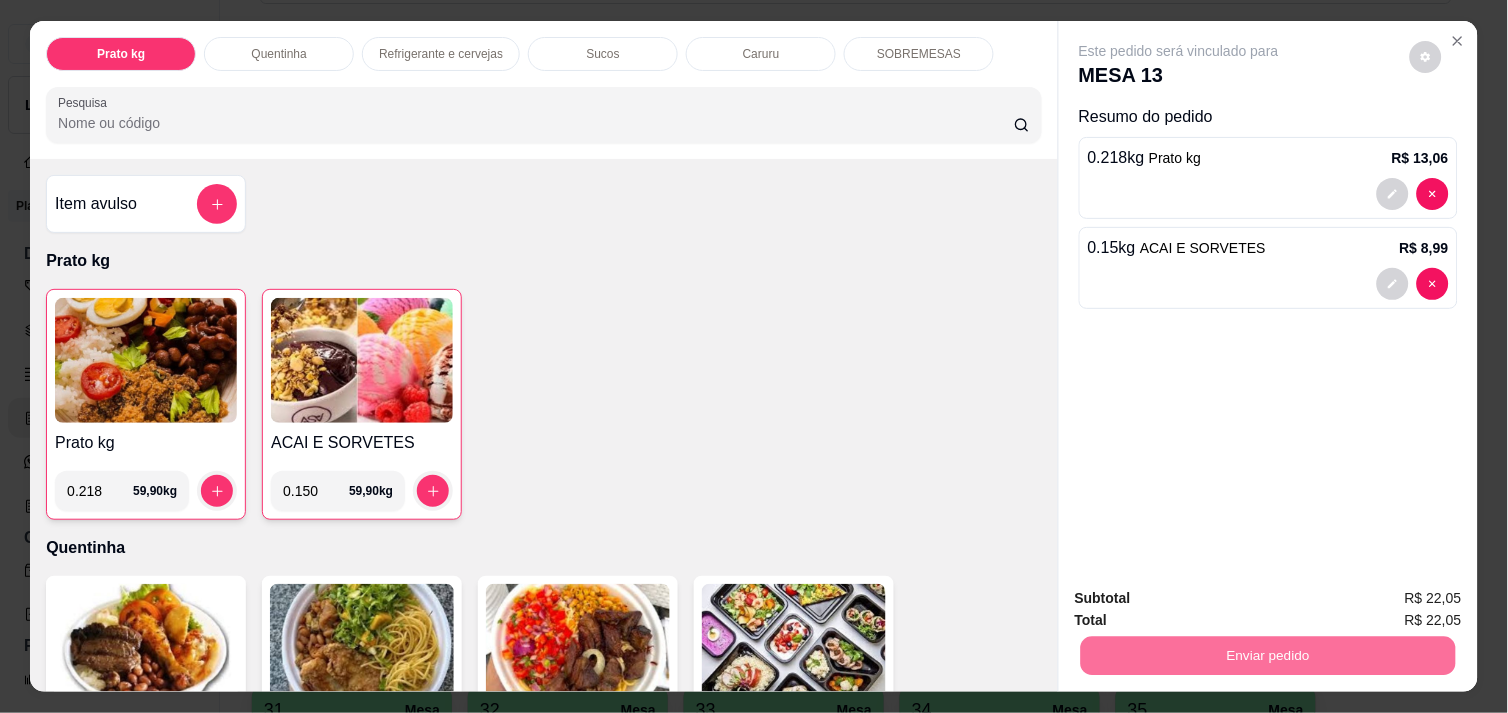 click on "Não registrar e enviar pedido" at bounding box center [1202, 598] 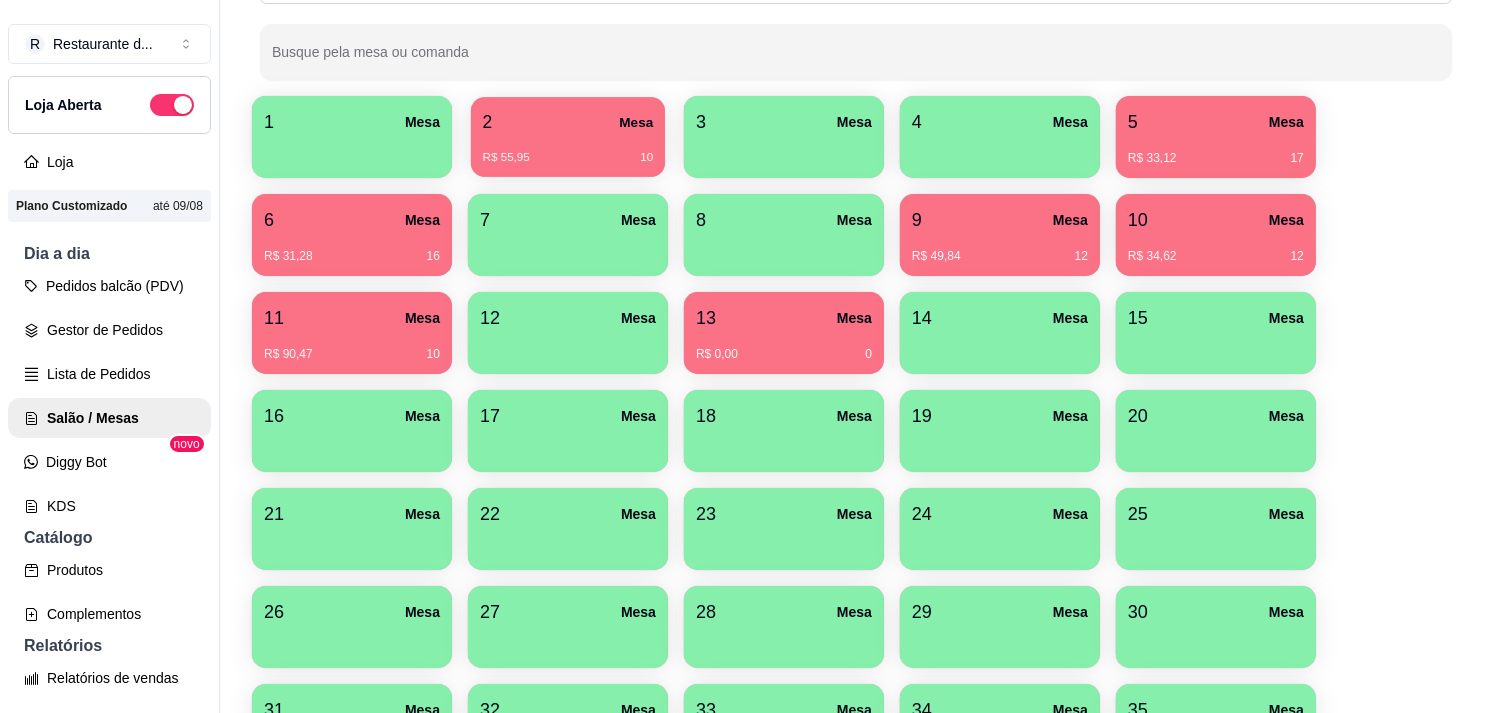 click on "2 Mesa" at bounding box center (568, 122) 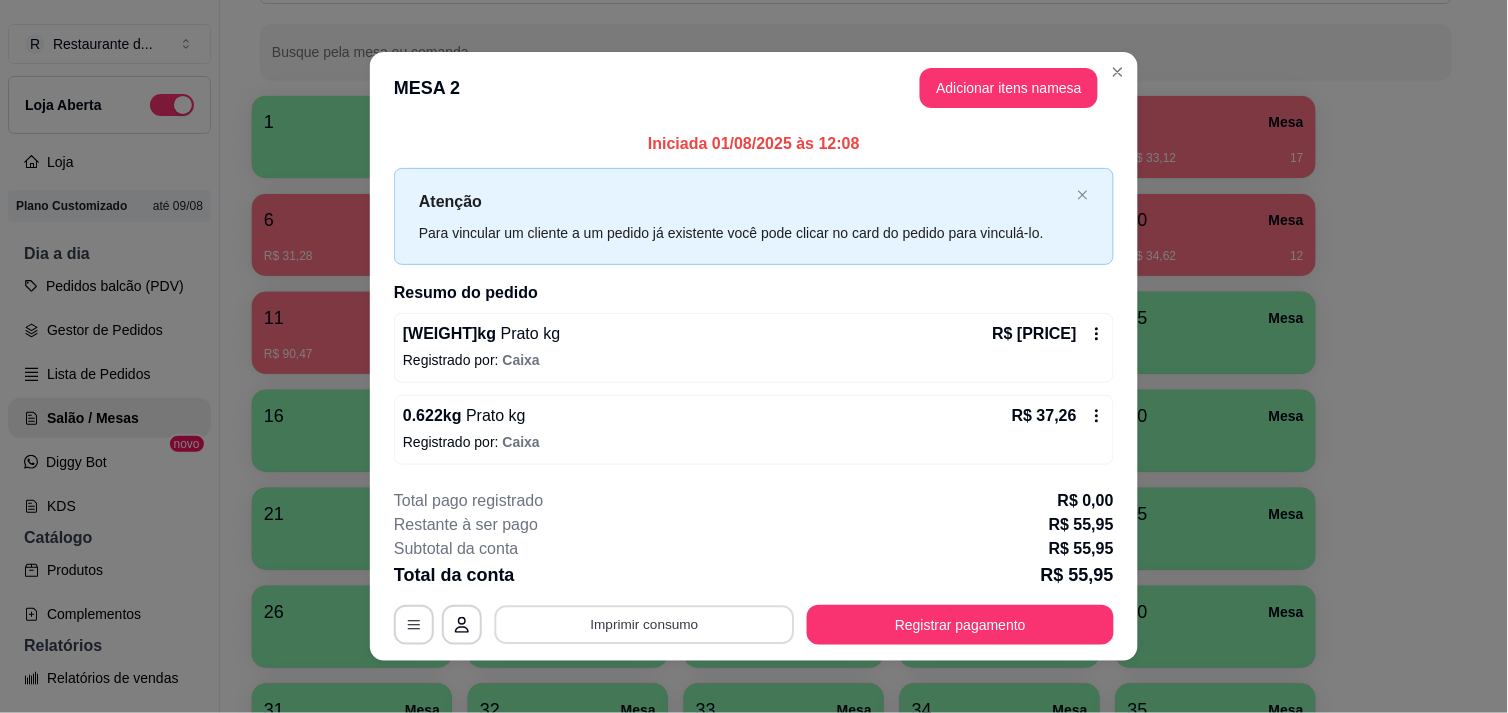 click on "Imprimir consumo" at bounding box center [645, 625] 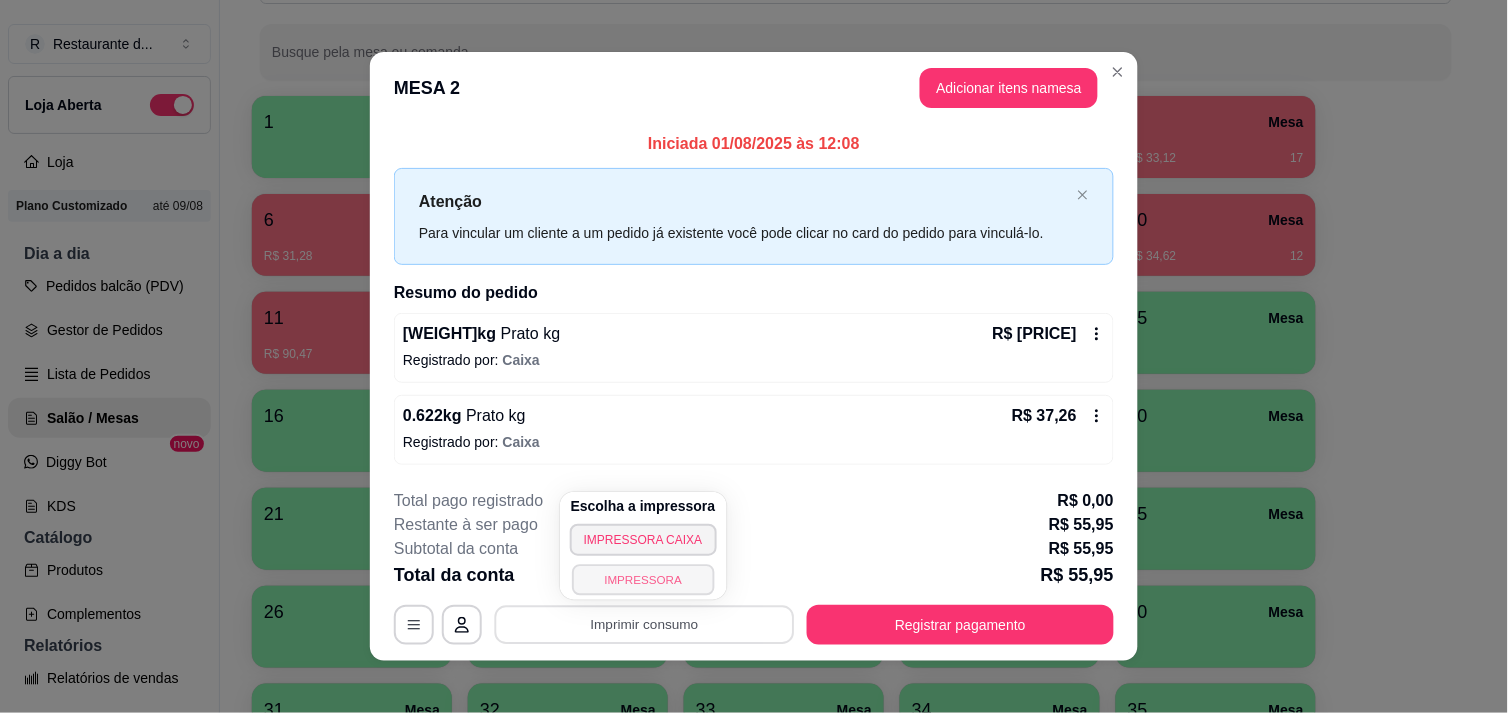 click on "IMPRESSORA" at bounding box center (643, 579) 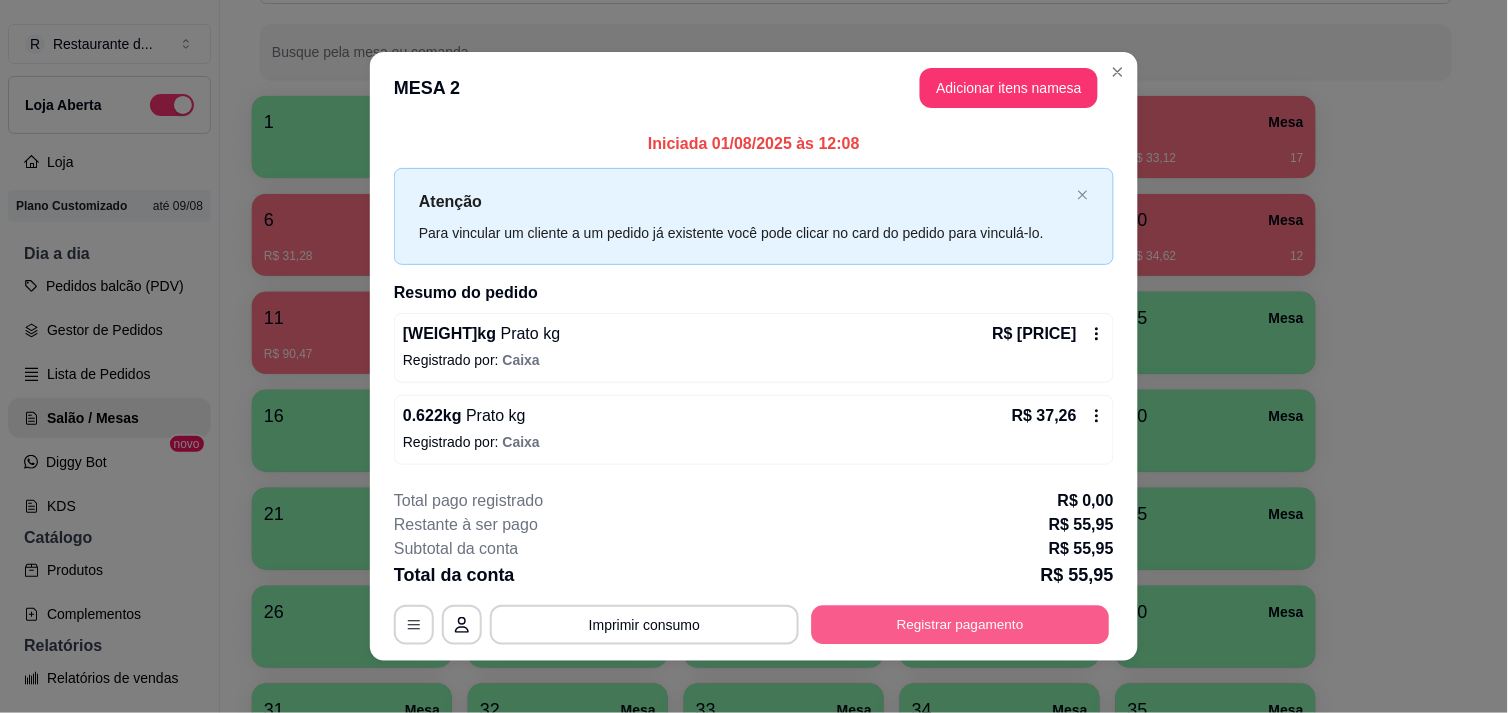 click on "Registrar pagamento" at bounding box center (961, 625) 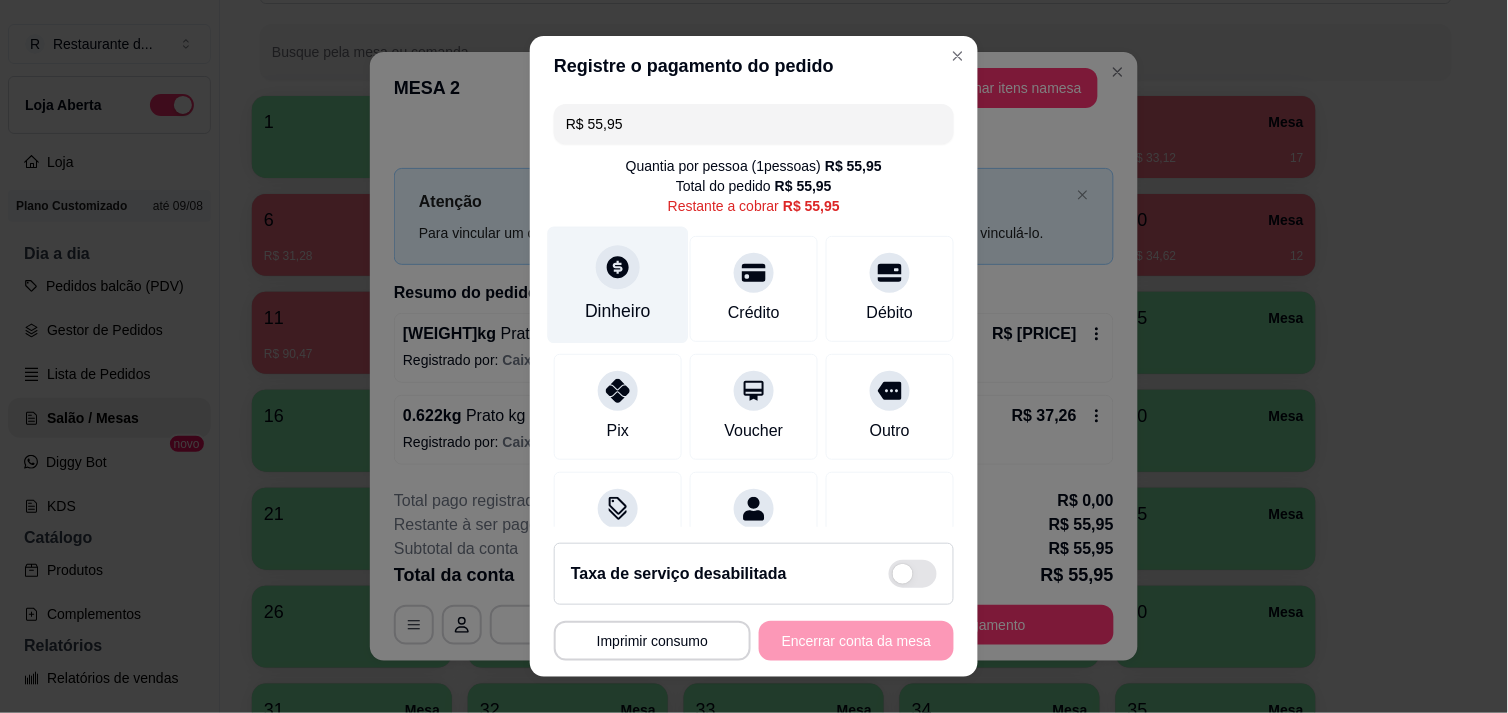 click on "Dinheiro" at bounding box center [618, 311] 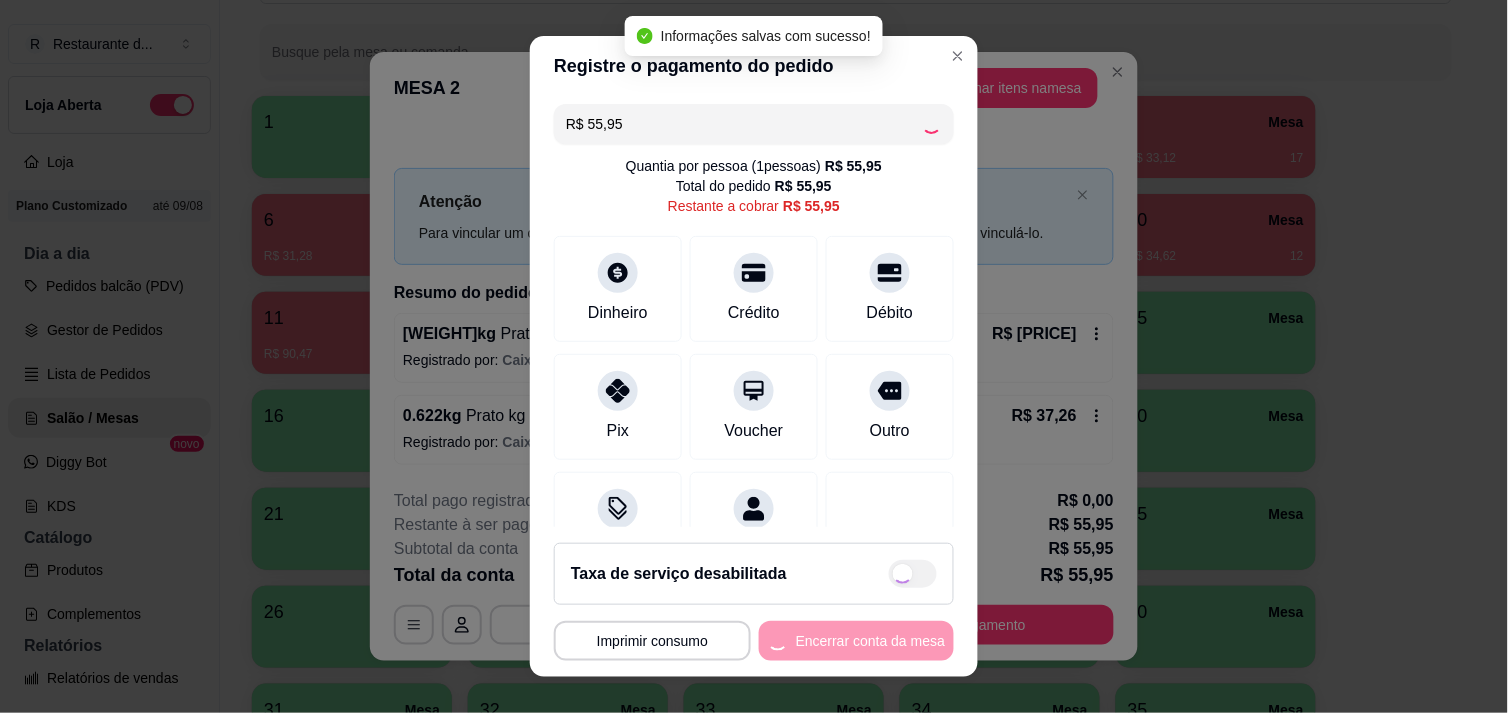 type on "R$ 0,00" 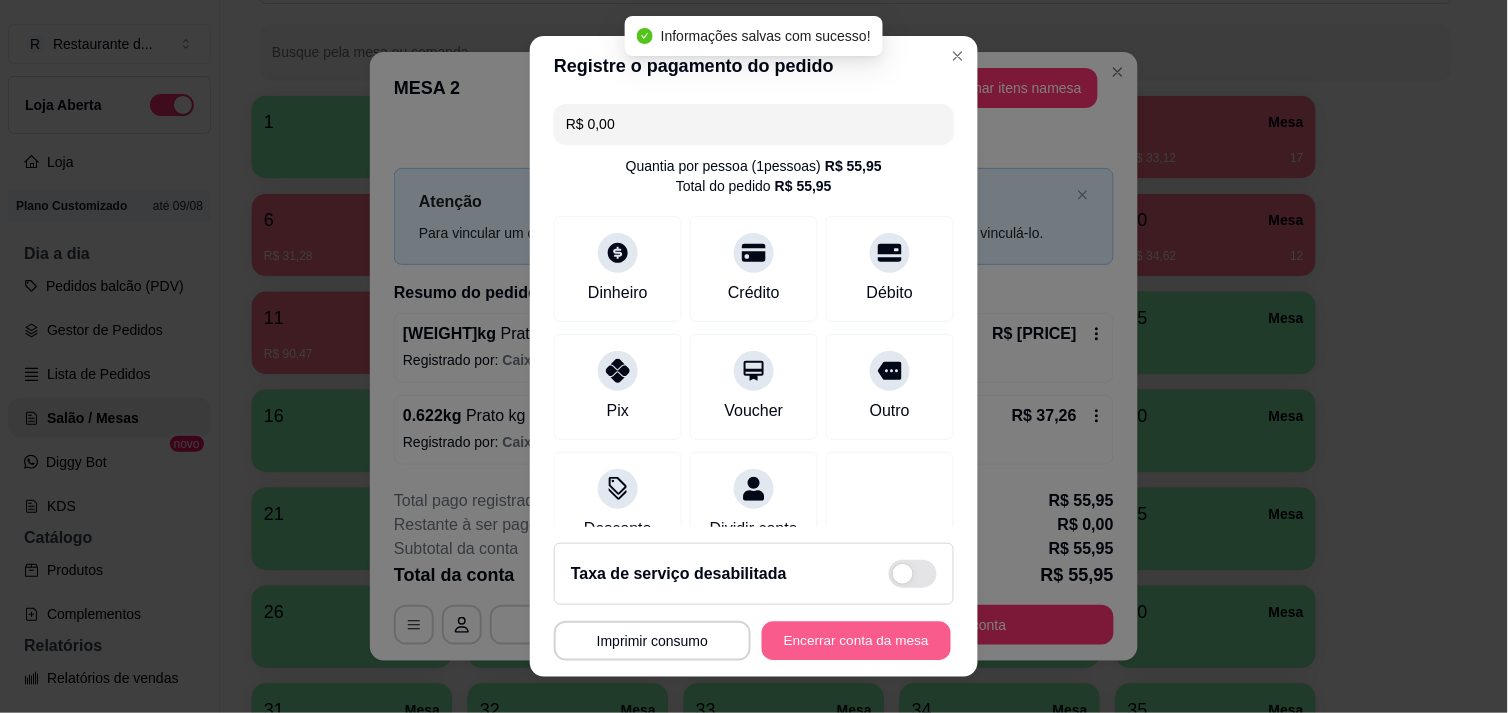 click on "Encerrar conta da mesa" at bounding box center (856, 641) 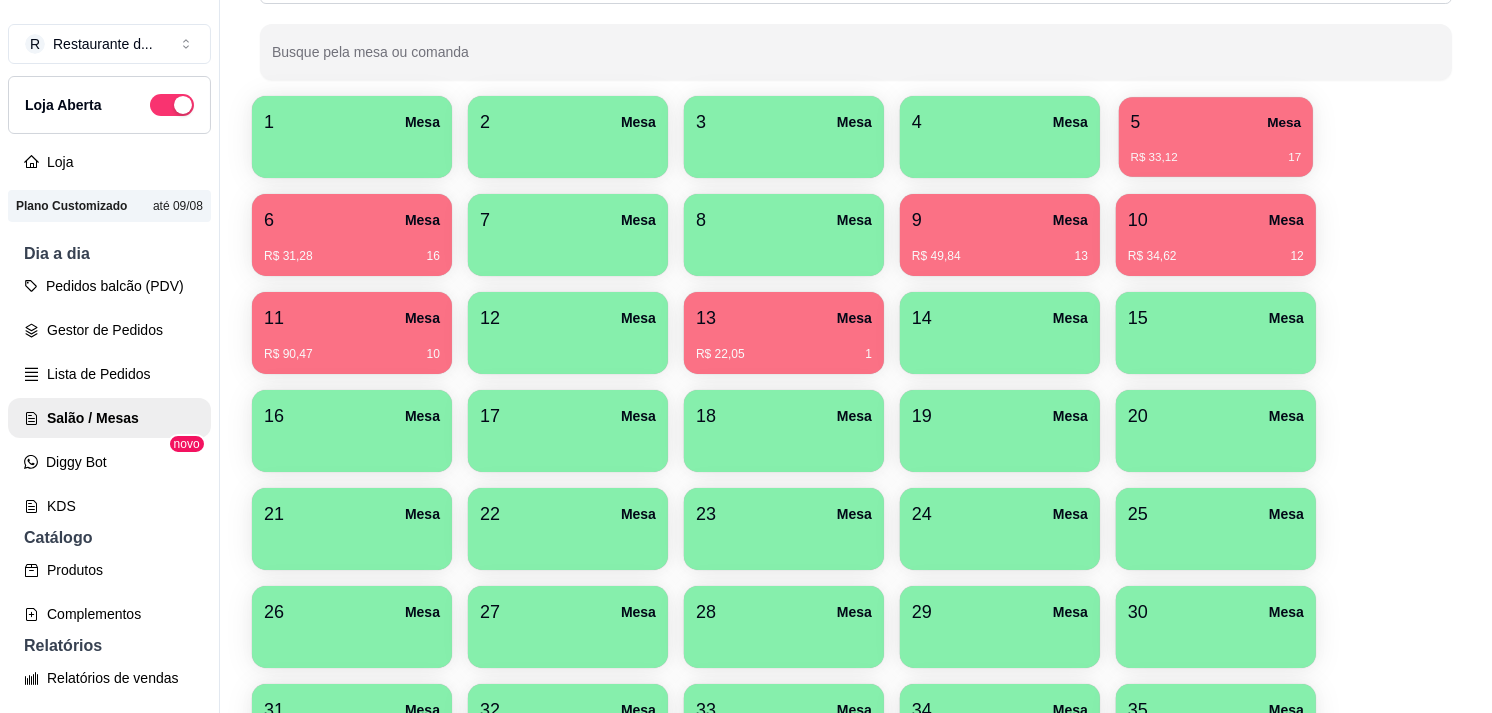 click on "5 Mesa R$ 33,12 17" at bounding box center (1216, 137) 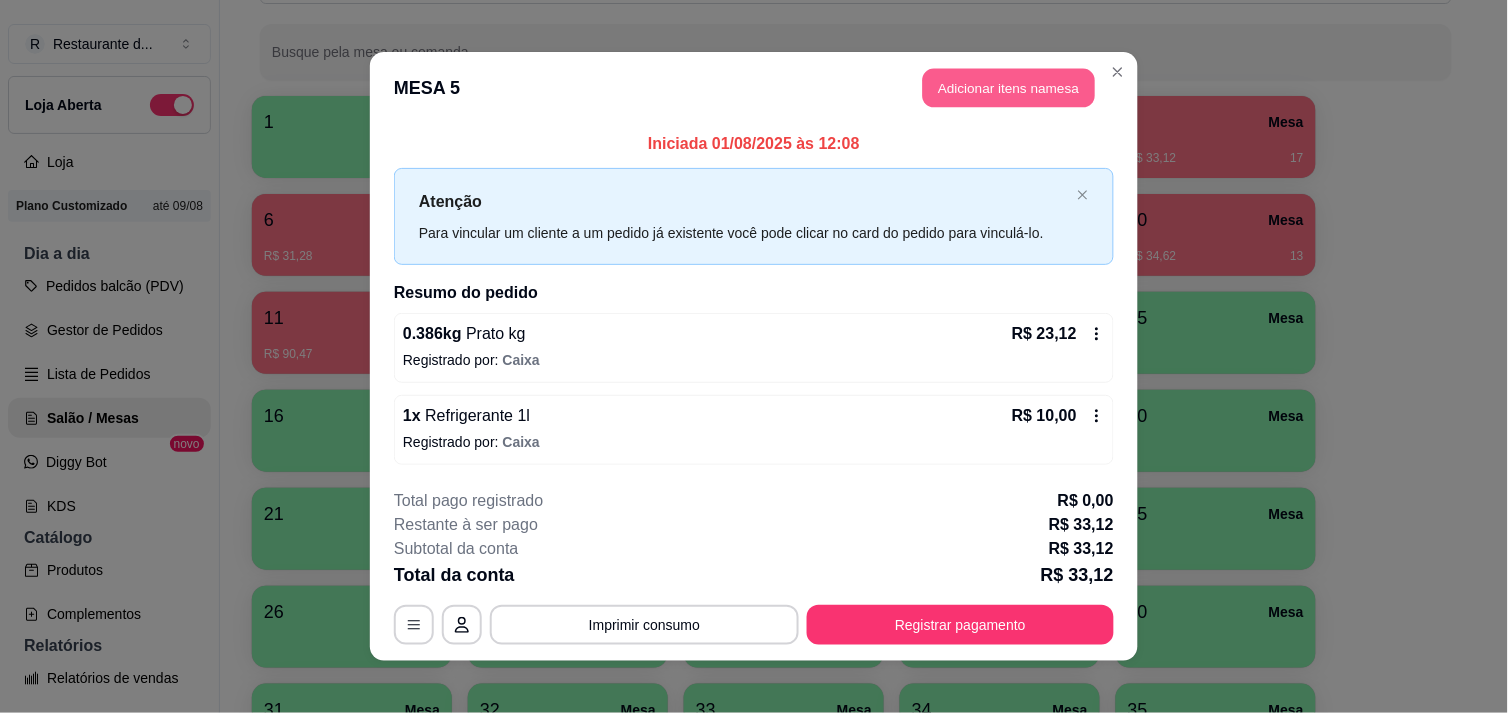 click on "Adicionar itens na  mesa" at bounding box center (1009, 88) 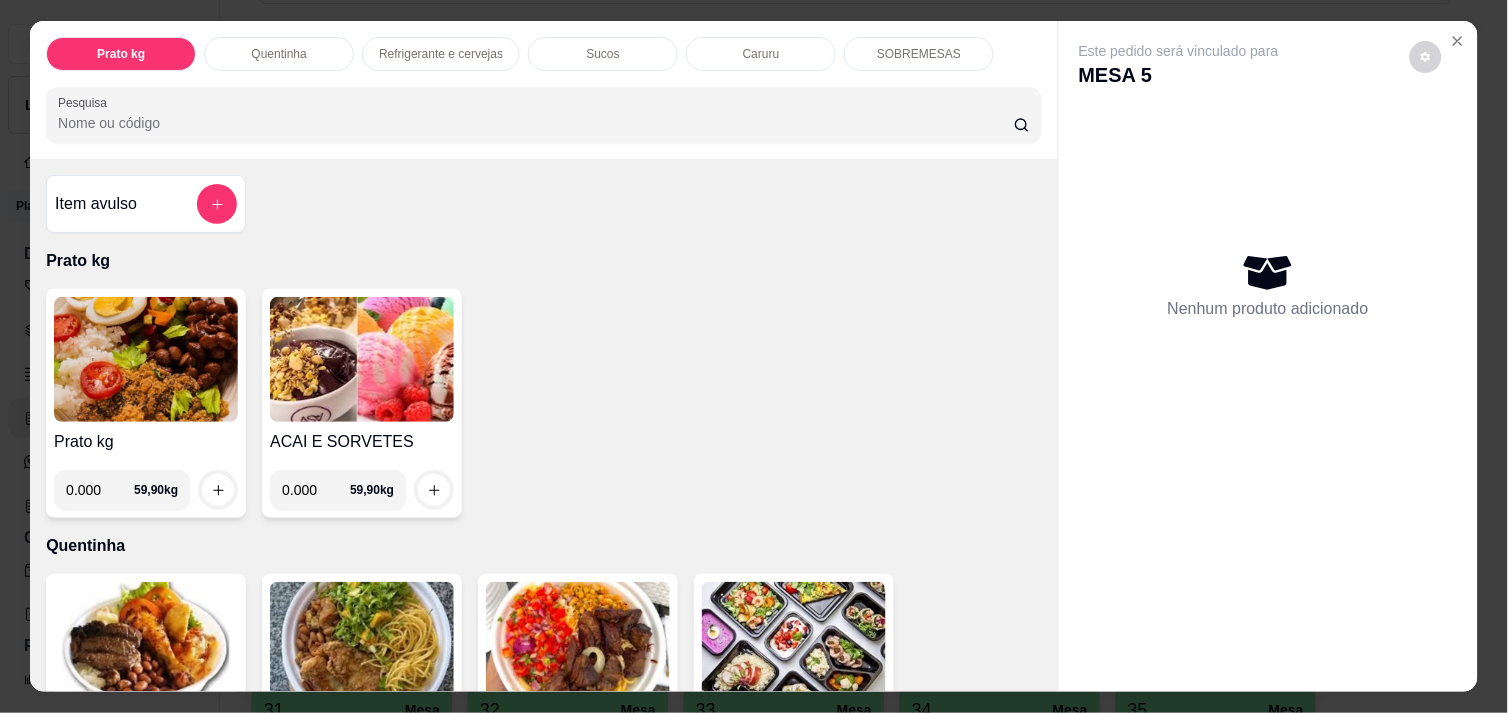 click on "0.000" at bounding box center (316, 490) 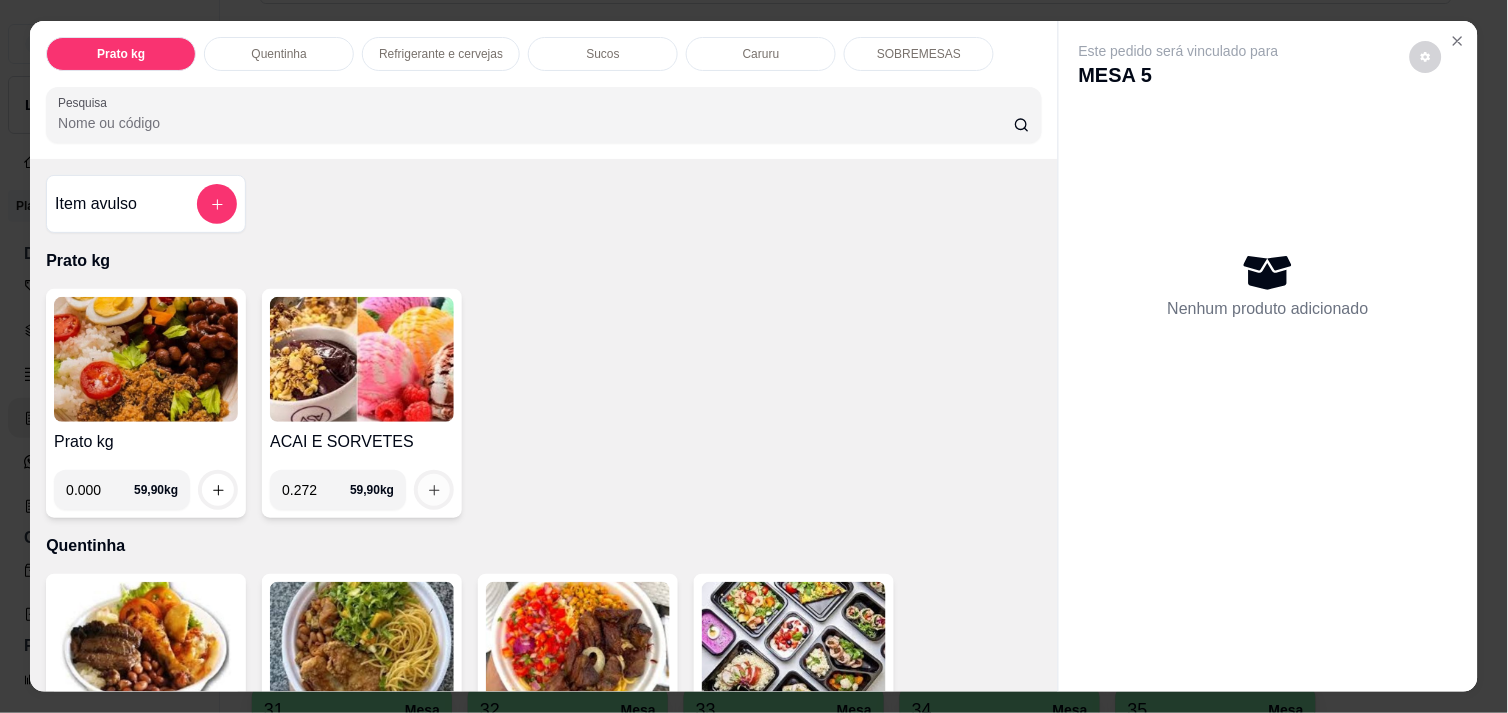 type on "0.272" 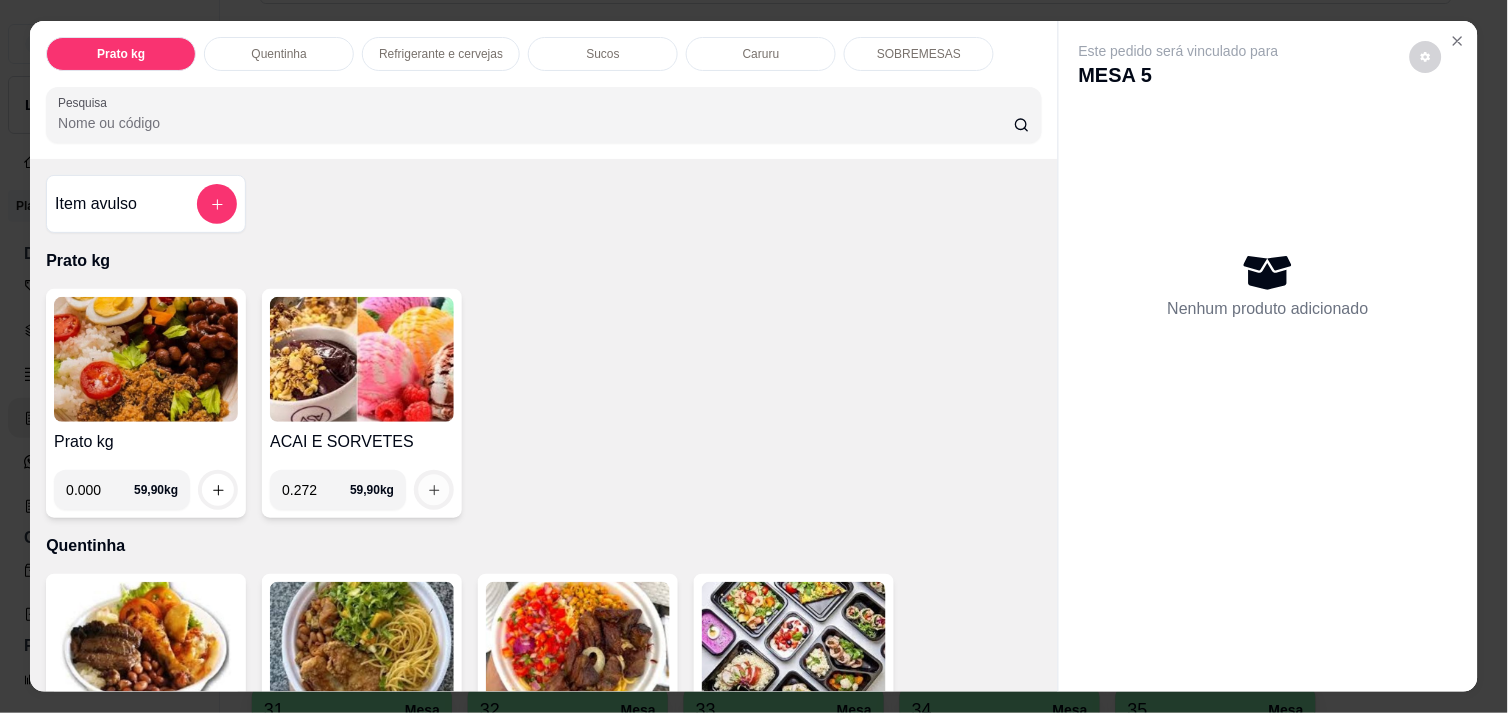 click 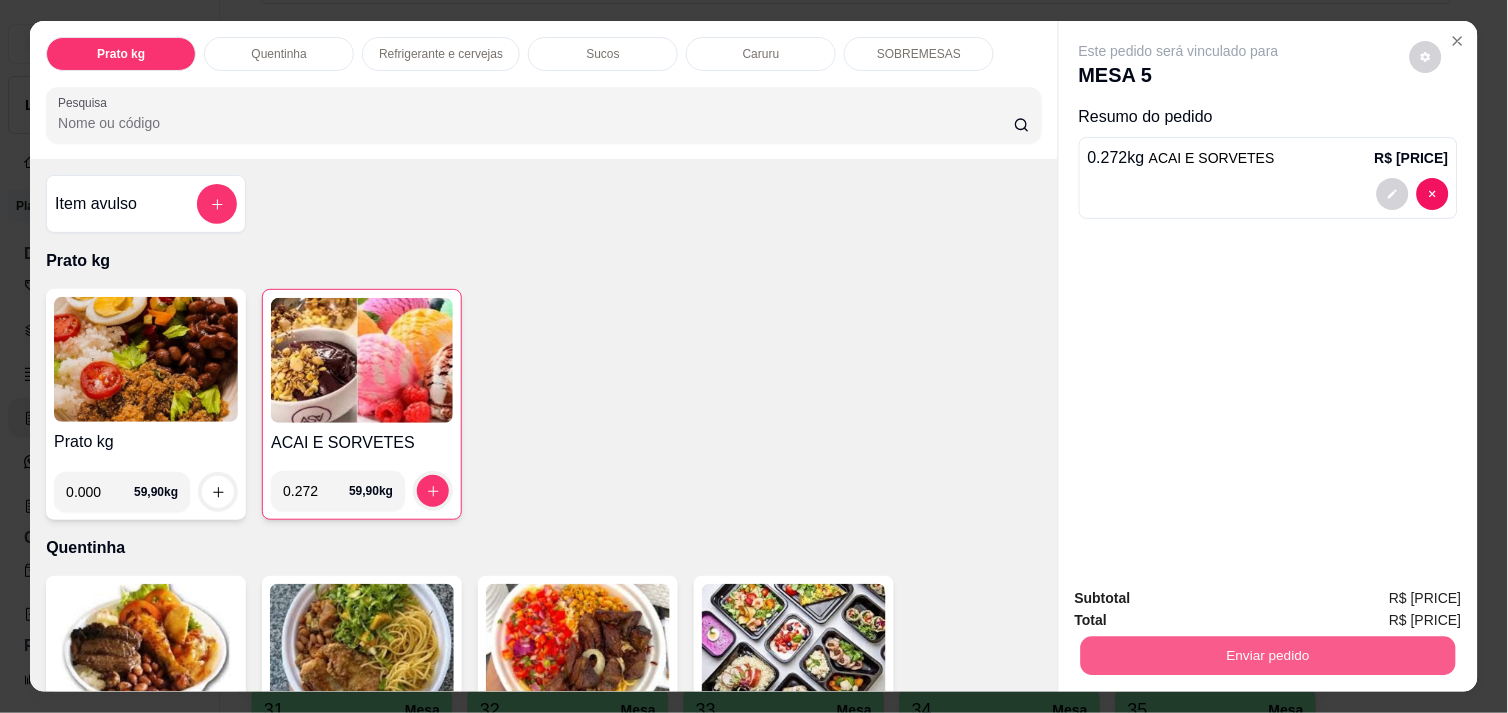 click on "Enviar pedido" at bounding box center (1268, 655) 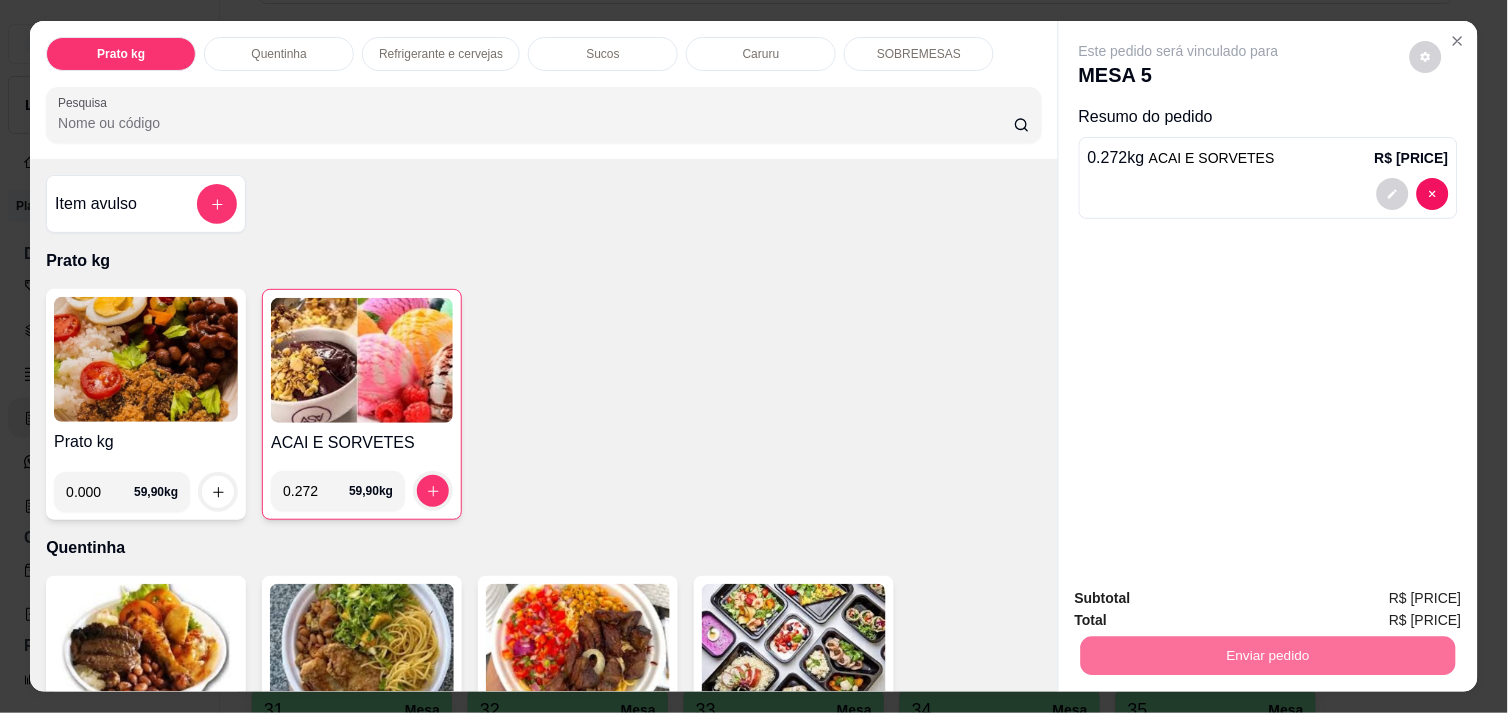 click on "Não registrar e enviar pedido" at bounding box center [1202, 598] 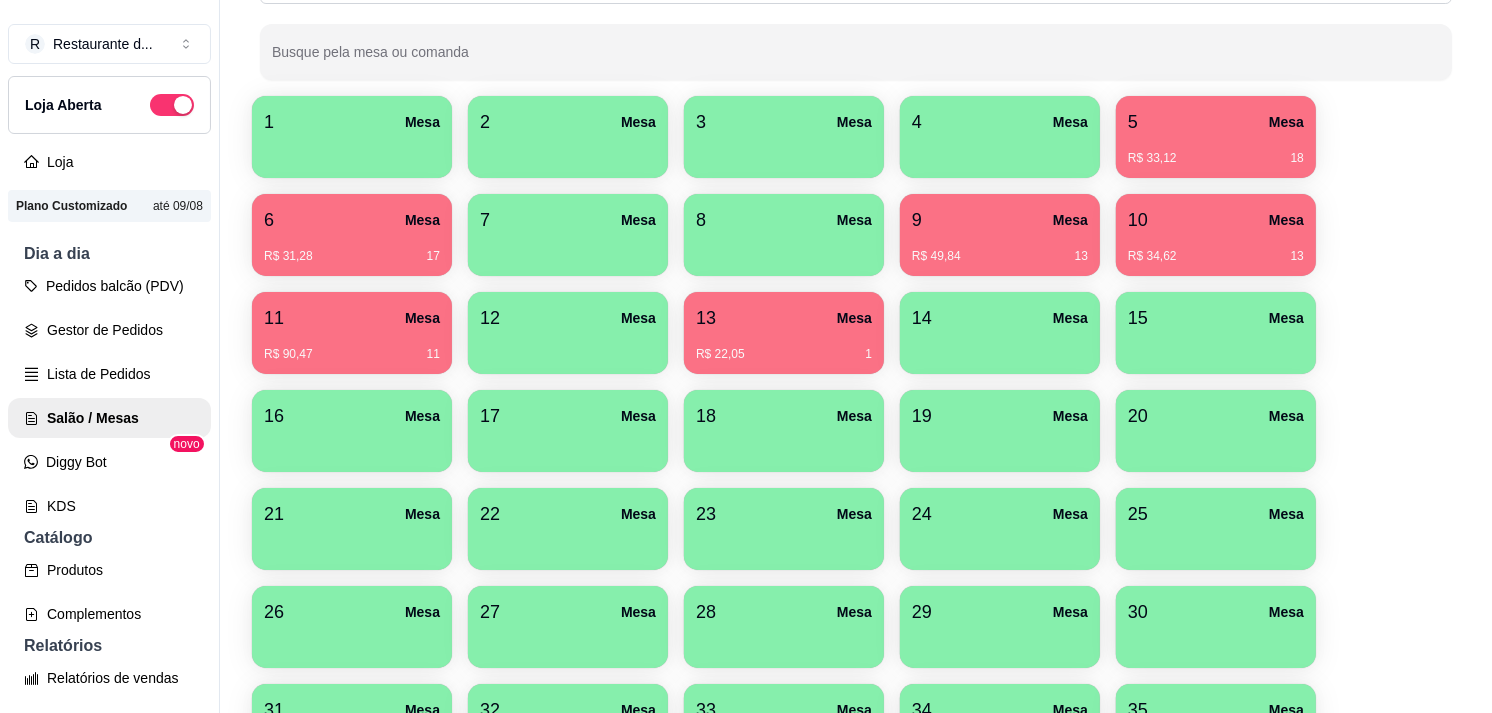click on "1 Mesa 2 Mesa 3 Mesa 4 Mesa 5 Mesa R$ 33,12 18 6 Mesa R$ 31,28 17 7 Mesa 8 Mesa 9 Mesa R$ 49,84 13 10 Mesa R$ 34,62 13 11 Mesa R$ 90,47 11 12 Mesa 13 Mesa R$ 22,05 1 14 Mesa 15 Mesa 16 Mesa 17 Mesa 18 Mesa 19 Mesa 20 Mesa 21 Mesa 22 Mesa 23 Mesa 24 Mesa 25 Mesa 26 Mesa 27 Mesa 28 Mesa 29 Mesa 30 Mesa 31 Mesa 32 Mesa 33 Mesa 34 Mesa 35 Mesa 36 Mesa 37 Mesa 38 Mesa 39 Mesa 40 Mesa R$ 23,96 42" at bounding box center (856, 480) 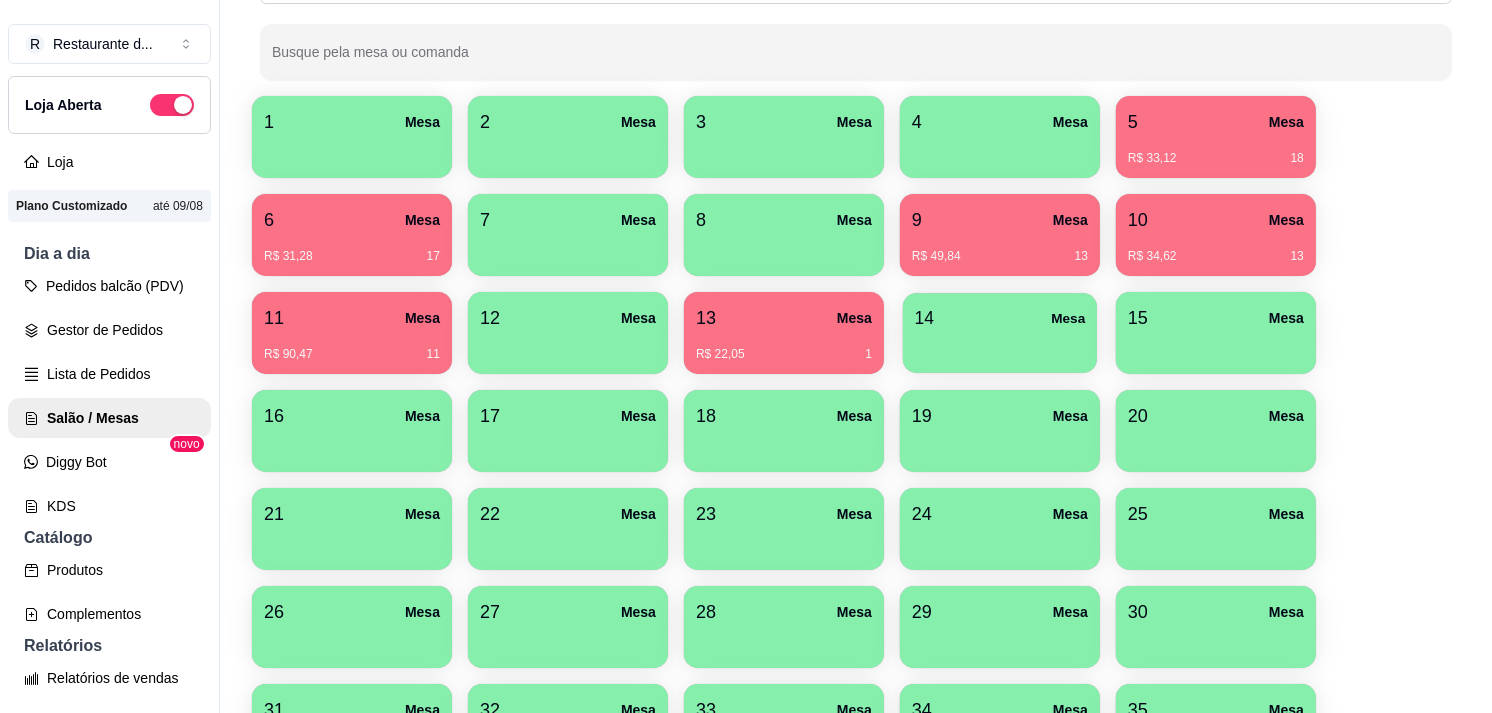 click on "14 Mesa" at bounding box center [1000, 333] 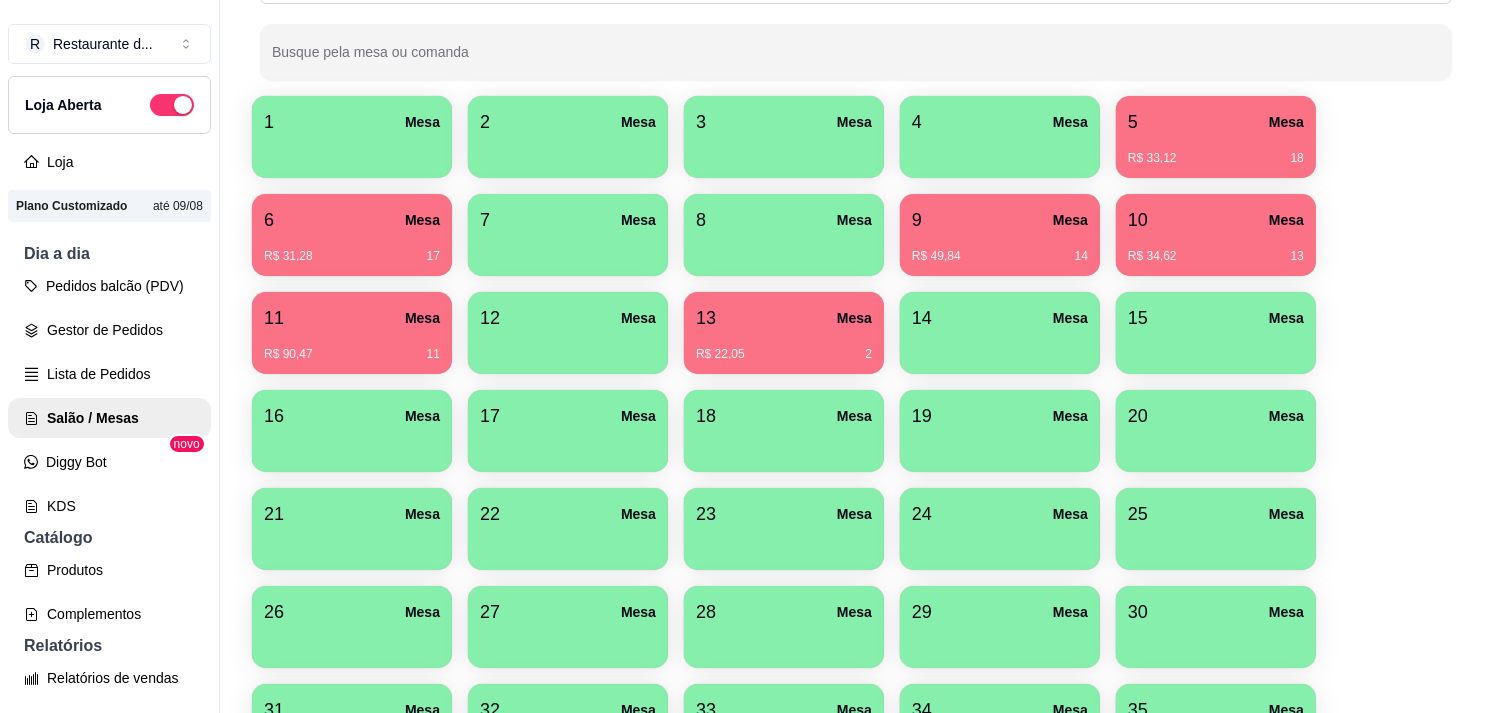 click at bounding box center [1000, 347] 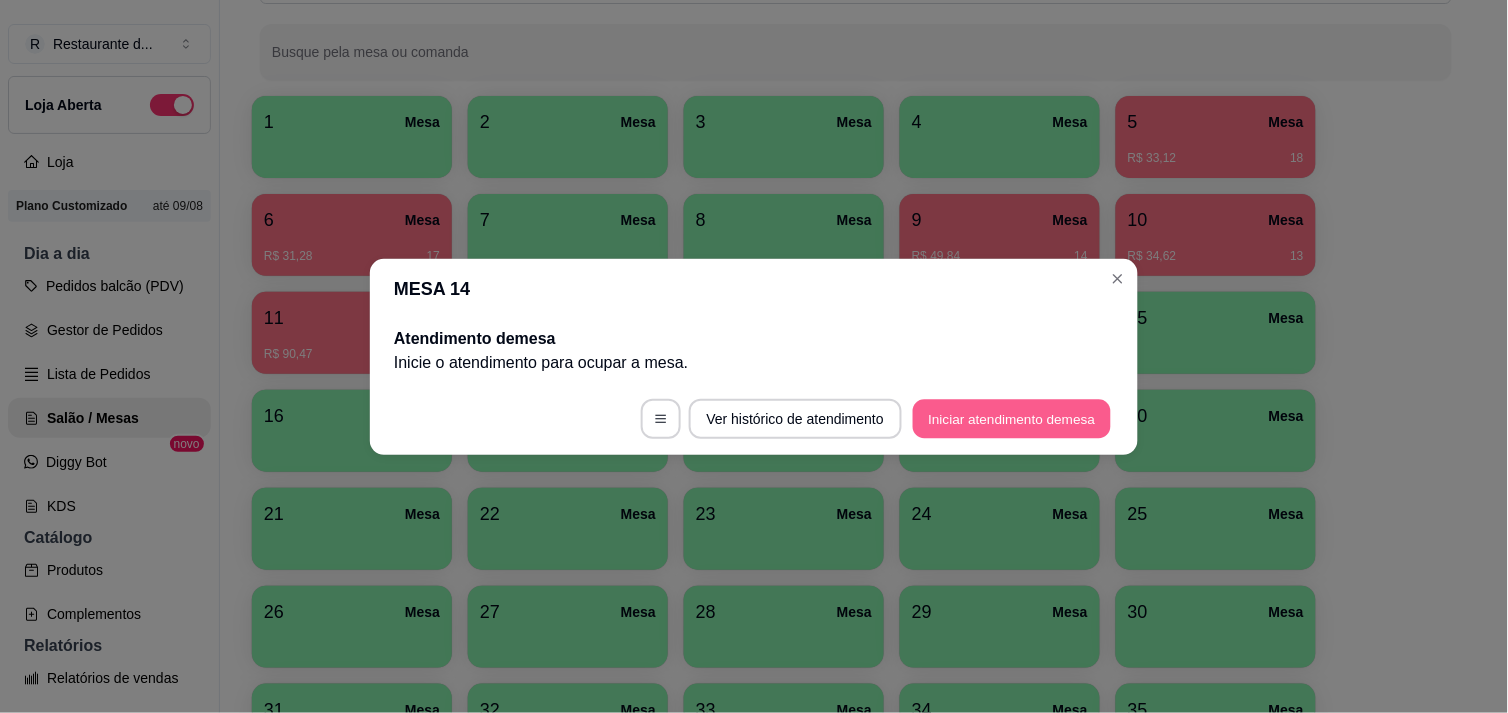 click on "Iniciar atendimento de  mesa" at bounding box center (1012, 418) 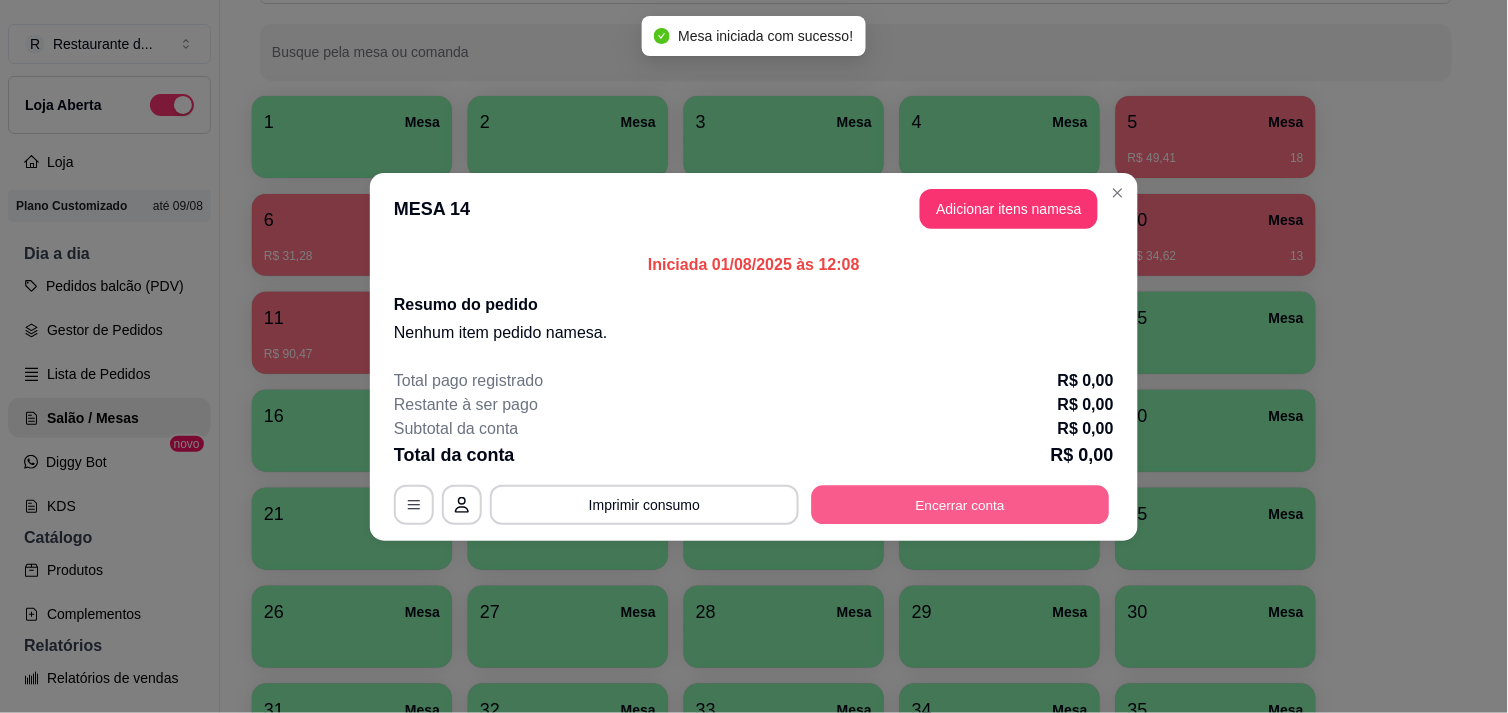 click on "Encerrar conta" at bounding box center (961, 504) 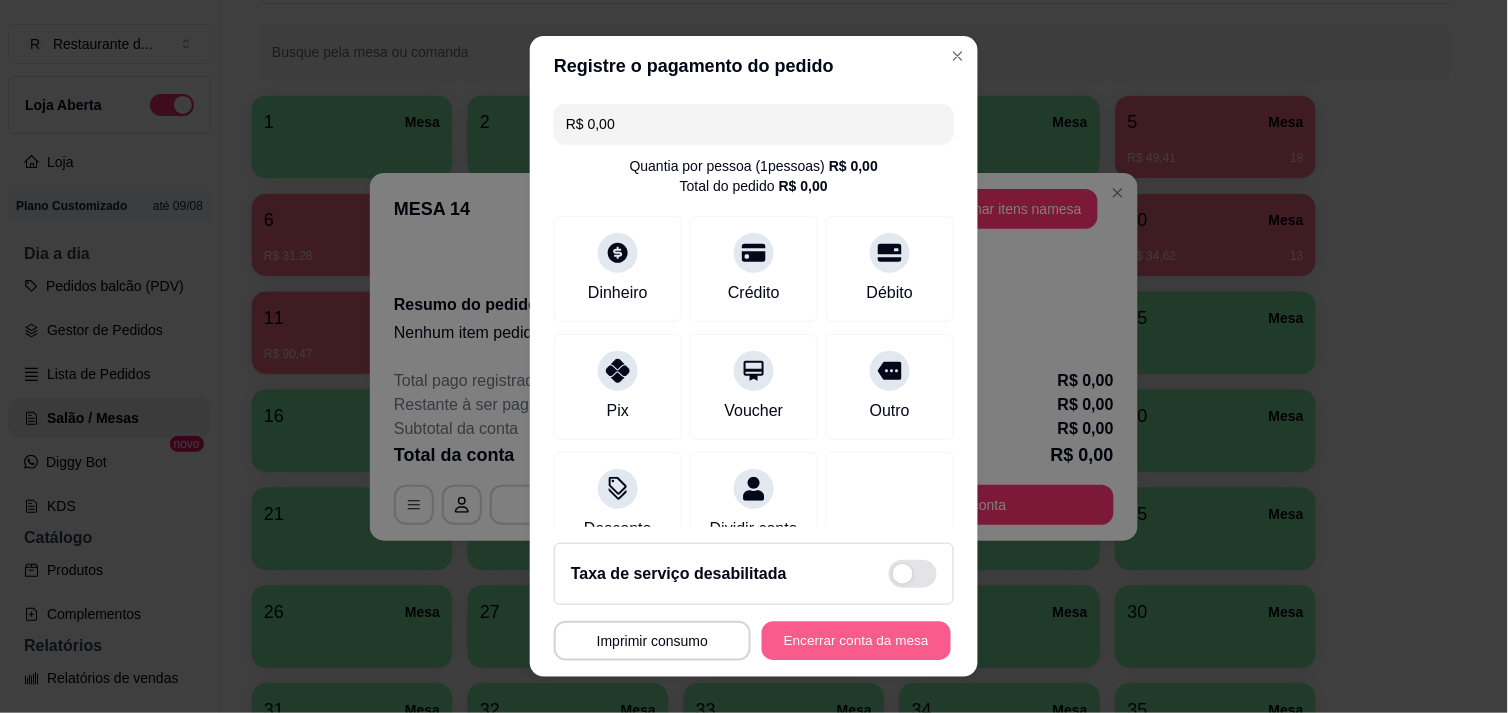 click on "Encerrar conta da mesa" at bounding box center (856, 641) 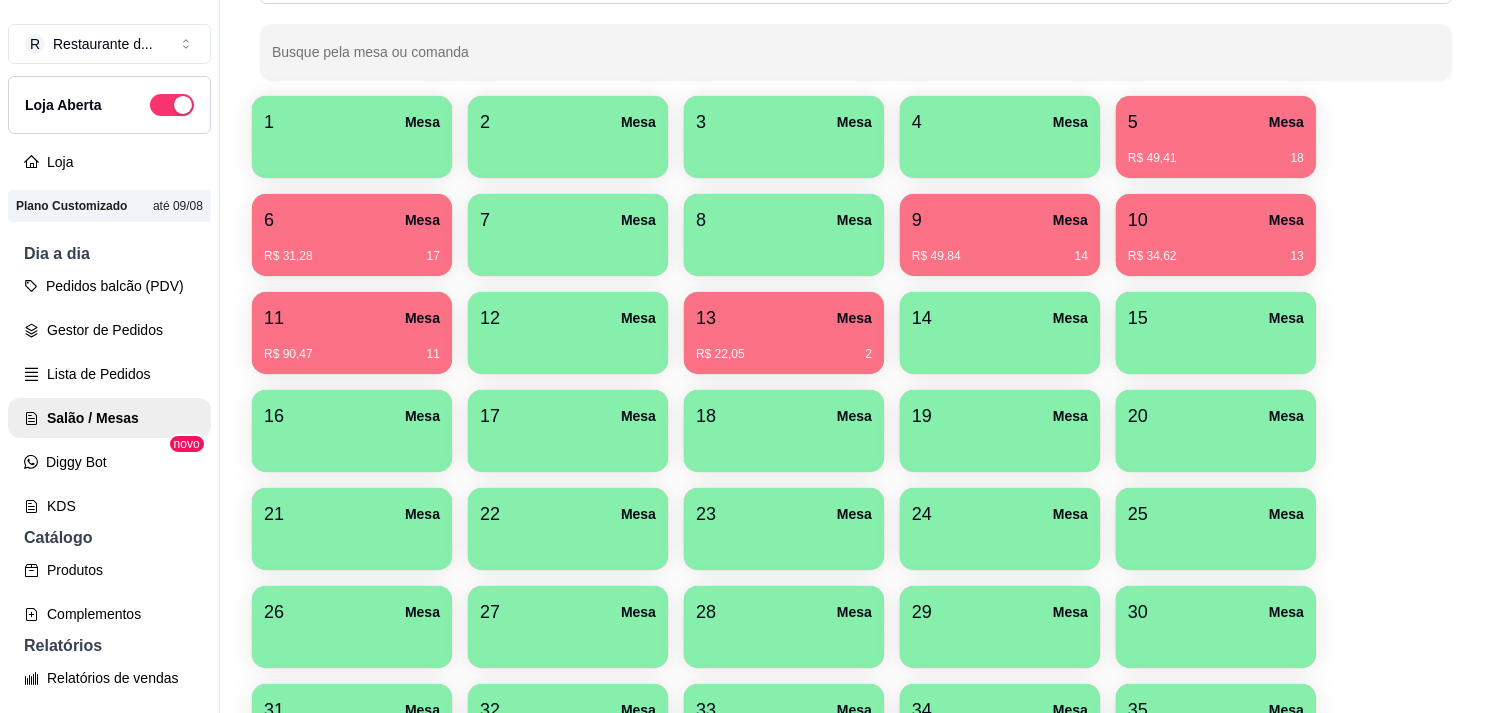 click at bounding box center (1216, 347) 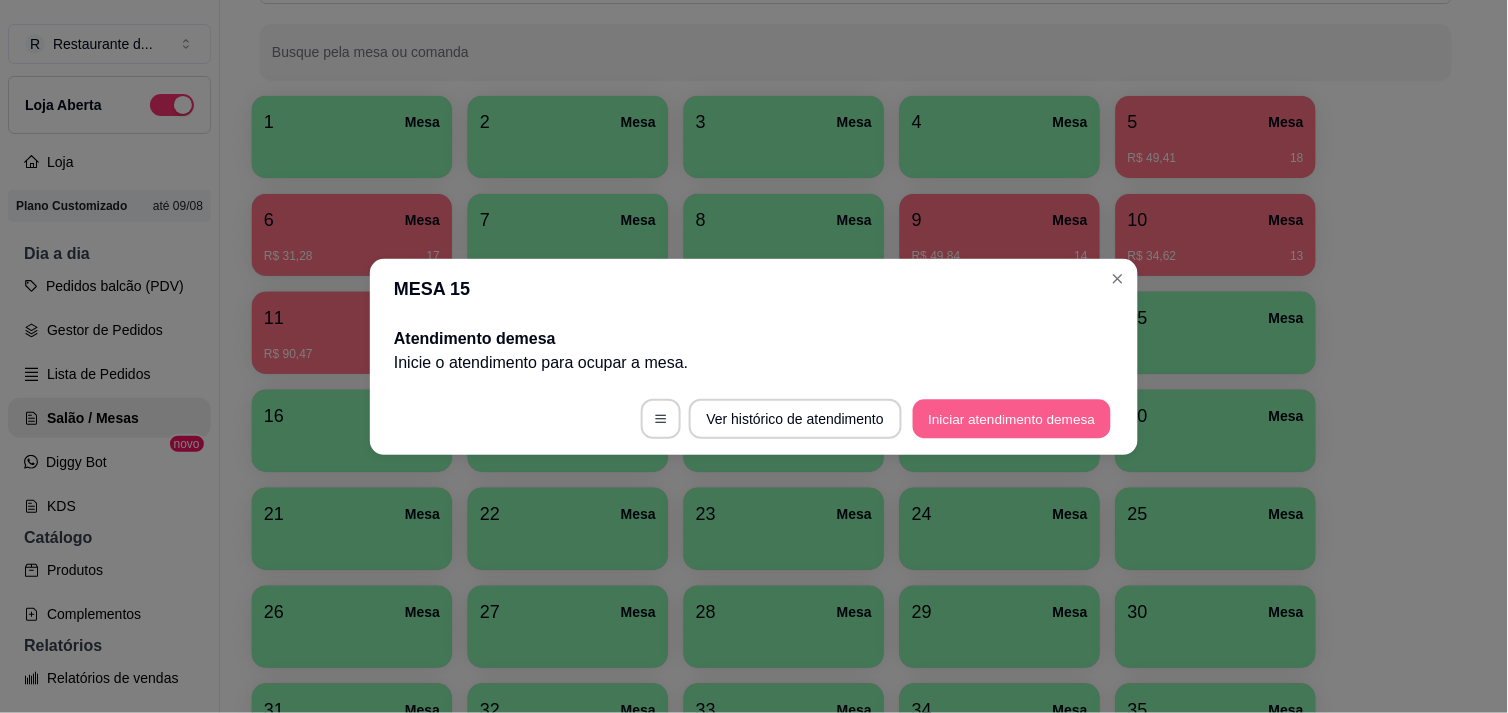 click on "Iniciar atendimento de  mesa" at bounding box center (1012, 418) 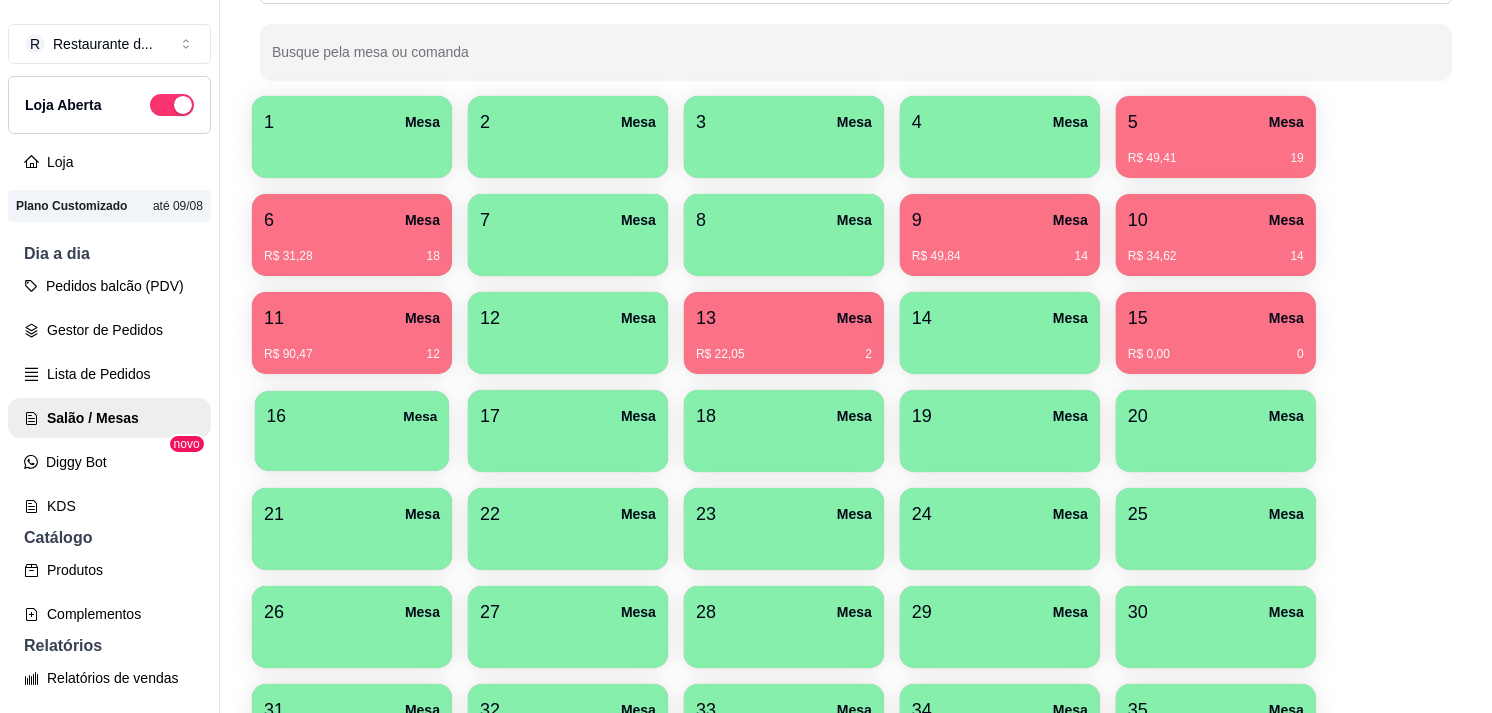 click at bounding box center (352, 444) 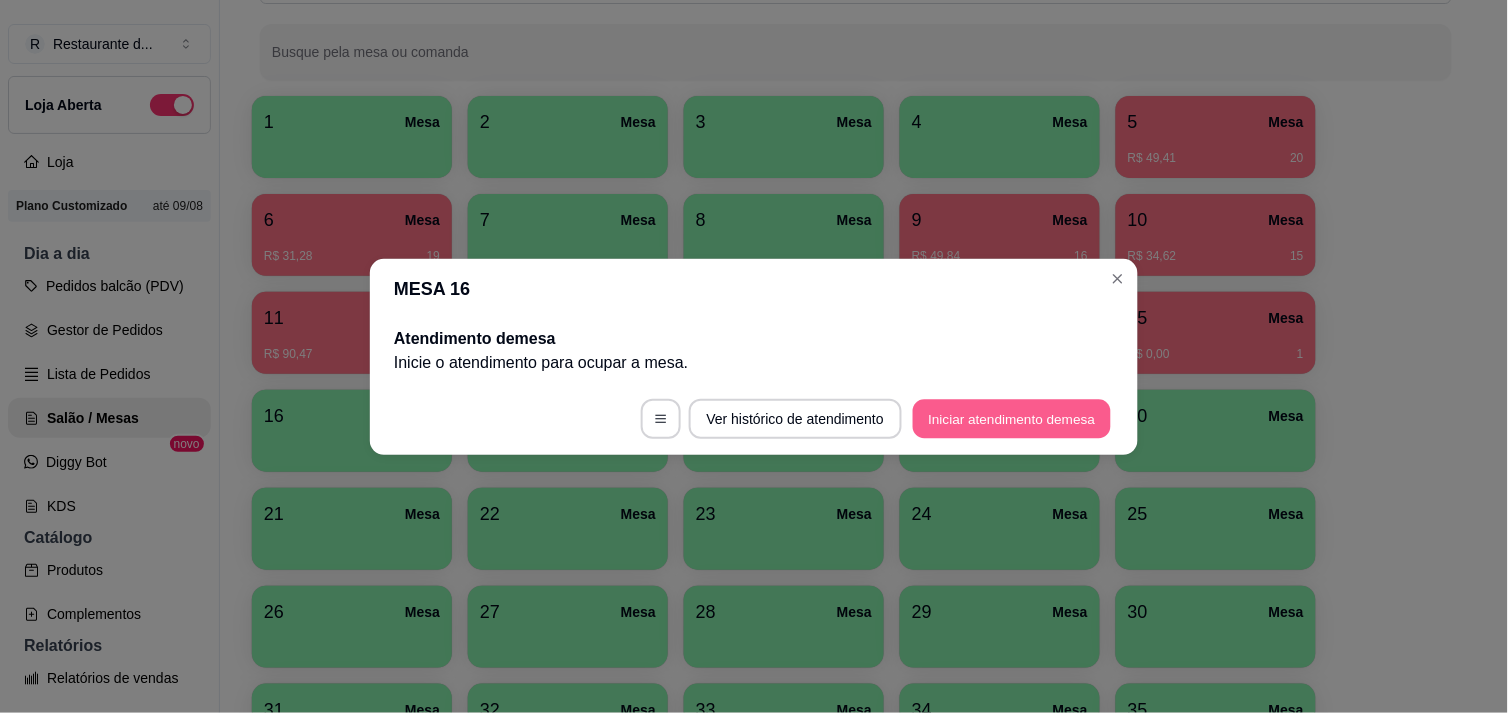 click on "Iniciar atendimento de  mesa" at bounding box center [1012, 418] 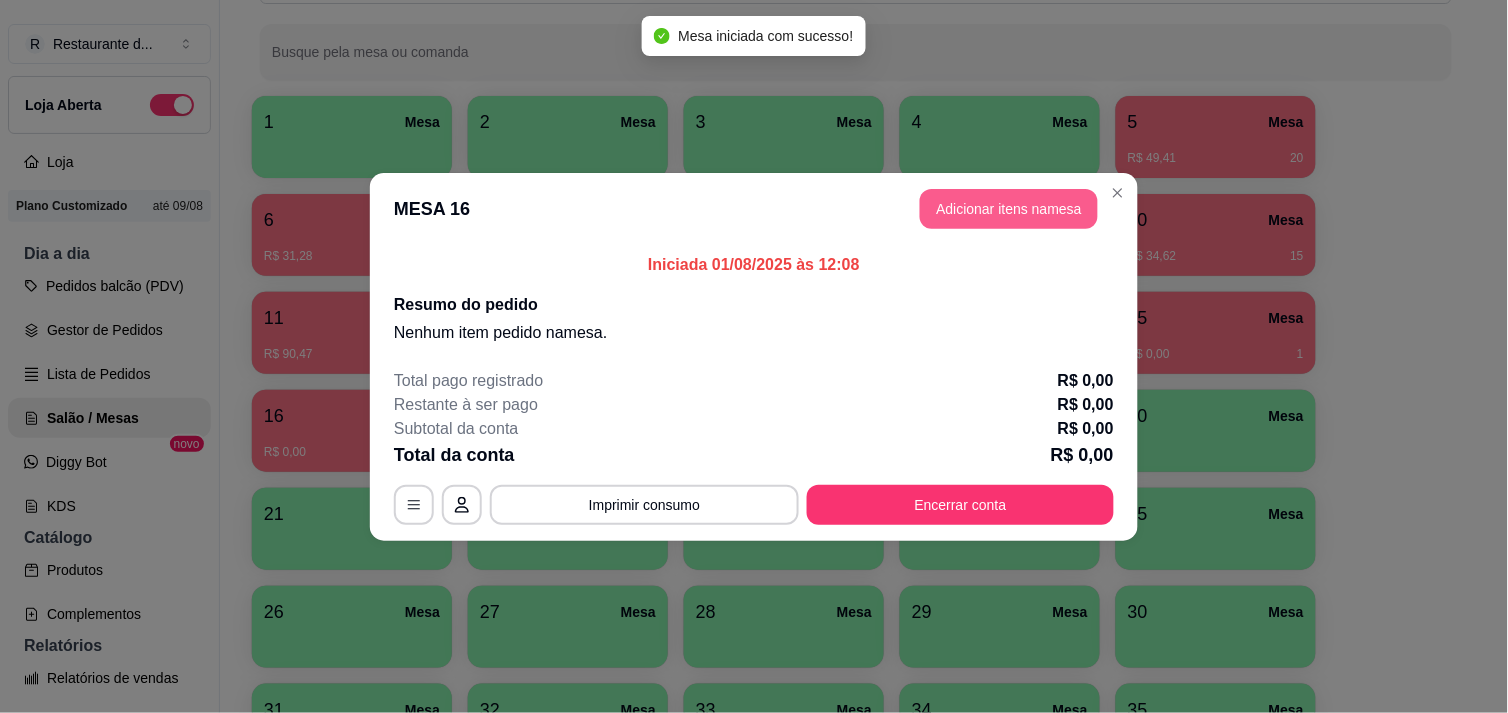 click on "Adicionar itens na  mesa" at bounding box center (1009, 209) 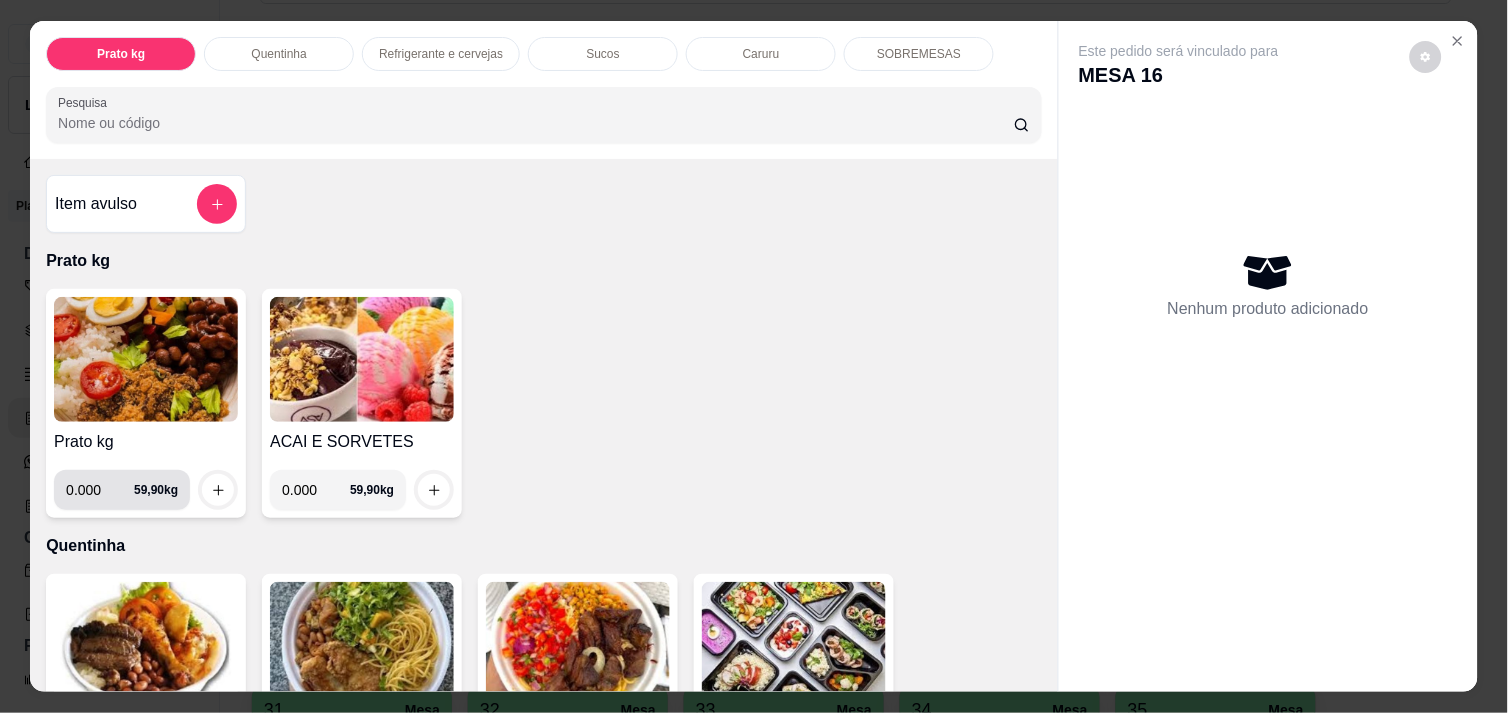 click on "0.000" at bounding box center [100, 490] 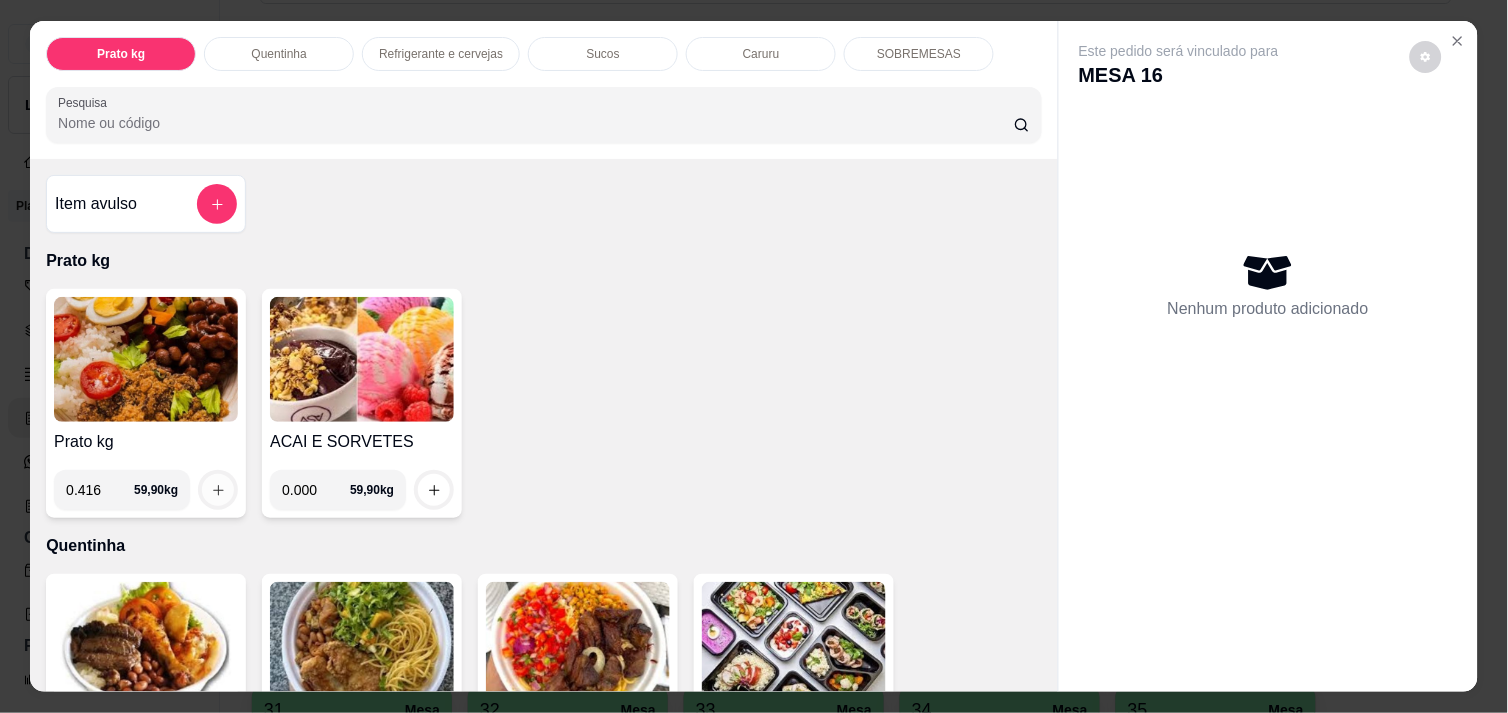 type on "0.416" 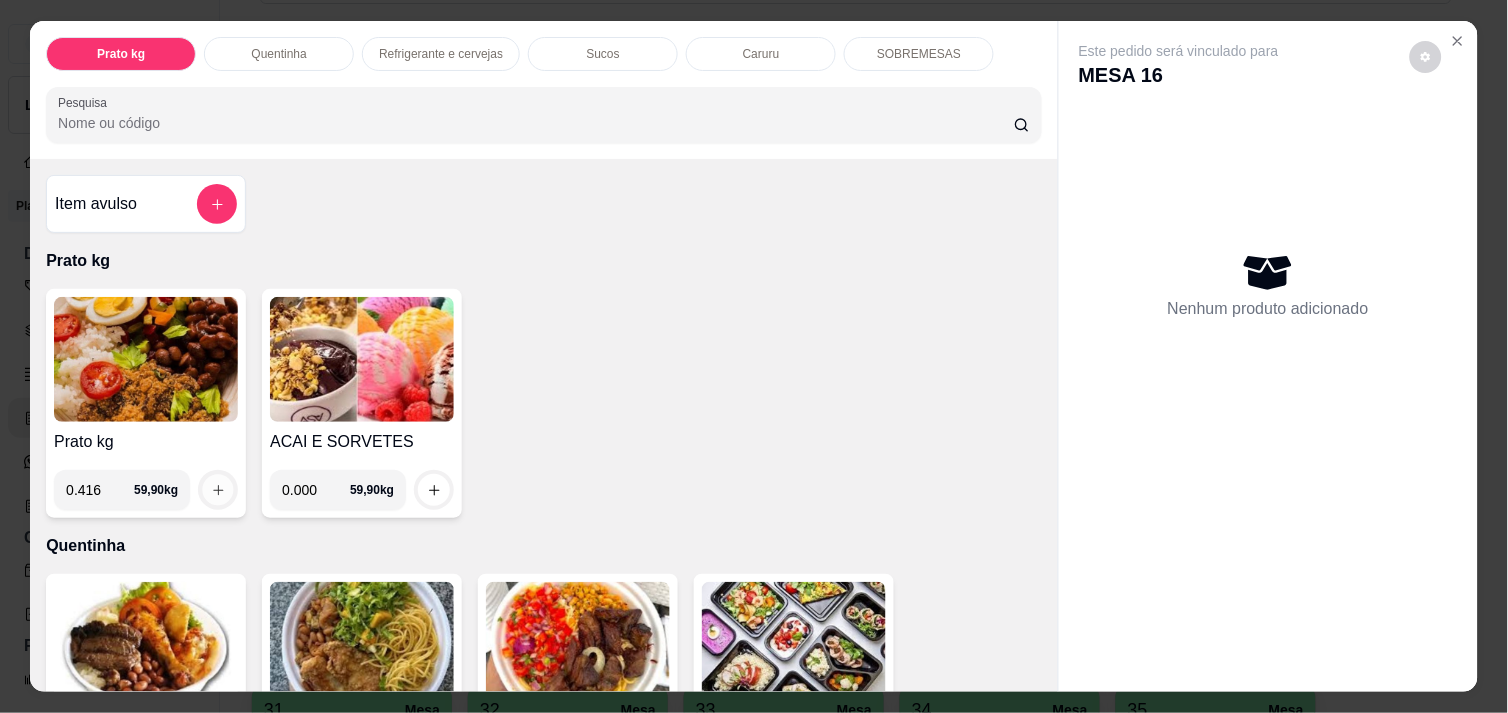 click 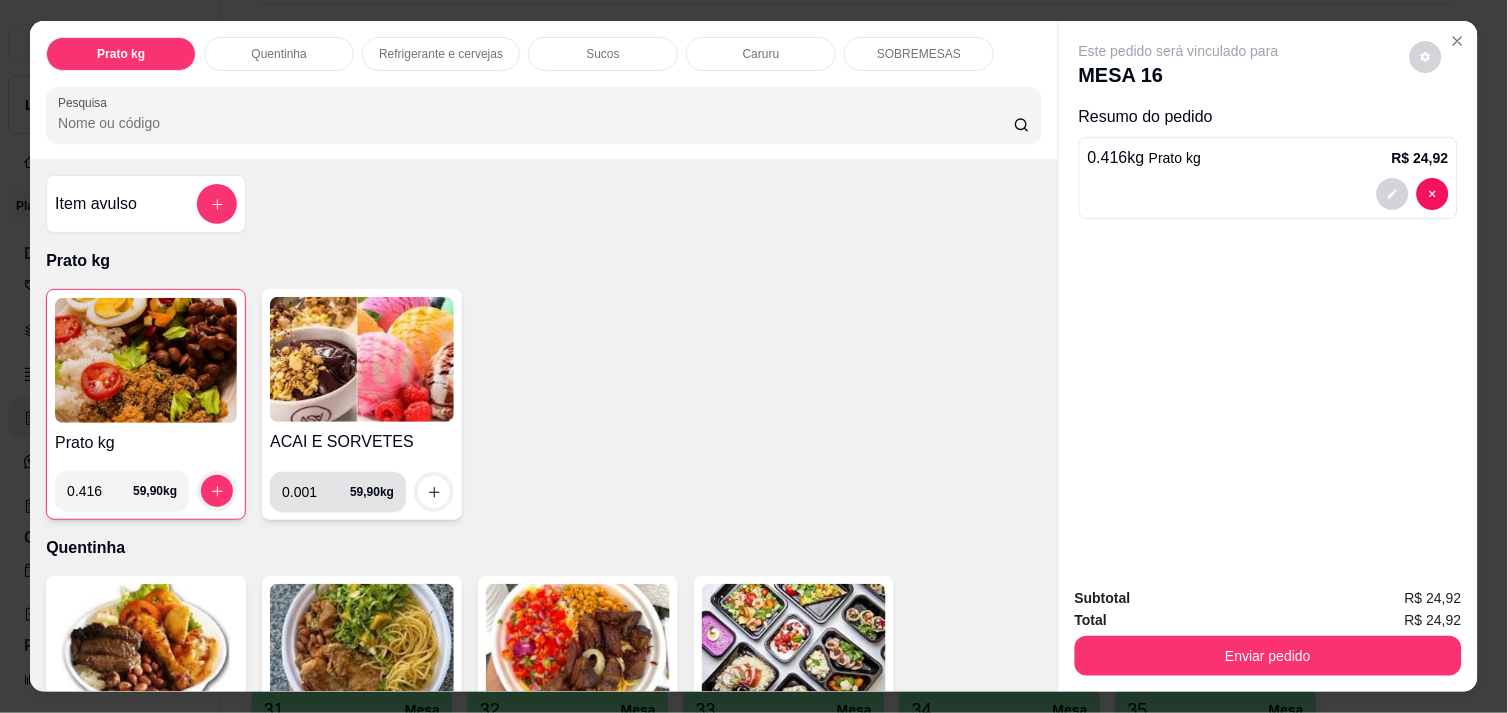 click on "0.001" at bounding box center (316, 492) 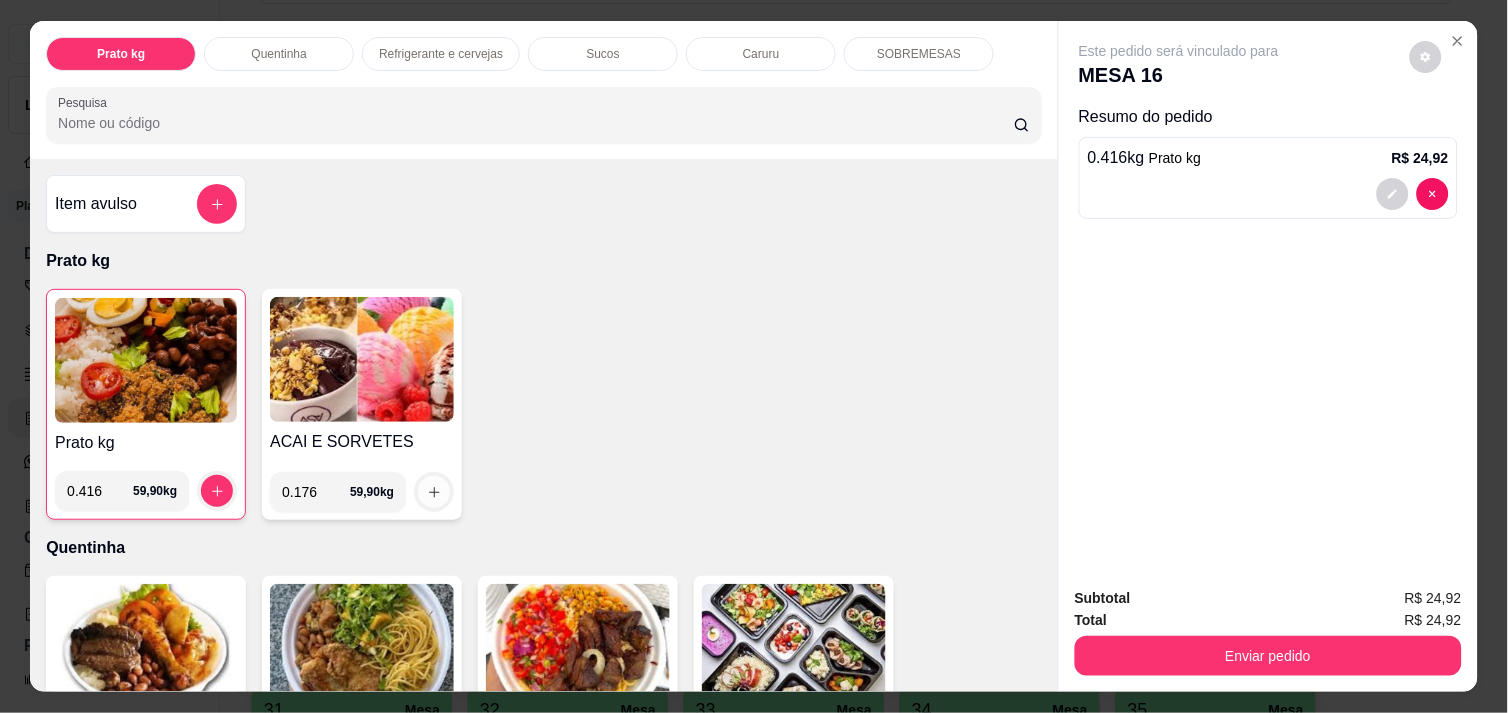 type on "0.176" 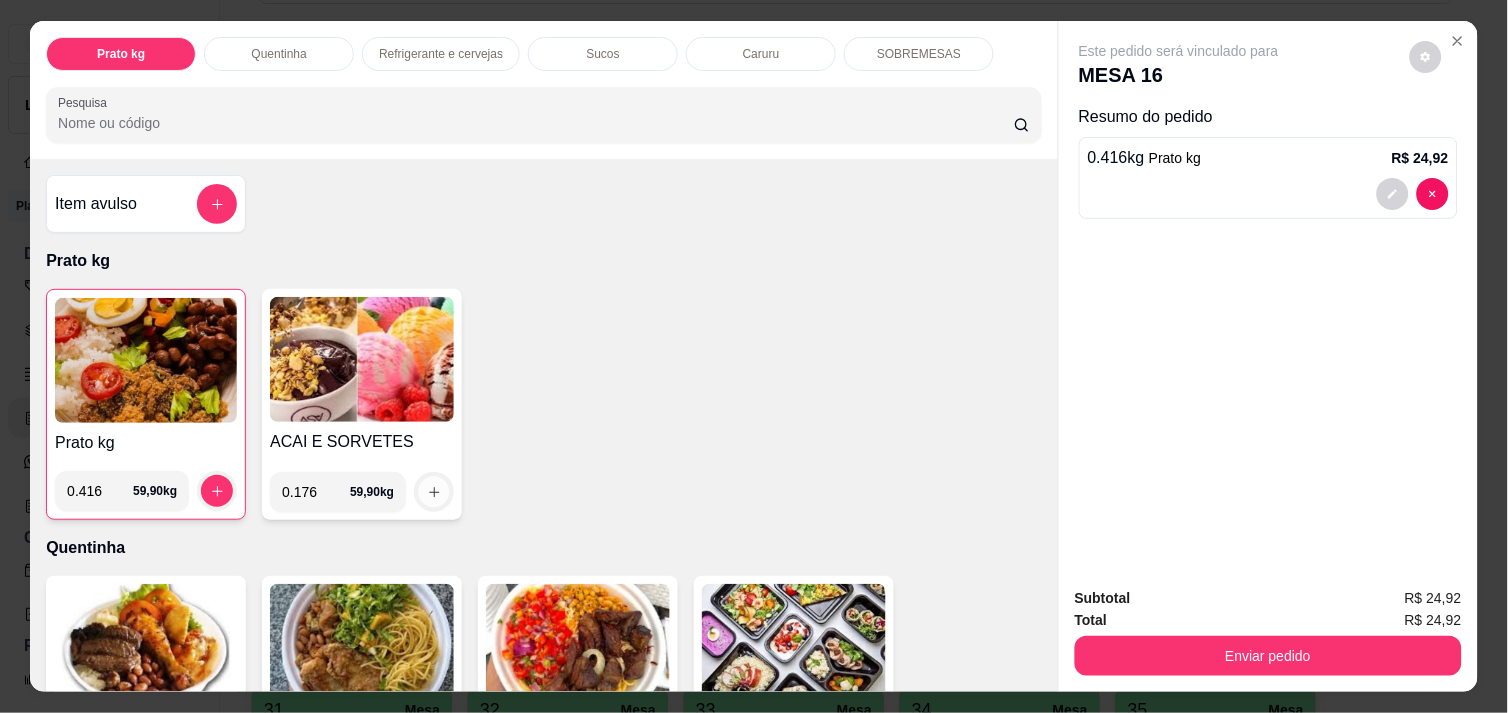 click 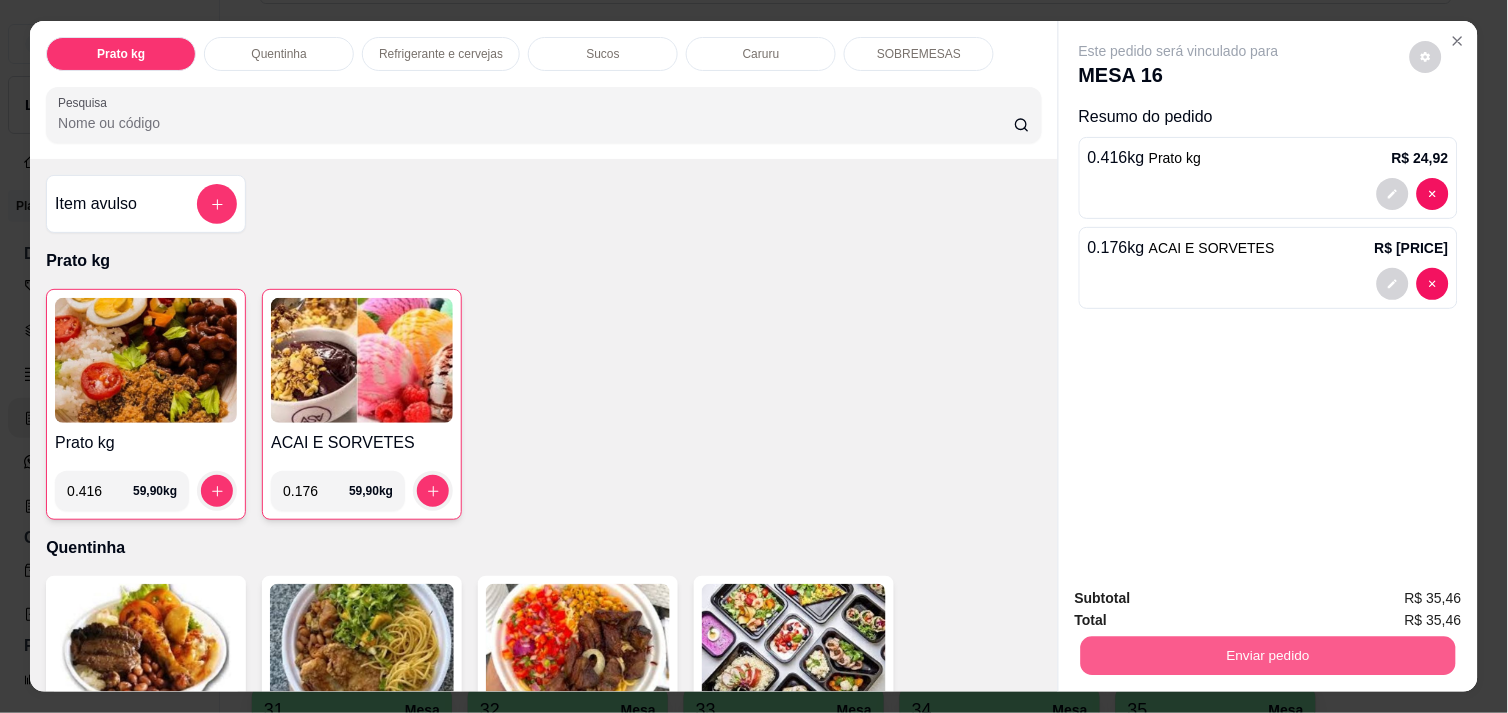 click on "Enviar pedido" at bounding box center [1268, 655] 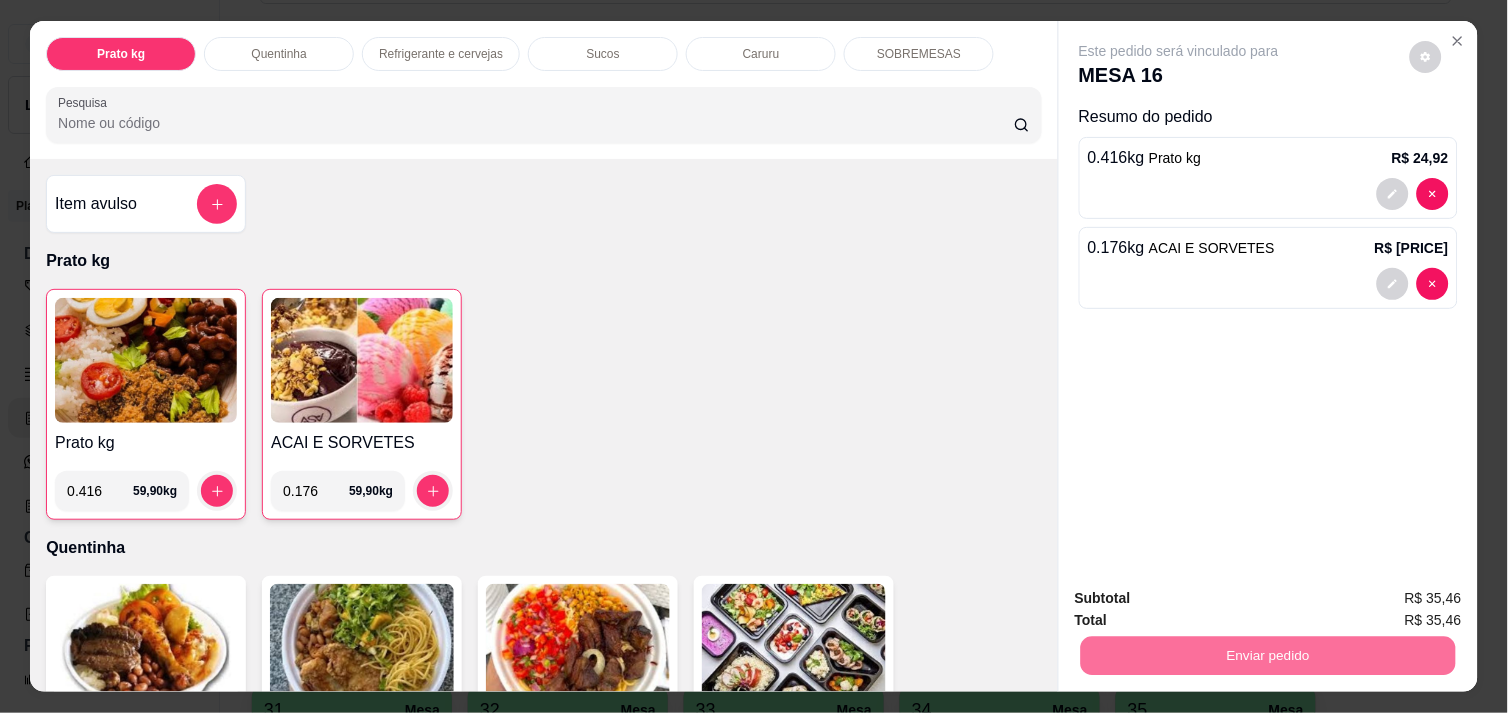 click on "Não registrar e enviar pedido" at bounding box center (1202, 598) 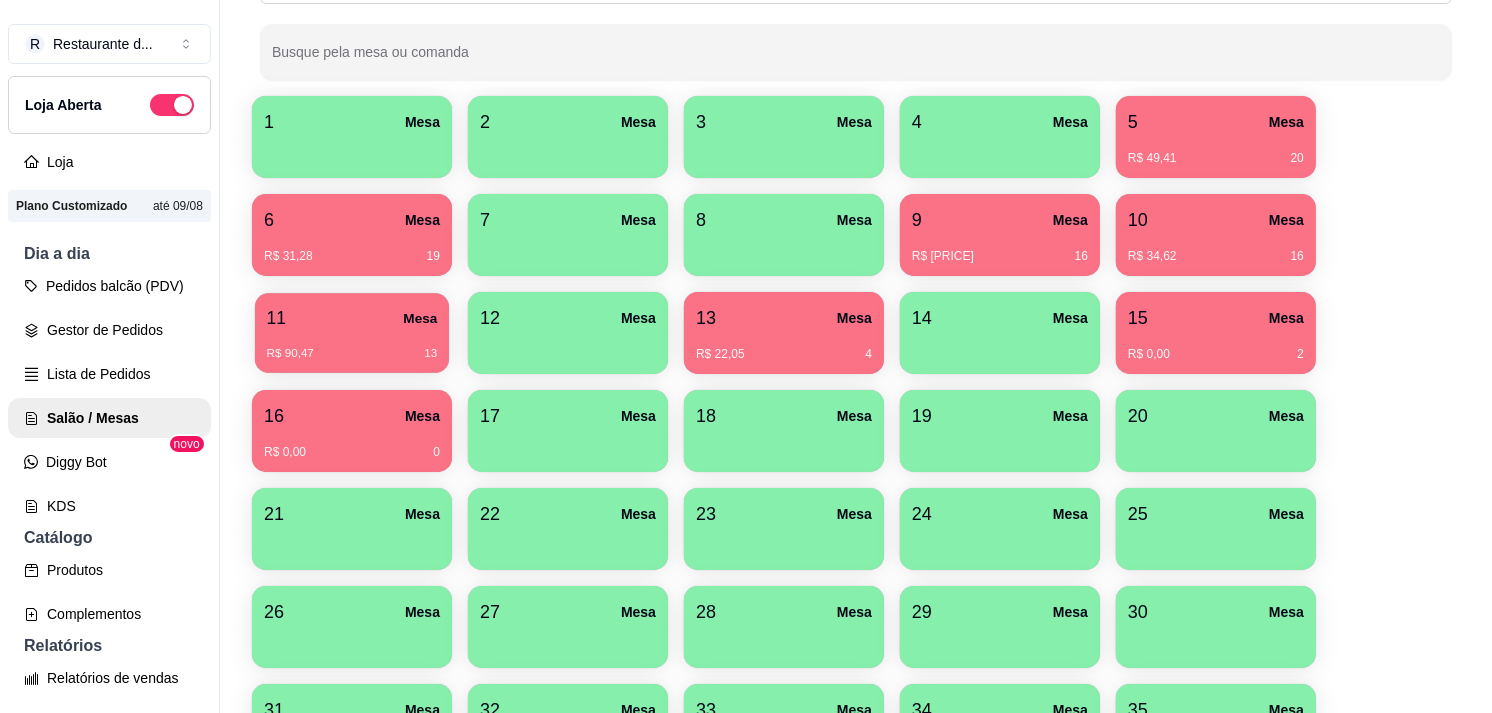 click on "[NUMBER] [PRODUCT] R$ [PRICE] [NUMBER]" at bounding box center (352, 333) 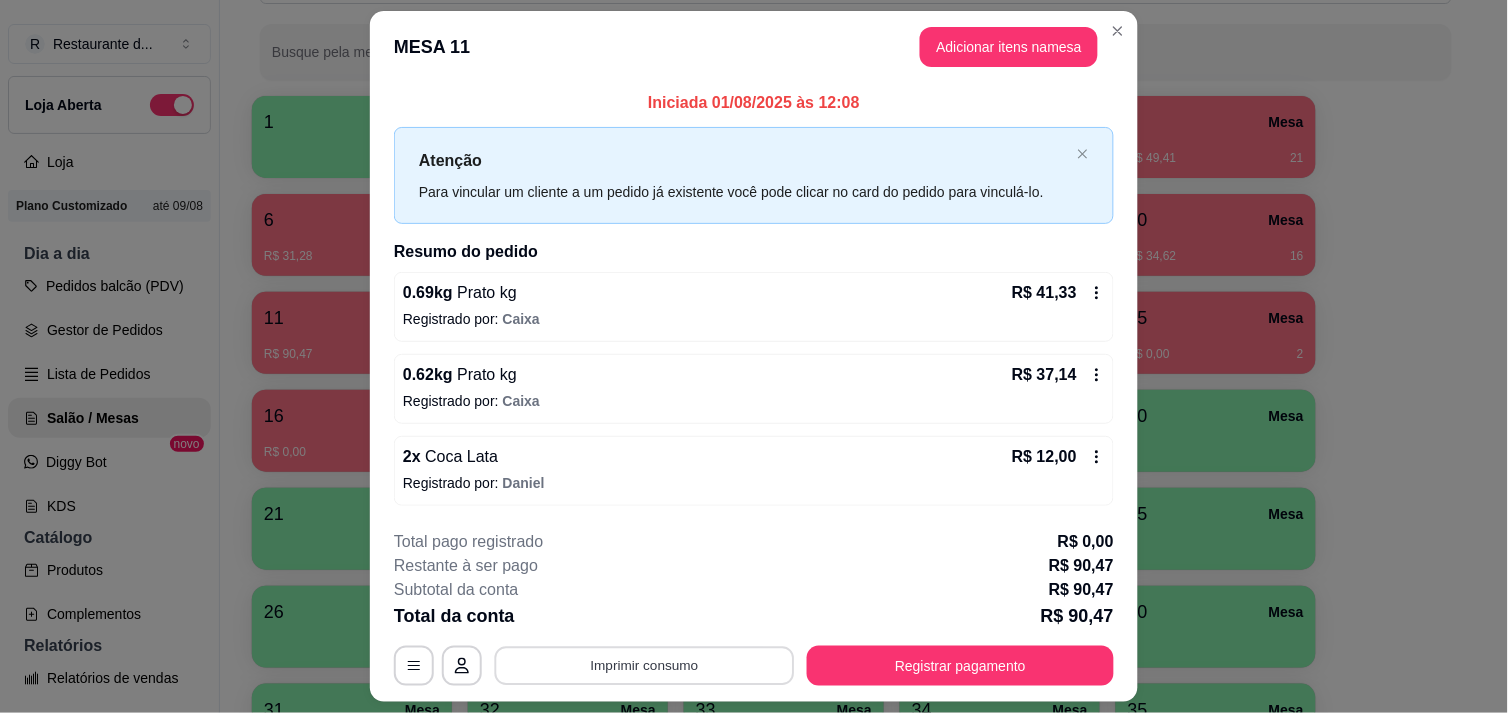 click on "Imprimir consumo" at bounding box center [645, 666] 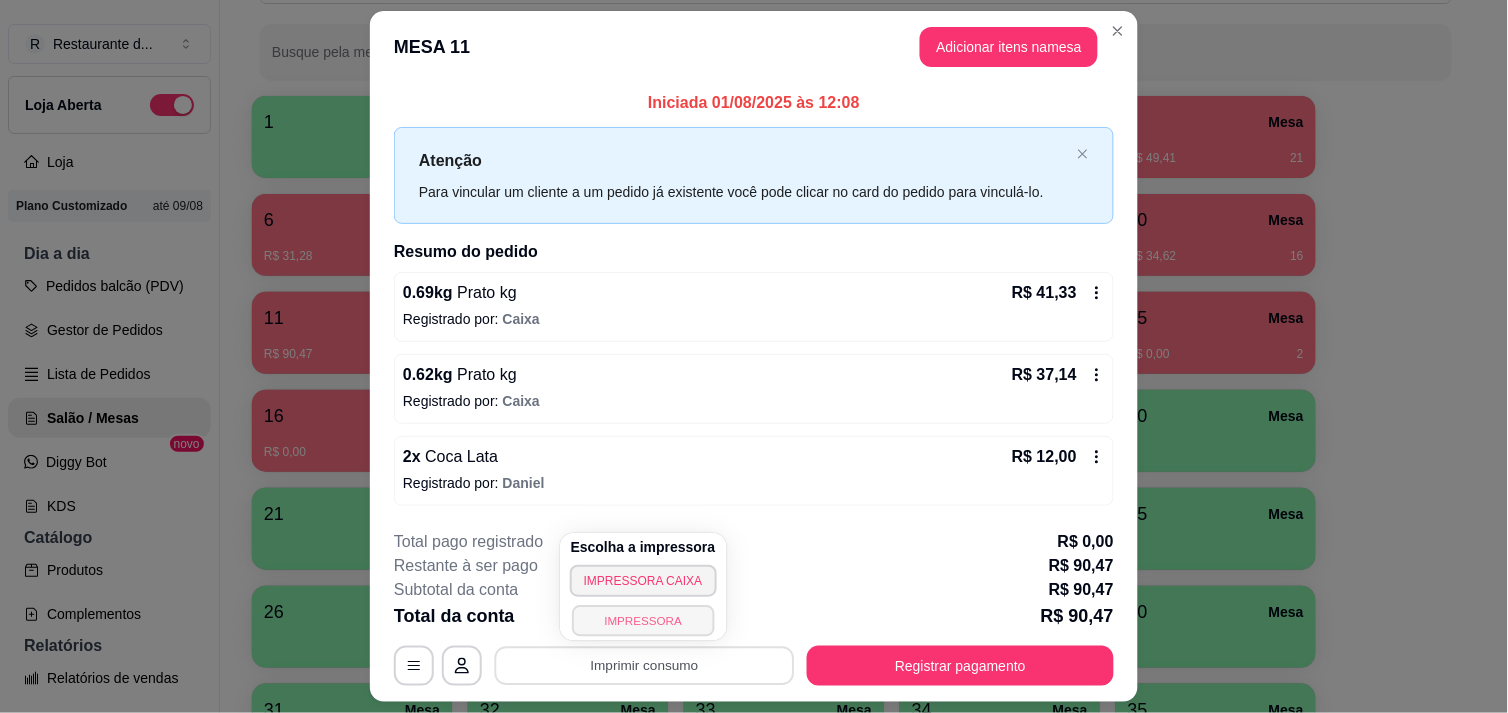 click on "IMPRESSORA" at bounding box center (643, 620) 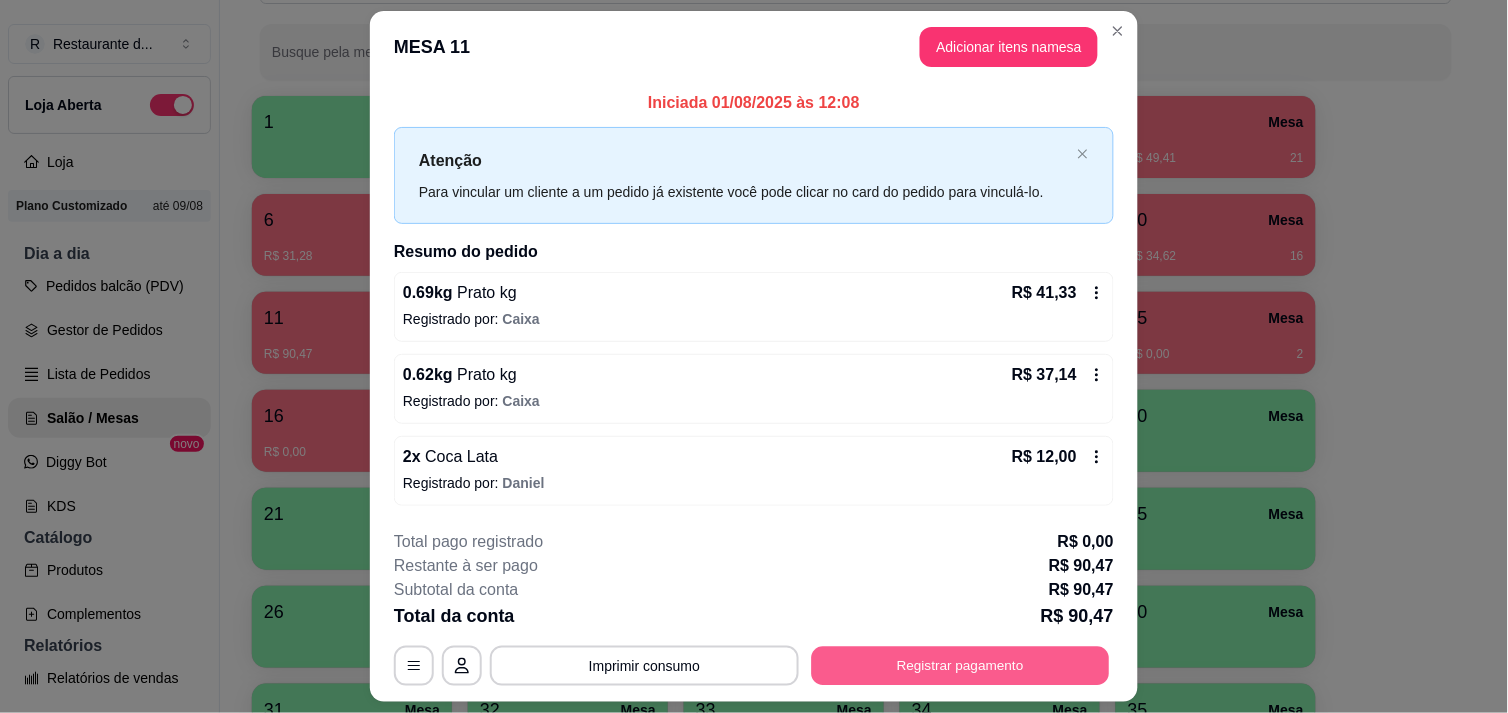click on "Registrar pagamento" at bounding box center (961, 666) 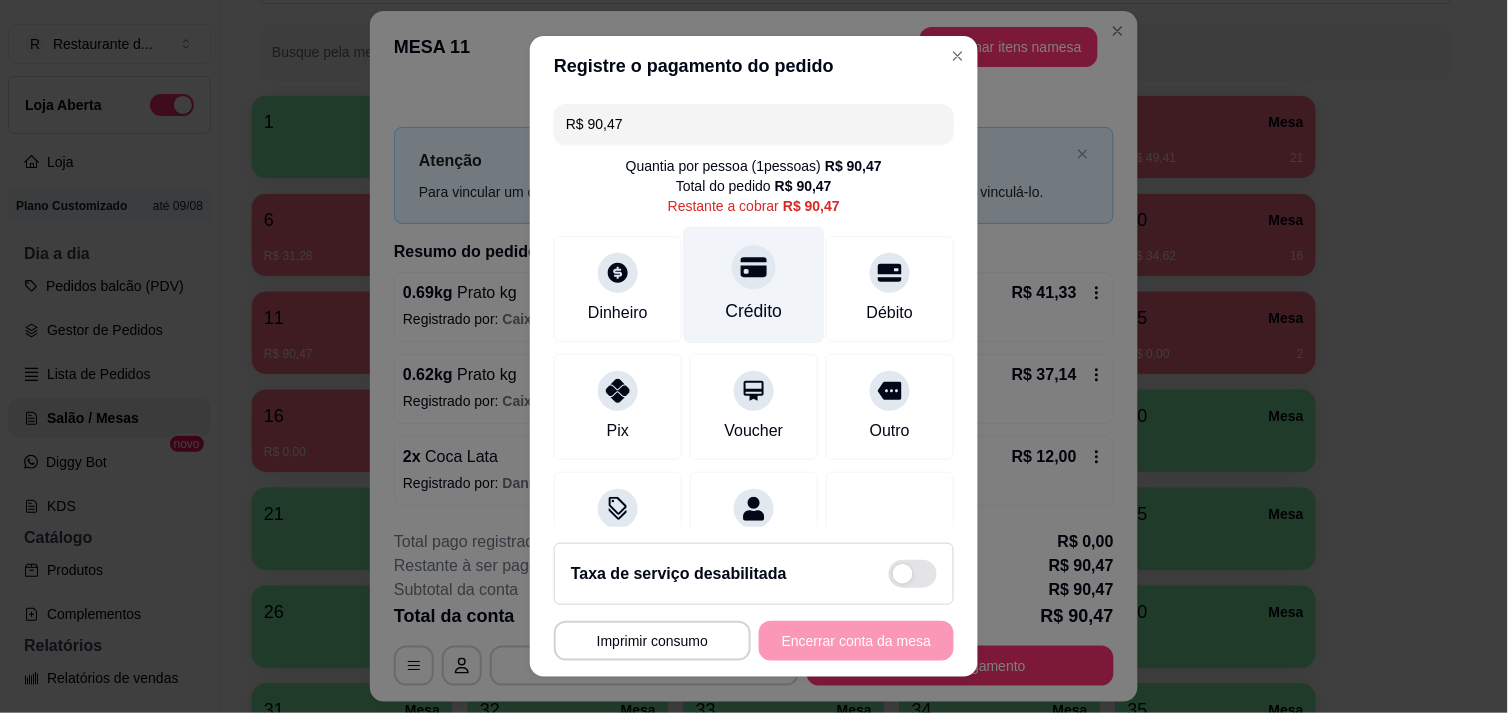 click on "Crédito" at bounding box center (754, 284) 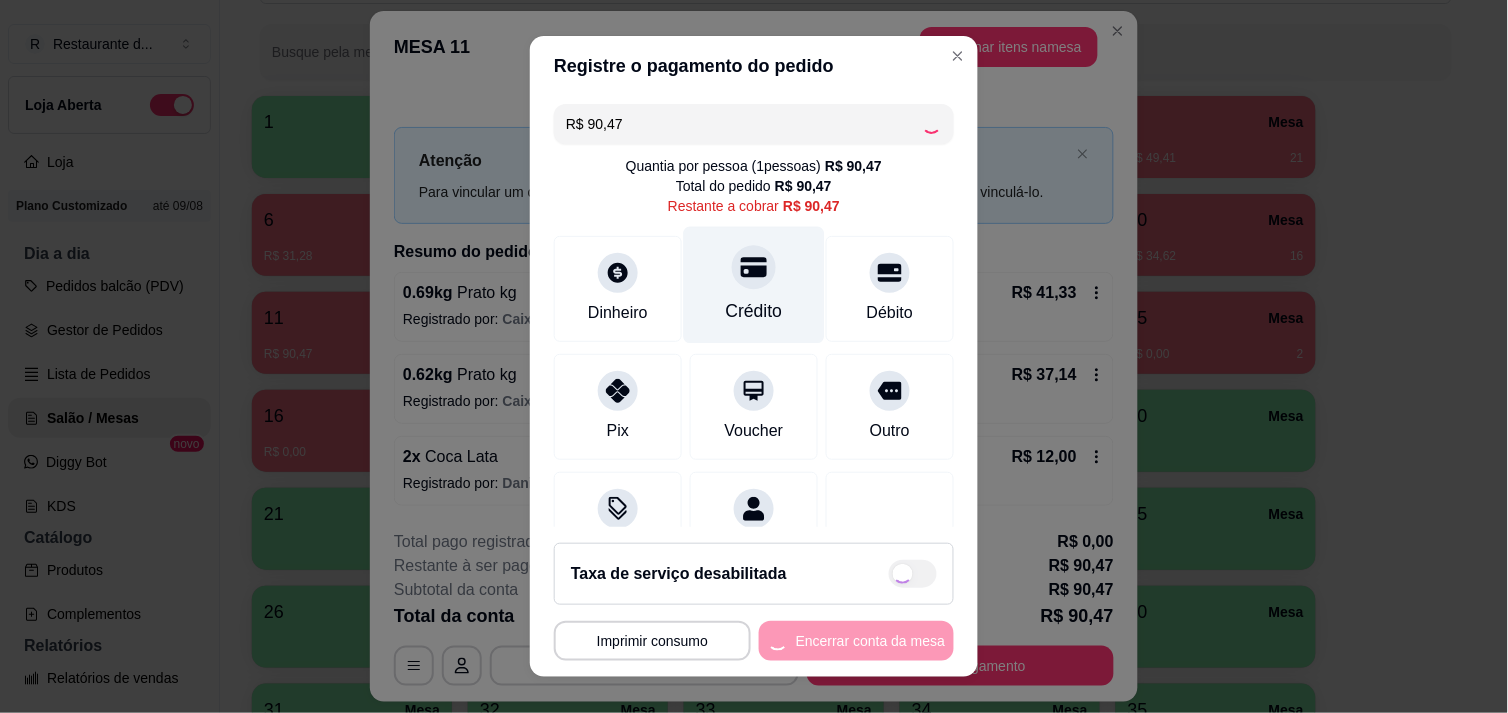 type on "R$ 0,00" 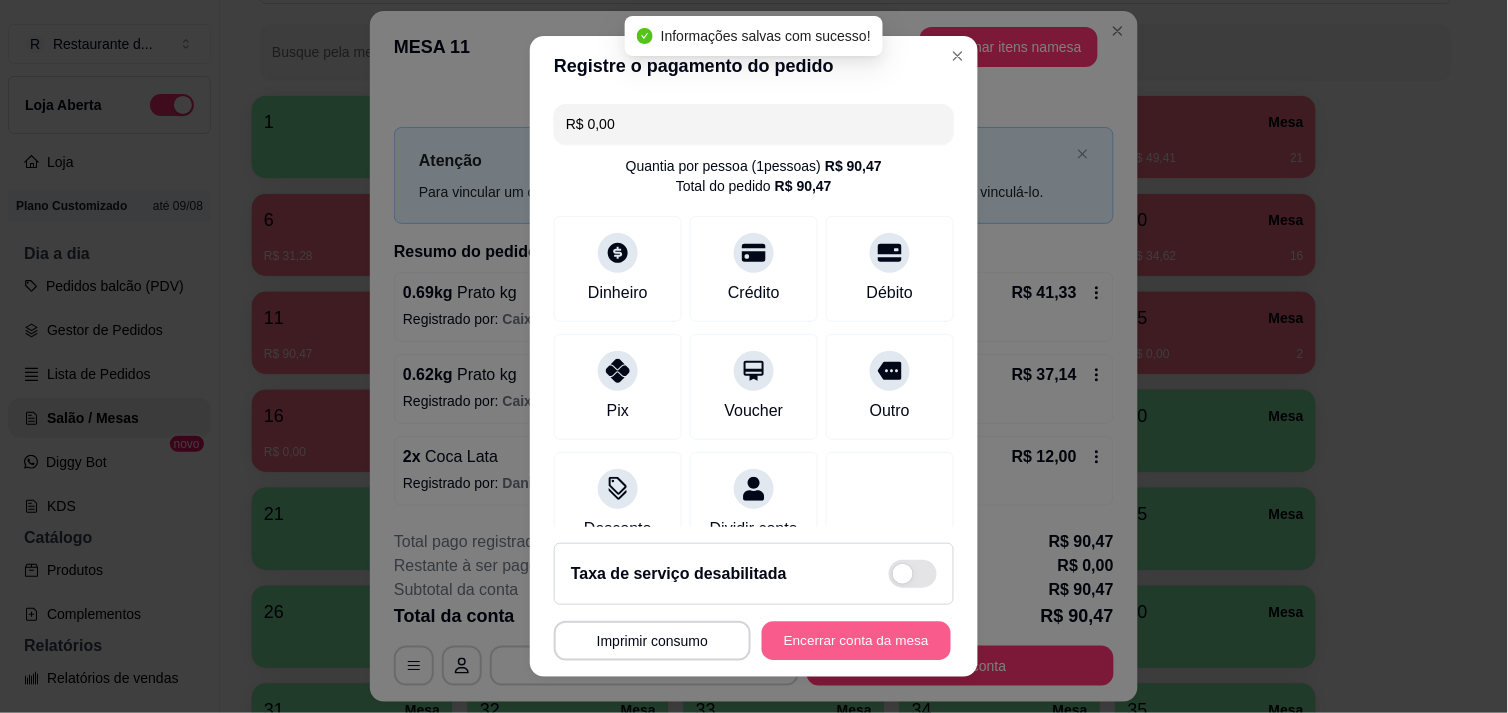 click on "Encerrar conta da mesa" at bounding box center (856, 641) 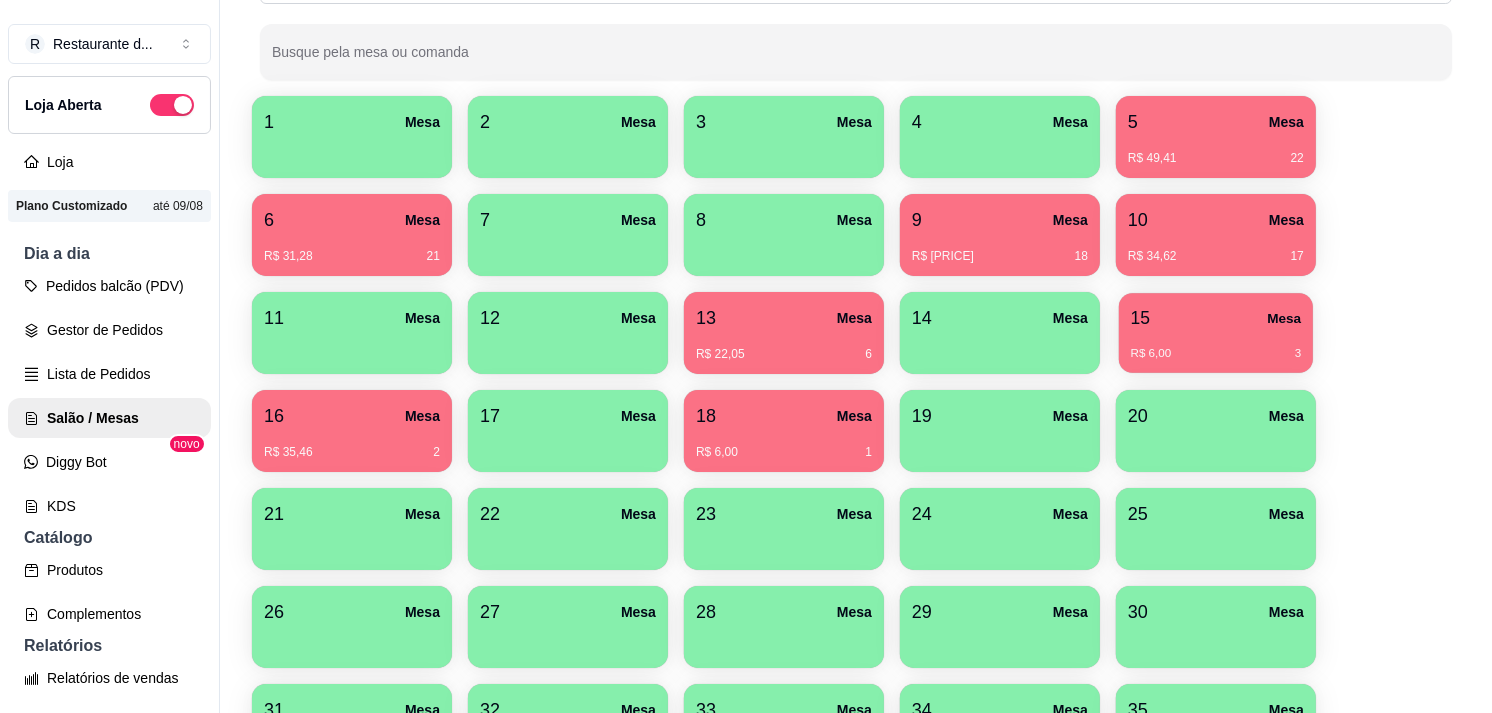 click on "R$ 6,00 3" at bounding box center [1216, 354] 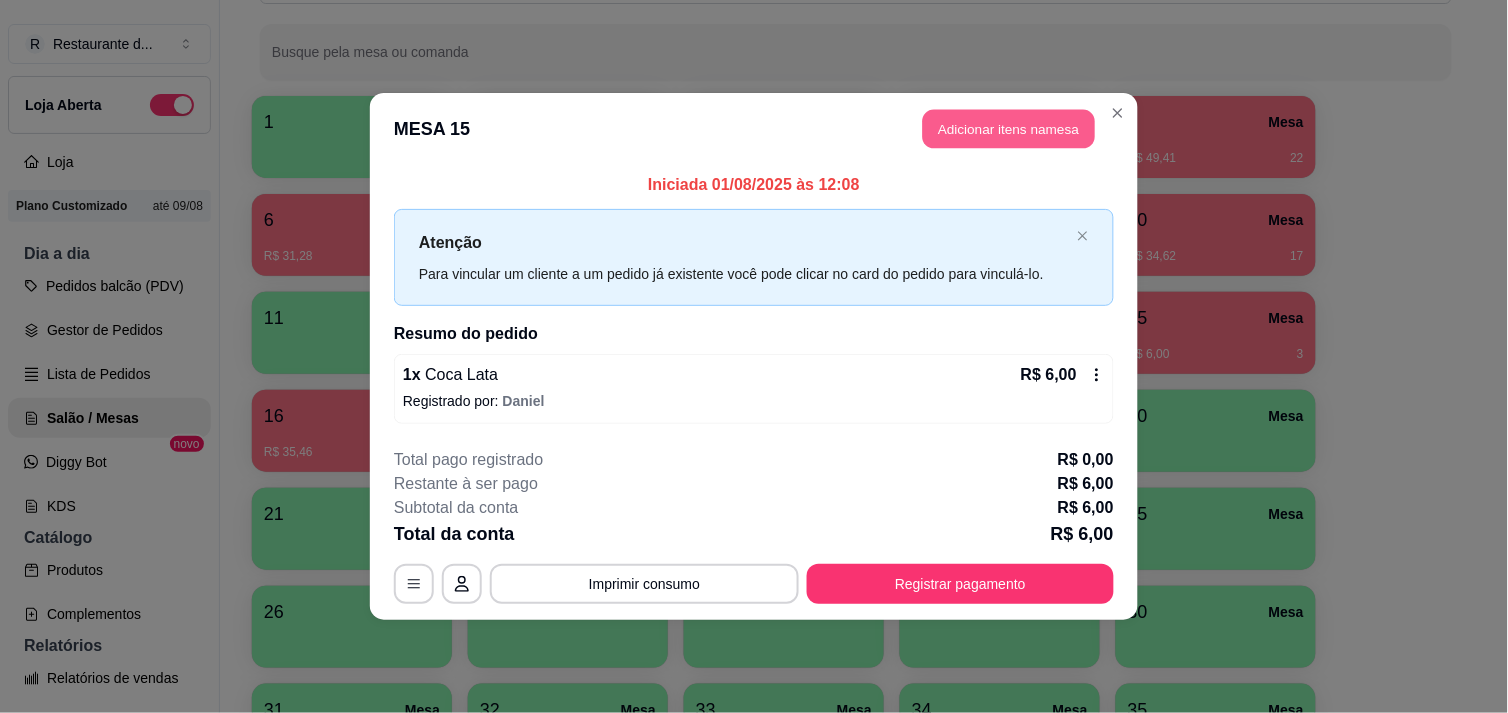 click on "Adicionar itens na  mesa" at bounding box center (1009, 129) 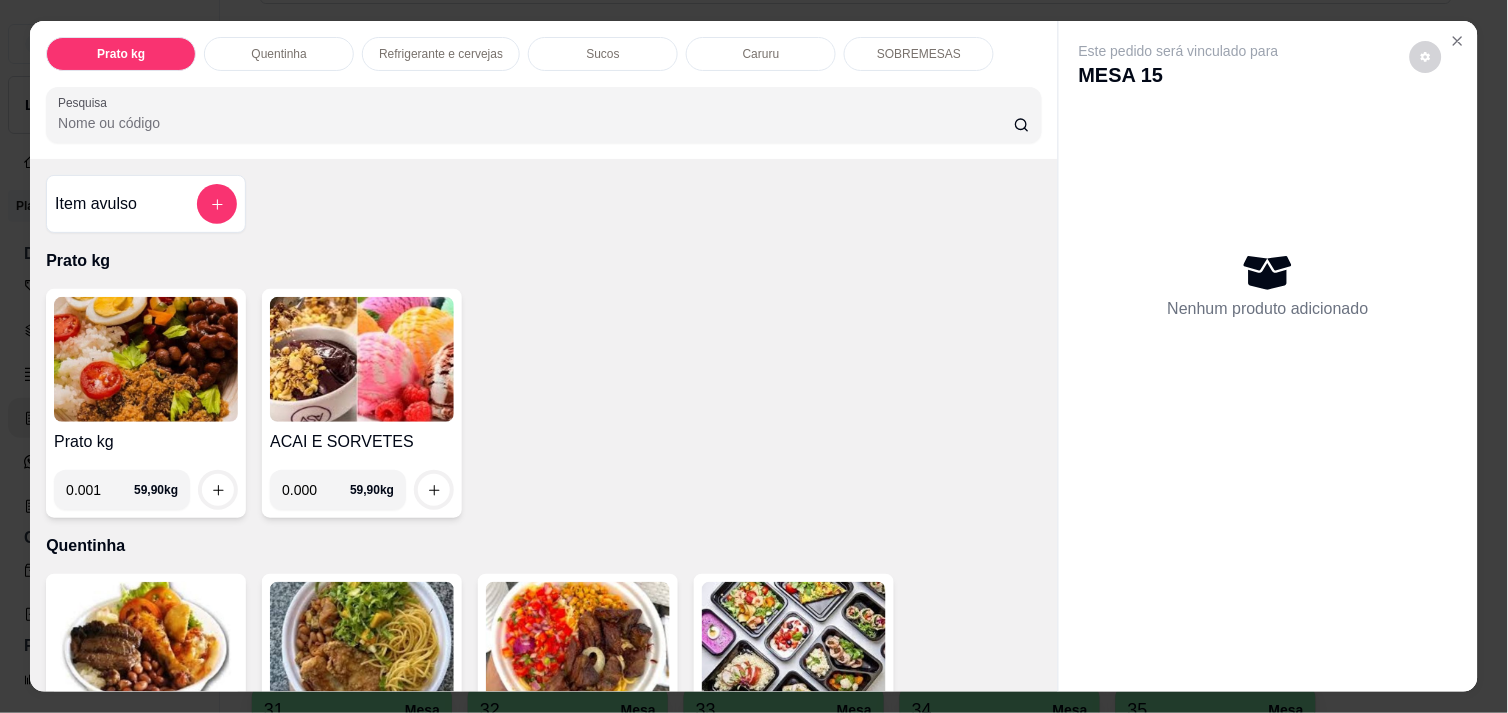 click on "0.001" at bounding box center (100, 490) 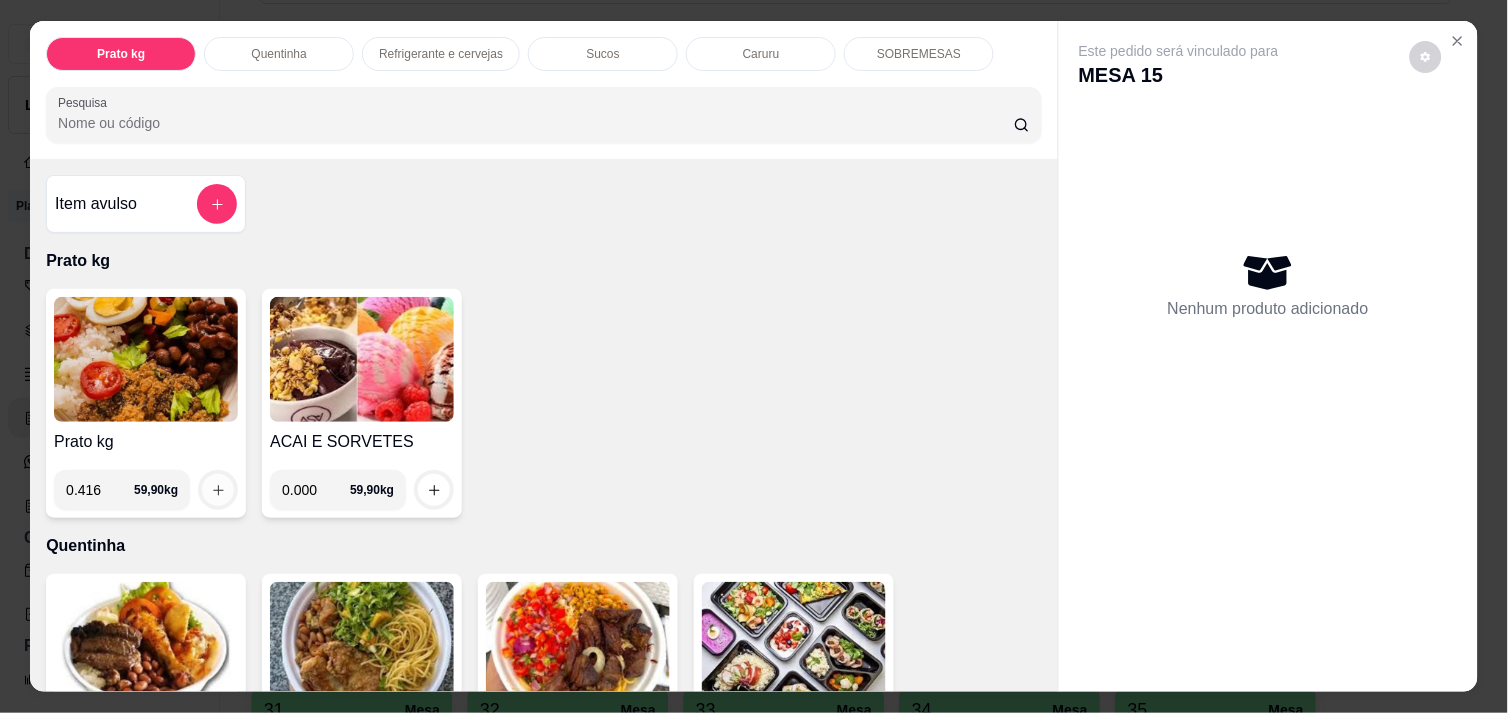 type on "0.416" 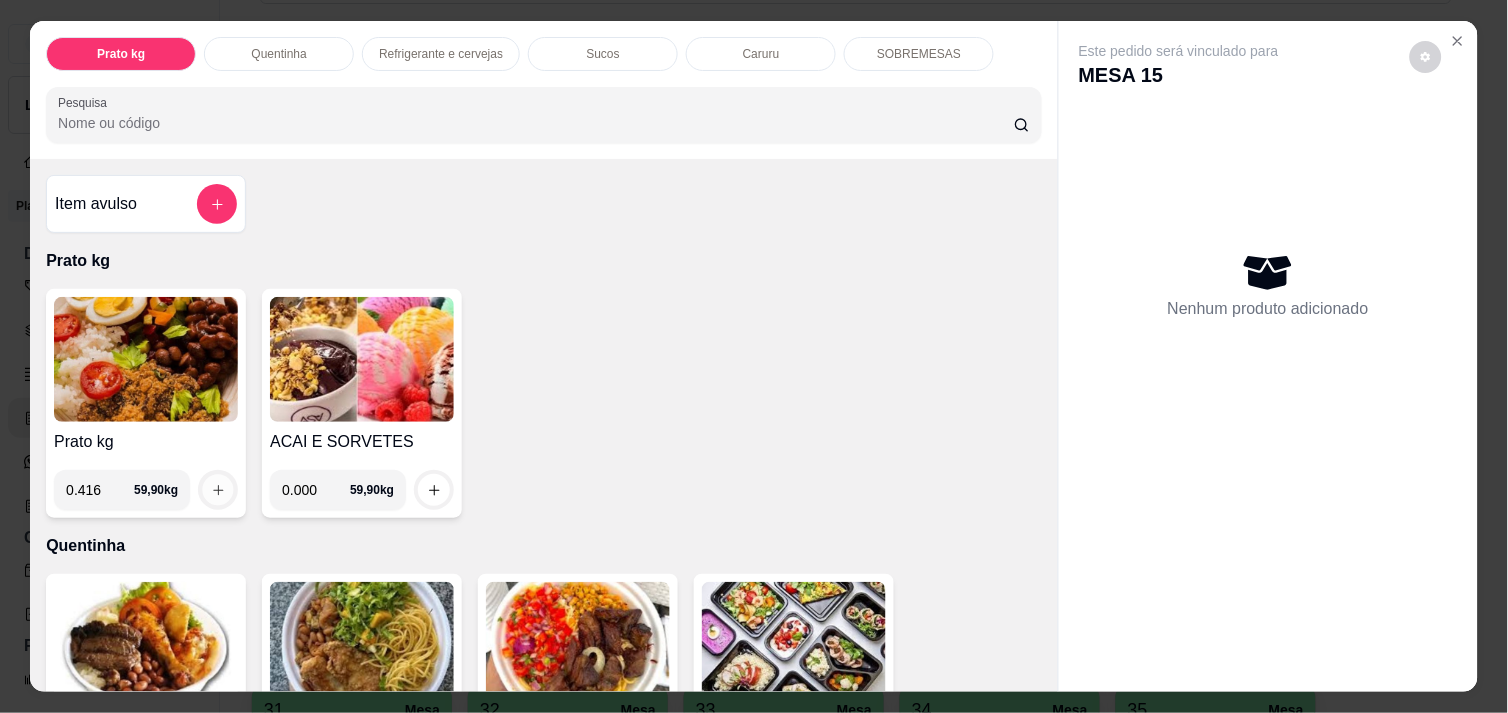 click 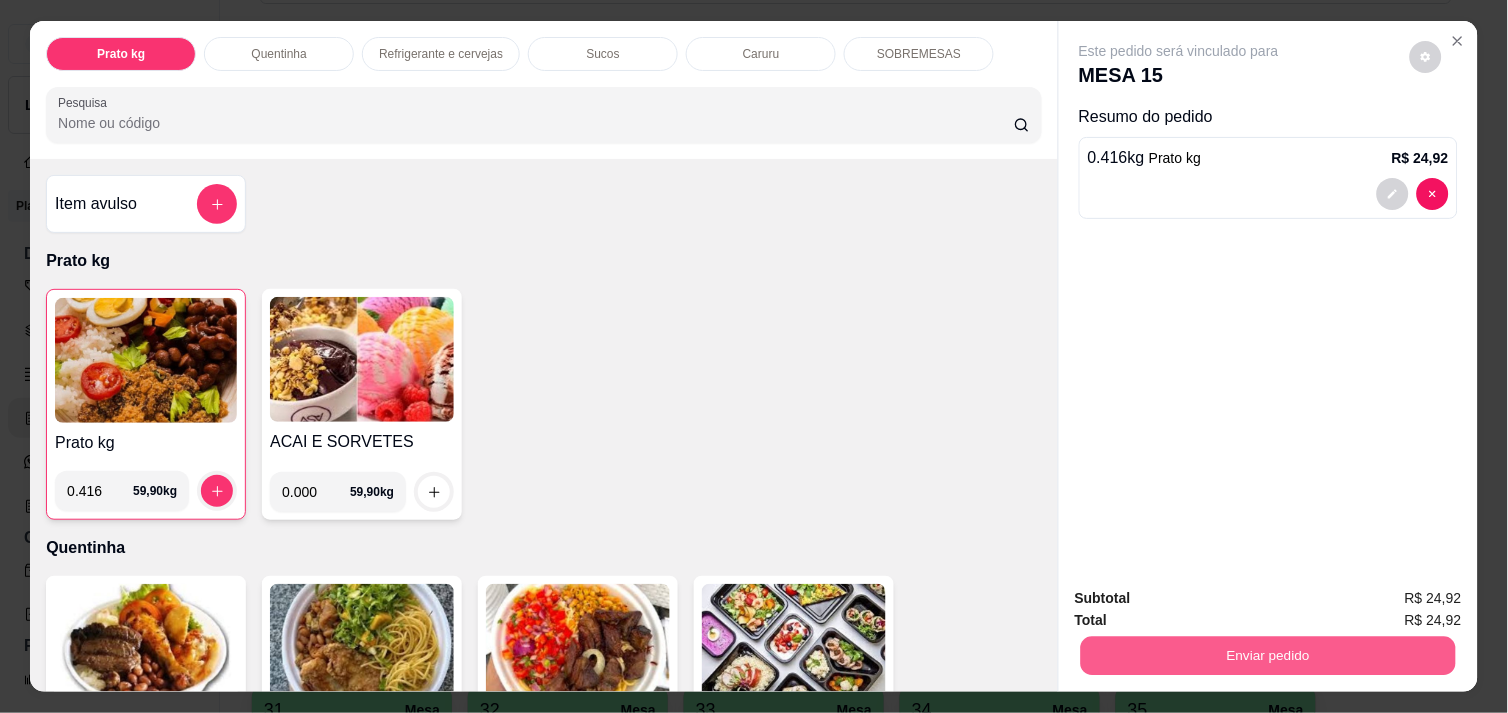 click on "Enviar pedido" at bounding box center [1268, 655] 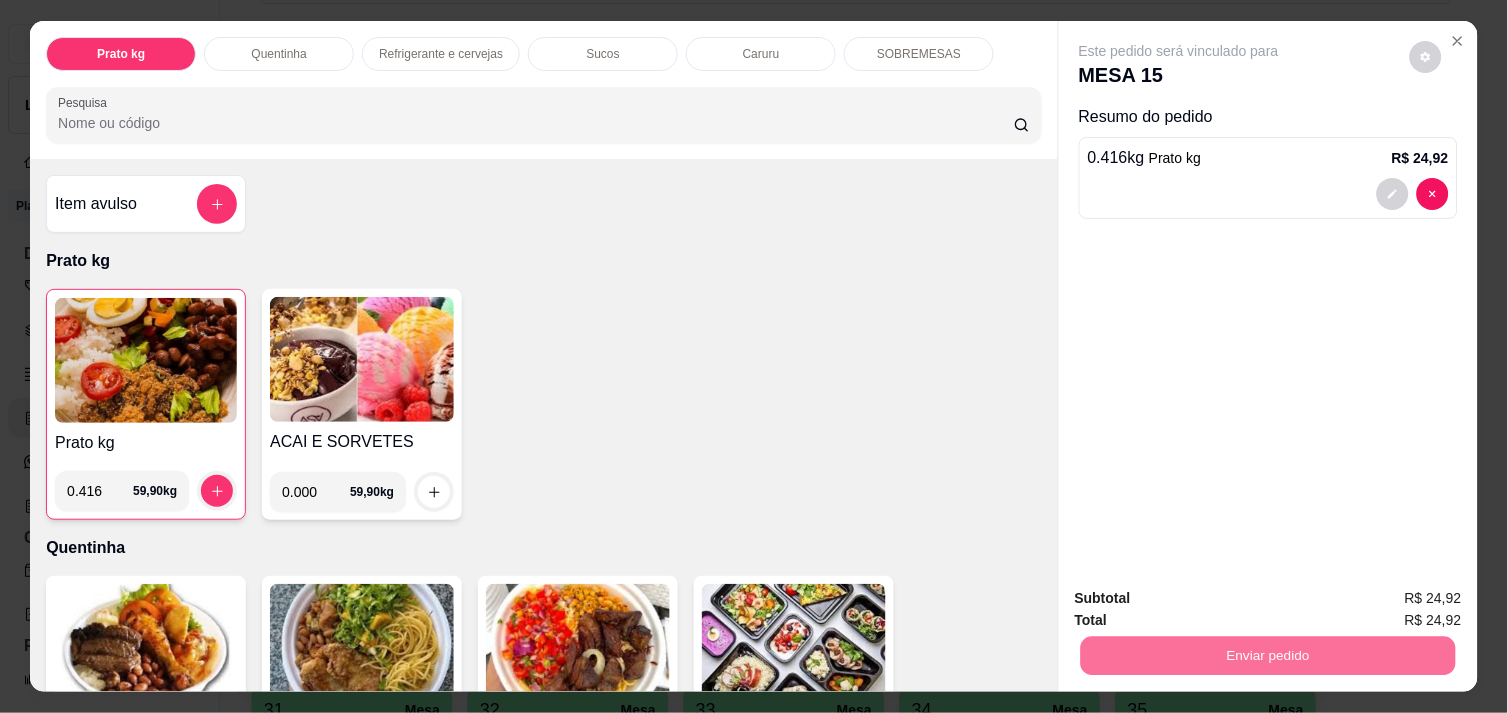 click on "Não registrar e enviar pedido" at bounding box center (1202, 598) 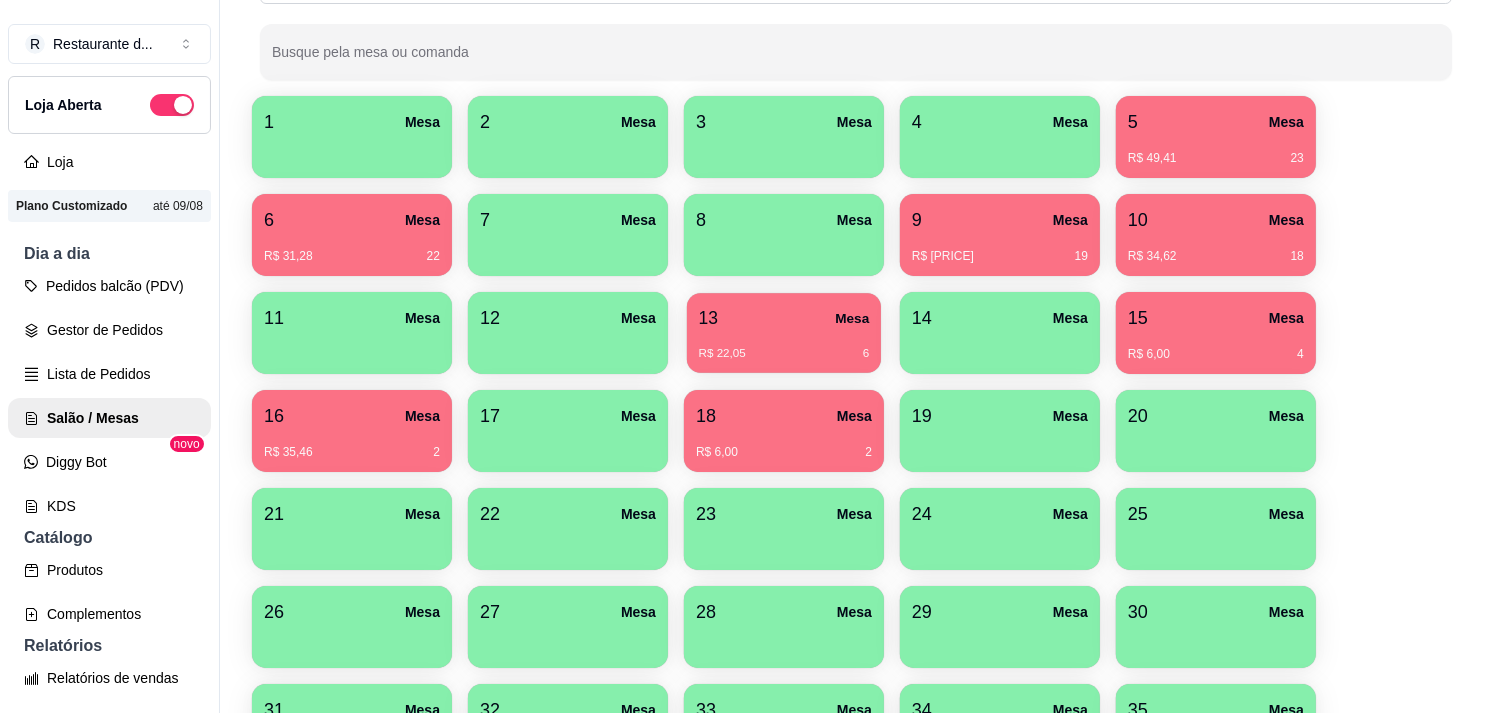 click on "R$ 22,05 6" at bounding box center [784, 354] 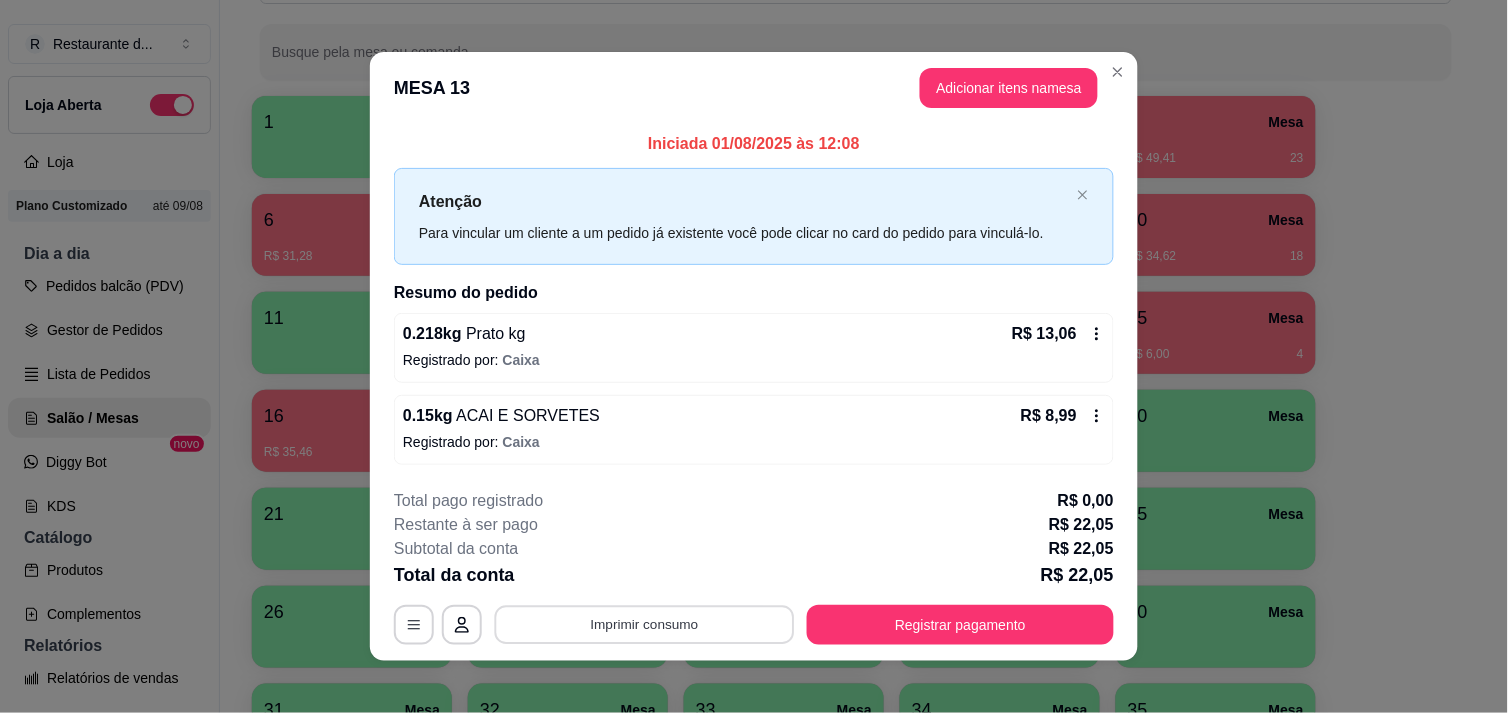 click on "Imprimir consumo" at bounding box center (645, 625) 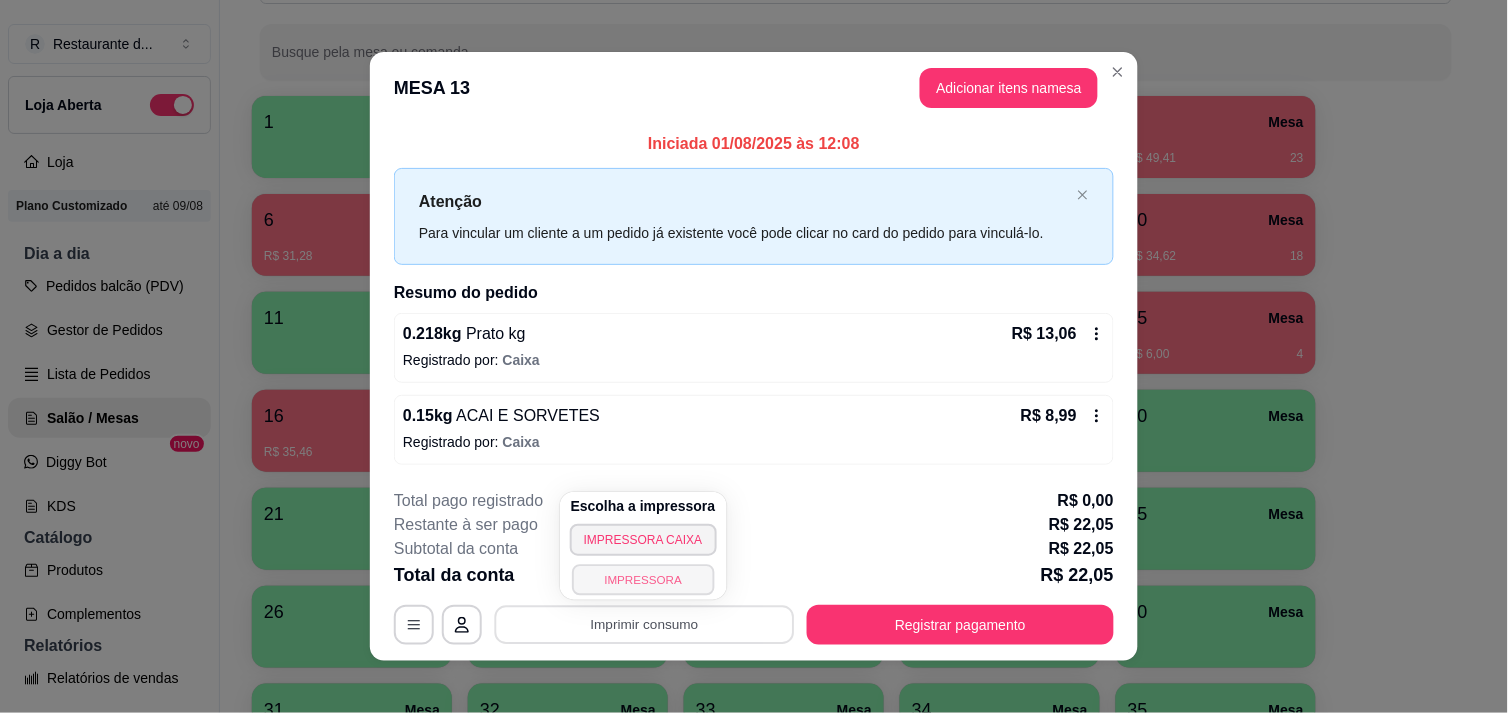 click on "IMPRESSORA" at bounding box center [643, 579] 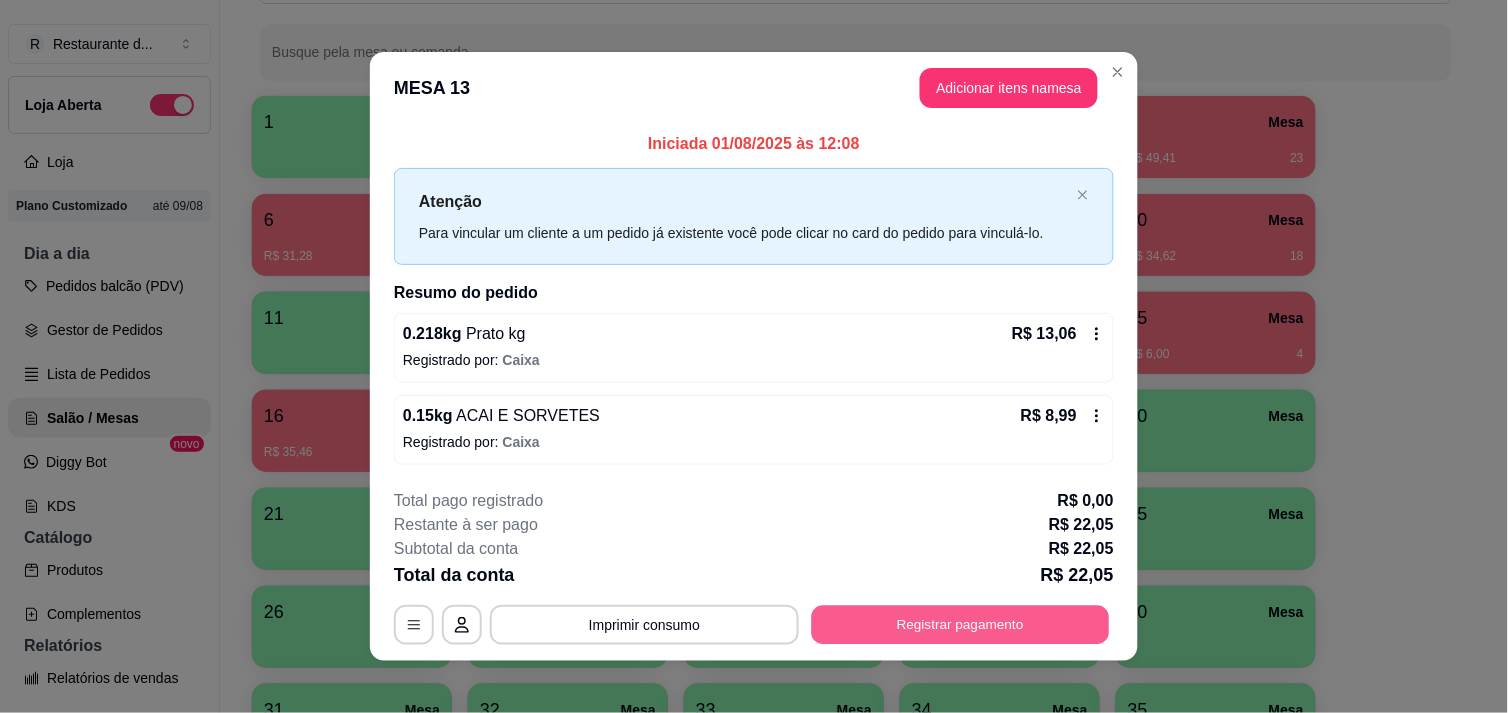 click on "Registrar pagamento" at bounding box center (961, 625) 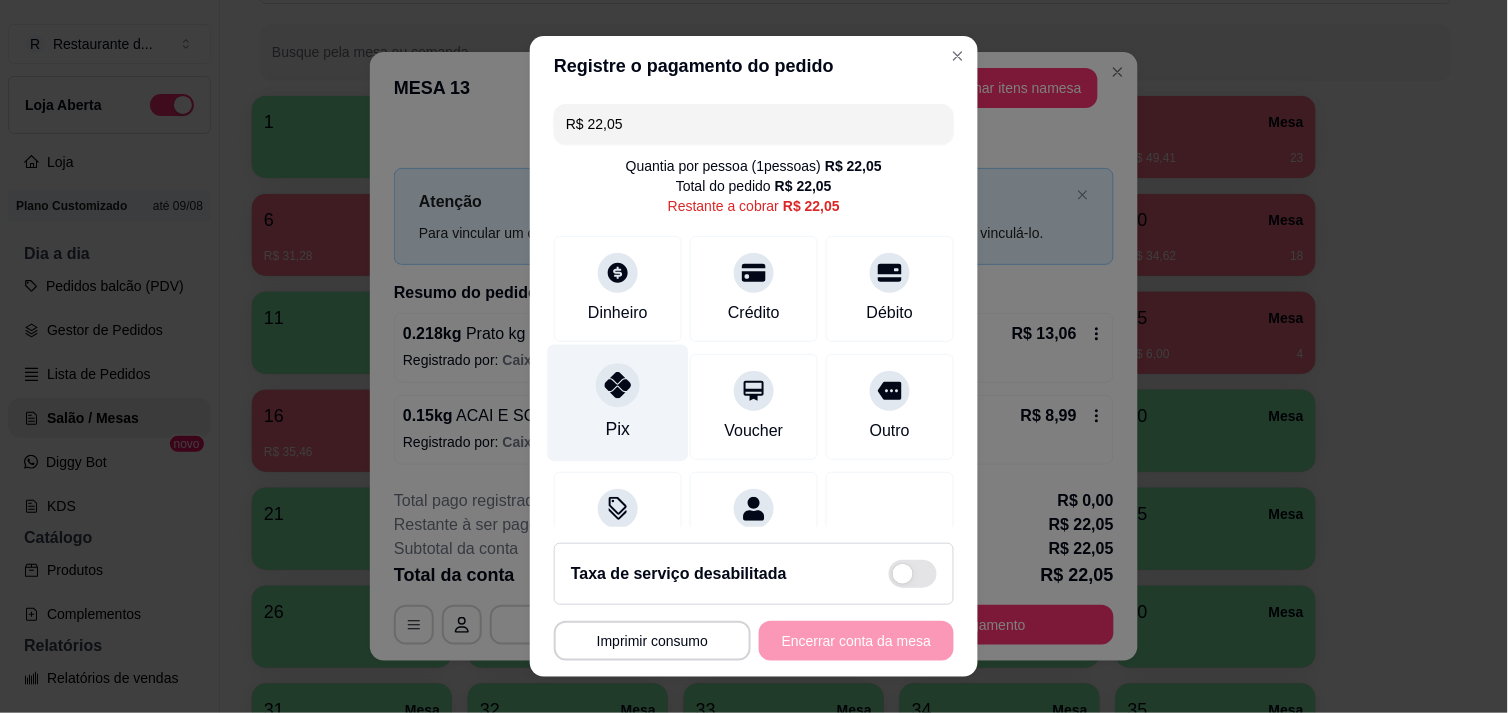 click on "Pix" at bounding box center [618, 402] 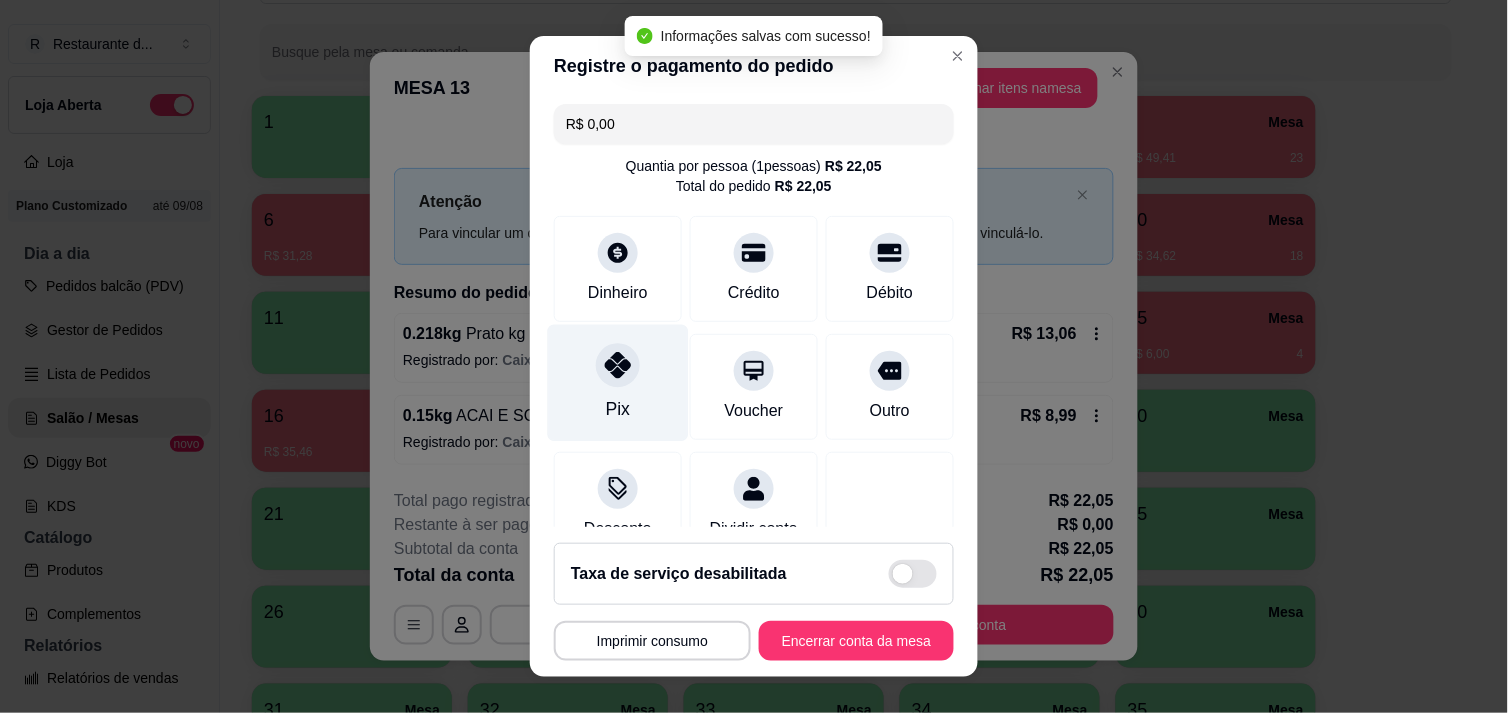 type on "R$ 0,00" 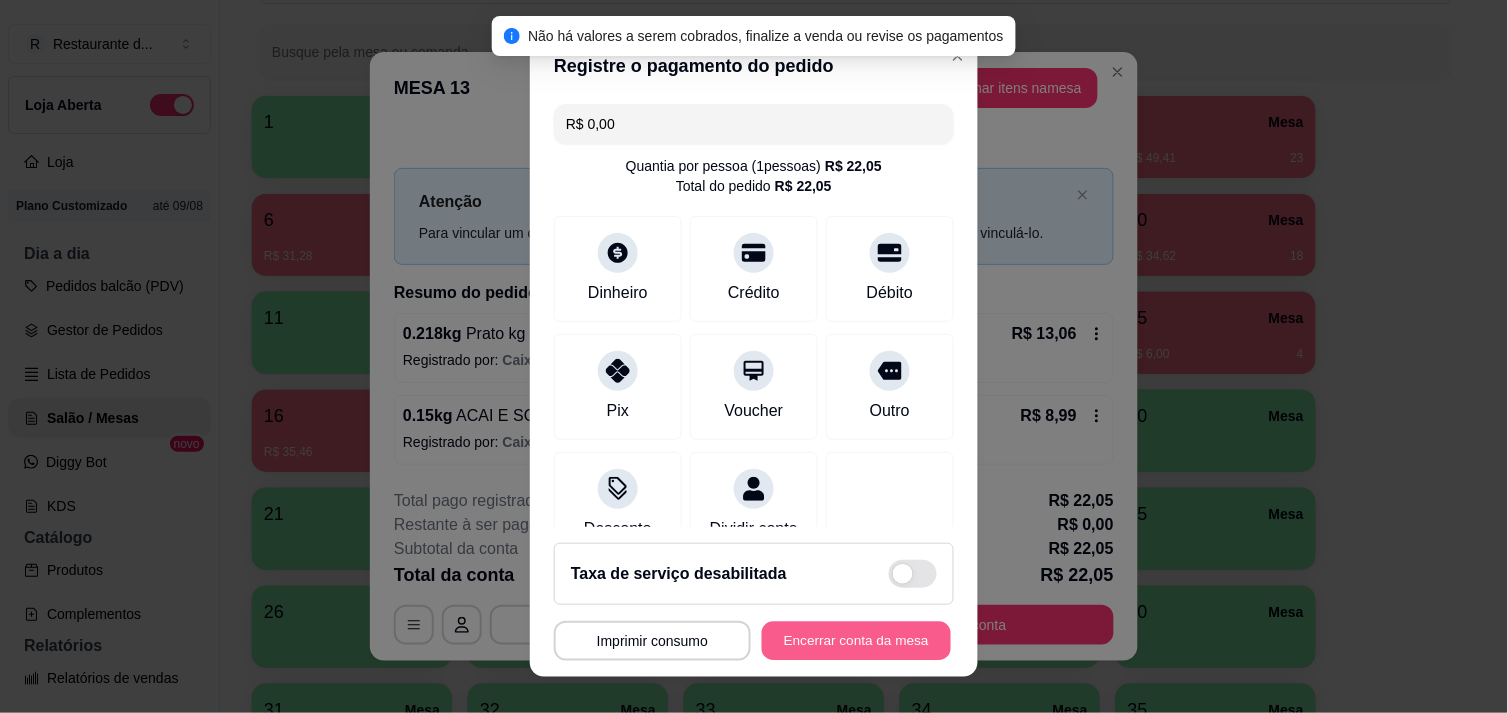 click on "Encerrar conta da mesa" at bounding box center [856, 641] 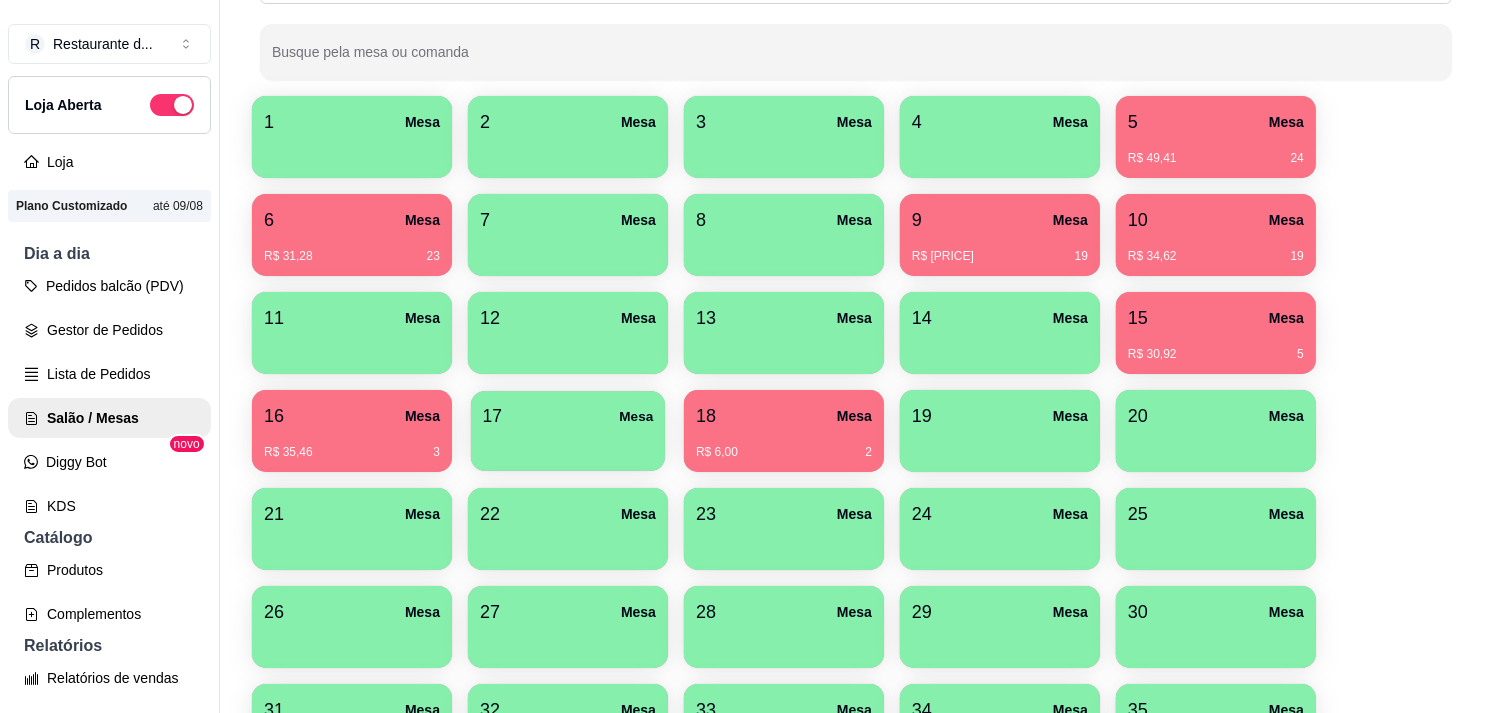 click at bounding box center [568, 444] 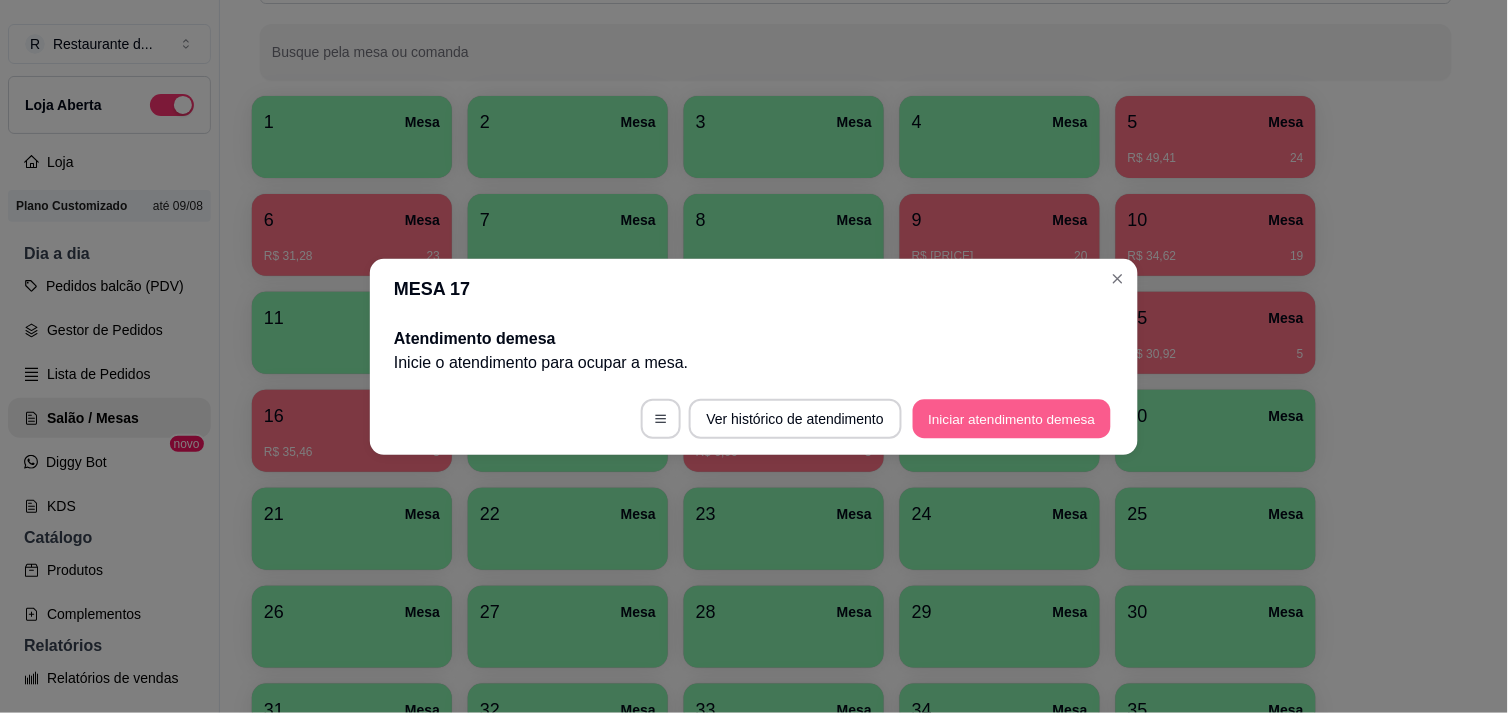 click on "Iniciar atendimento de  mesa" at bounding box center [1012, 418] 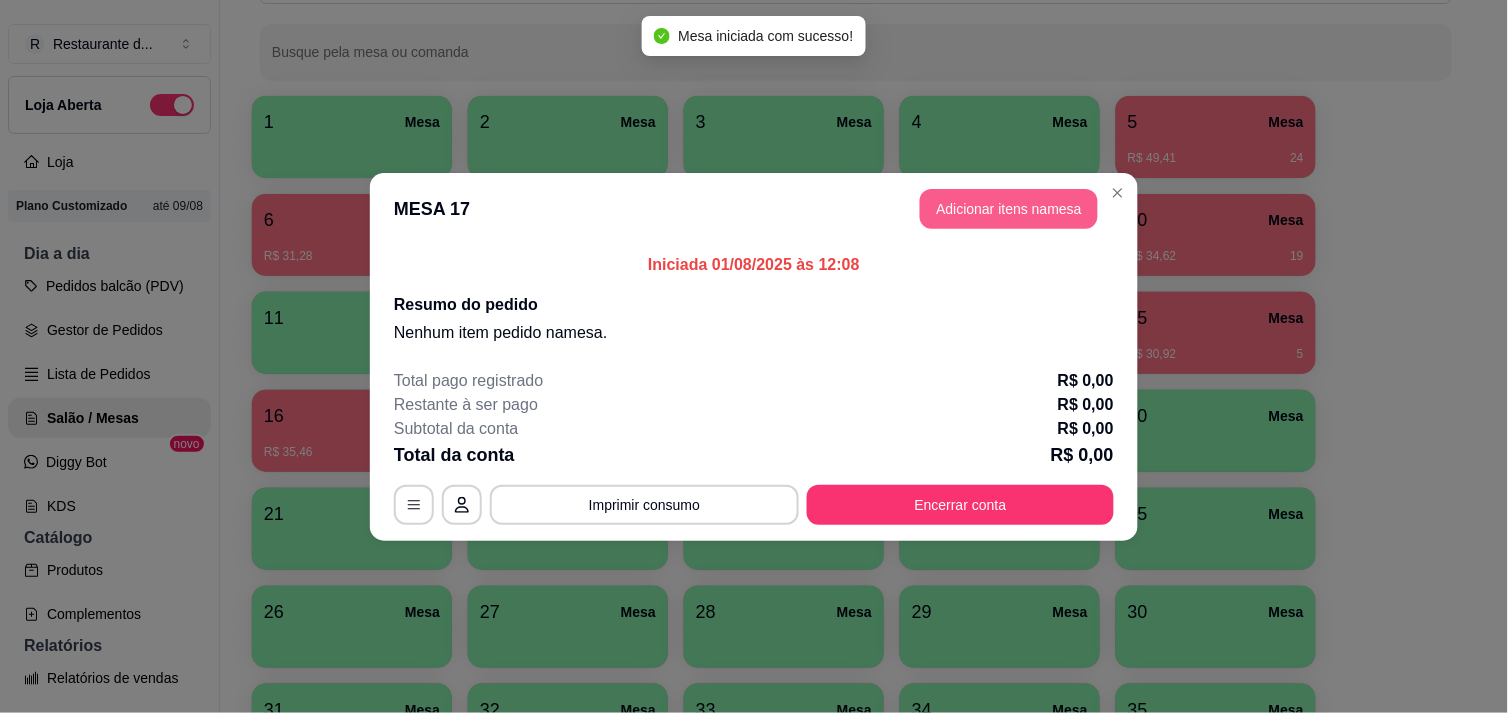 click on "Adicionar itens na  mesa" at bounding box center (1009, 209) 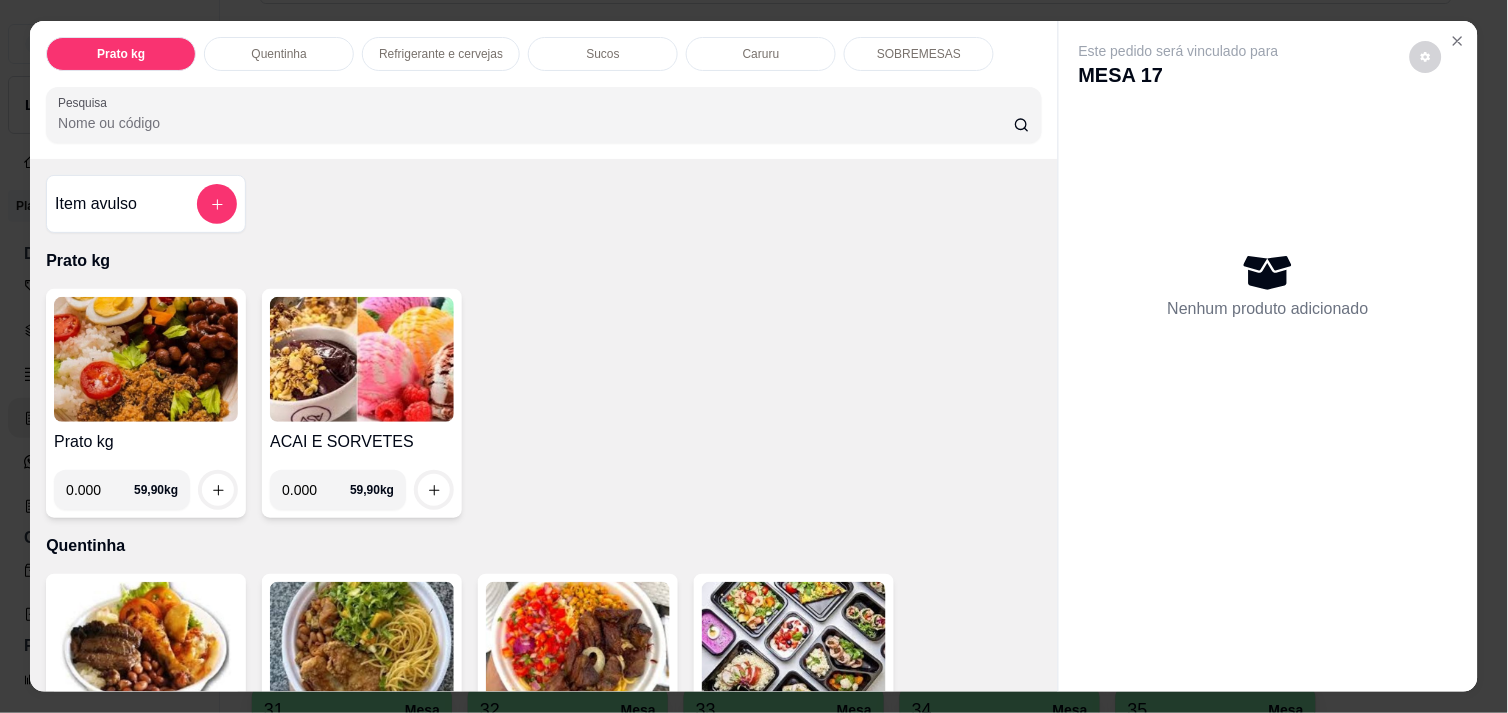 click on "0.000" at bounding box center [100, 490] 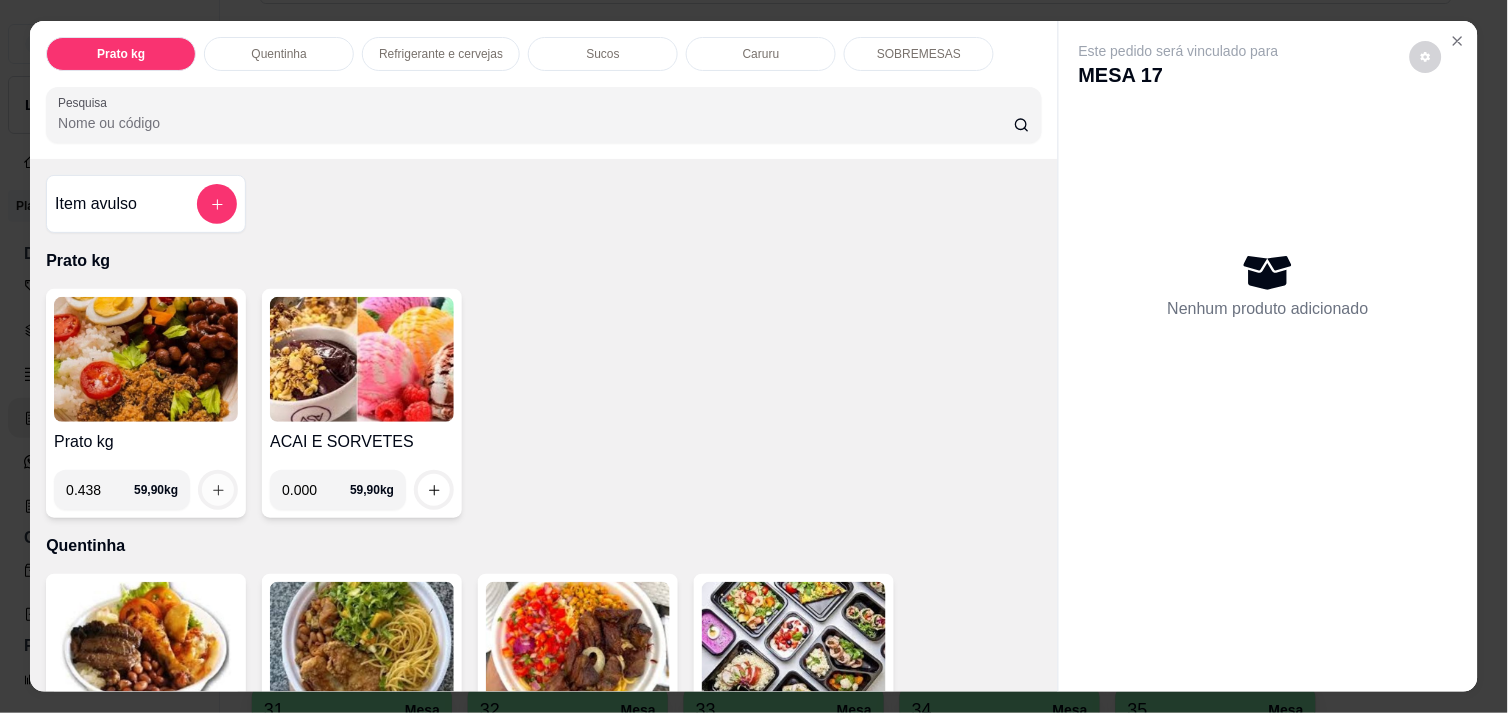 type on "0.438" 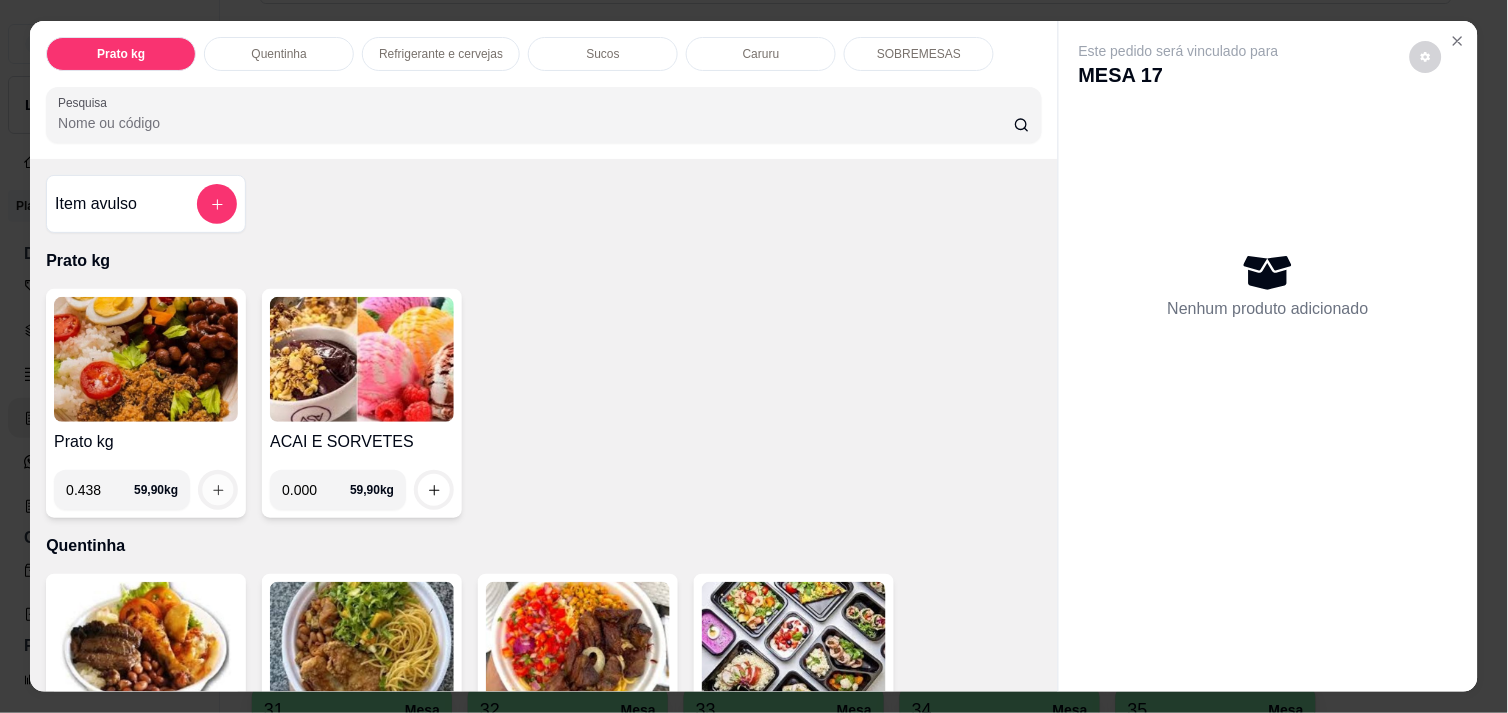 click 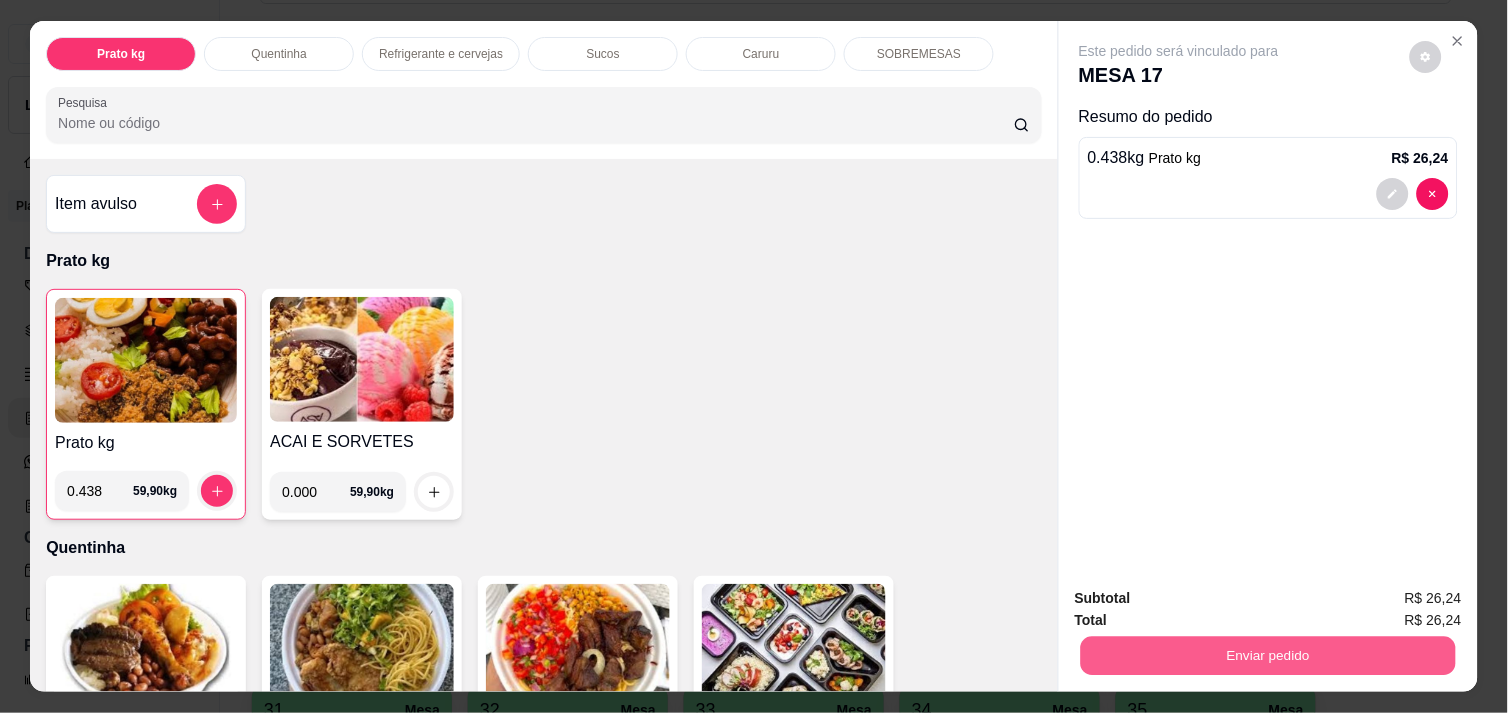 click on "Enviar pedido" at bounding box center (1268, 655) 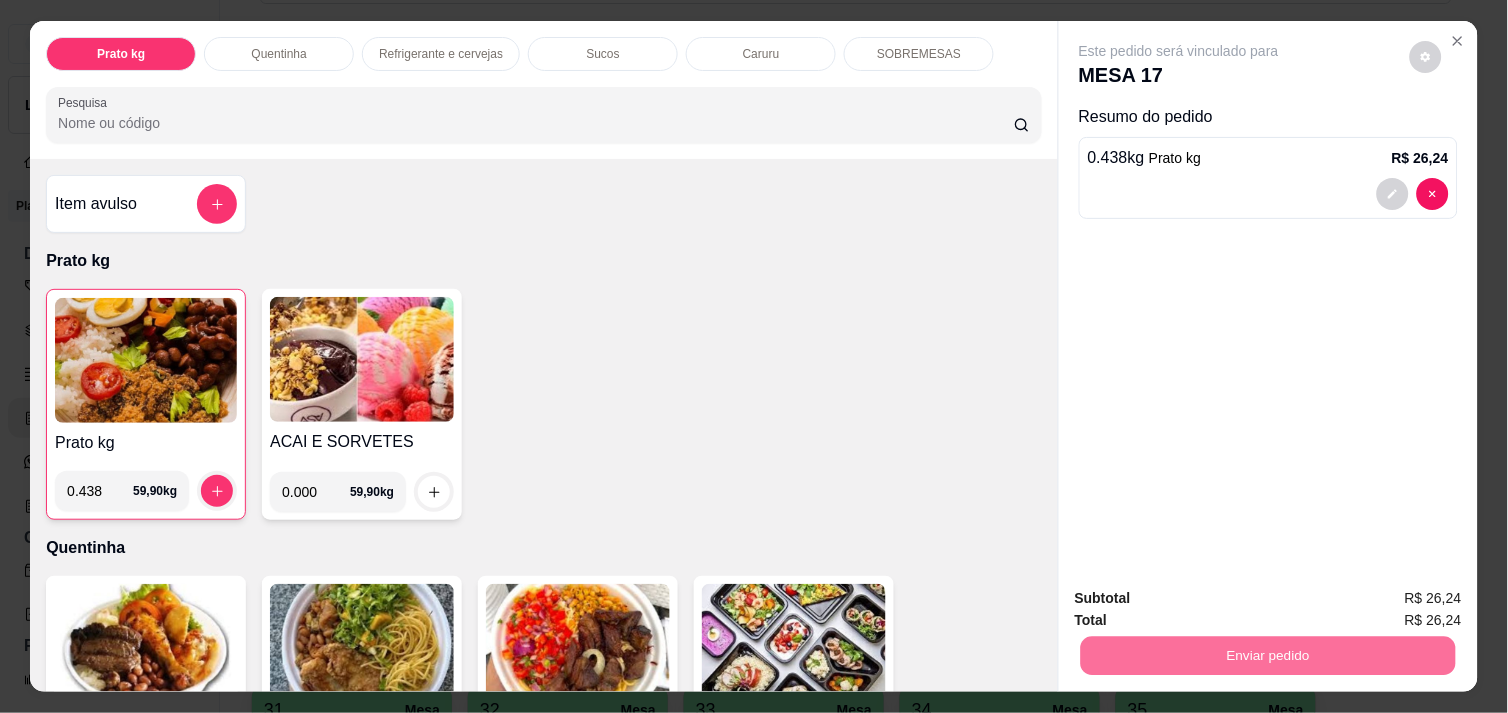 click on "Não registrar e enviar pedido" at bounding box center [1202, 598] 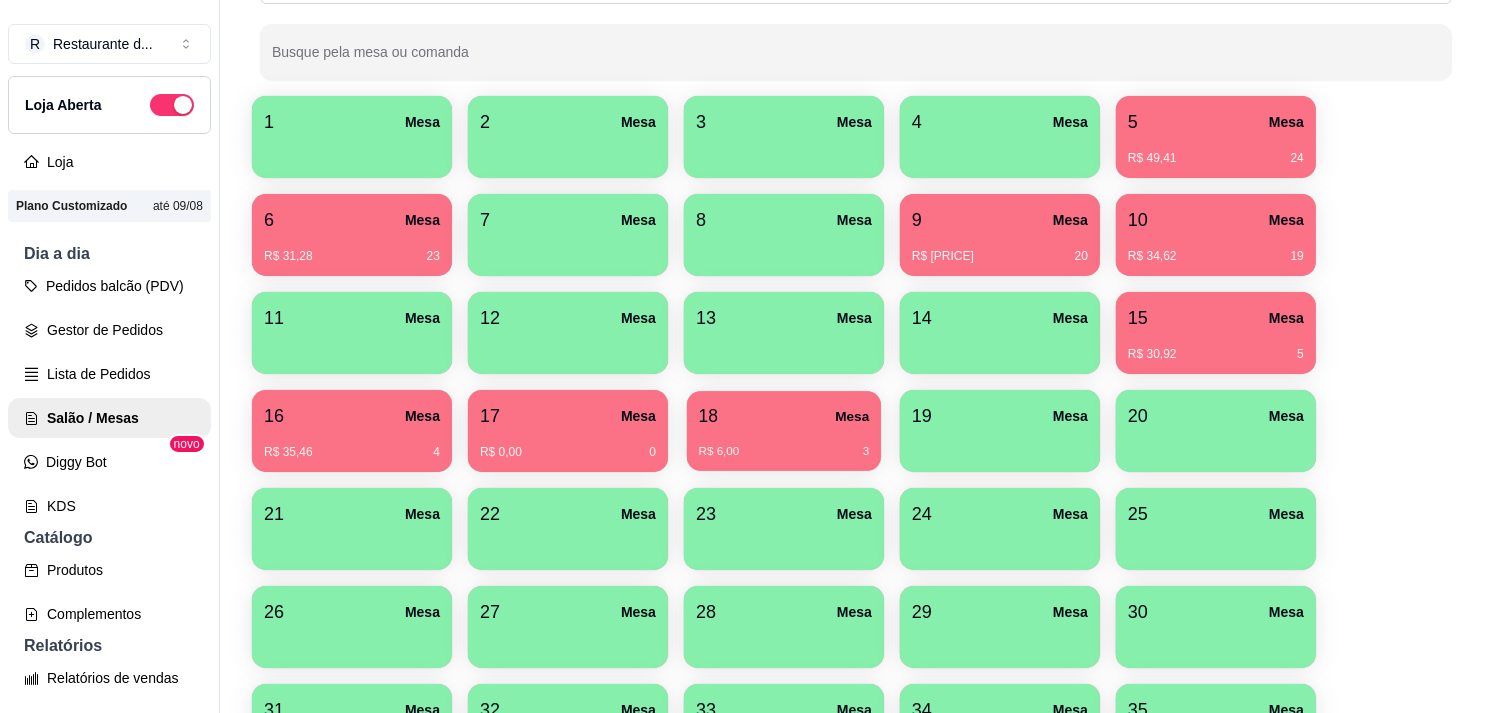 click on "R$ 6,00 3" at bounding box center (784, 452) 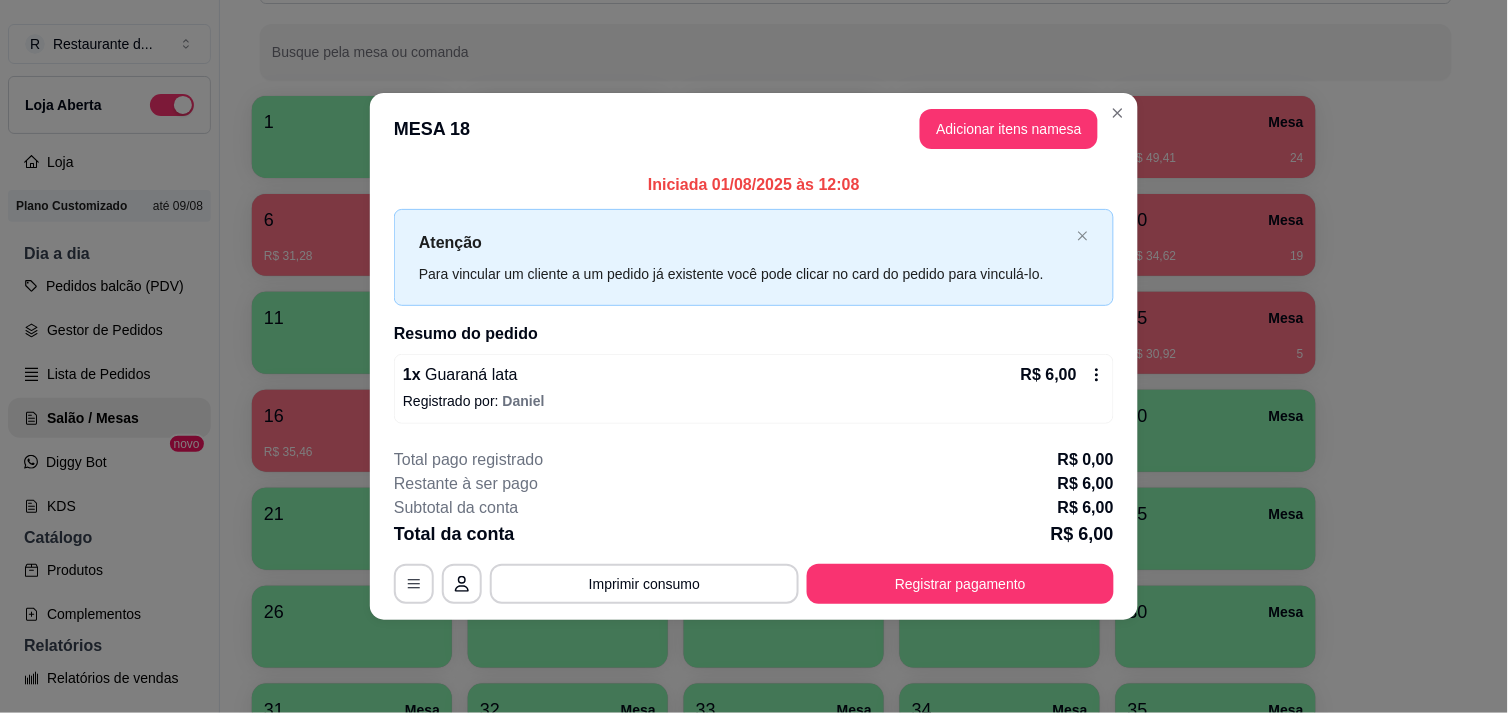 click on "MESA 18 Adicionar itens na  mesa" at bounding box center (754, 129) 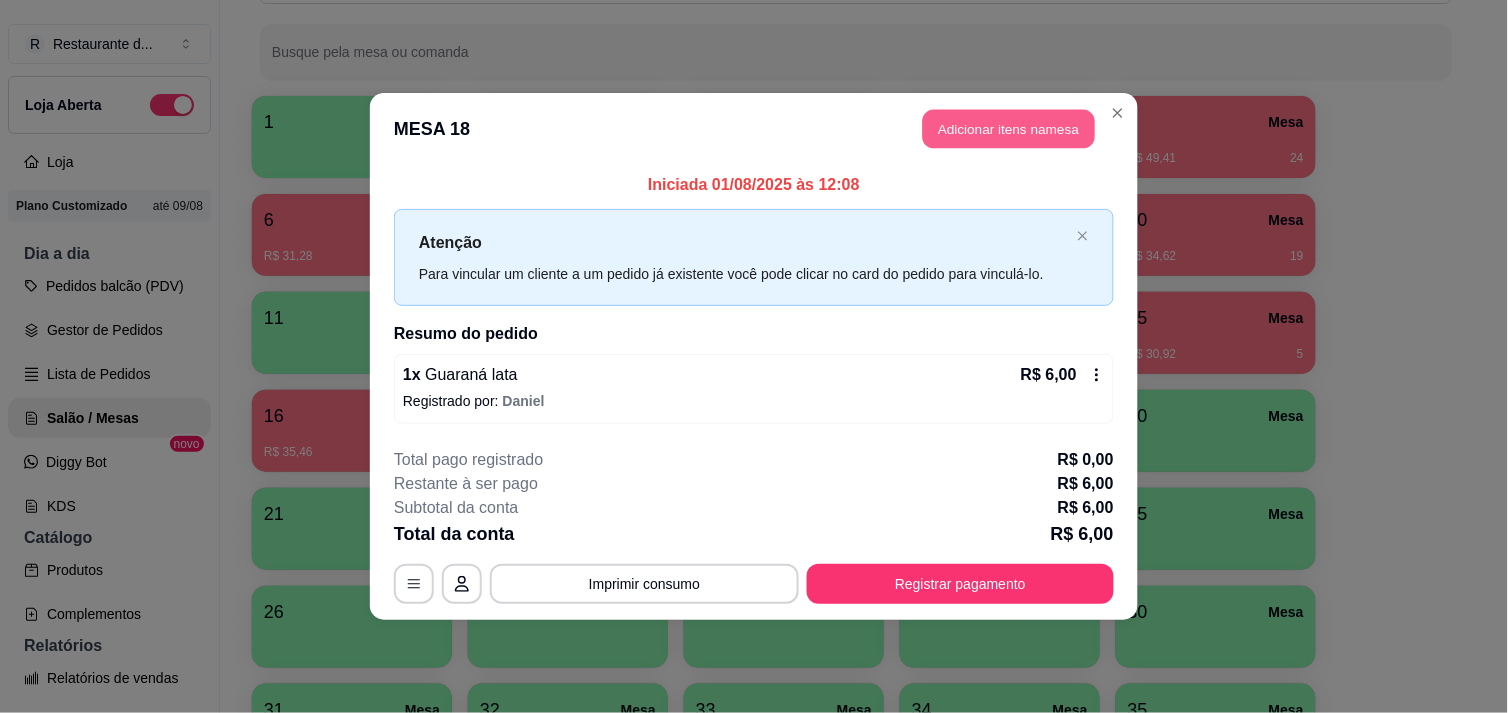 click on "Adicionar itens na  mesa" at bounding box center (1009, 129) 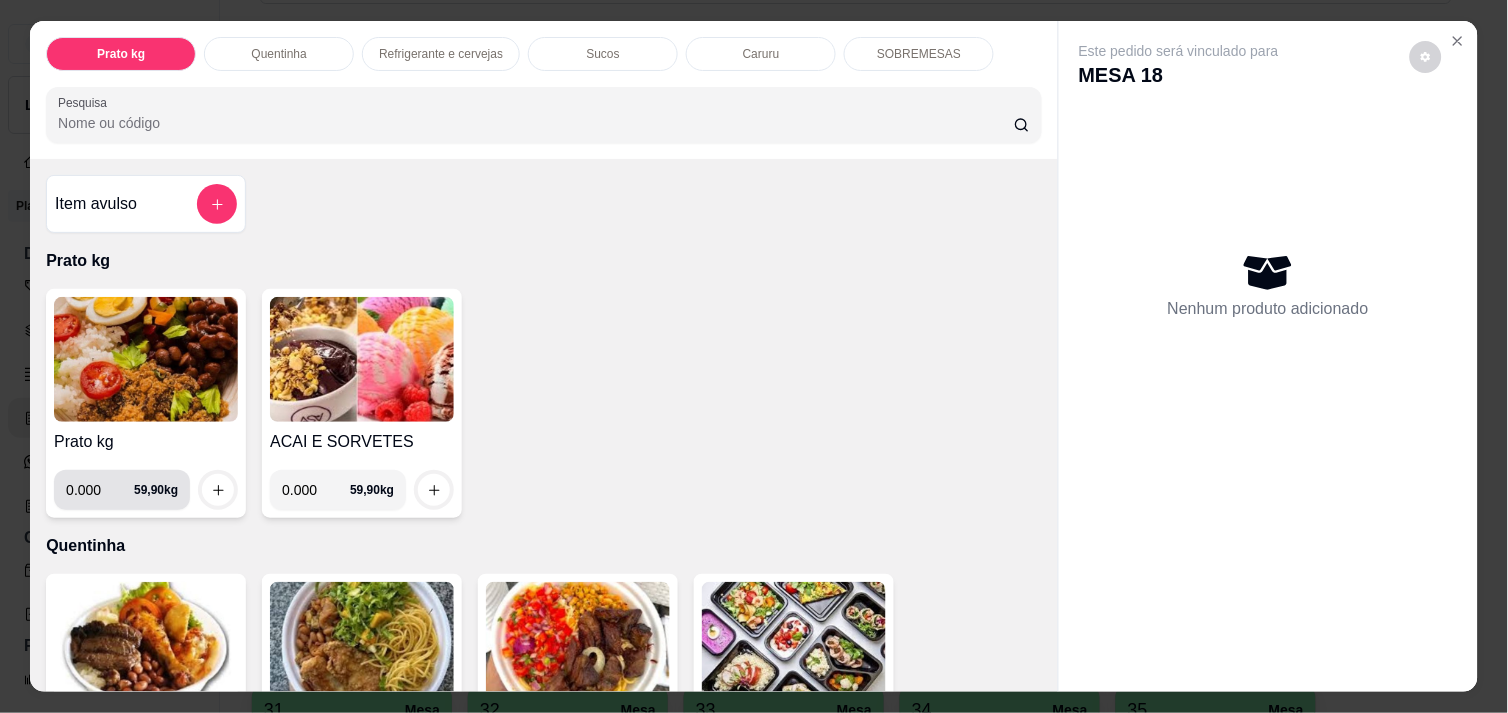 click on "0.000" at bounding box center (100, 490) 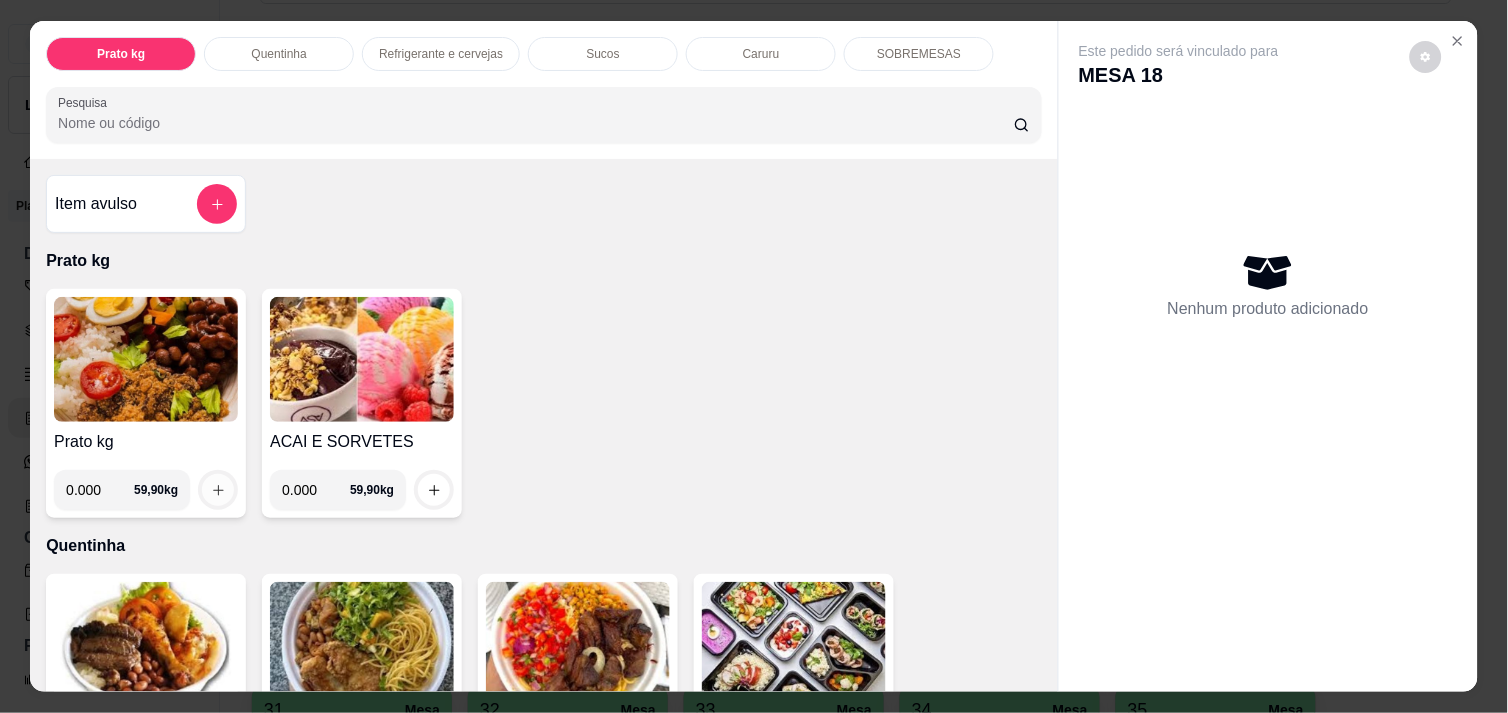 type on "[WEIGHT]" 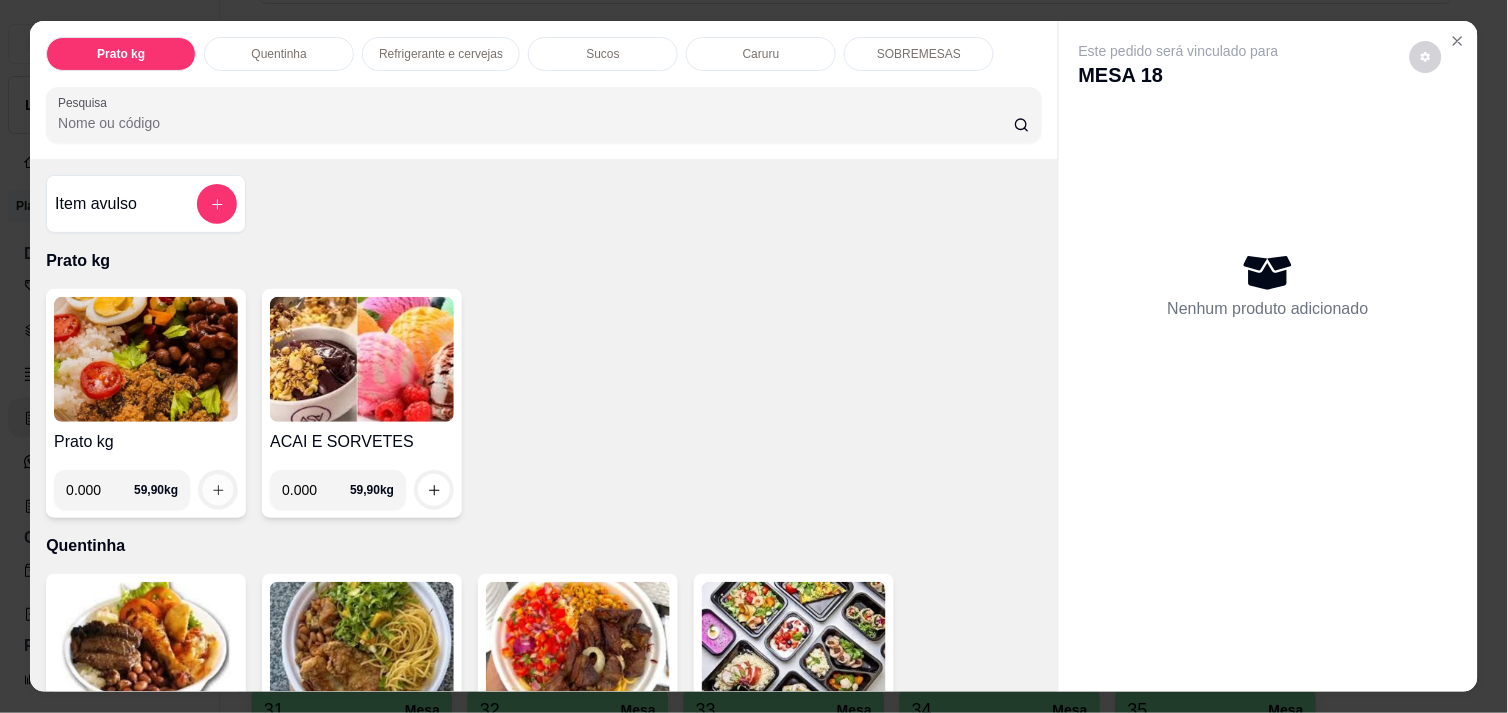 click 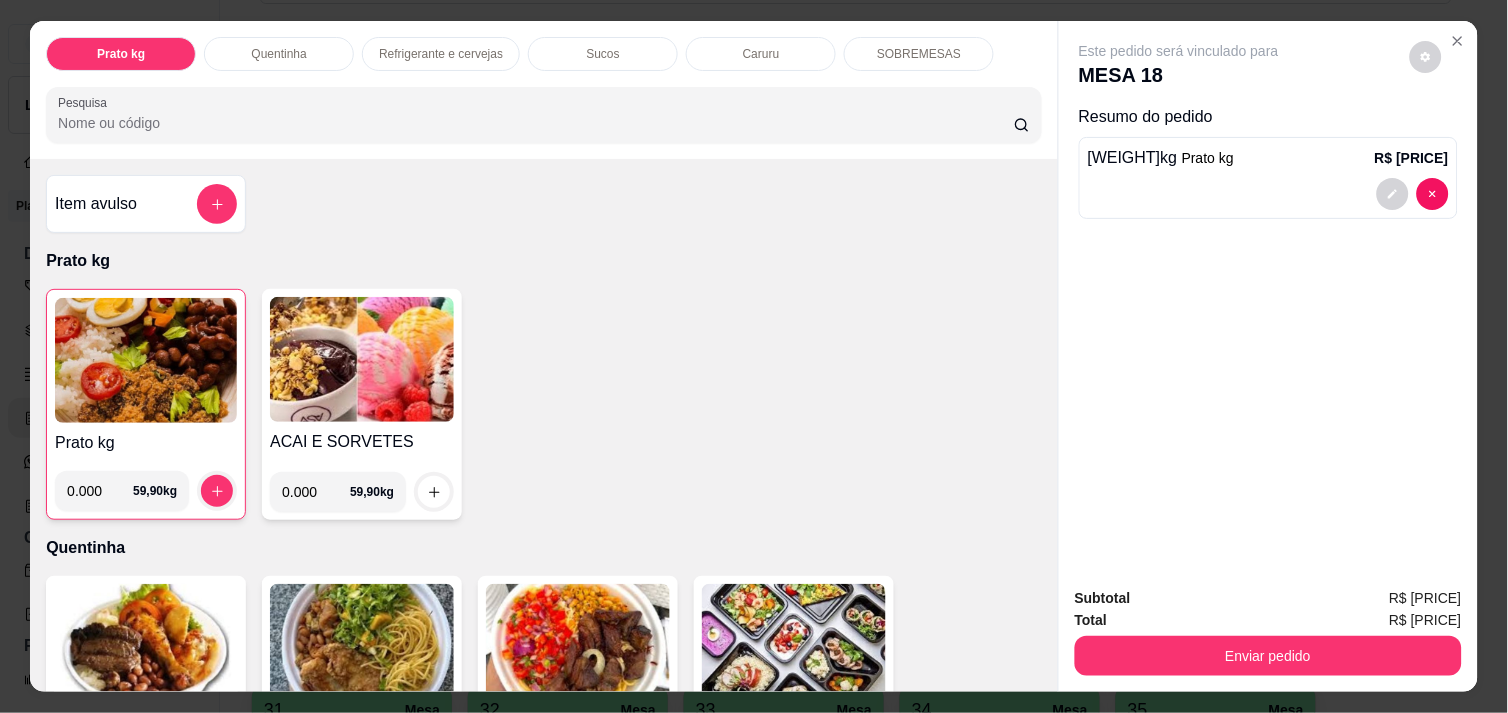click on "Refrigerante e cervejas" at bounding box center (441, 54) 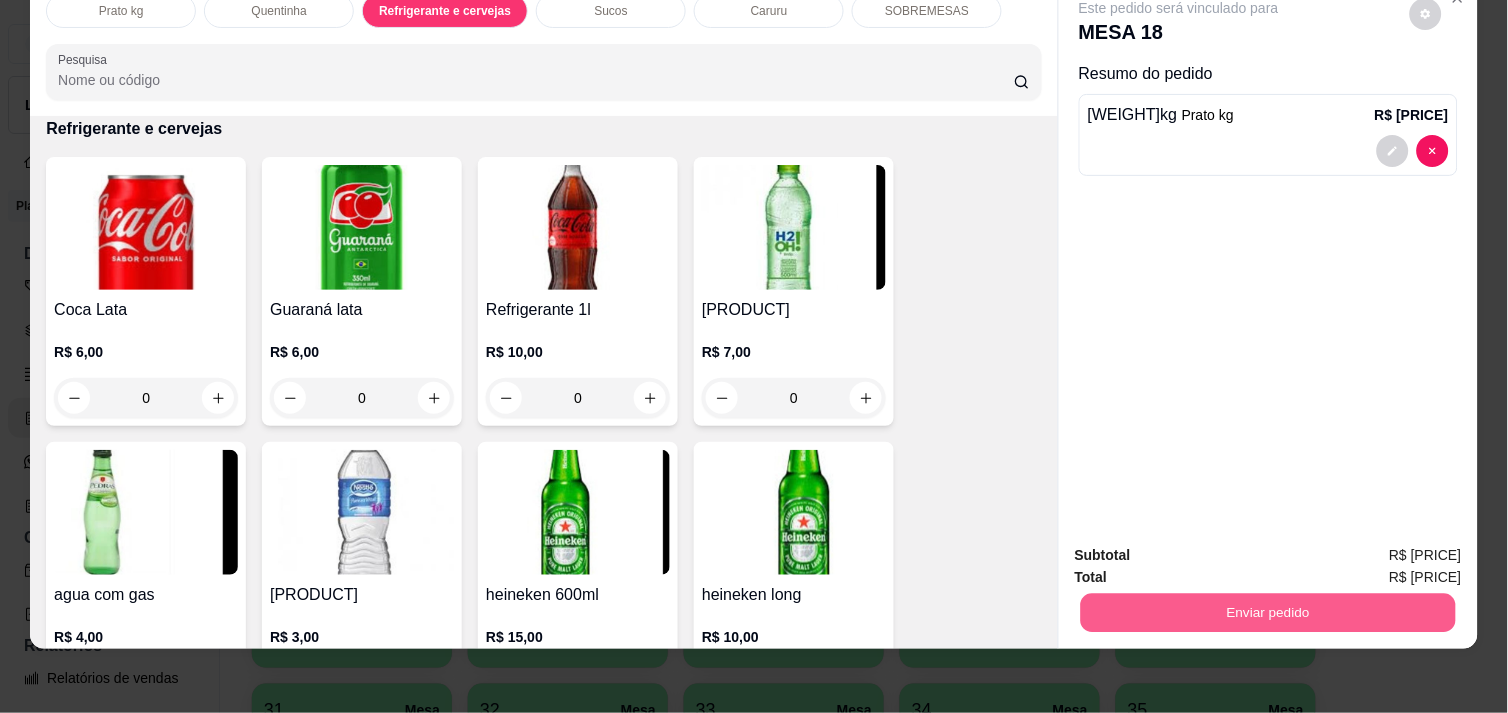 click on "Enviar pedido" at bounding box center (1268, 612) 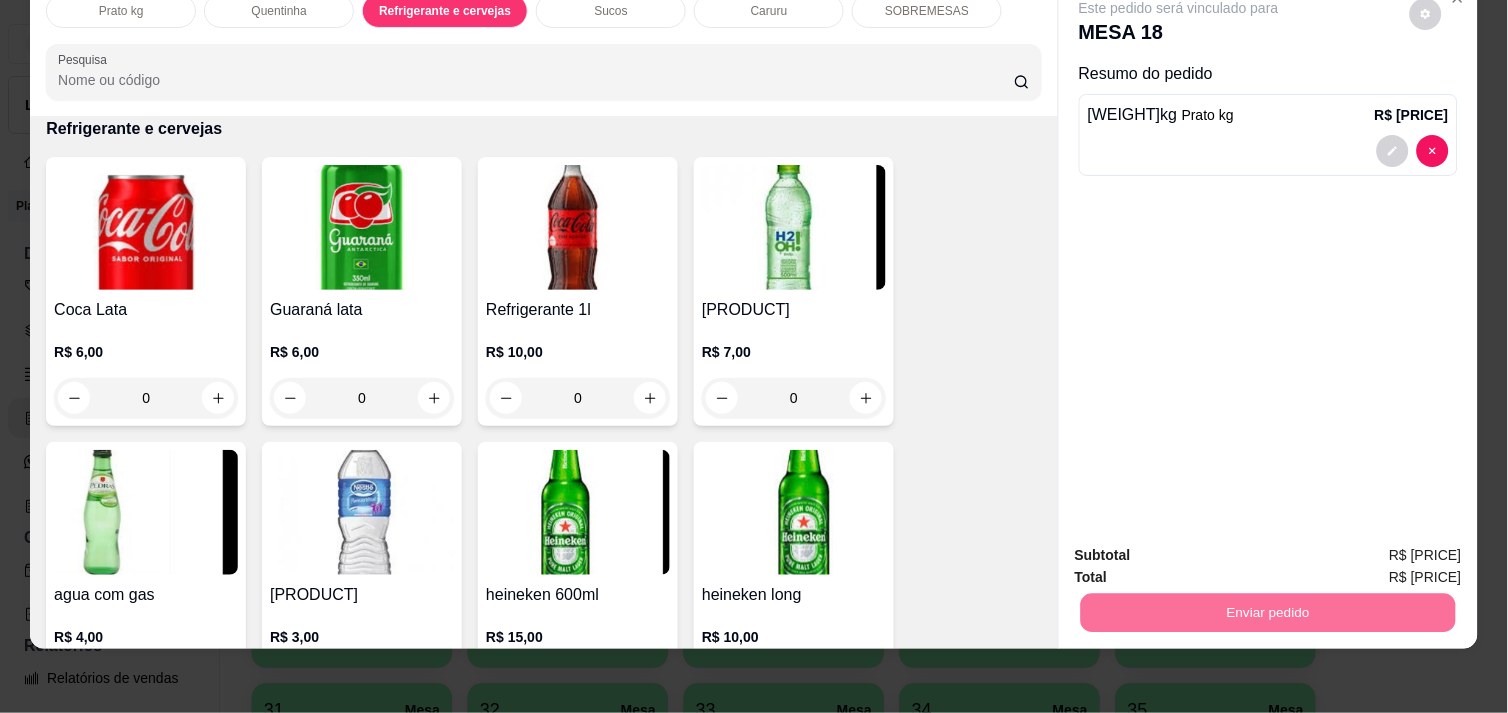 click on "Não registrar e enviar pedido" at bounding box center (1202, 547) 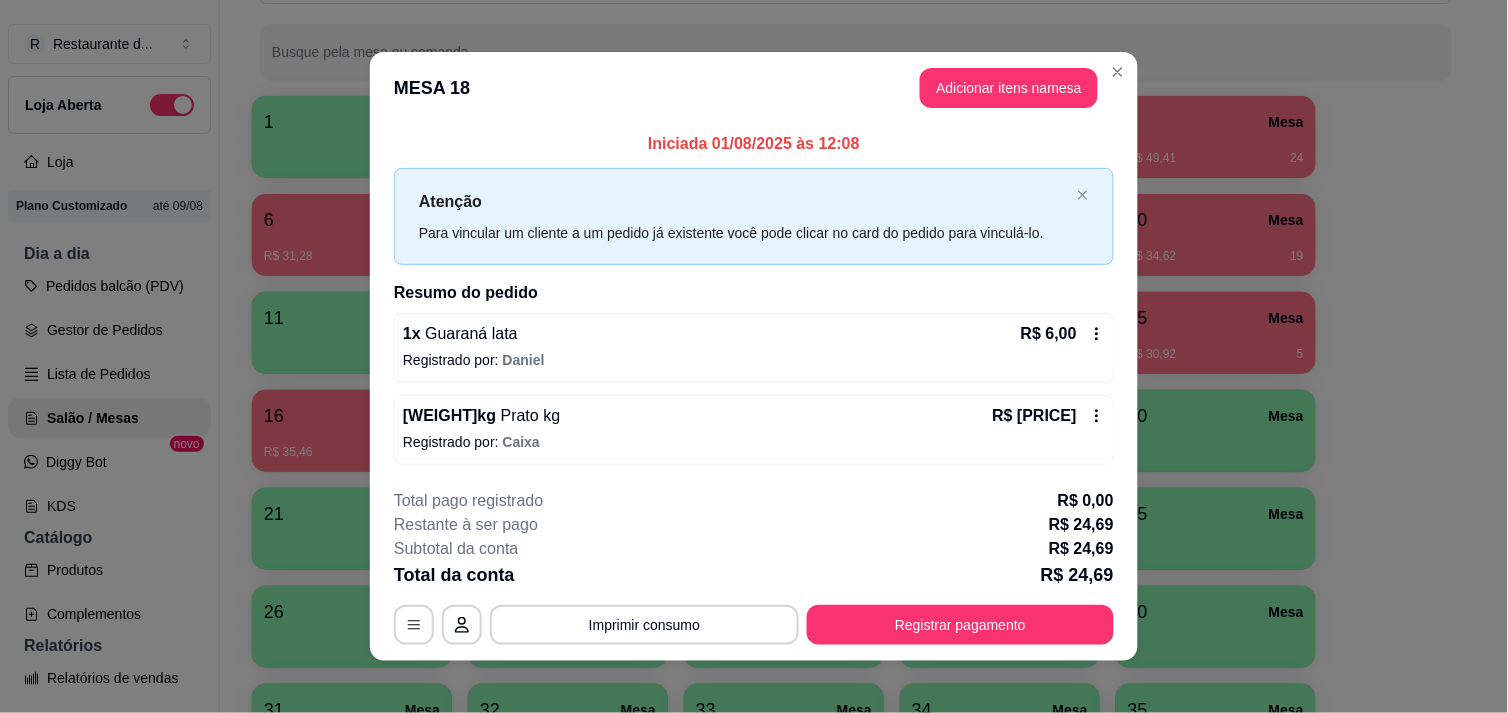 click on "MESA 18 Adicionar itens na  mesa" at bounding box center [754, 88] 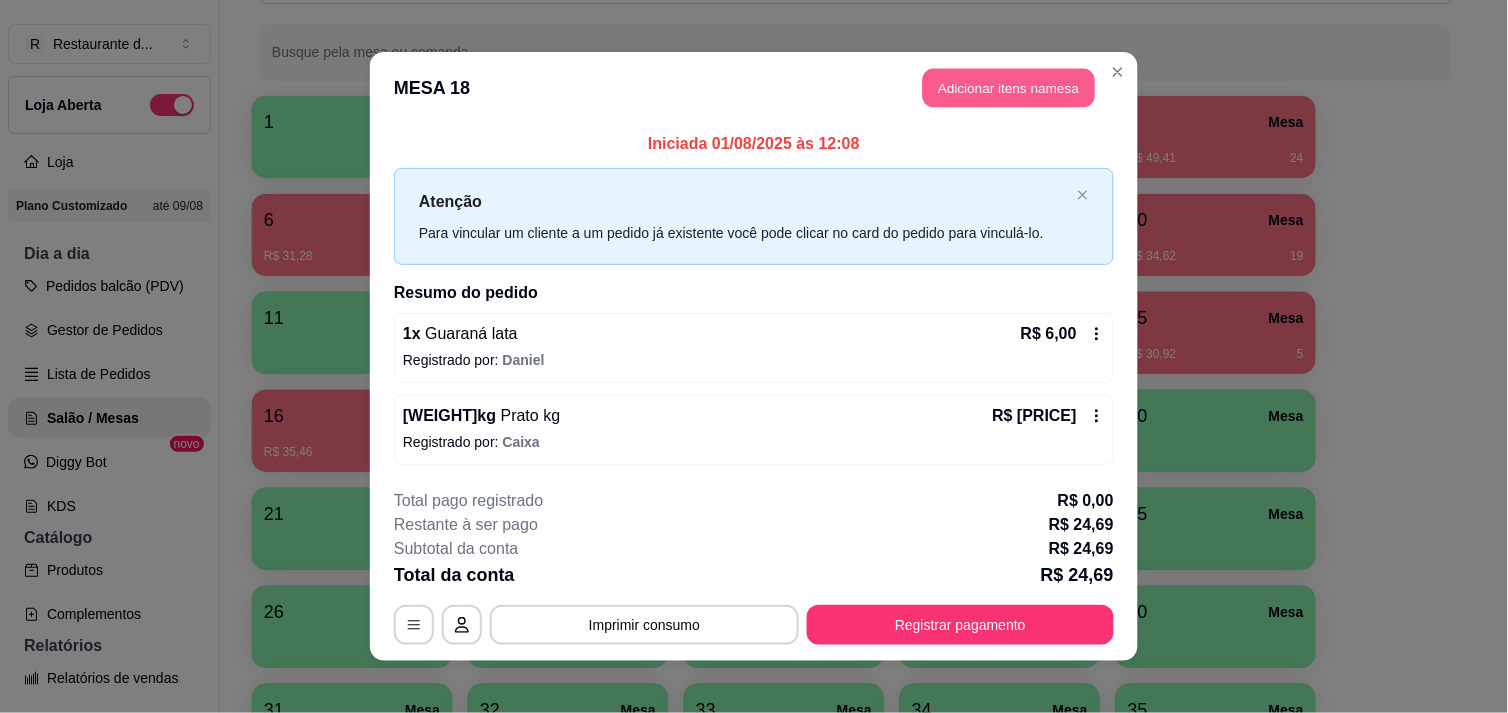 click on "Adicionar itens na  mesa" at bounding box center (1009, 88) 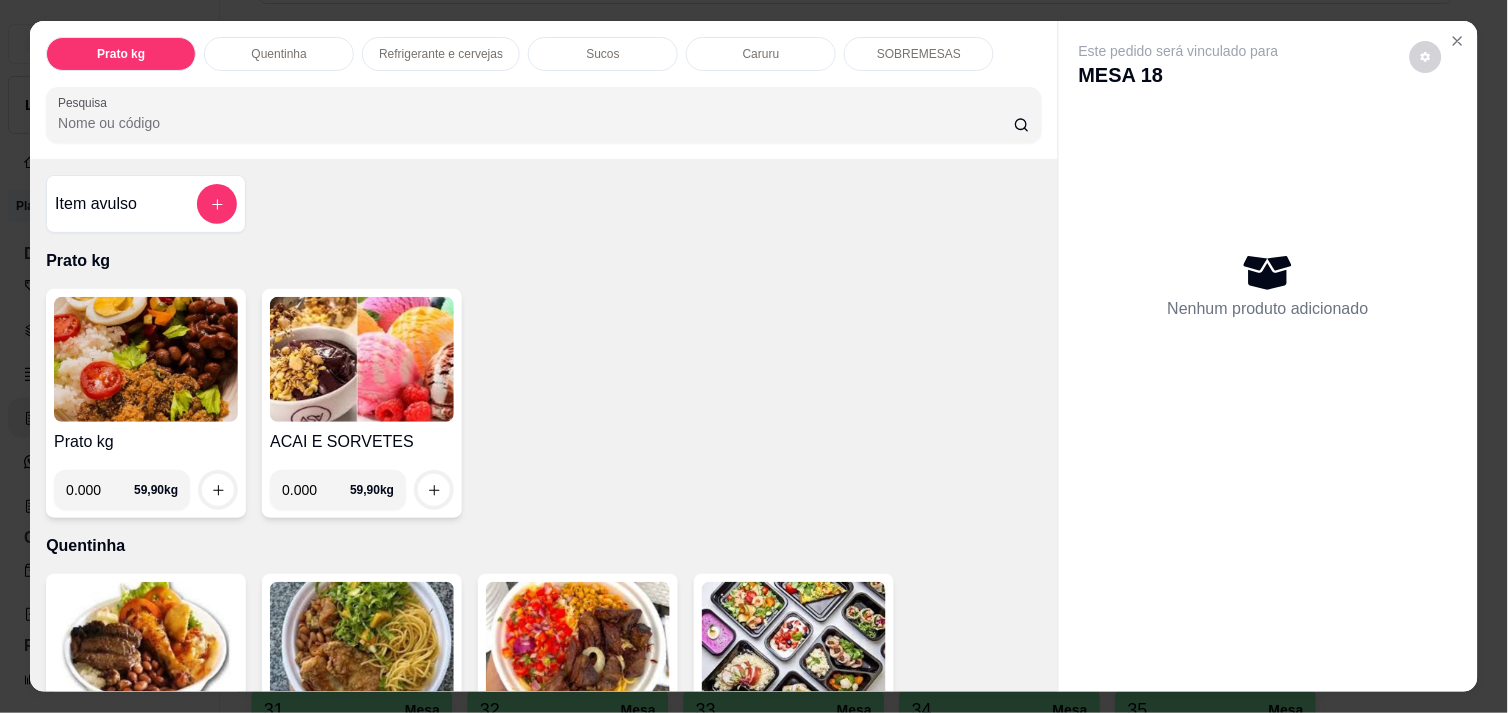 click on "0.000" at bounding box center (100, 490) 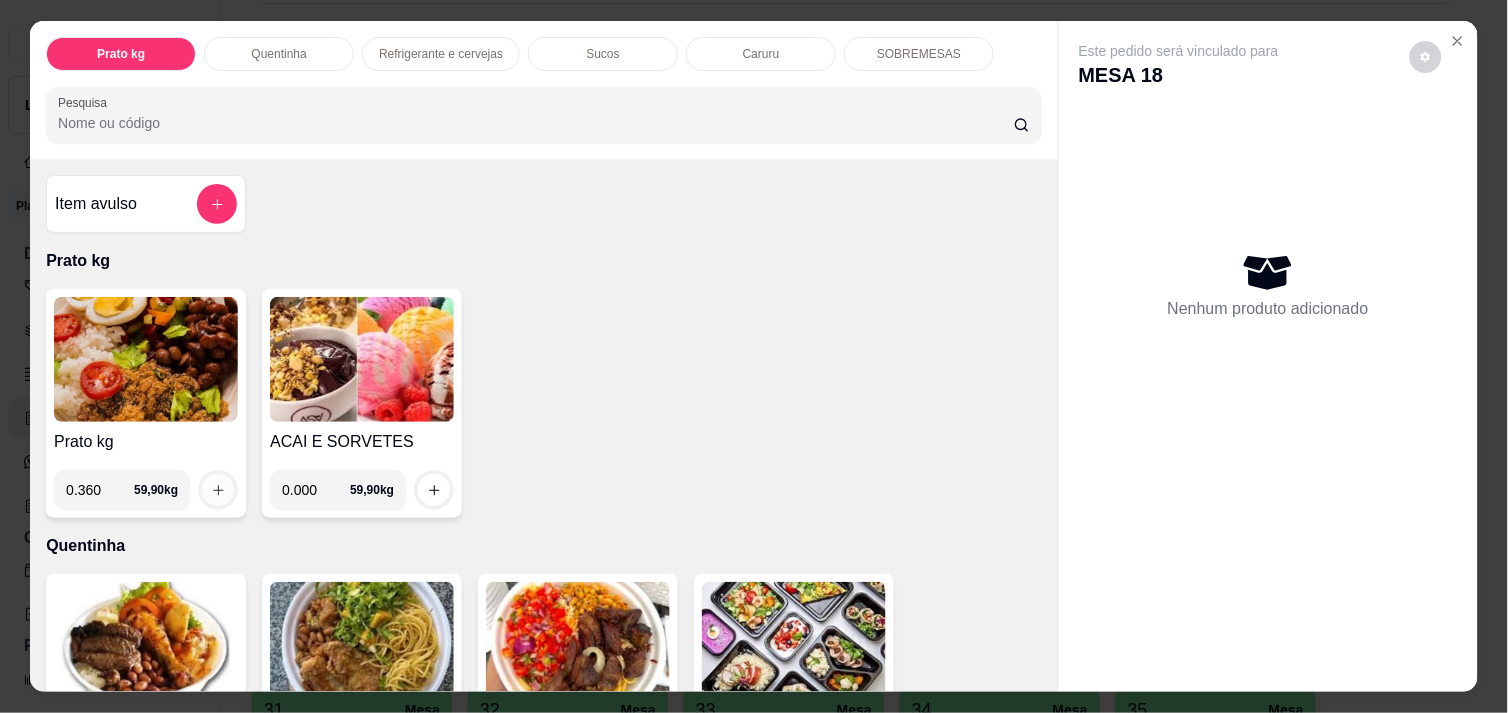 type on "0.360" 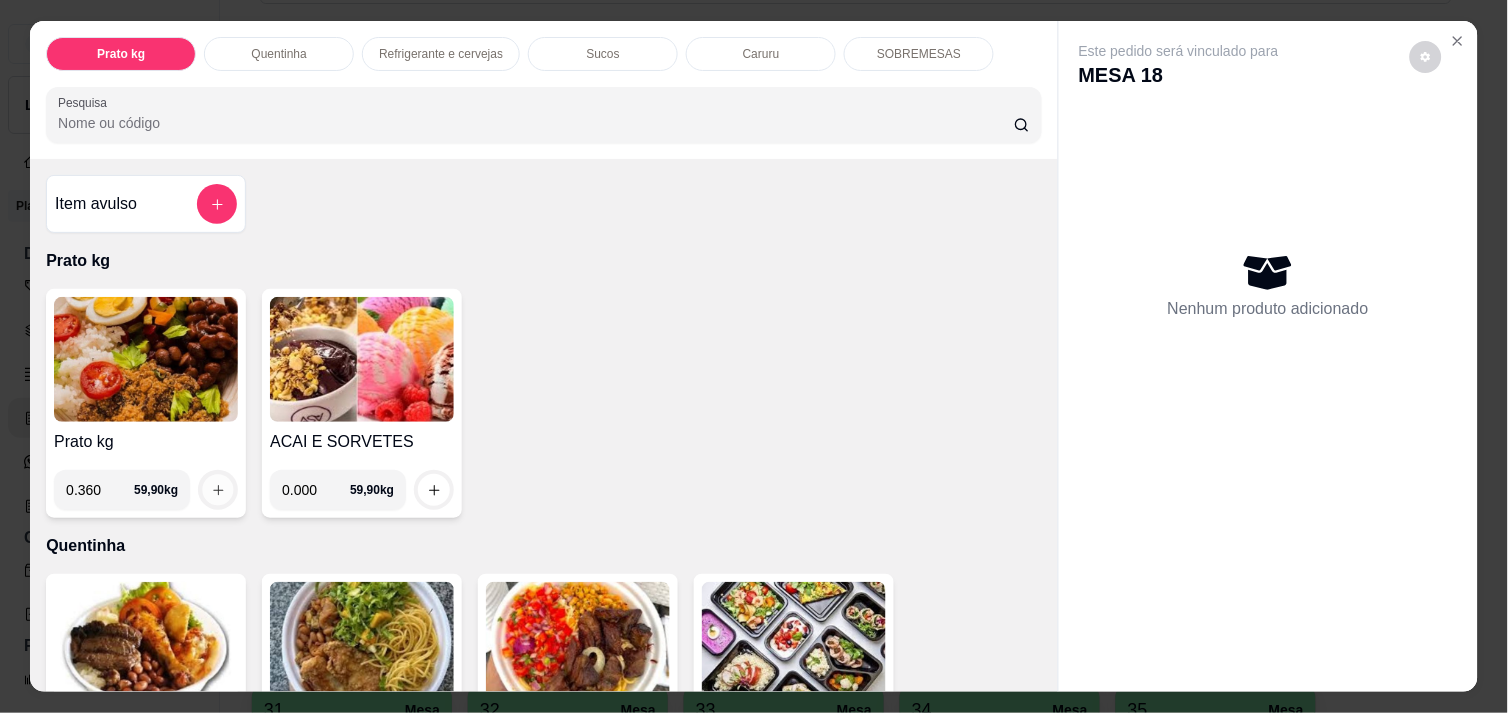 click 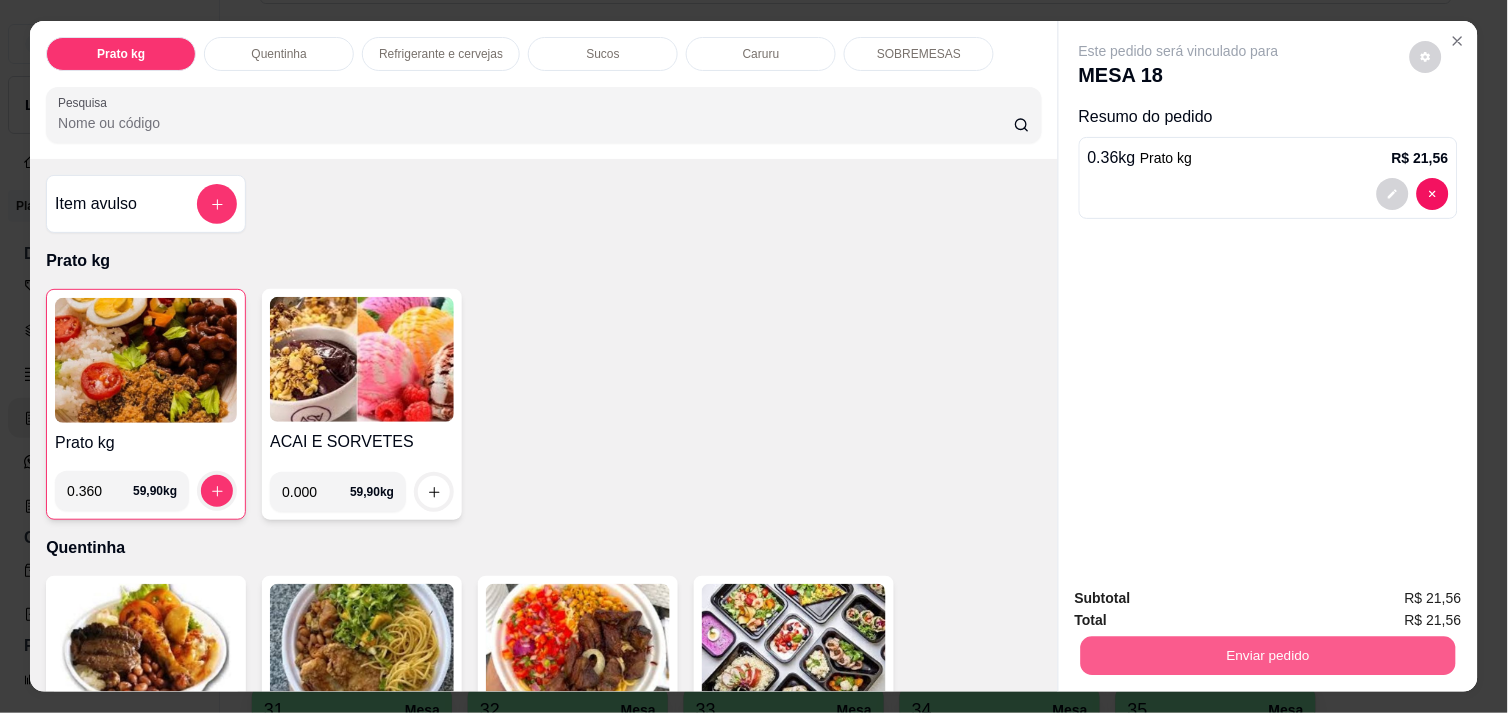 click on "Enviar pedido" at bounding box center (1268, 655) 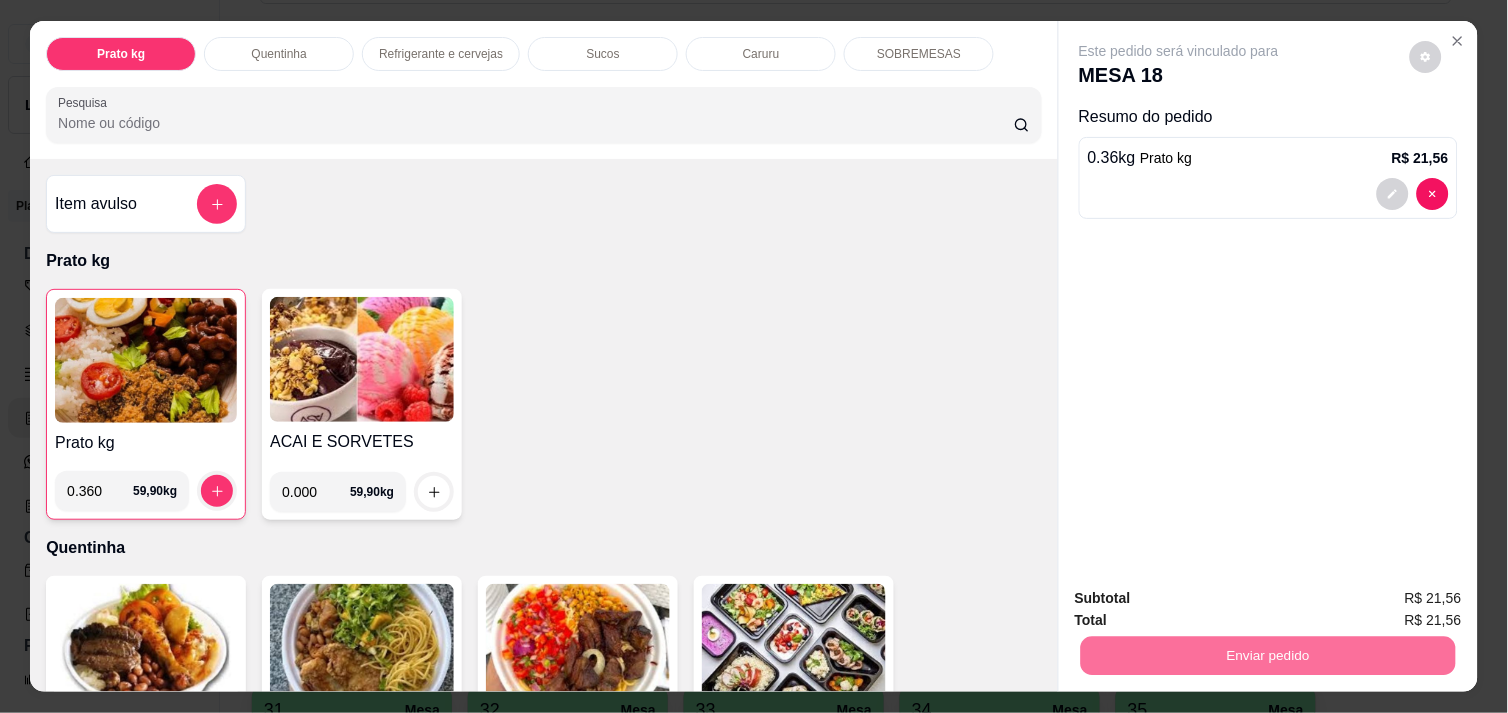 click on "Não registrar e enviar pedido" at bounding box center (1202, 598) 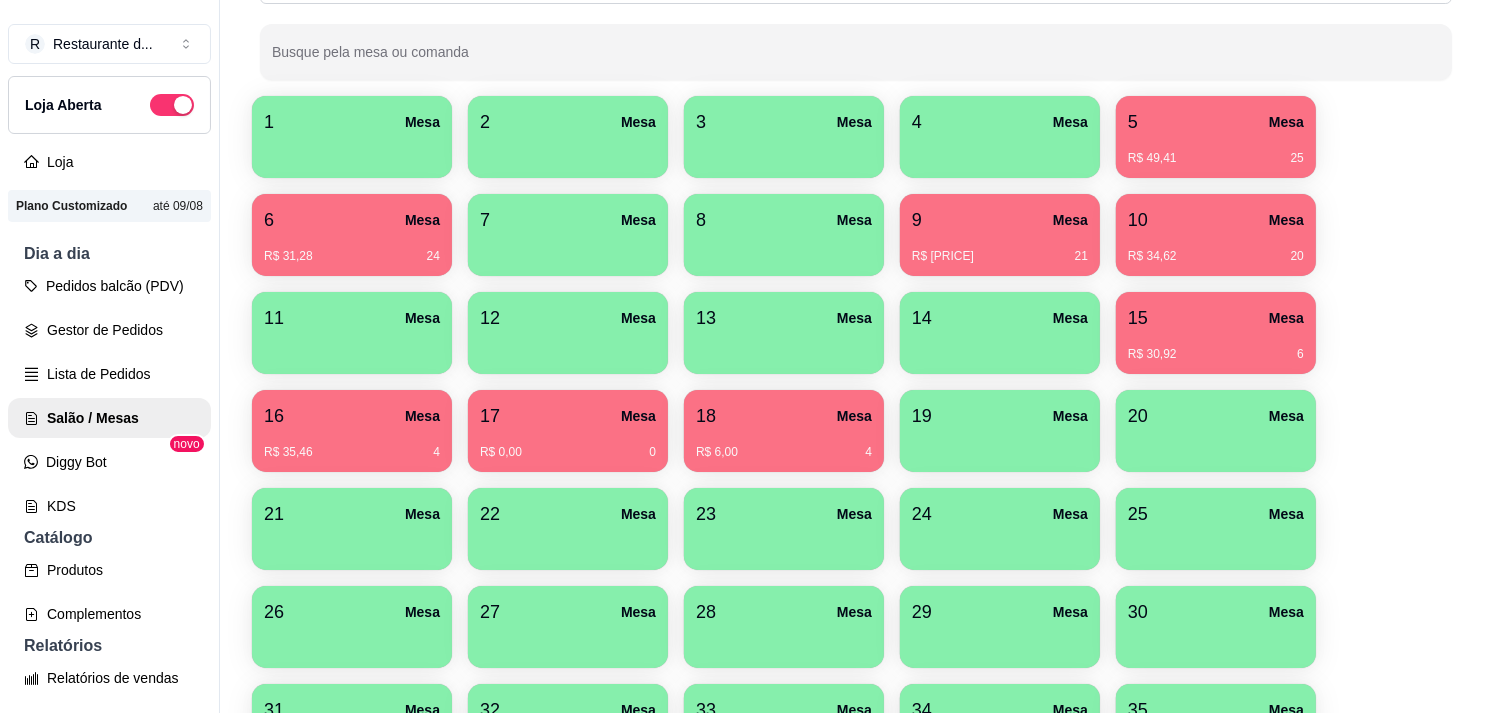 click on "19 Mesa" at bounding box center (1000, 416) 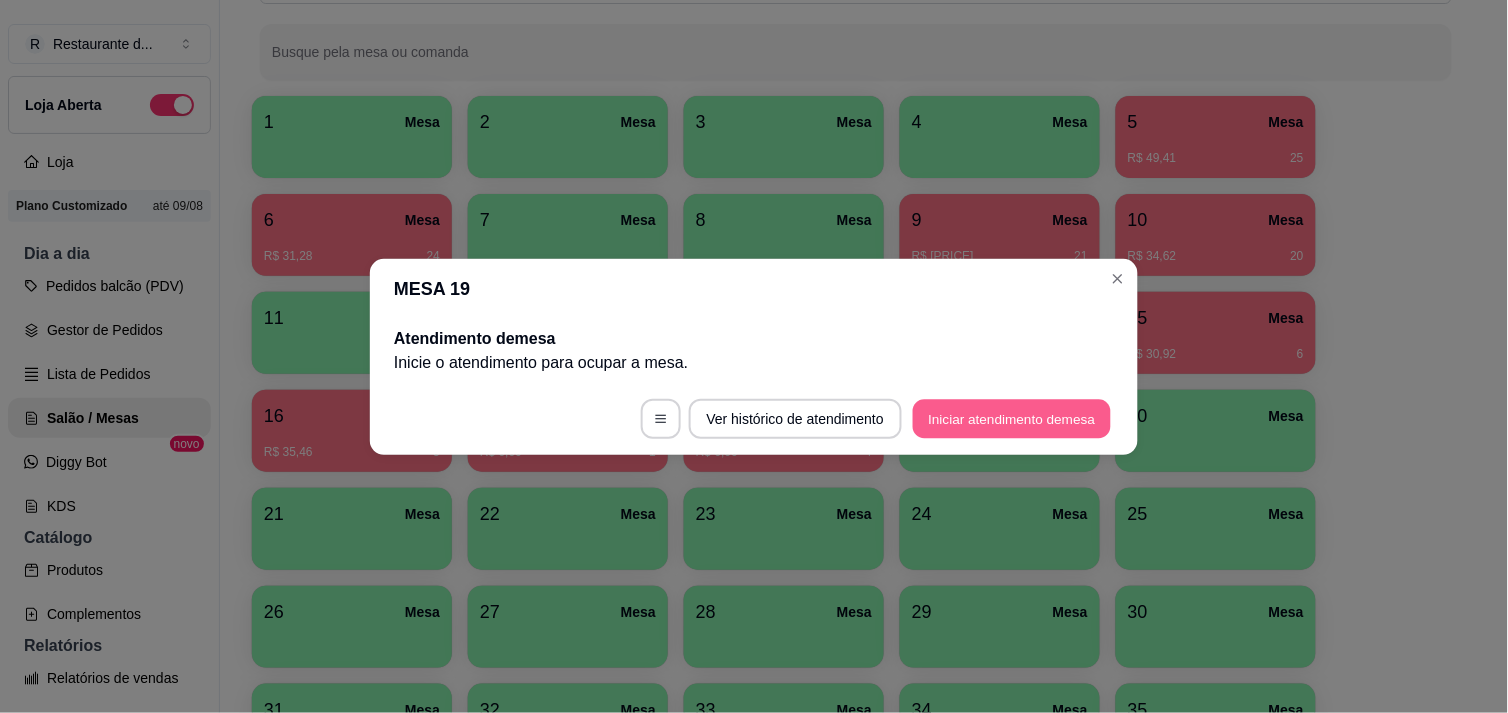 click on "Iniciar atendimento de  mesa" at bounding box center [1012, 418] 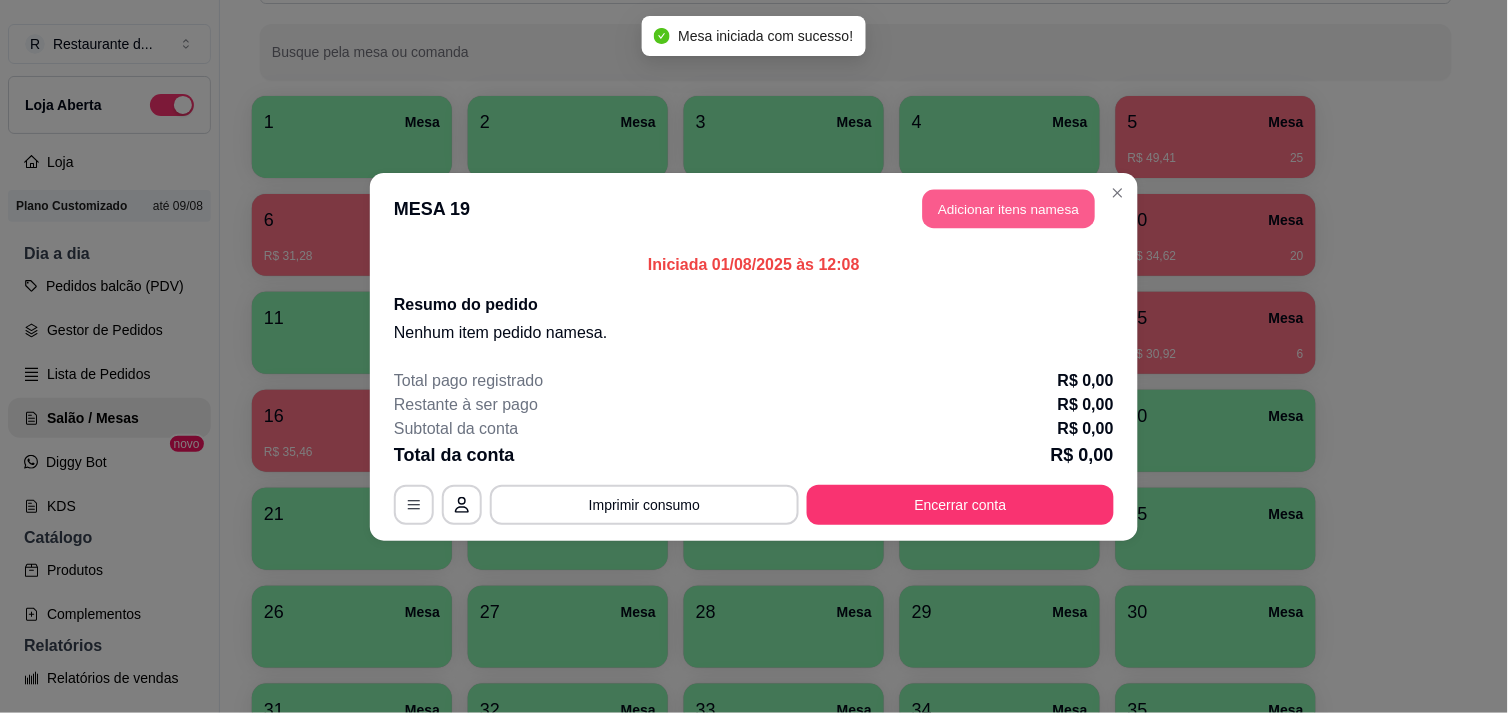 click on "Adicionar itens na  mesa" at bounding box center (1009, 208) 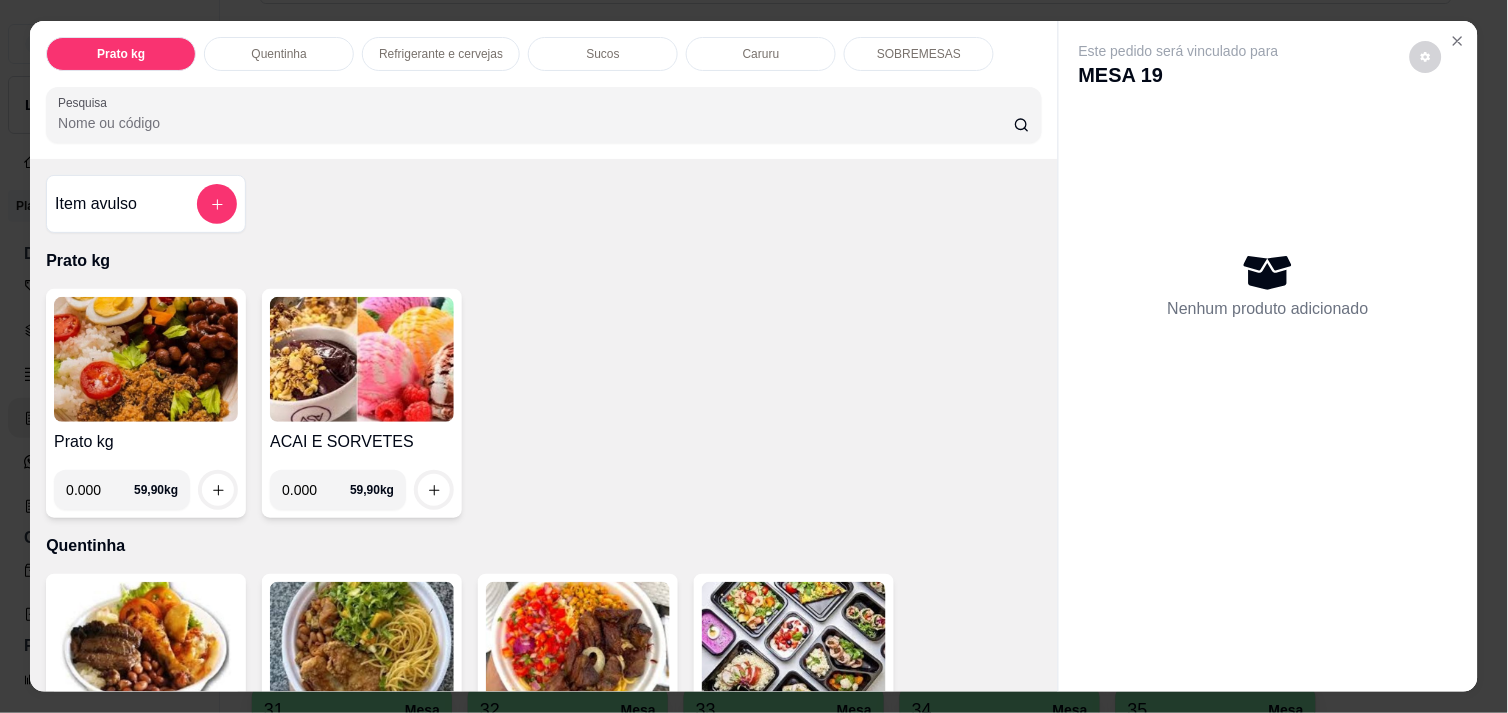 click on "0.000" at bounding box center [100, 490] 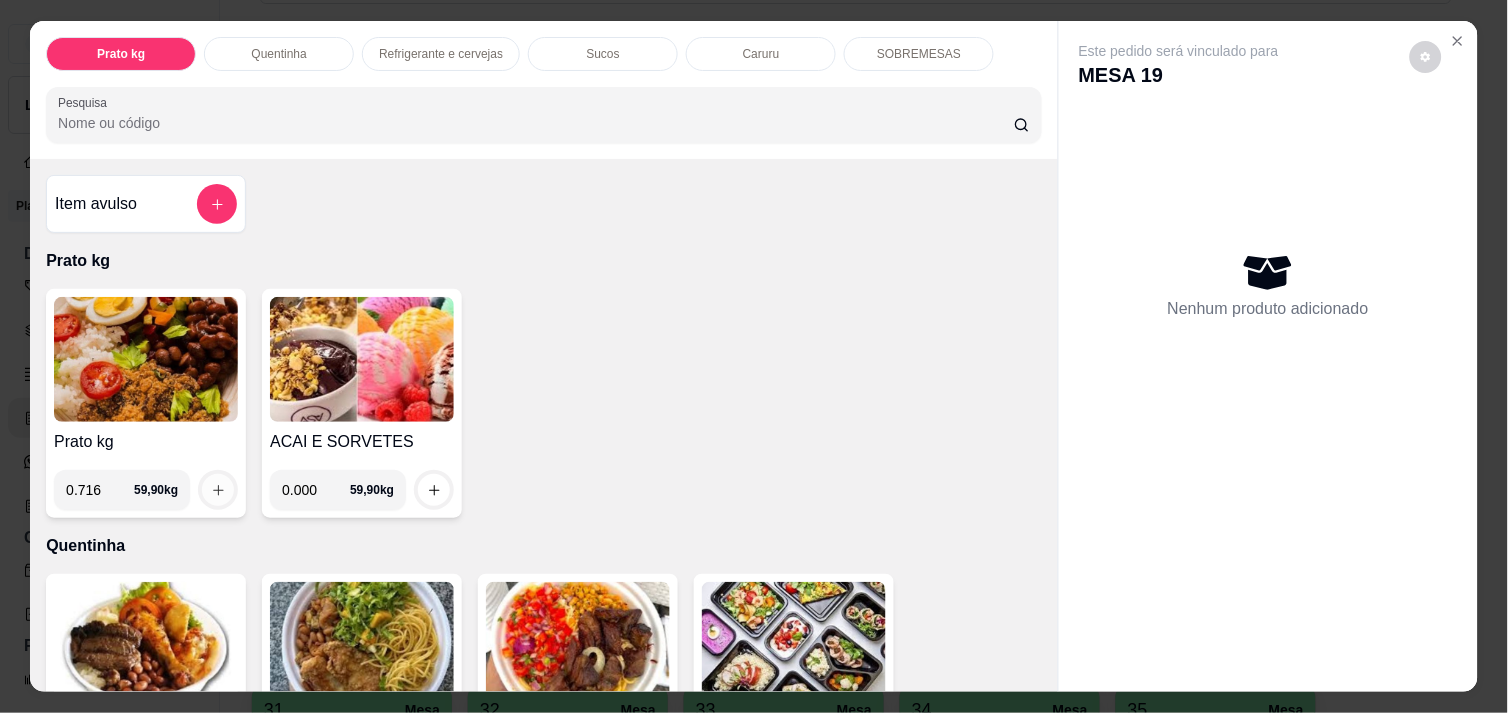 type on "0.716" 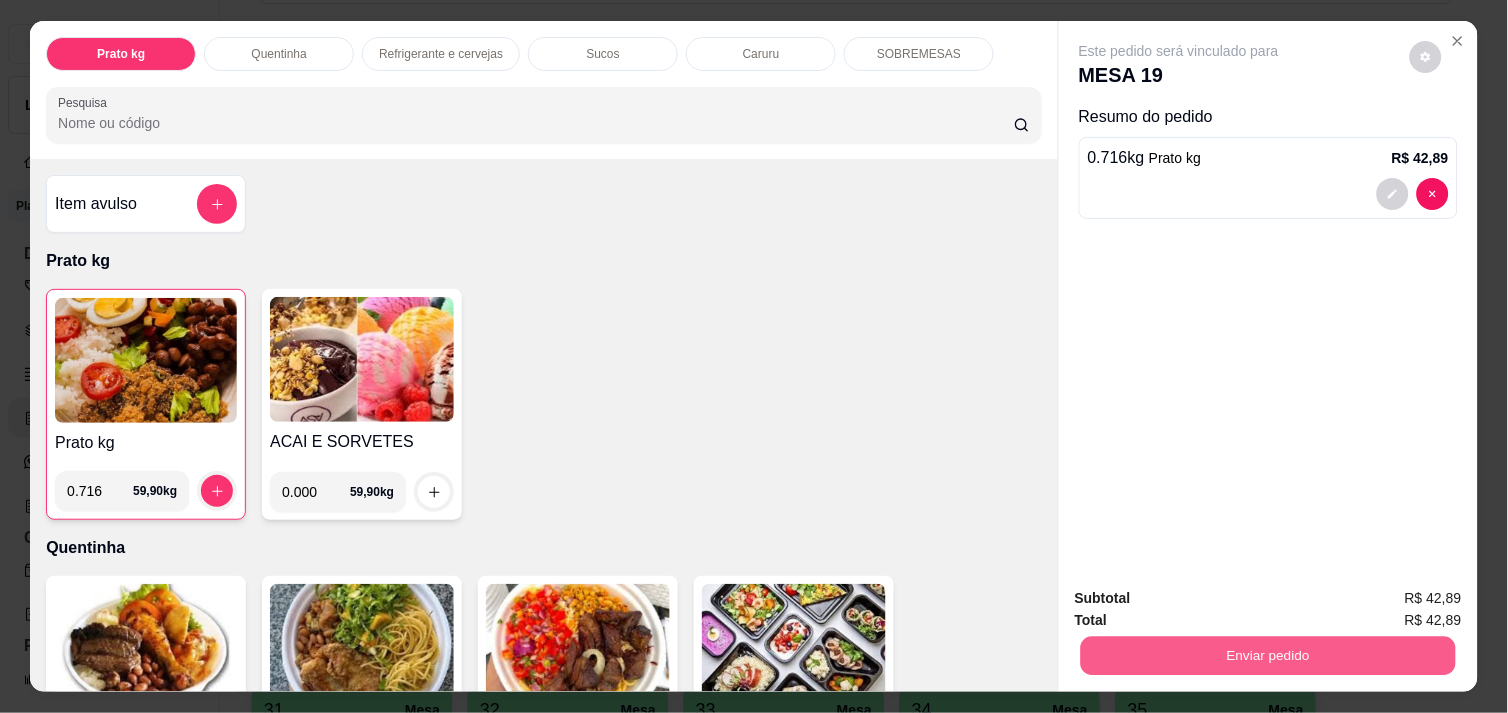 click on "Enviar pedido" at bounding box center (1268, 655) 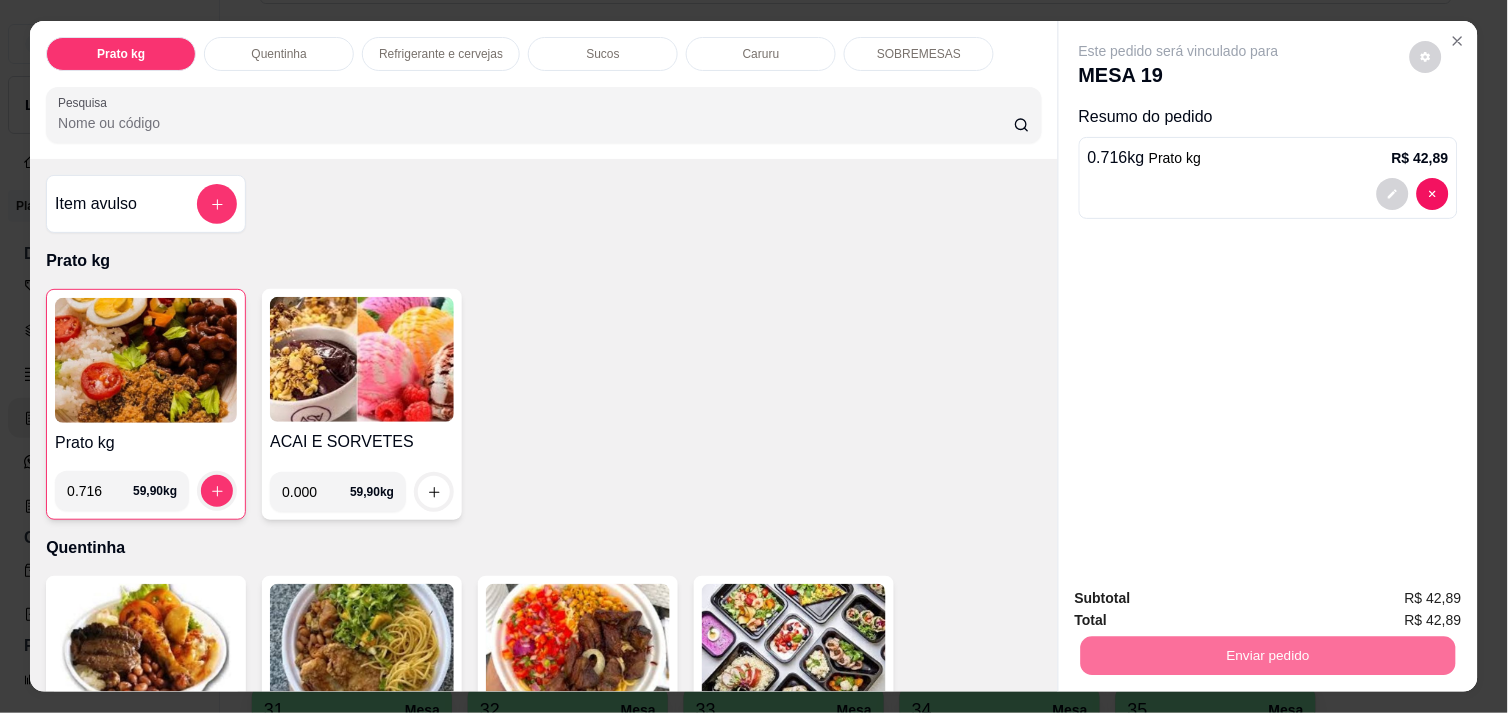 click on "Não registrar e enviar pedido" at bounding box center (1202, 598) 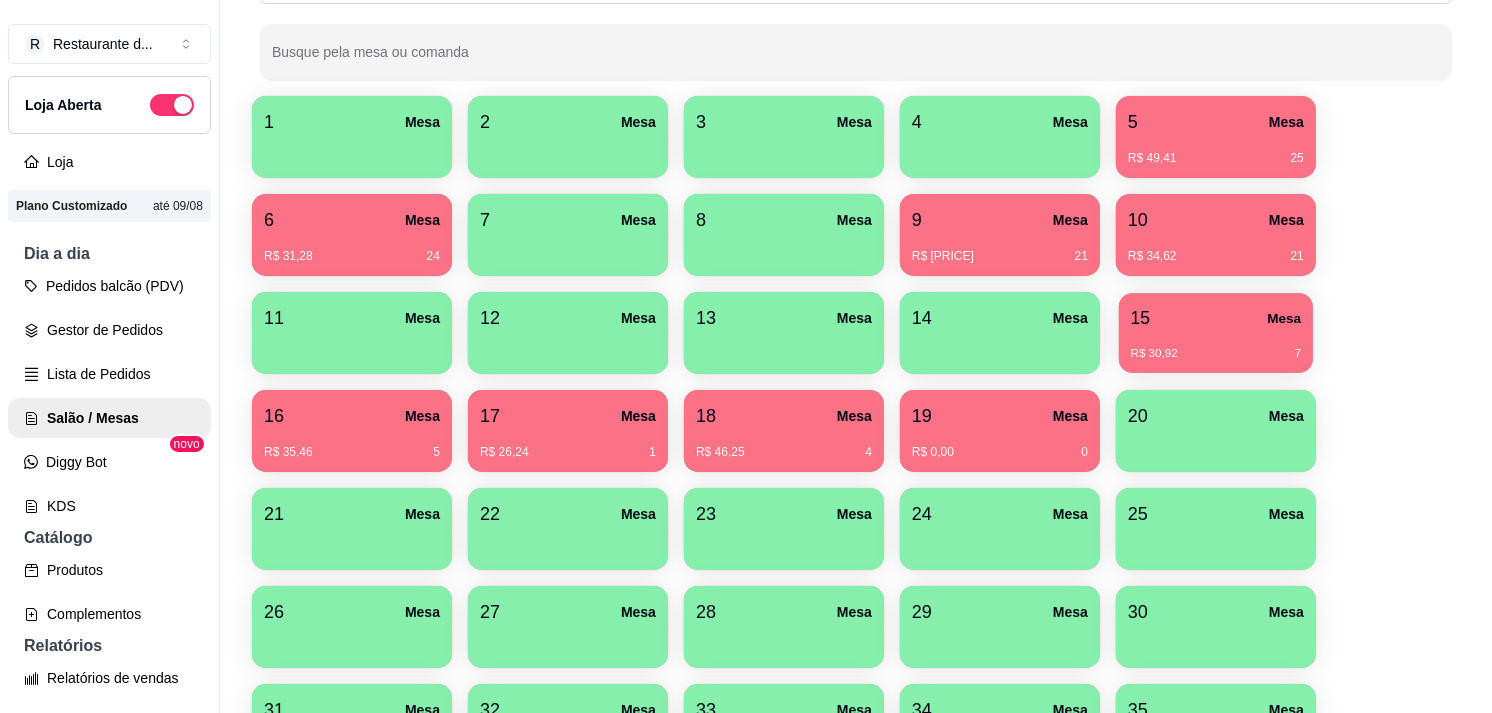 click on "15 Mesa R$ 30,92 7" at bounding box center [1216, 333] 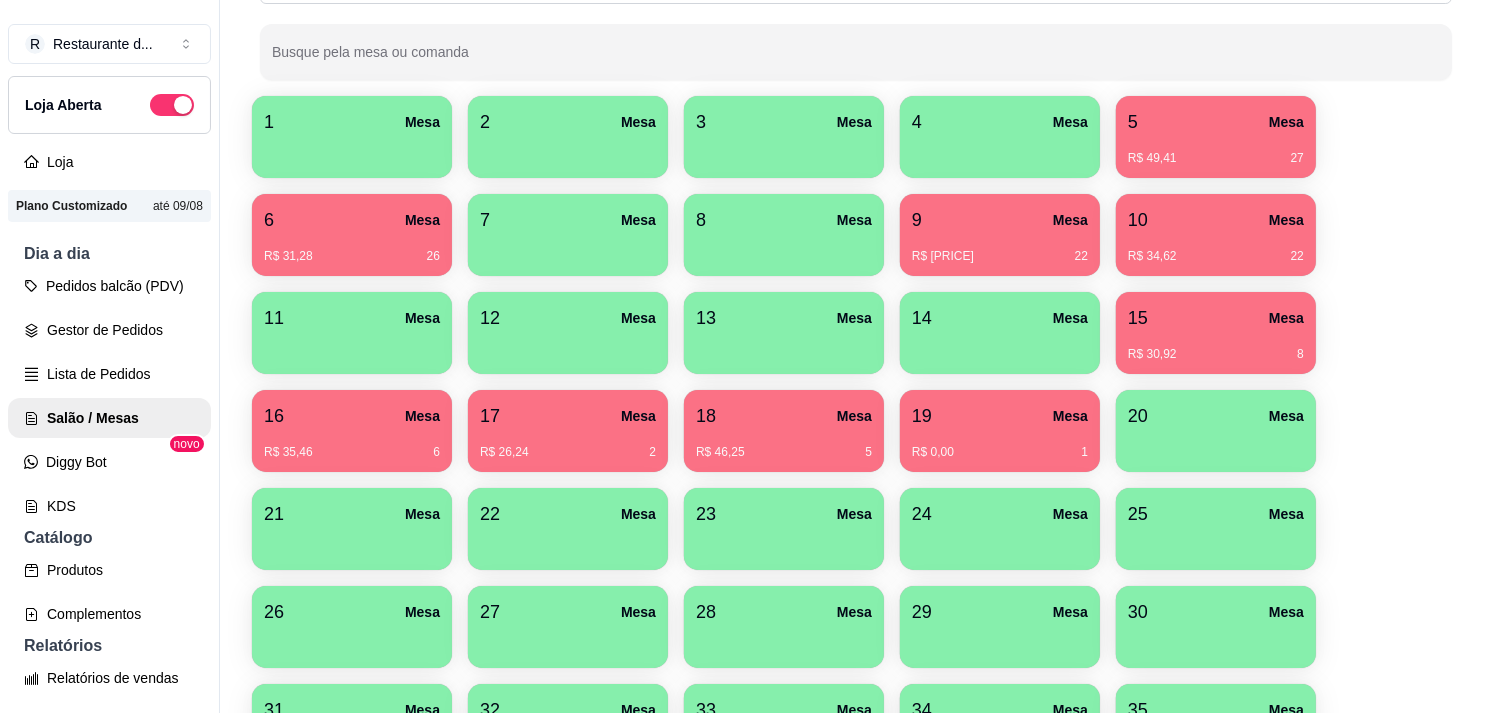 click on "R$ 85,84 22" at bounding box center [1000, 249] 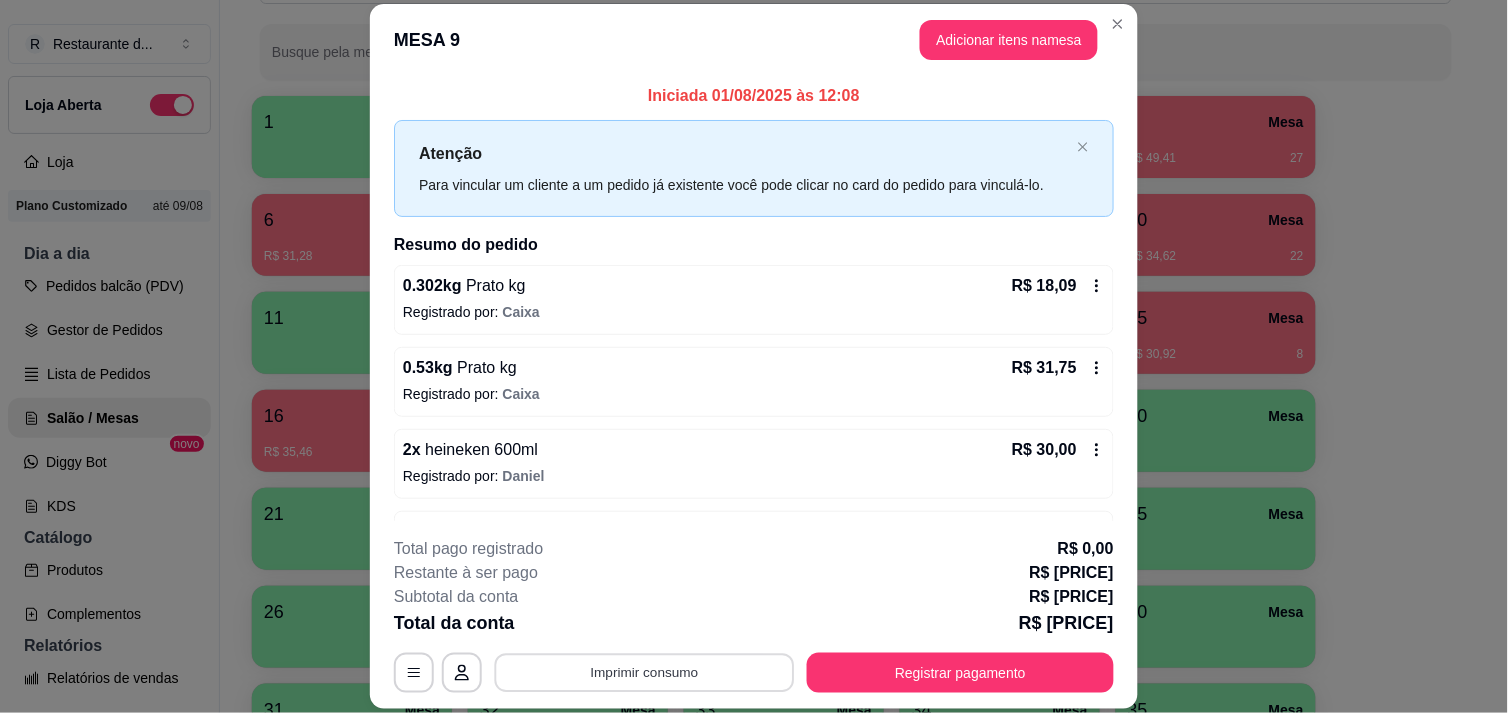 click on "Imprimir consumo" at bounding box center (645, 673) 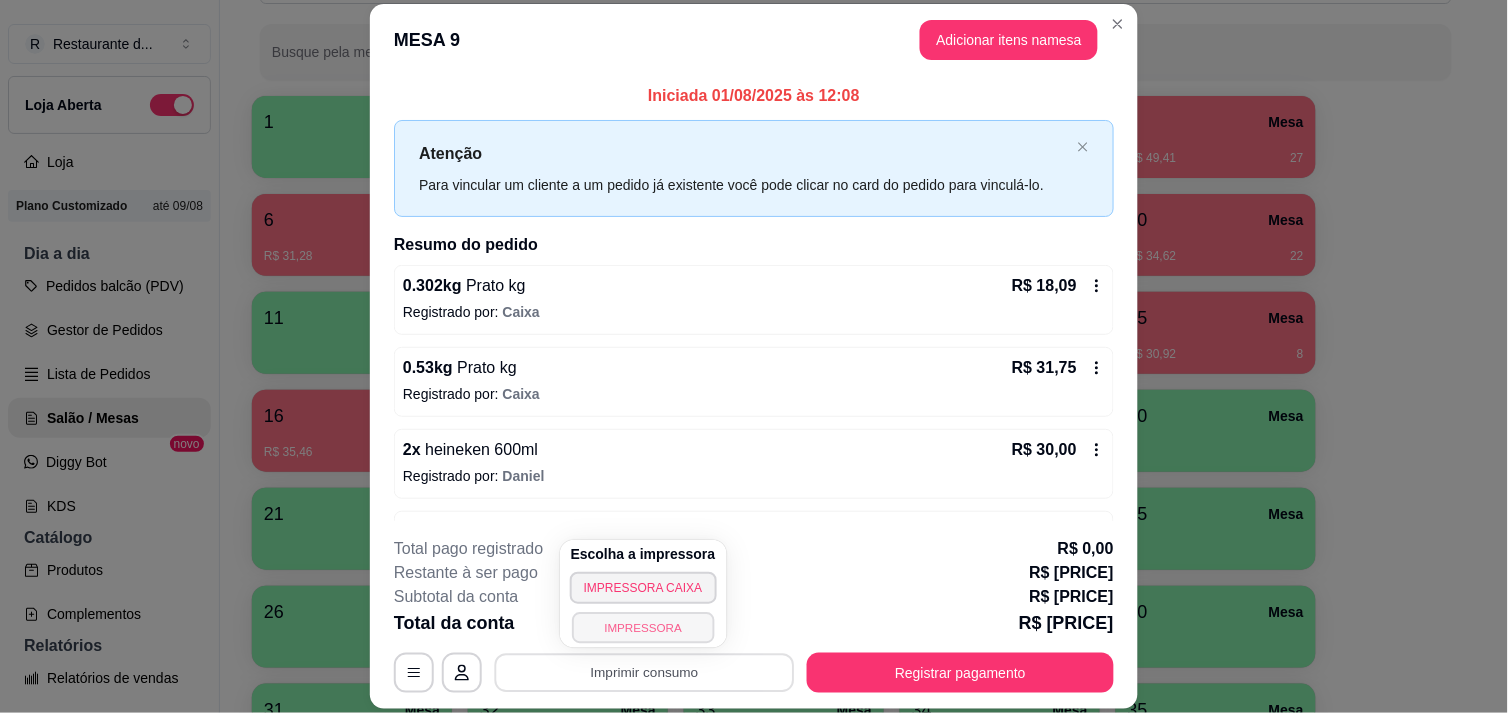 click on "IMPRESSORA" at bounding box center (643, 627) 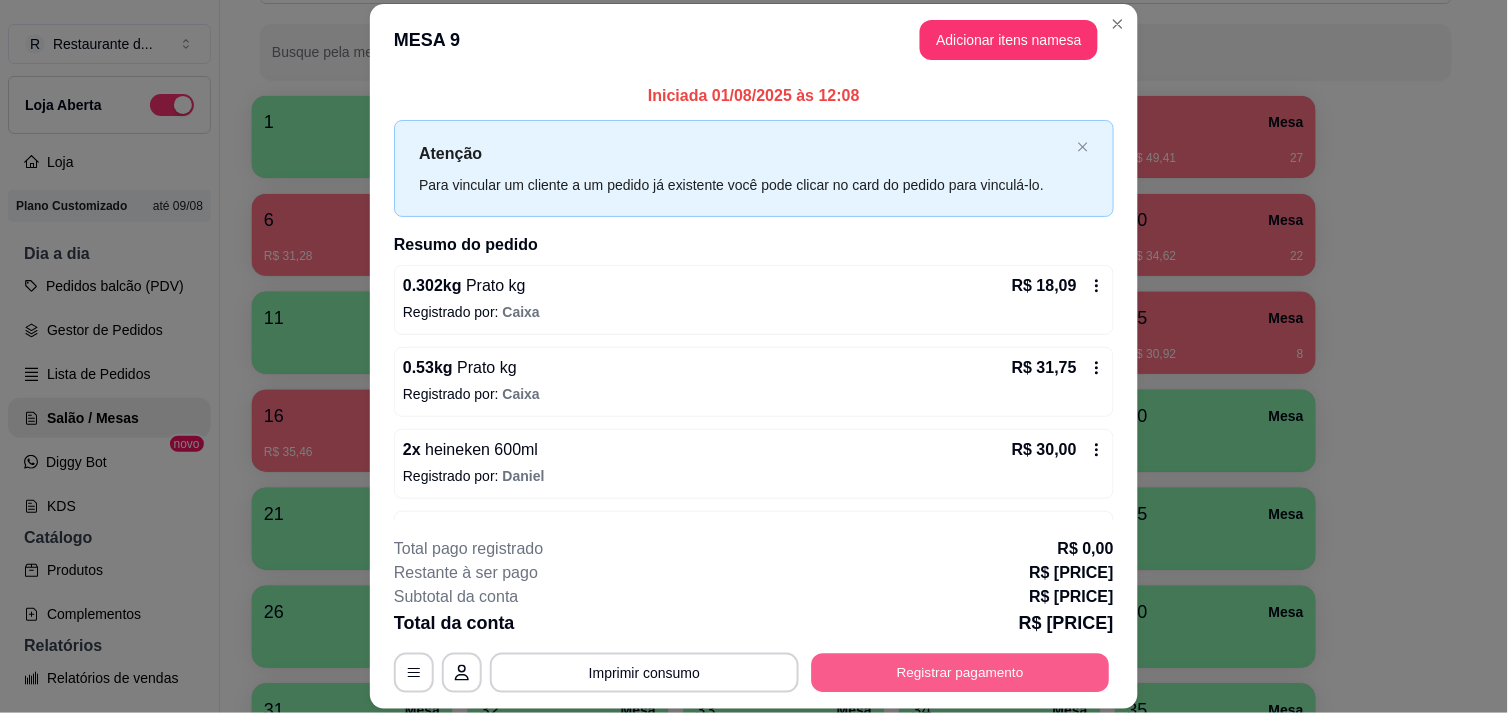 click on "Registrar pagamento" at bounding box center [961, 673] 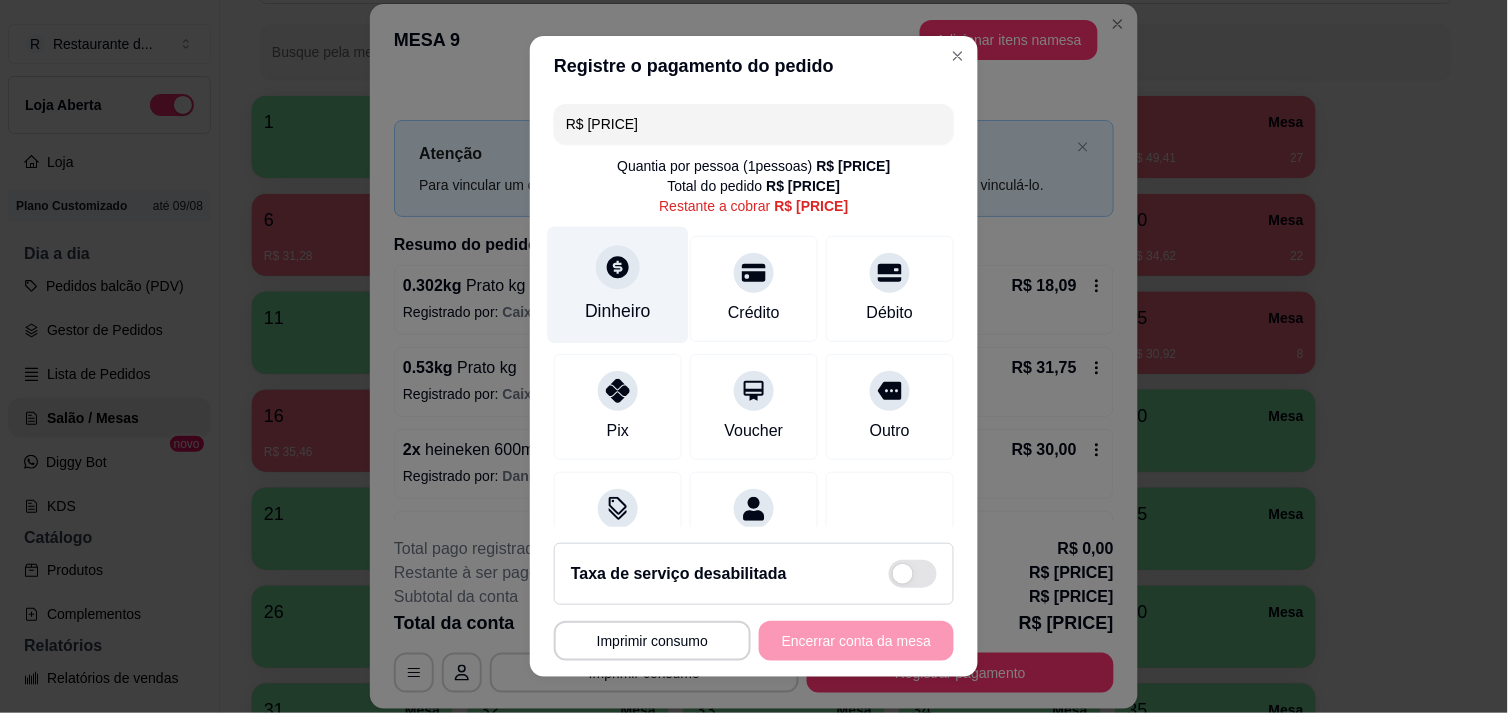 click on "Dinheiro" at bounding box center (618, 311) 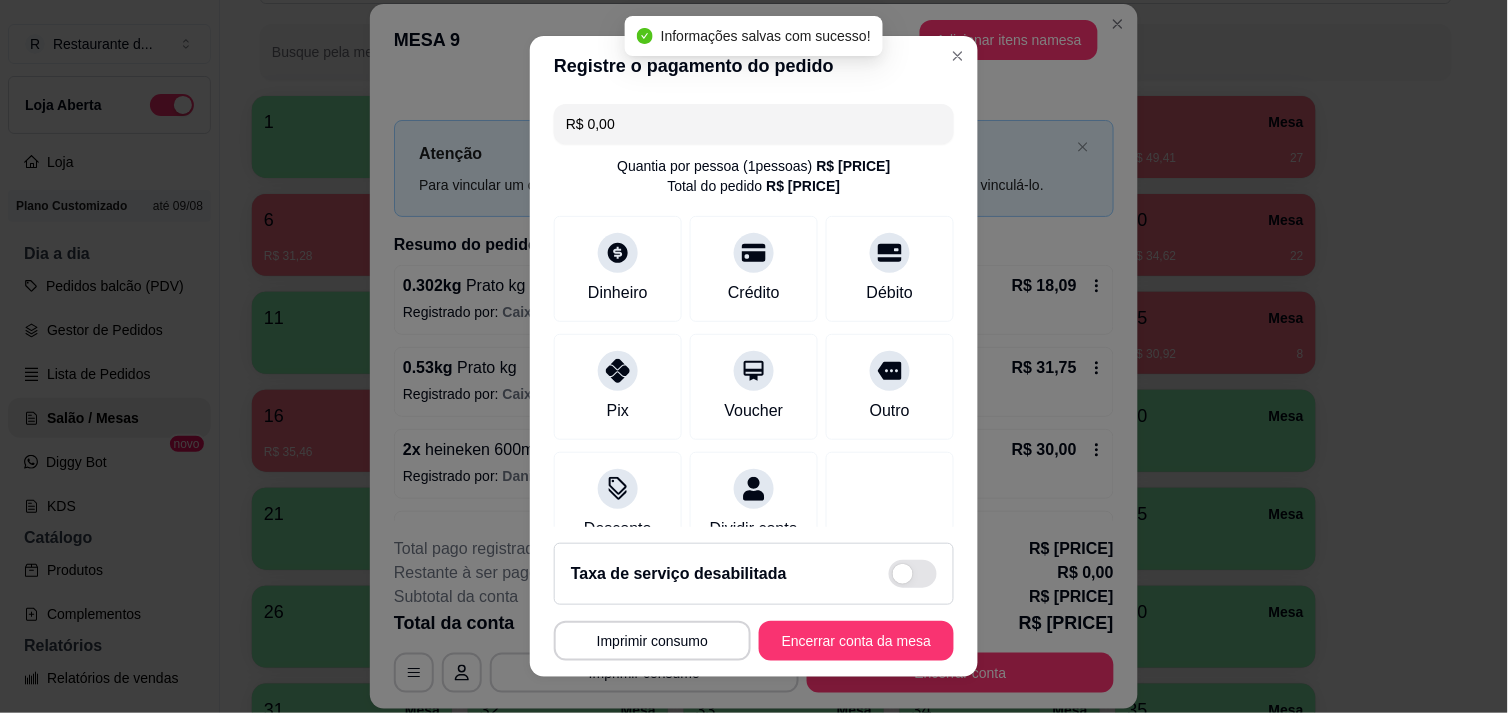 type on "R$ 0,00" 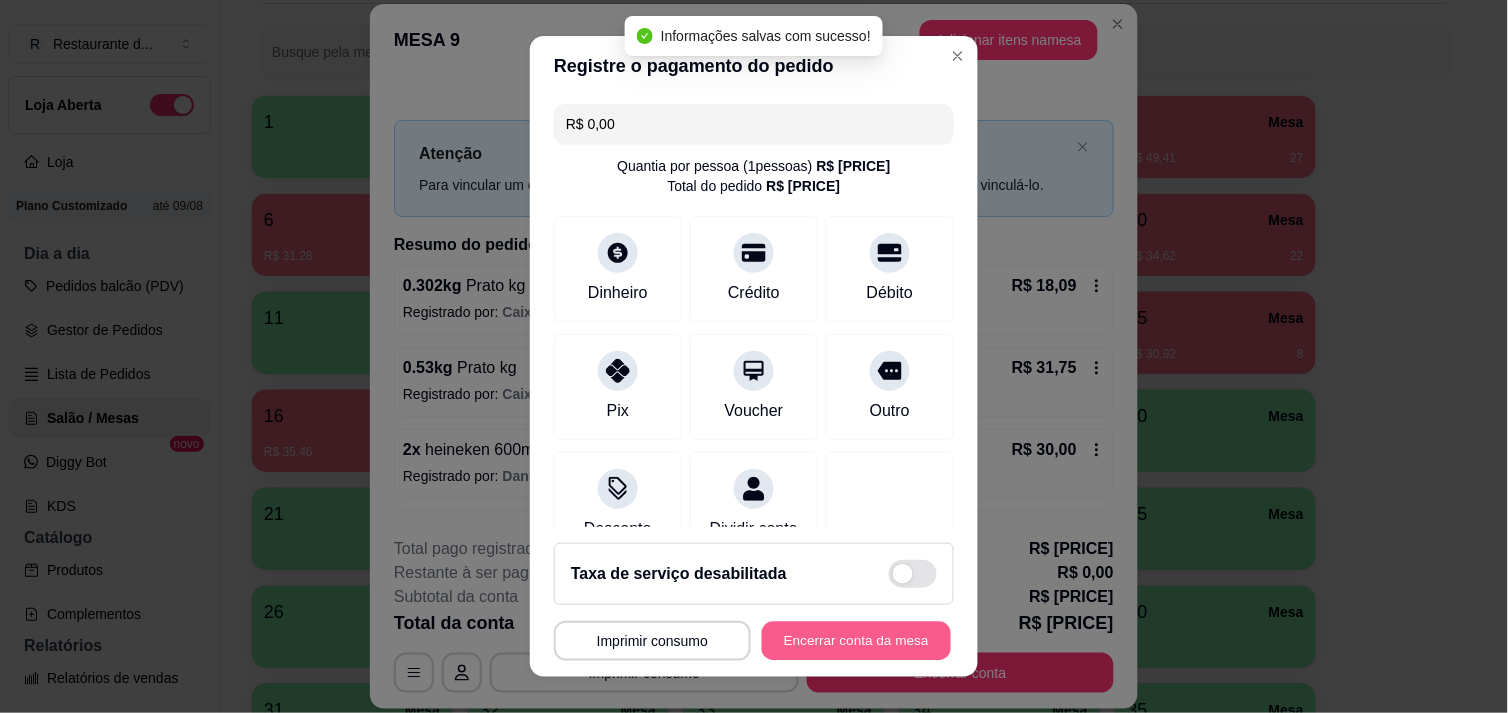 click on "Encerrar conta da mesa" at bounding box center (856, 641) 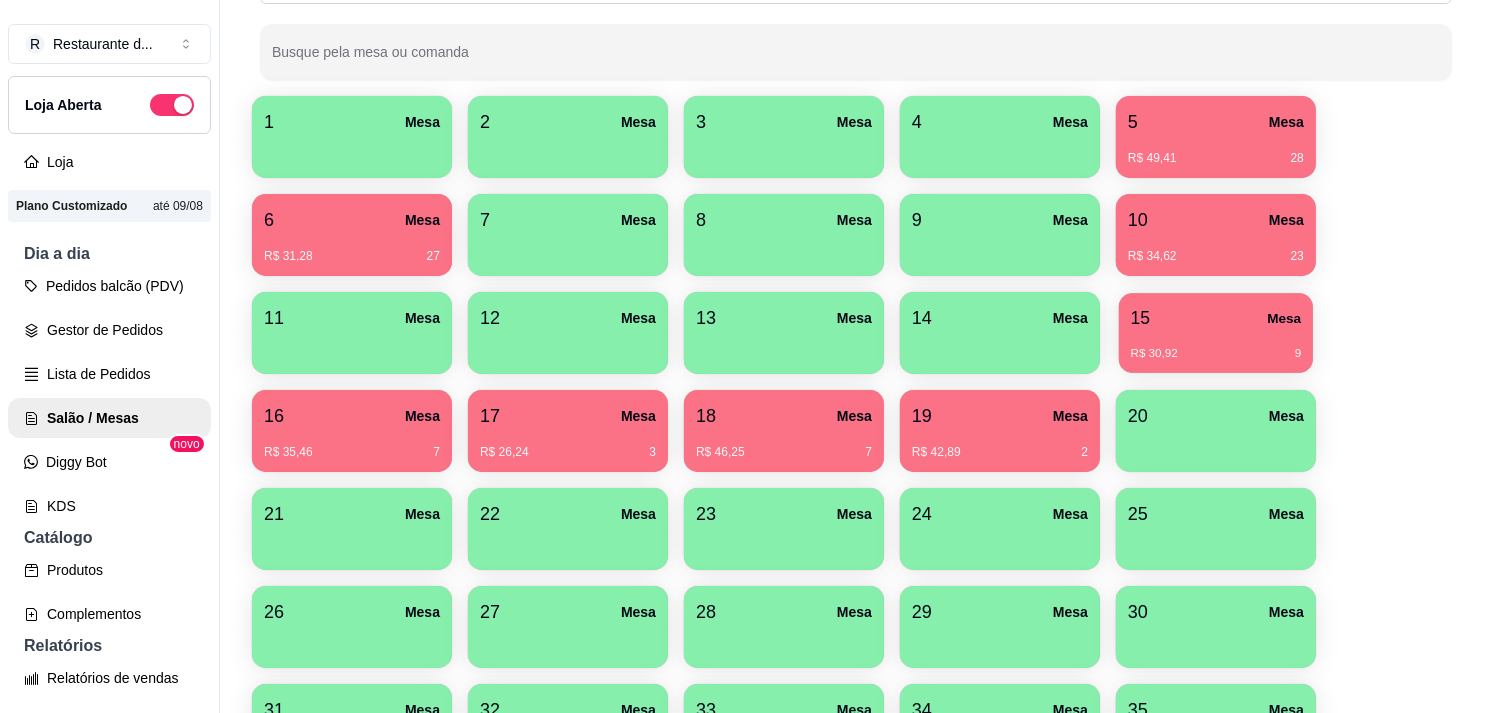 click on "15 Mesa" at bounding box center (1216, 318) 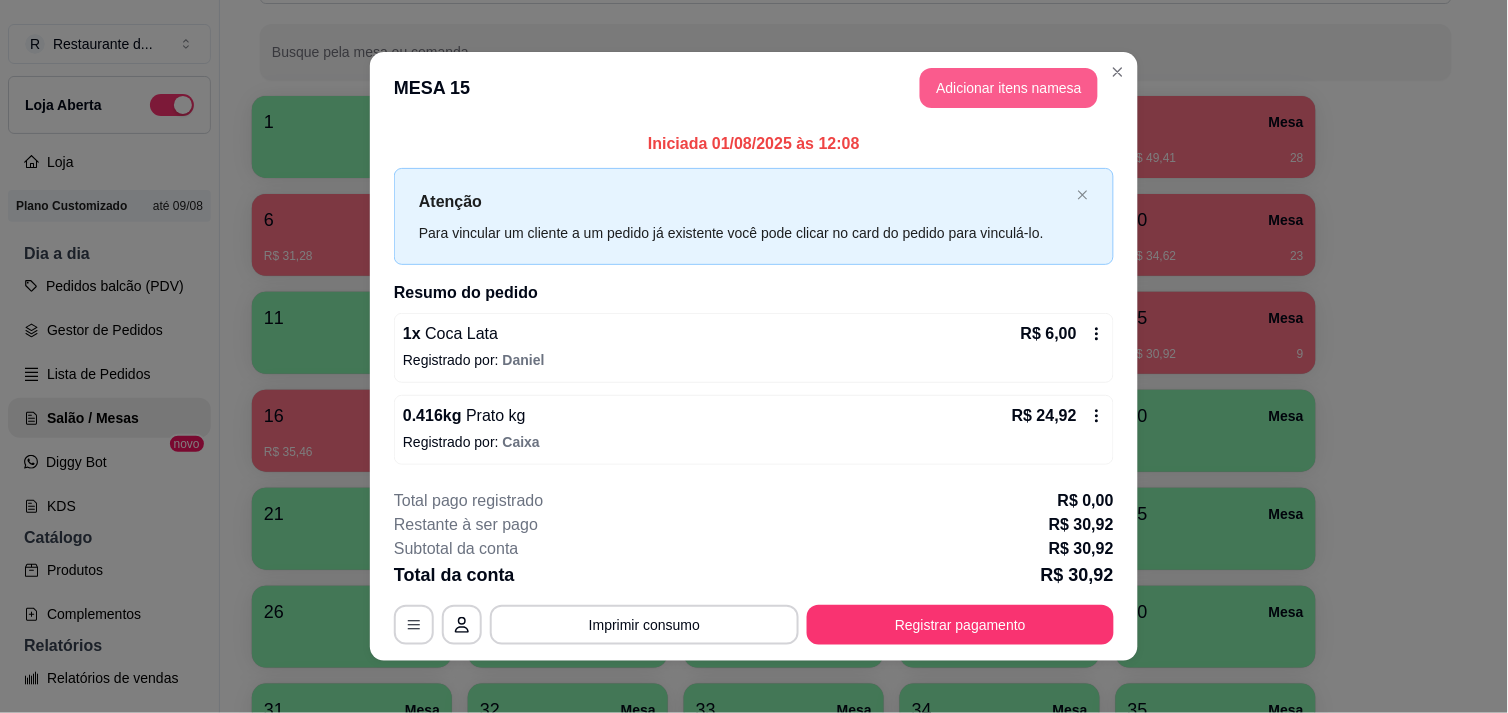 click on "Adicionar itens na  mesa" at bounding box center [1009, 88] 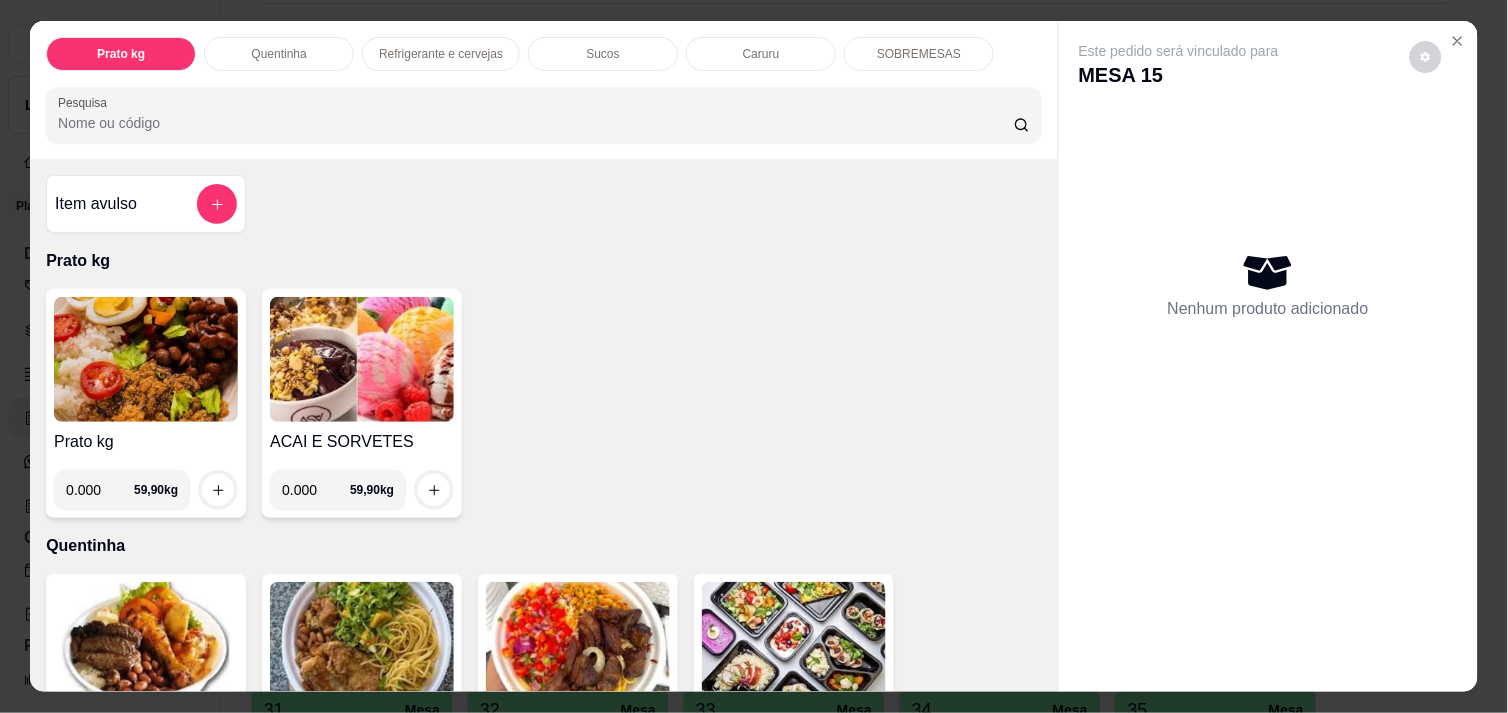 click on "0.000" at bounding box center [316, 490] 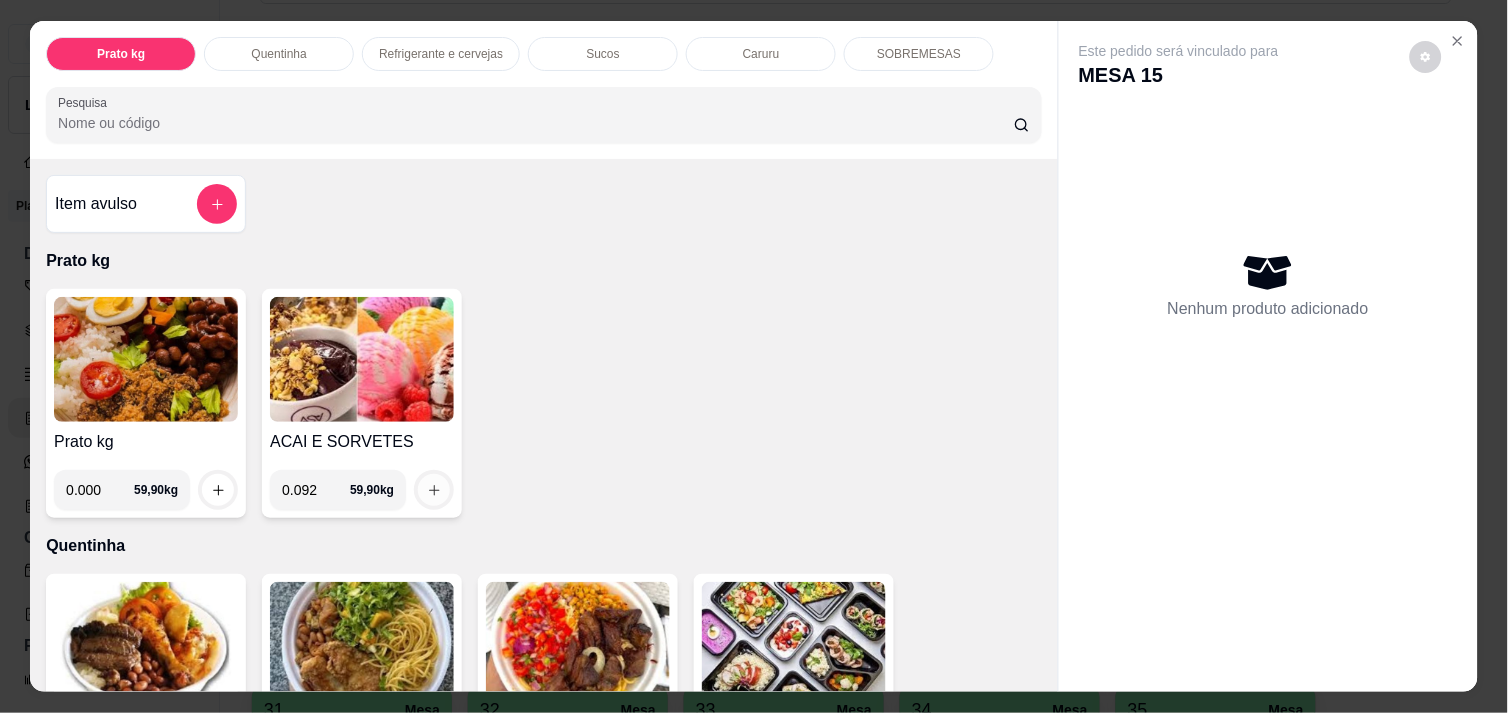type on "0.092" 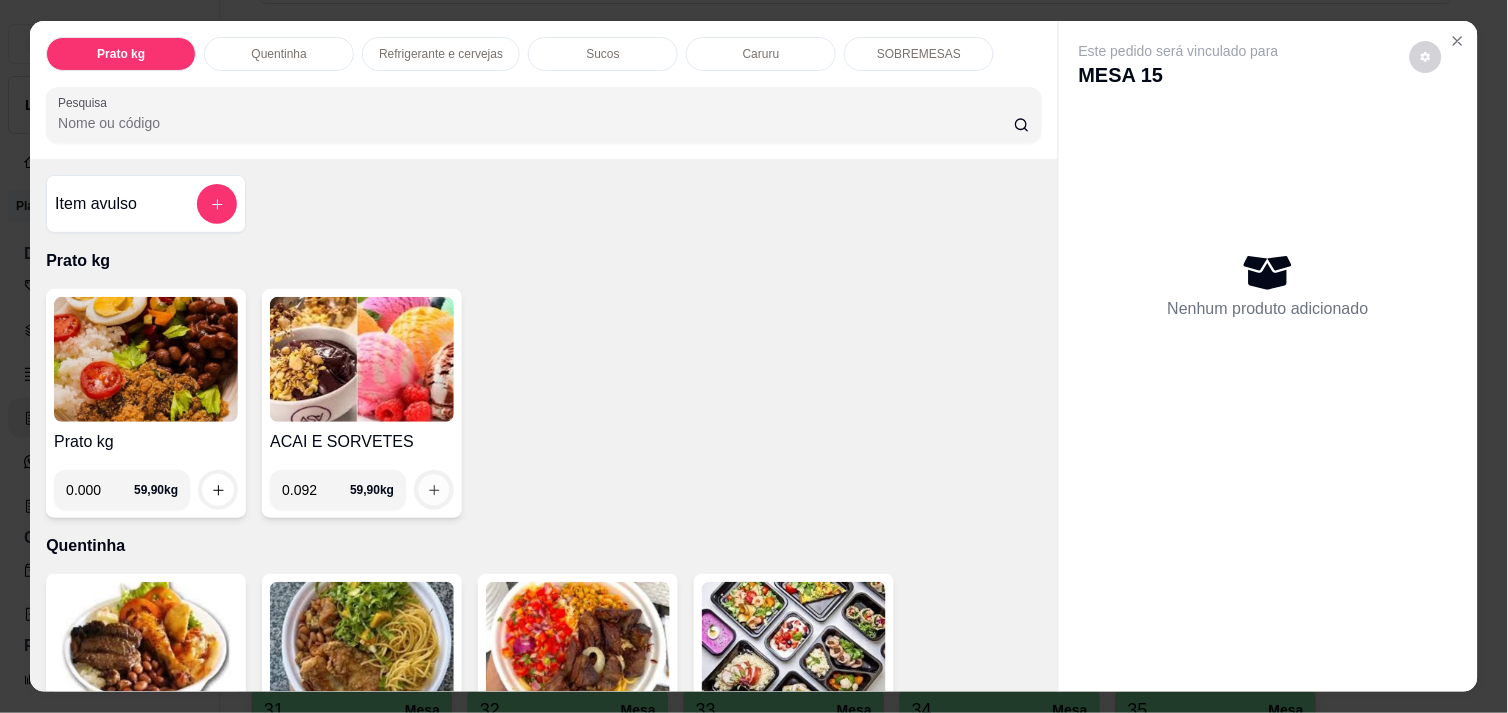 click 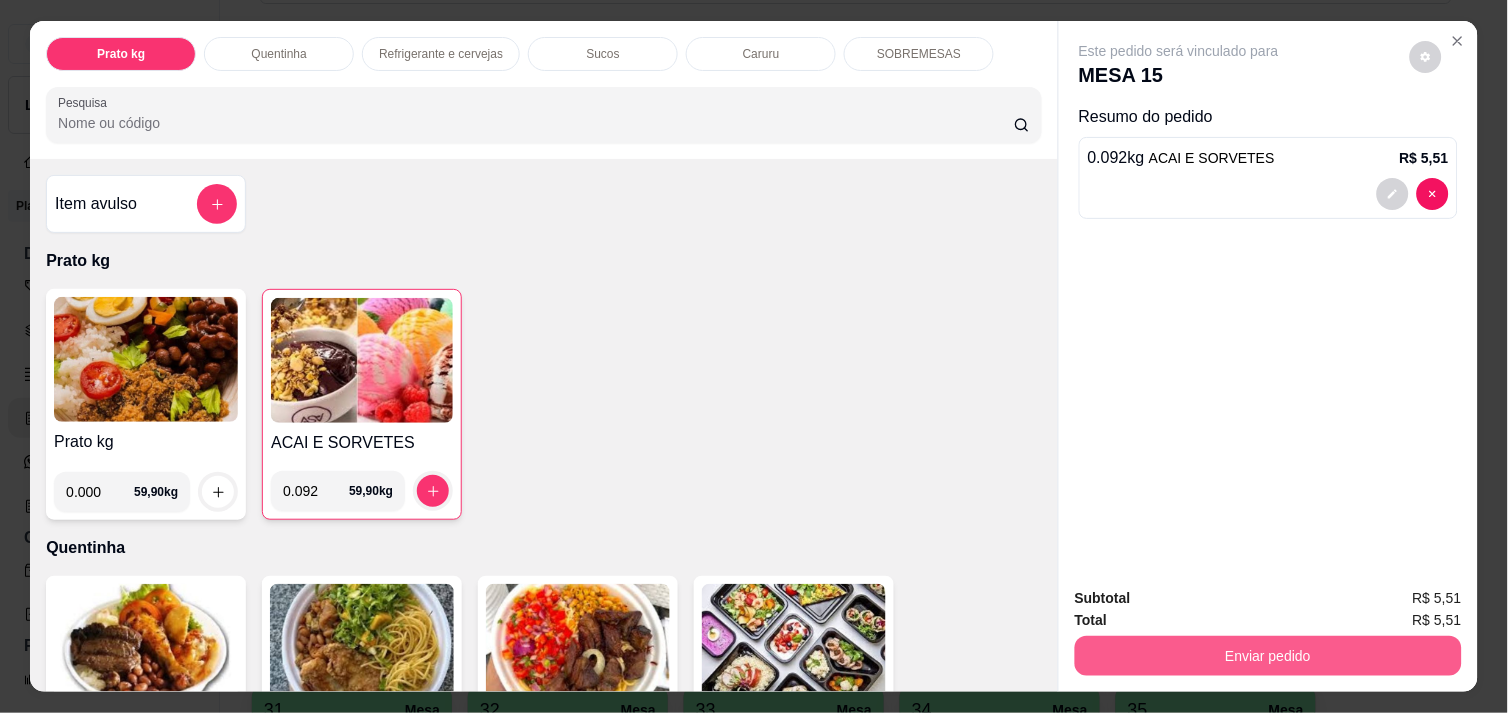 click on "Enviar pedido" at bounding box center [1268, 656] 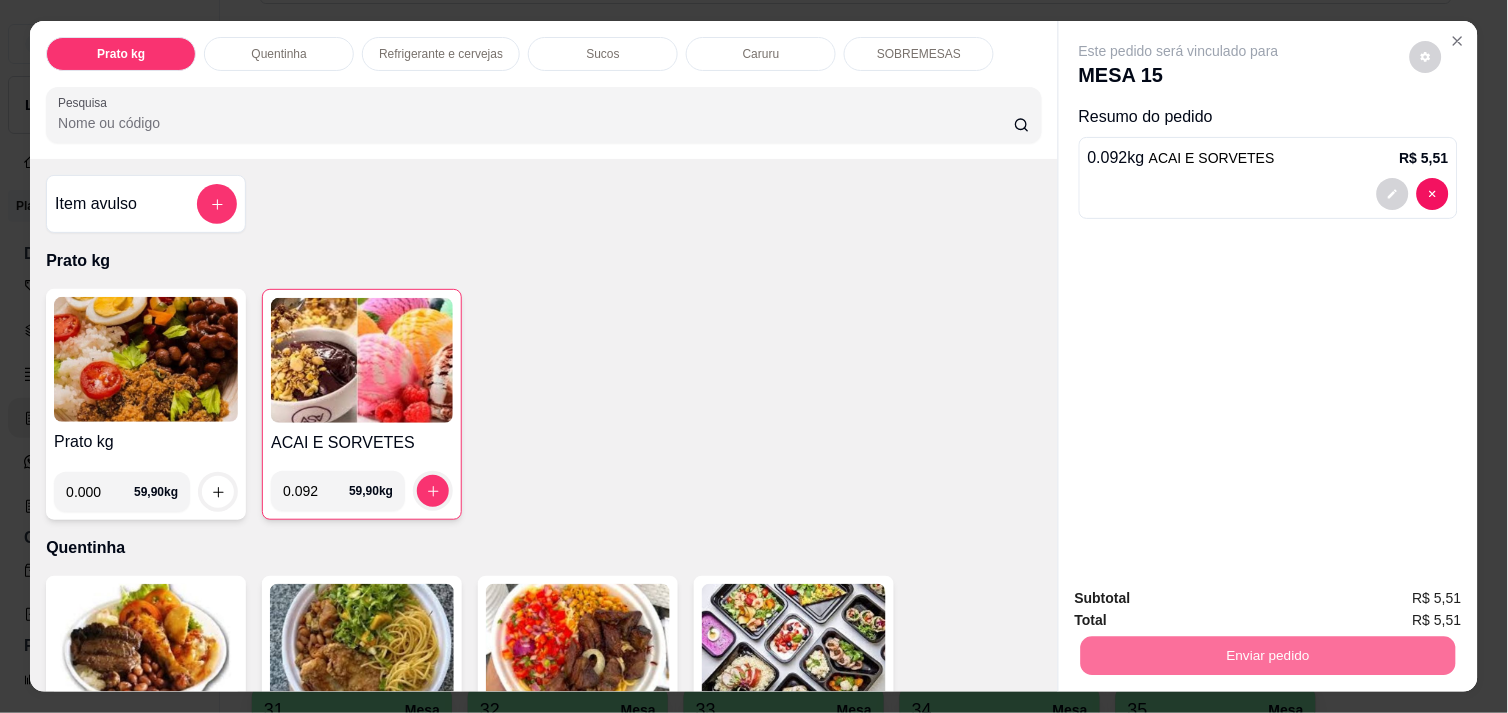 click on "Não registrar e enviar pedido" at bounding box center (1202, 599) 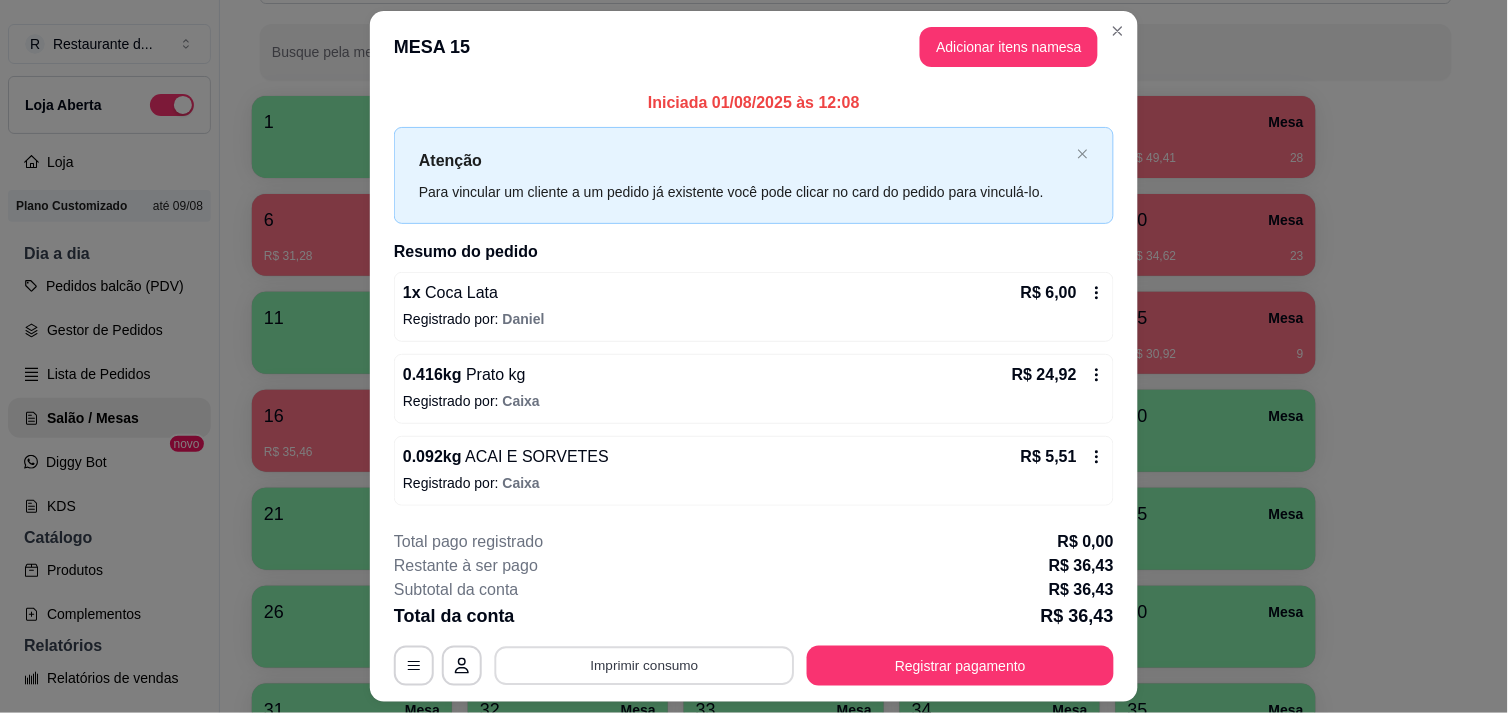 click on "Imprimir consumo" at bounding box center (645, 666) 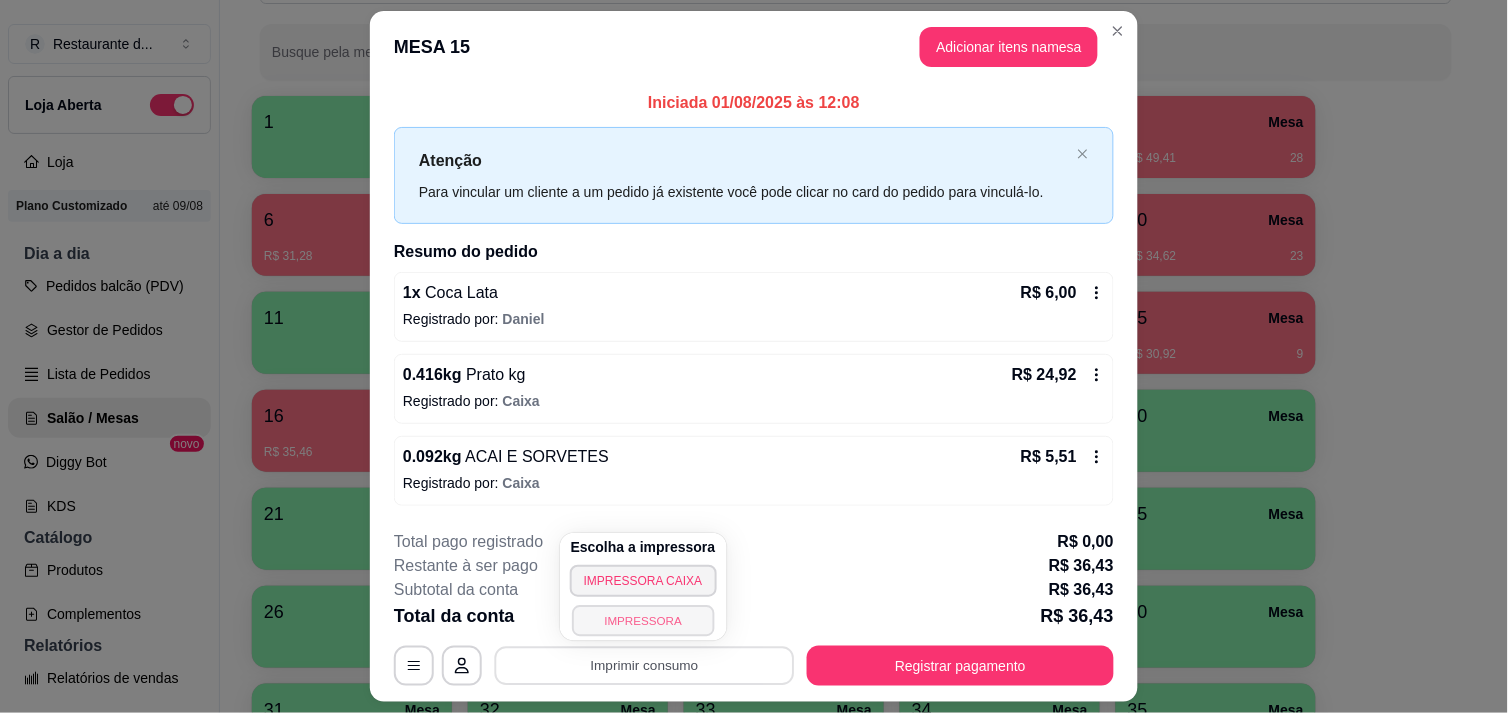 click on "IMPRESSORA" at bounding box center (643, 620) 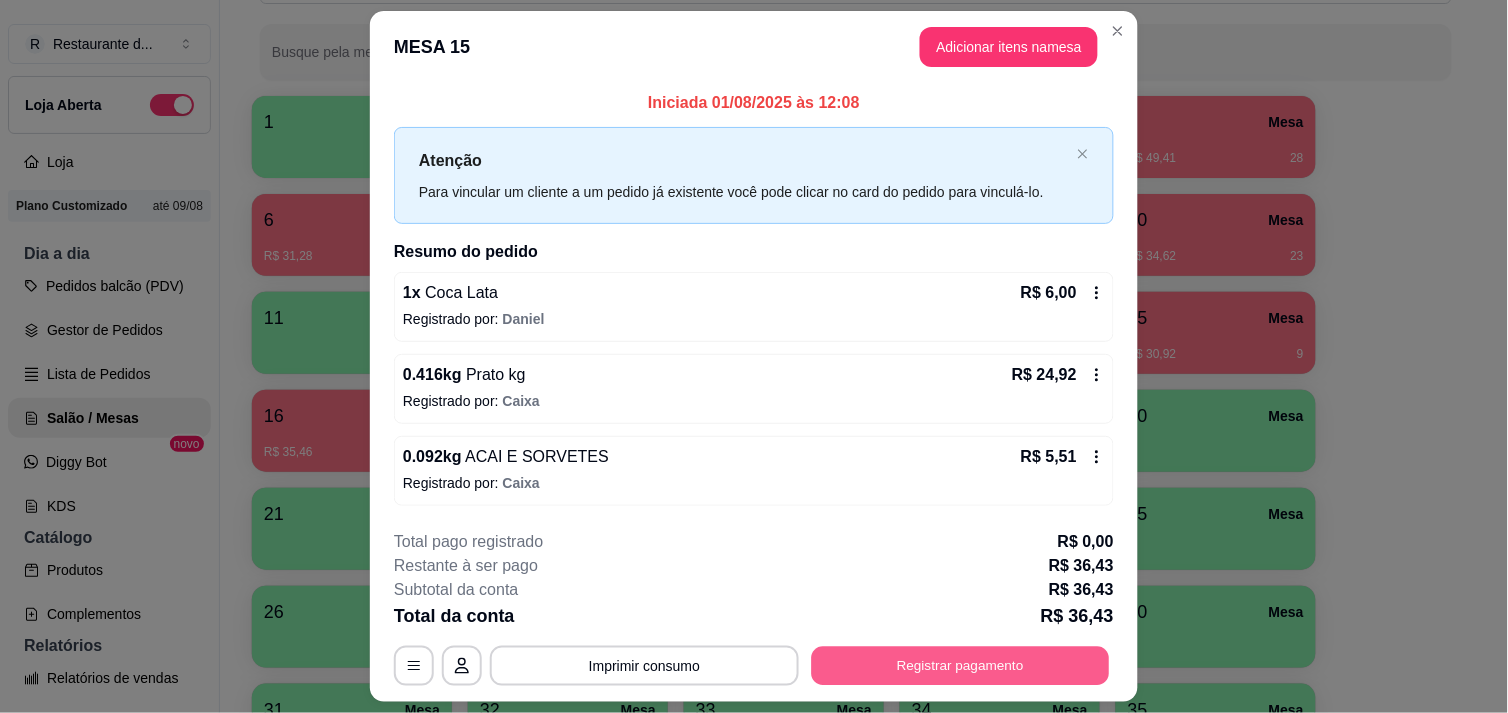 click on "Registrar pagamento" at bounding box center (961, 666) 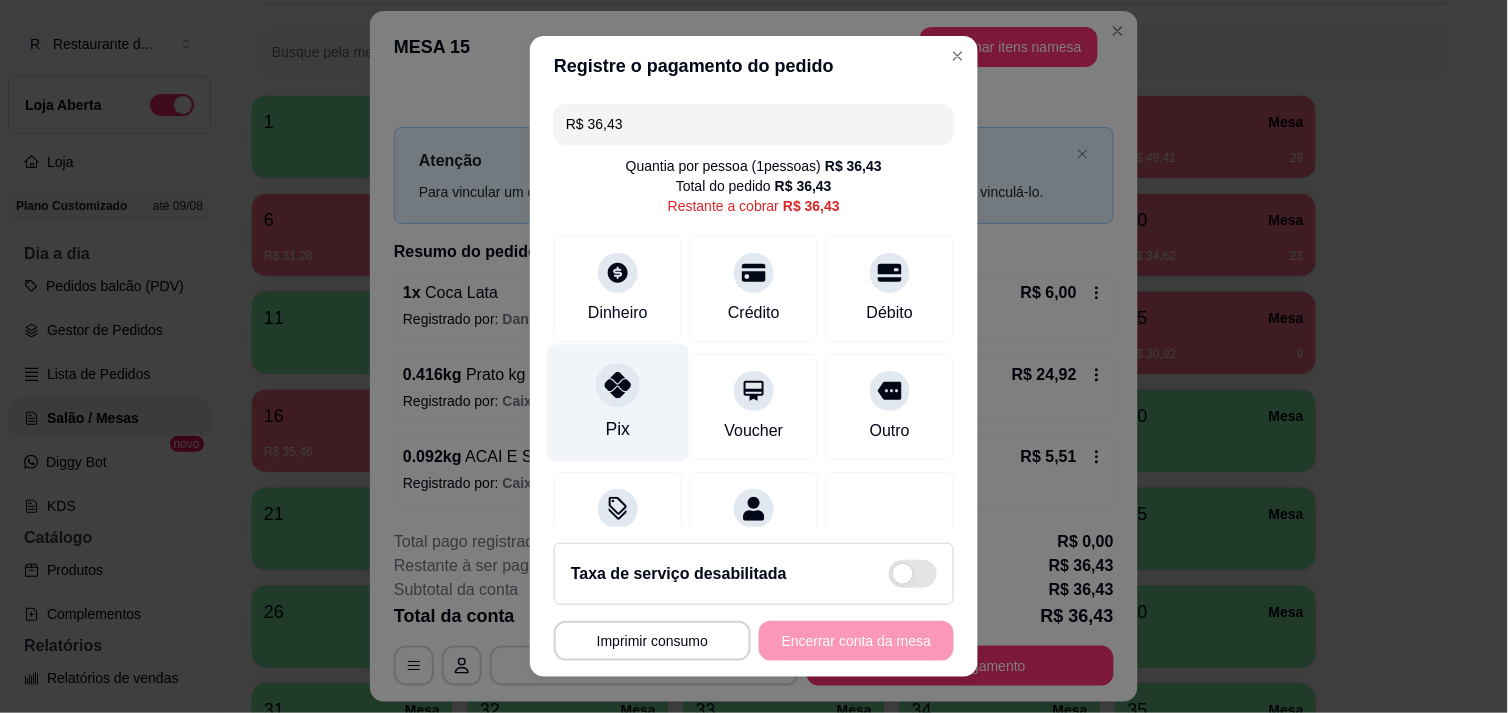 click on "Pix" at bounding box center (618, 402) 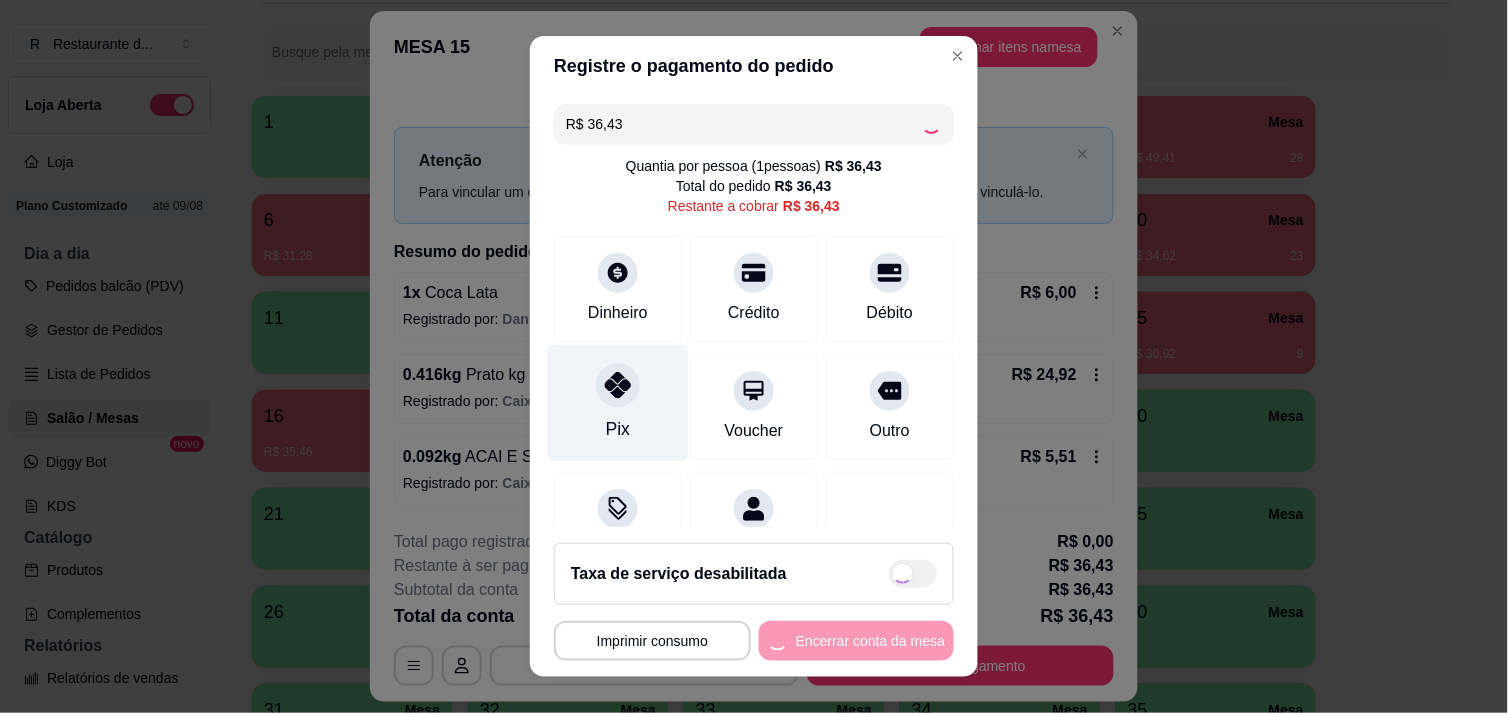type on "R$ 0,00" 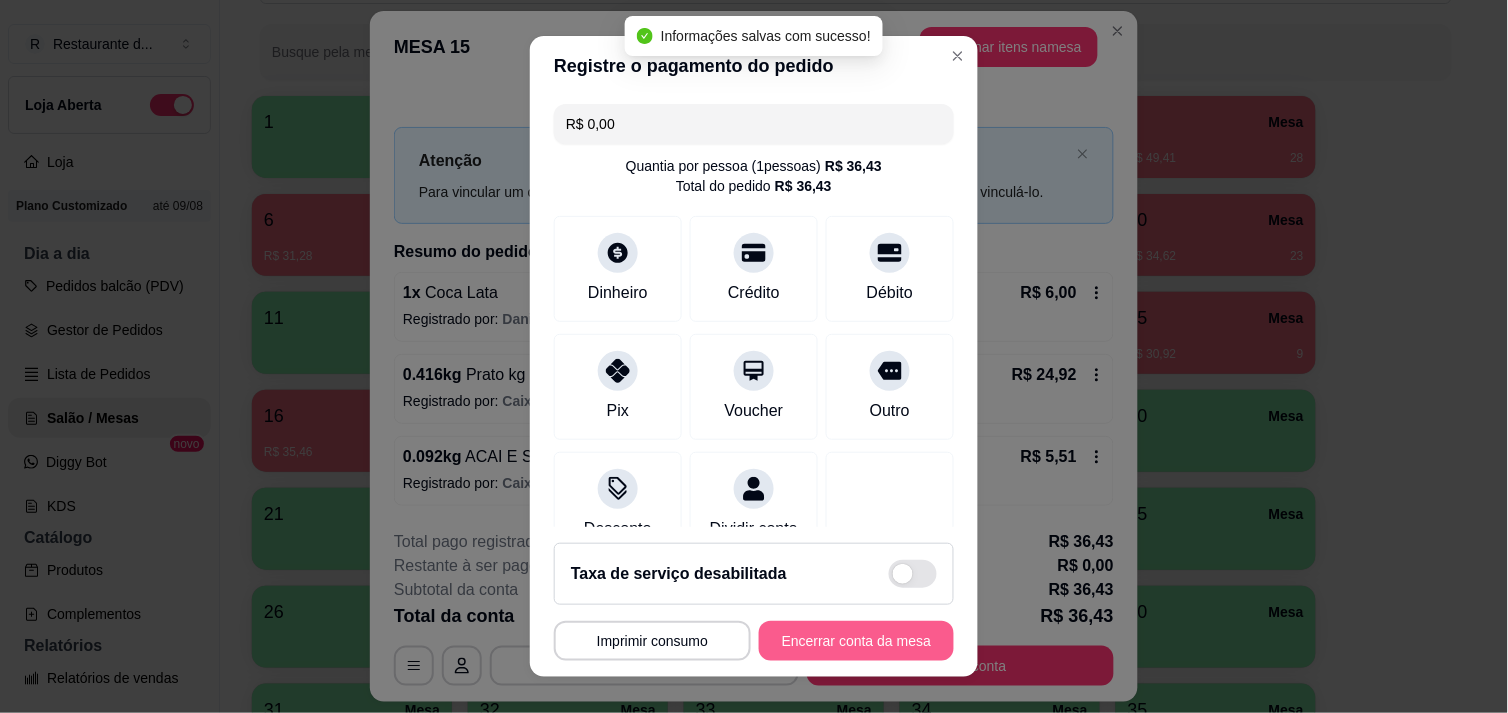 click on "Encerrar conta da mesa" at bounding box center (856, 641) 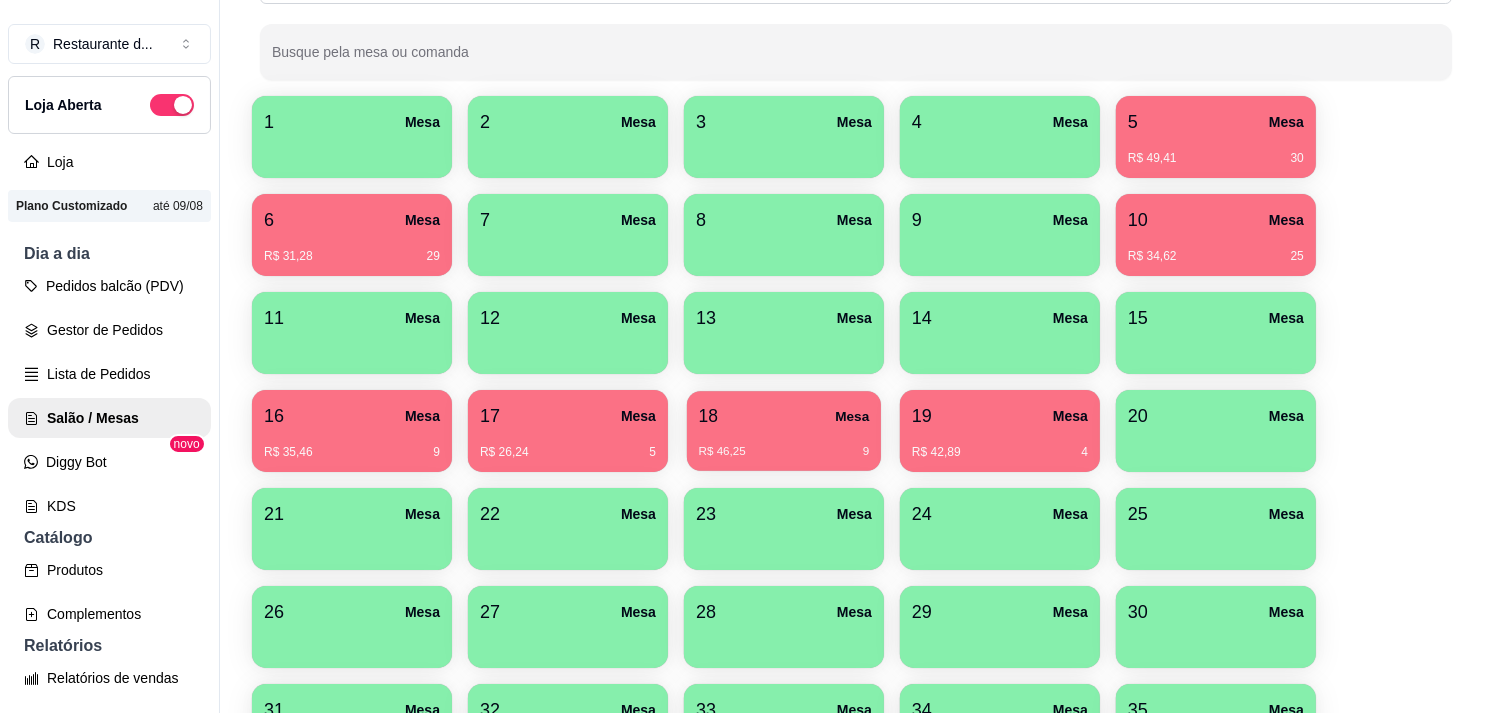 click on "R$ 46,25 9" at bounding box center (784, 452) 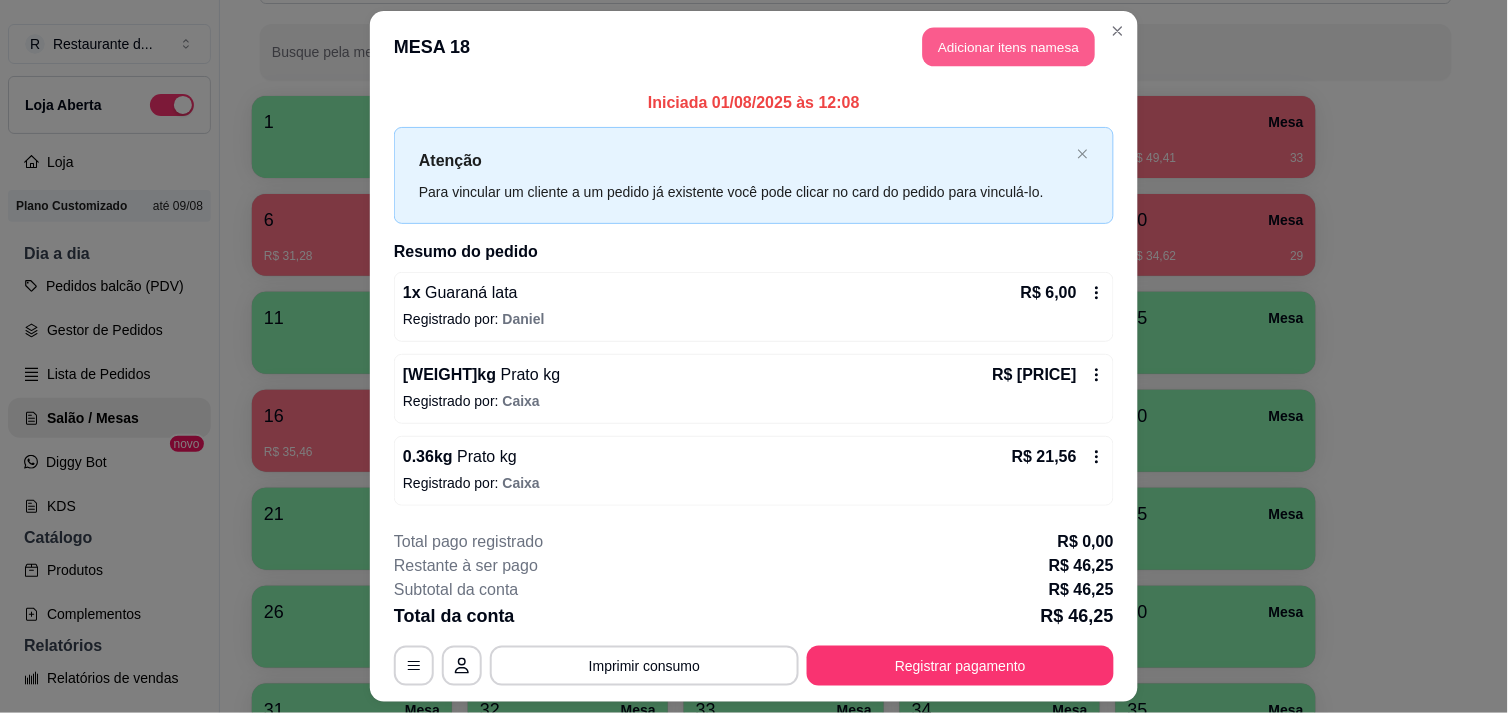 click on "Adicionar itens na  mesa" at bounding box center [1009, 47] 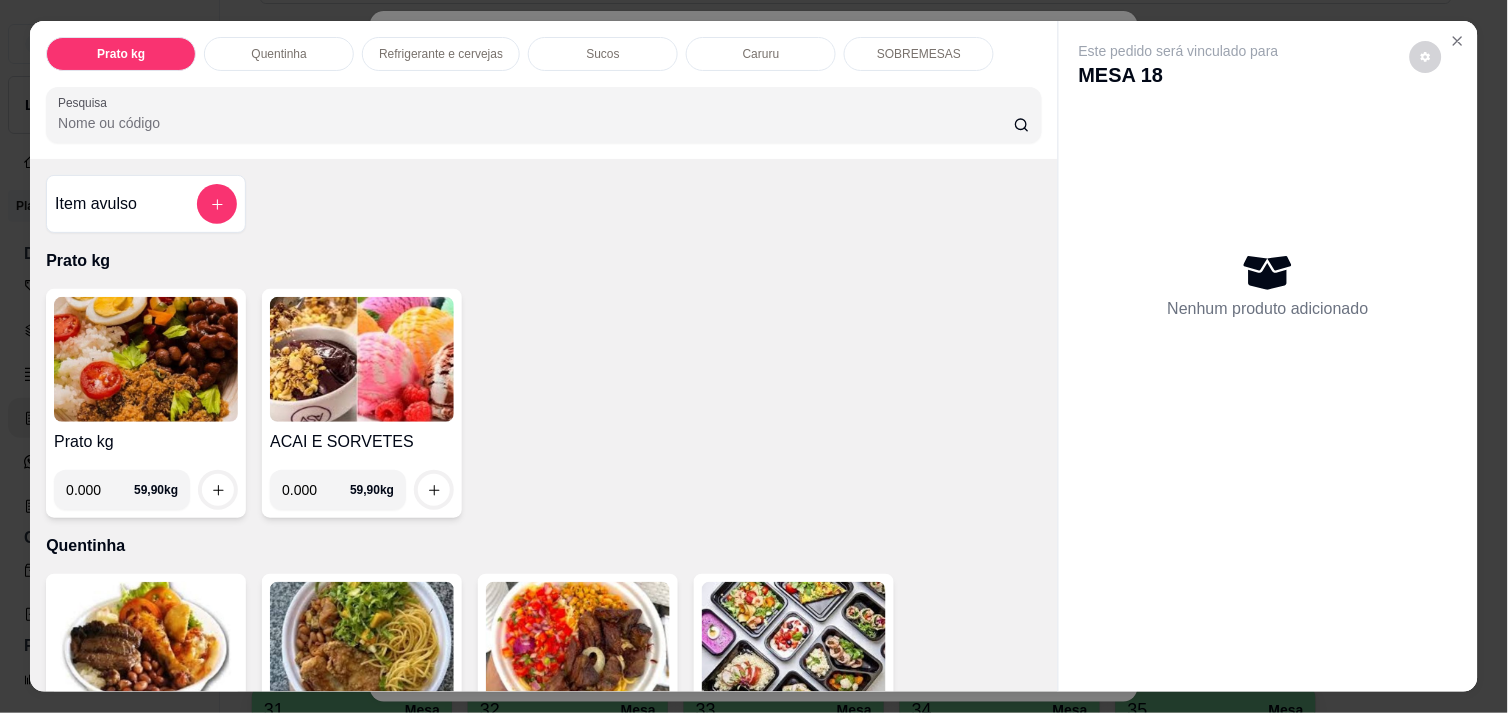 click on "0.000" at bounding box center (316, 490) 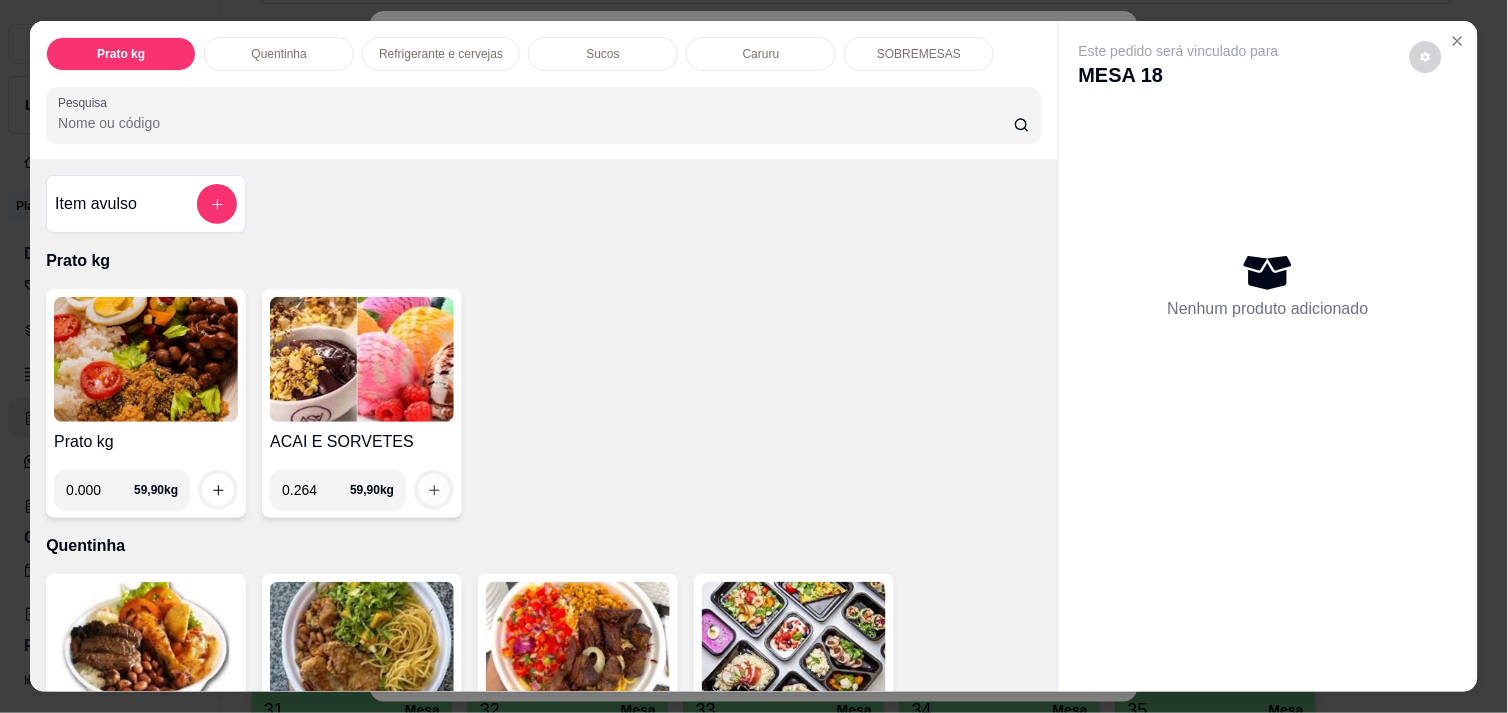type on "0.264" 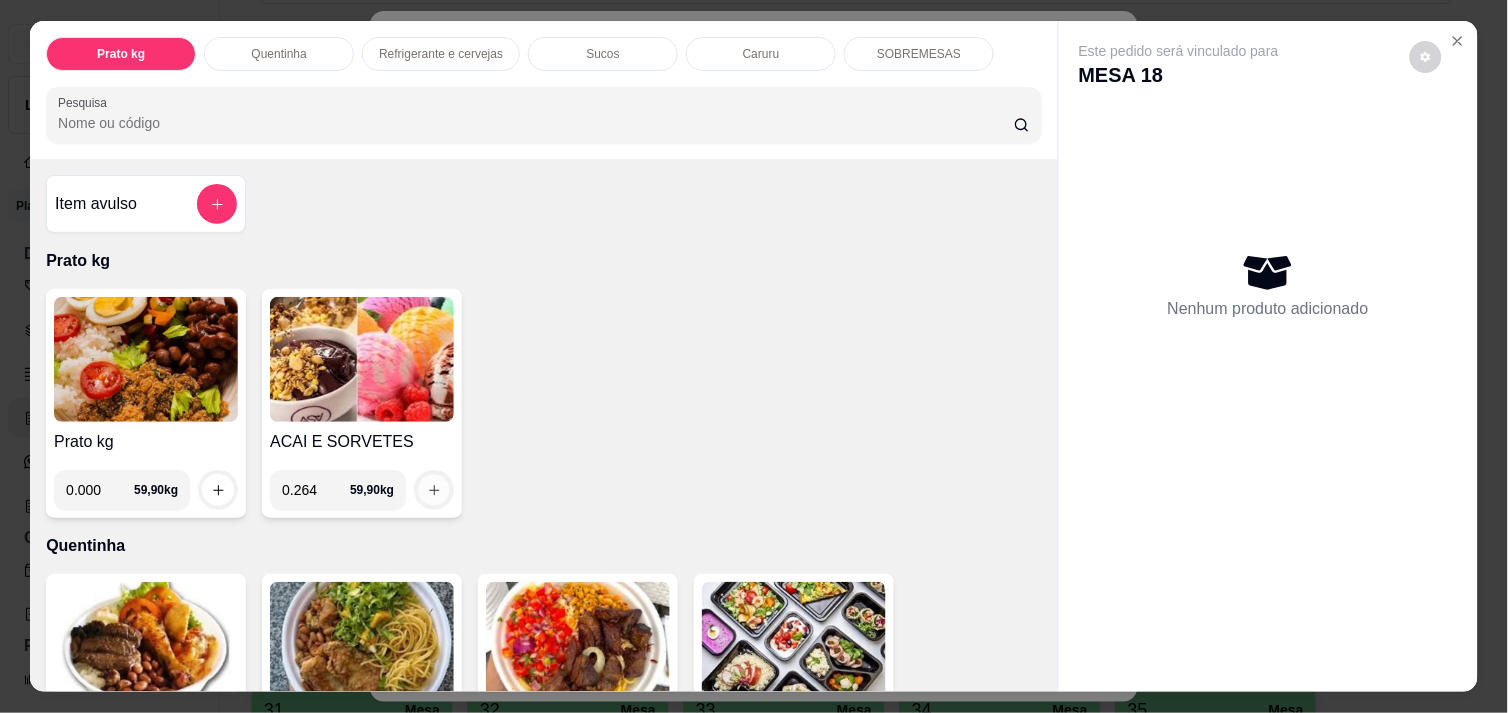 click at bounding box center [434, 490] 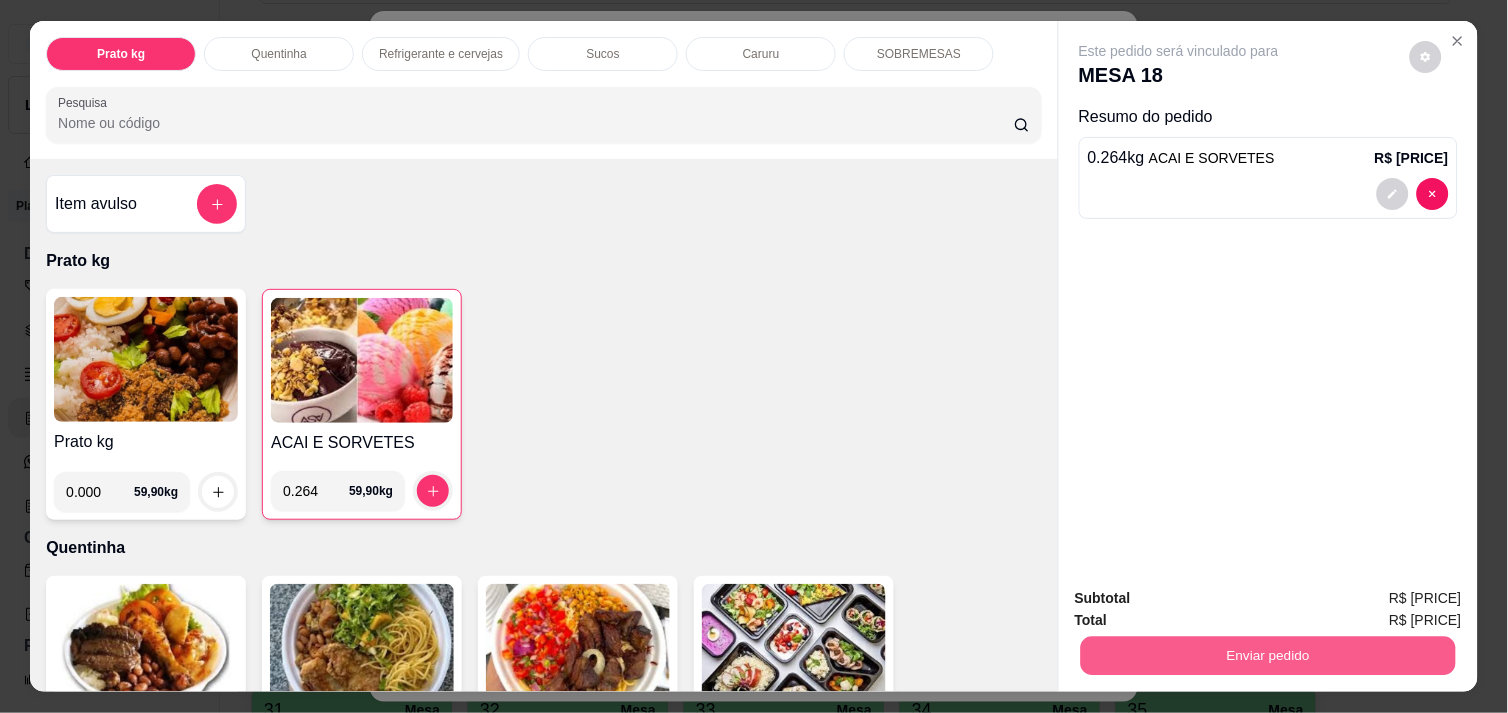 click on "Enviar pedido" at bounding box center [1268, 655] 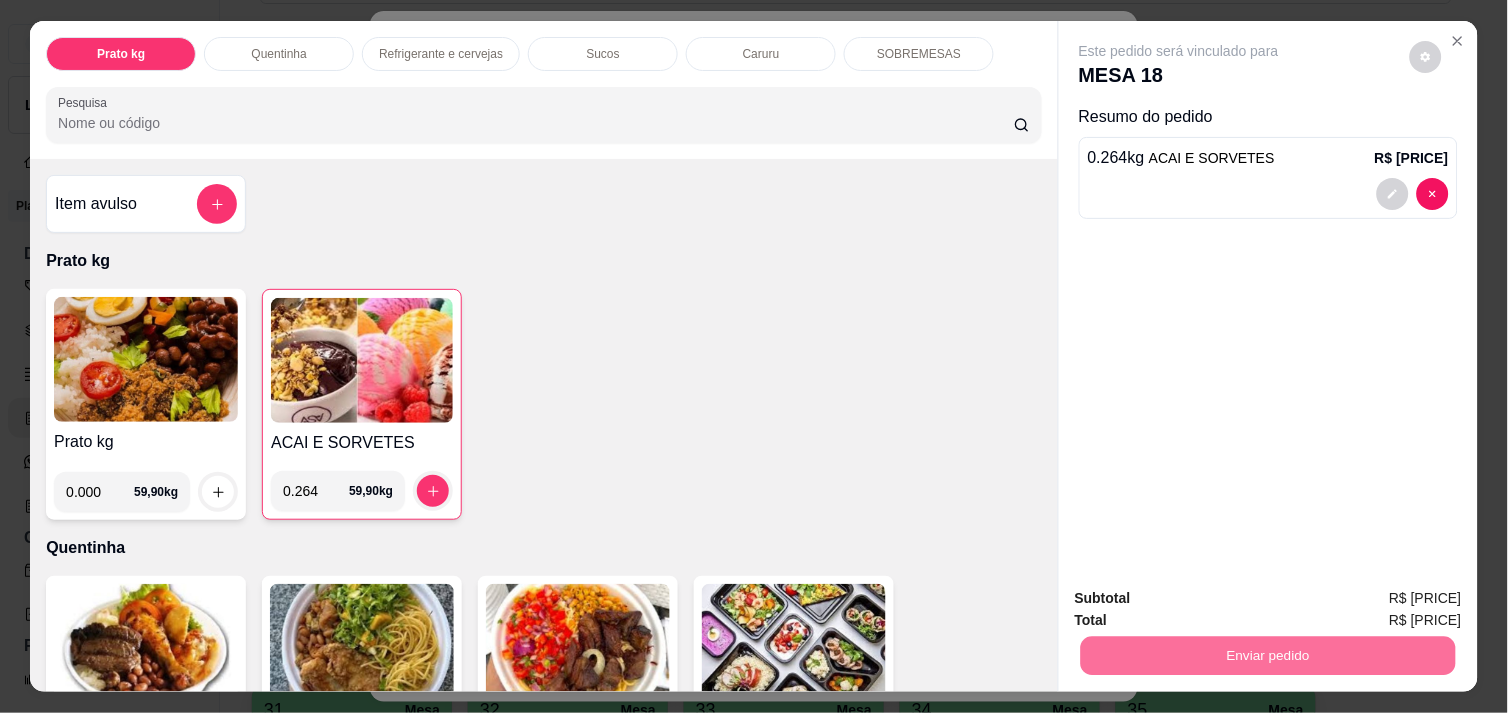 click on "Não registrar e enviar pedido" at bounding box center (1202, 599) 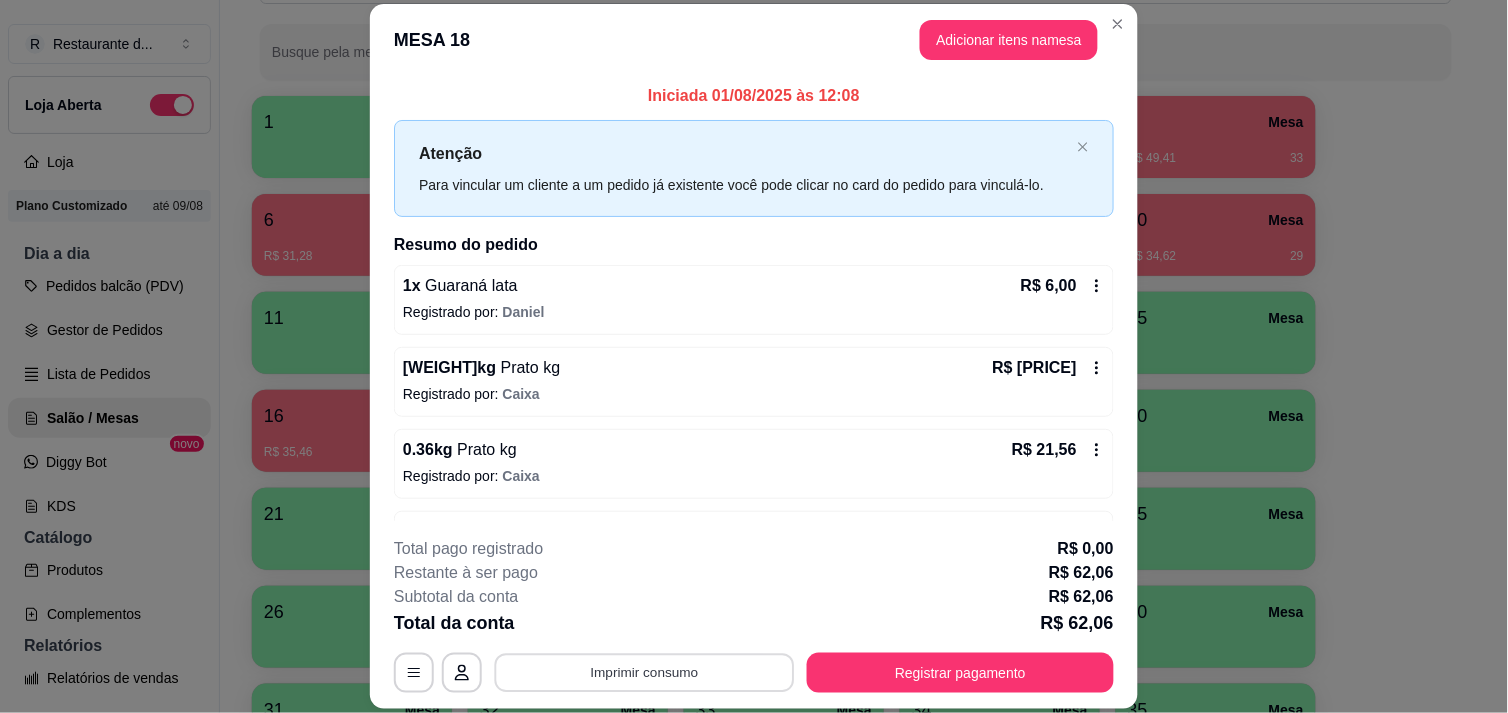 click on "Imprimir consumo" at bounding box center (645, 673) 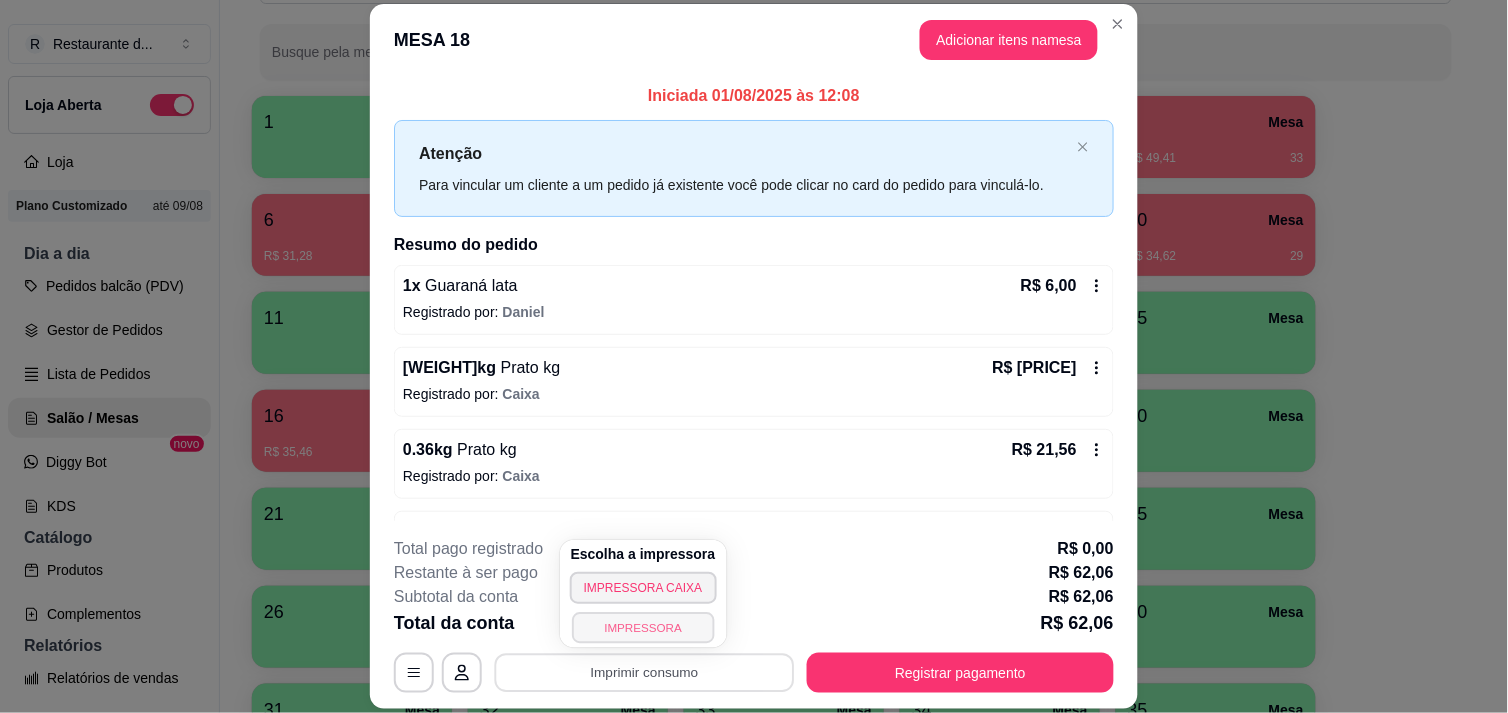 click on "IMPRESSORA" at bounding box center [643, 627] 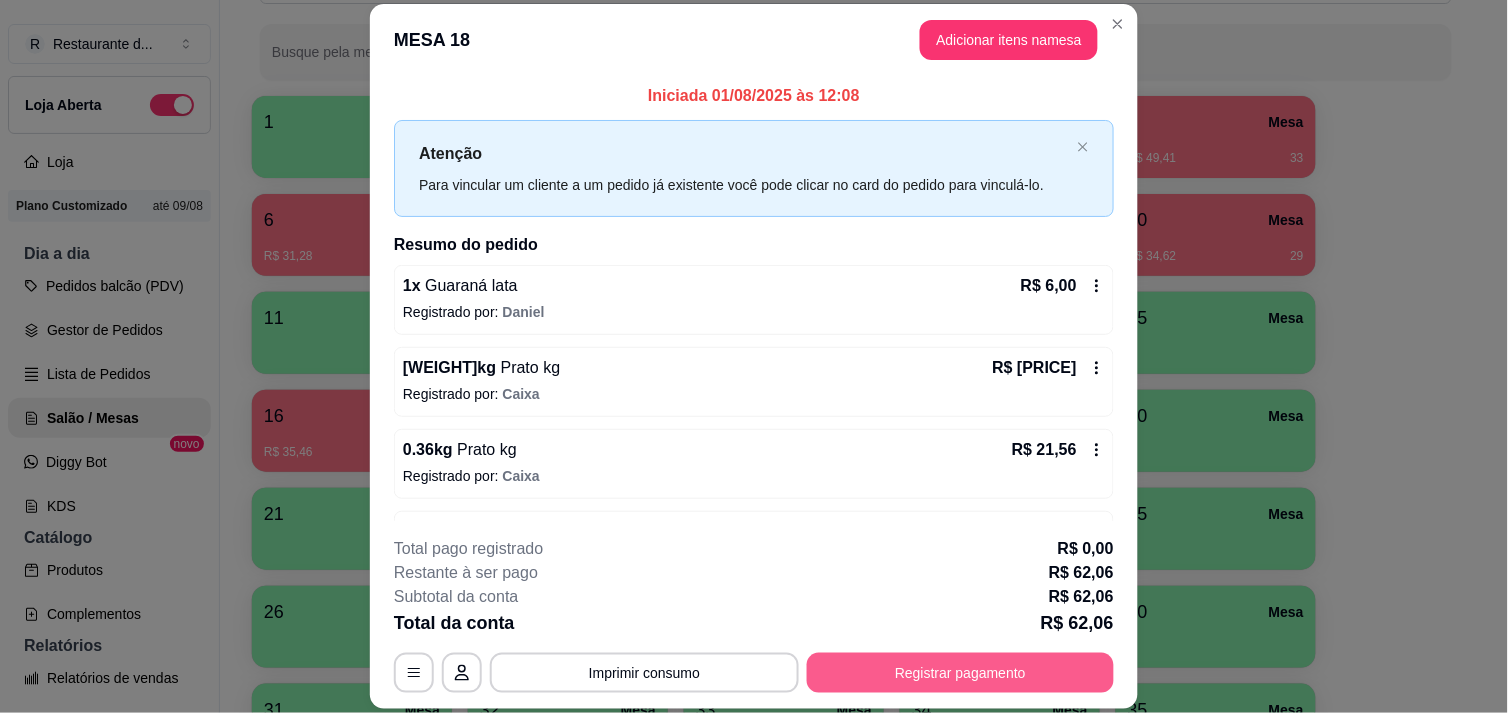 click on "**********" at bounding box center [754, 673] 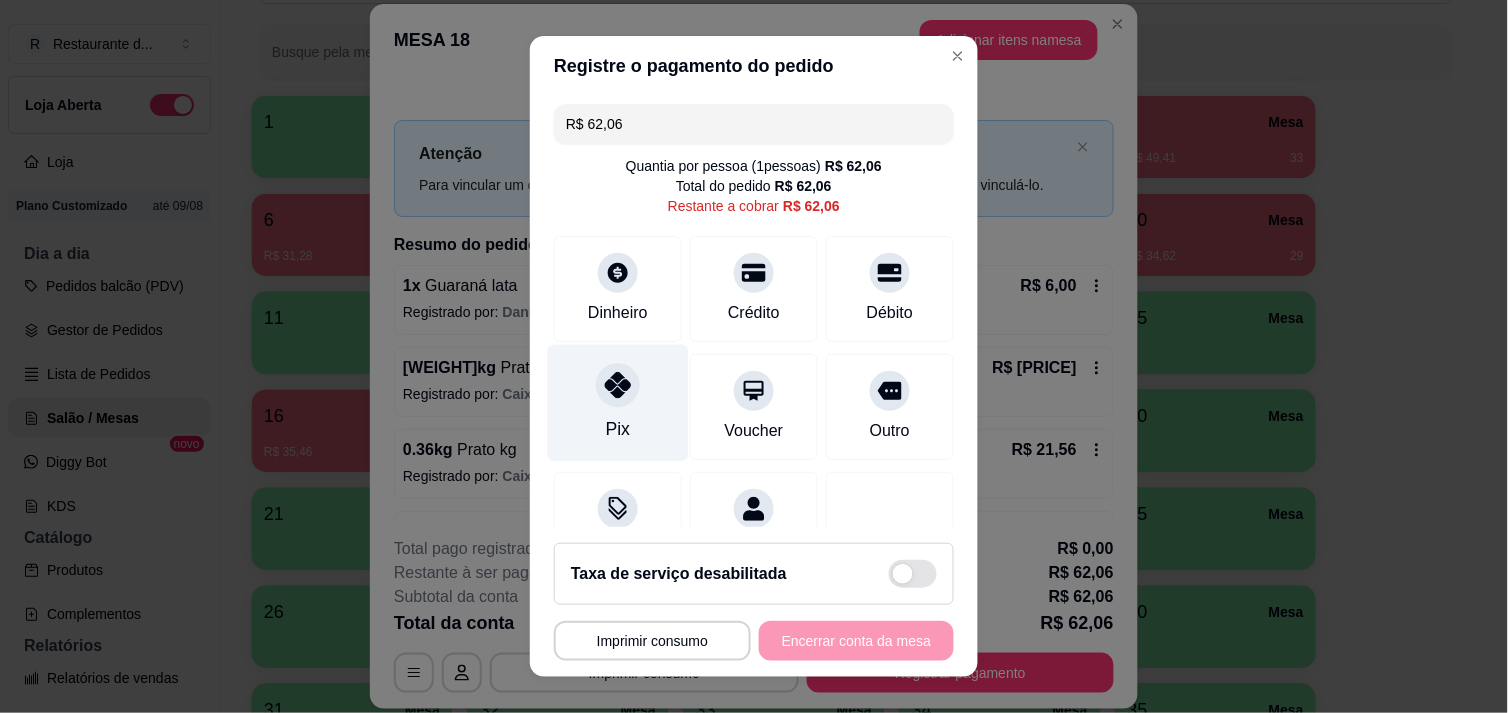 click on "Pix" at bounding box center (618, 402) 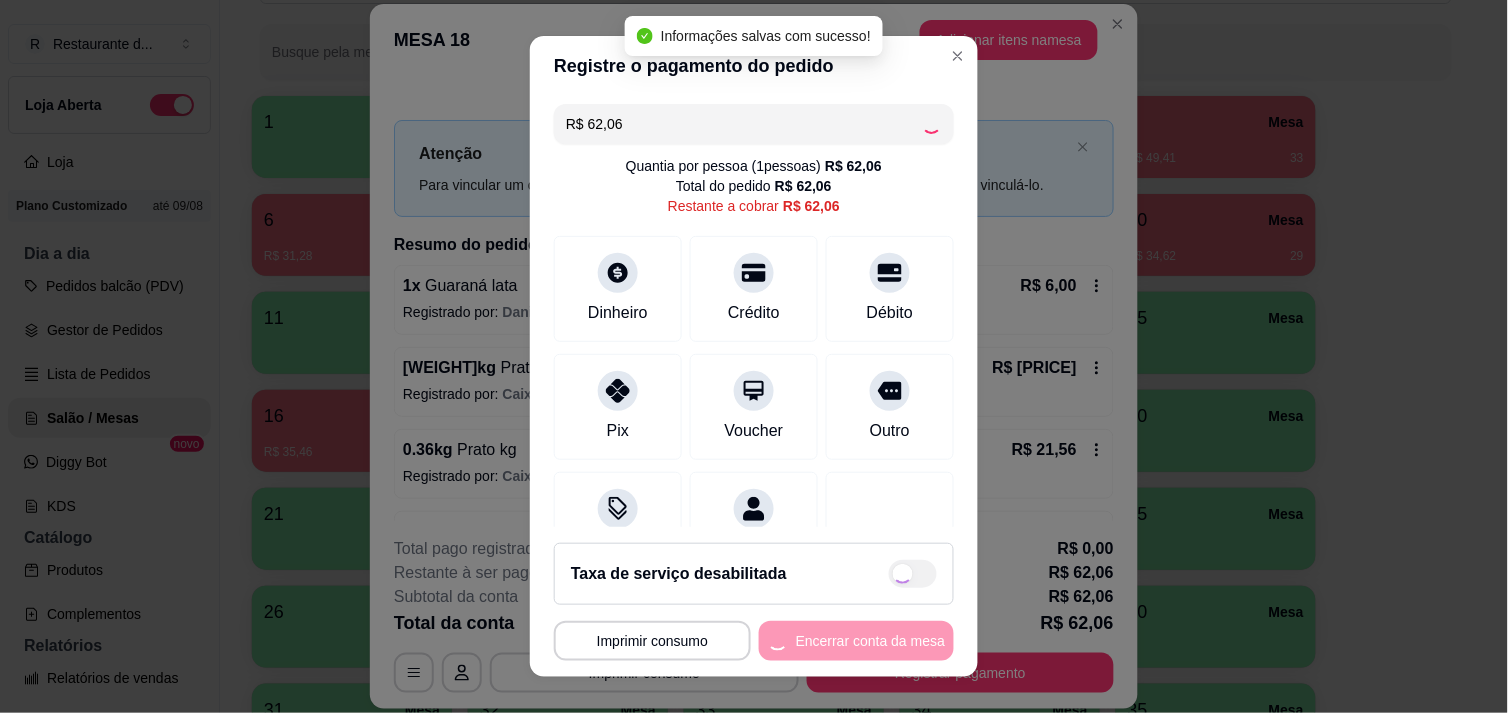 type on "R$ 0,00" 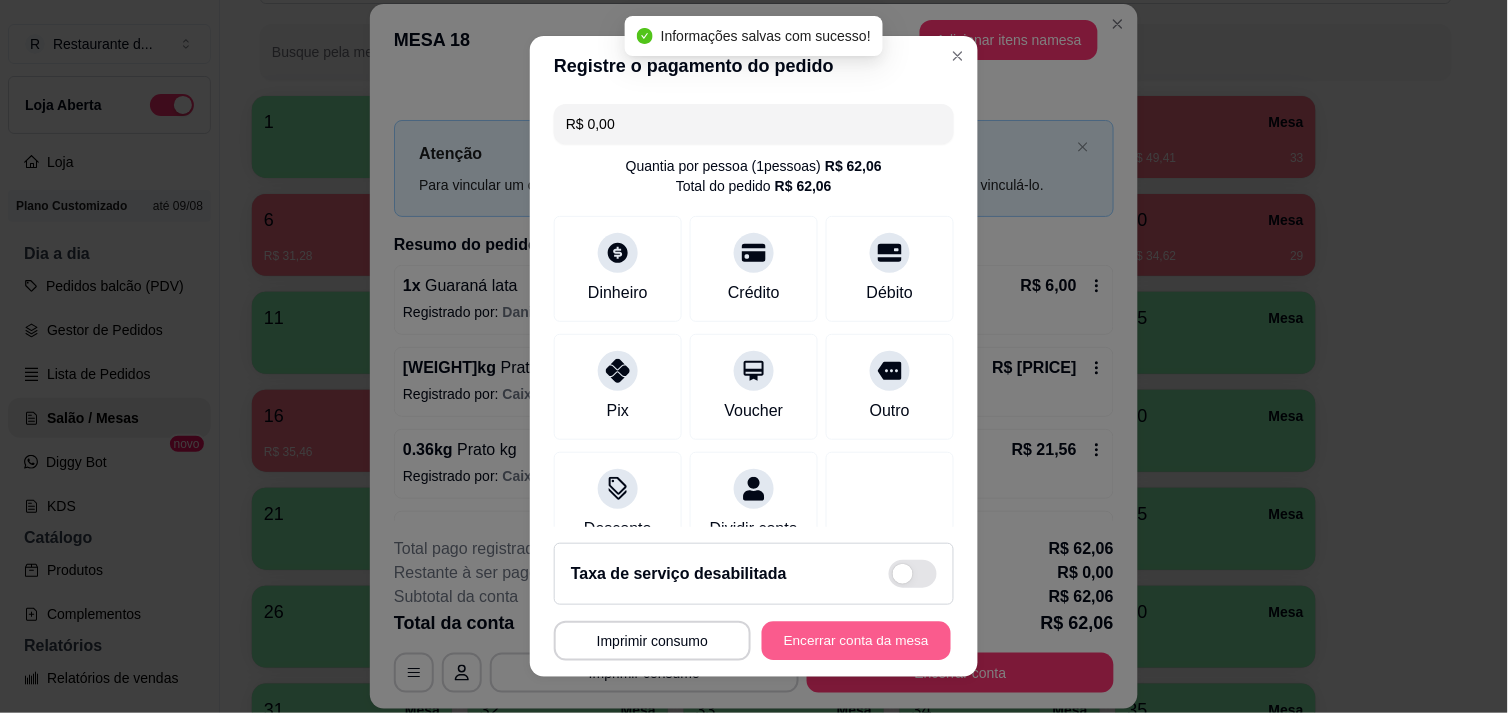 click on "Encerrar conta da mesa" at bounding box center [856, 641] 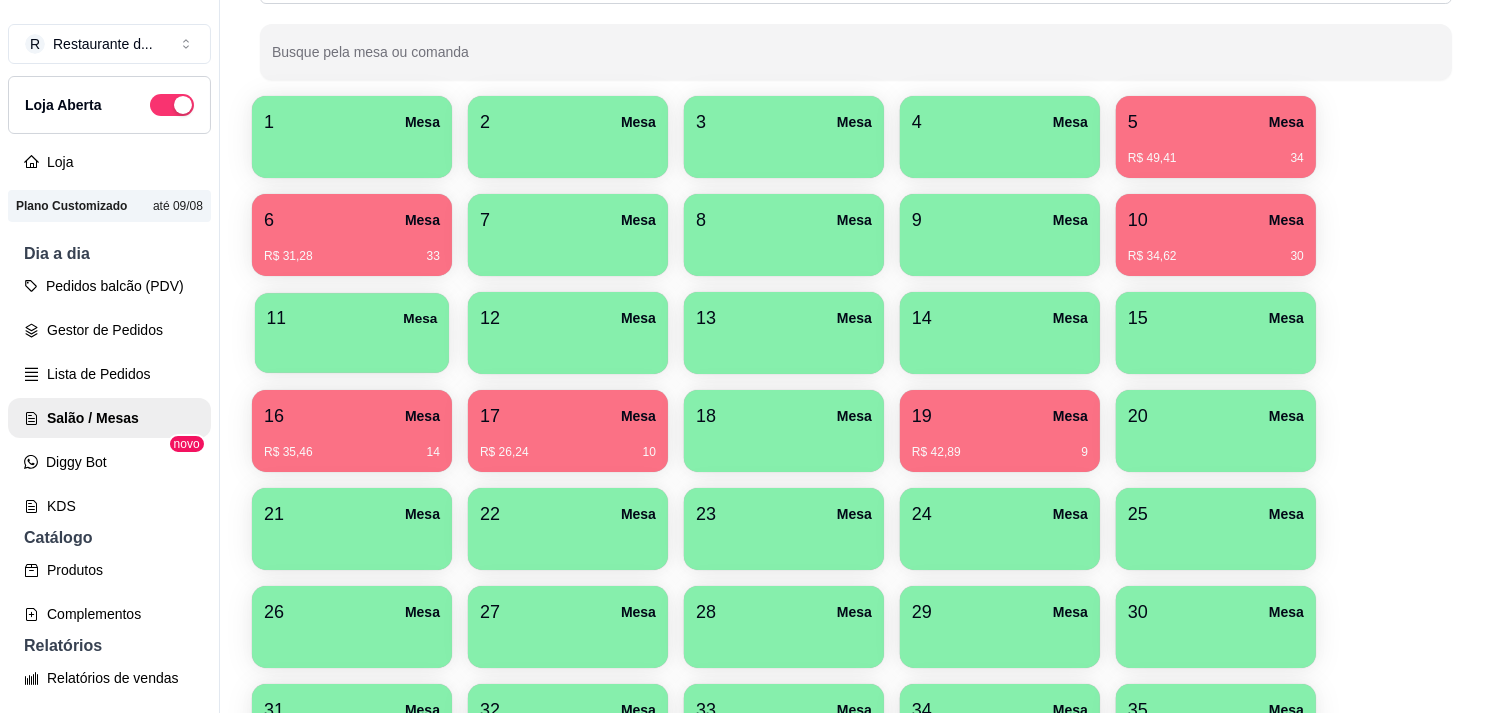 click on "11 Mesa" at bounding box center [352, 333] 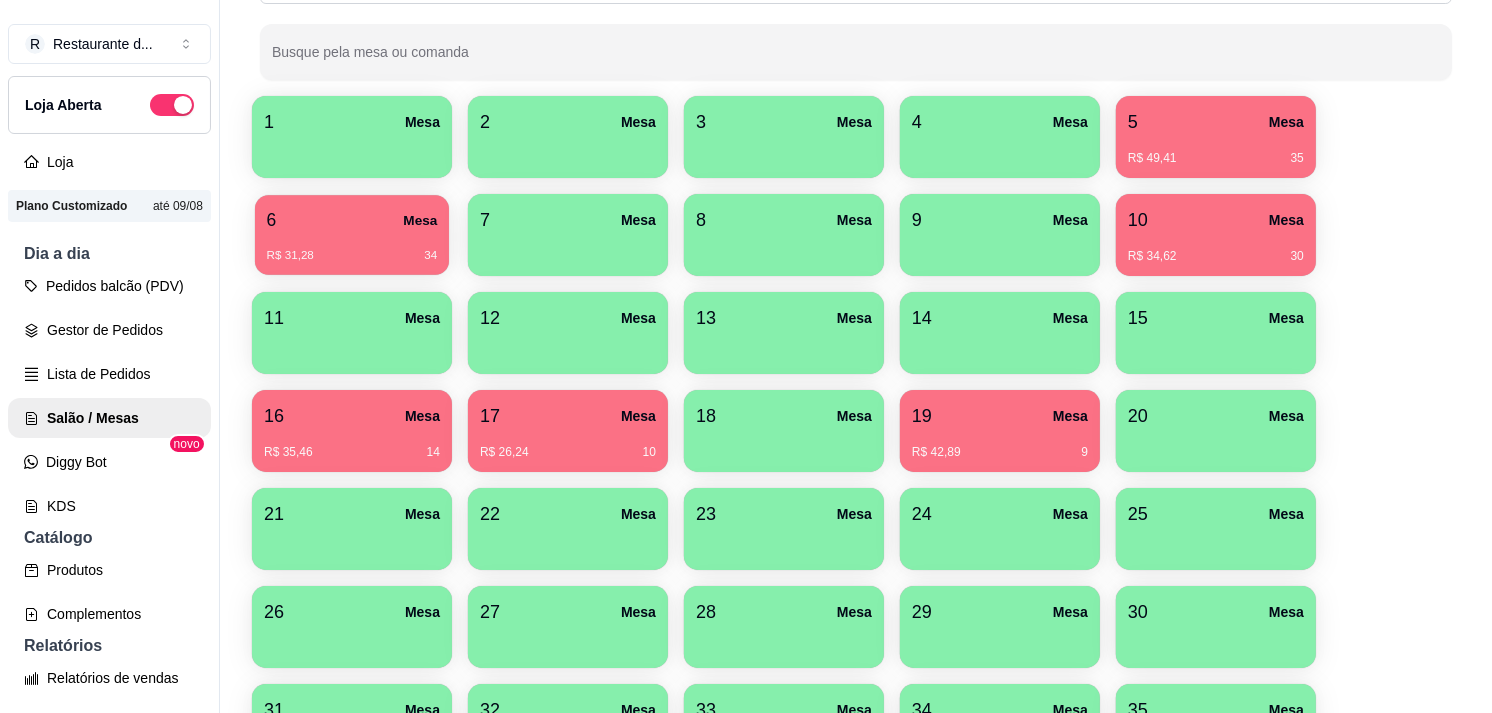 click on "6 Mesa" at bounding box center [352, 220] 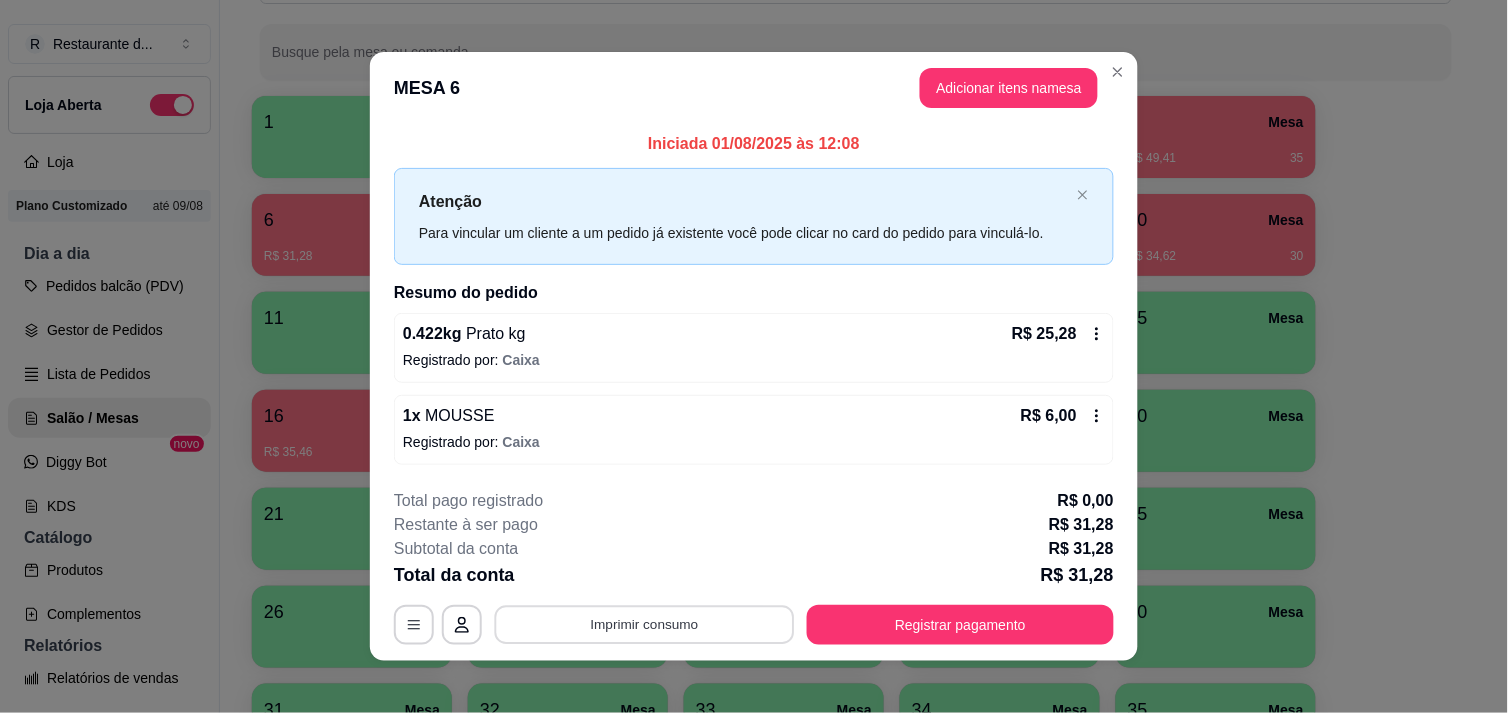click on "Imprimir consumo" at bounding box center [645, 625] 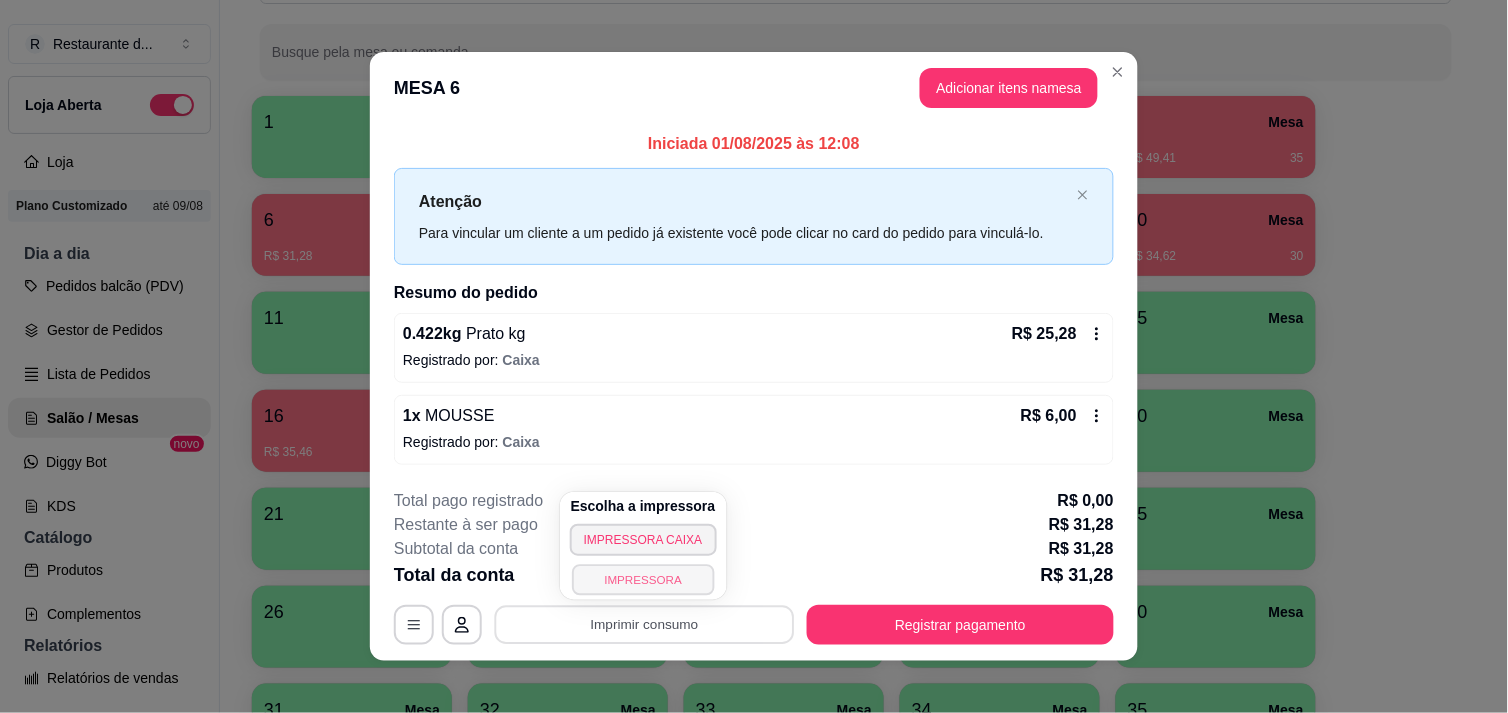 click on "IMPRESSORA" at bounding box center (643, 579) 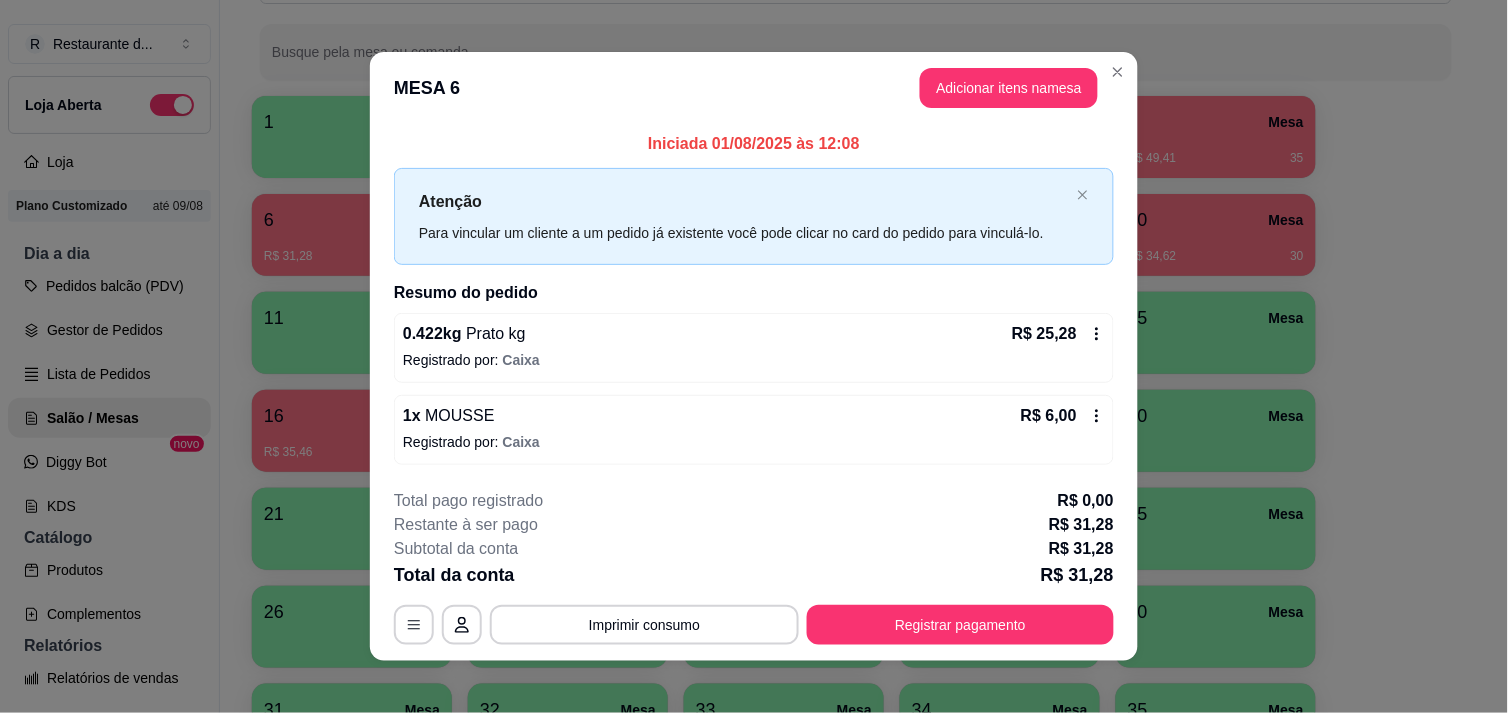 click on "**********" at bounding box center (754, 567) 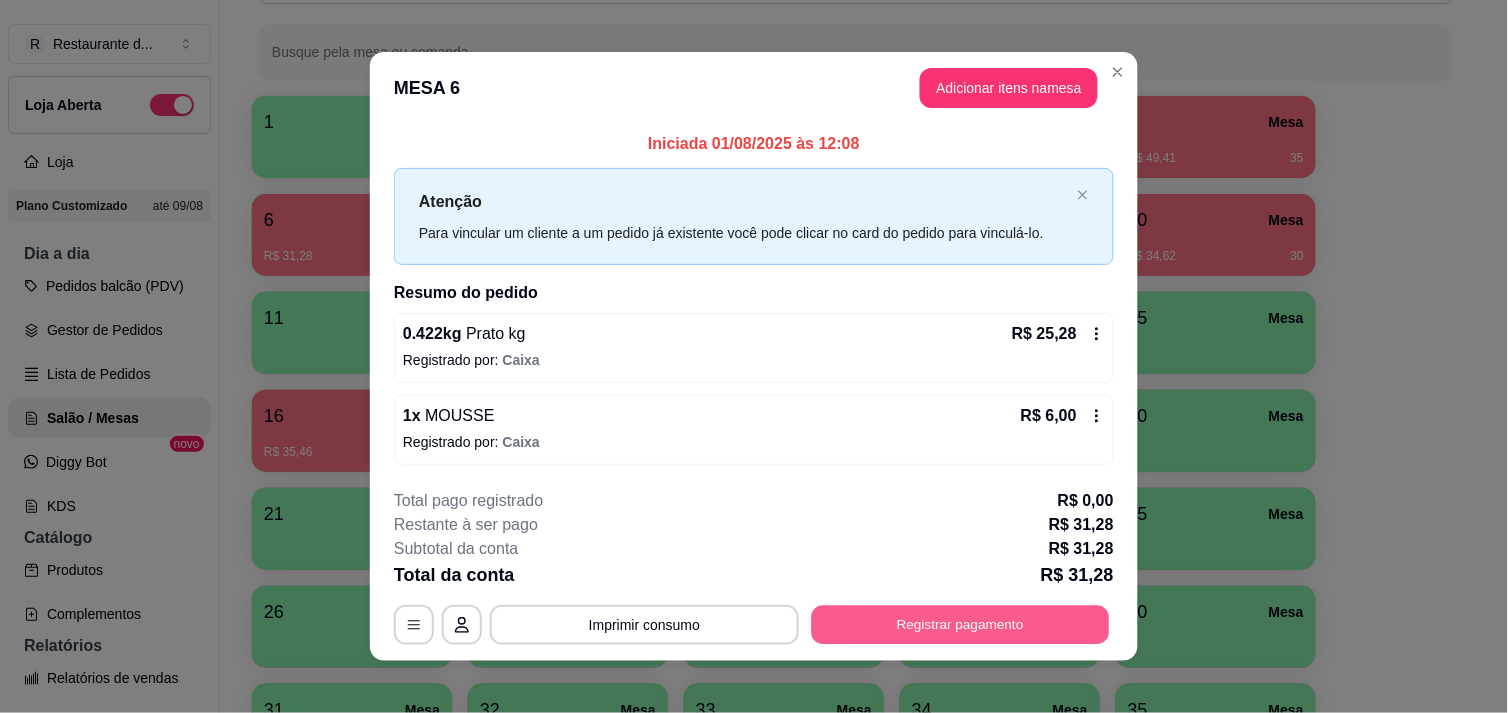 click on "Registrar pagamento" at bounding box center [961, 625] 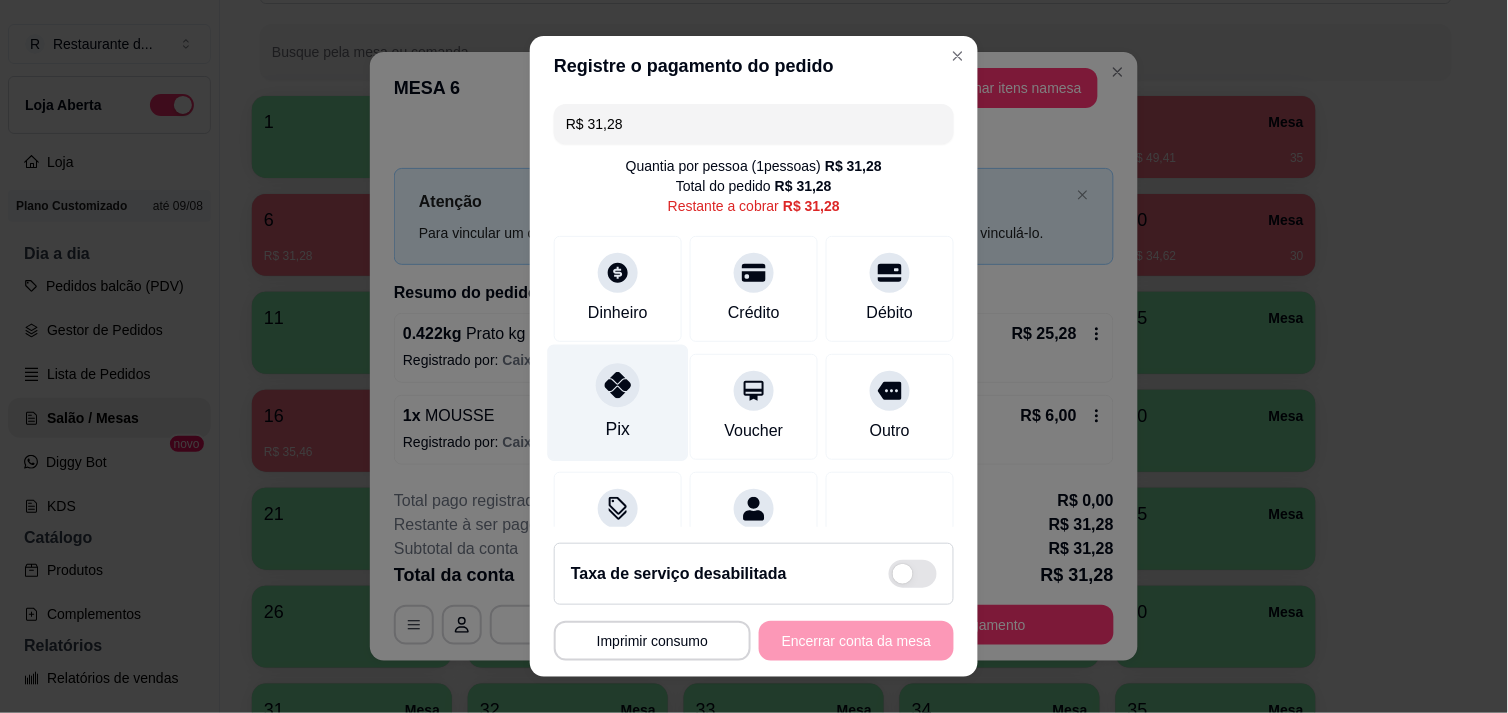 click on "Pix" at bounding box center [618, 402] 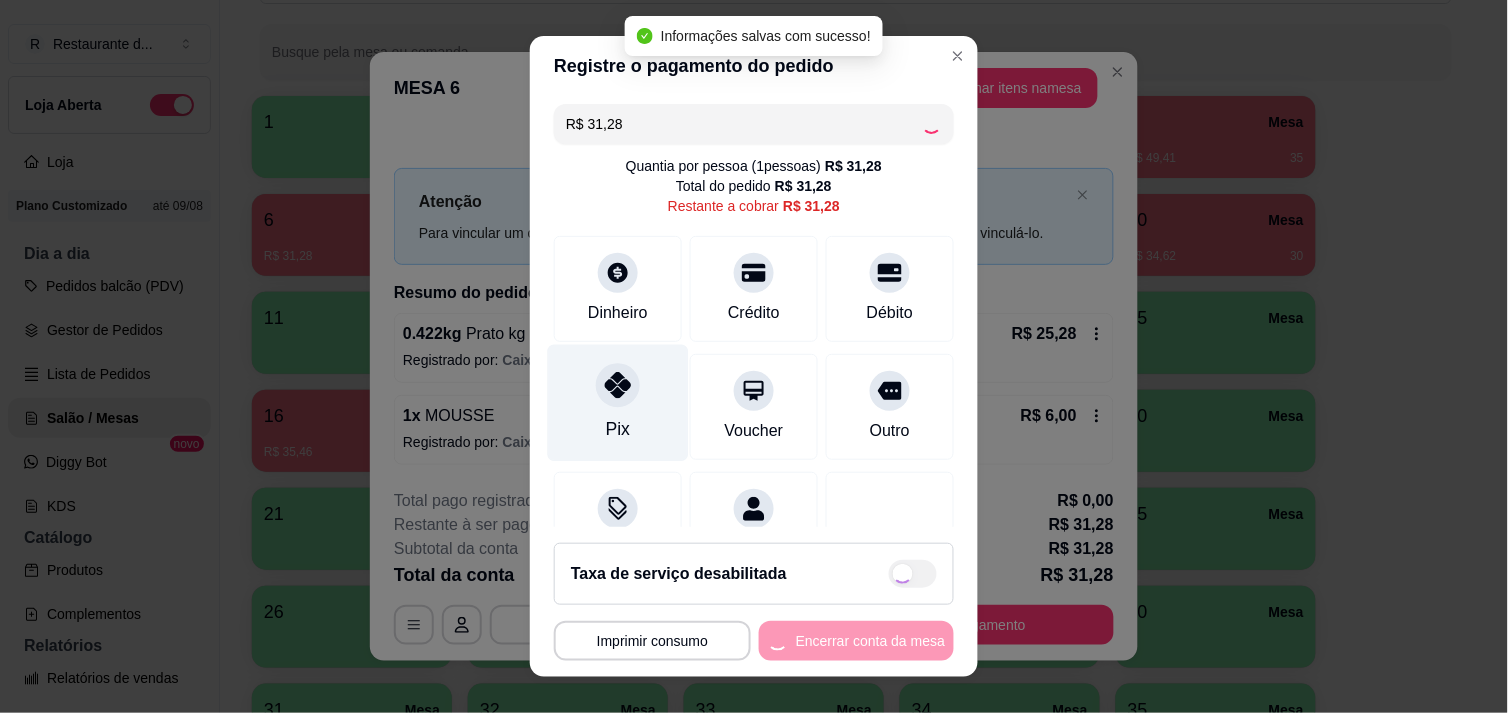 type on "R$ 0,00" 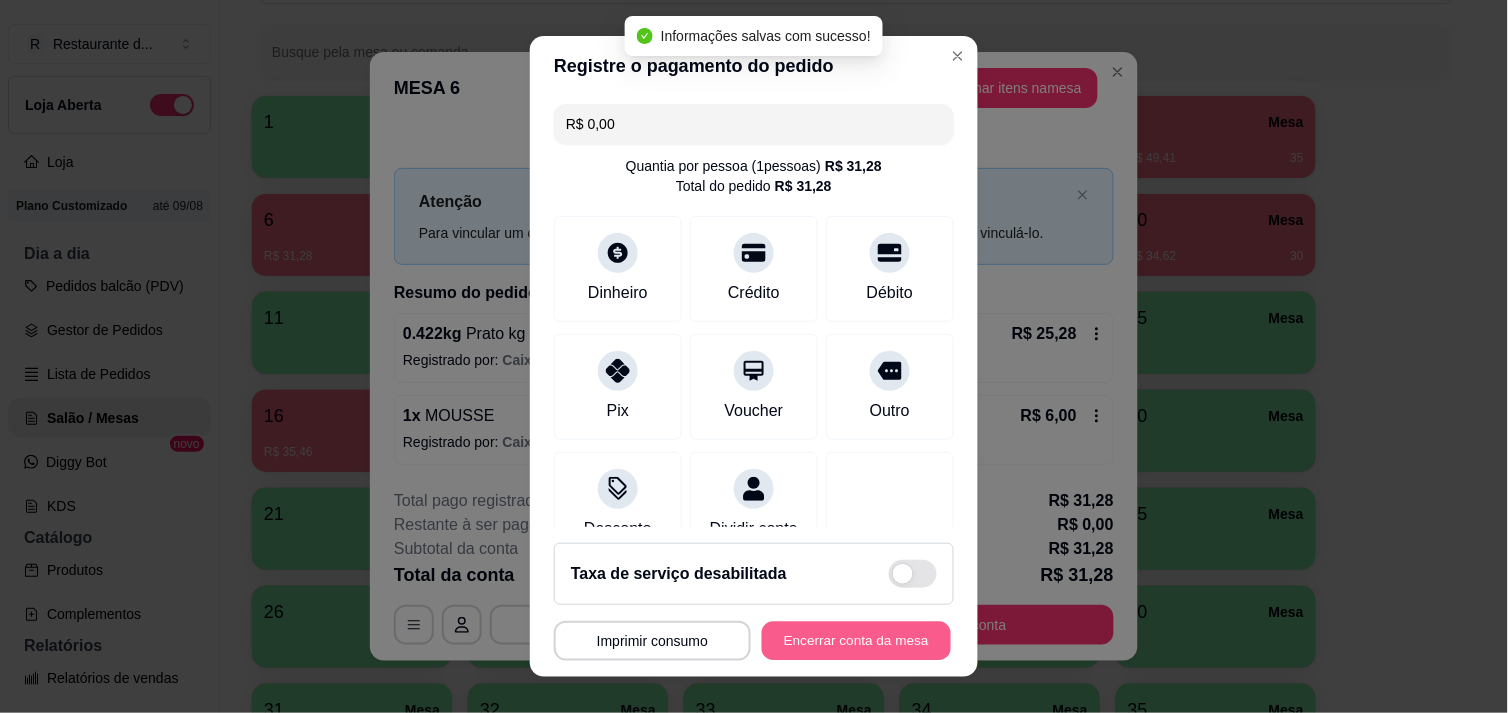 click on "Encerrar conta da mesa" at bounding box center [856, 641] 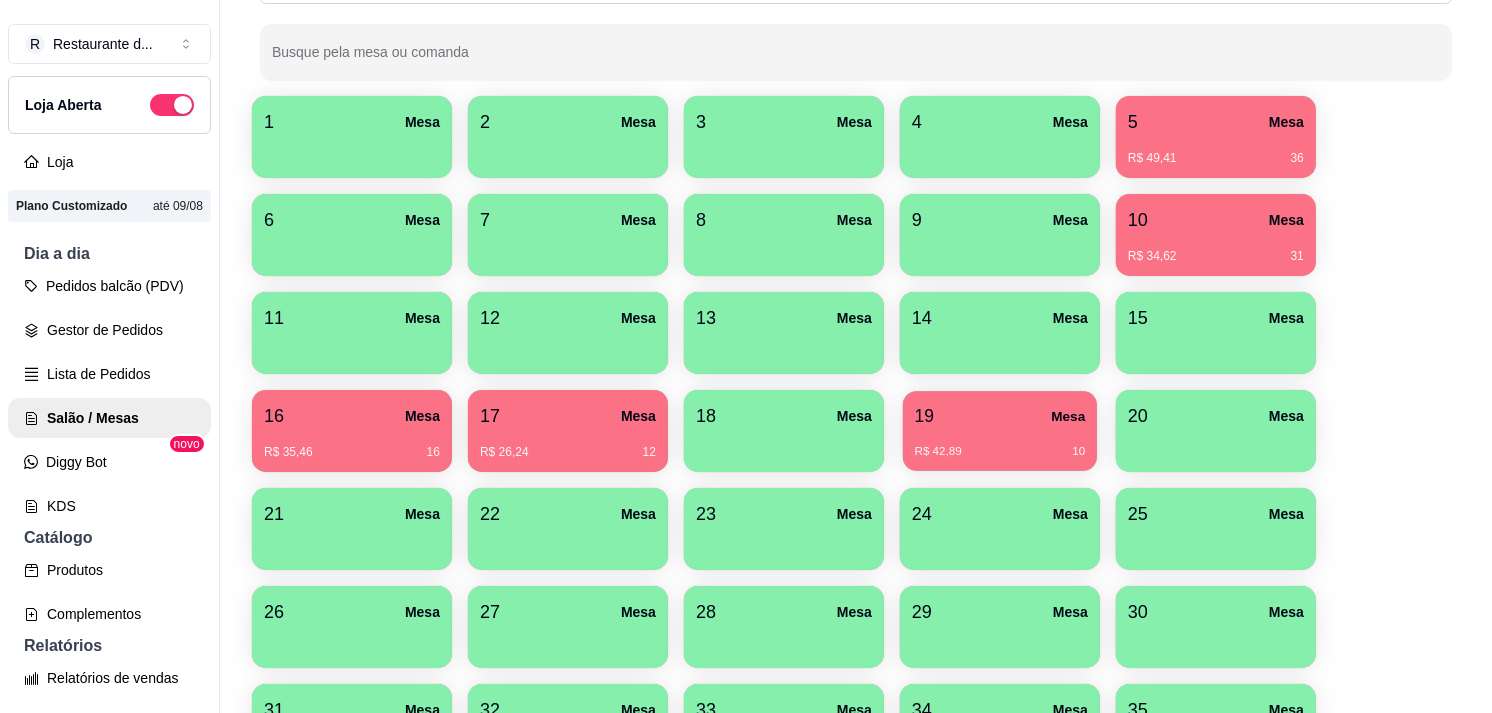 click on "R$ 42,89 [NUMBER]" at bounding box center [1000, 444] 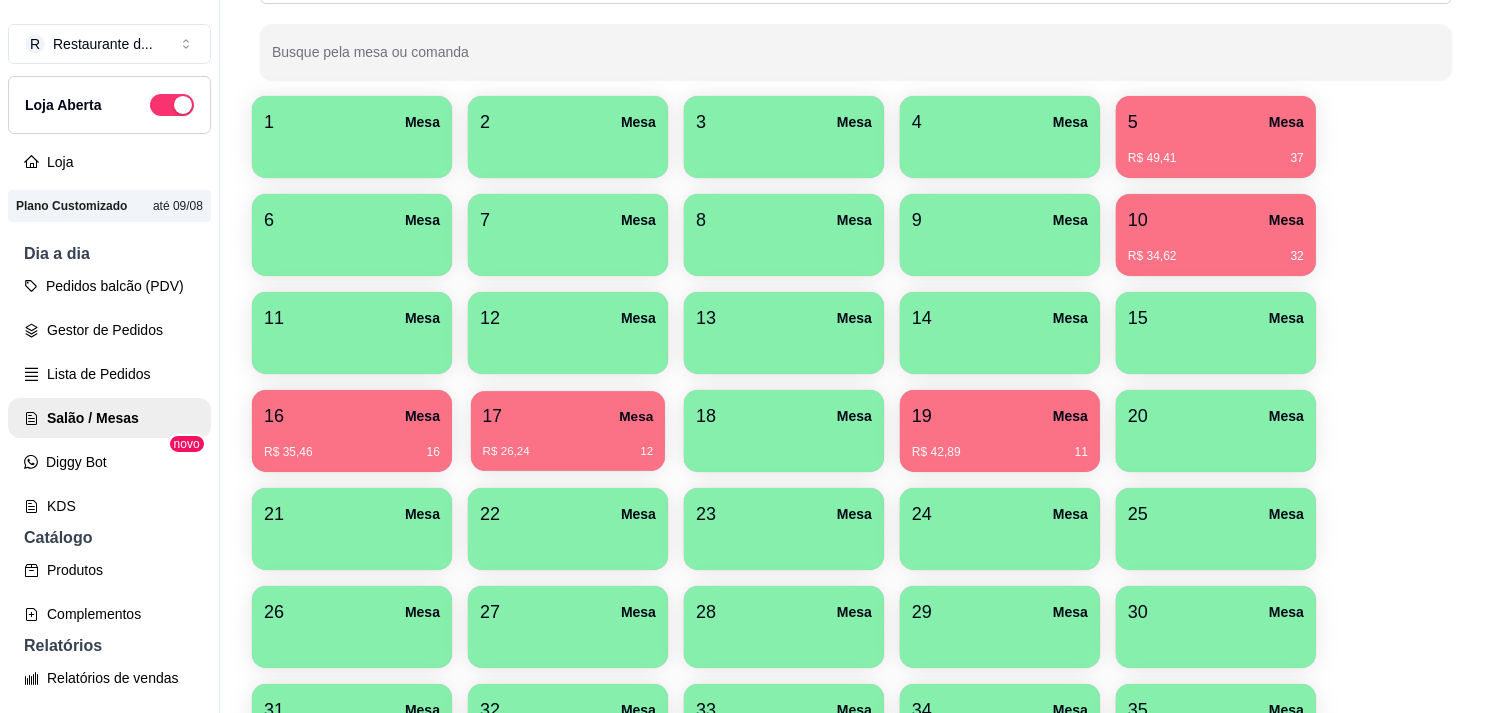 click on "[NUMBER] Mesa R$ 26,24 [NUMBER]" at bounding box center (568, 431) 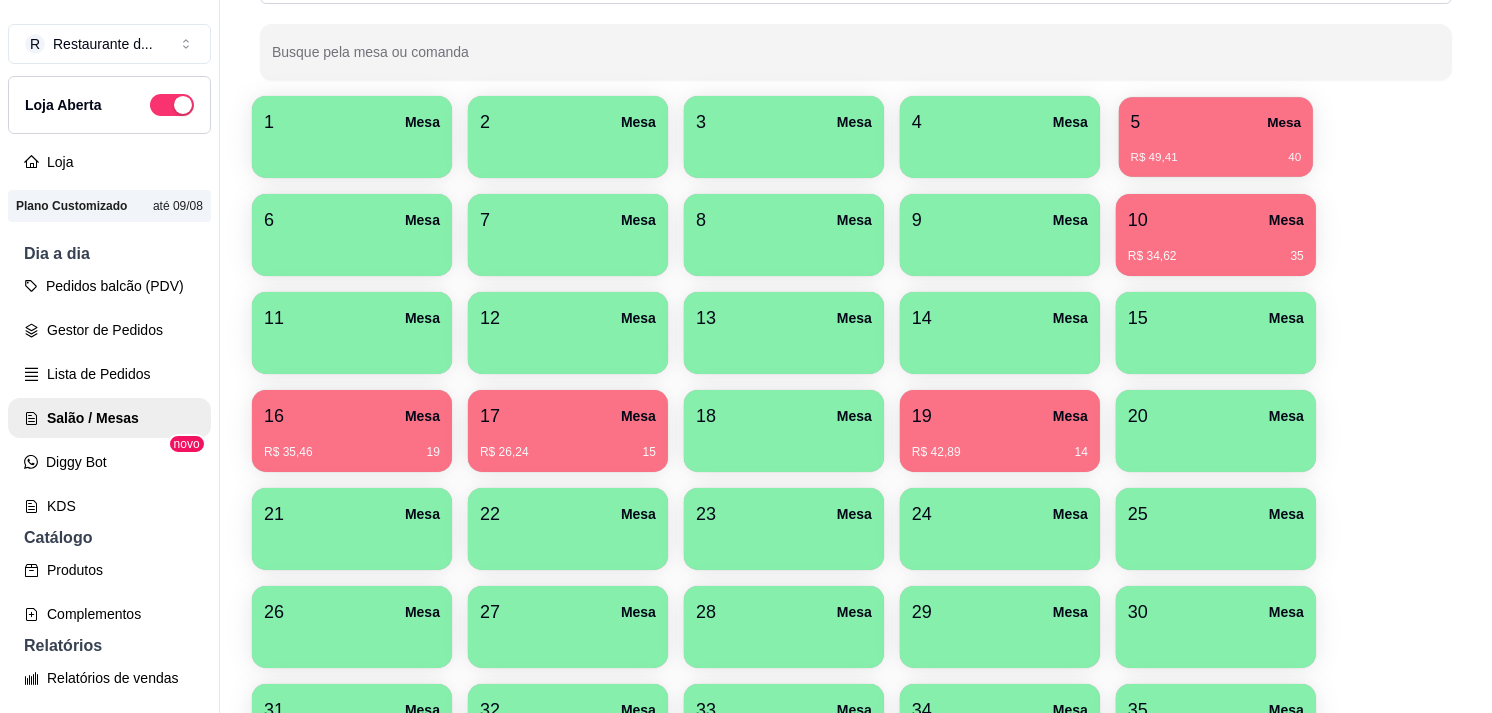 click on "5 Mesa" at bounding box center (1216, 122) 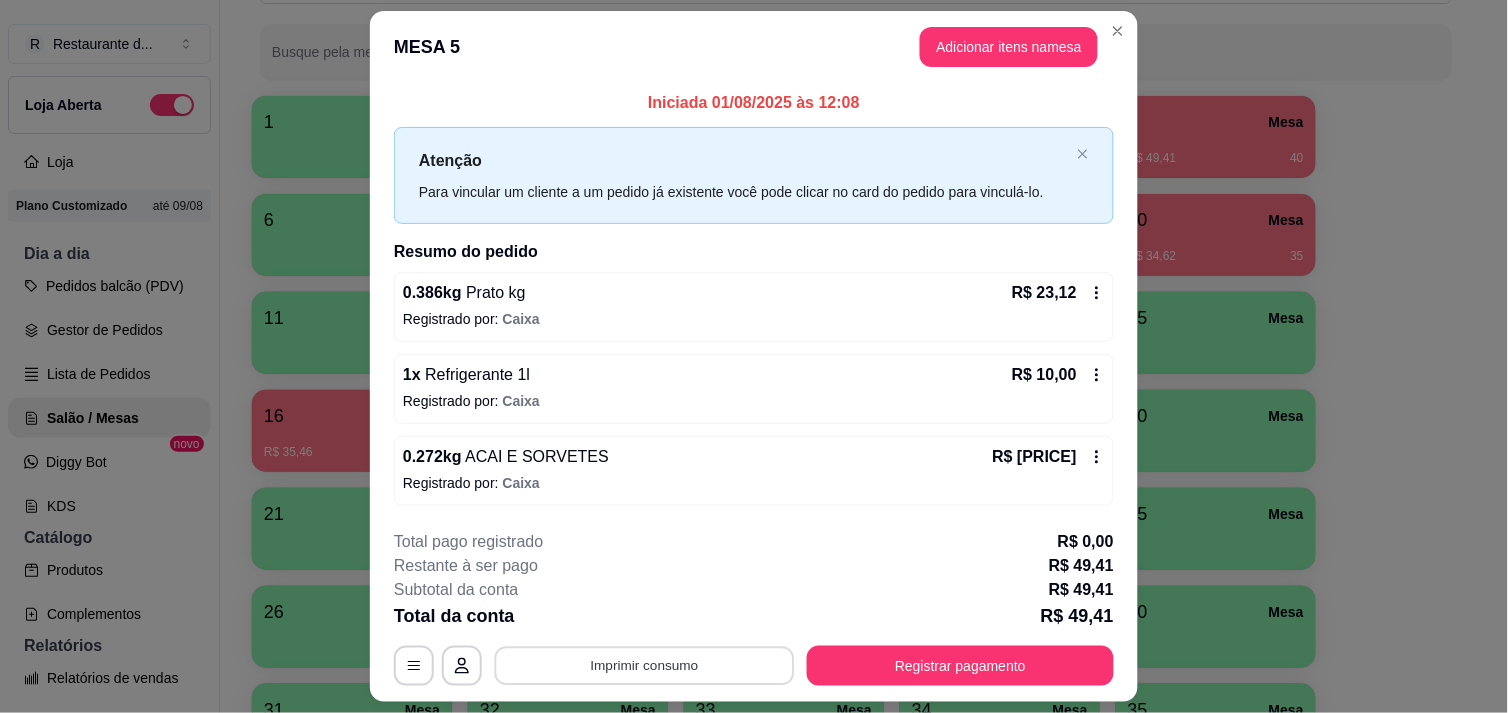 click on "Imprimir consumo" at bounding box center [645, 666] 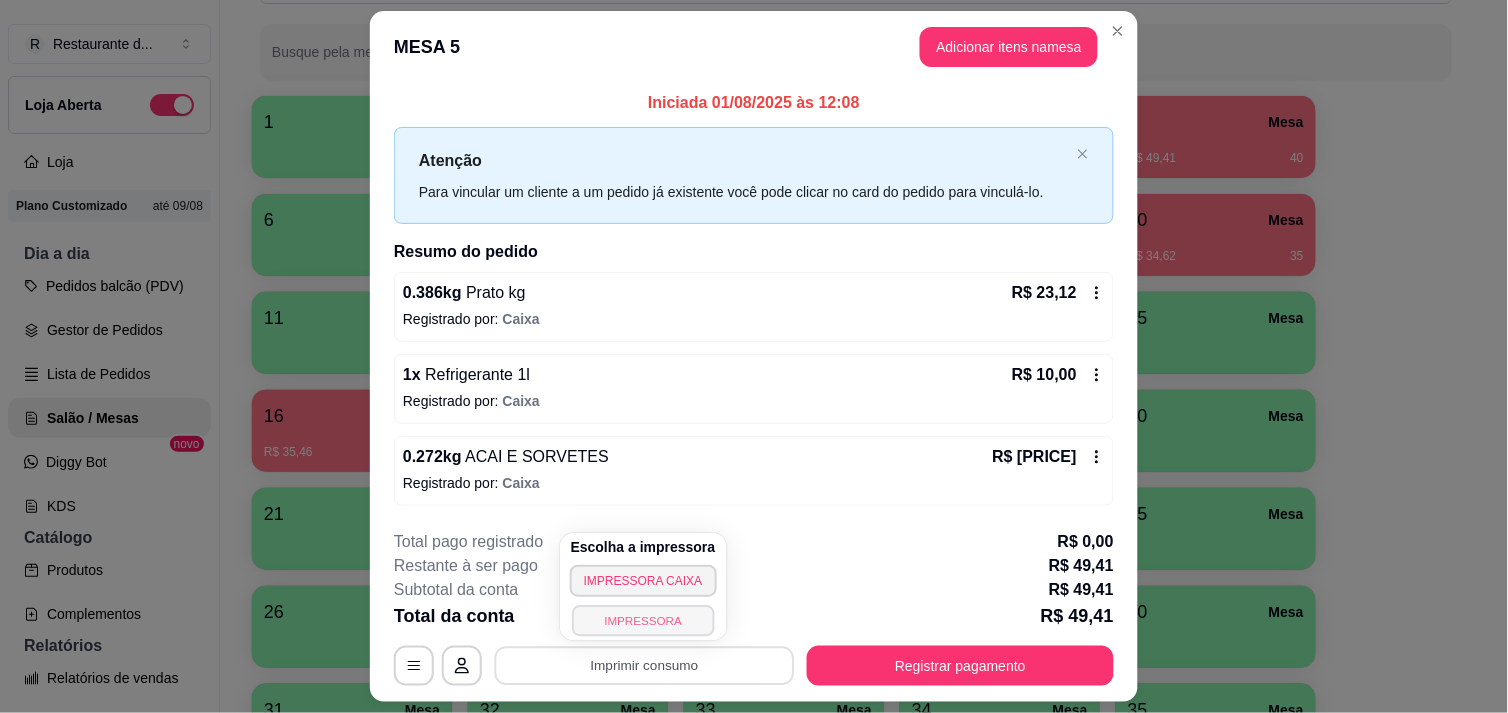 click on "IMPRESSORA" at bounding box center [643, 620] 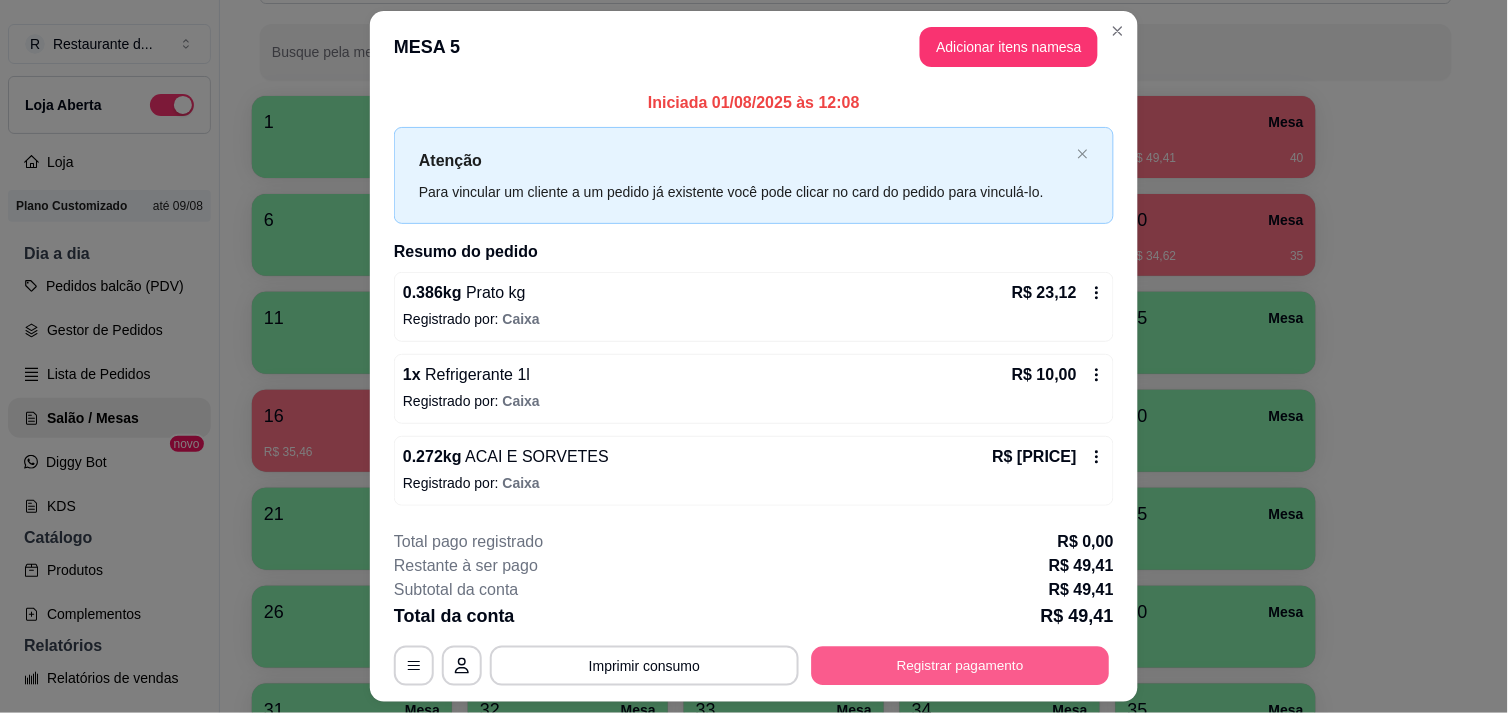 click on "Registrar pagamento" at bounding box center [961, 666] 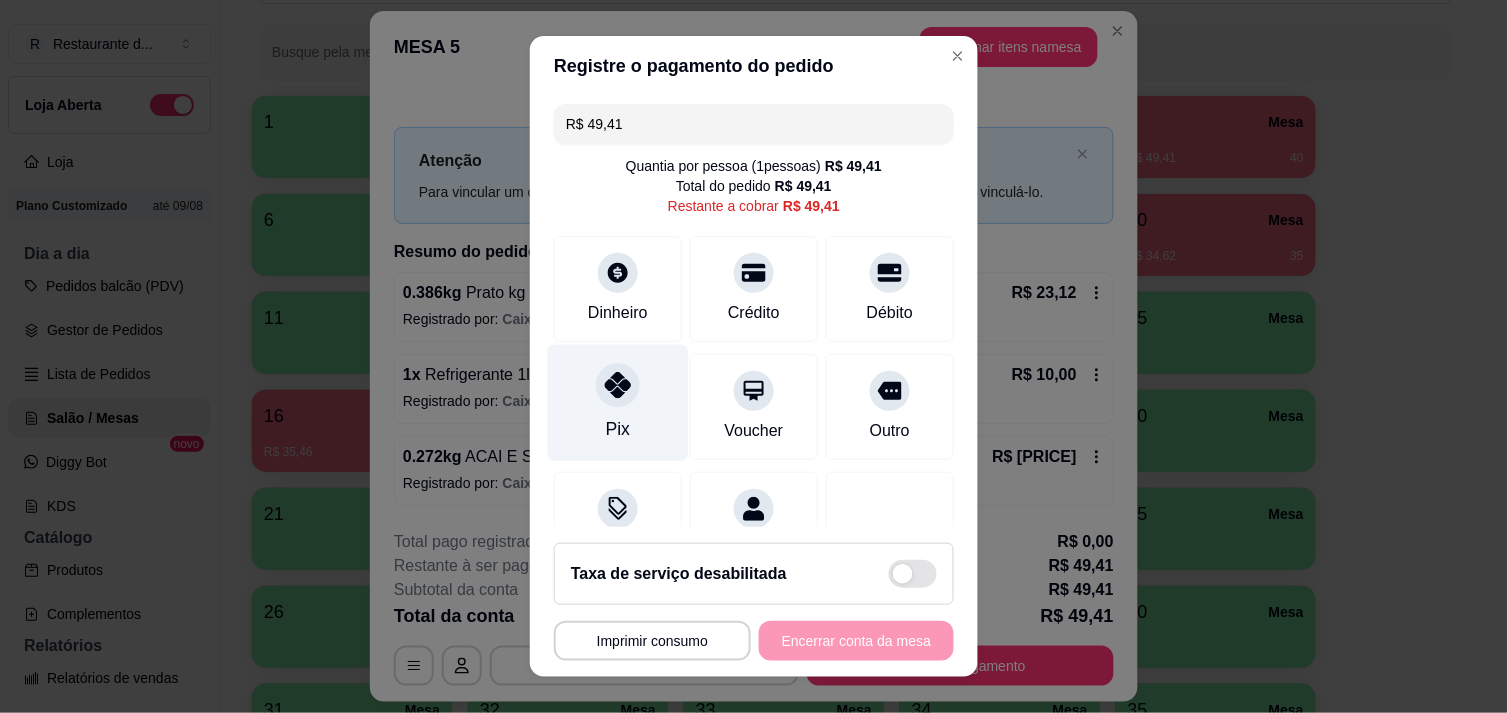 click on "Pix" at bounding box center [618, 429] 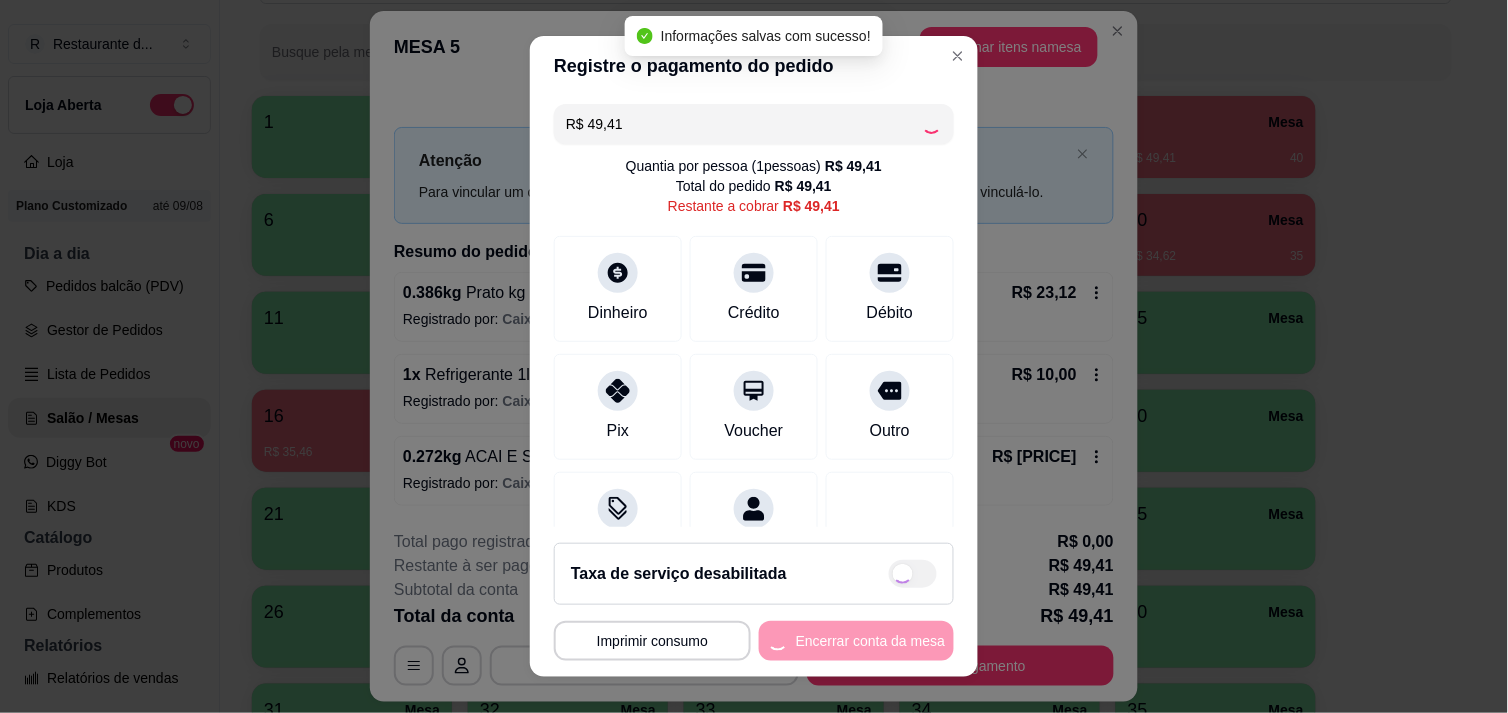type on "R$ 0,00" 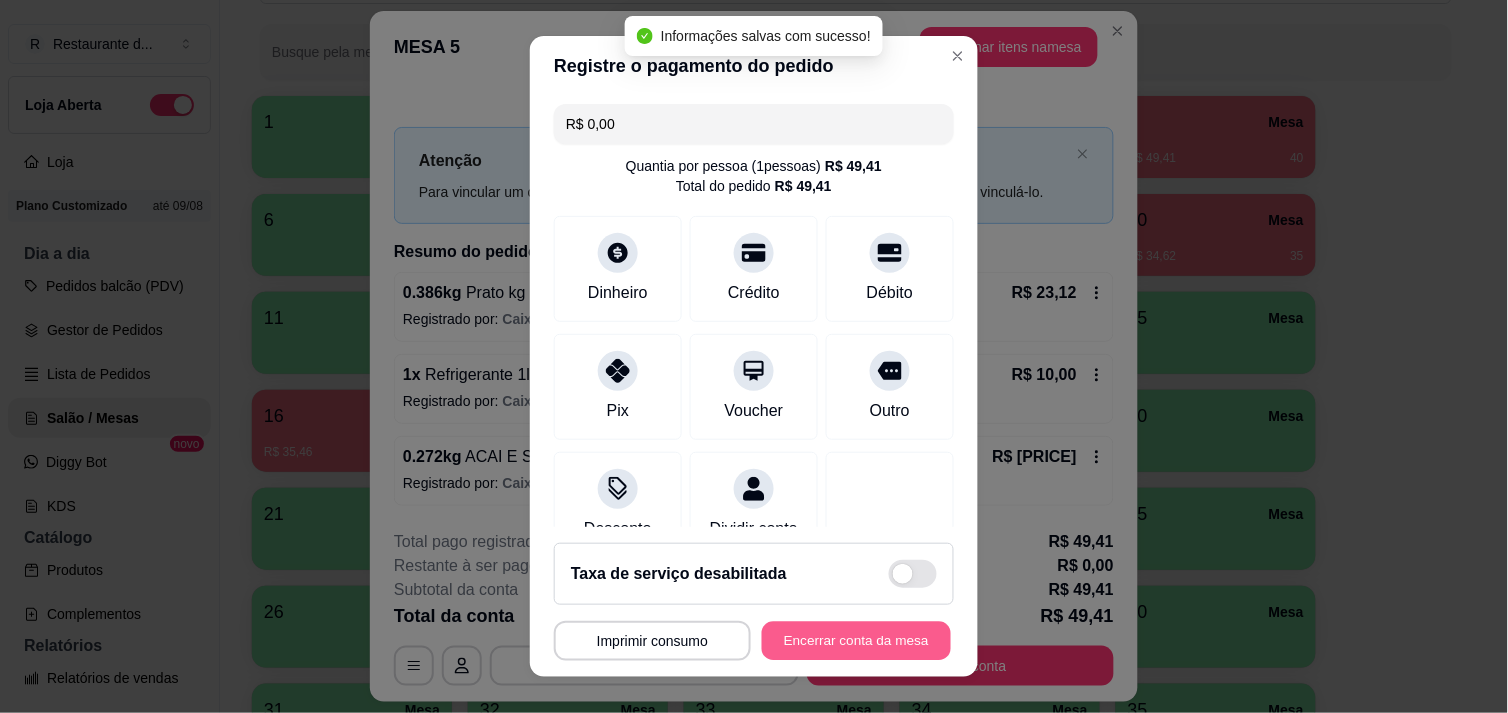 click on "Encerrar conta da mesa" at bounding box center [856, 641] 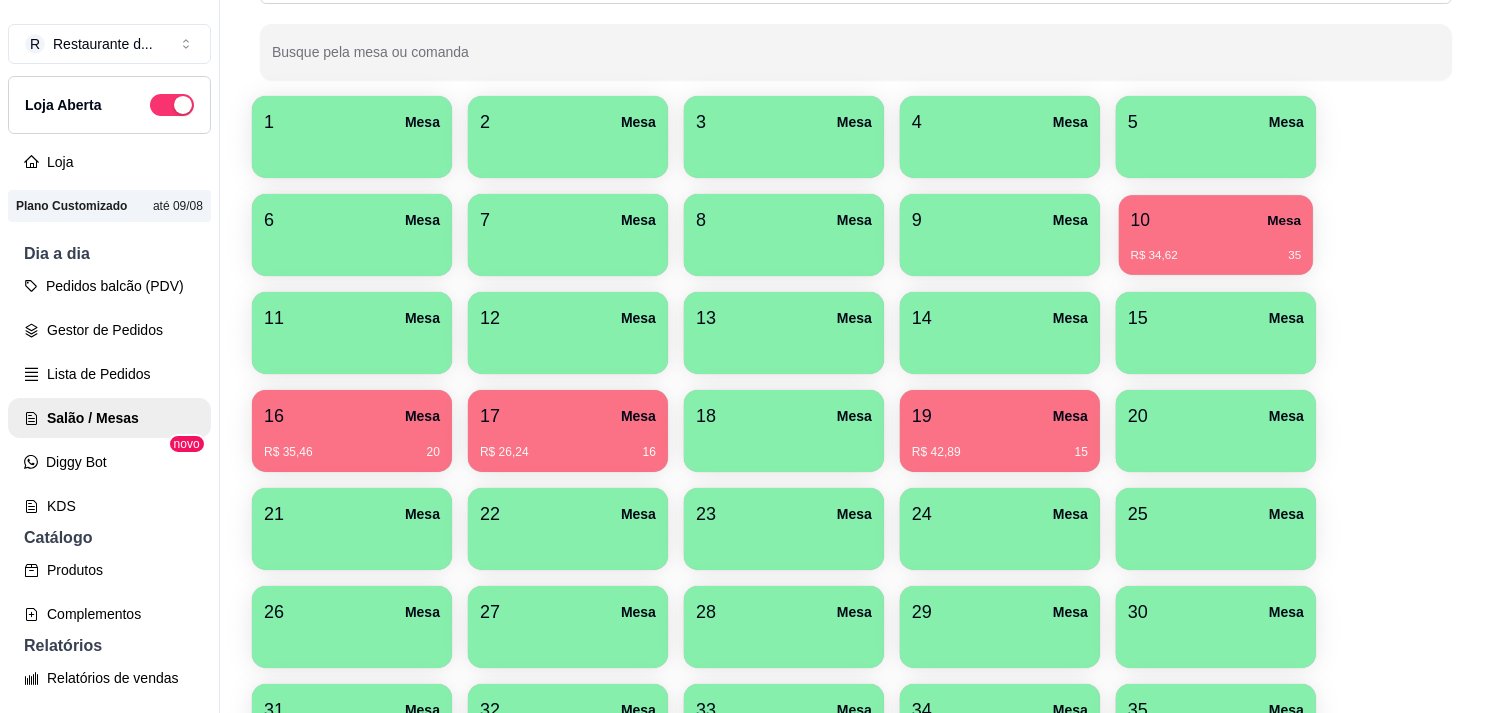 click on "10 Mesa" at bounding box center (1216, 220) 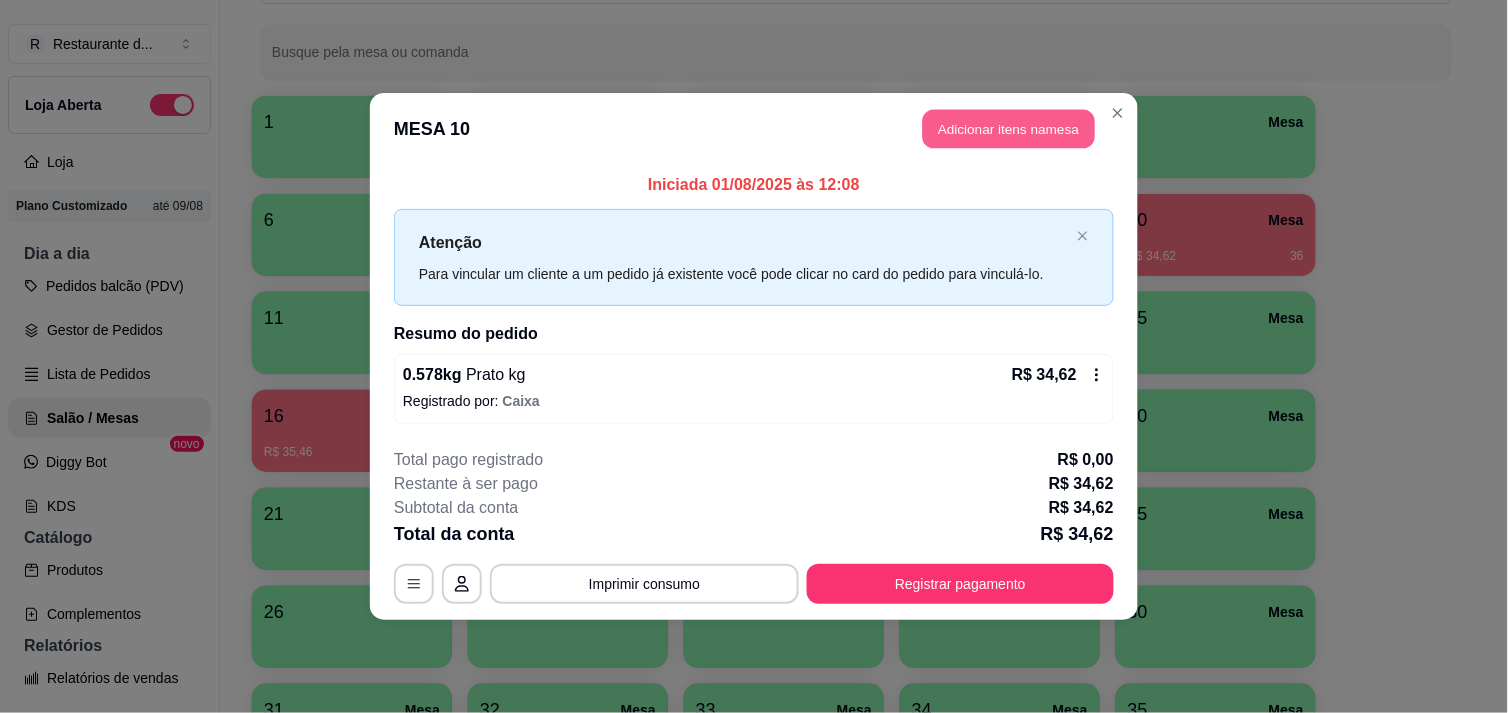 click on "Adicionar itens na  mesa" at bounding box center (1009, 129) 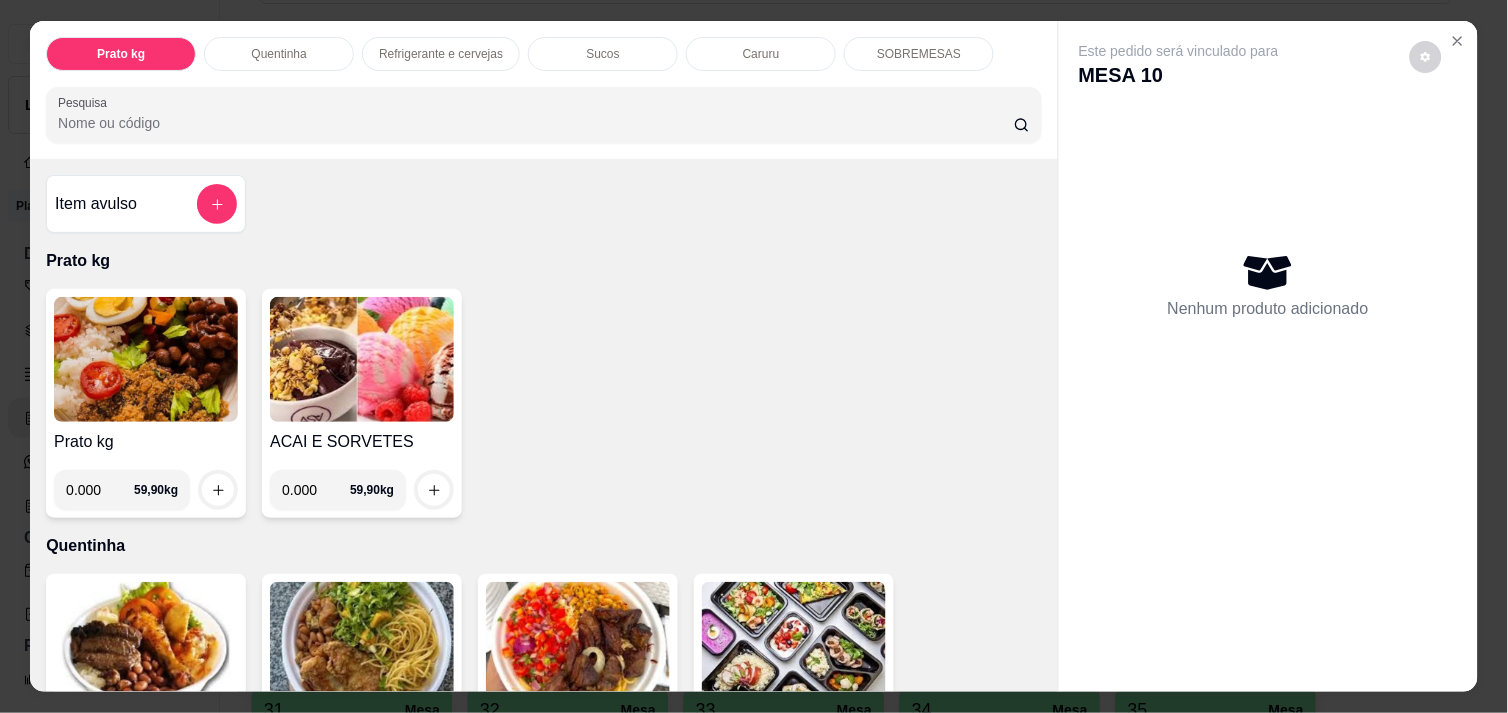 click on "SOBREMESAS" at bounding box center (919, 54) 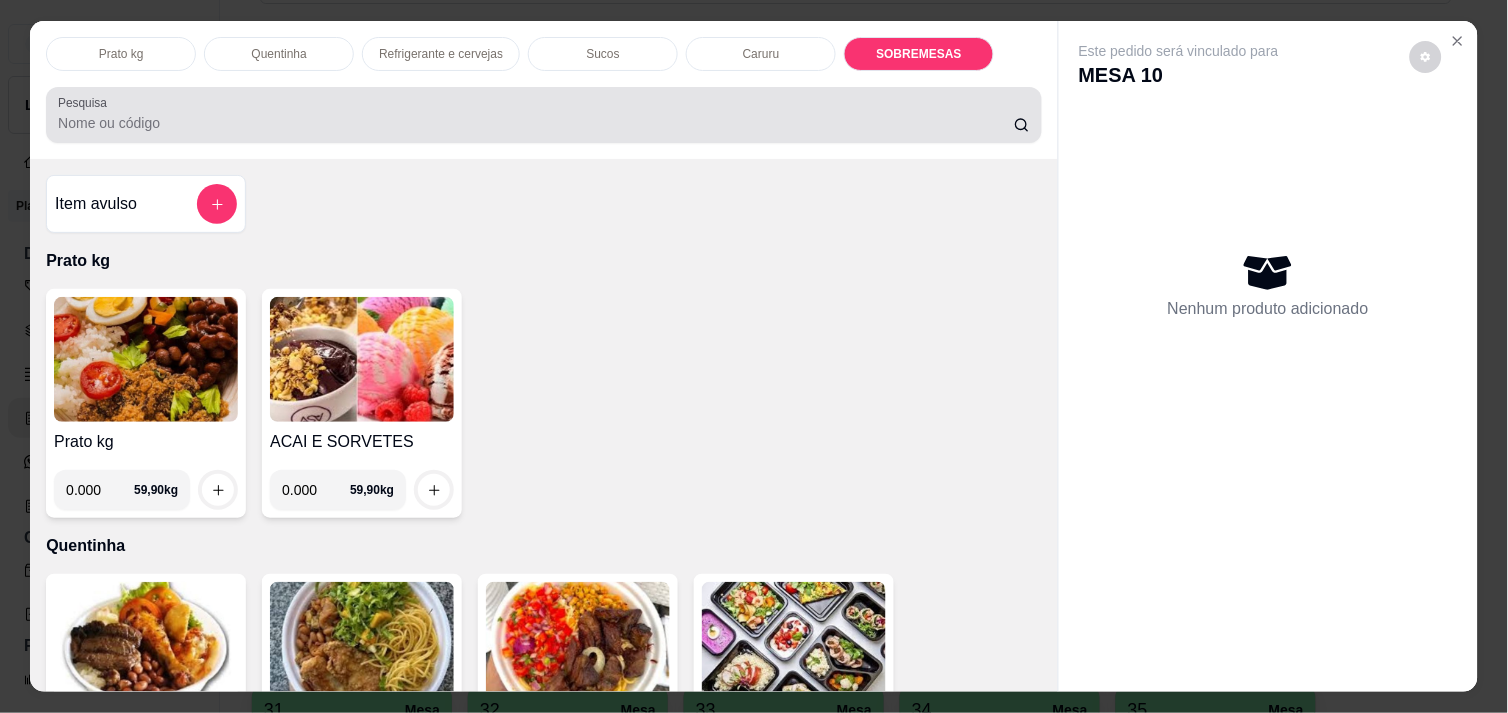 scroll, scrollTop: 2322, scrollLeft: 0, axis: vertical 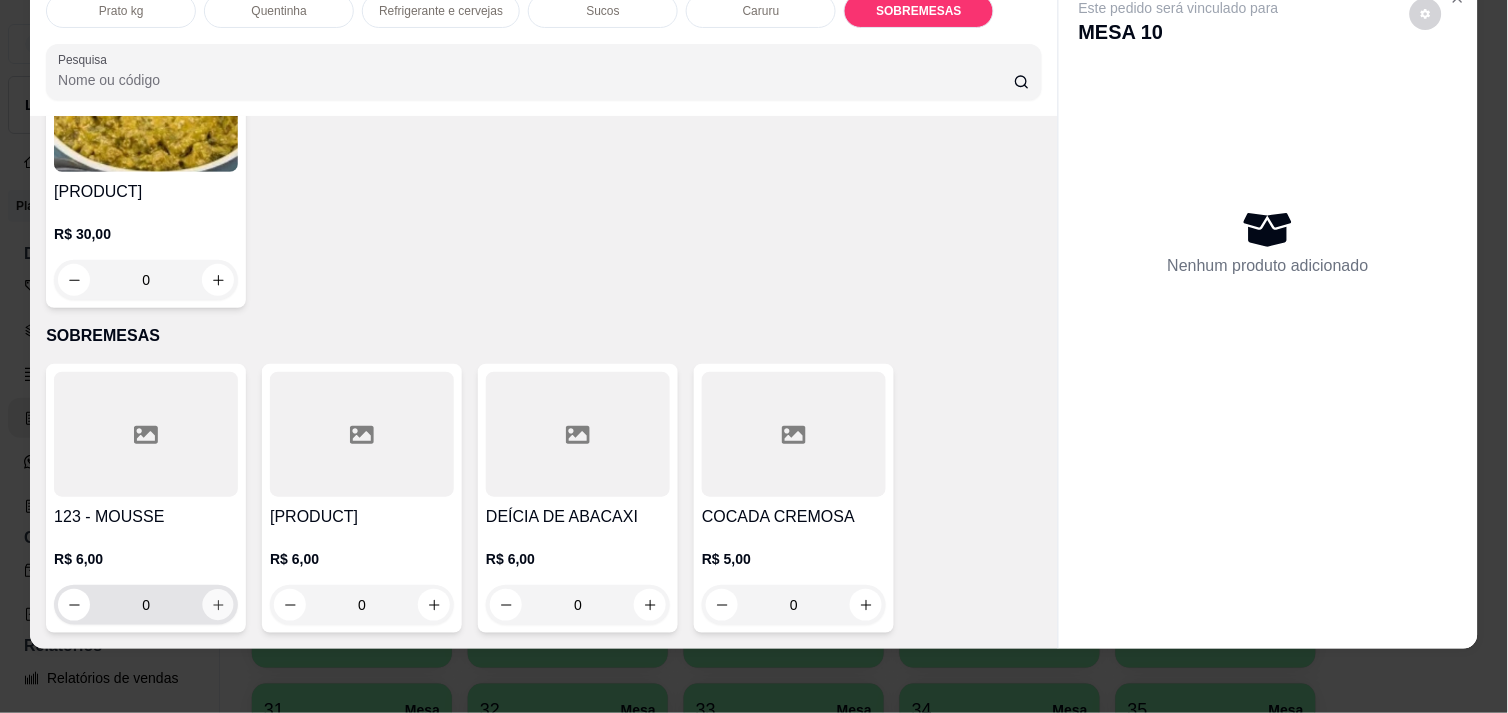 click at bounding box center [218, 605] 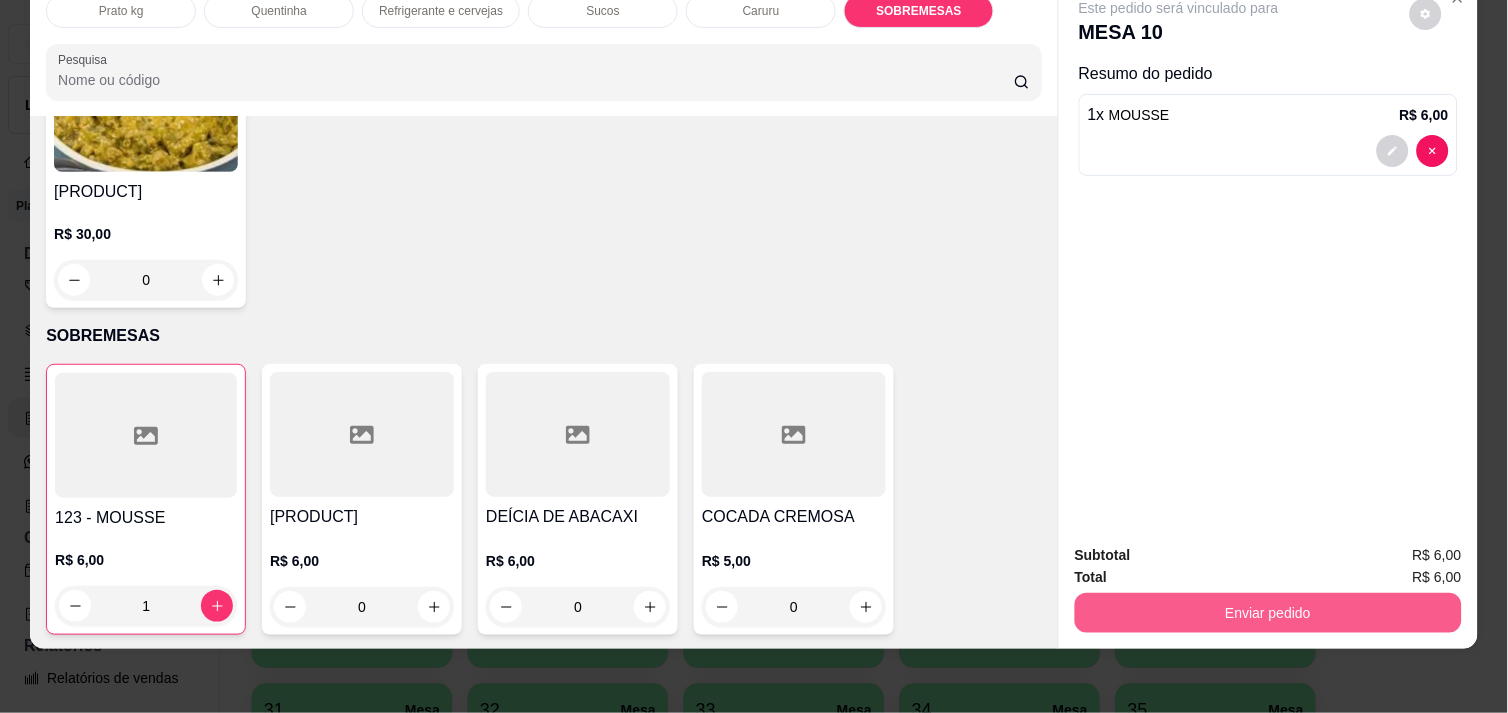 click on "Enviar pedido" at bounding box center [1268, 613] 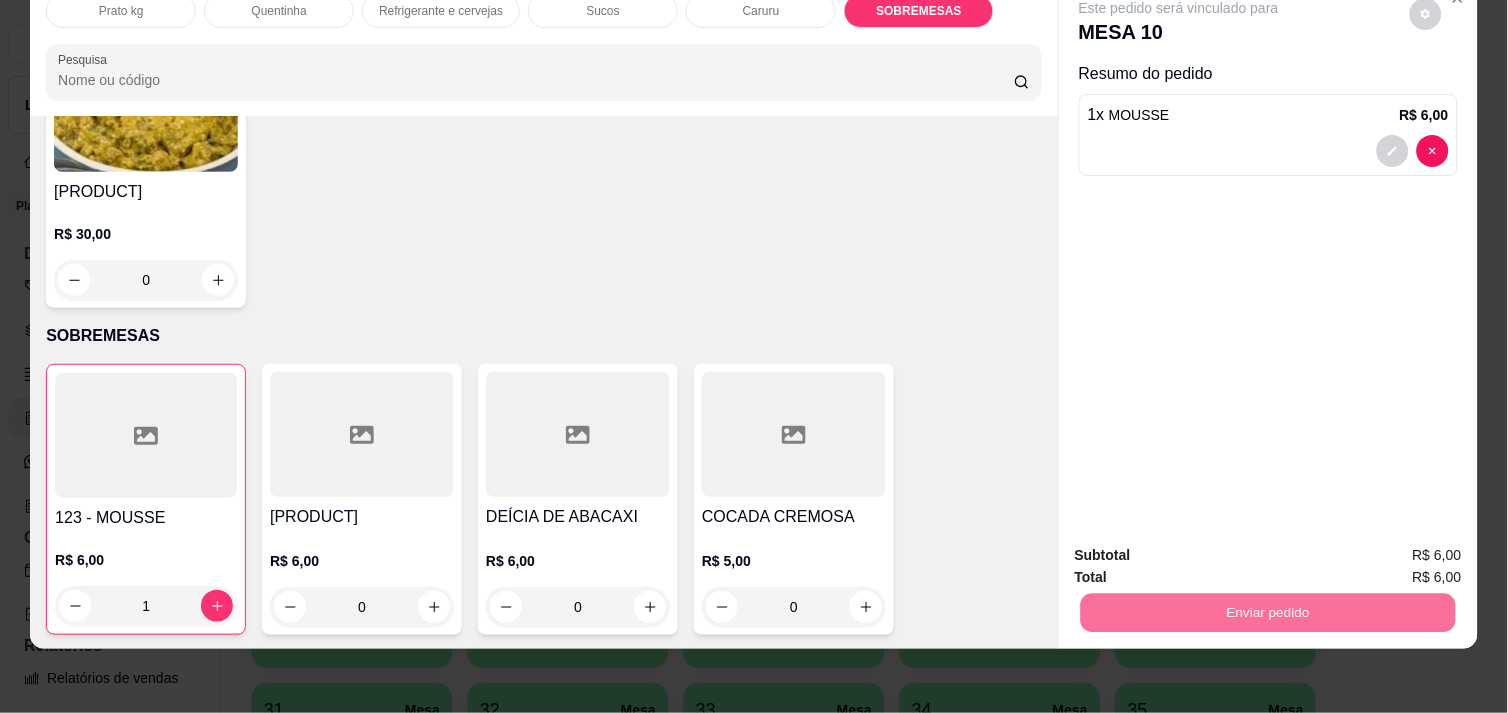 click on "Não registrar e enviar pedido" at bounding box center (1202, 547) 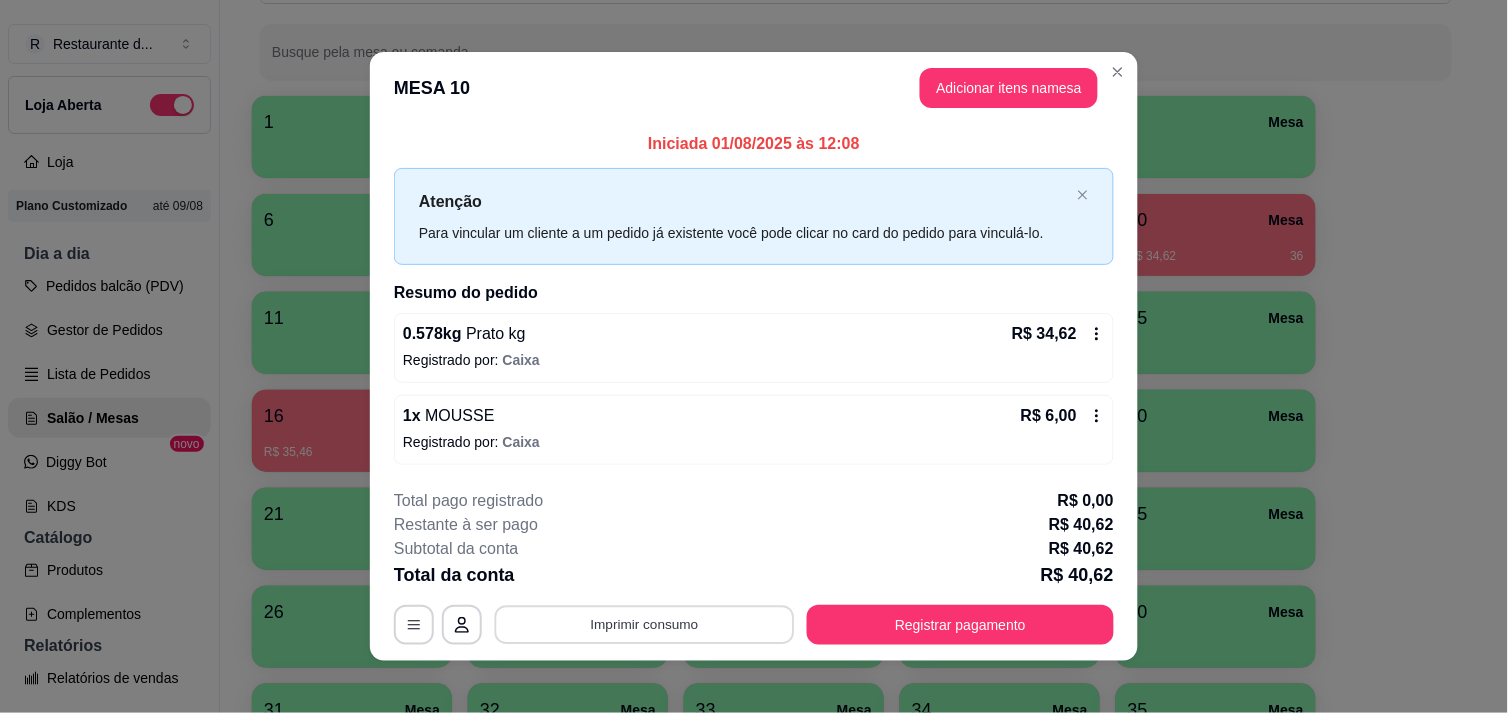 click on "Imprimir consumo" at bounding box center (645, 625) 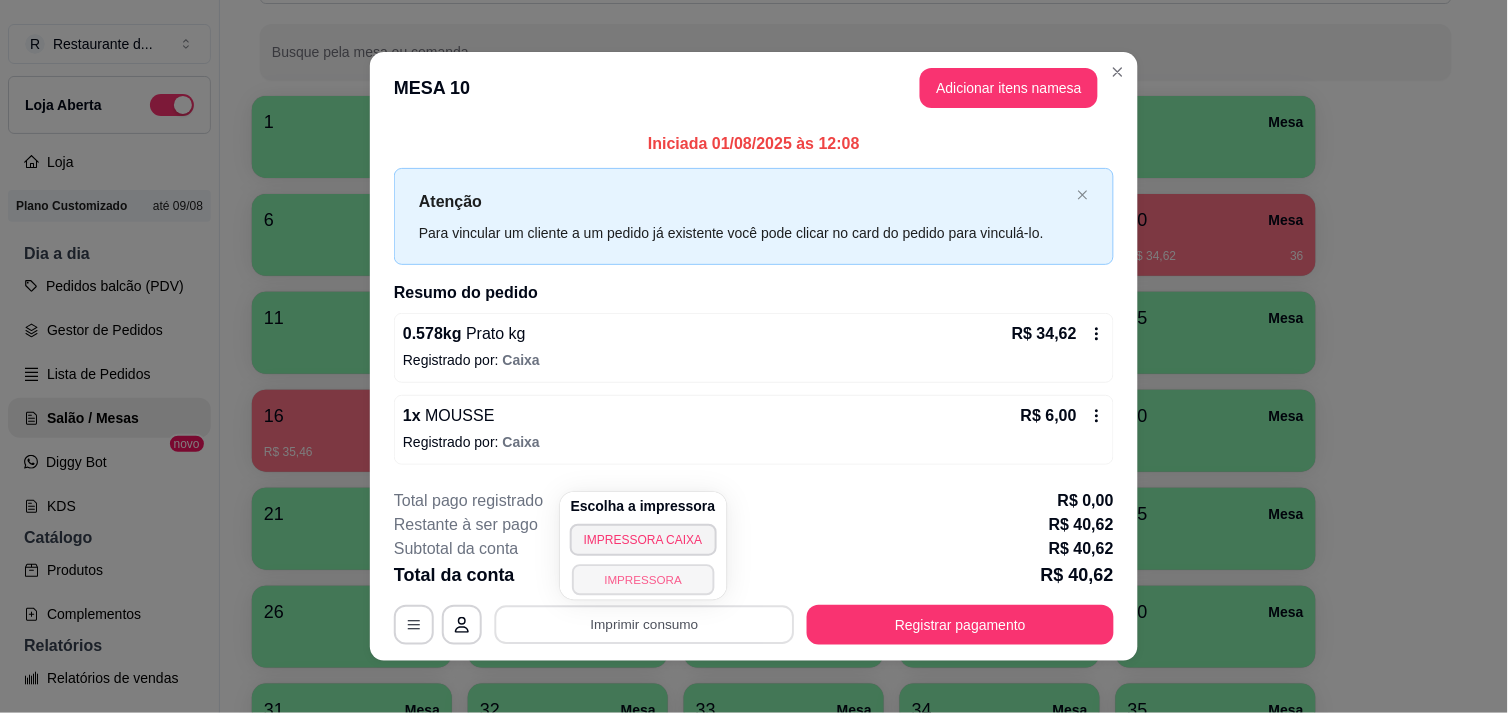 click on "IMPRESSORA" at bounding box center [643, 579] 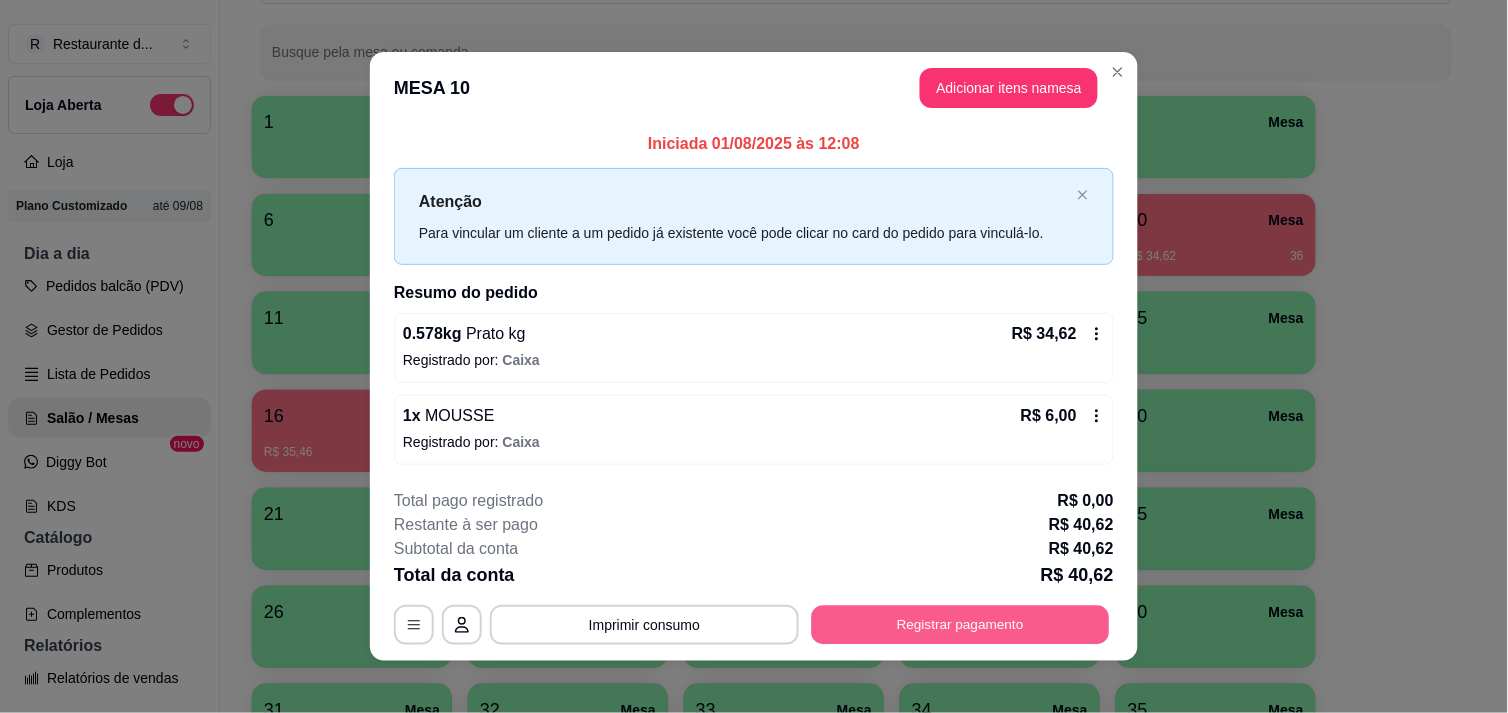 click on "Registrar pagamento" at bounding box center [961, 625] 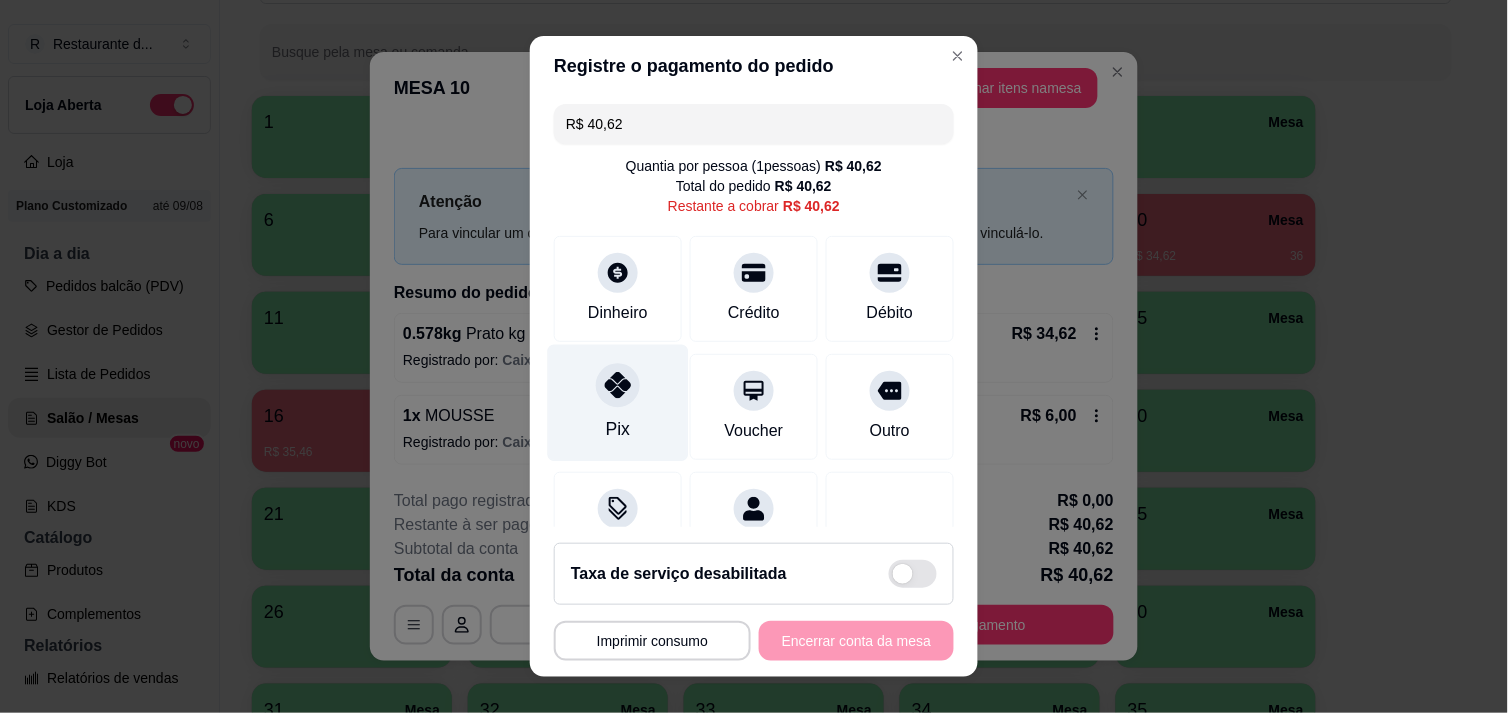 click on "Pix" at bounding box center [618, 429] 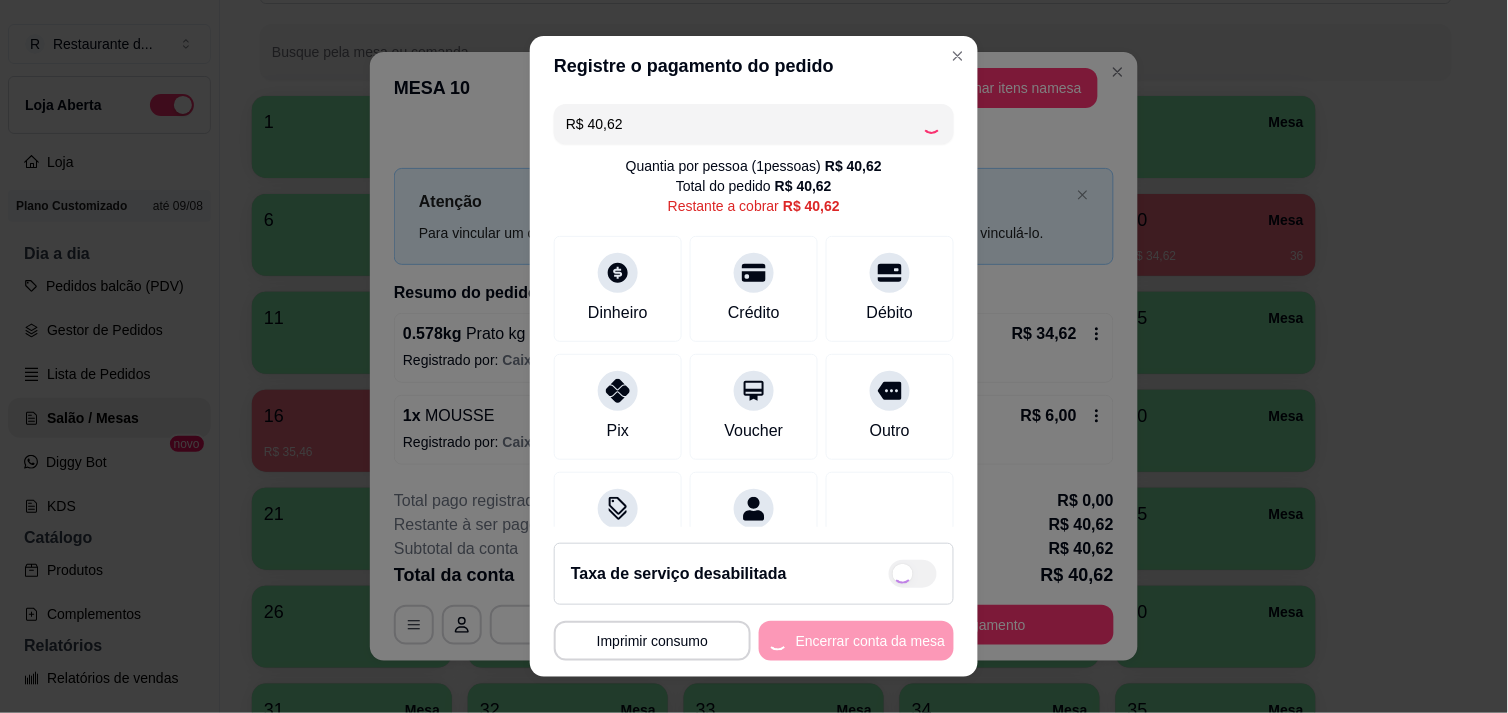 type on "R$ 0,00" 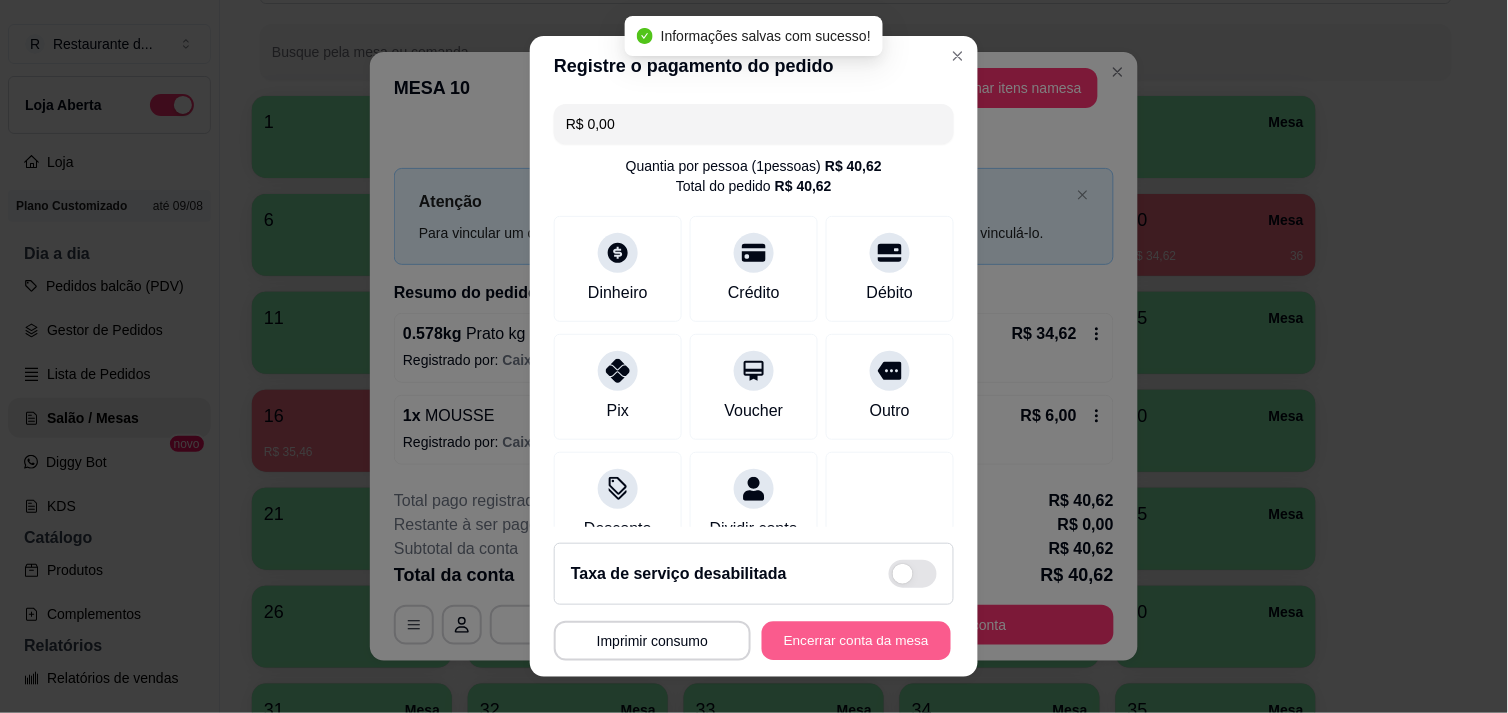 click on "Encerrar conta da mesa" at bounding box center (856, 641) 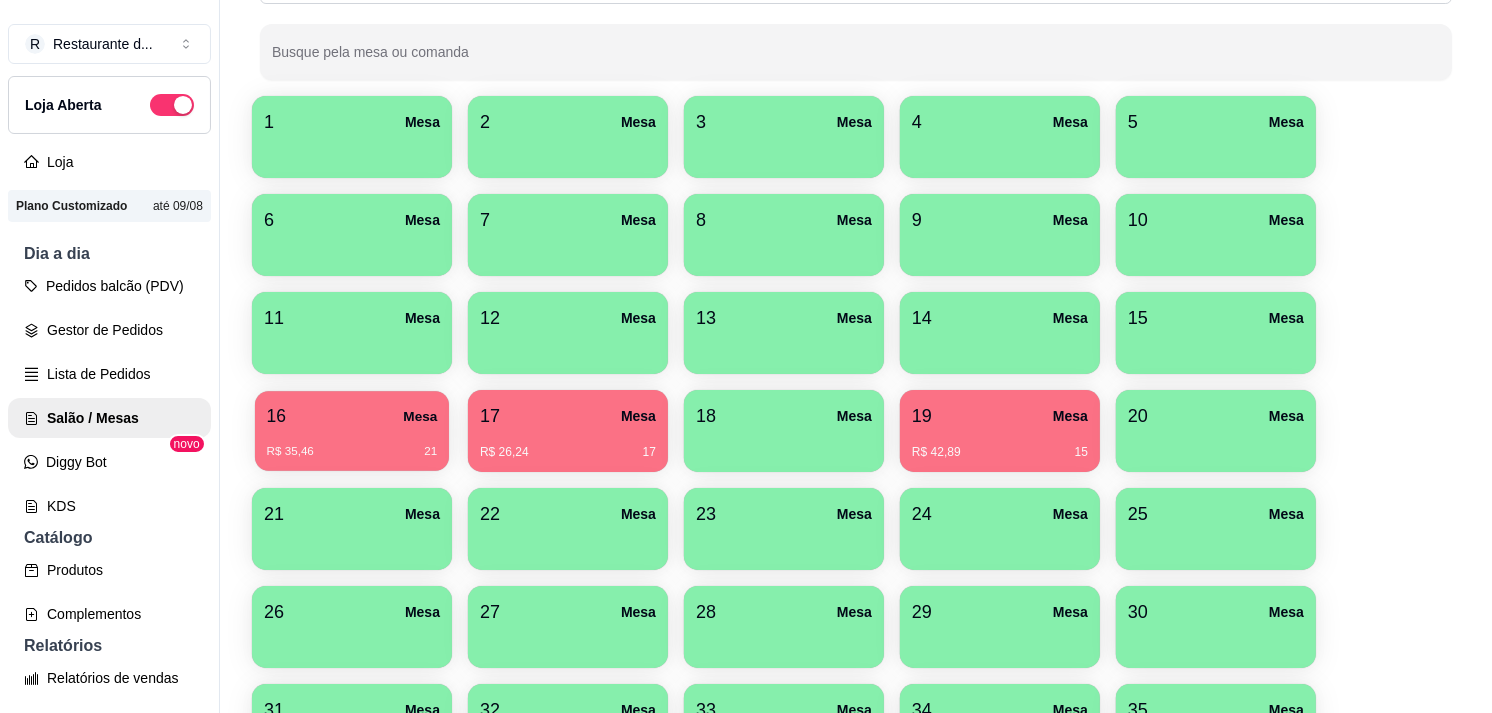 click on "16 Mesa" at bounding box center (352, 416) 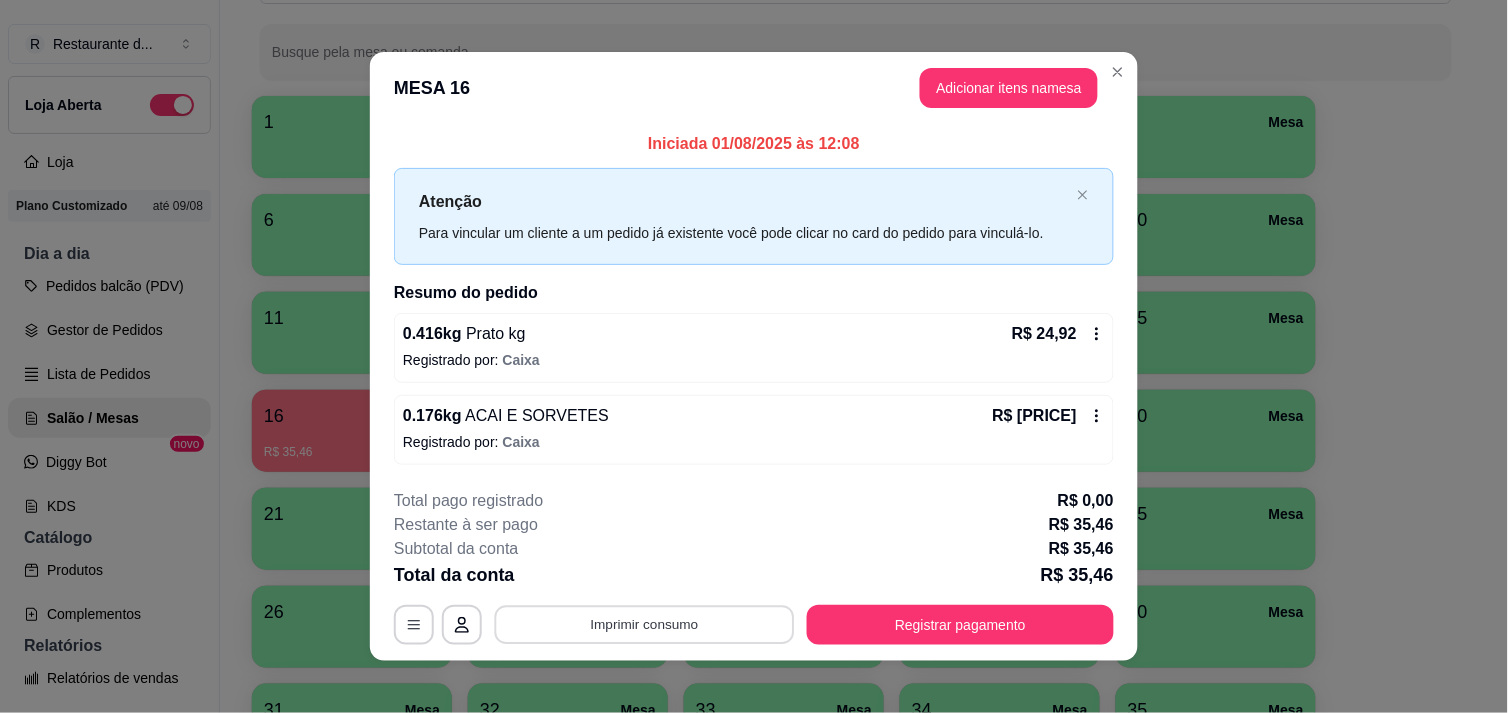 click on "Imprimir consumo" at bounding box center [645, 625] 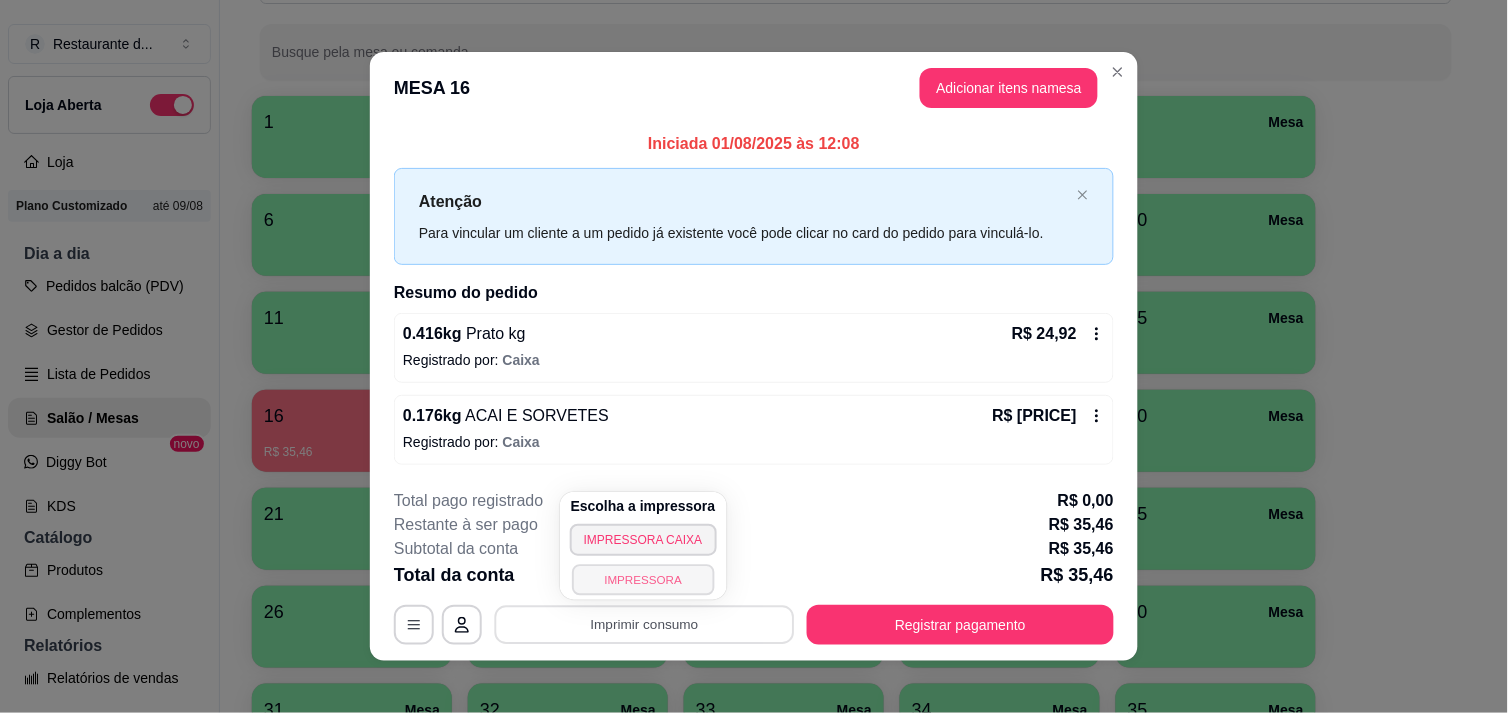 click on "IMPRESSORA" at bounding box center [643, 579] 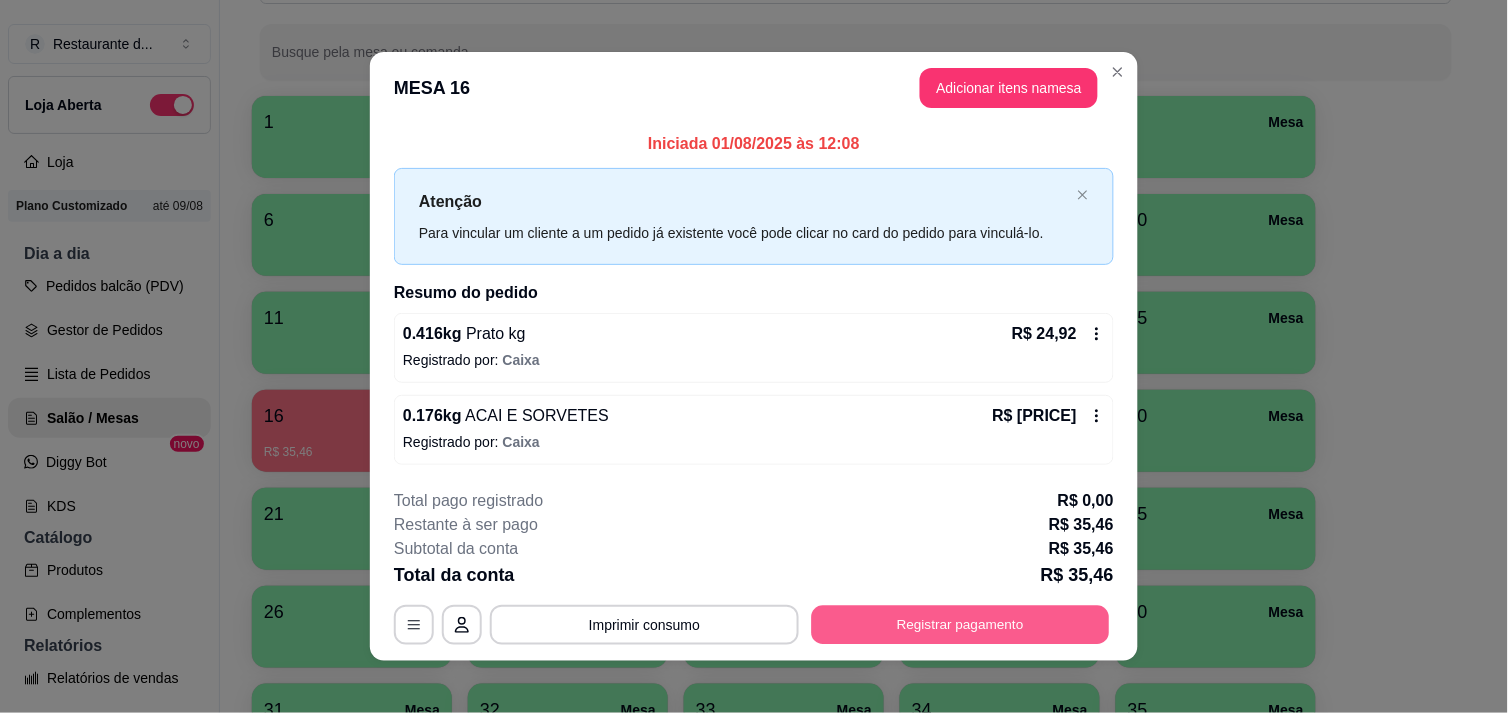 click on "Registrar pagamento" at bounding box center [961, 625] 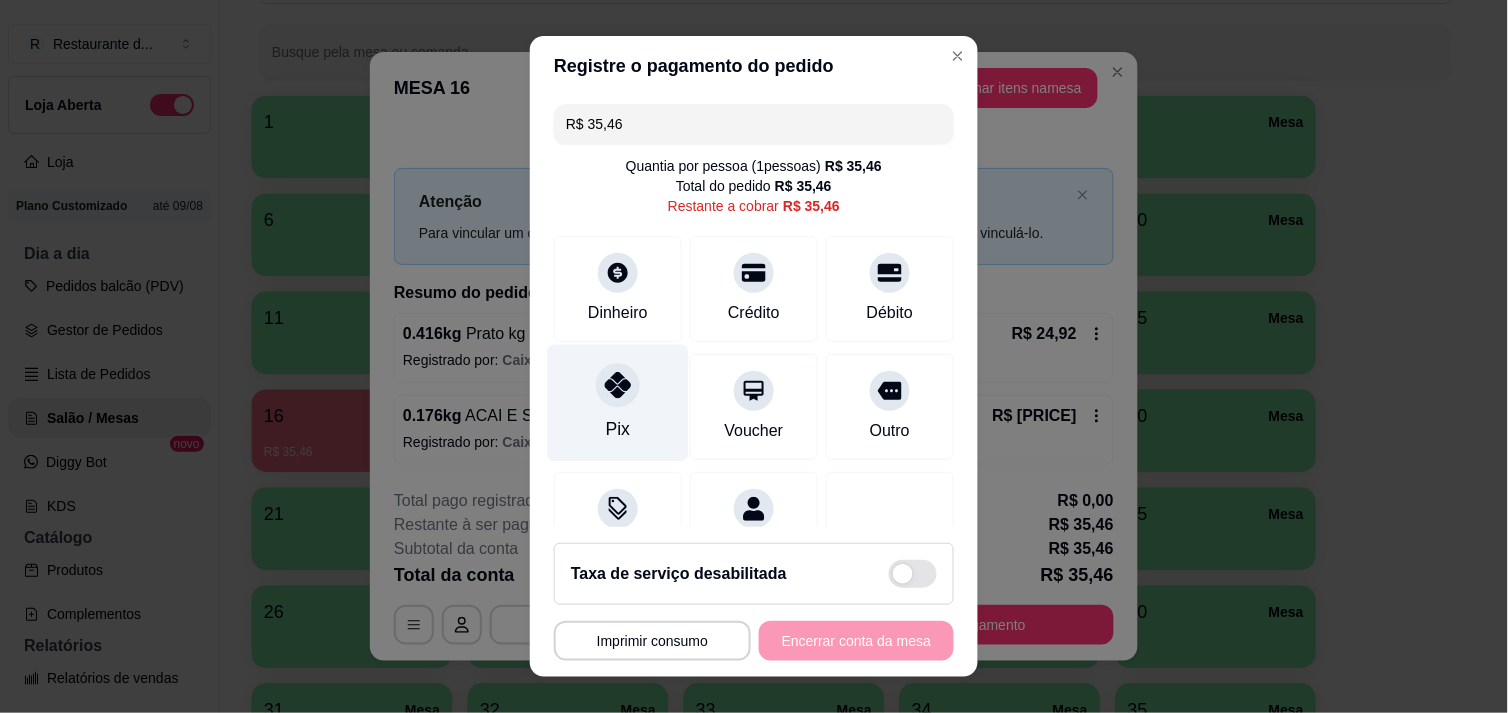 click 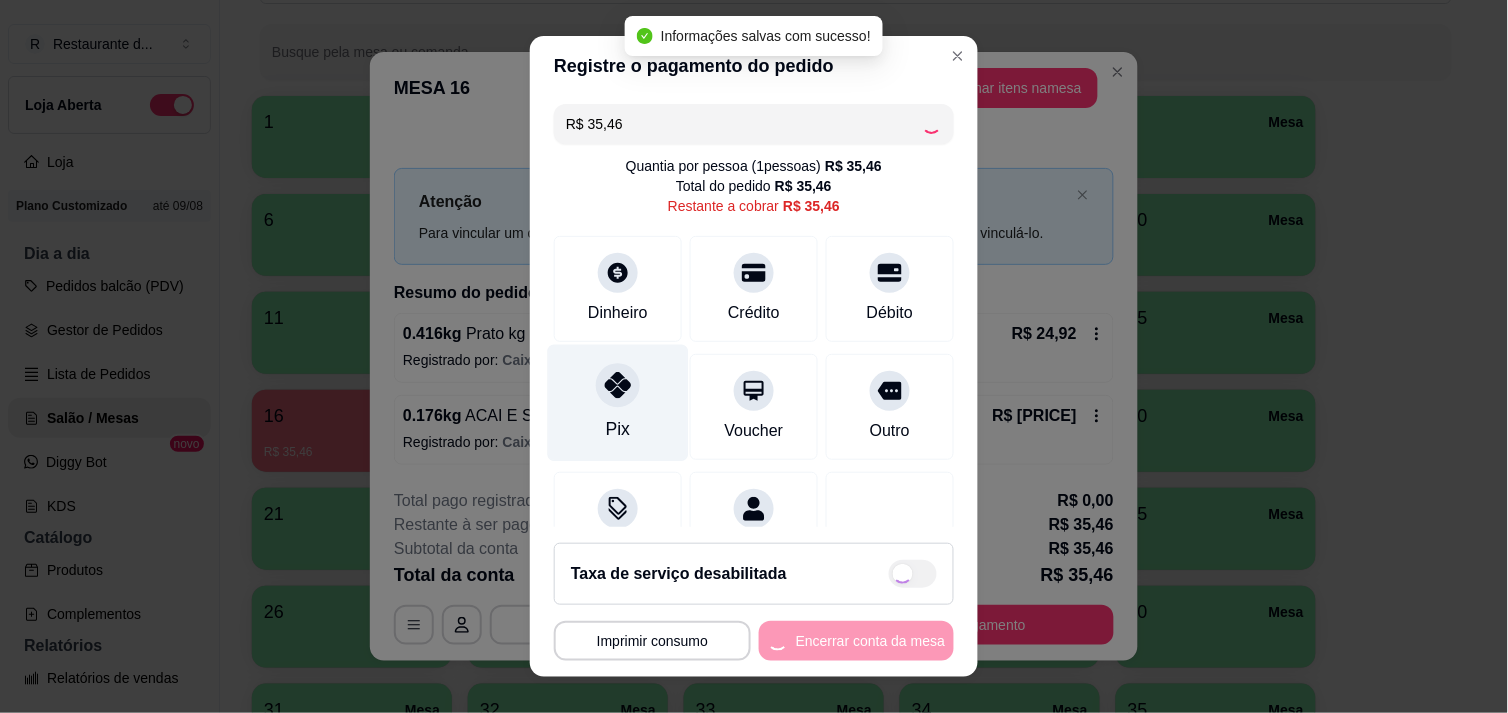 type on "R$ 0,00" 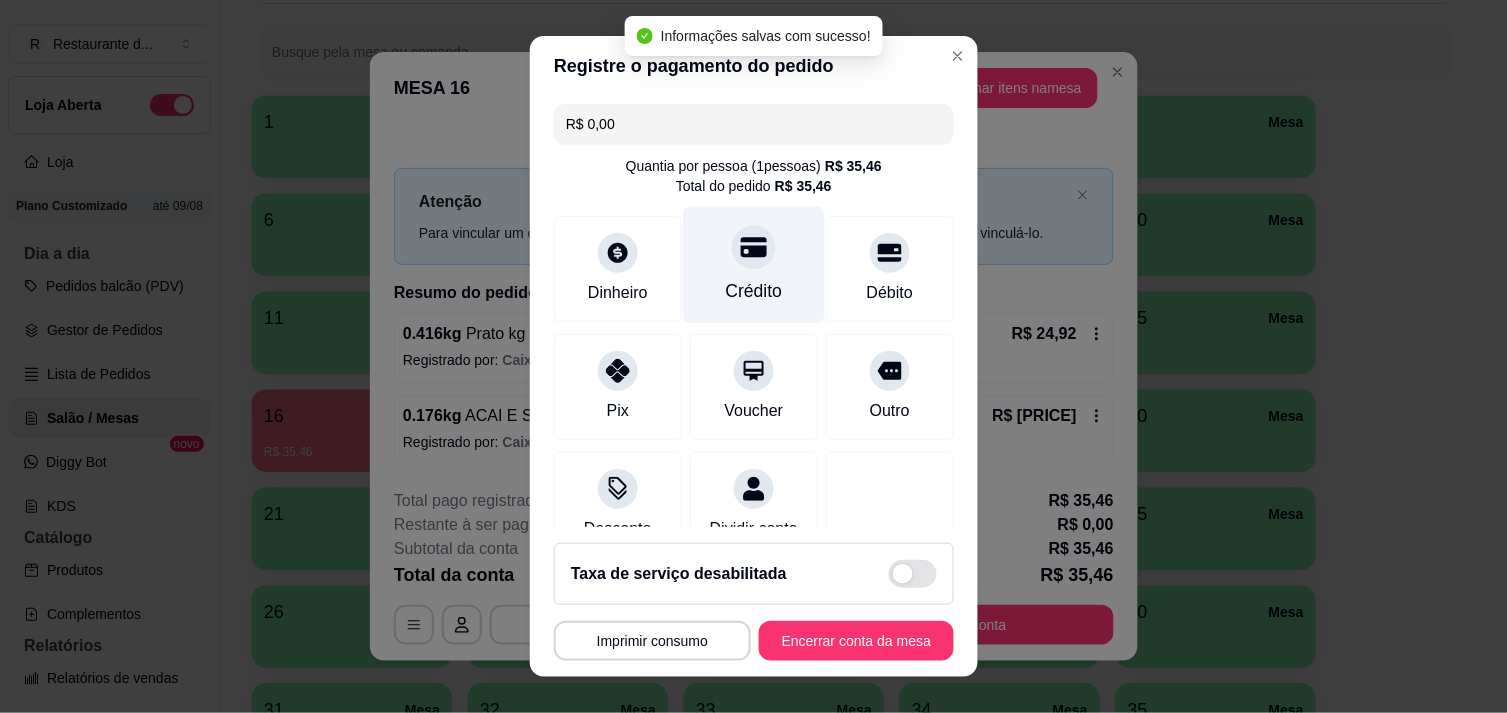 click on "Crédito" at bounding box center [754, 264] 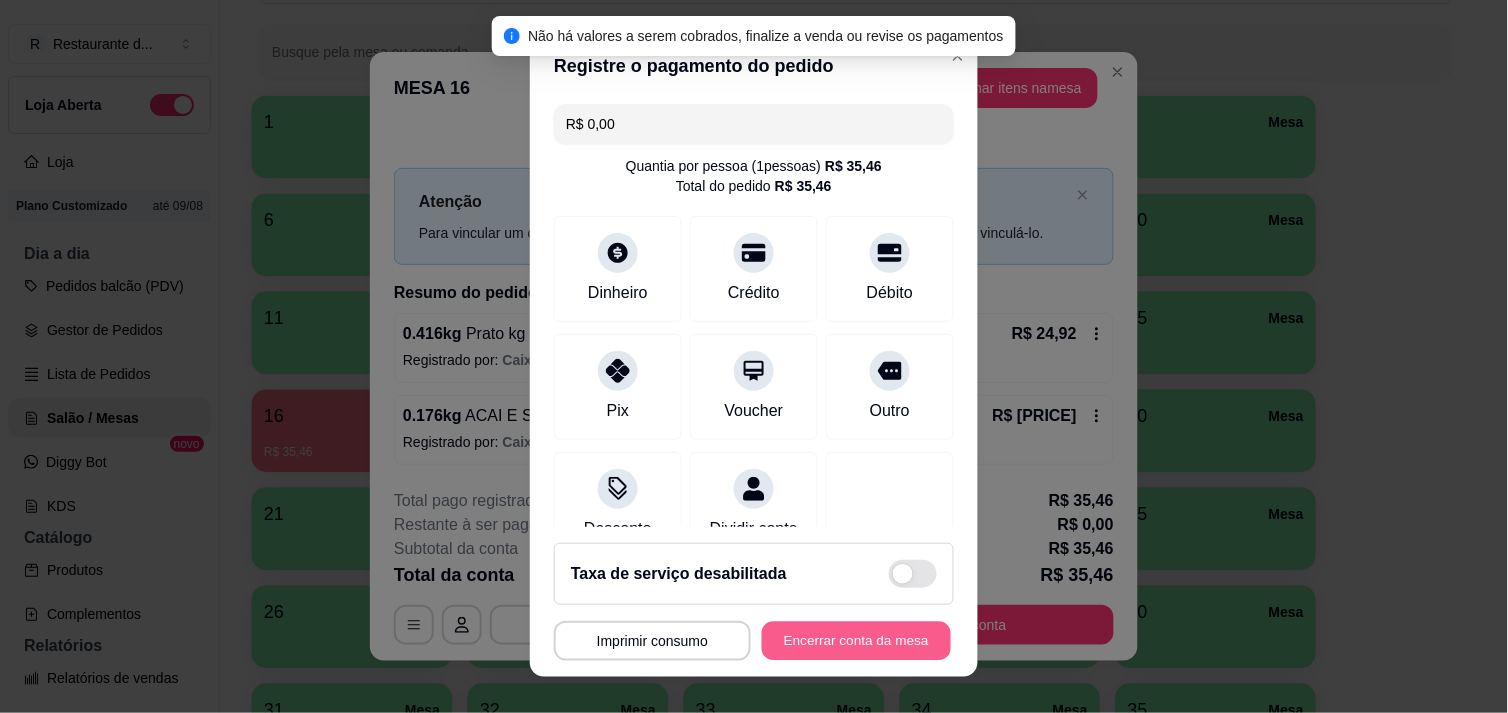 click on "Encerrar conta da mesa" at bounding box center [856, 641] 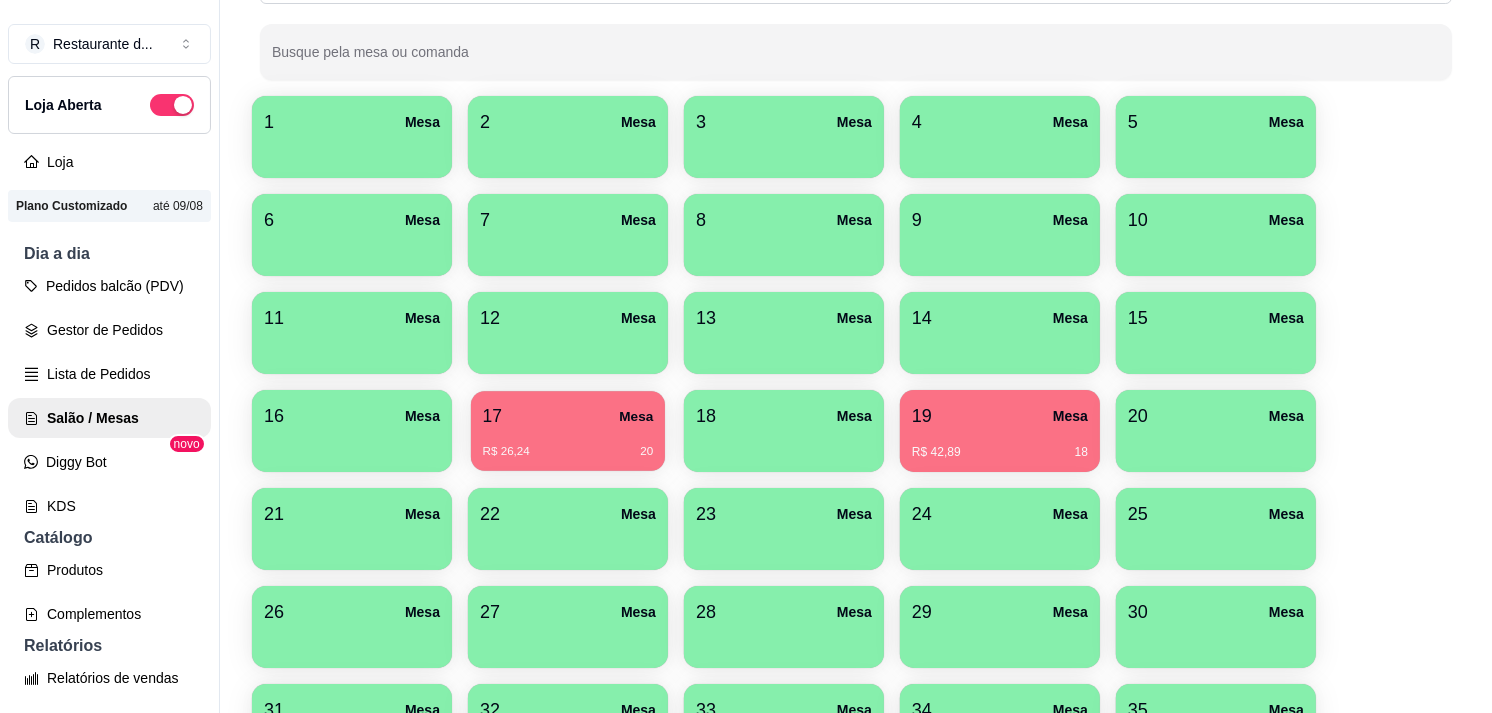 click on "17 Mesa" at bounding box center (568, 416) 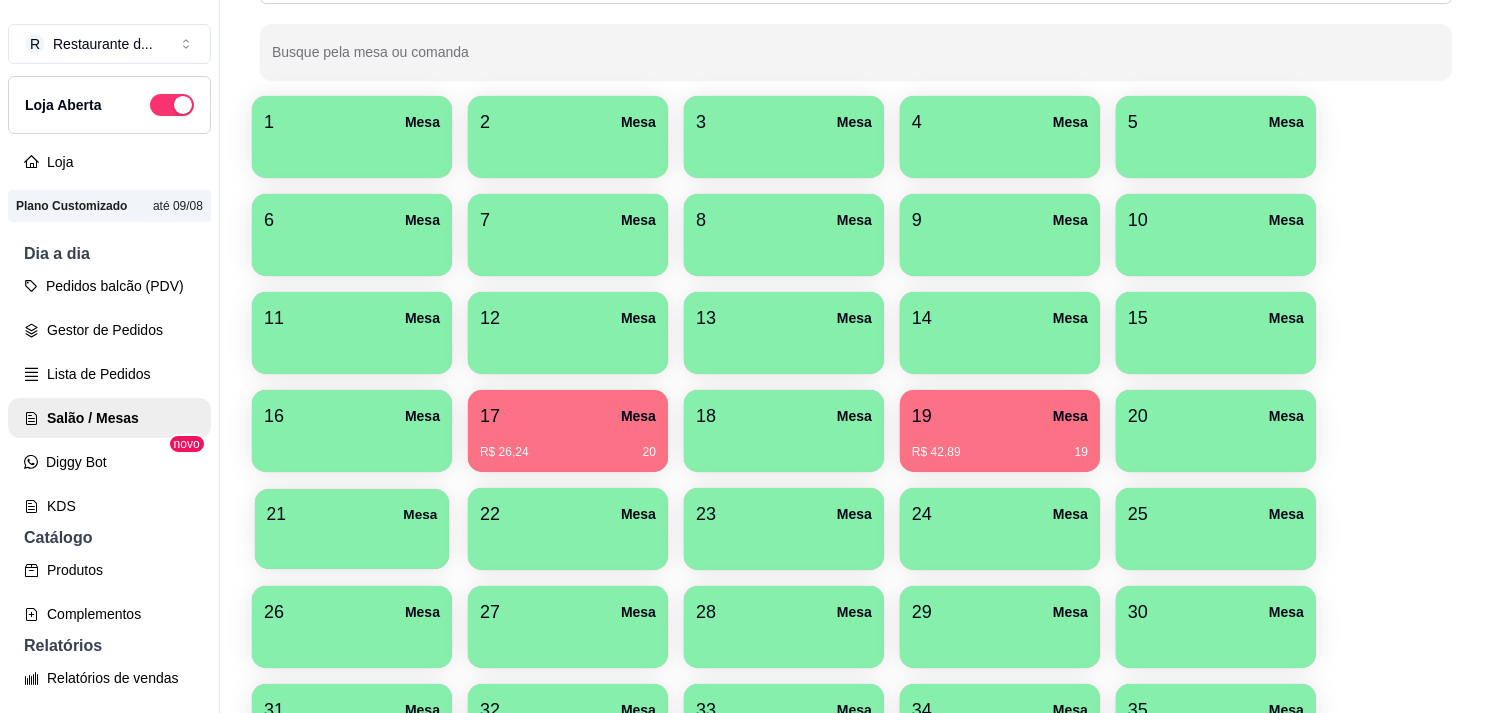 click at bounding box center (352, 542) 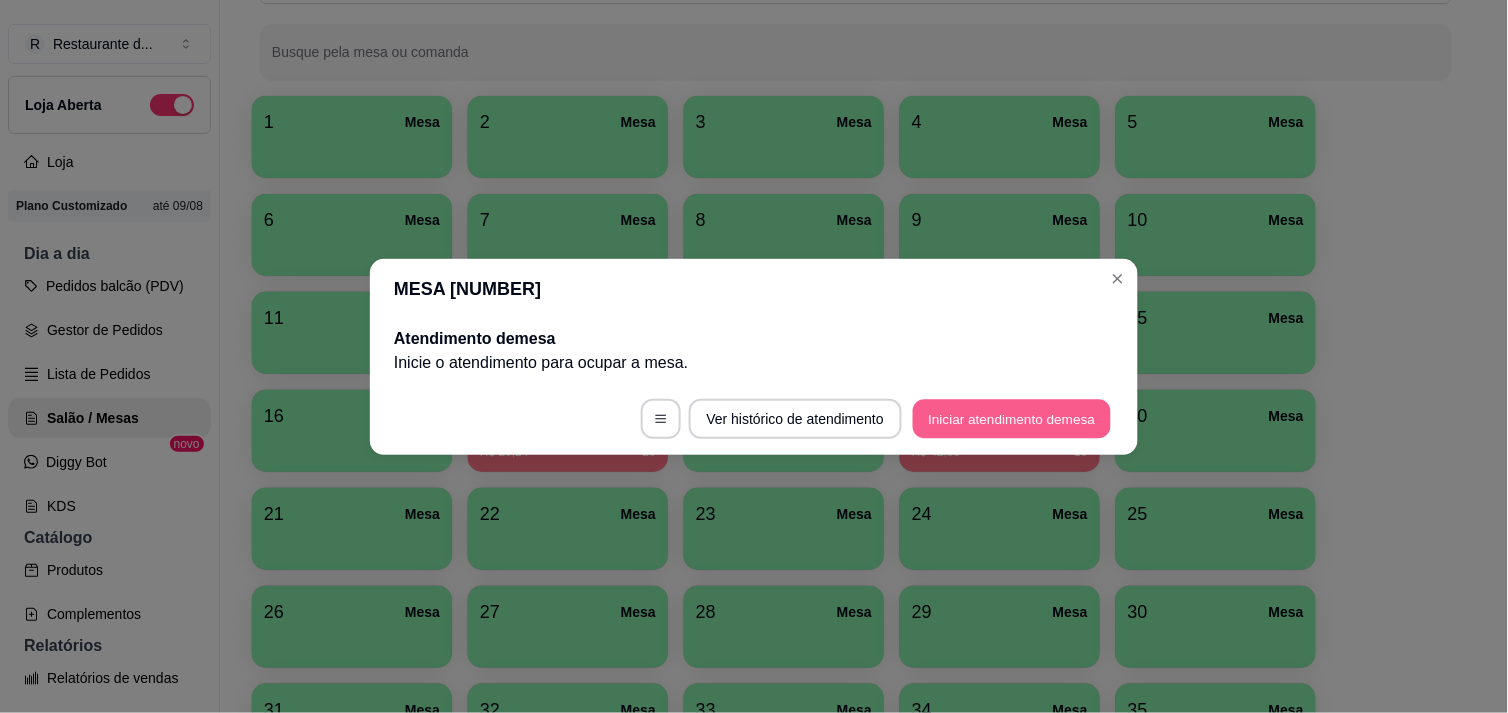 click on "Iniciar atendimento de  mesa" at bounding box center (1012, 418) 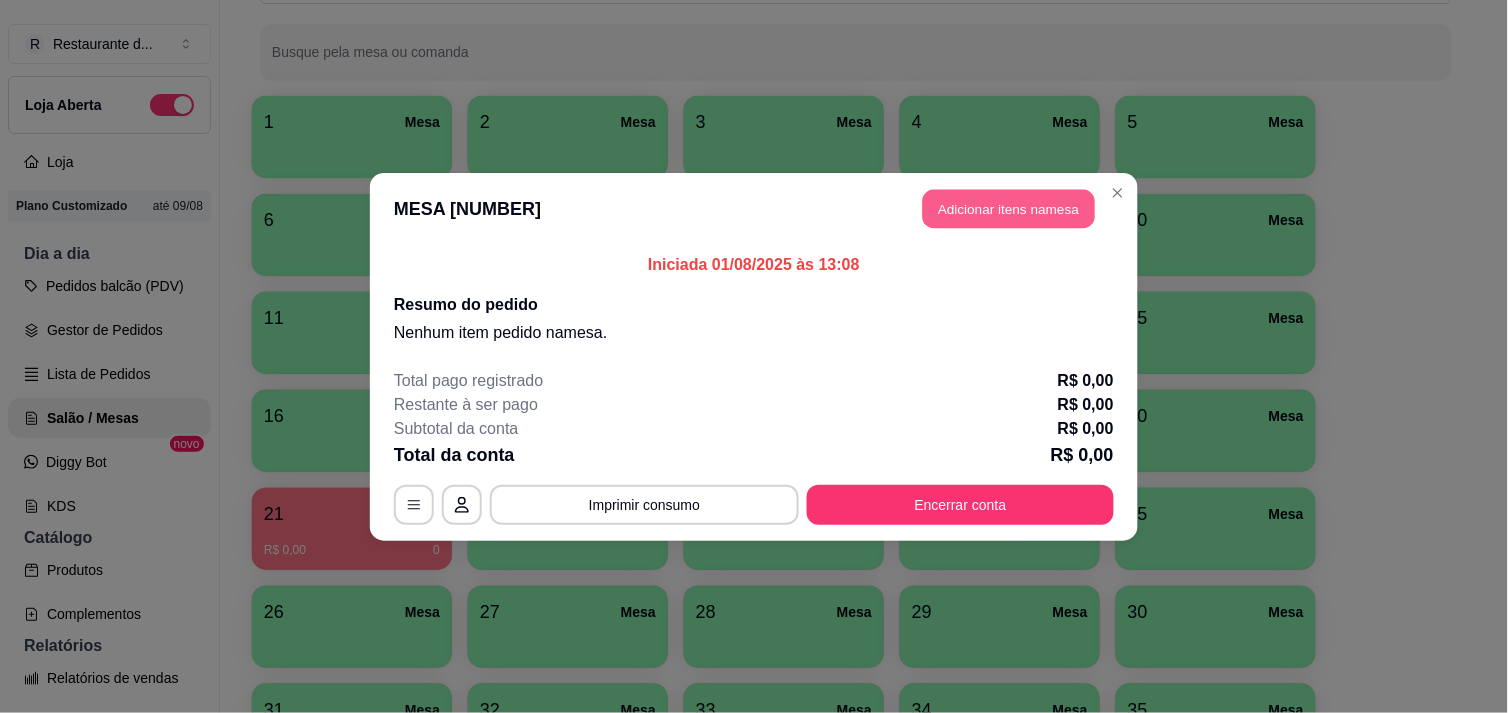 click on "Adicionar itens na  mesa" at bounding box center [1009, 208] 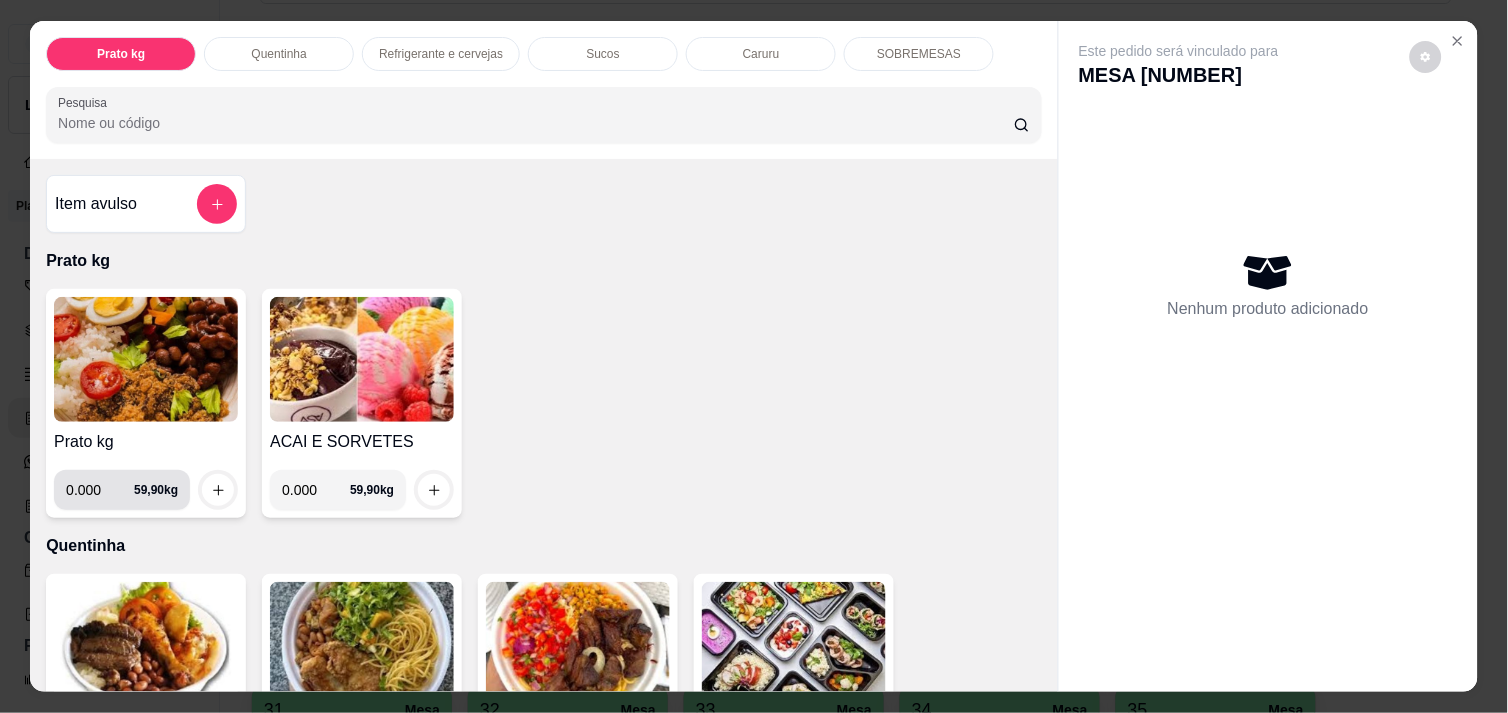click on "0.000" at bounding box center (100, 490) 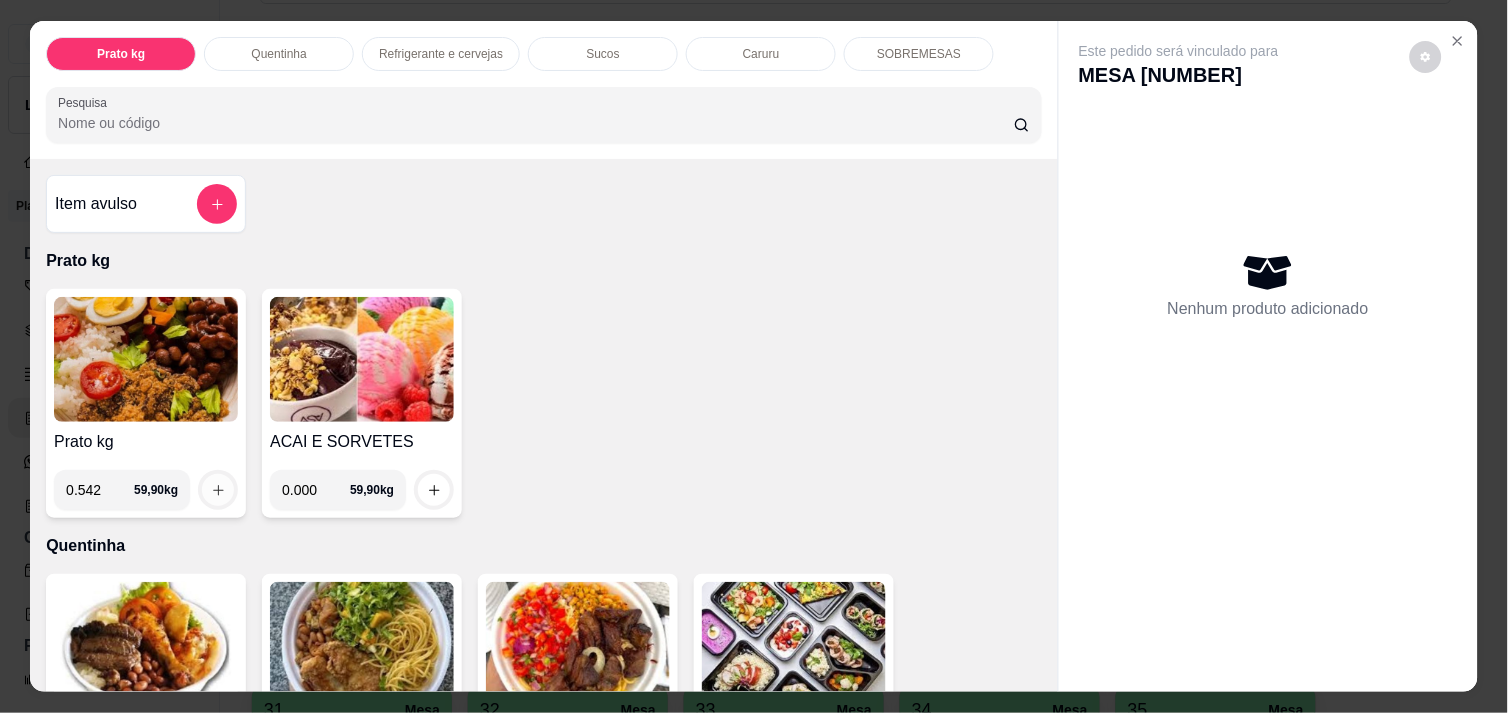 type on "0.542" 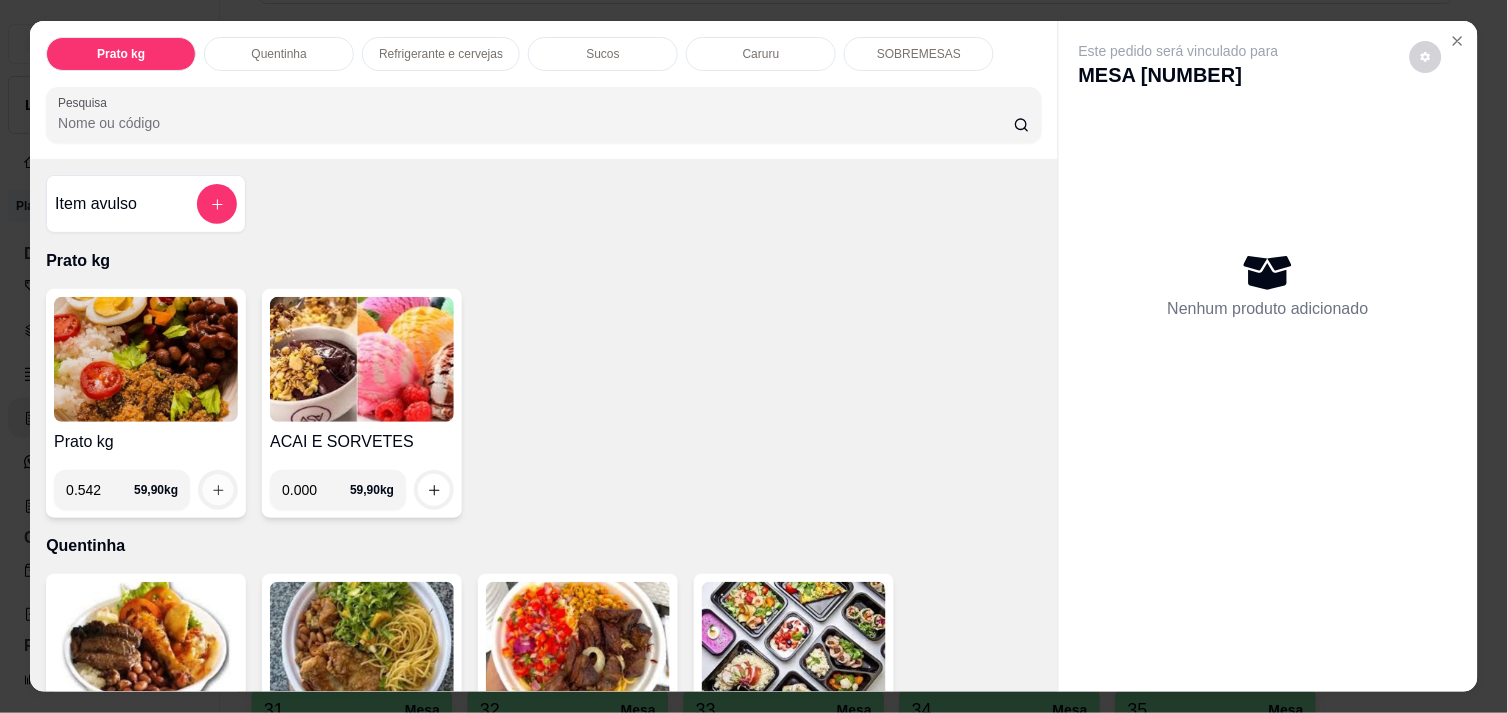 click 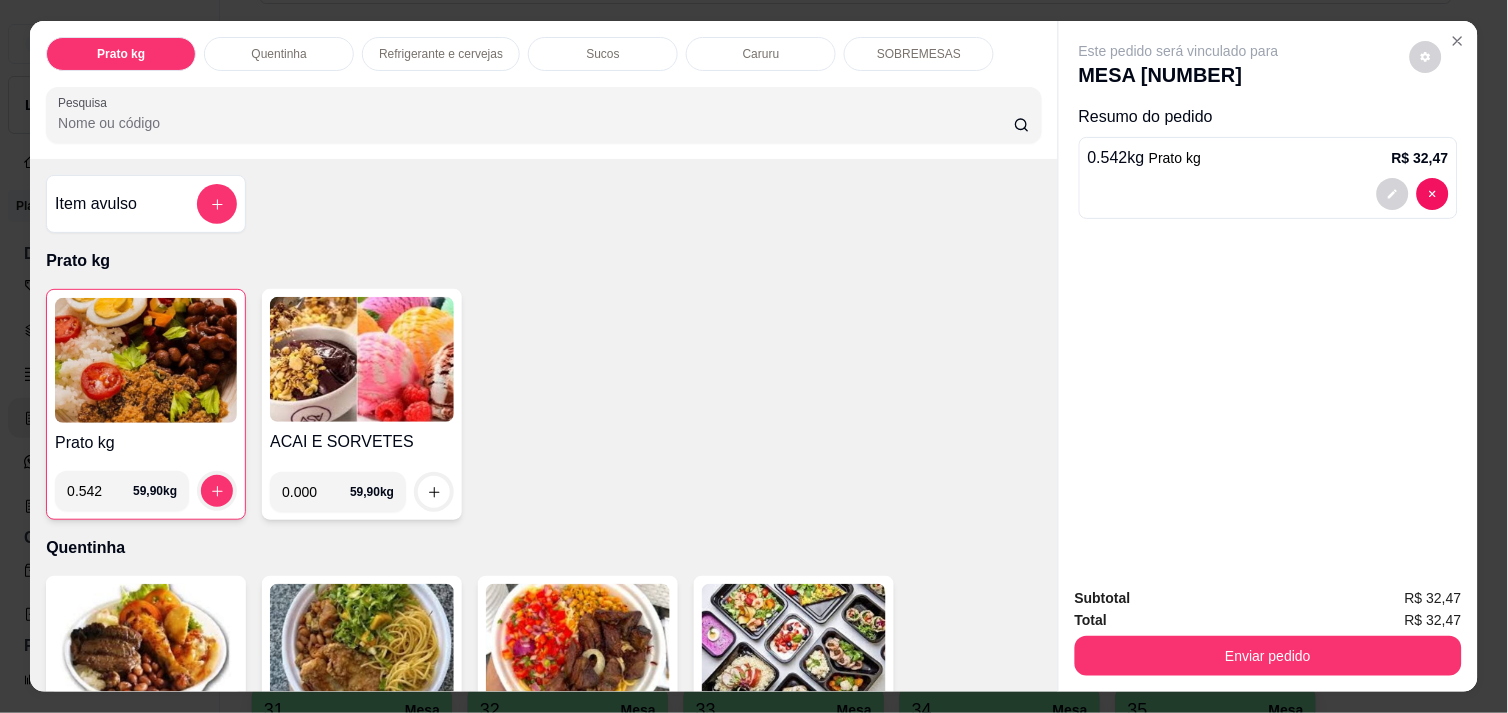 click on "Refrigerante e cervejas" at bounding box center (441, 54) 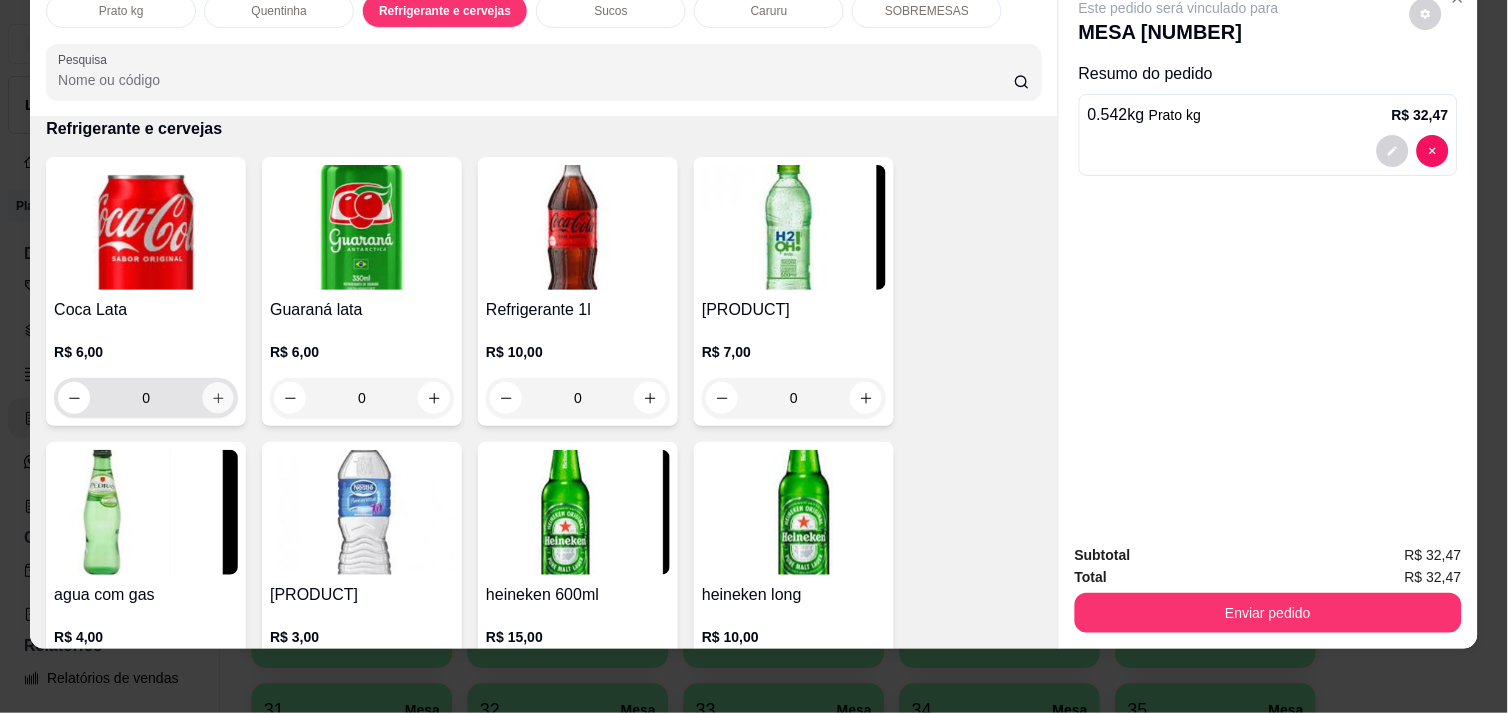 click 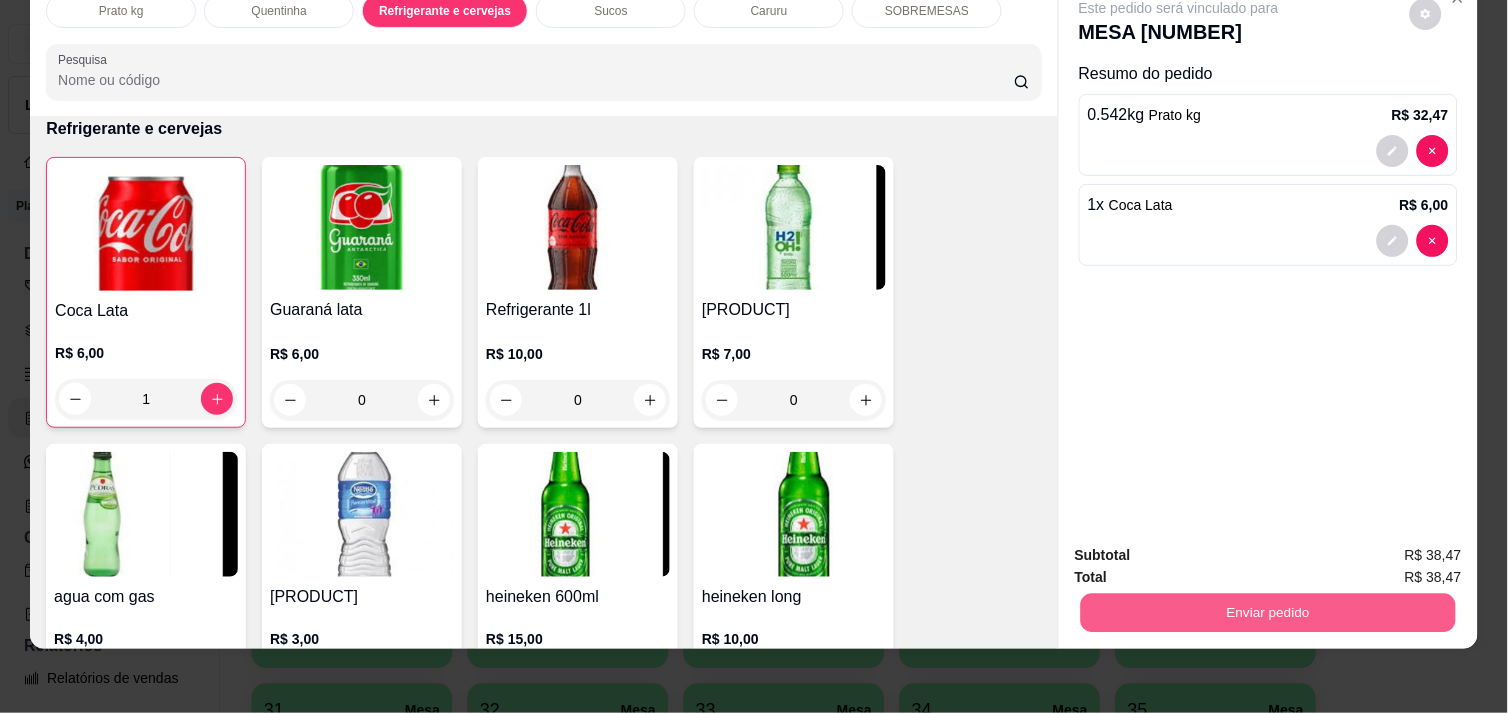click on "Enviar pedido" at bounding box center (1268, 612) 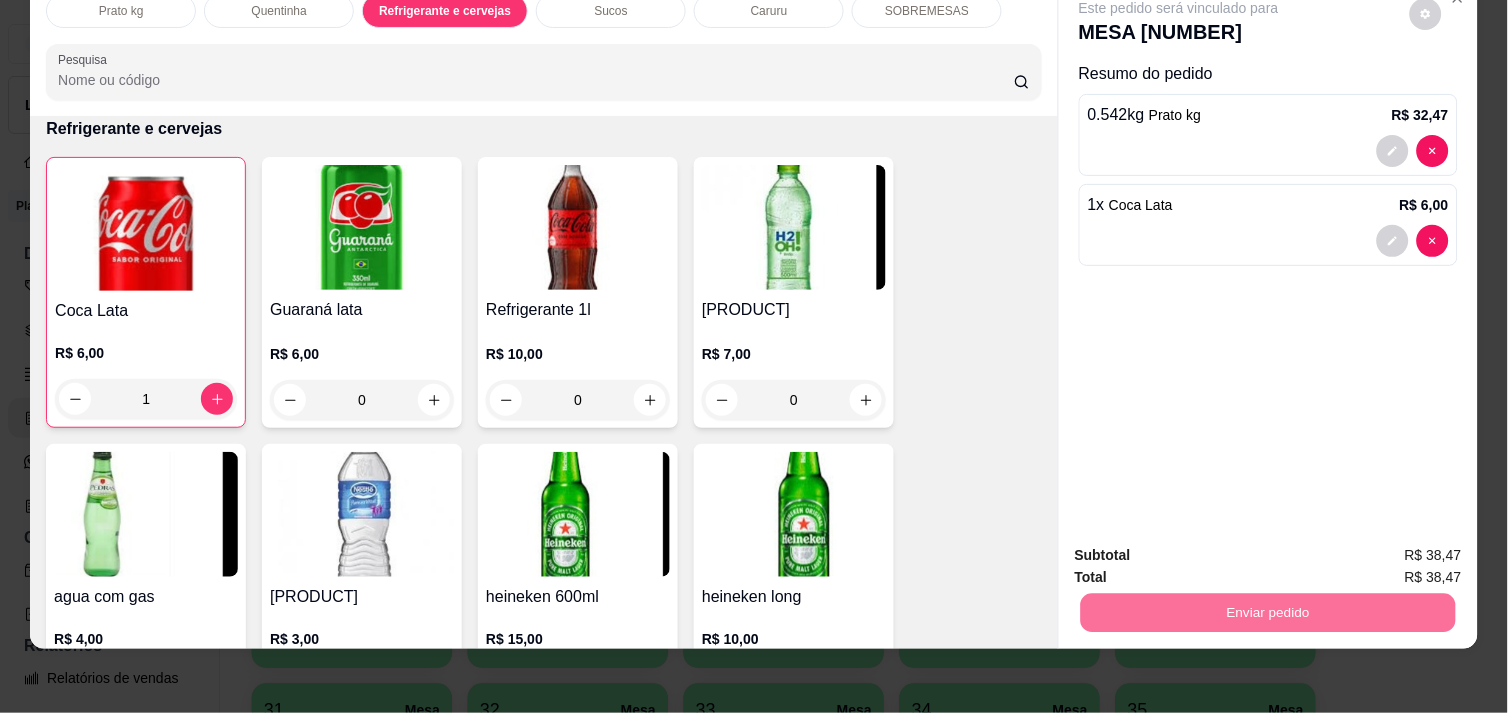 click on "Não registrar e enviar pedido" at bounding box center [1202, 547] 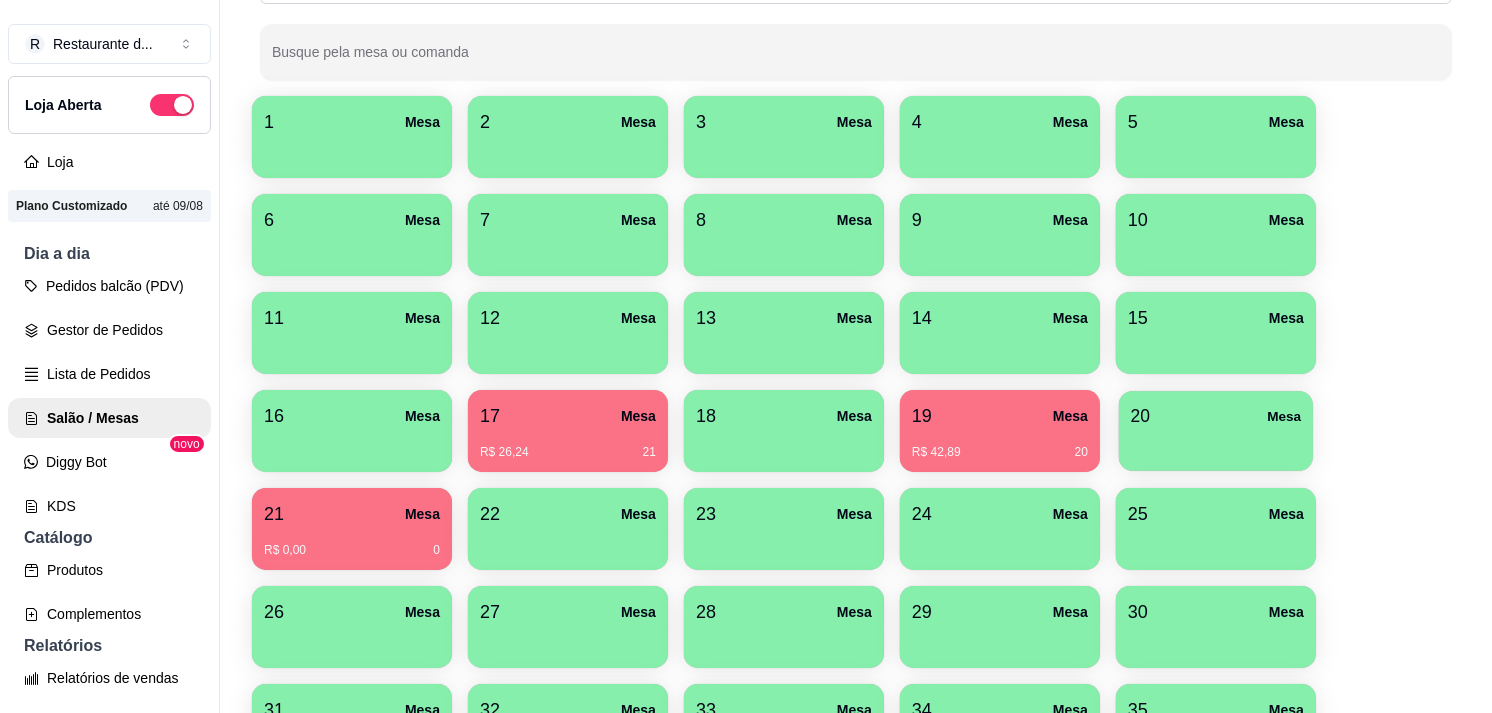 click on "20 Mesa" at bounding box center (1216, 431) 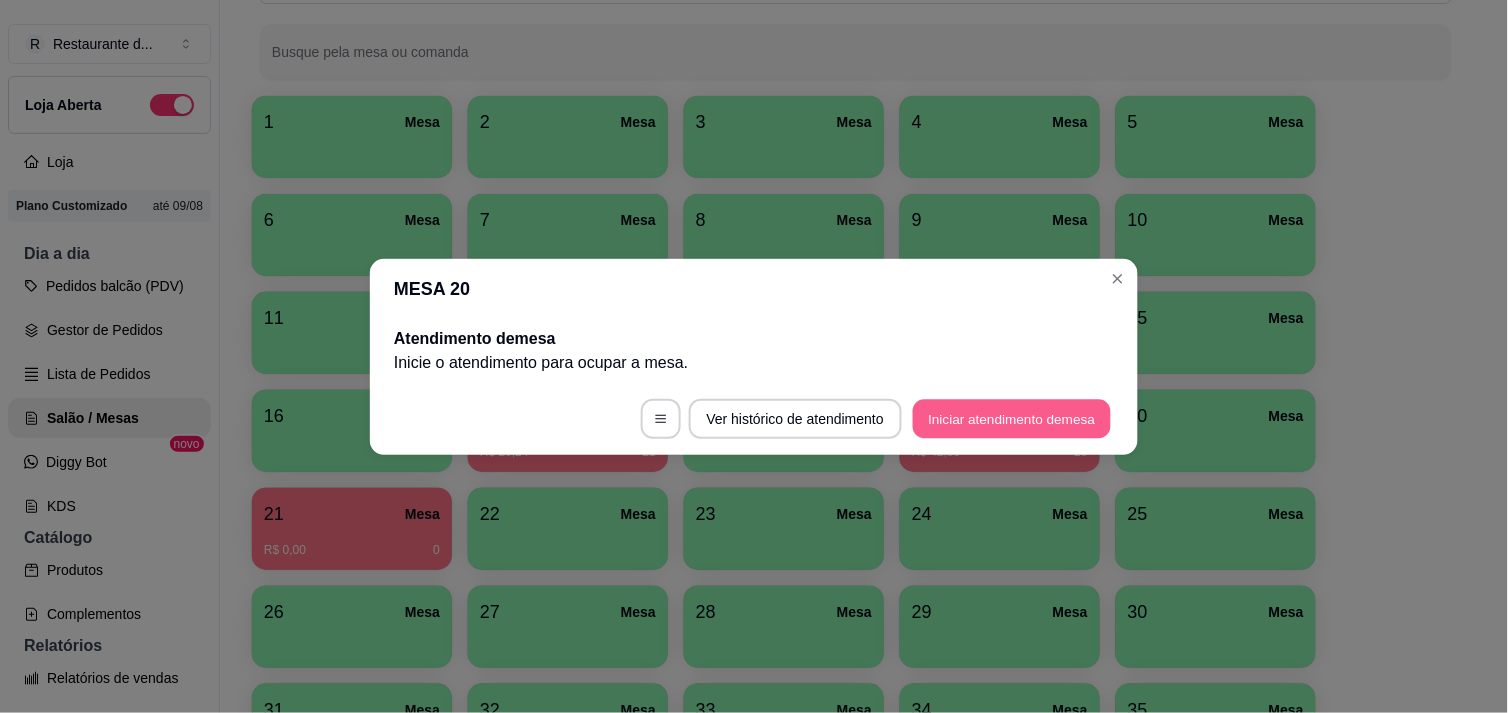 click on "Iniciar atendimento de  mesa" at bounding box center [1012, 418] 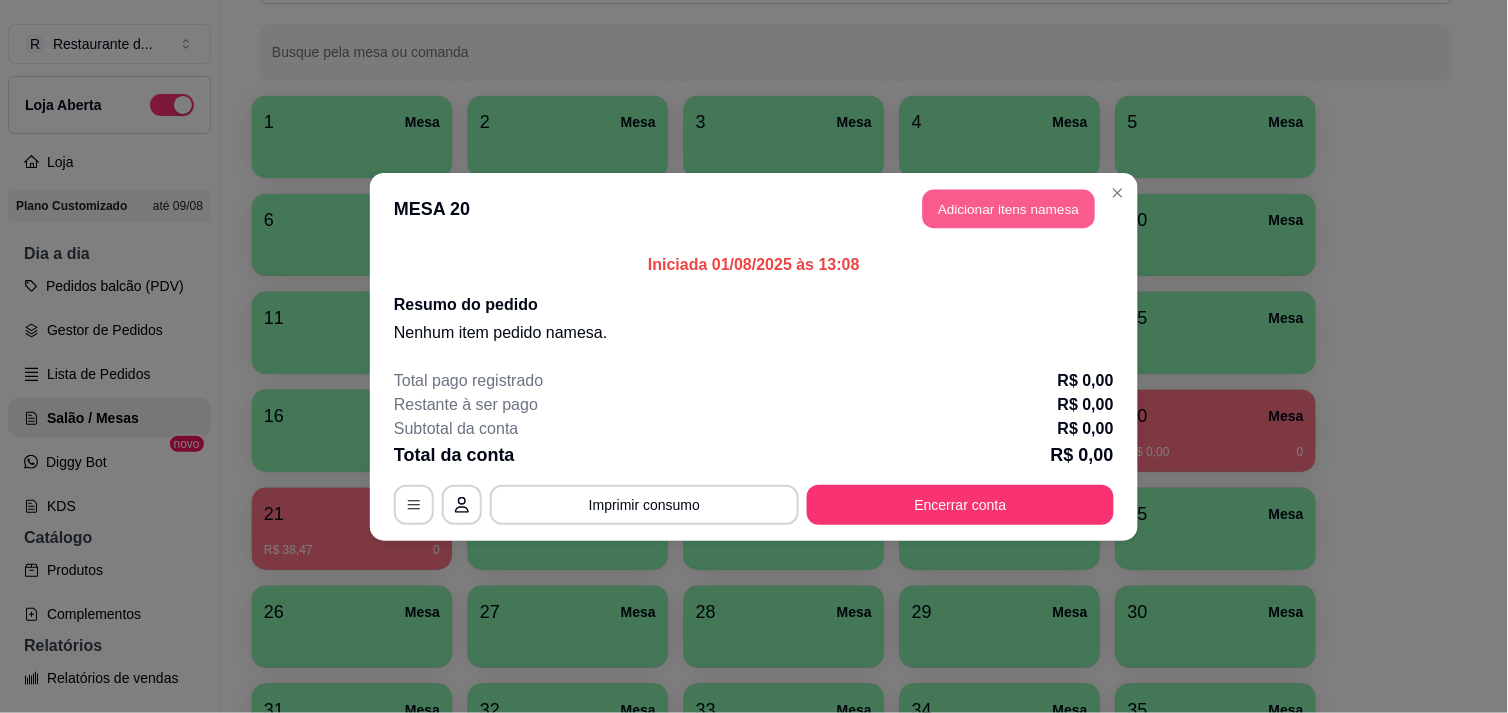 click on "Adicionar itens na  mesa" at bounding box center [1009, 208] 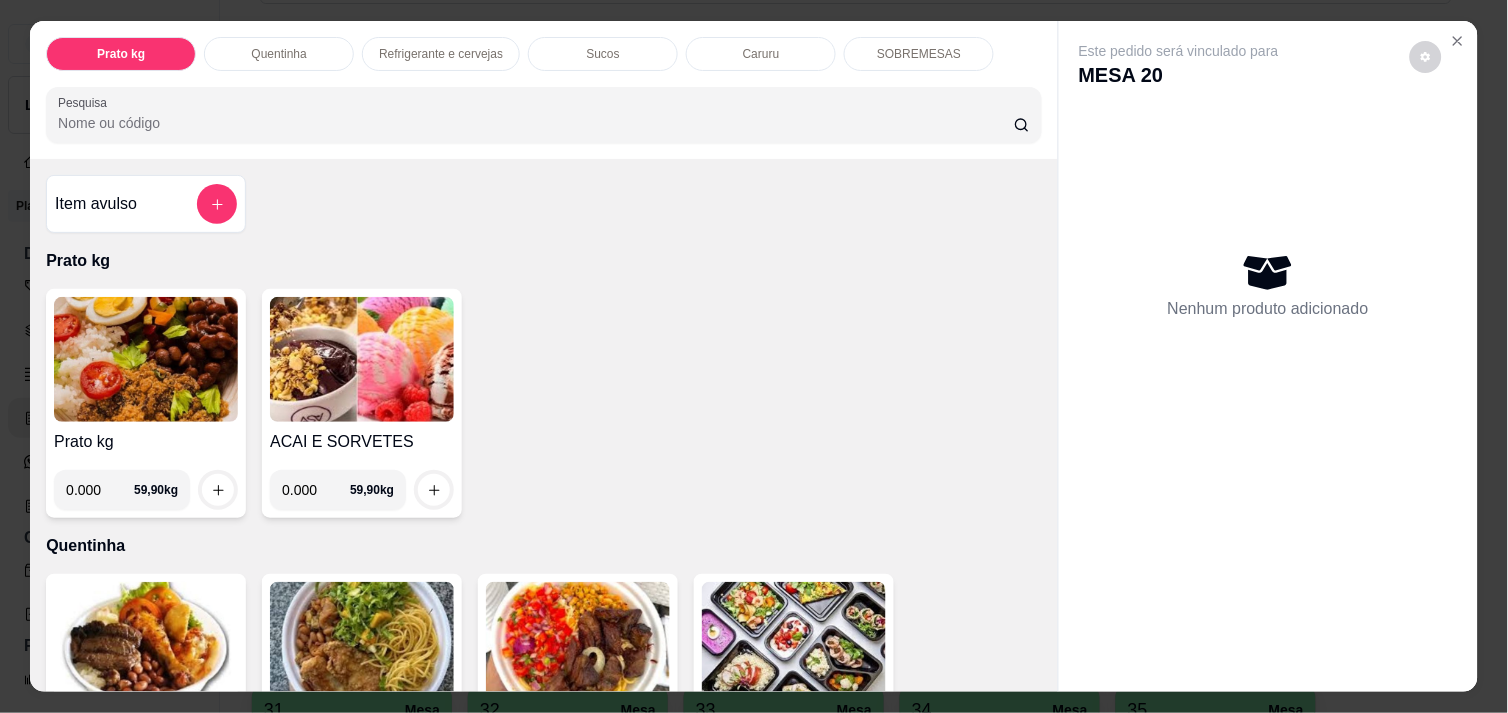 click on "0.000" at bounding box center [100, 490] 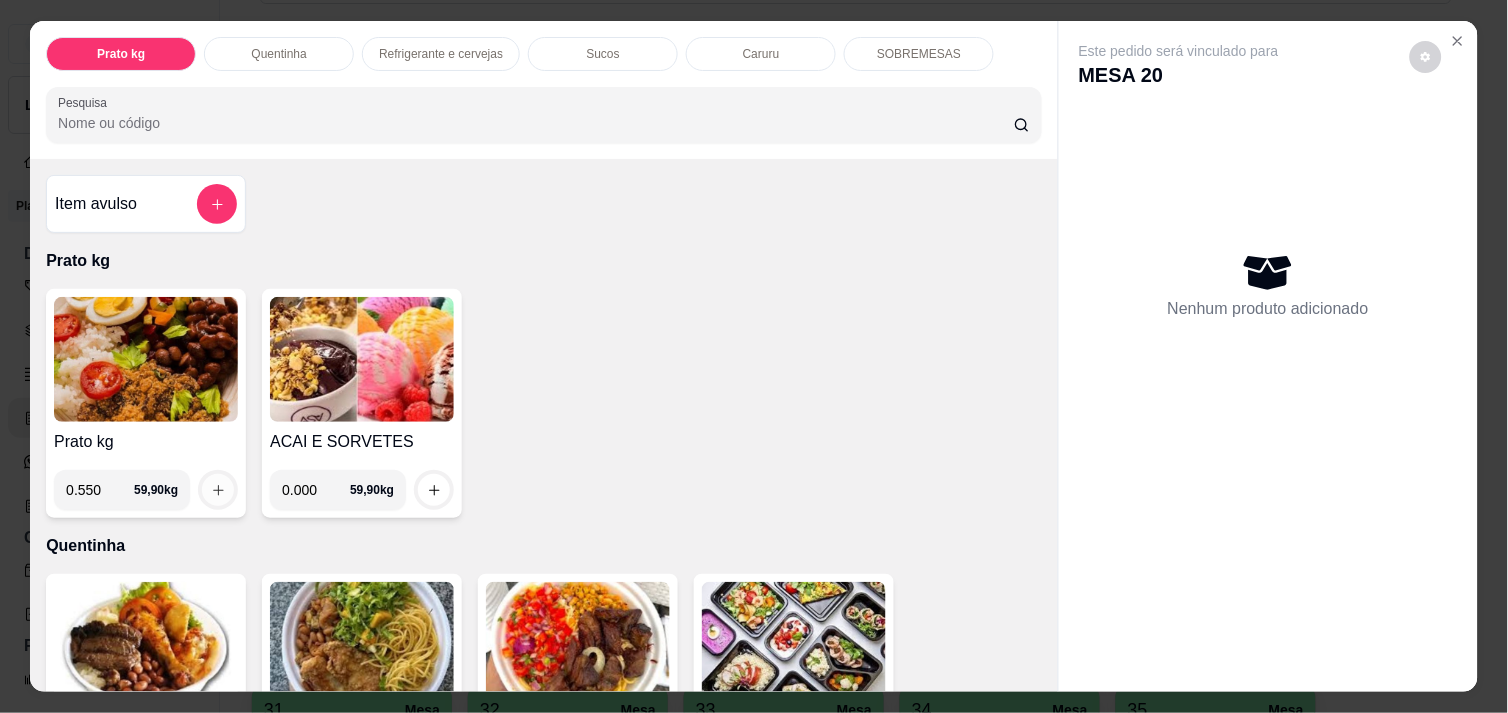 type on "0.550" 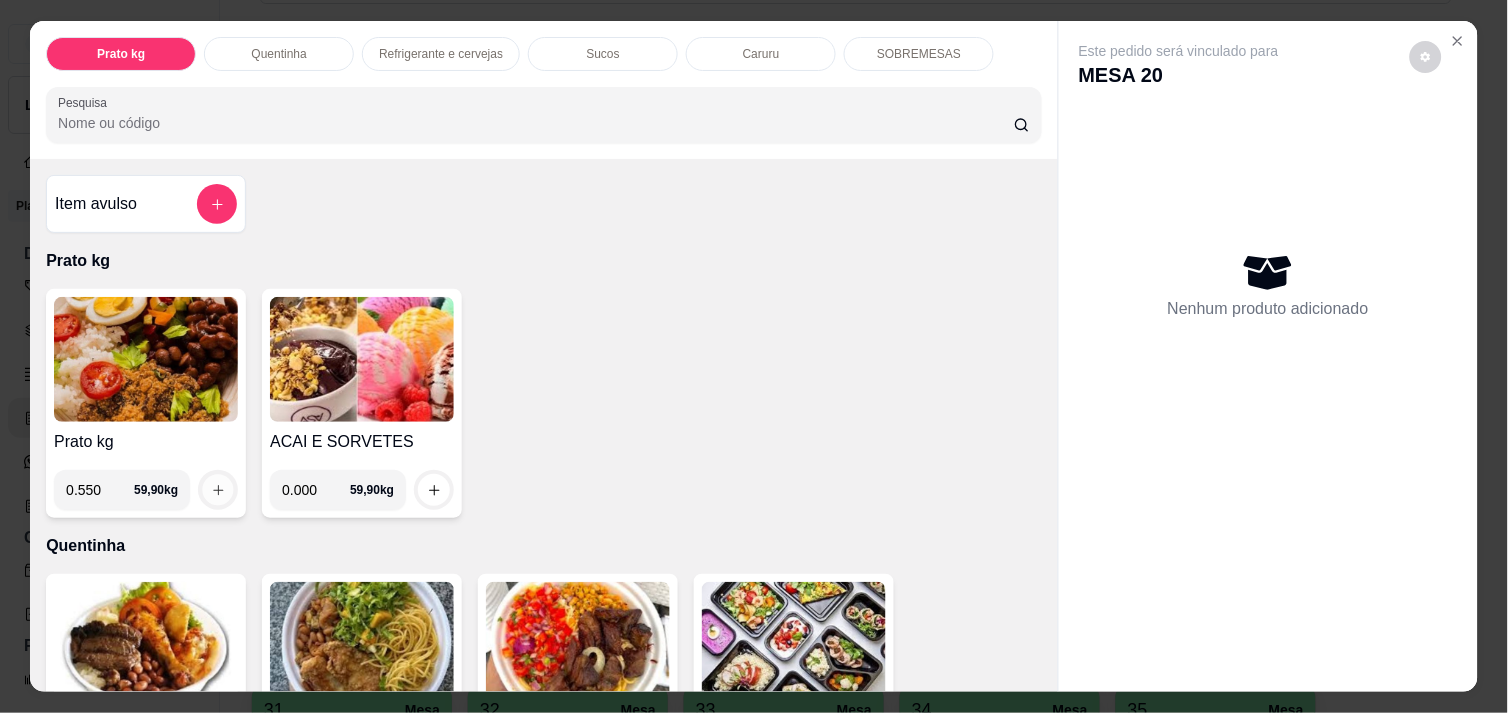 click at bounding box center (218, 490) 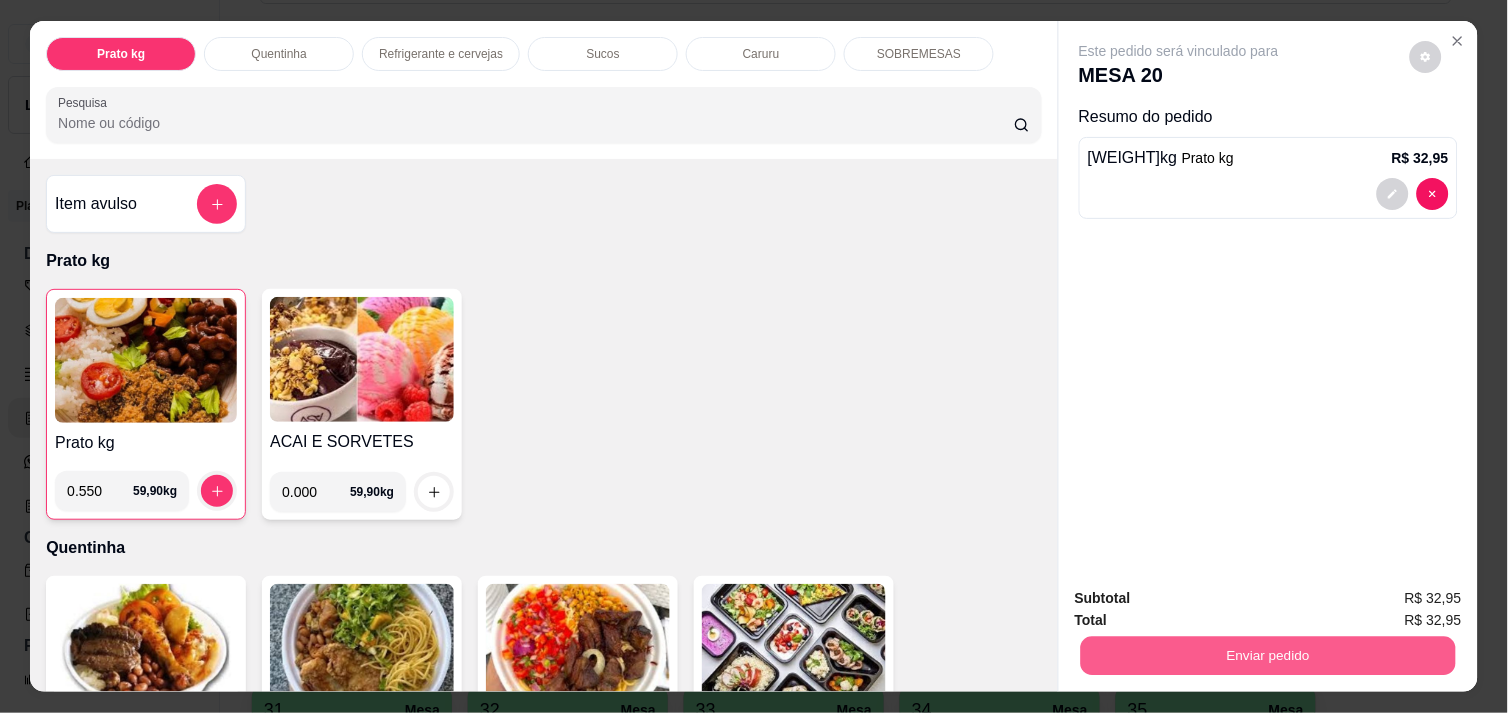 click on "Enviar pedido" at bounding box center [1268, 655] 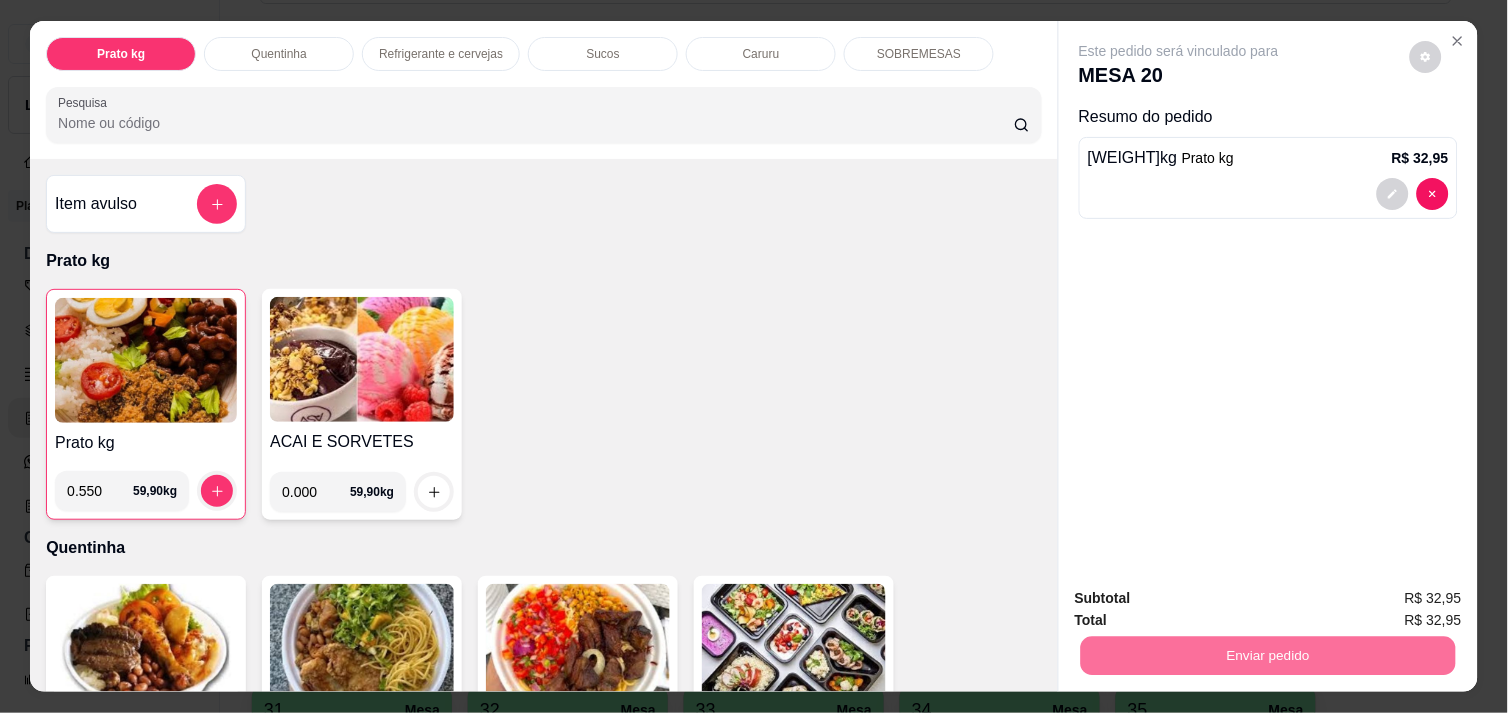 click on "Não registrar e enviar pedido" at bounding box center [1202, 598] 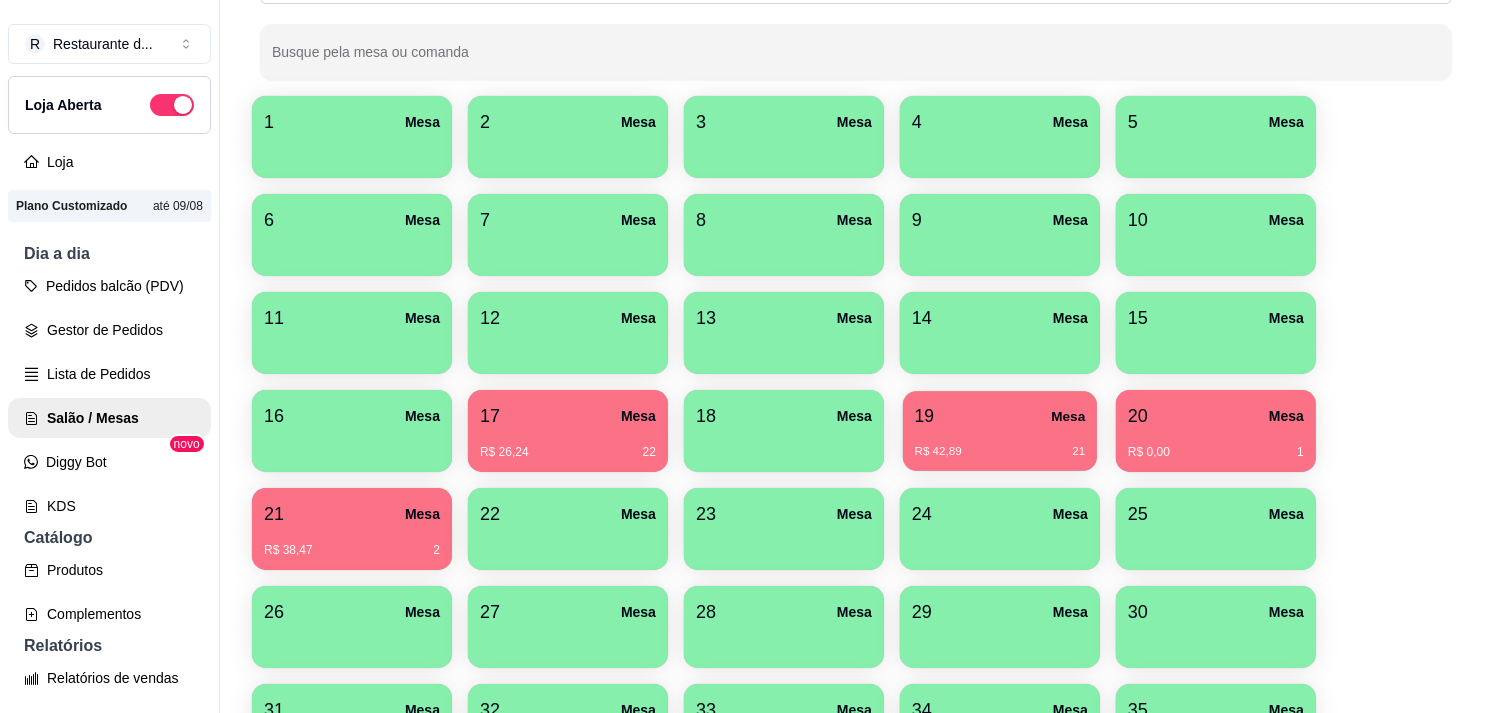 click on "R$ 42,89 21" at bounding box center [1000, 444] 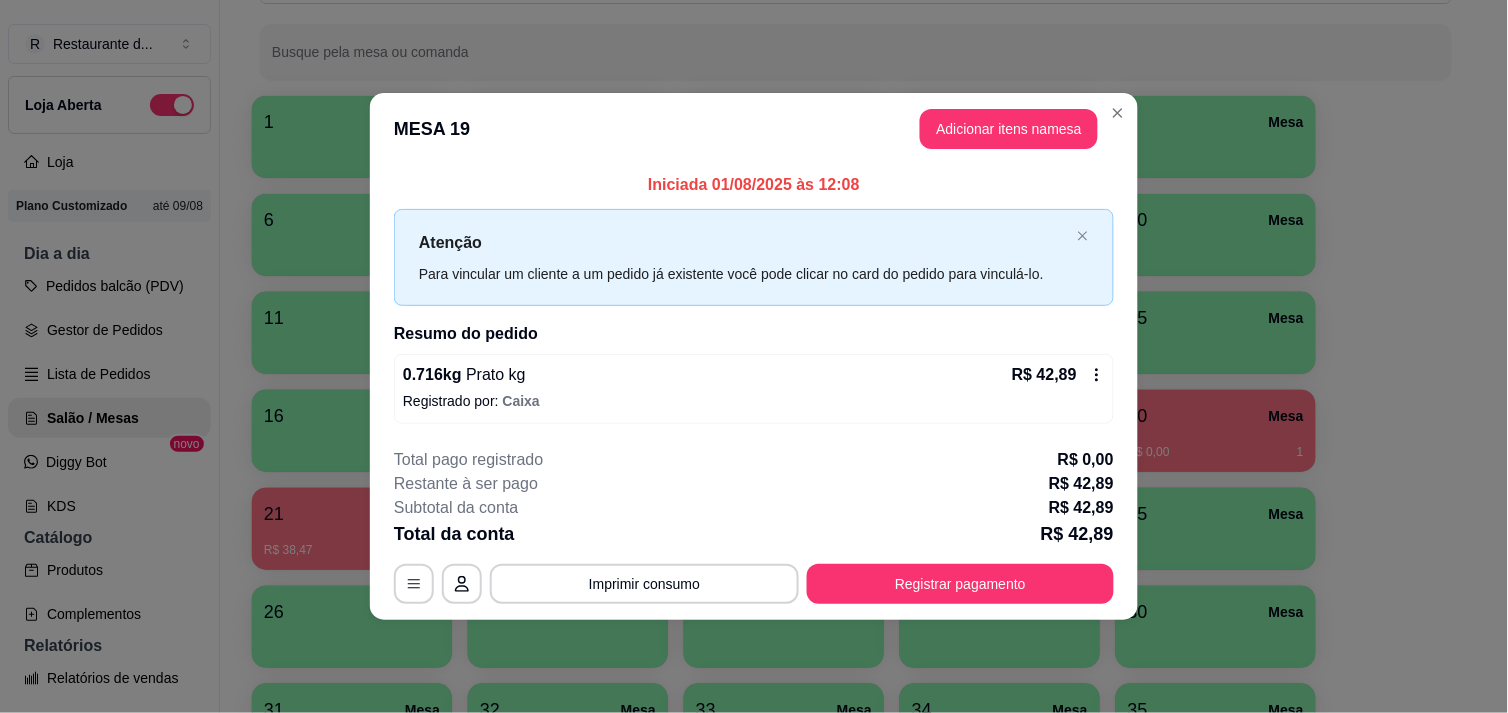 click on "[WEIGHT] kg Prato kg R$ [PRICE] Registrado por: Caixa" at bounding box center [754, 389] 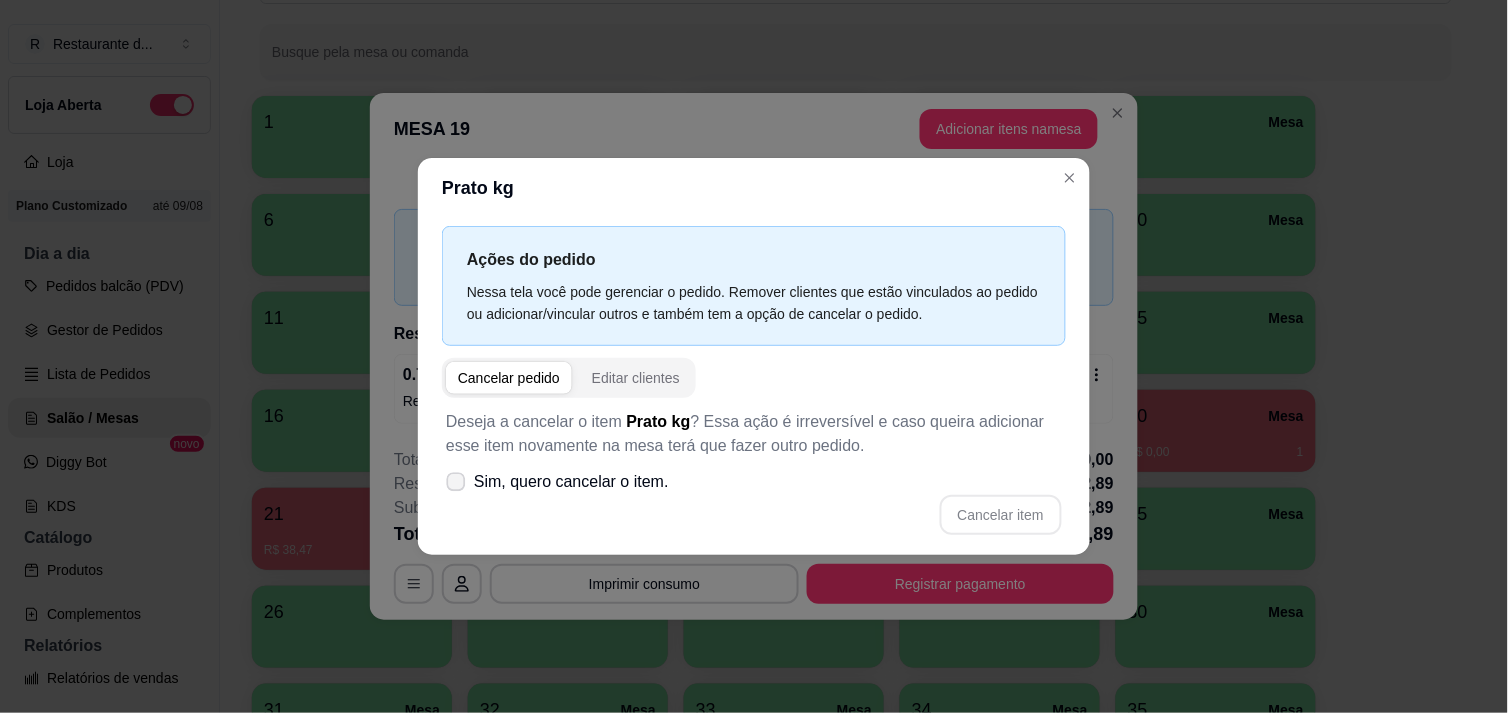click 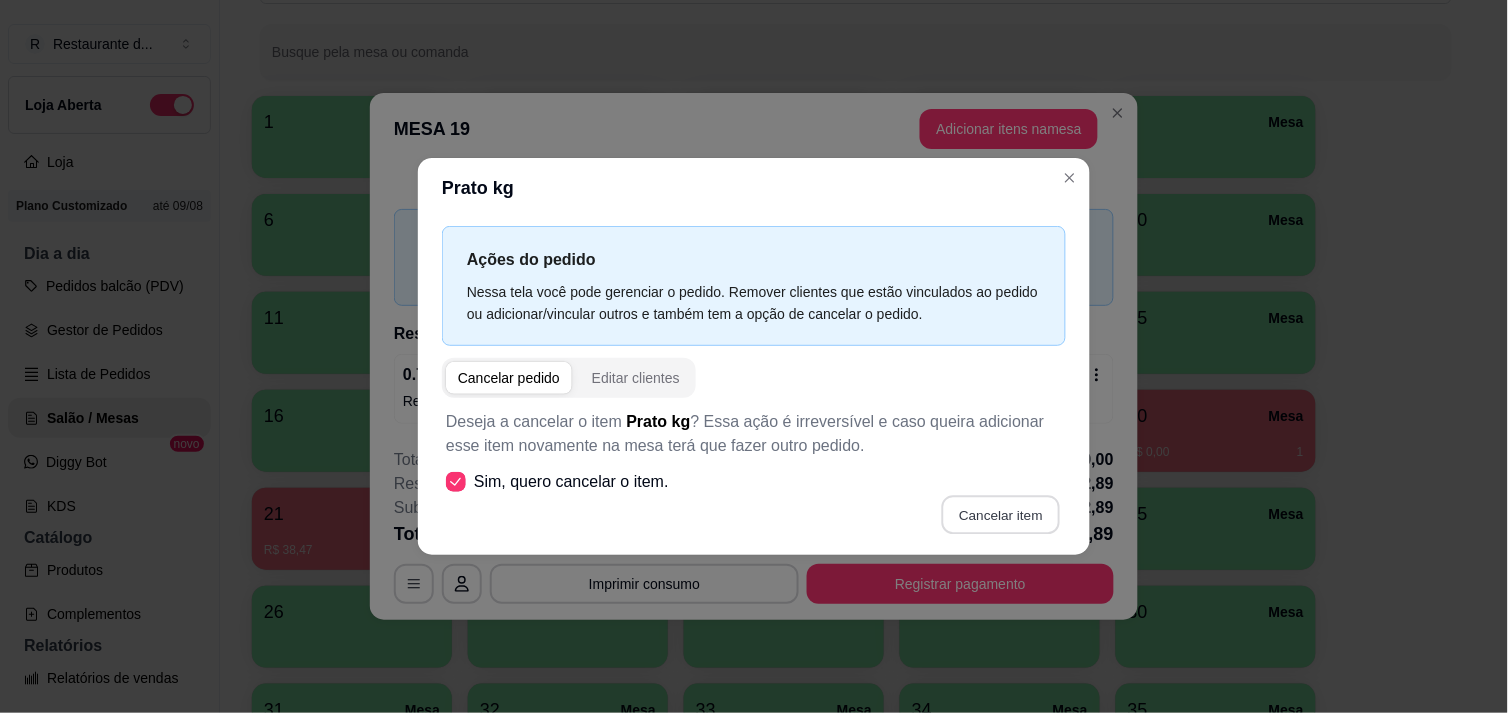 click on "Cancelar item" at bounding box center (1000, 514) 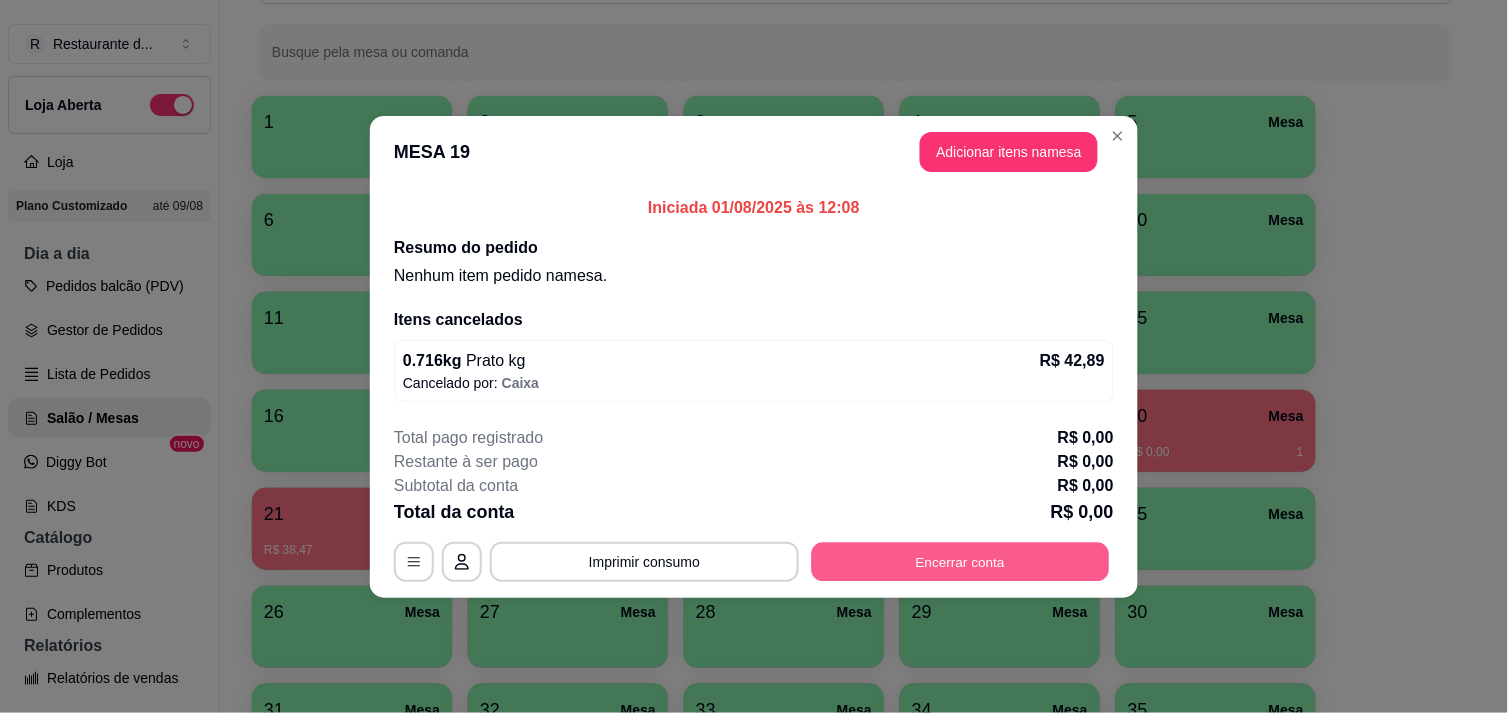 click on "Encerrar conta" at bounding box center [961, 561] 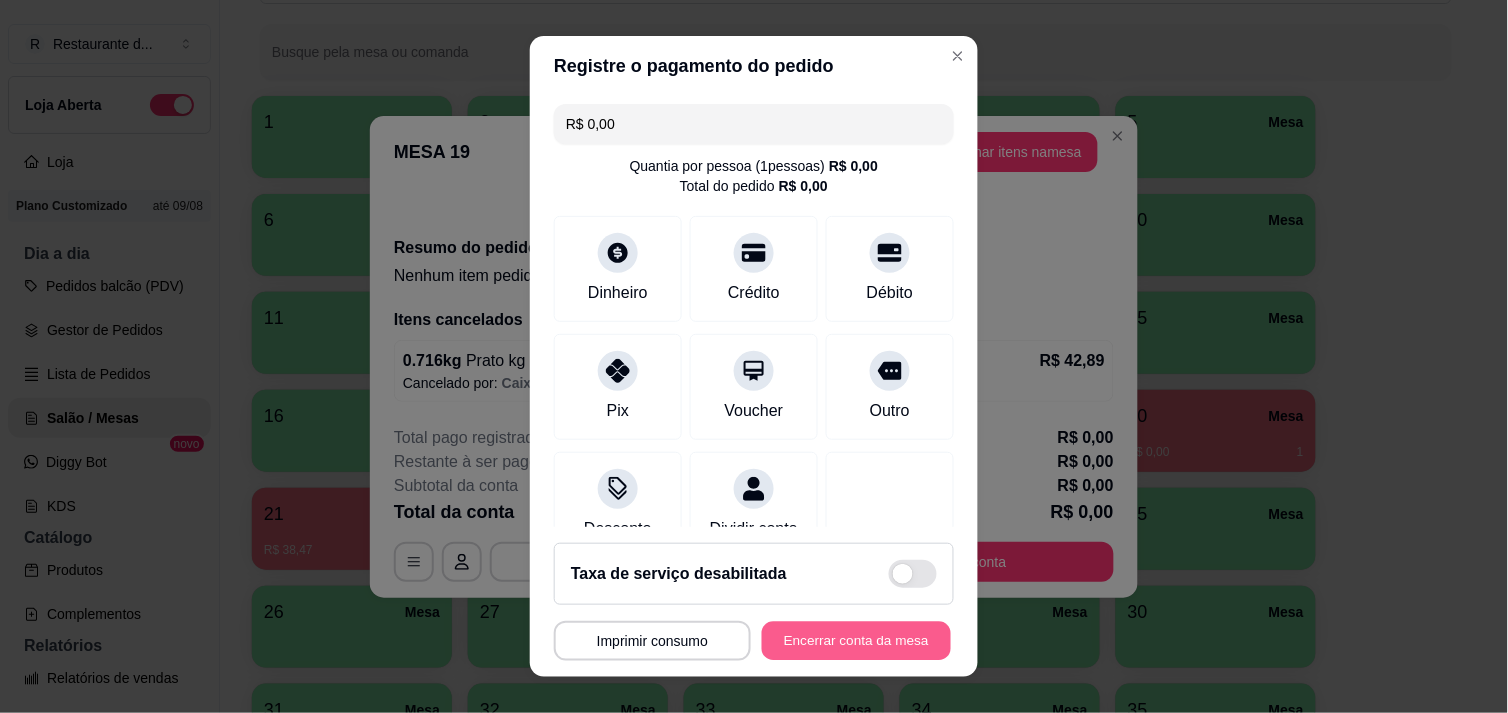 click on "Encerrar conta da mesa" at bounding box center [856, 641] 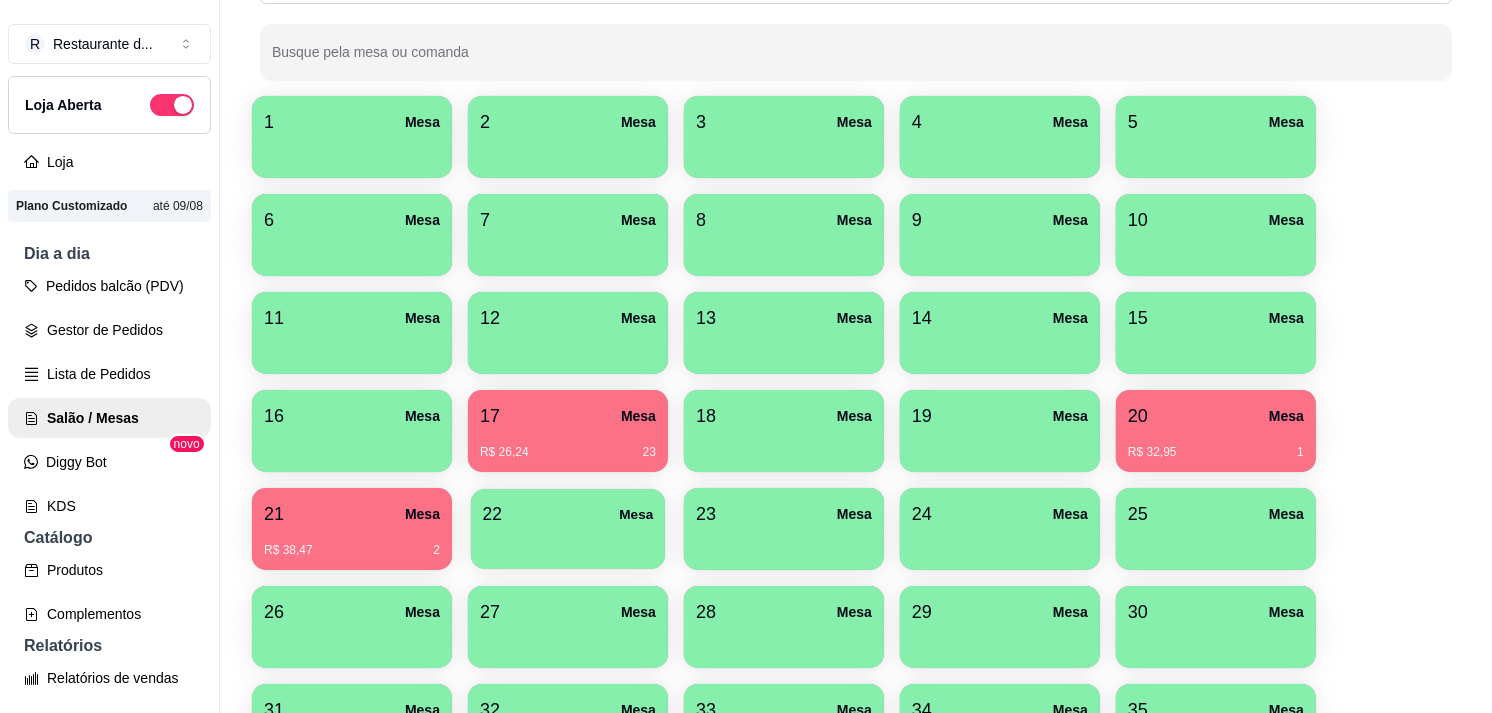 click on "22 Mesa" at bounding box center (568, 514) 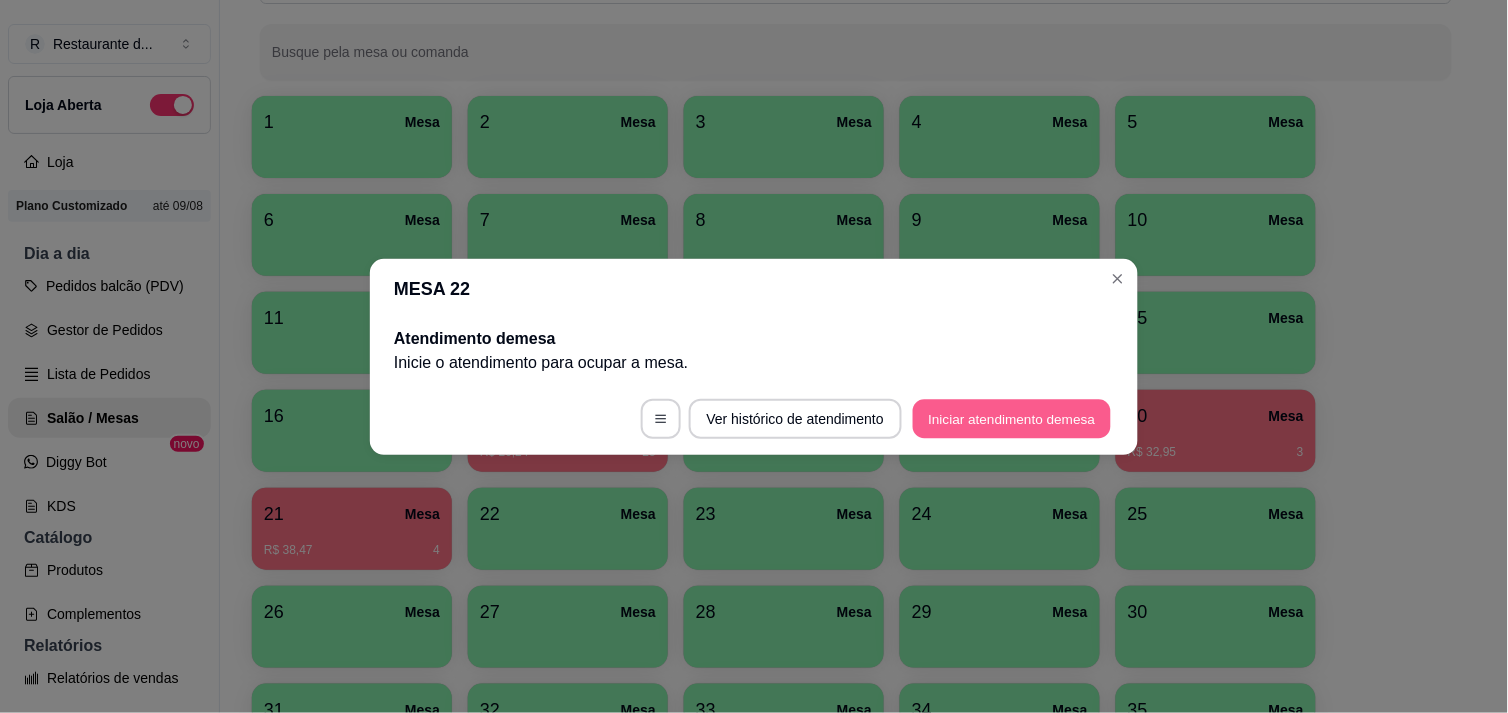 click on "Iniciar atendimento de  mesa" at bounding box center [1012, 418] 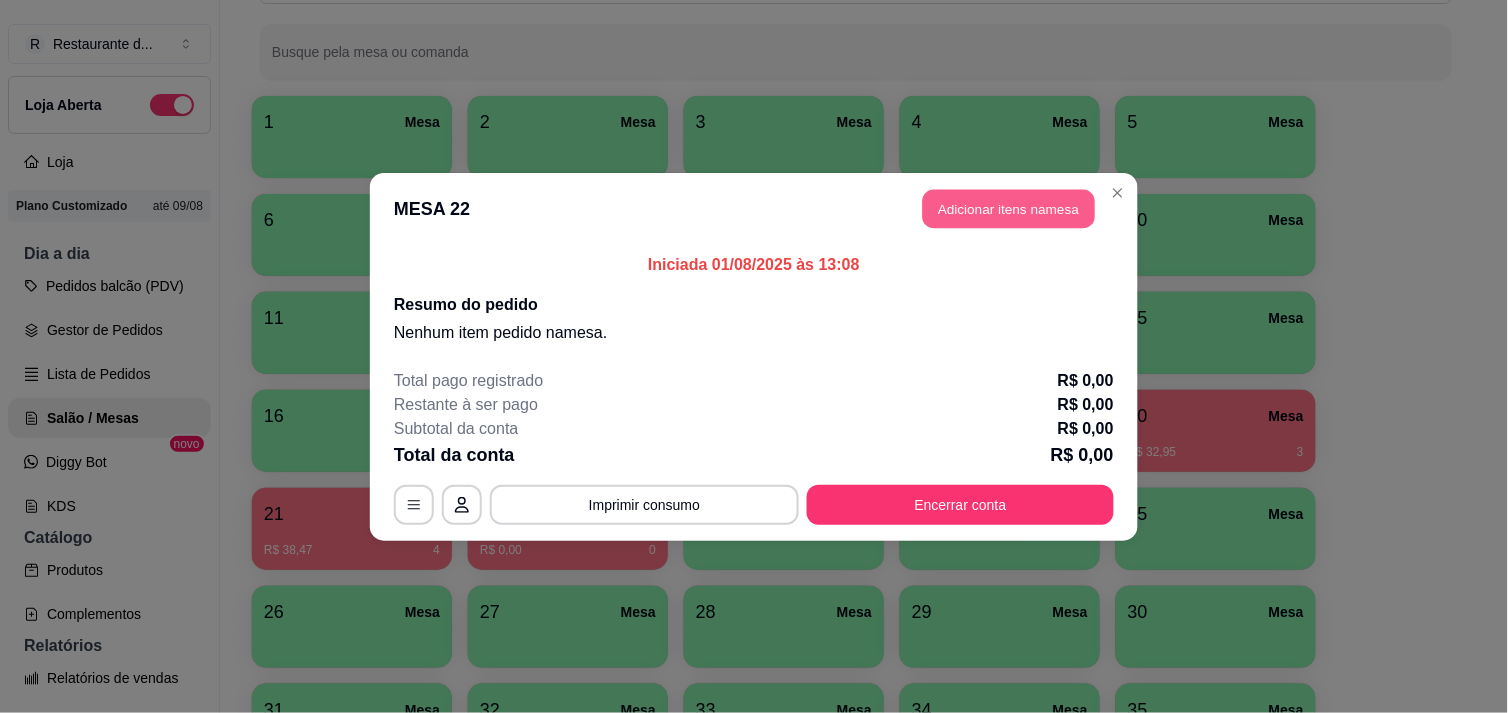 click on "Adicionar itens na  mesa" at bounding box center (1009, 208) 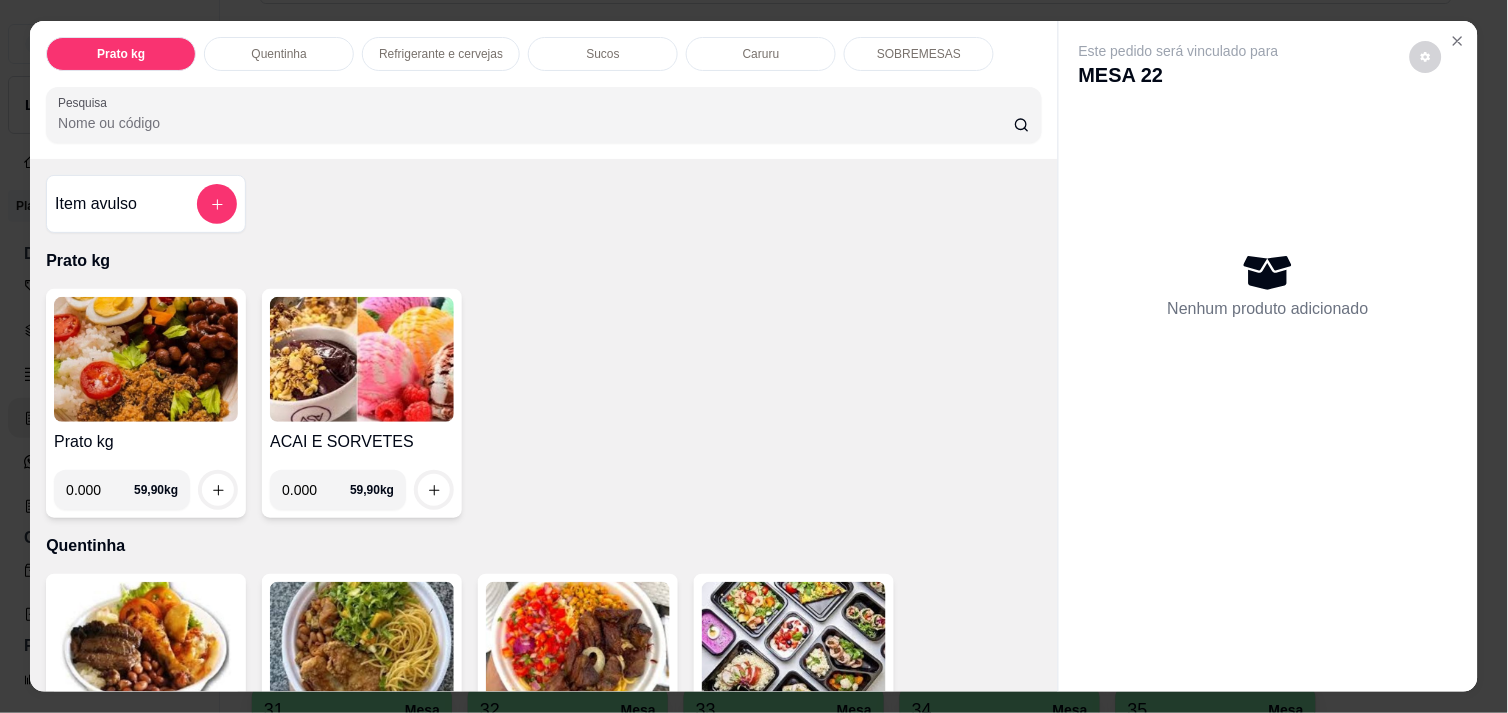 click on "0.000" at bounding box center (100, 490) 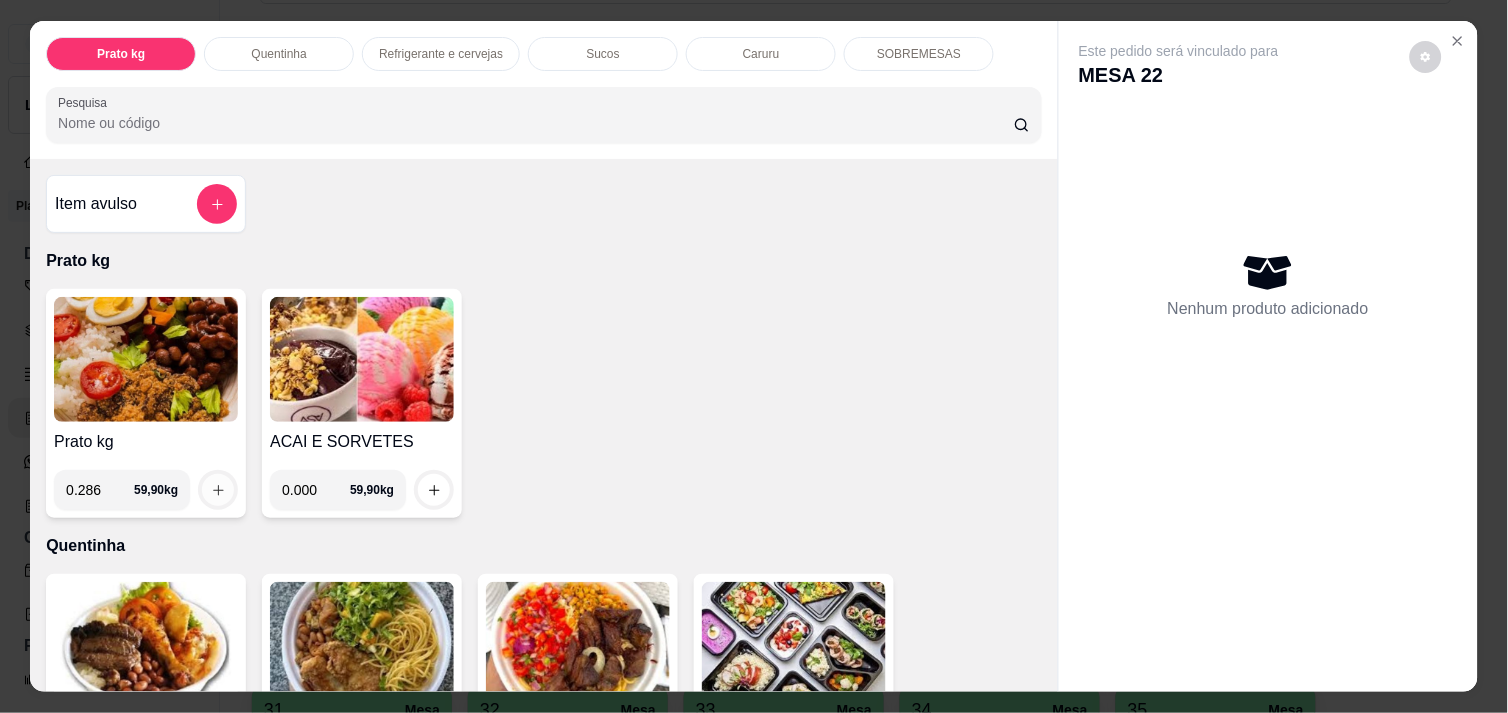 type on "0.286" 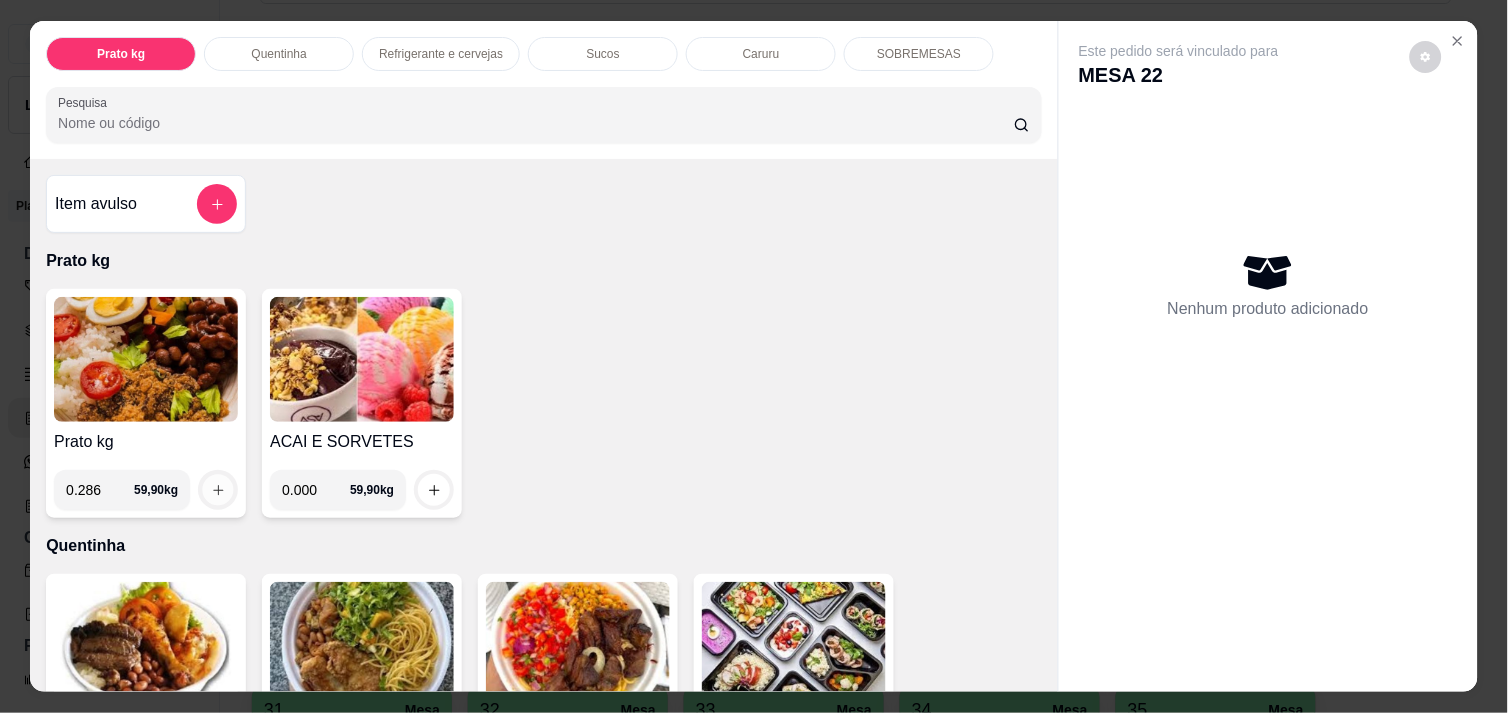 click at bounding box center (218, 490) 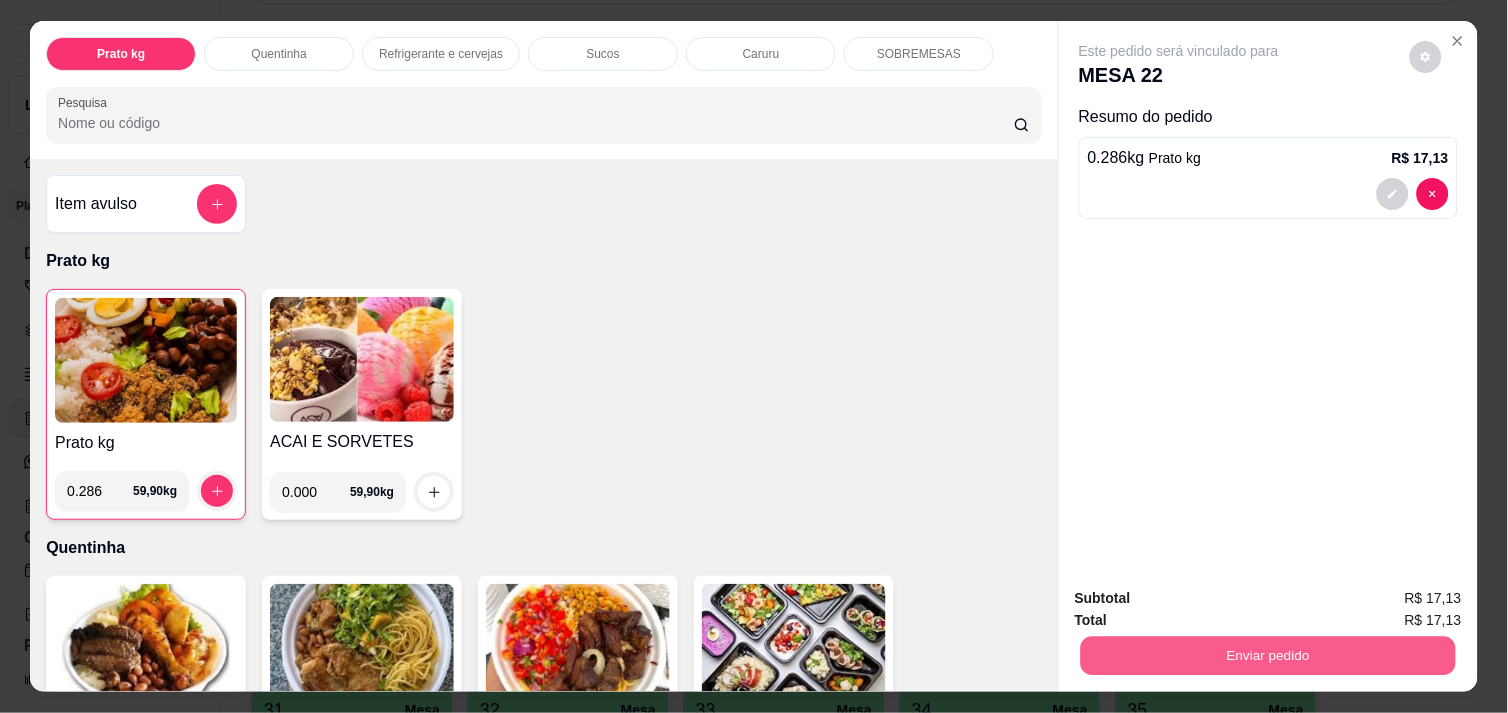 click on "Enviar pedido" at bounding box center [1268, 655] 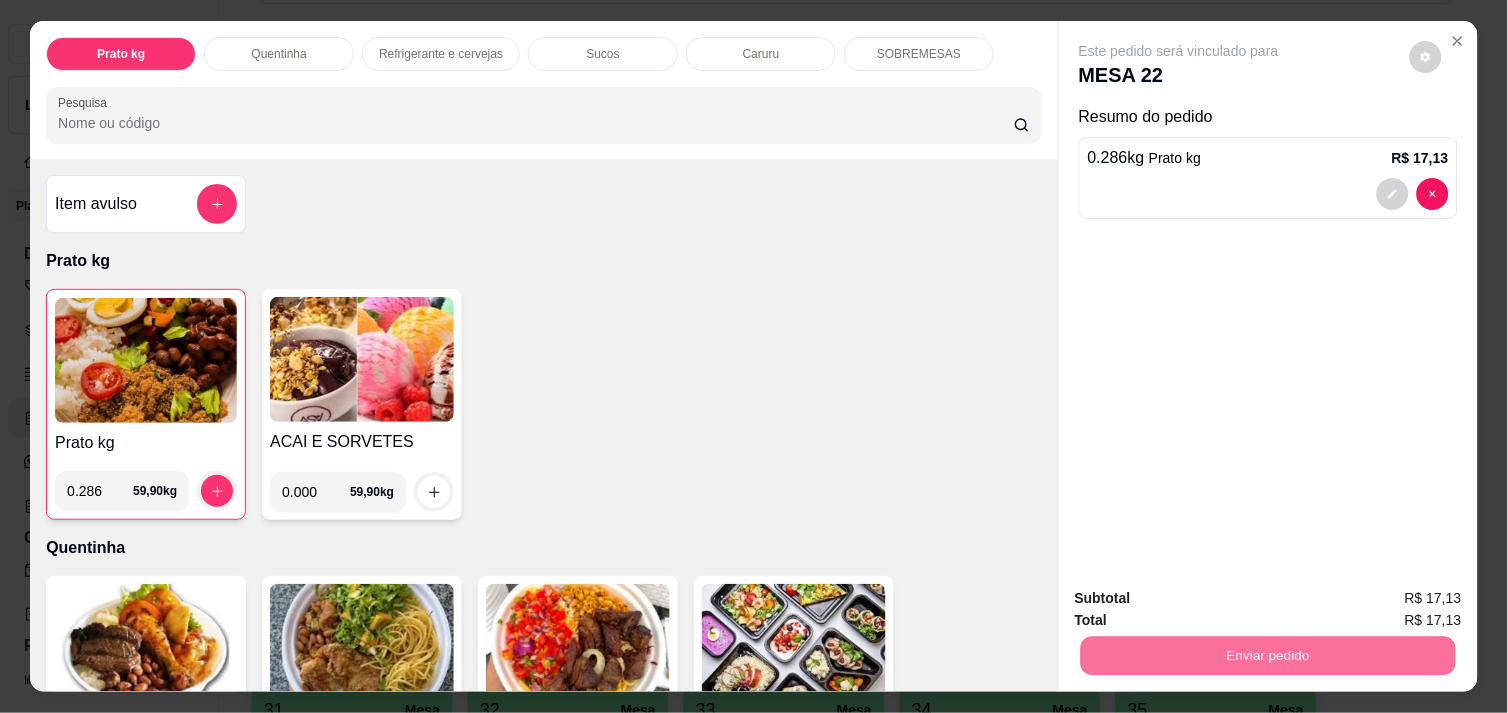 click on "Não registrar e enviar pedido" at bounding box center (1202, 598) 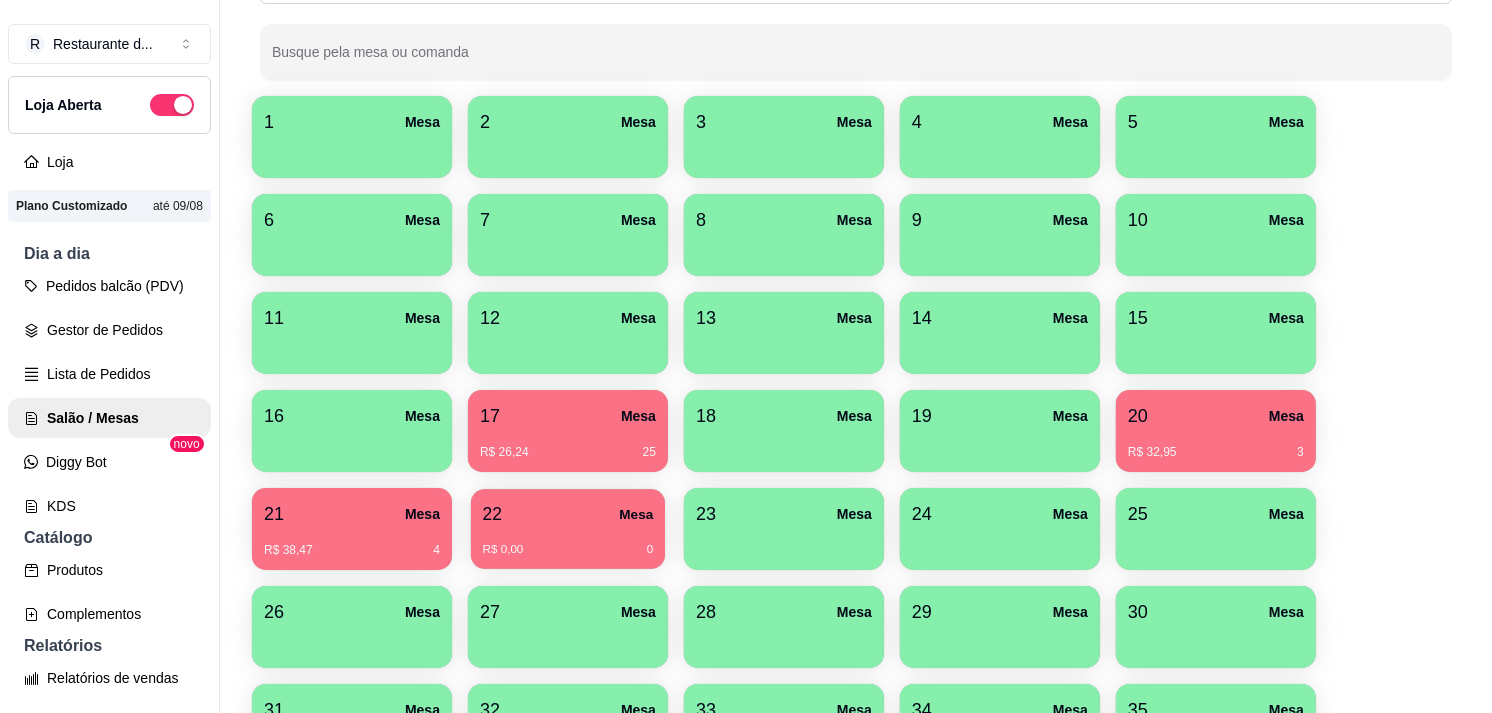 click on "R$ 0,00 0" at bounding box center (568, 542) 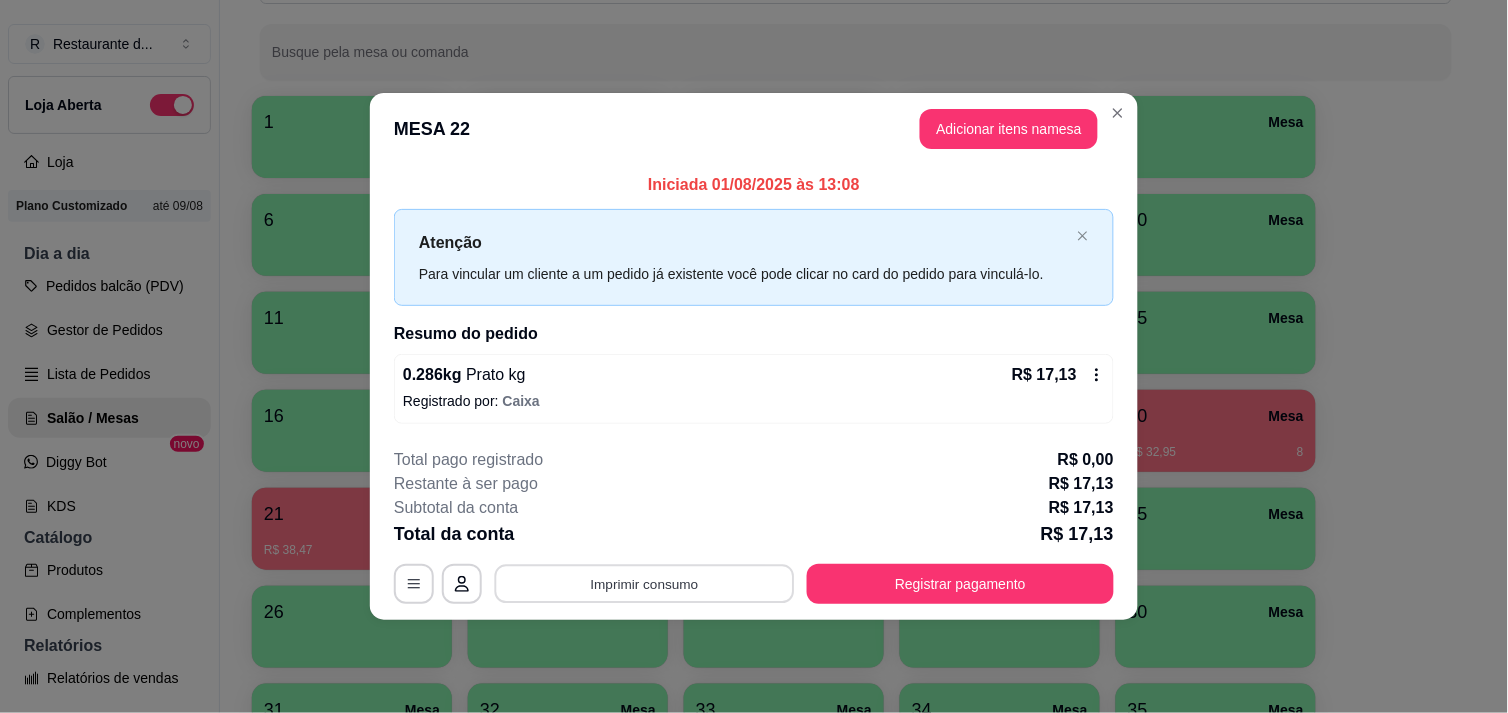 click on "Imprimir consumo" at bounding box center [645, 584] 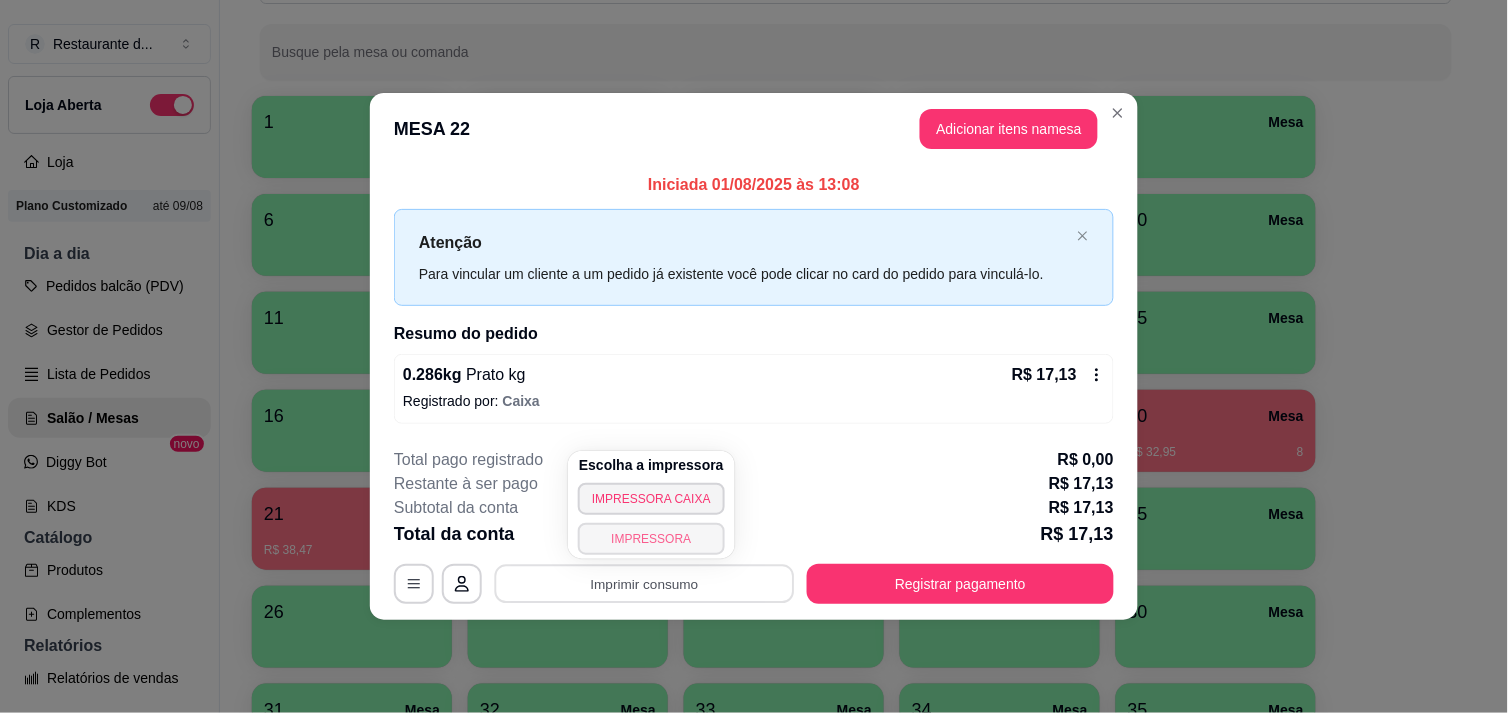 click on "IMPRESSORA" at bounding box center [651, 539] 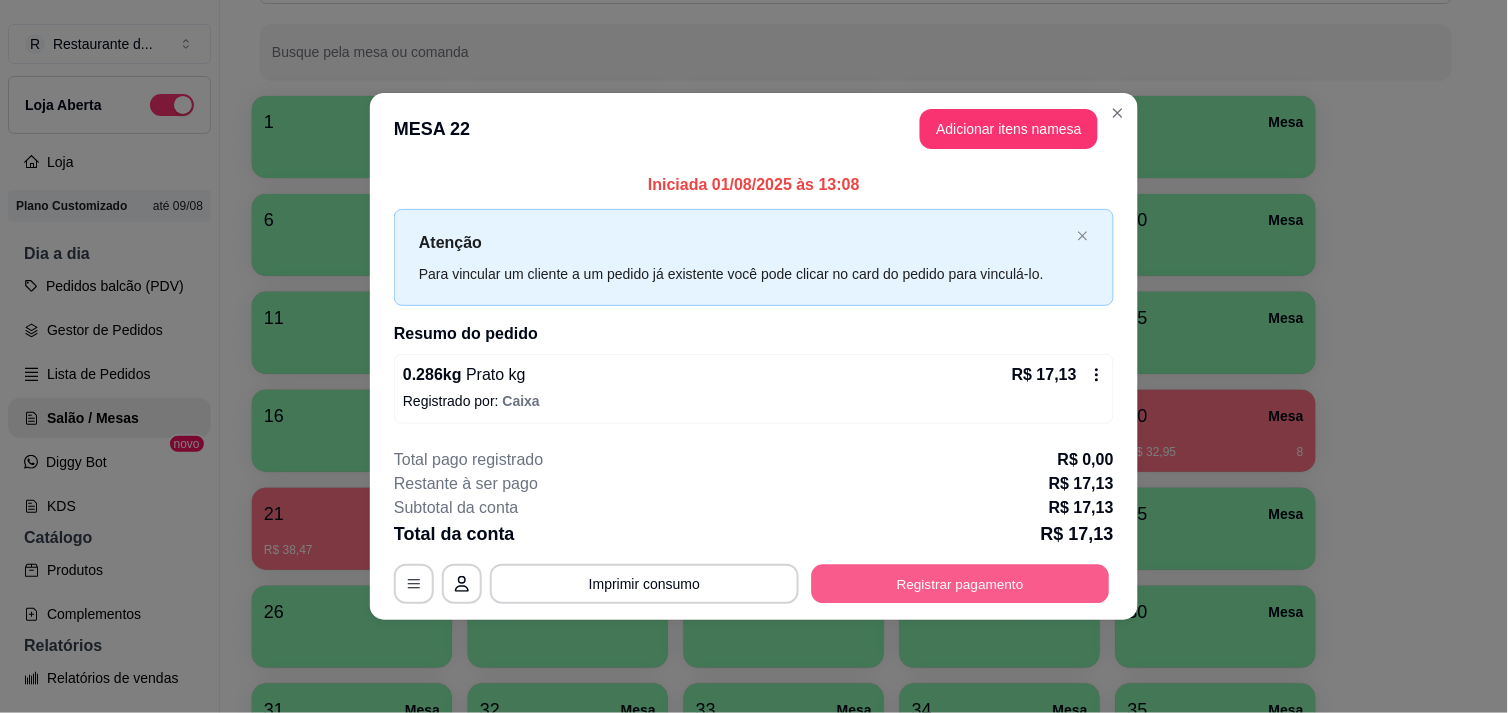 click on "Registrar pagamento" at bounding box center (961, 584) 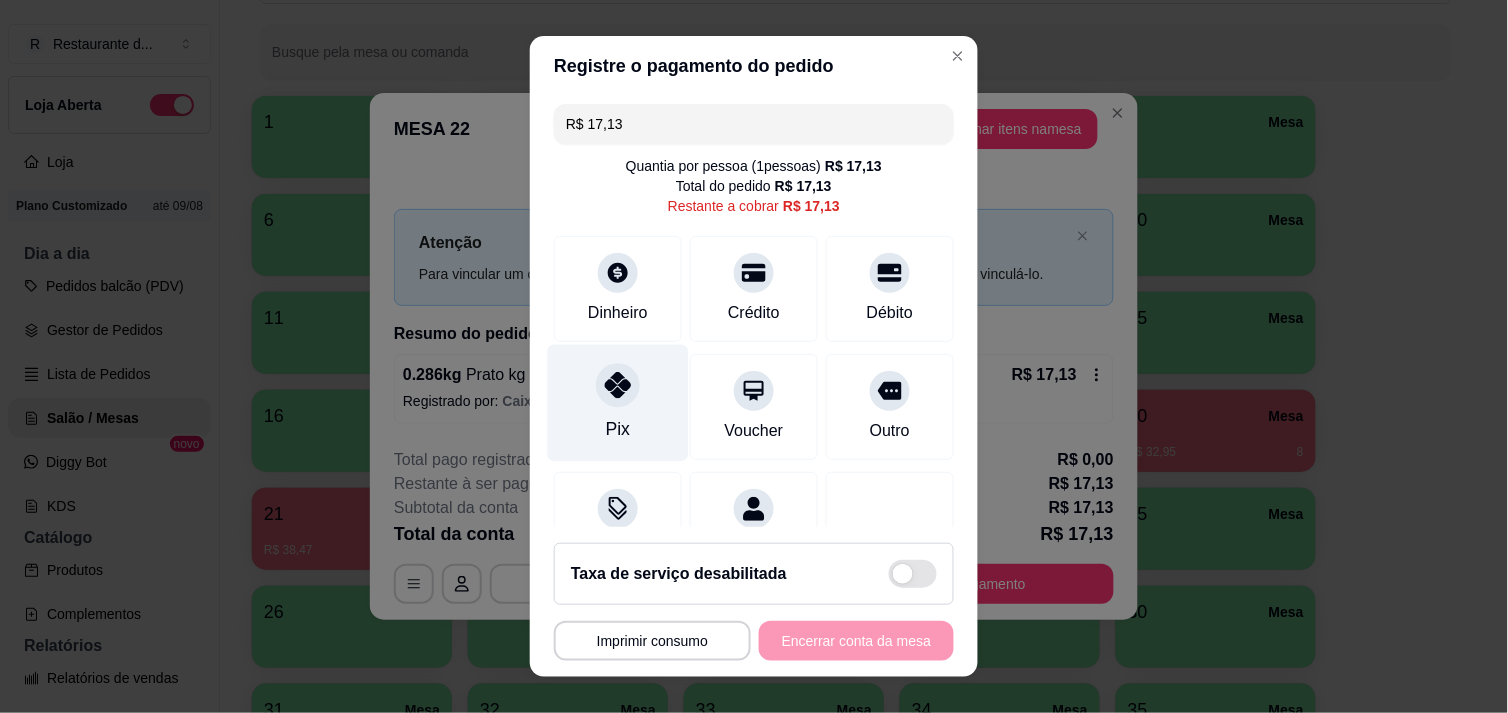 click on "Pix" at bounding box center [618, 429] 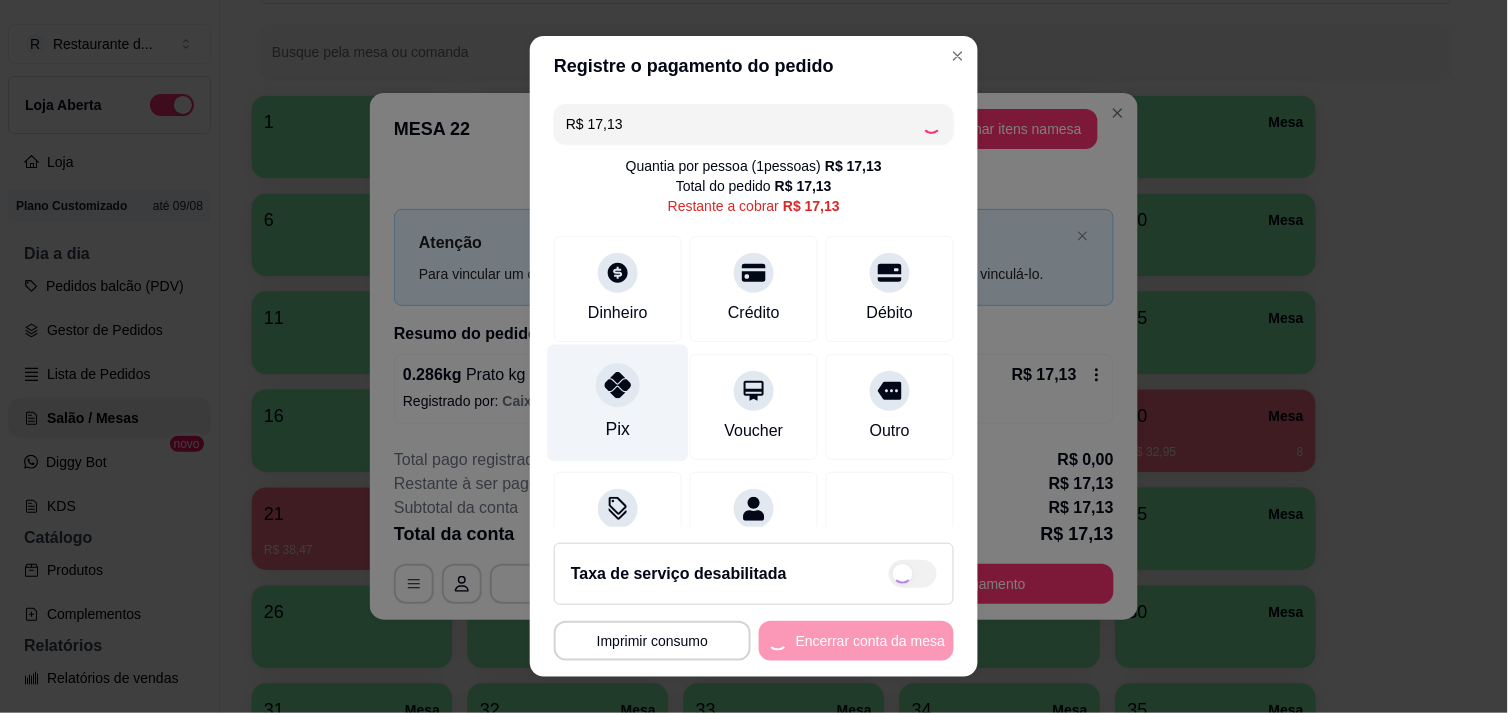 type on "R$ 0,00" 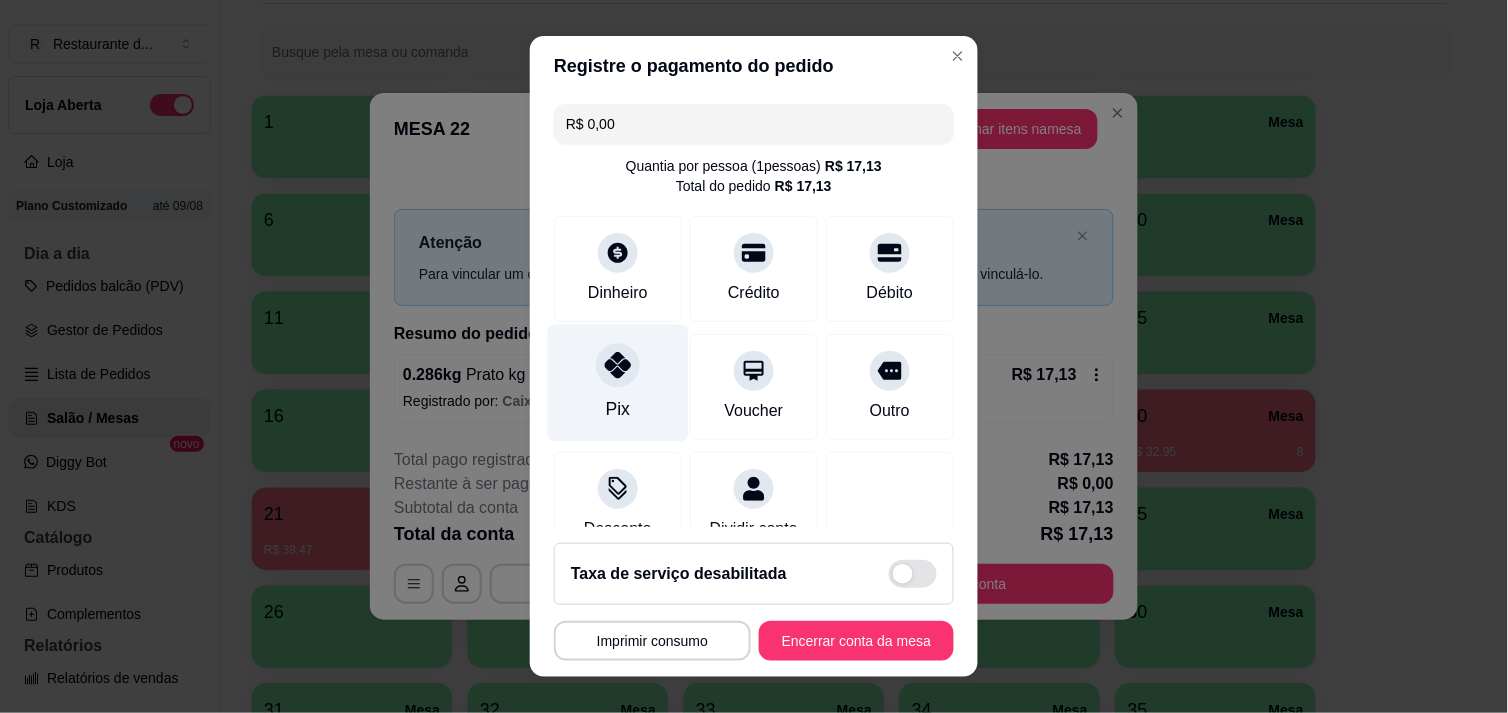 click 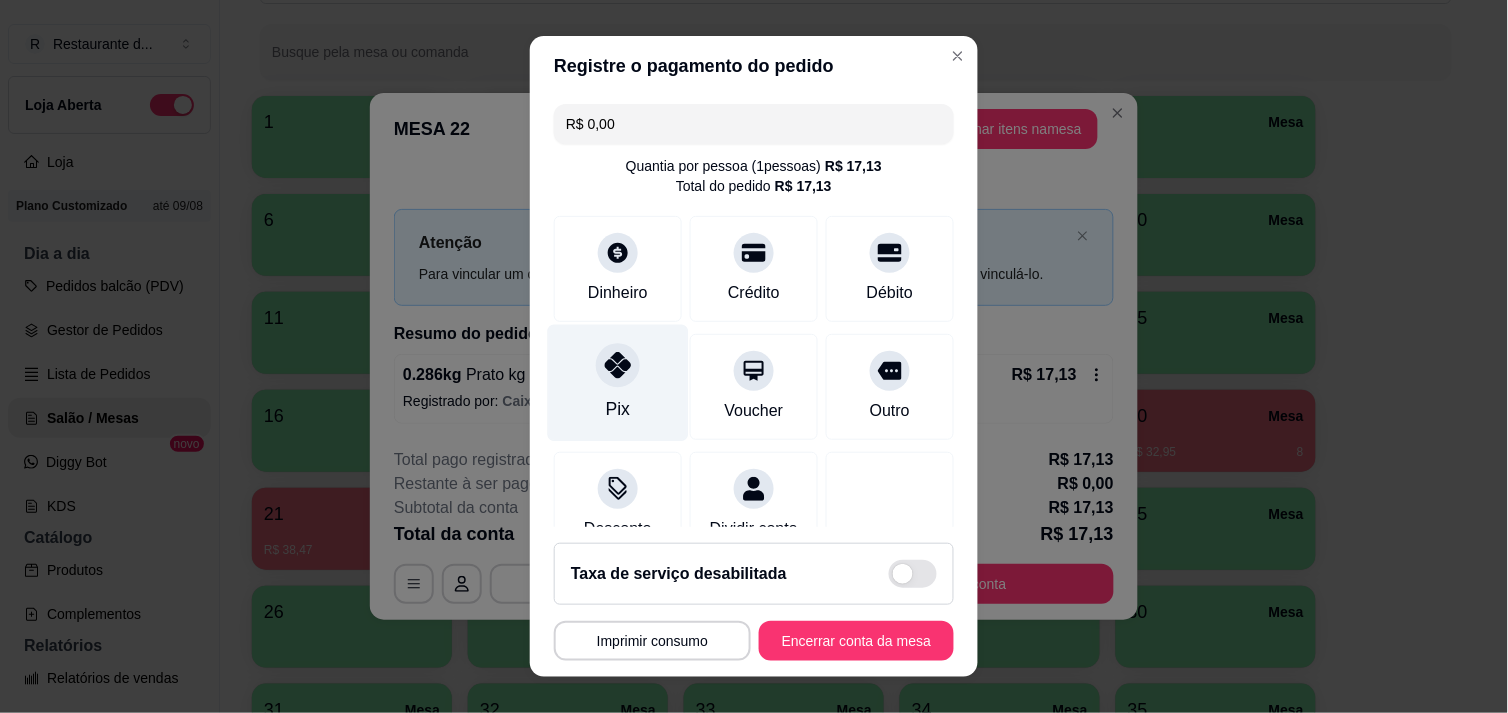 click 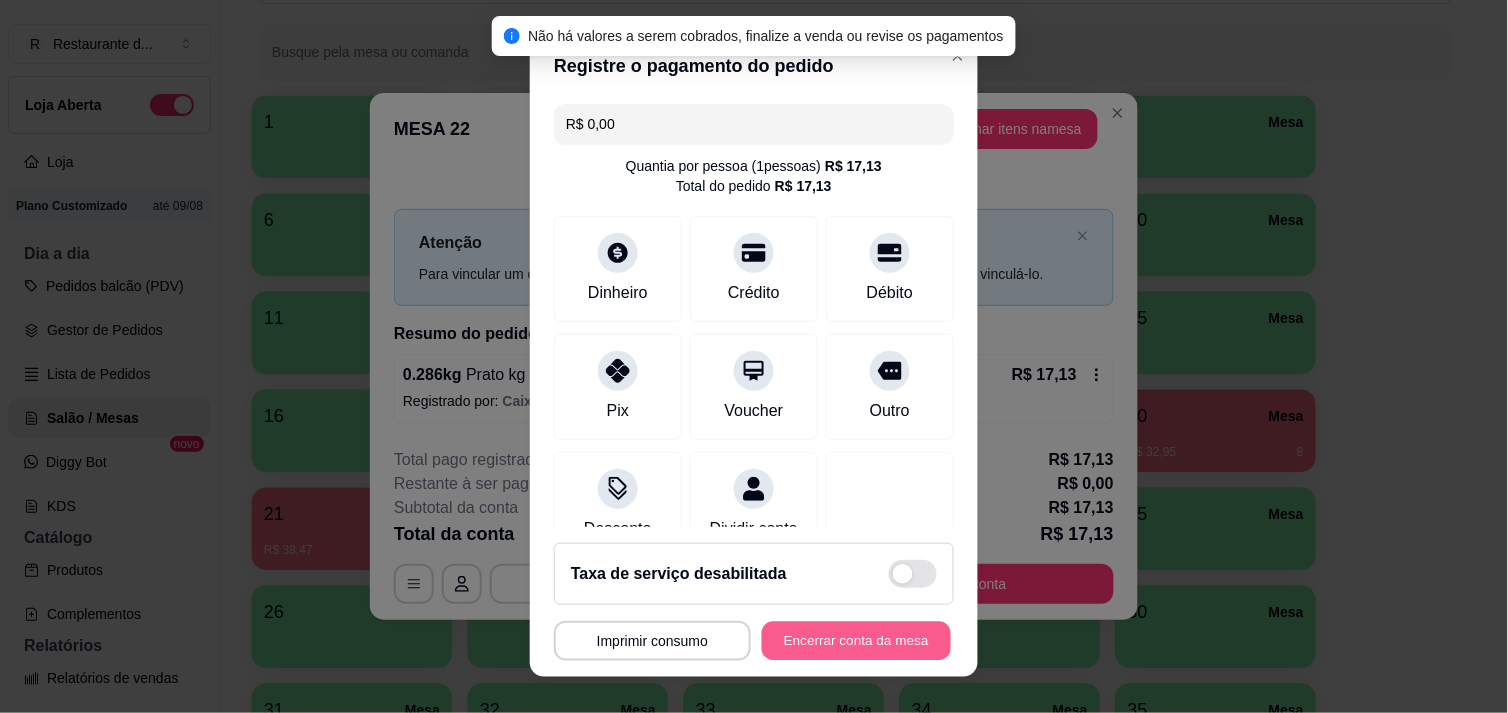 click on "Encerrar conta da mesa" at bounding box center (856, 641) 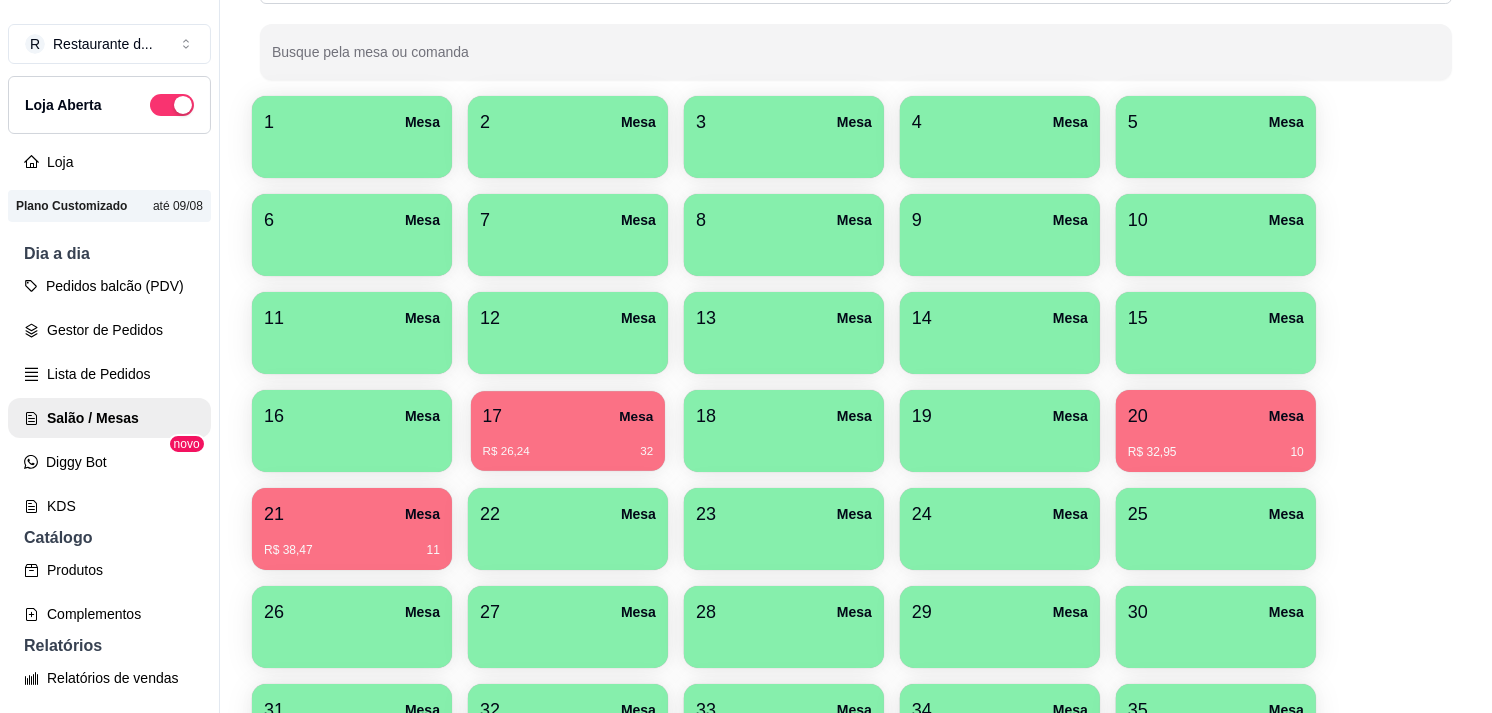 click on "R$ 26,24 32" at bounding box center (568, 444) 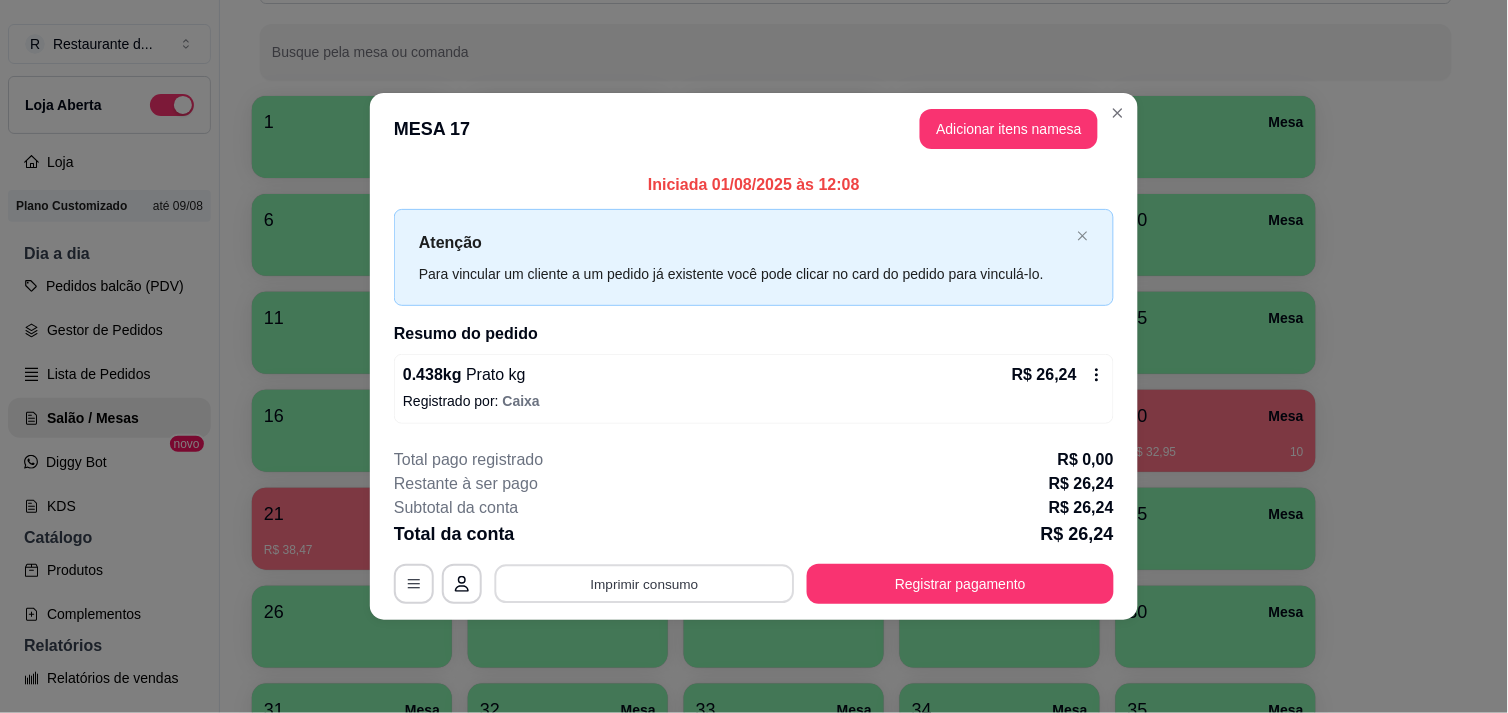 click on "Imprimir consumo" at bounding box center (645, 584) 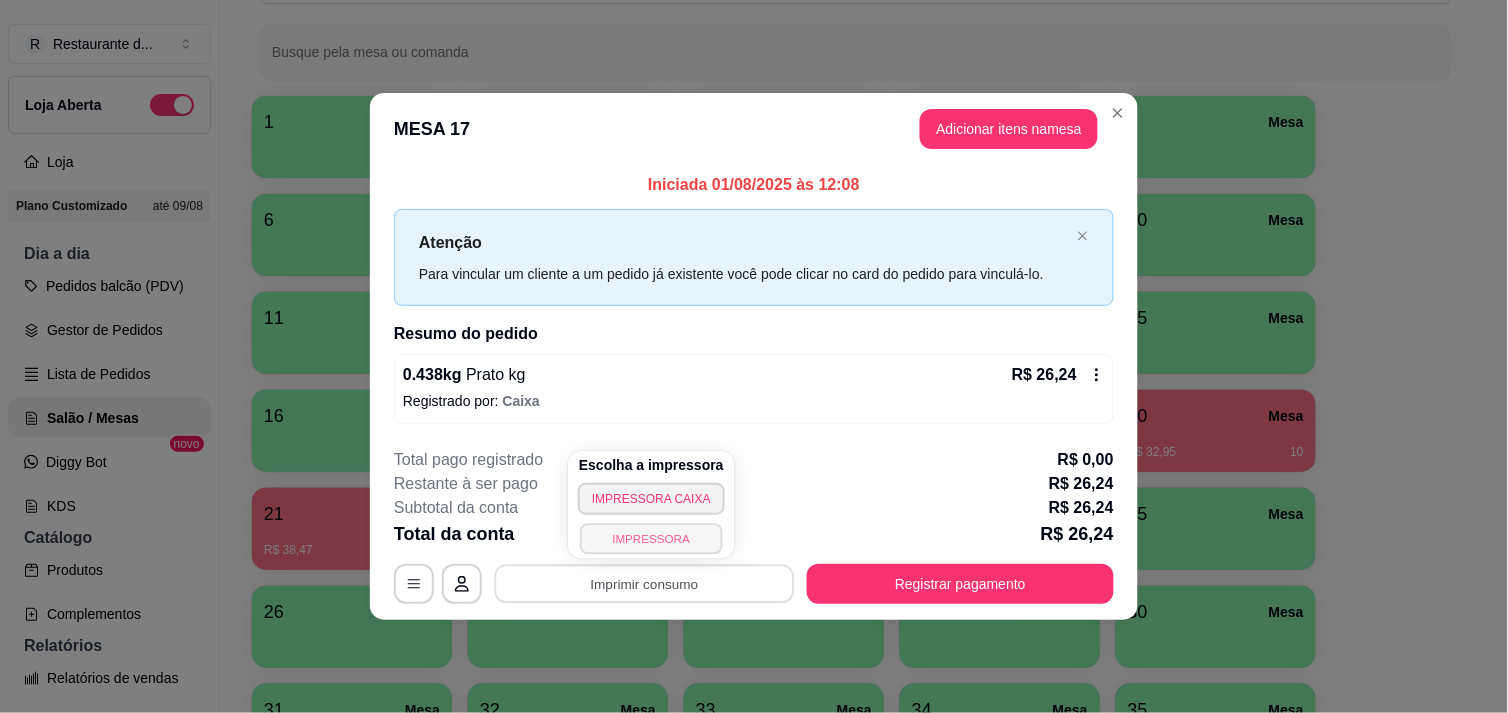 click on "IMPRESSORA" at bounding box center [651, 538] 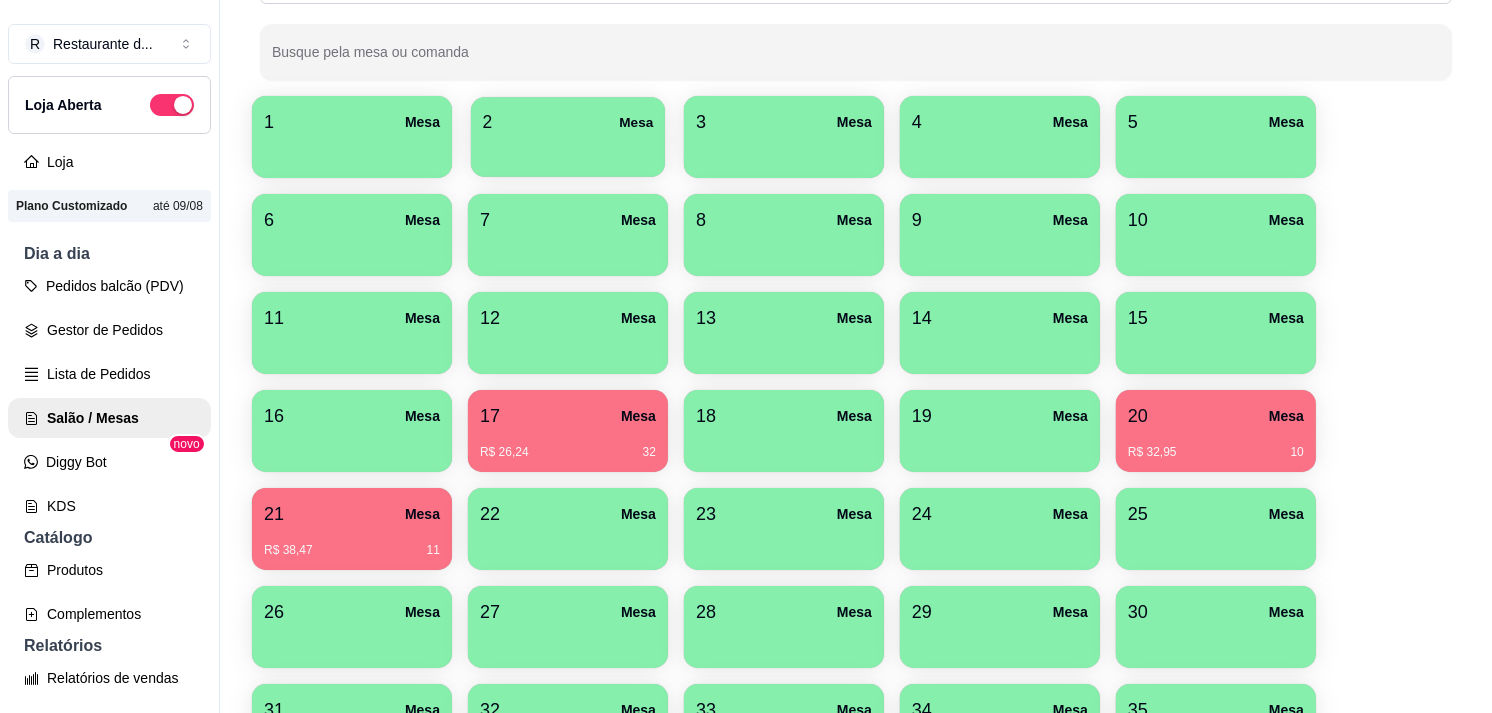click at bounding box center (568, 150) 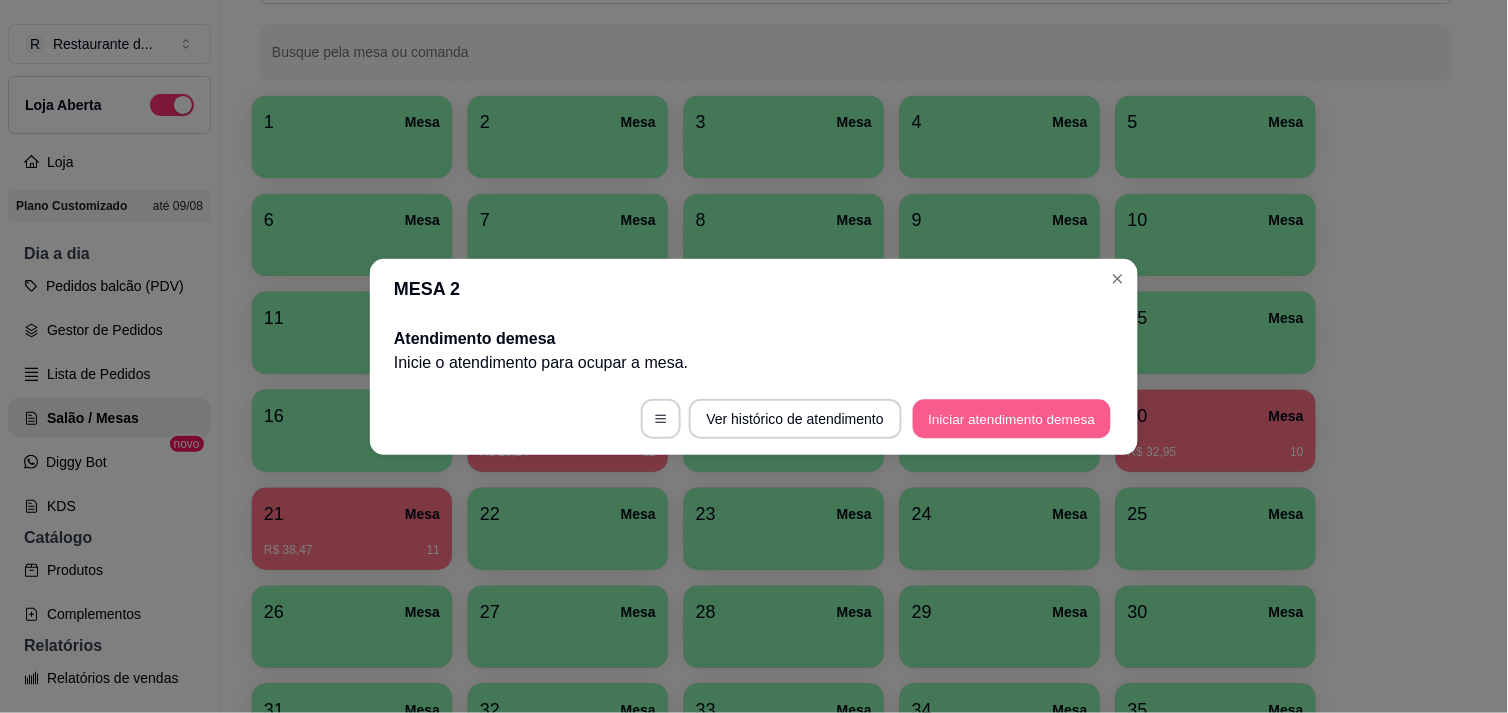 click on "Iniciar atendimento de  mesa" at bounding box center [1012, 418] 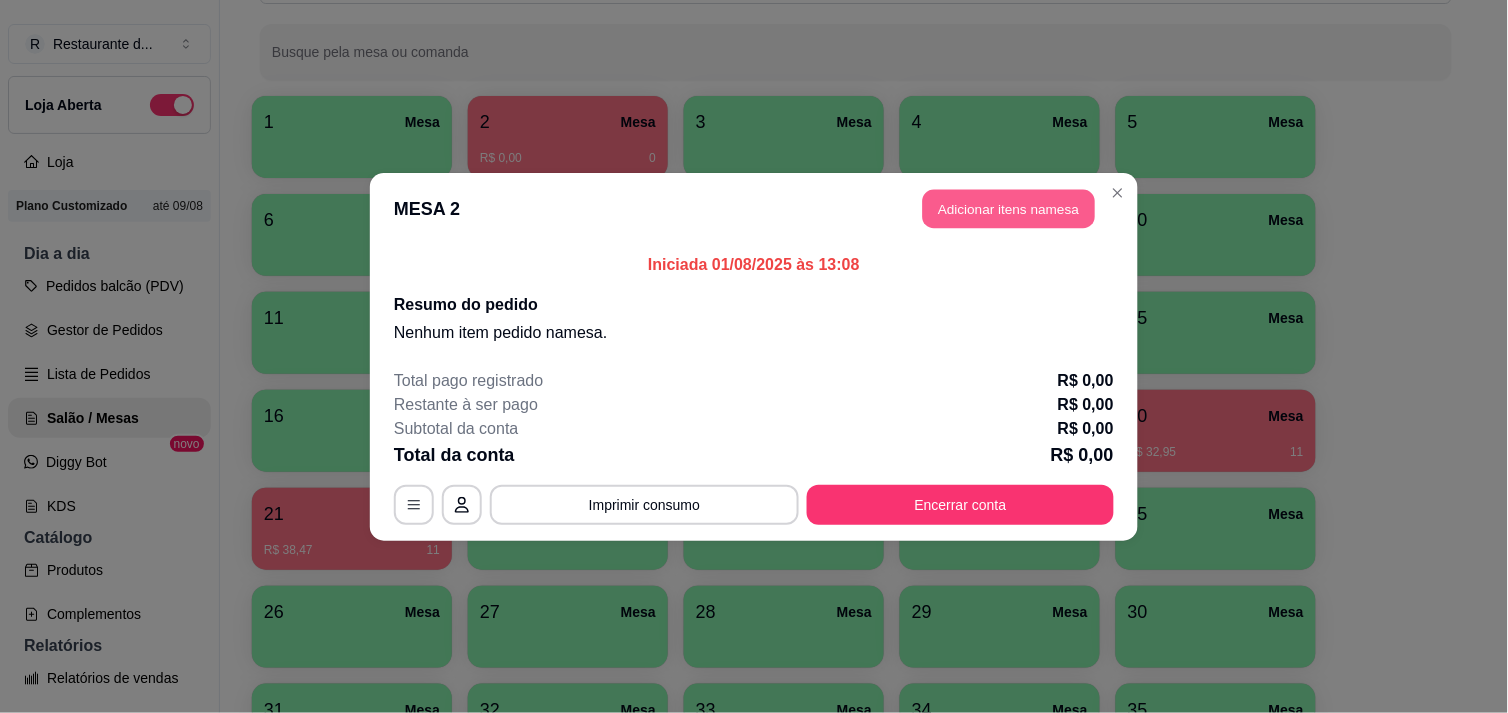 click on "Adicionar itens na  mesa" at bounding box center (1009, 208) 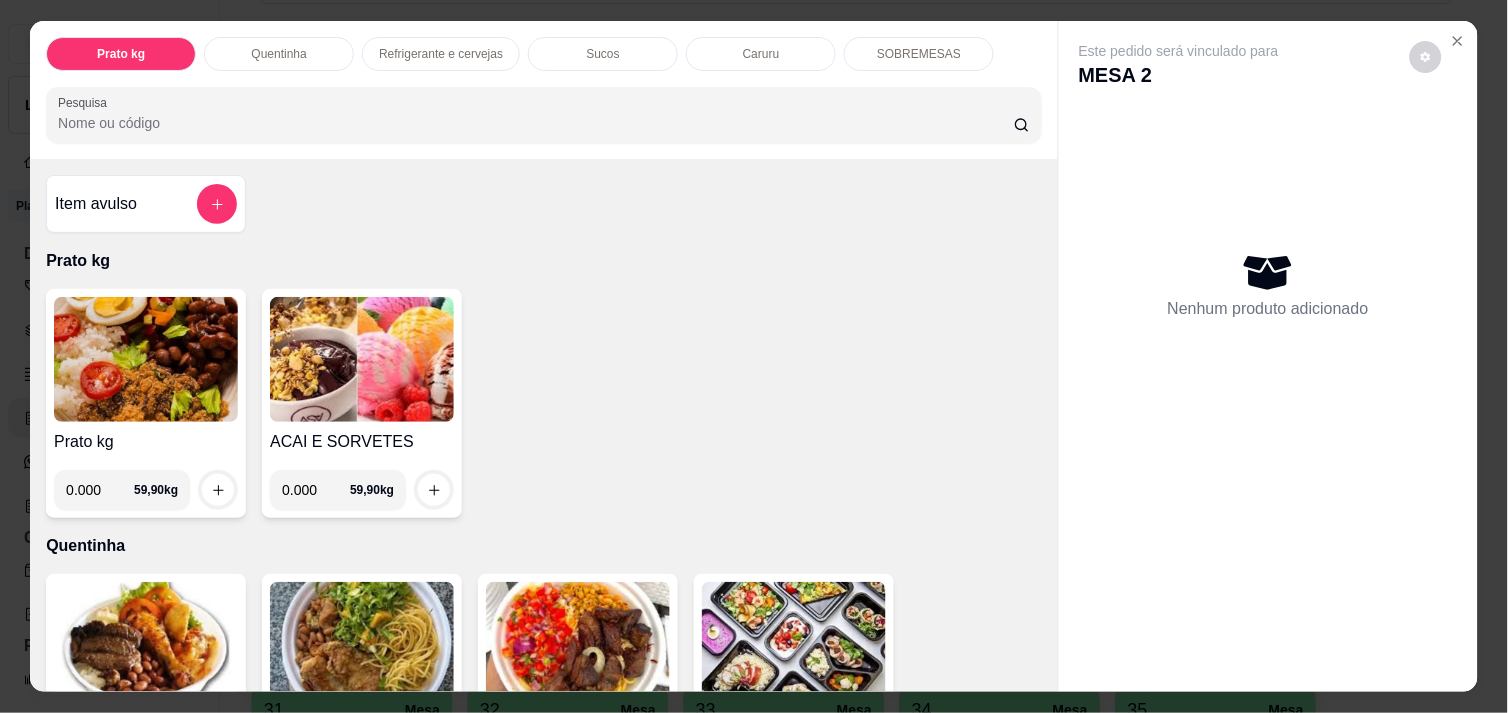 click on "0.000" at bounding box center (100, 490) 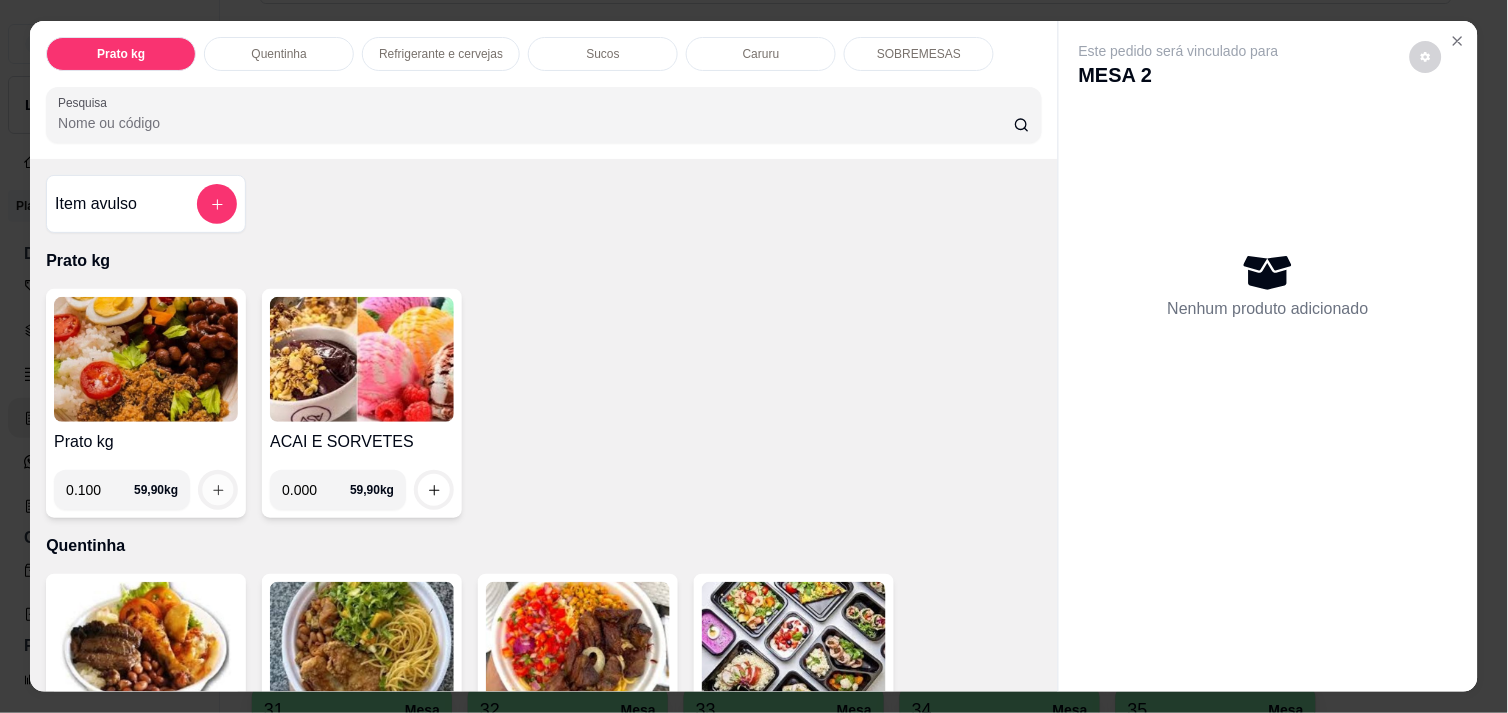 click at bounding box center [218, 490] 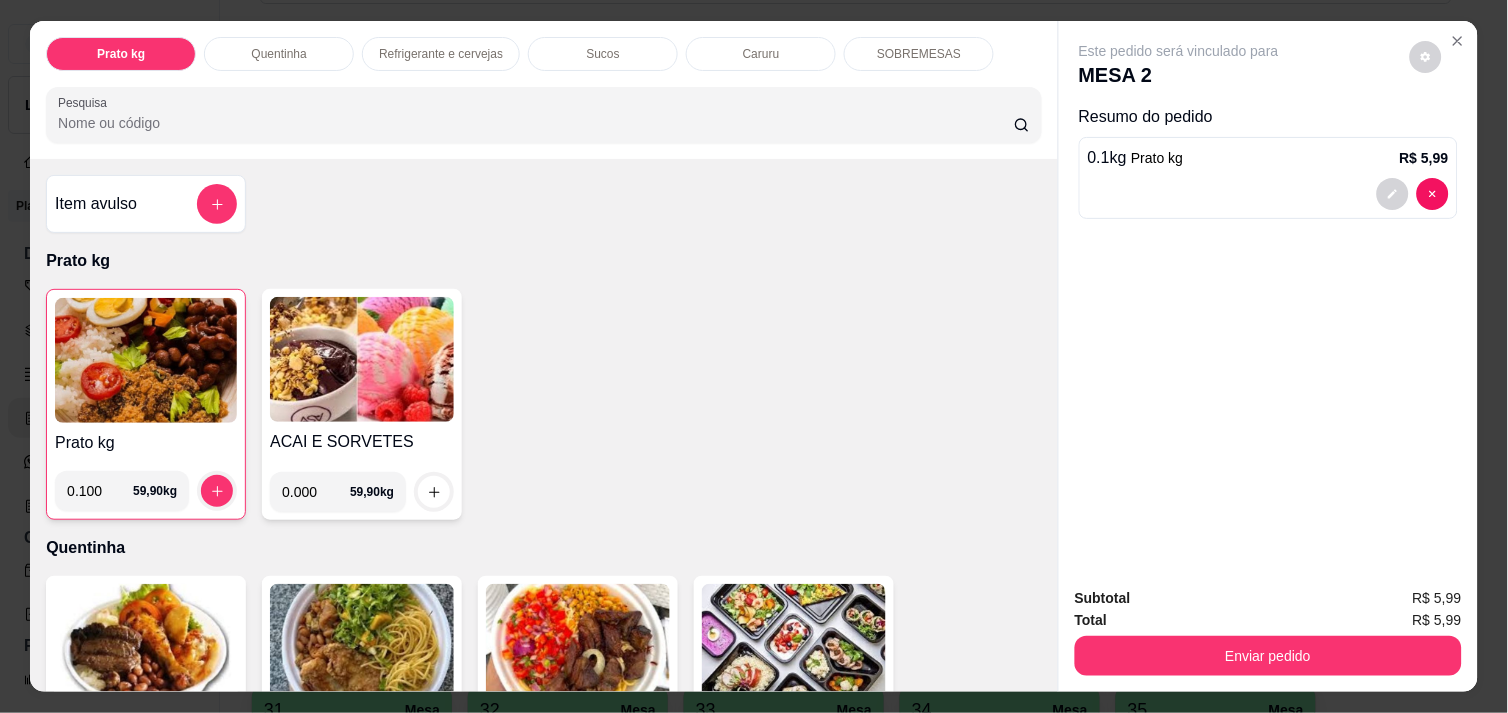 click on "0.100" at bounding box center (100, 491) 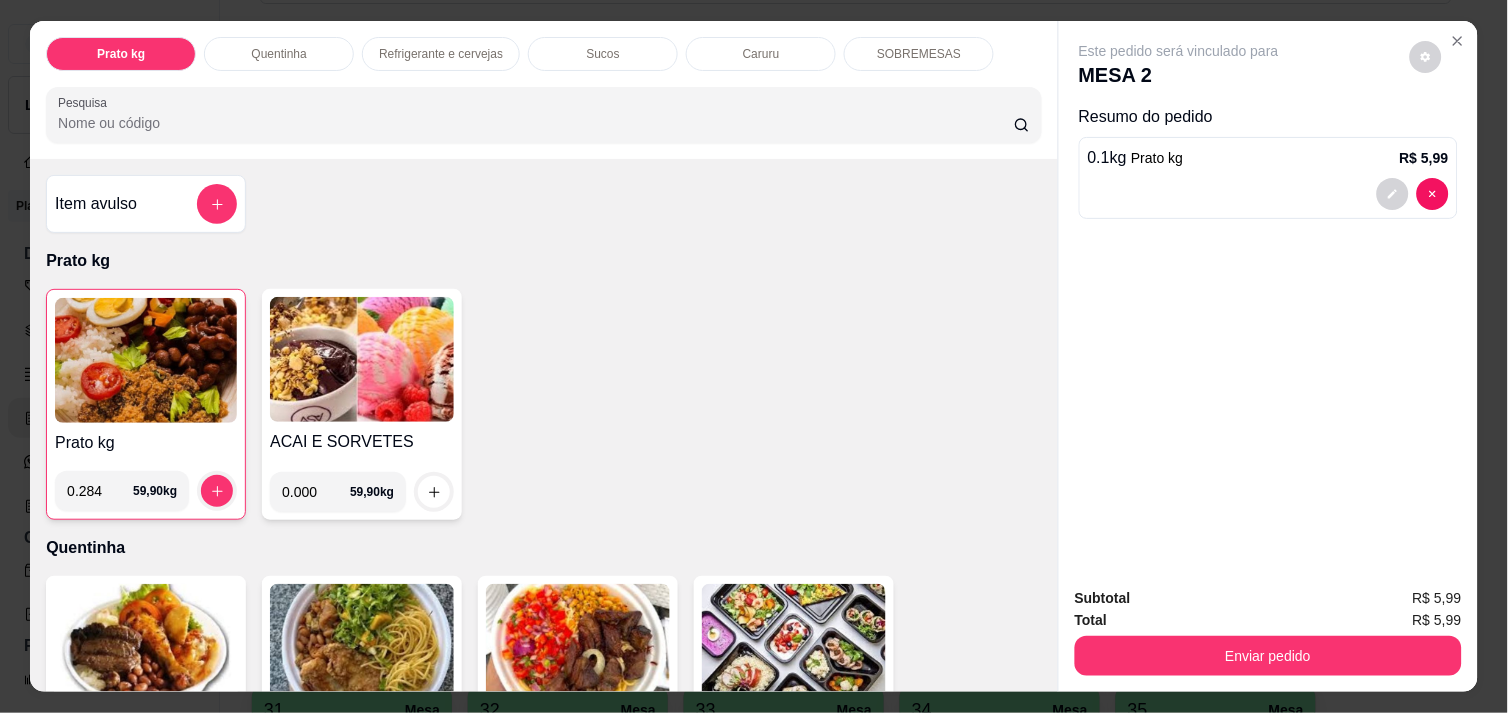 click at bounding box center [217, 491] 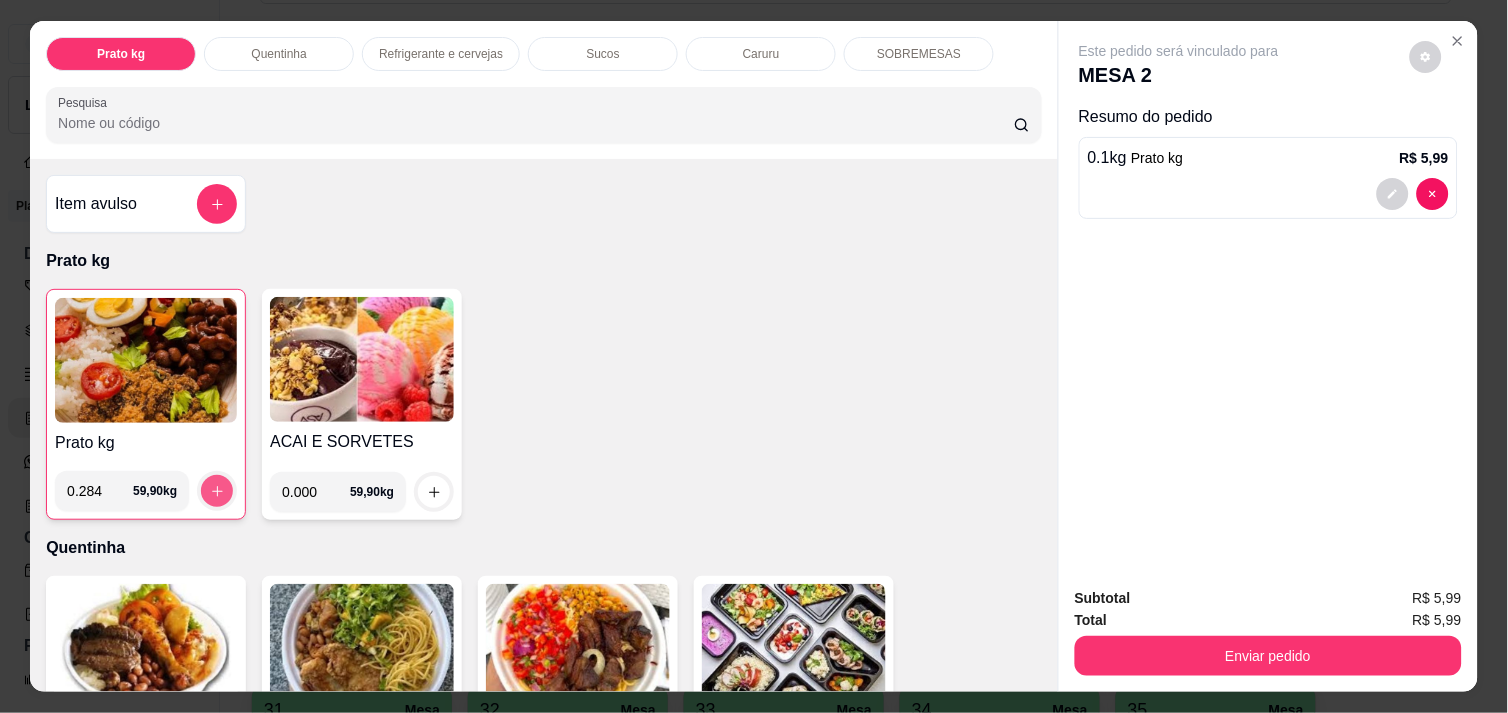click at bounding box center [217, 491] 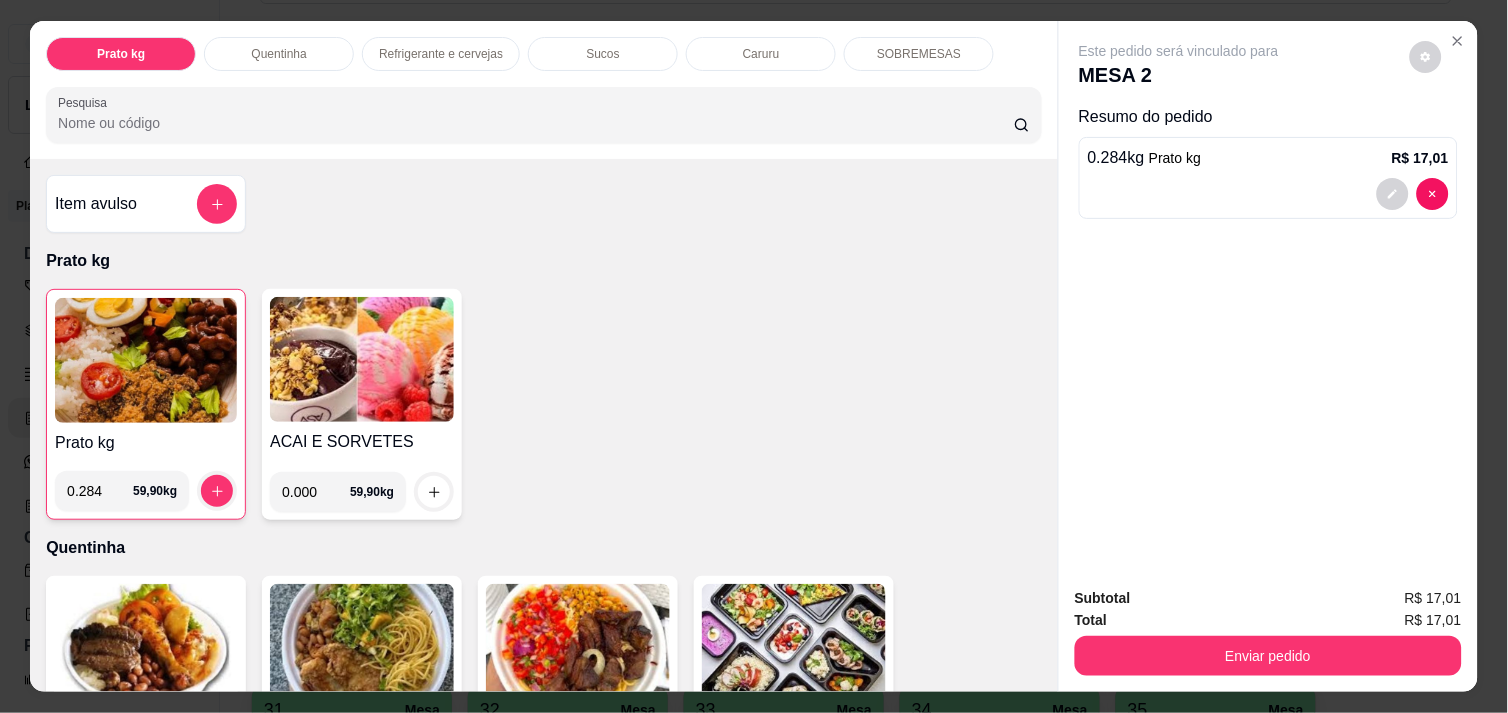 click on "0.284" at bounding box center [100, 491] 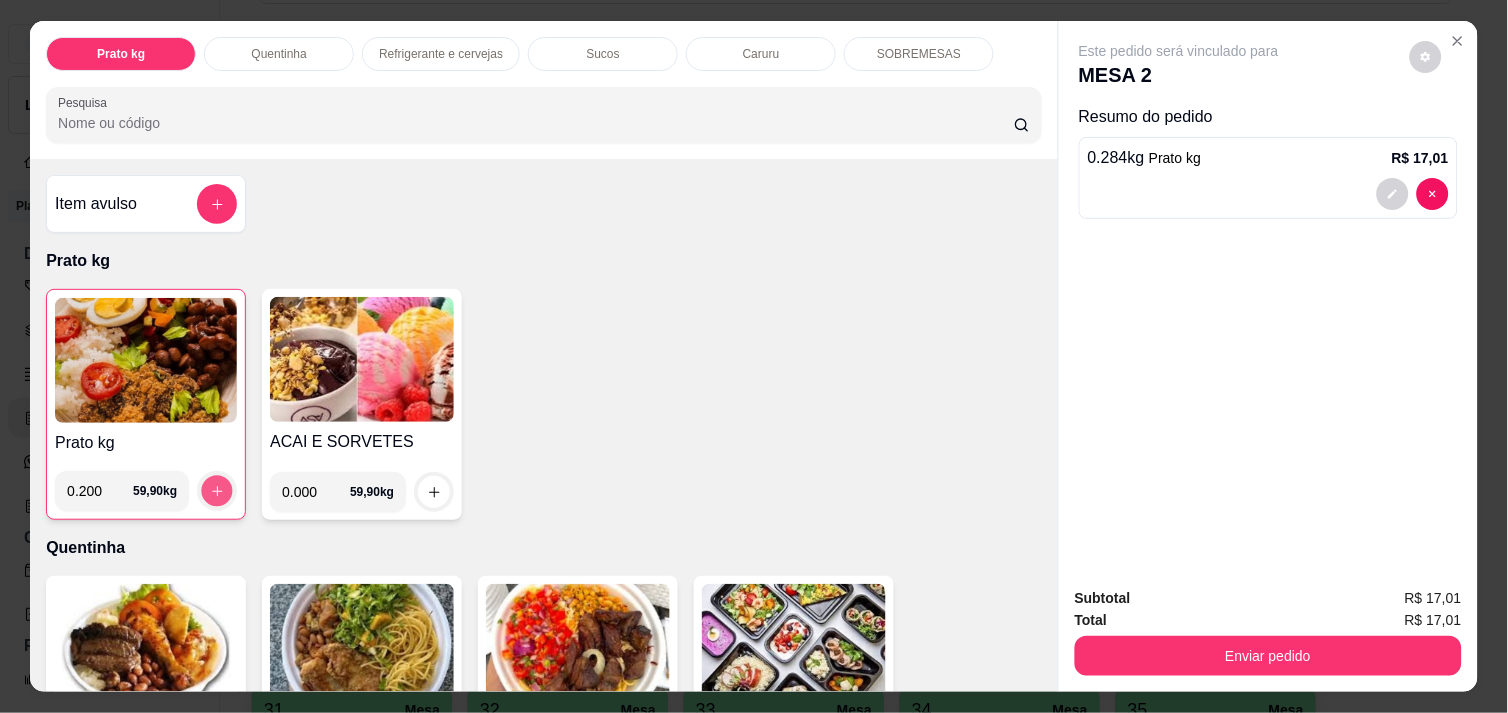 click at bounding box center [217, 491] 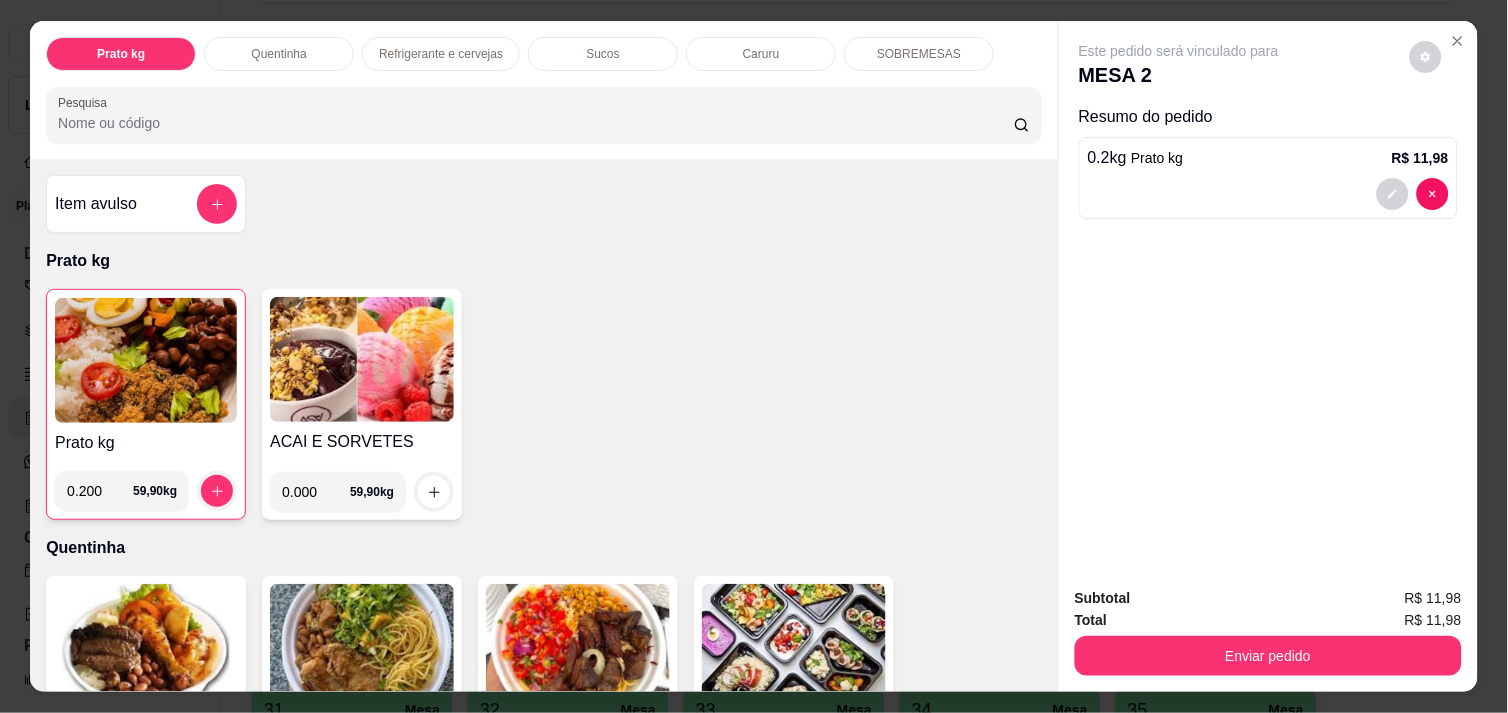 click on "0.200" at bounding box center (100, 491) 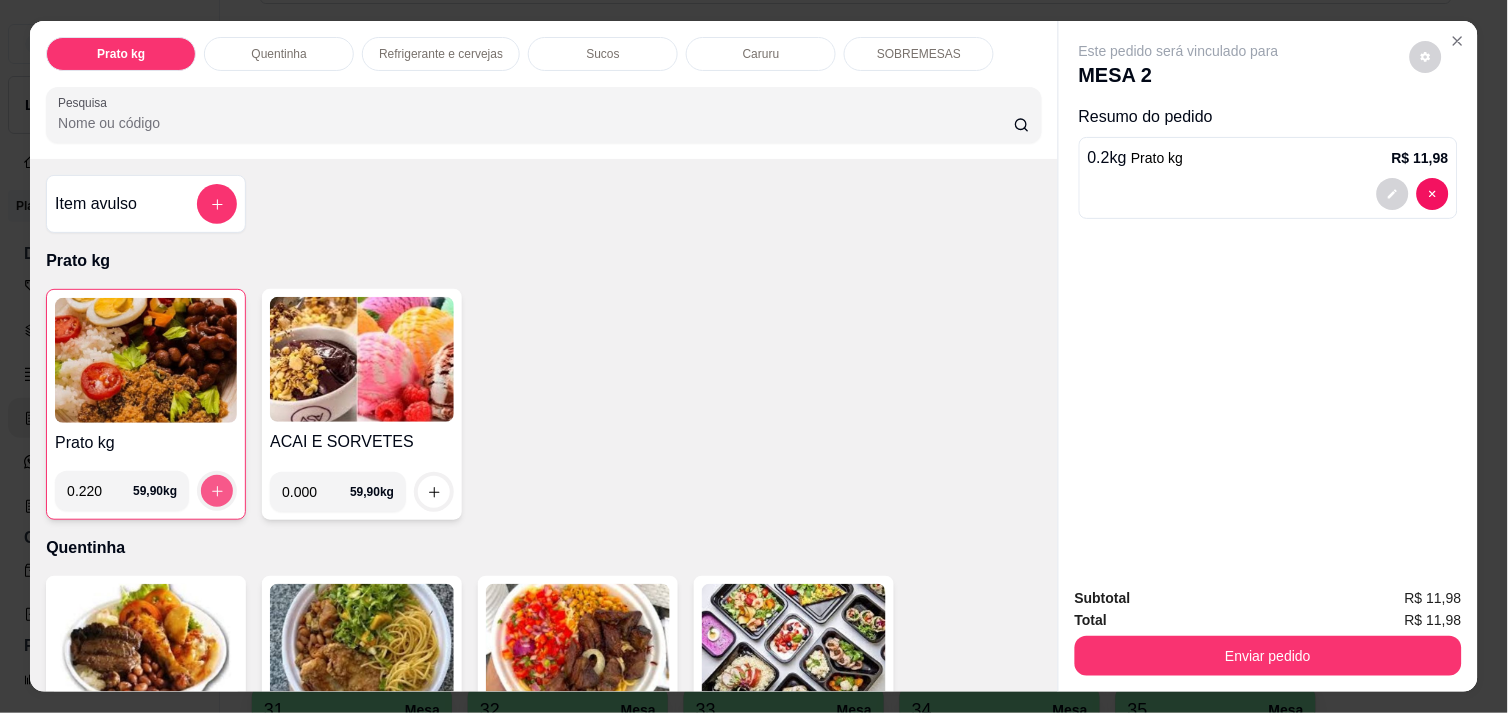 type on "0.220" 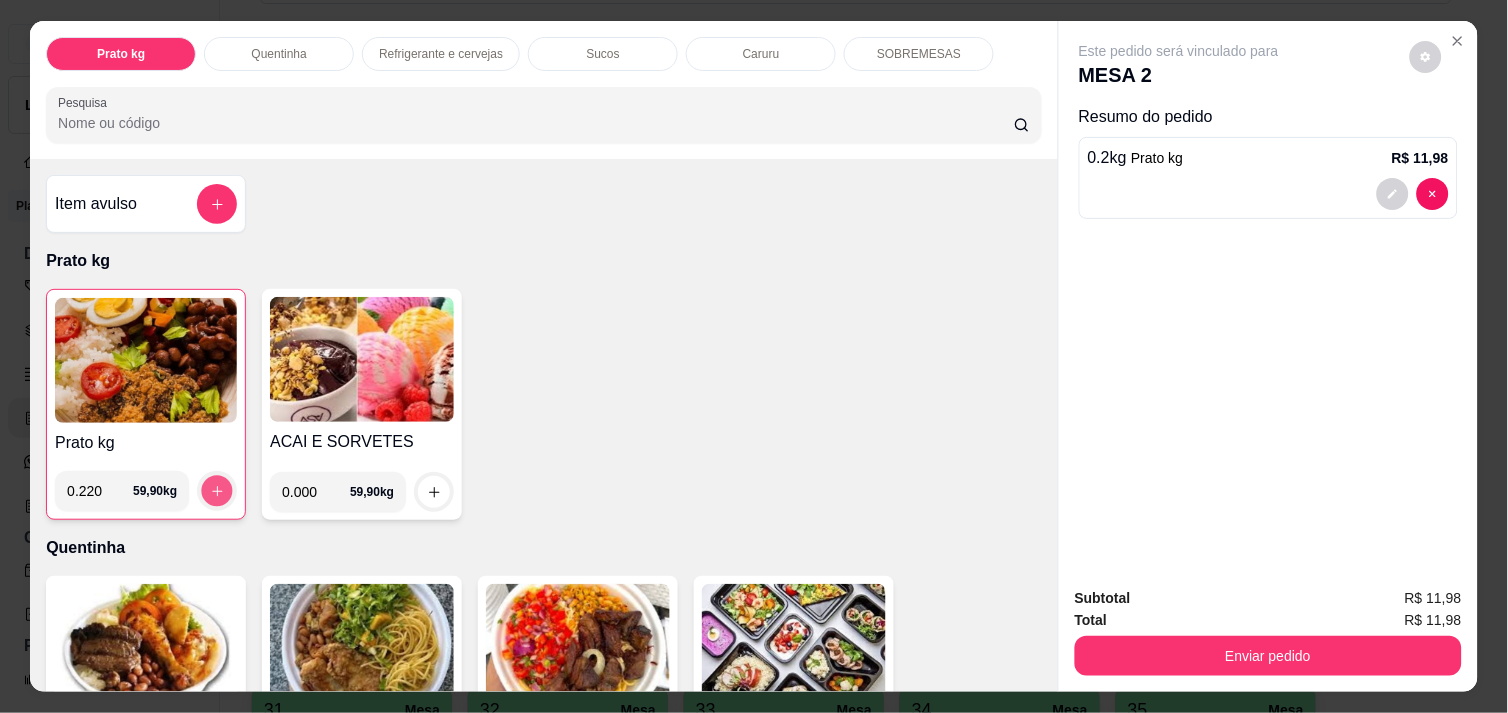 click at bounding box center (217, 491) 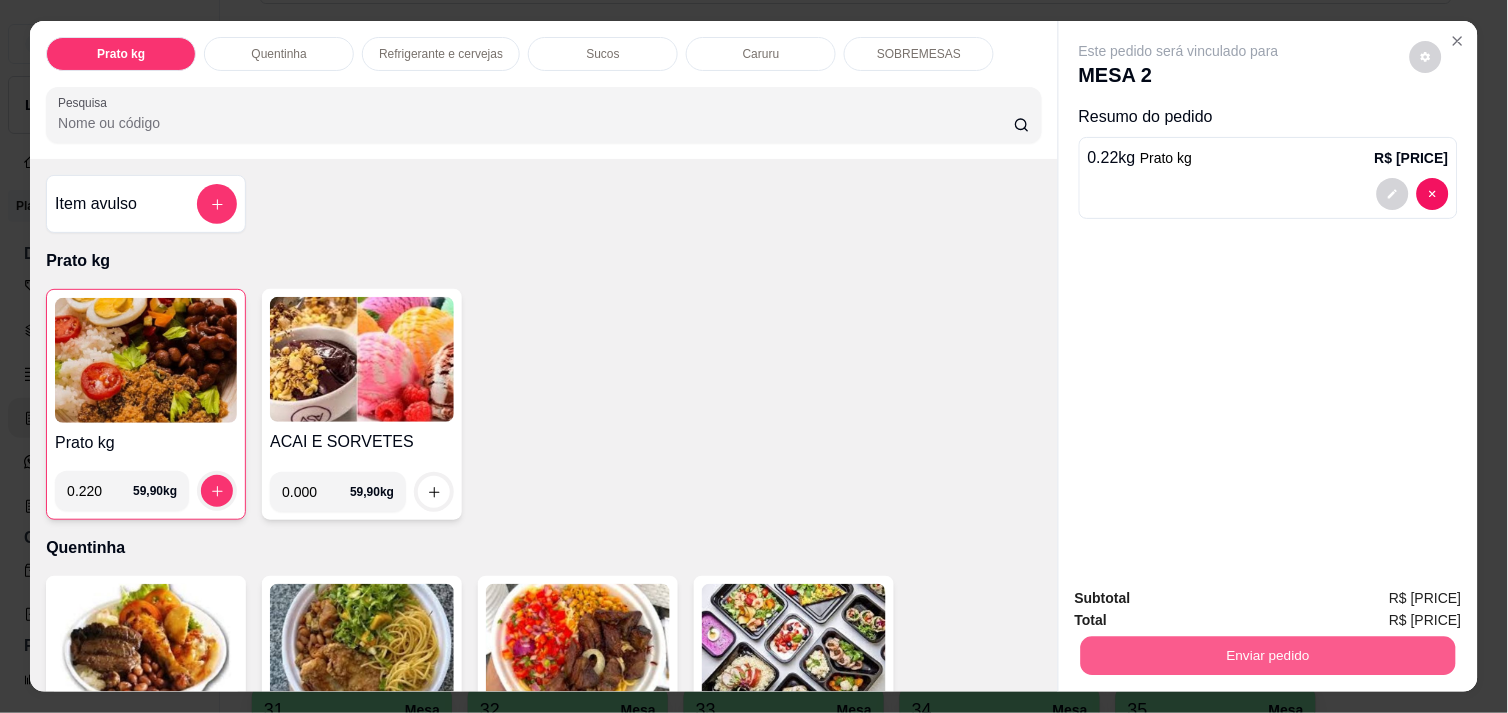 click on "Enviar pedido" at bounding box center [1268, 655] 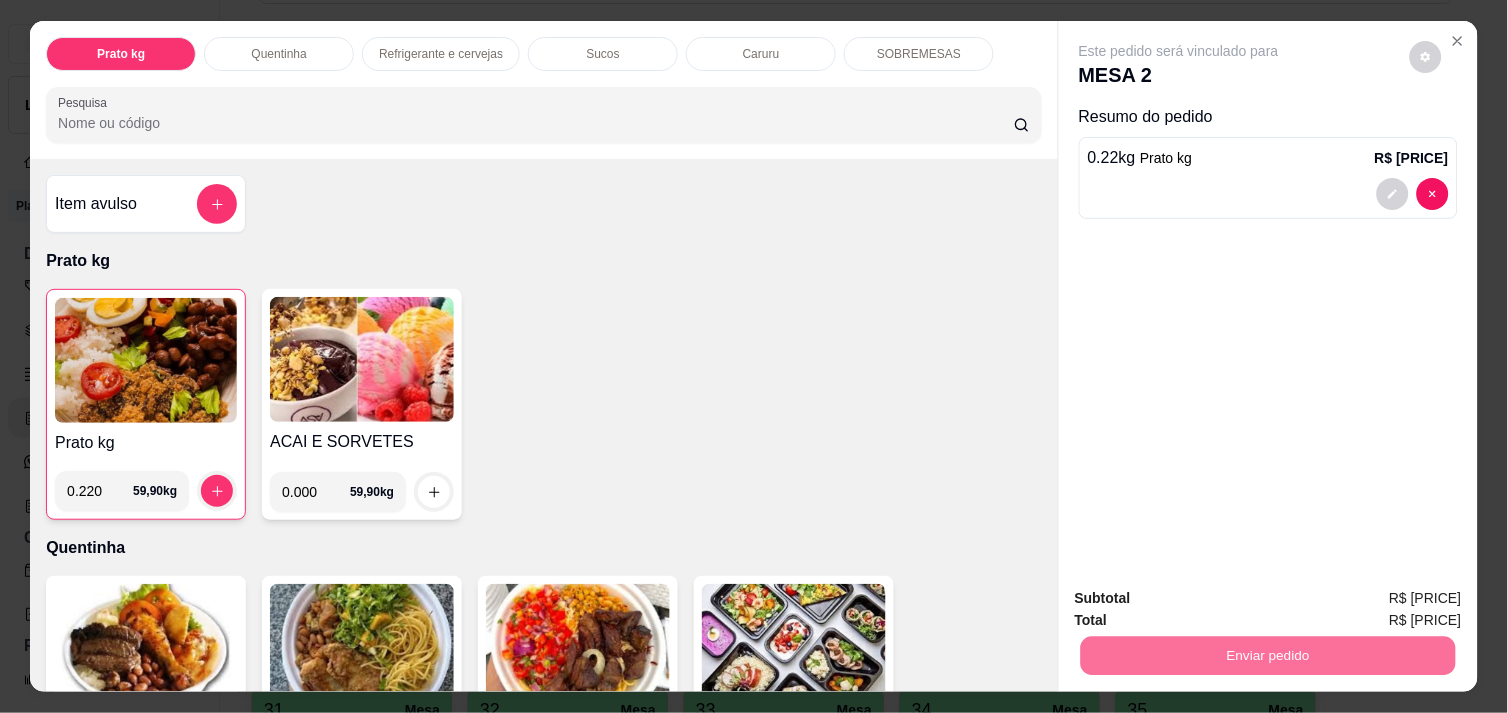 click on "Não registrar e enviar pedido" at bounding box center (1202, 598) 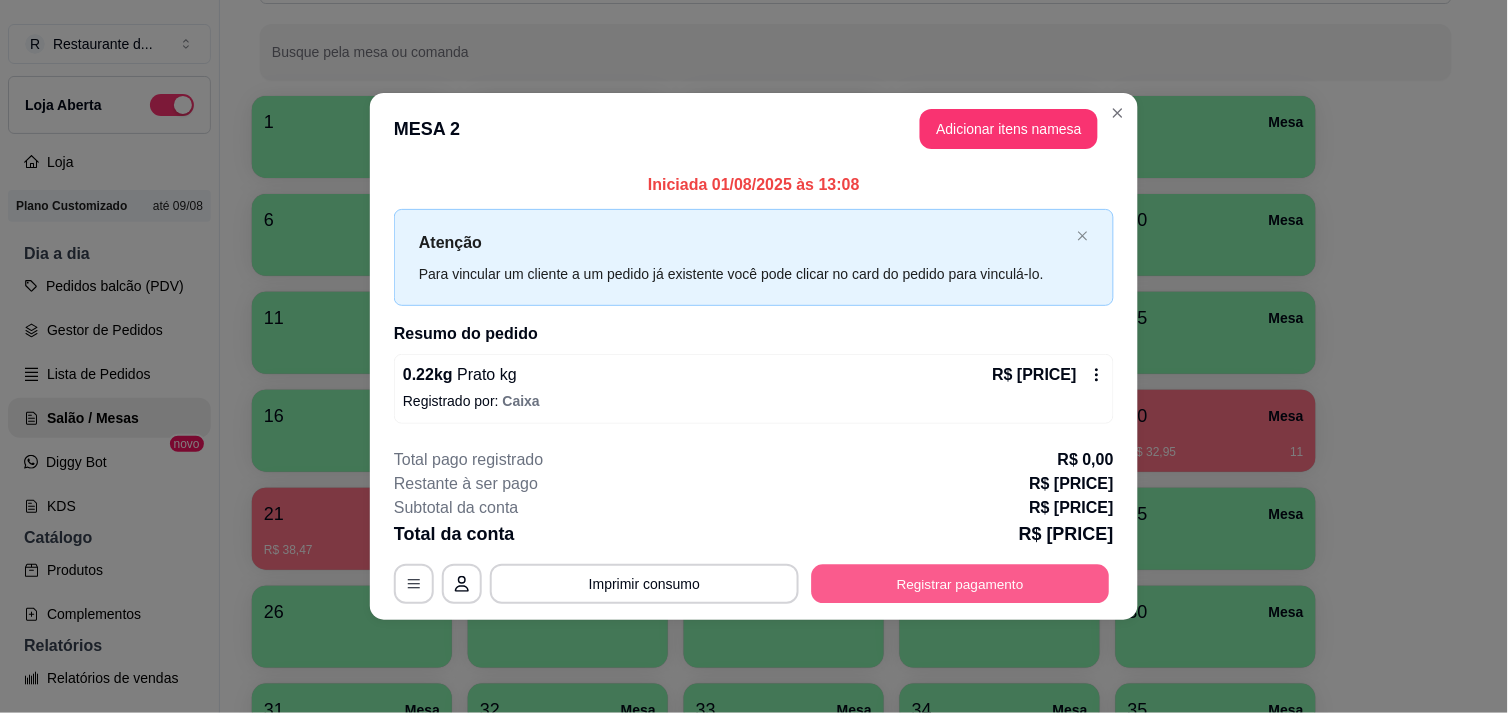 click on "Registrar pagamento" at bounding box center (961, 584) 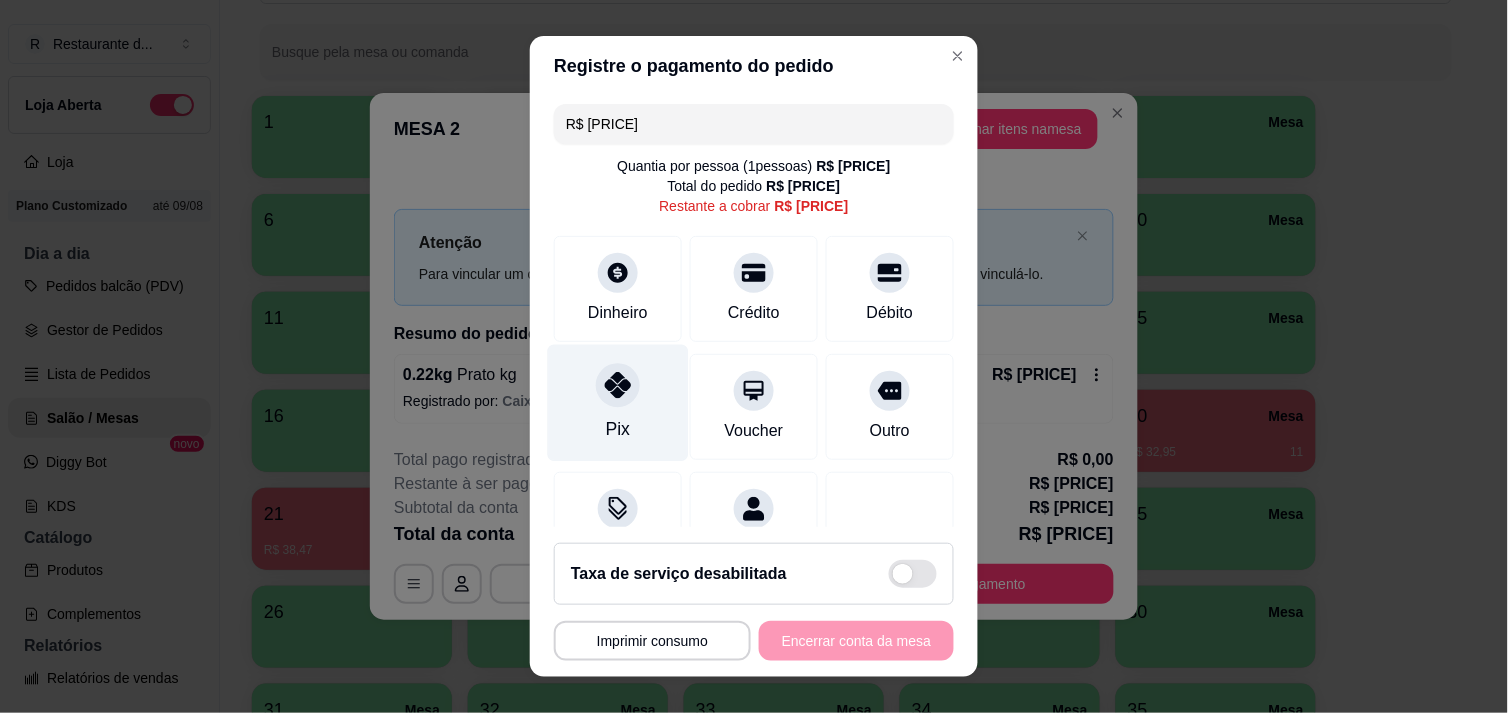 click 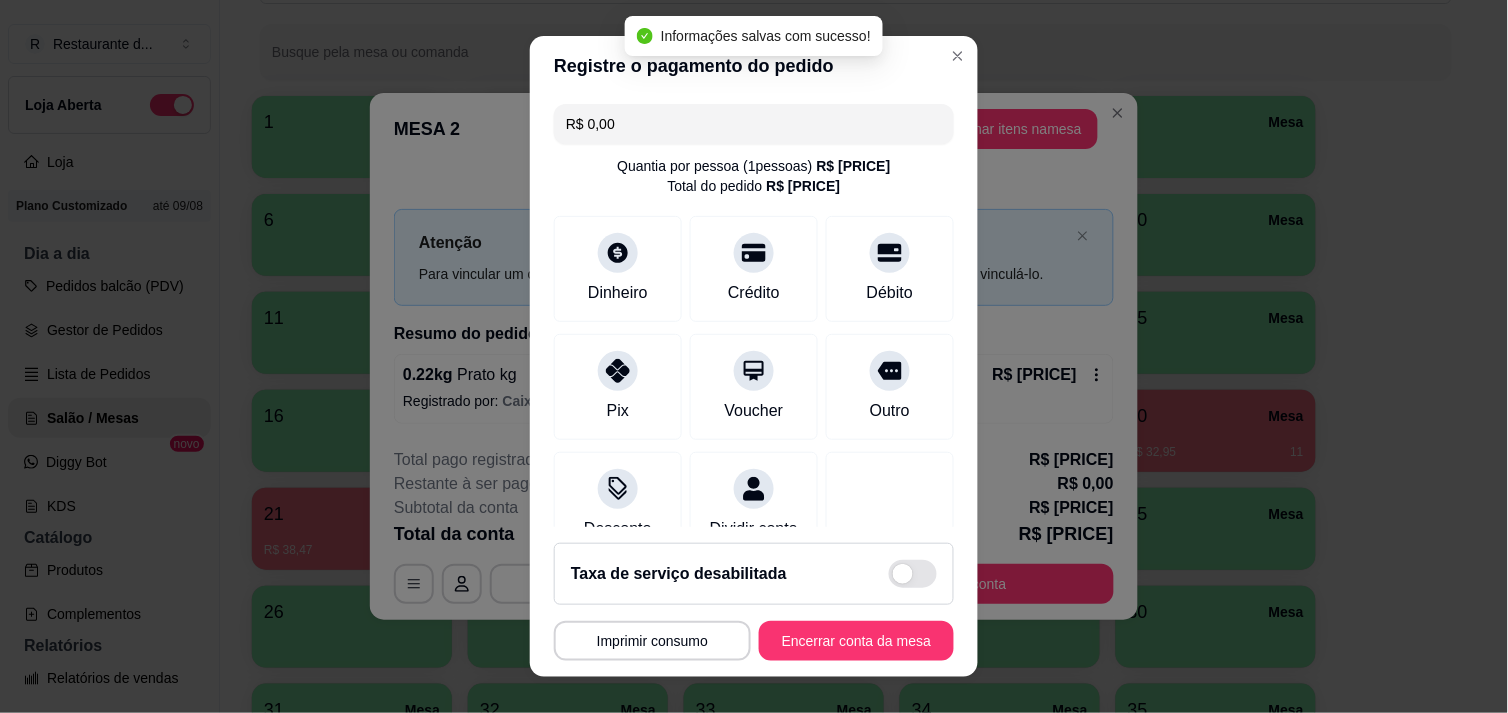 type on "R$ 0,00" 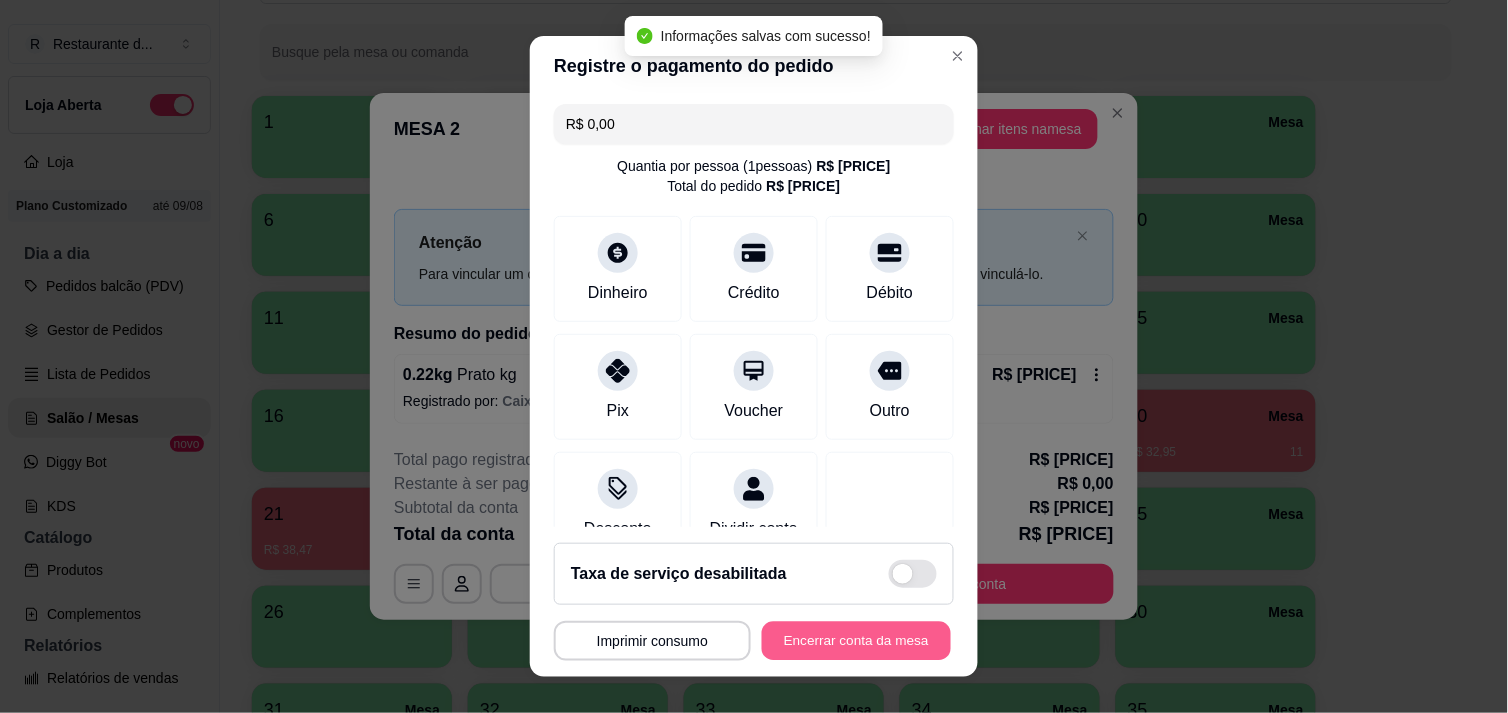 click on "Encerrar conta da mesa" at bounding box center [856, 641] 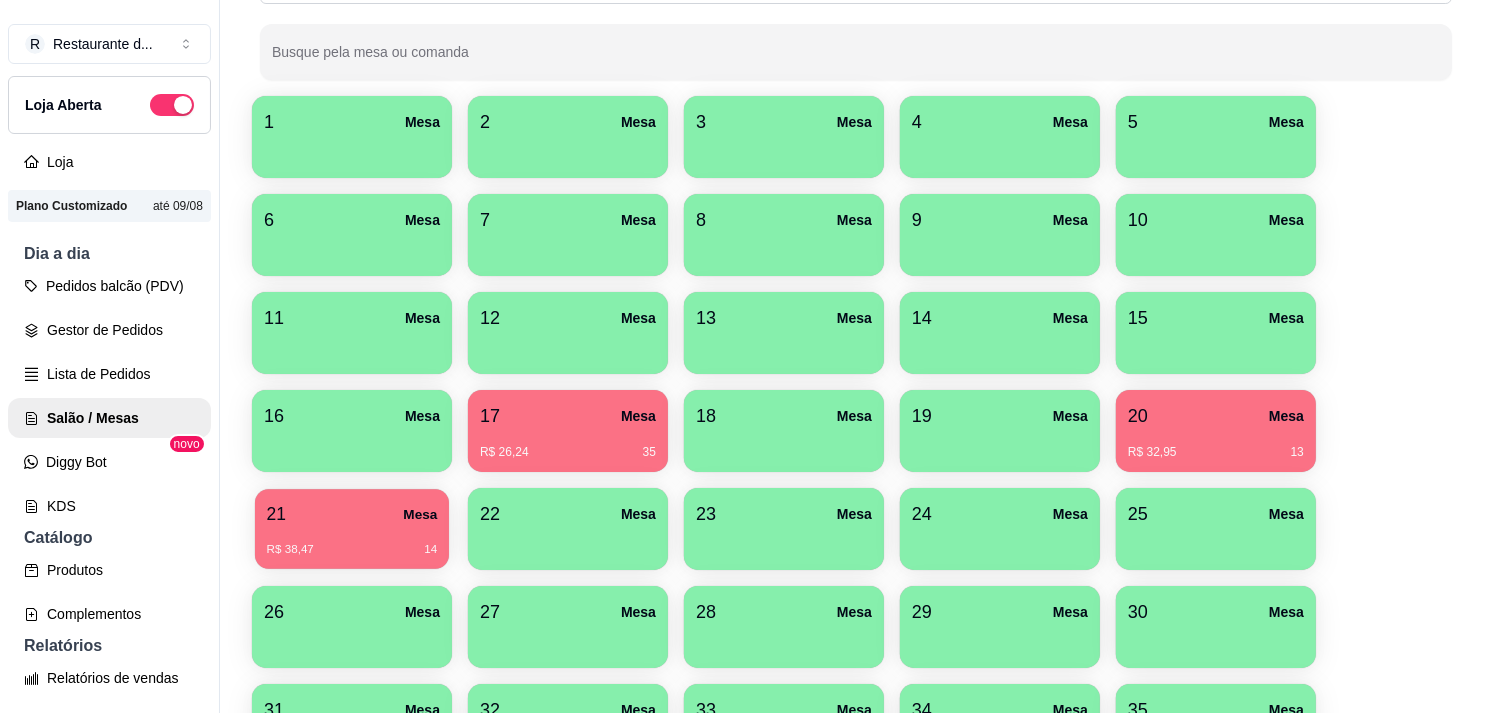 click on "R$ 38,47 14" at bounding box center (352, 550) 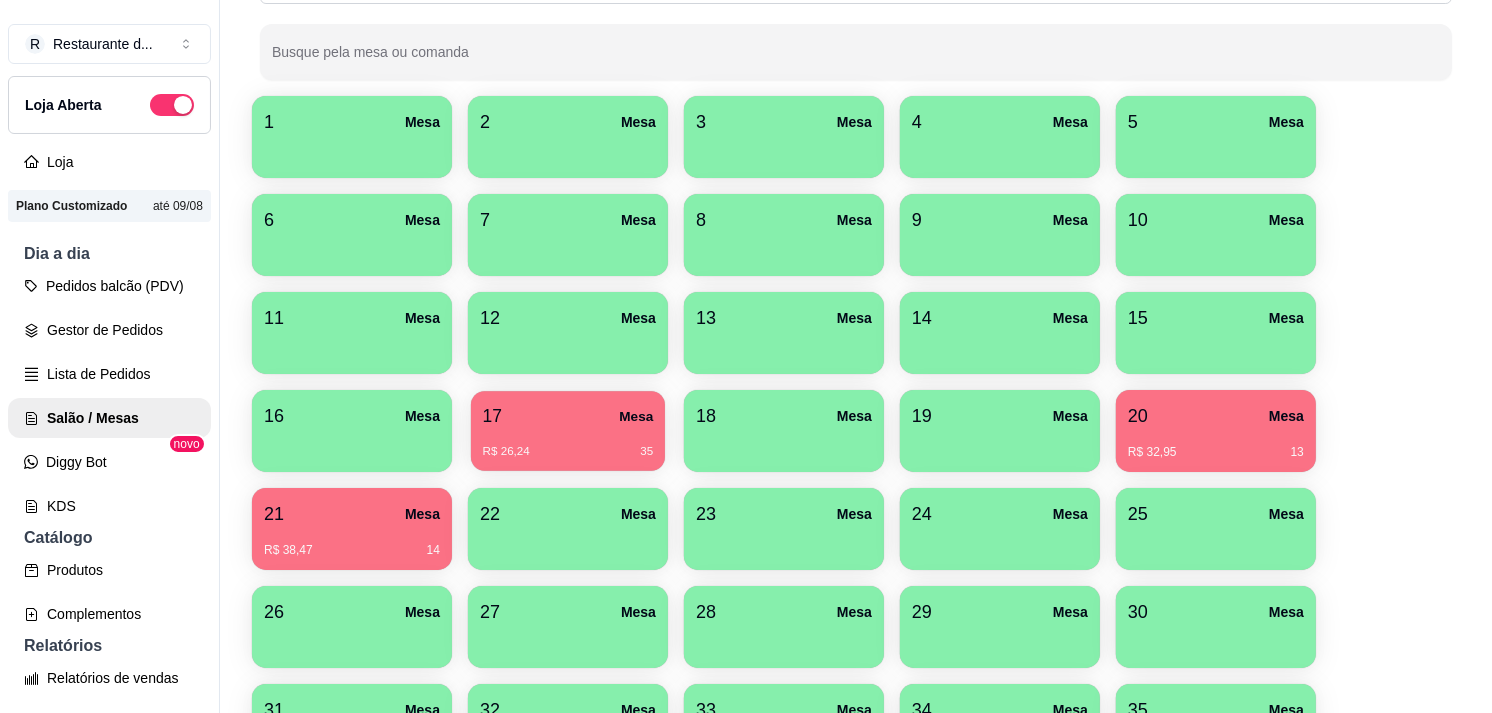 click on "R$ [PRICE] [NUMBER]" at bounding box center [568, 444] 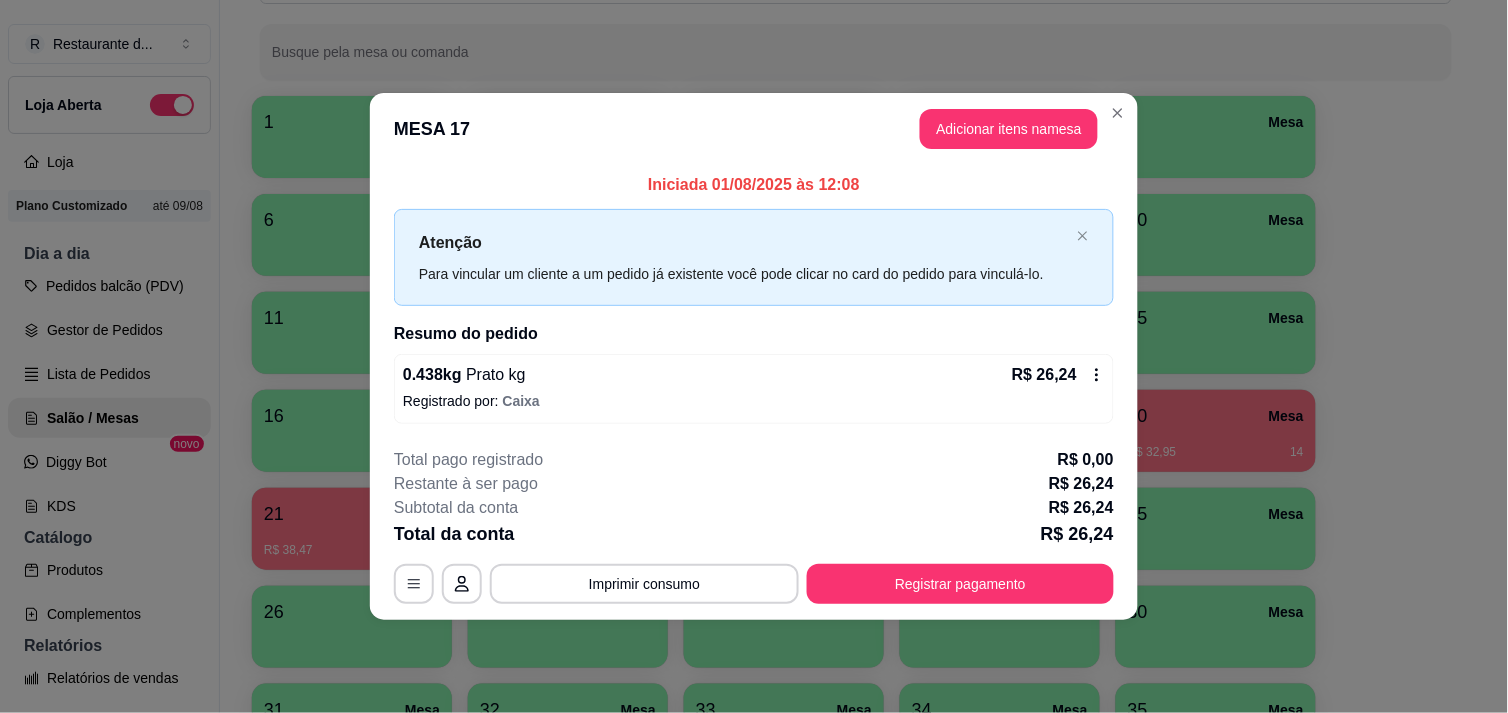 click on "R$ 26,24" at bounding box center (1058, 375) 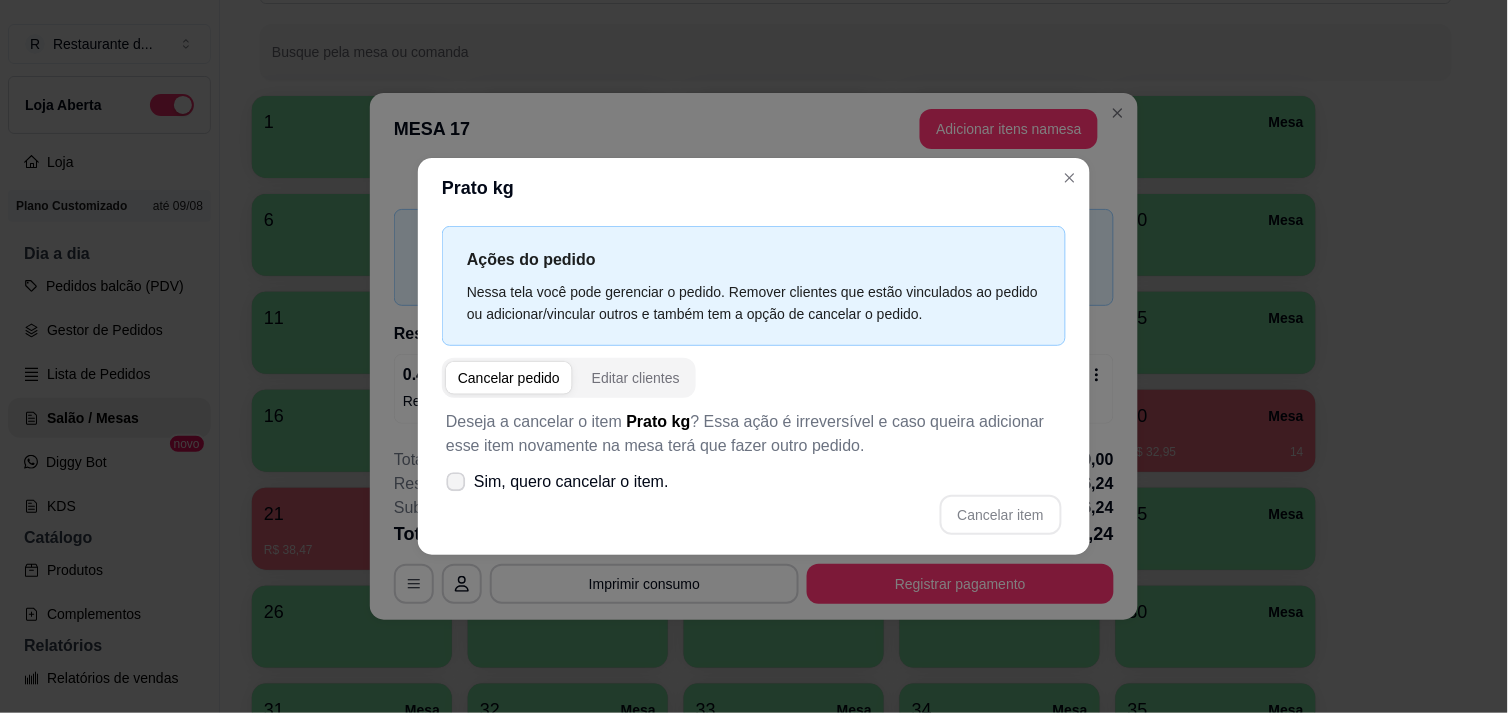 click 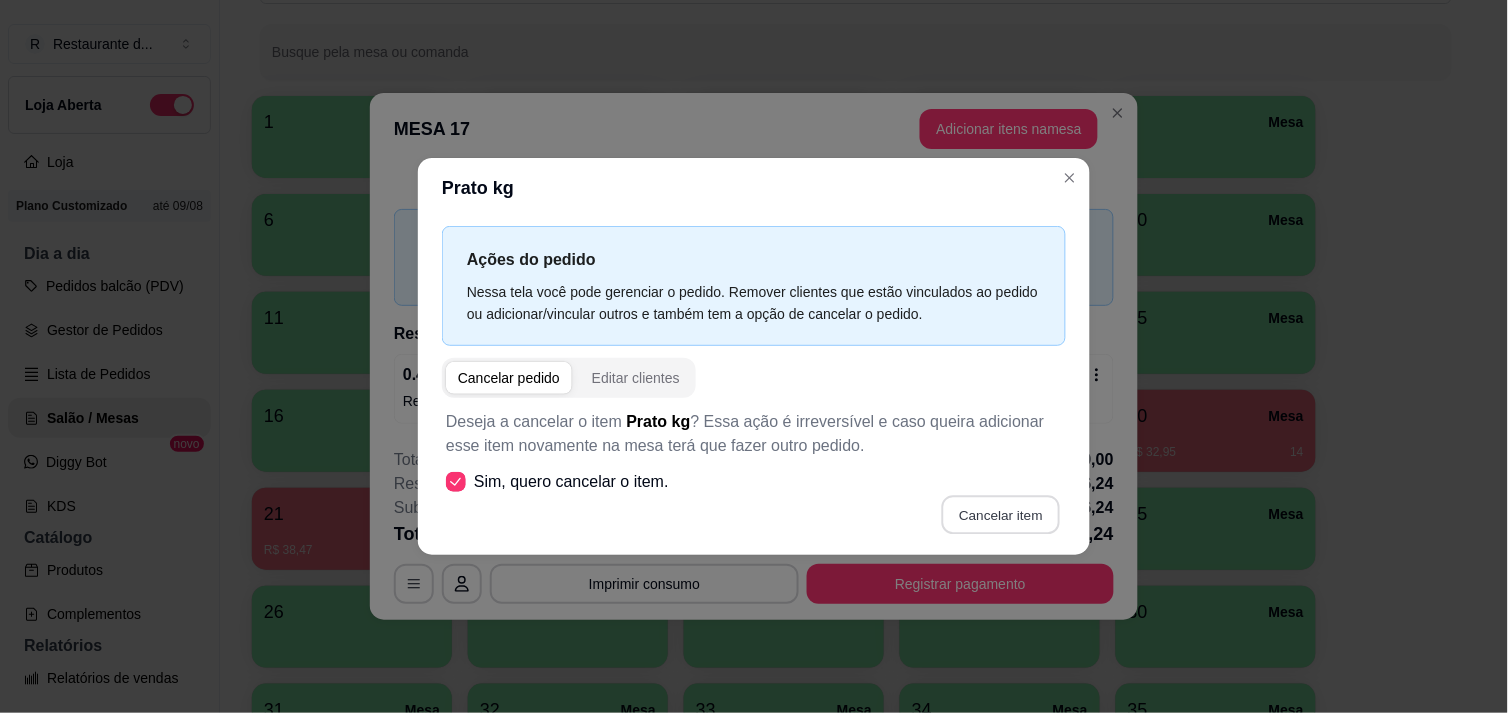 click on "Cancelar item" at bounding box center (1000, 514) 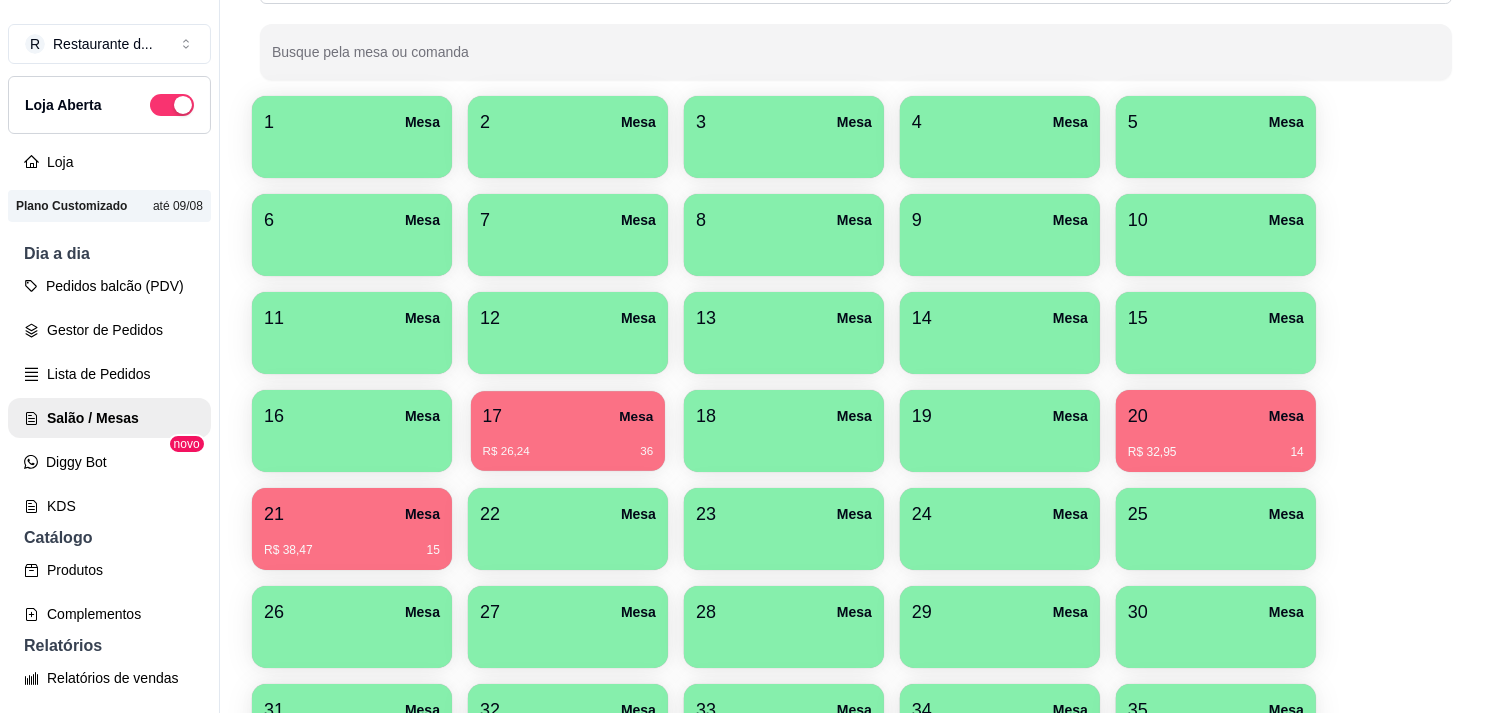 click on "17 Mesa R$ 26,24 36" at bounding box center (568, 431) 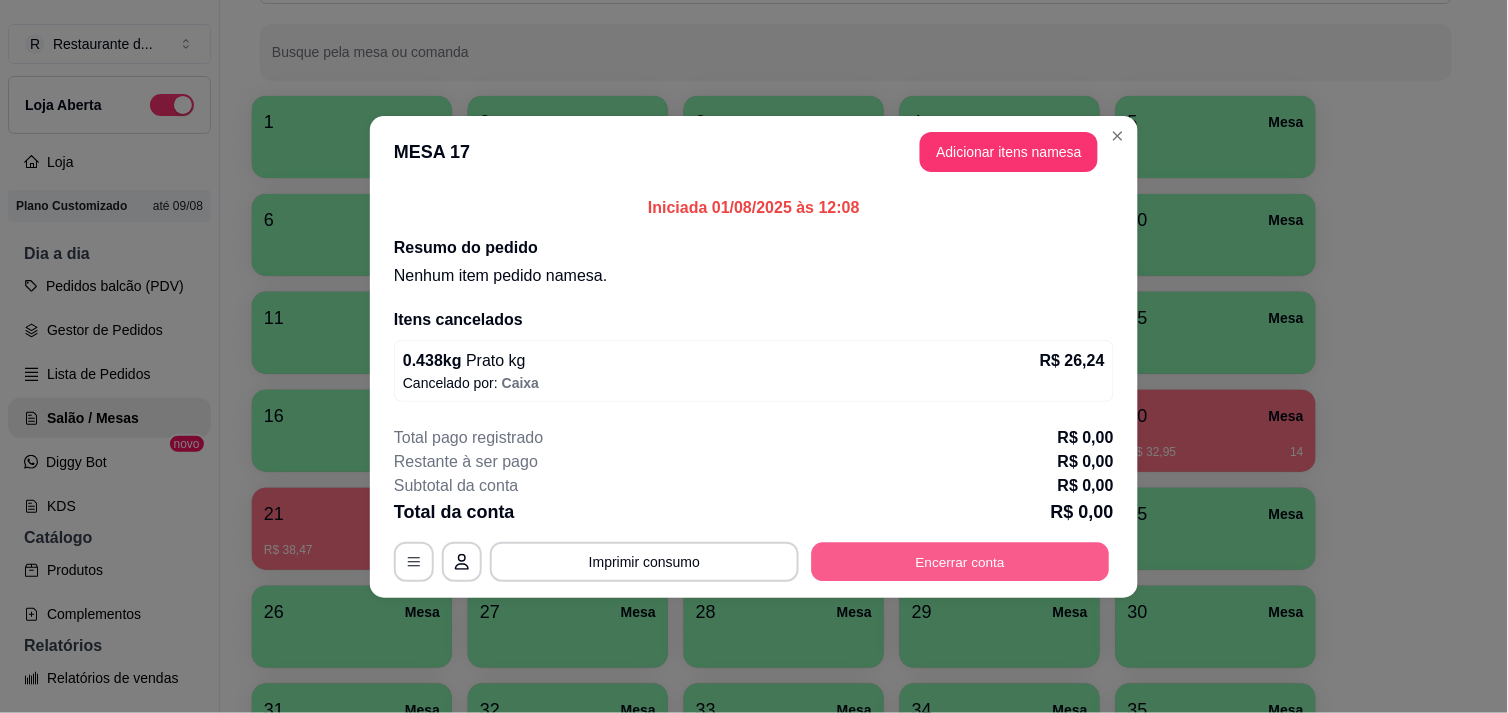 click on "Encerrar conta" at bounding box center (961, 561) 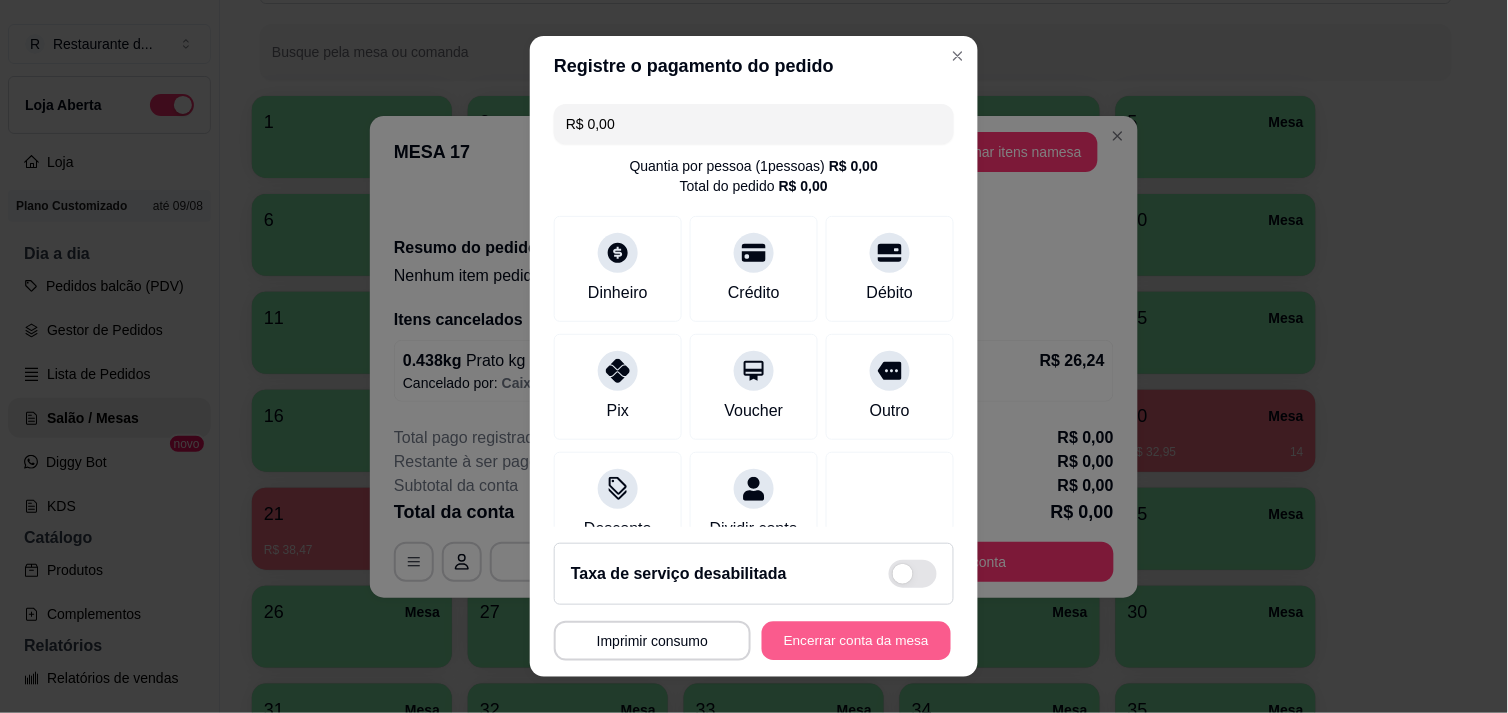 click on "Encerrar conta da mesa" at bounding box center [856, 641] 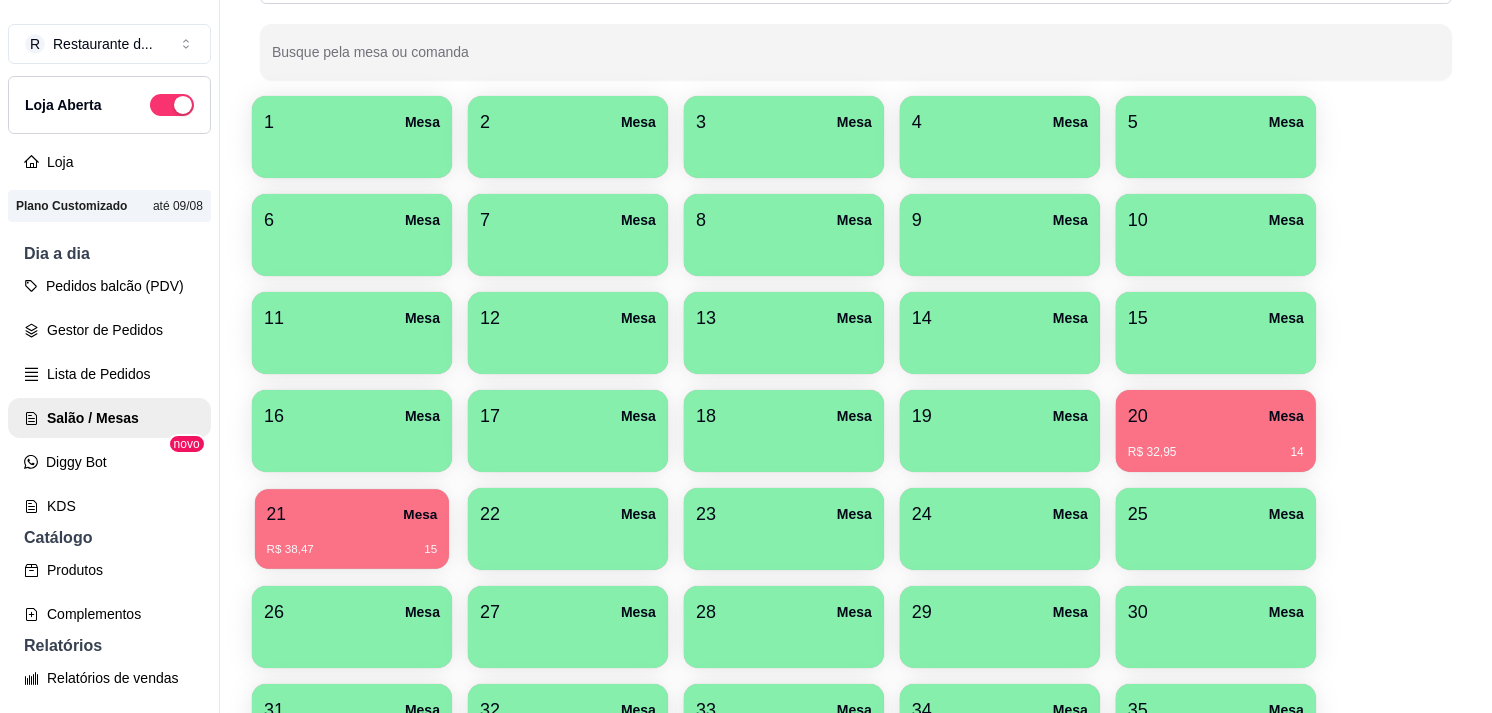click on "21 Mesa" at bounding box center [352, 514] 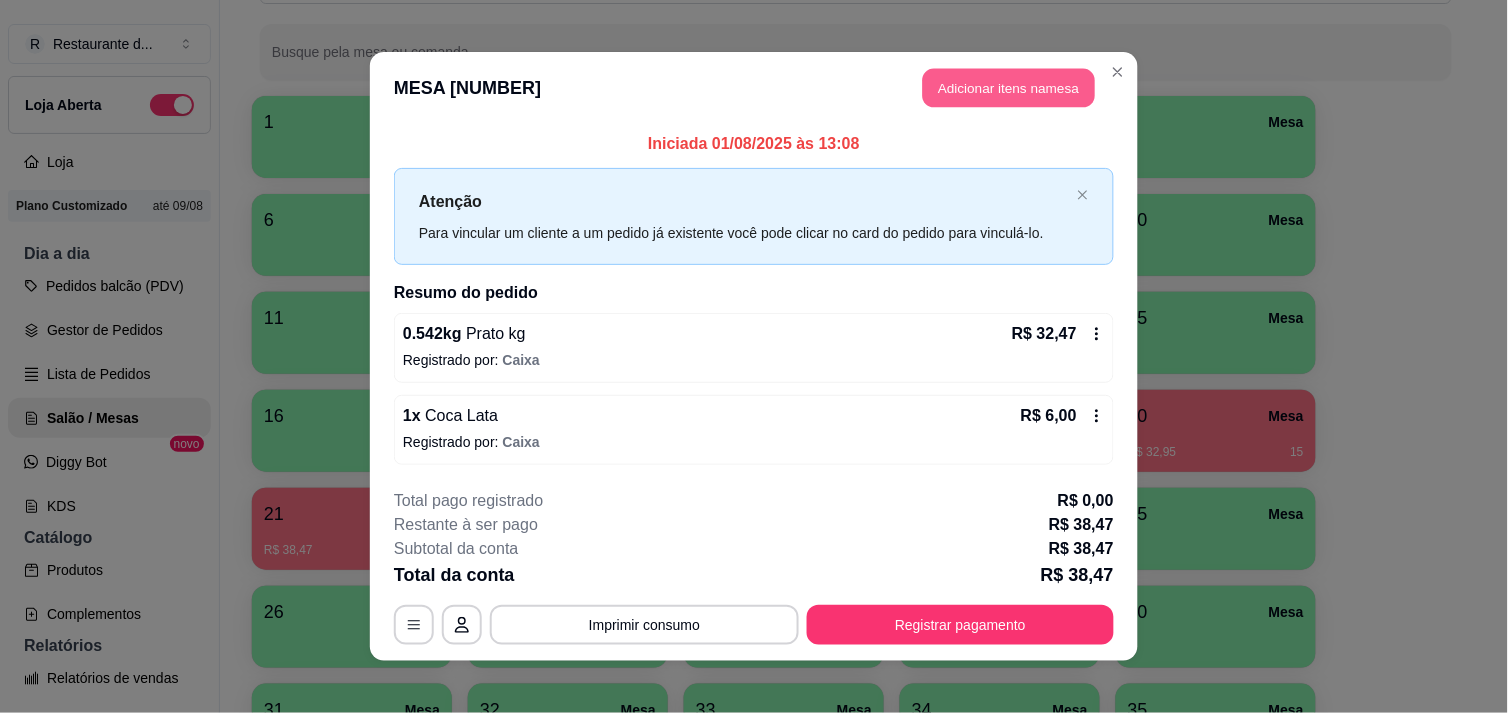 click on "Adicionar itens na  mesa" at bounding box center (1009, 88) 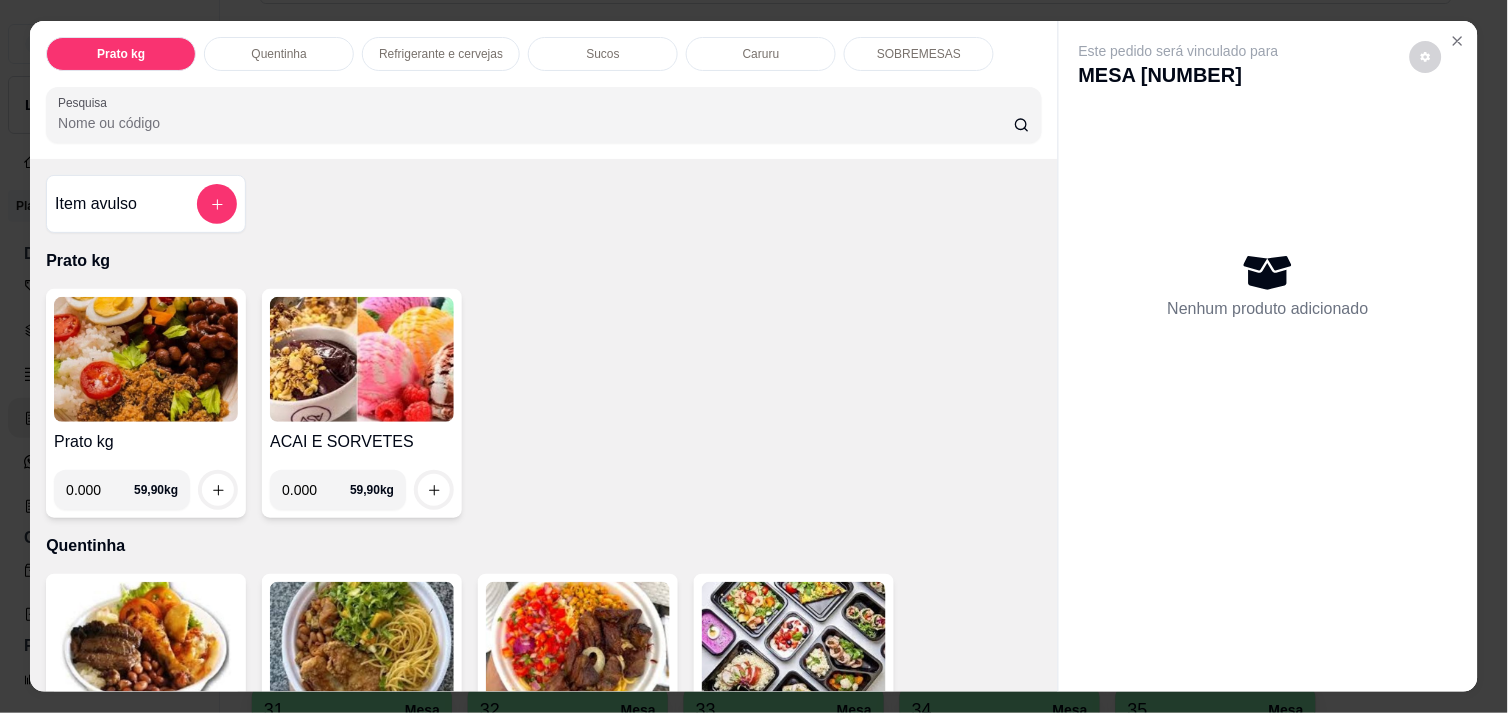 click on "SOBREMESAS" at bounding box center (919, 54) 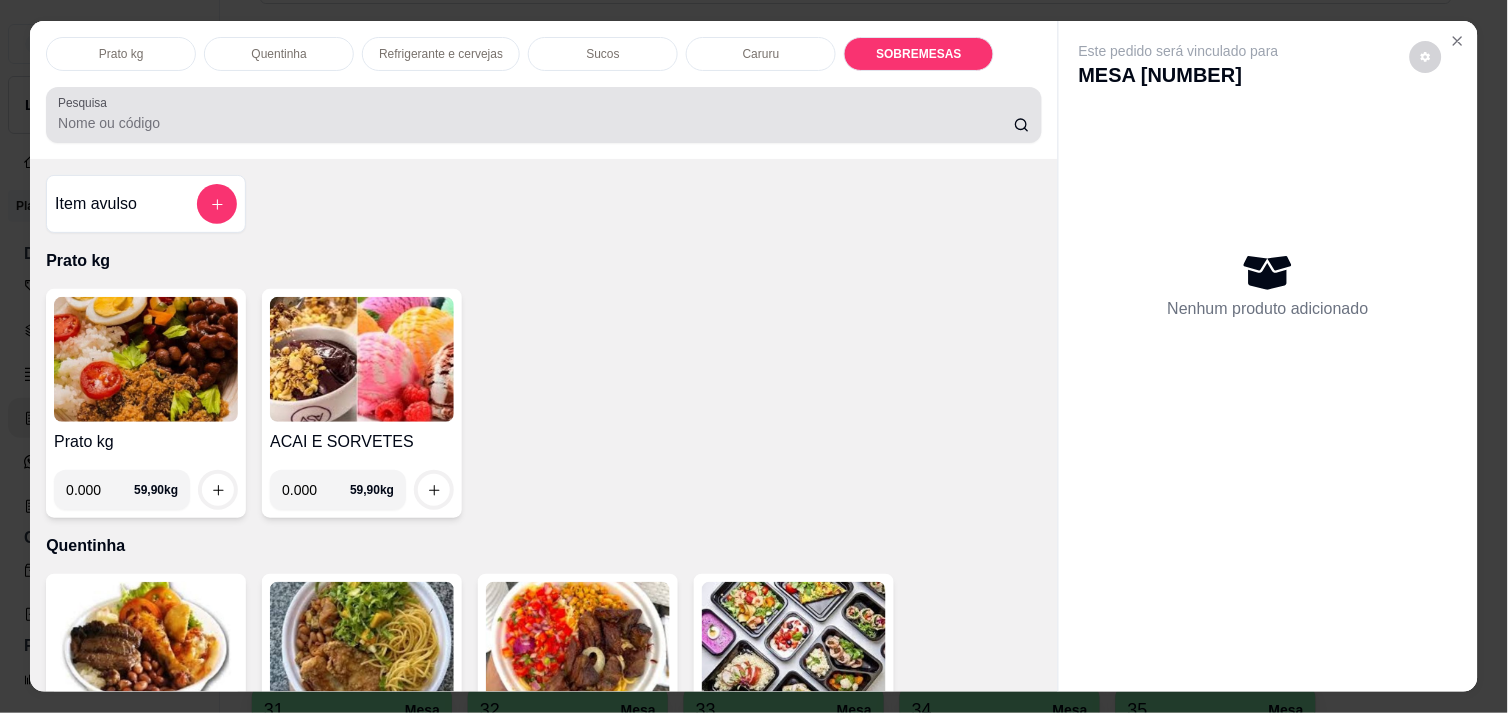 scroll, scrollTop: 2322, scrollLeft: 0, axis: vertical 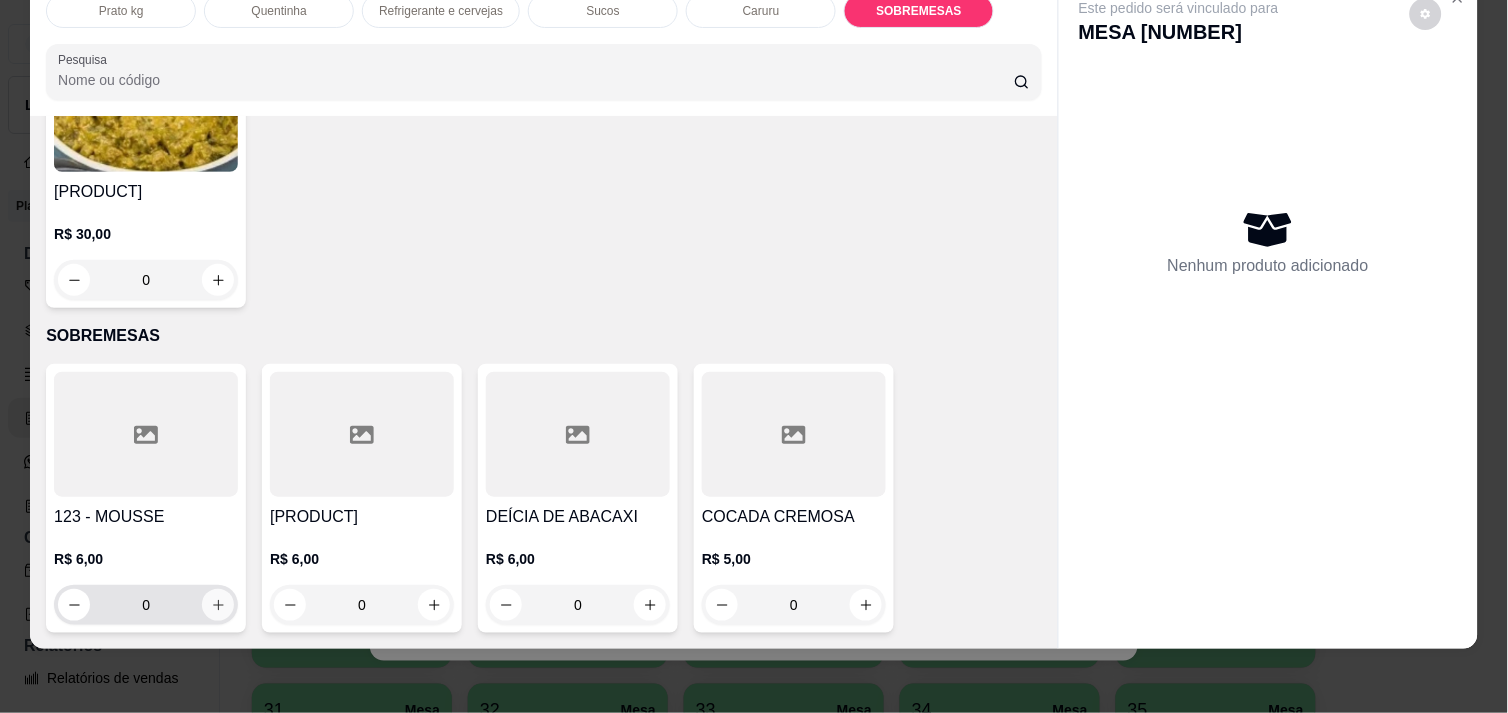 click at bounding box center [218, 605] 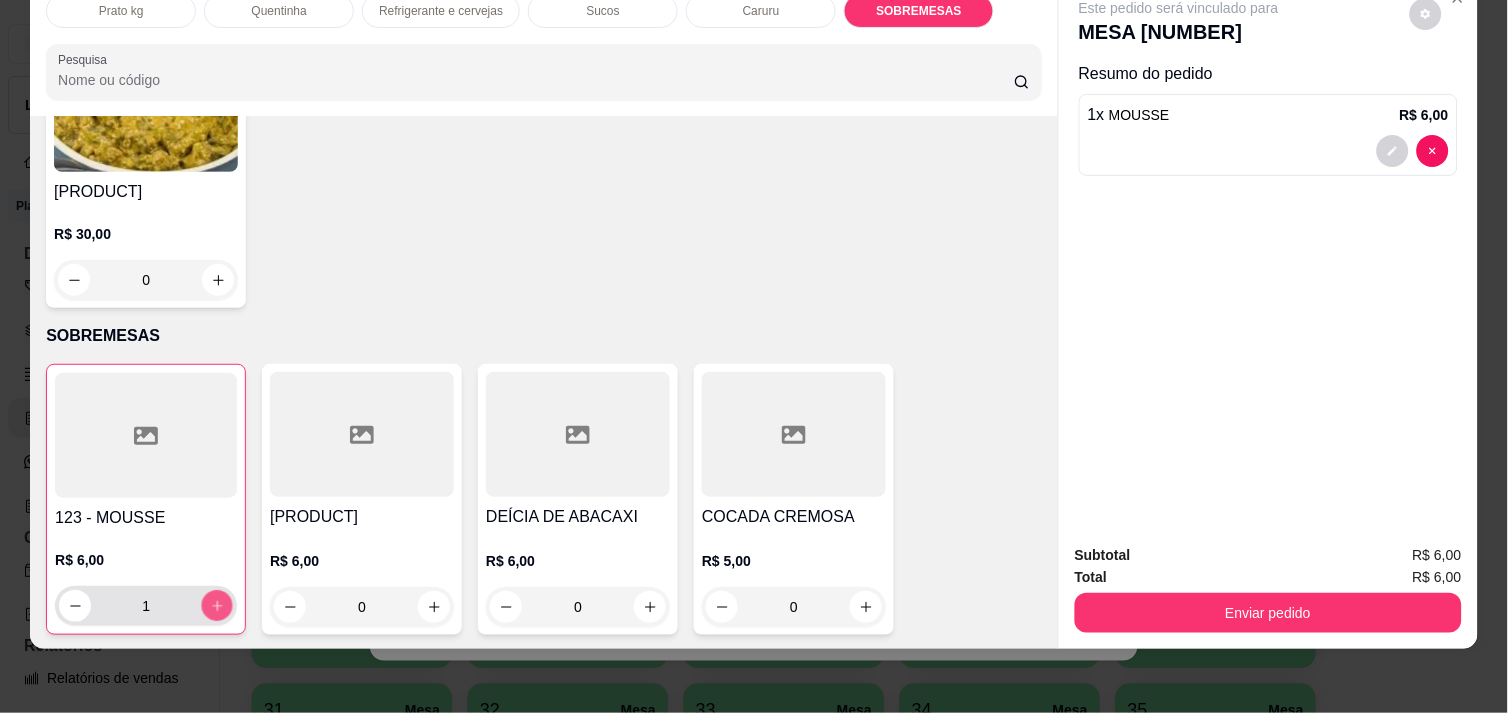 click at bounding box center (217, 606) 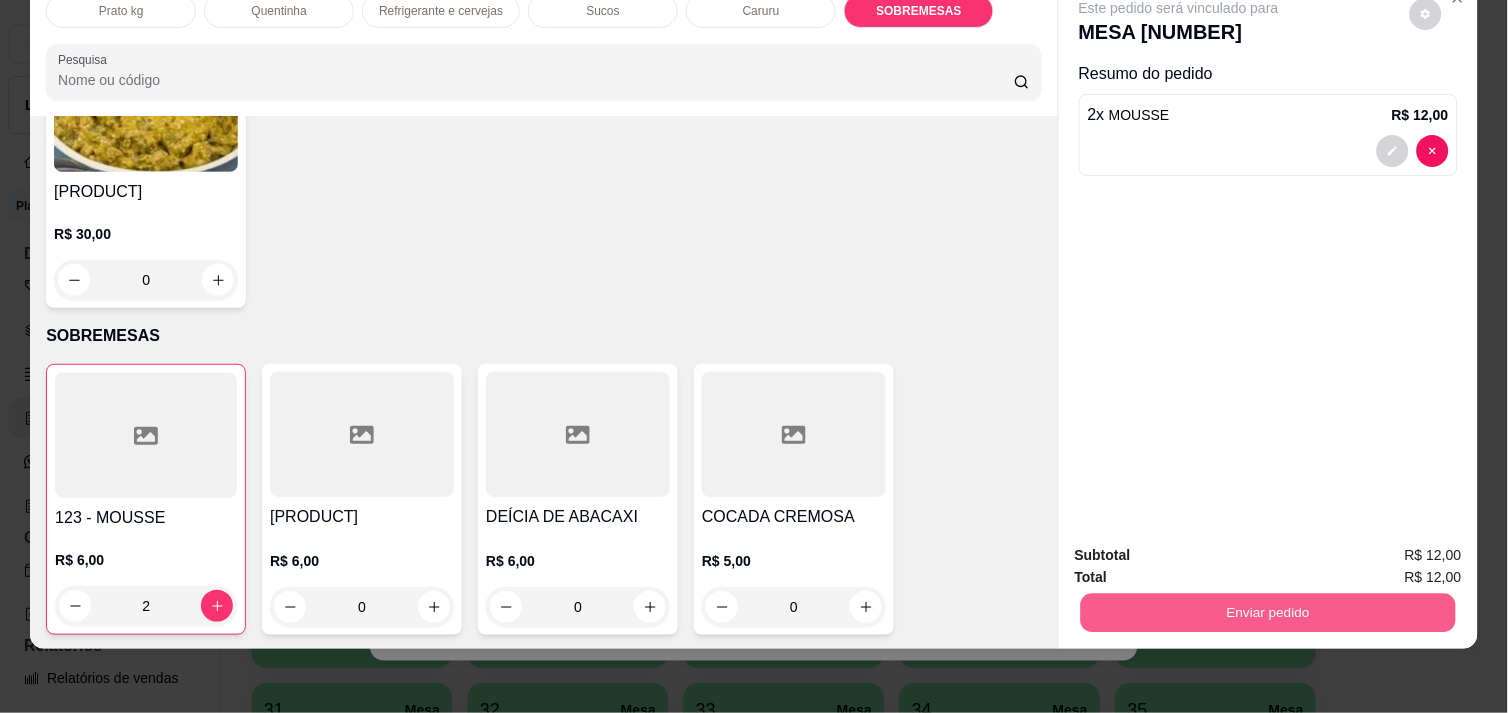 click on "Enviar pedido" at bounding box center (1268, 612) 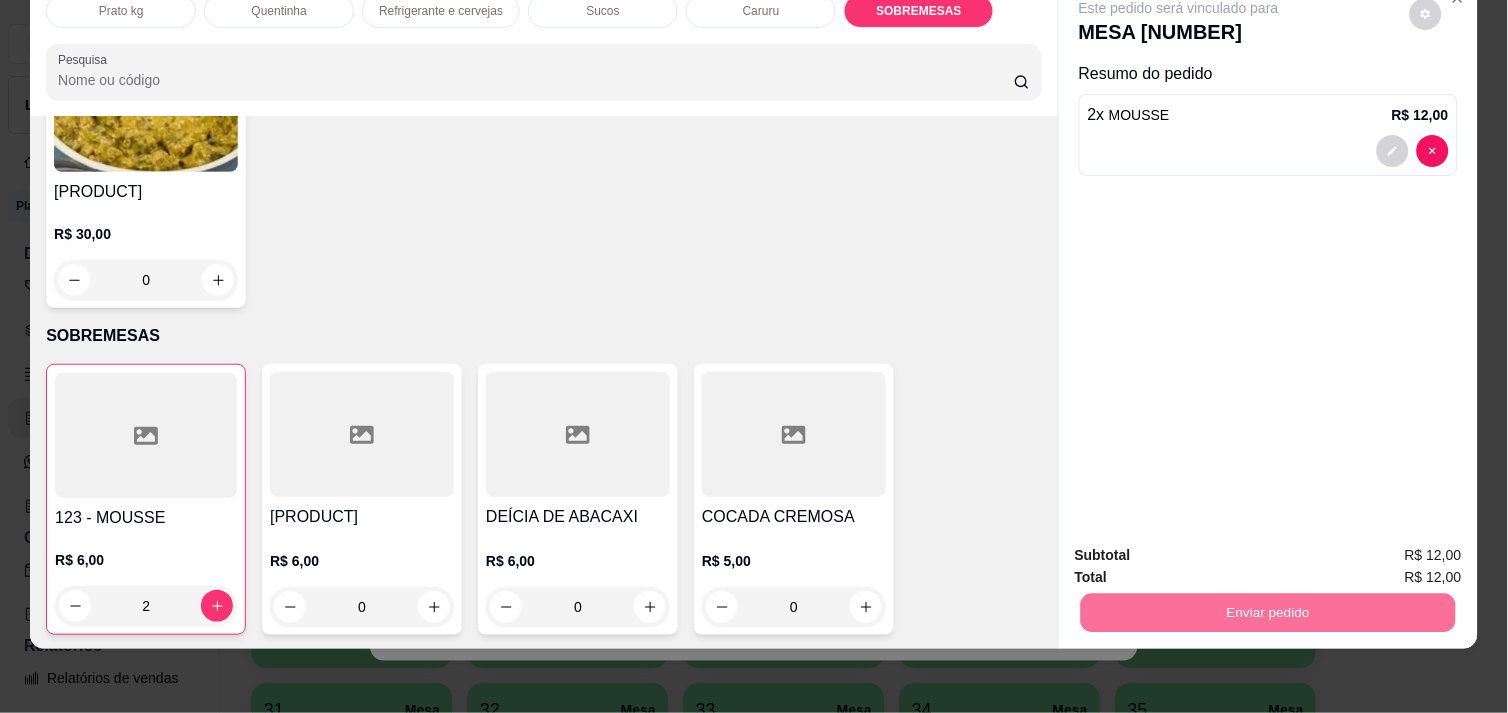 click on "Não registrar e enviar pedido" at bounding box center (1202, 547) 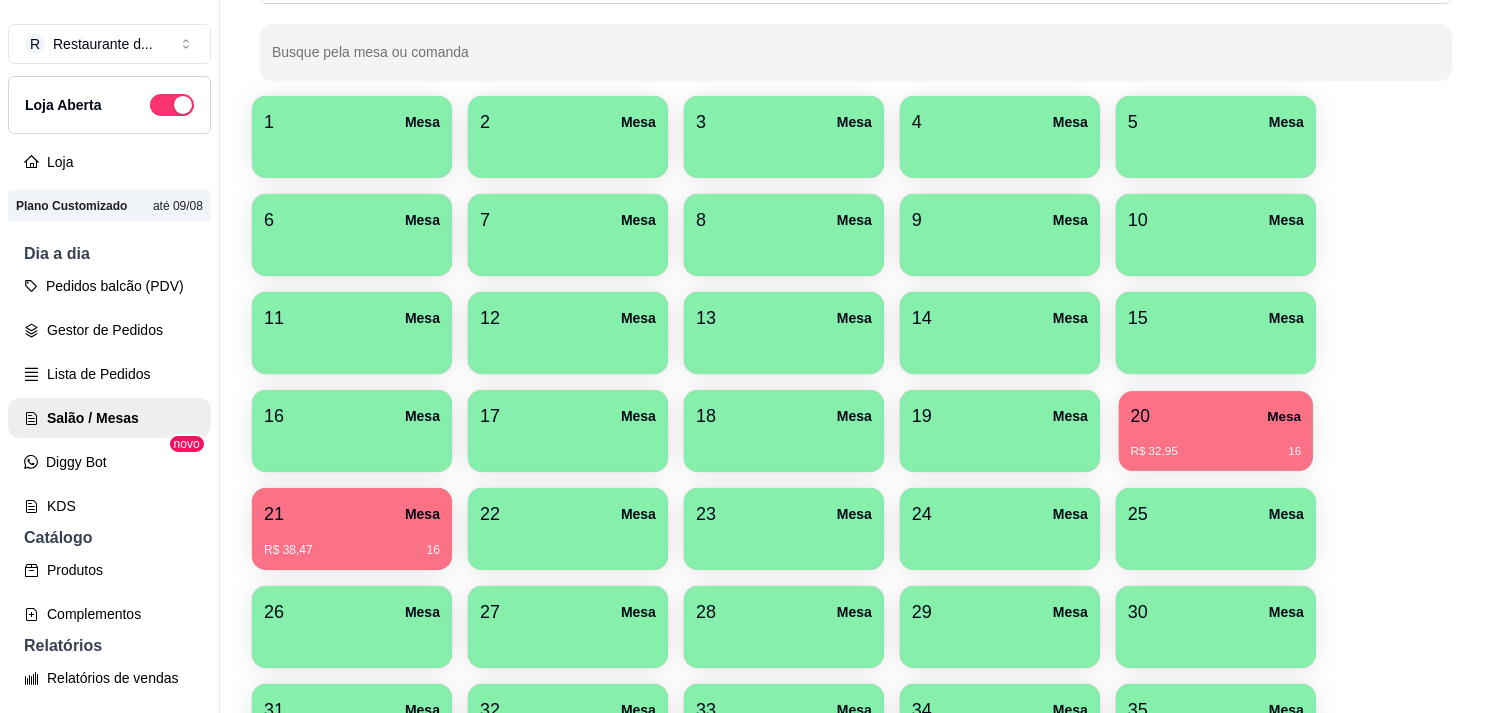 click on "20 Mesa" at bounding box center [1216, 416] 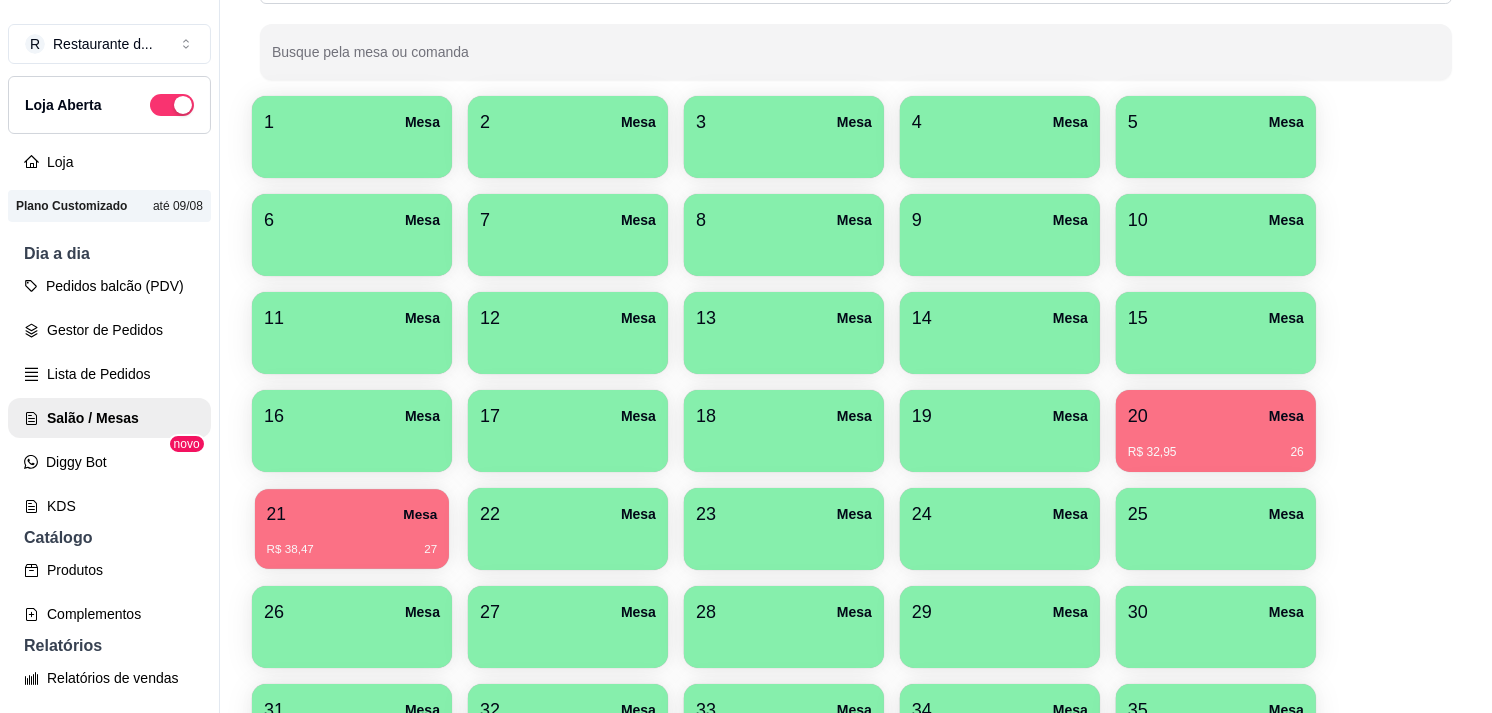 click on "21 Mesa" at bounding box center (352, 514) 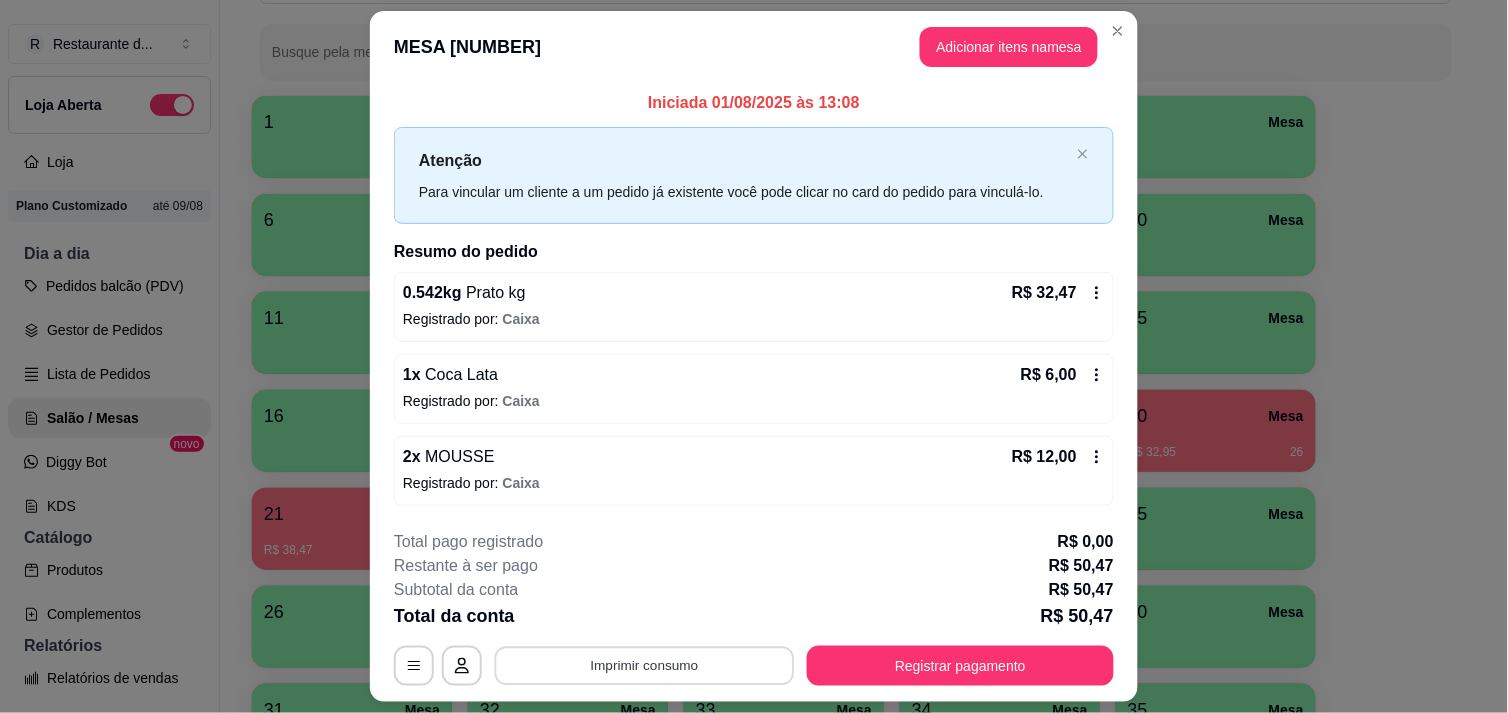 click on "Imprimir consumo" at bounding box center [645, 666] 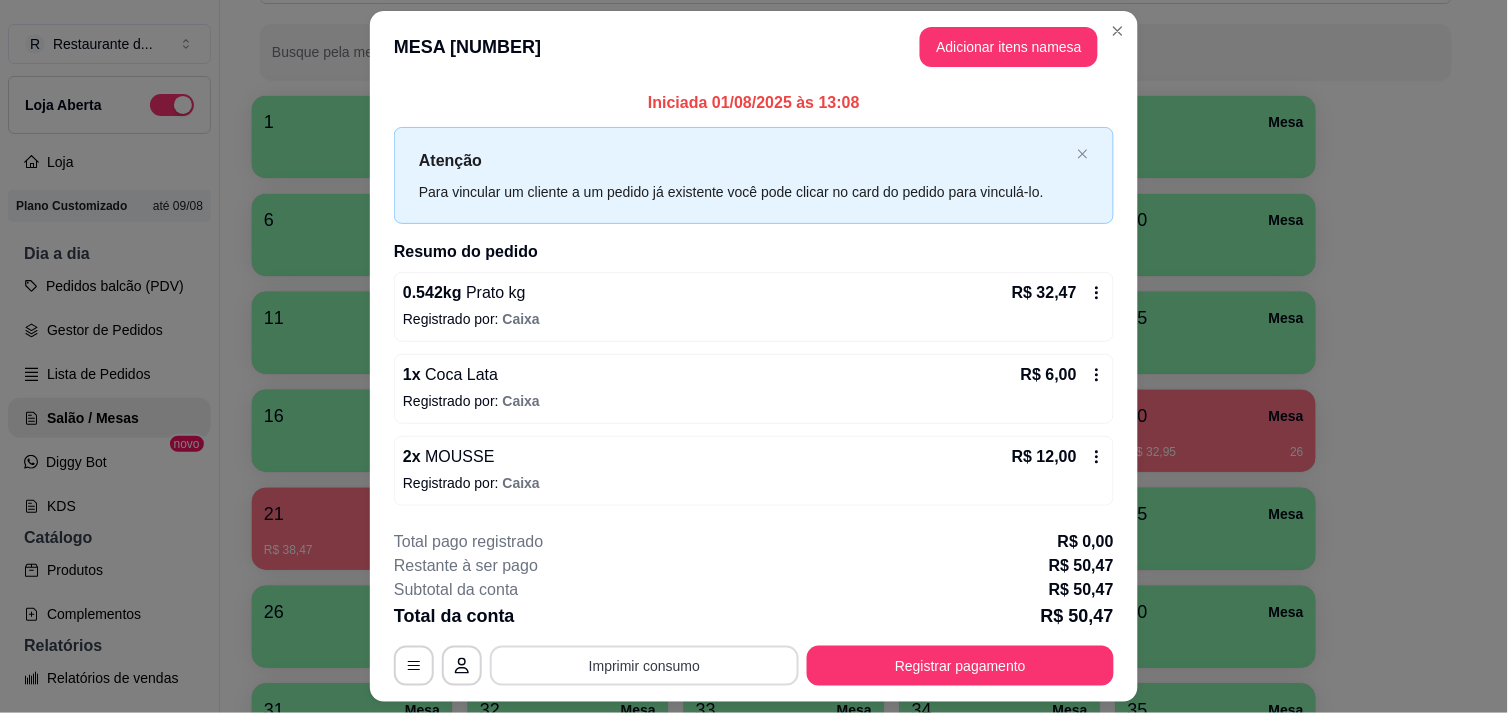 click on "Imprimir consumo" at bounding box center (644, 666) 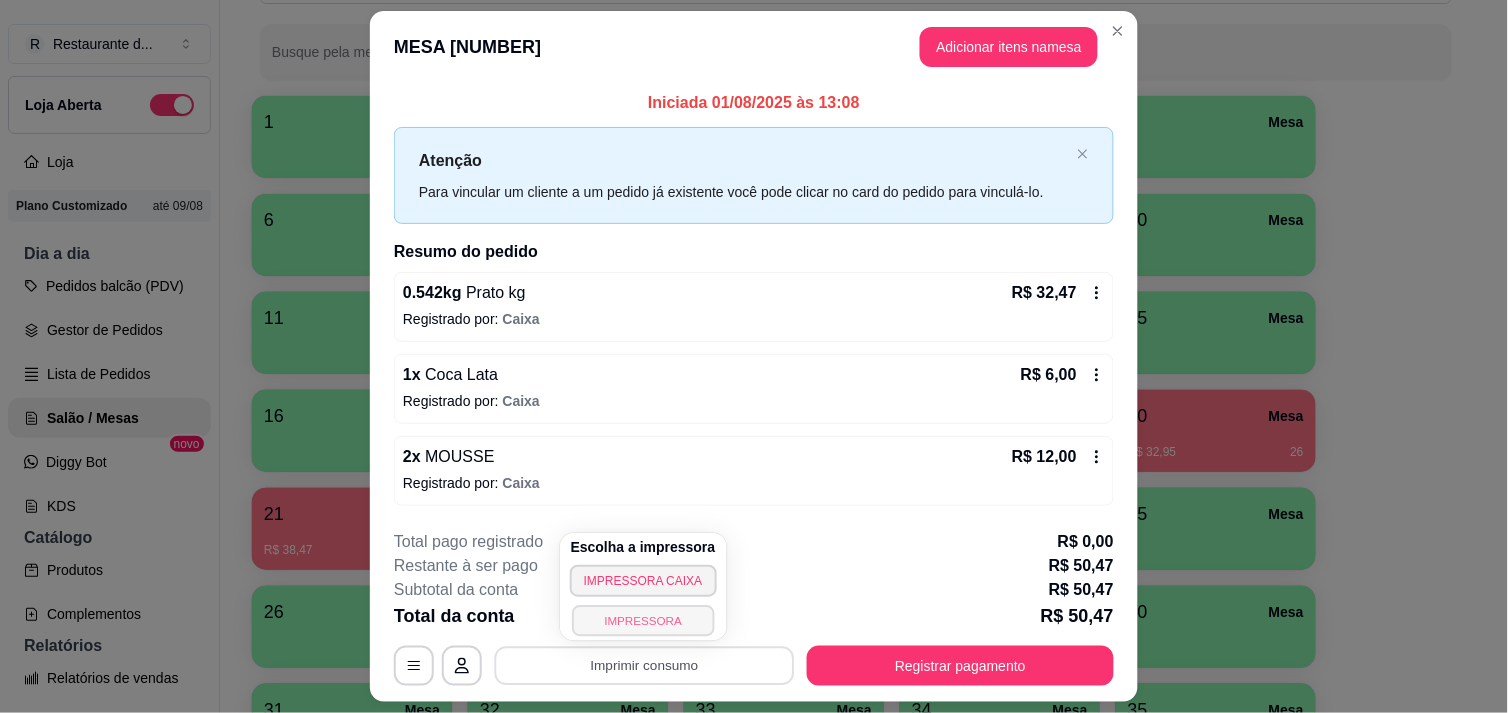 click on "IMPRESSORA" at bounding box center [643, 620] 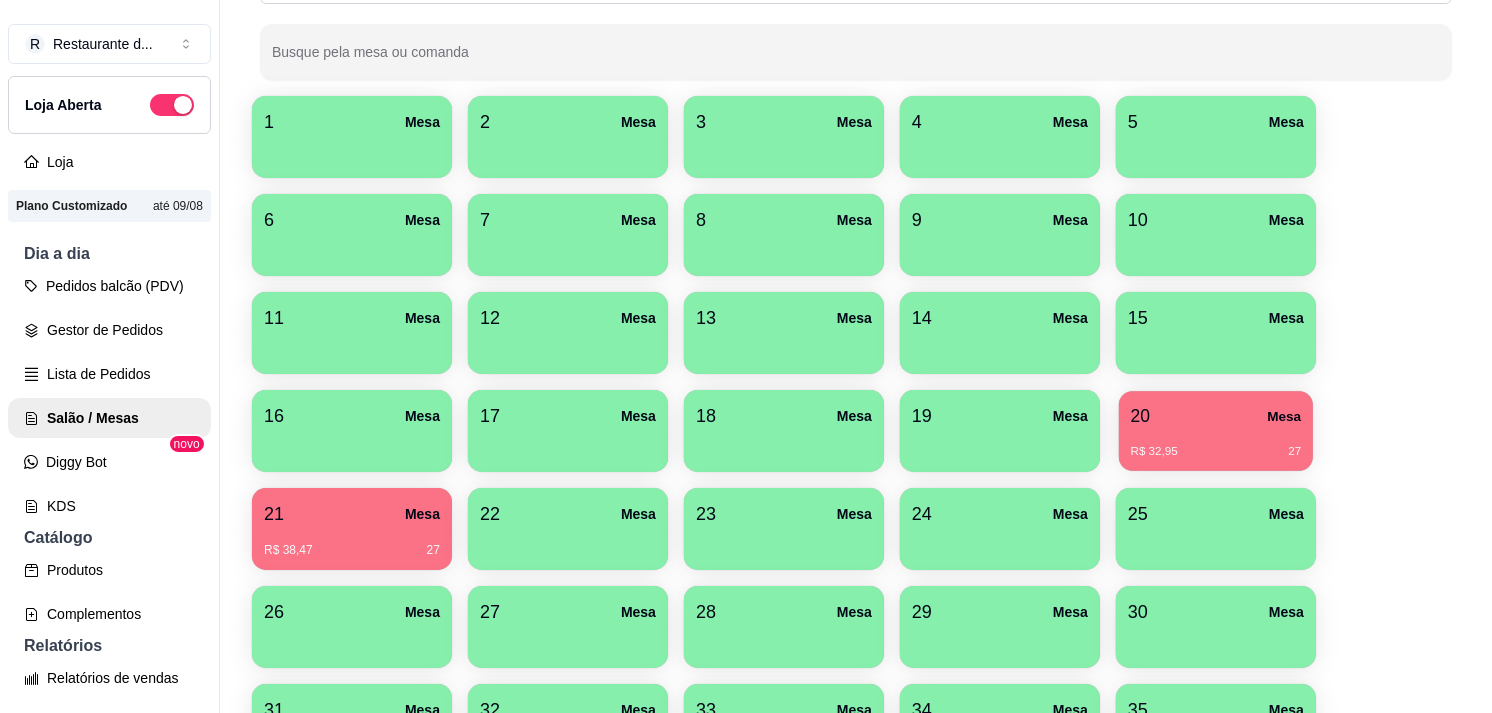 click on "R$ [PRICE] [NUMBER]" at bounding box center [1216, 444] 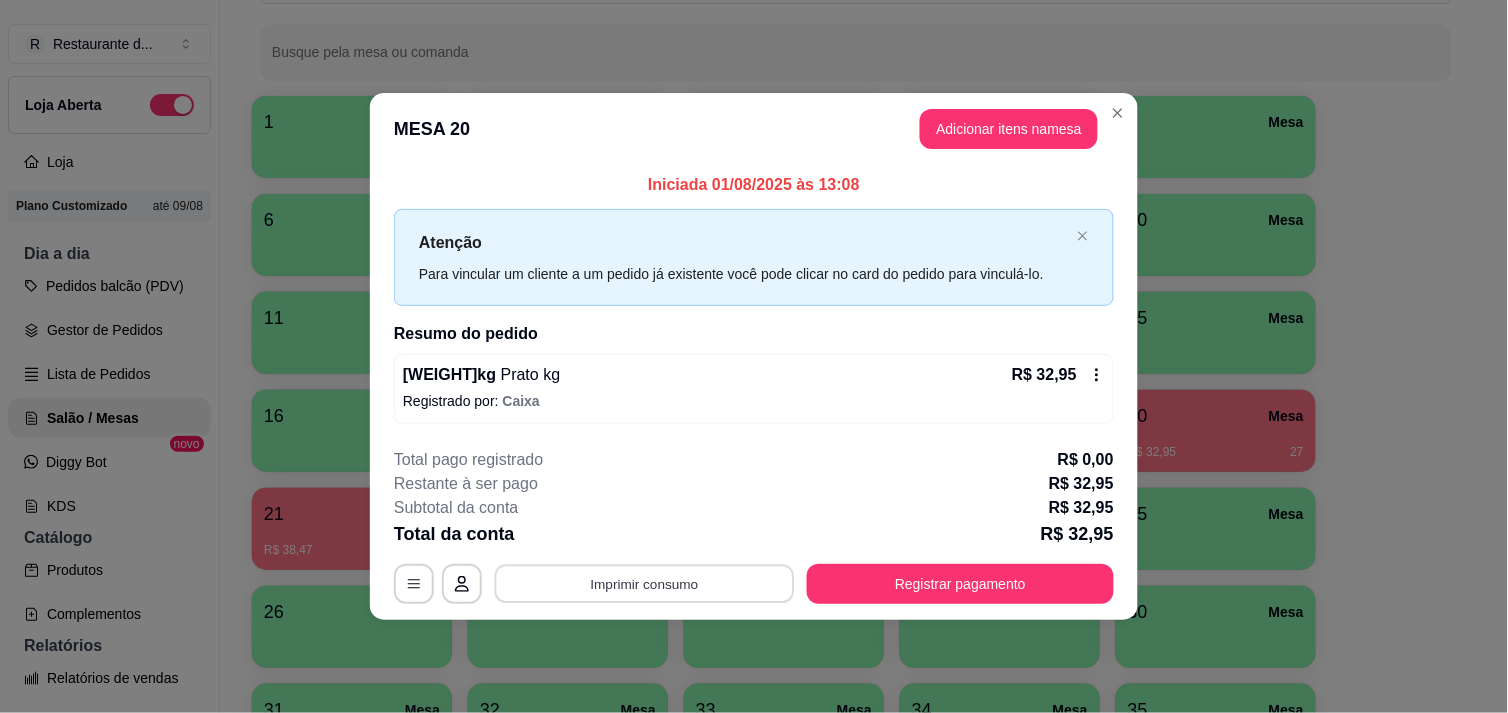 click on "Imprimir consumo" at bounding box center (645, 584) 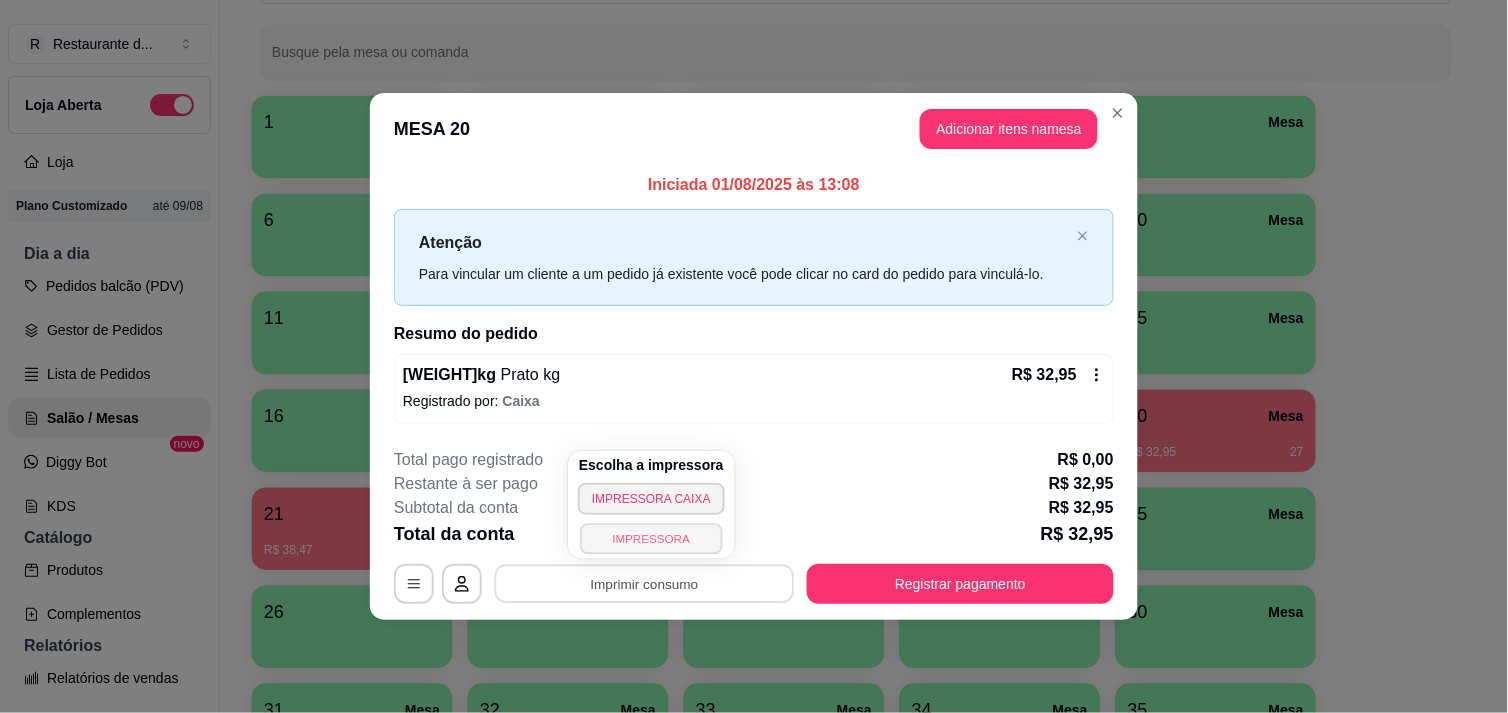 click on "IMPRESSORA" at bounding box center (651, 538) 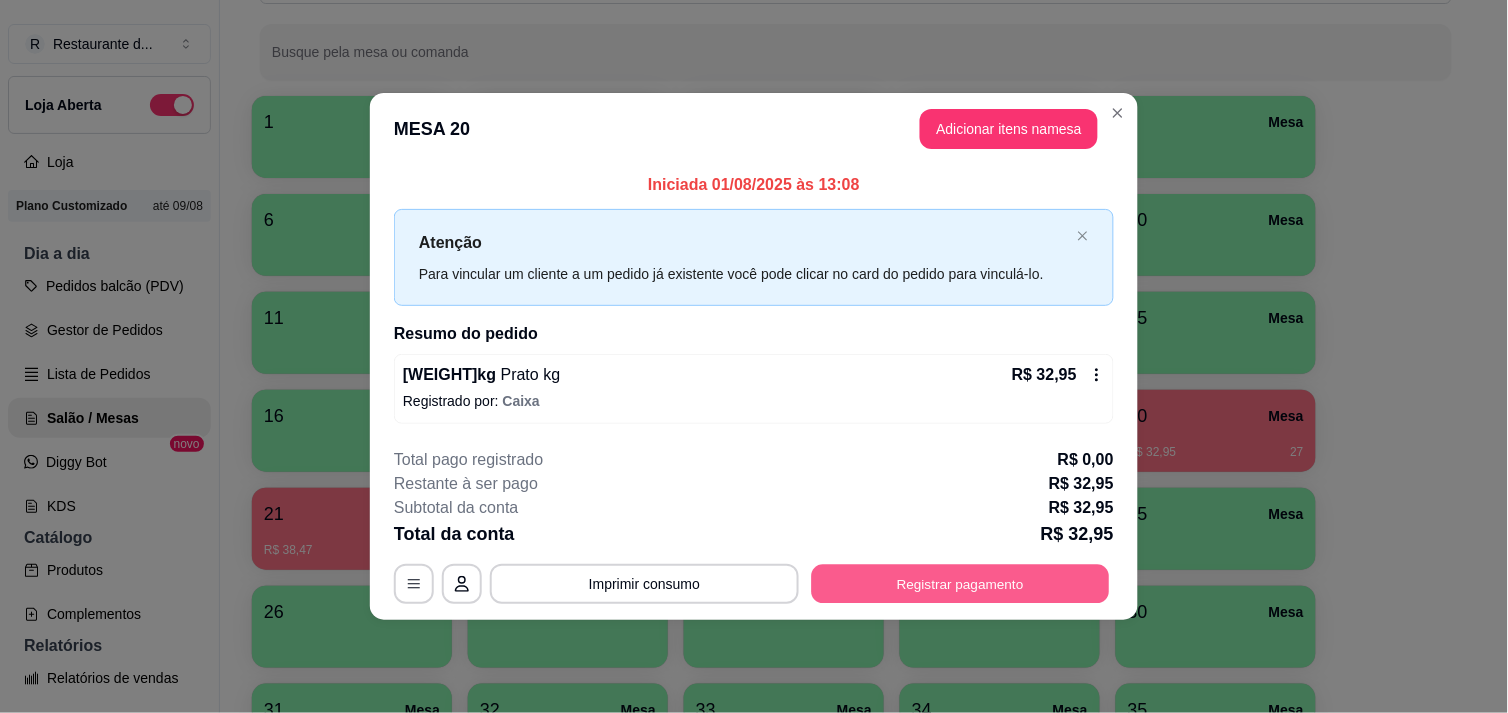 click on "Registrar pagamento" at bounding box center (961, 584) 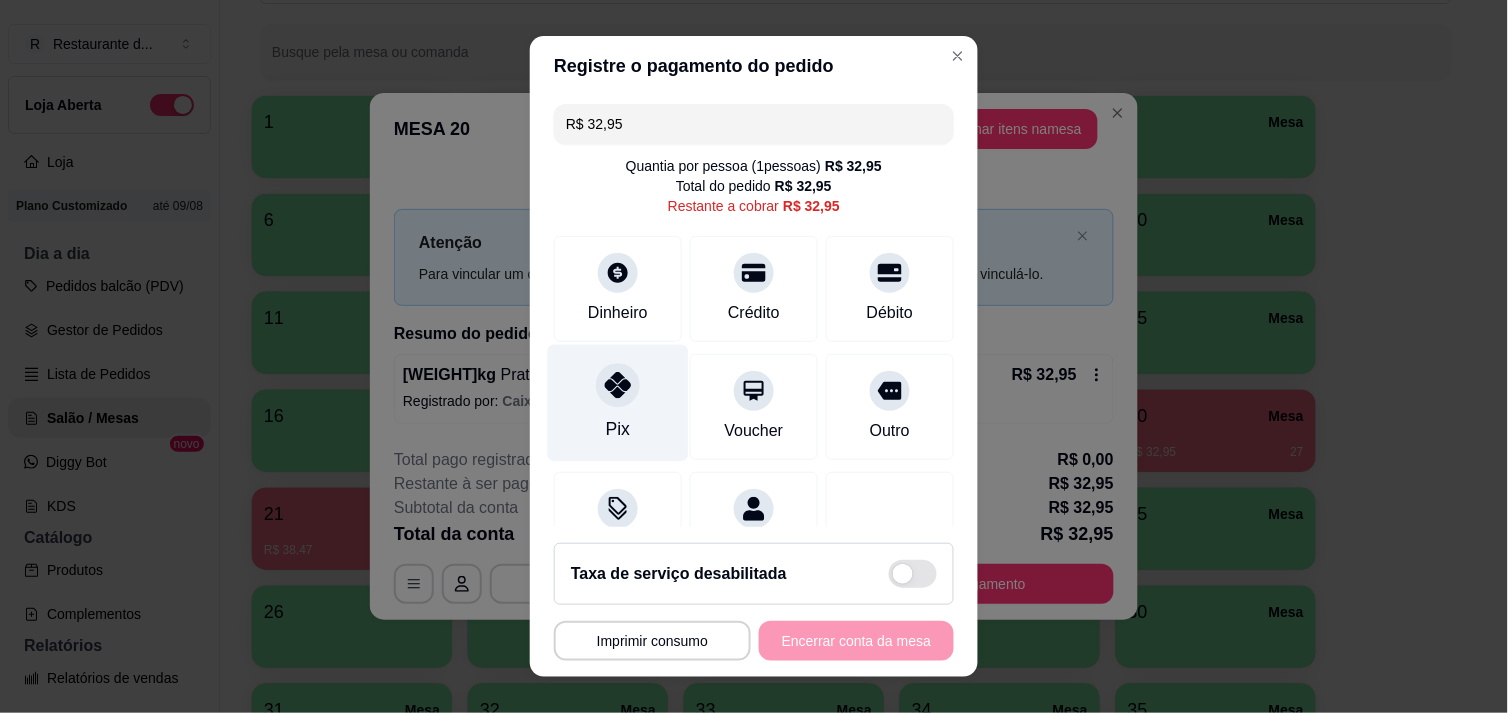 click on "Pix" at bounding box center [618, 429] 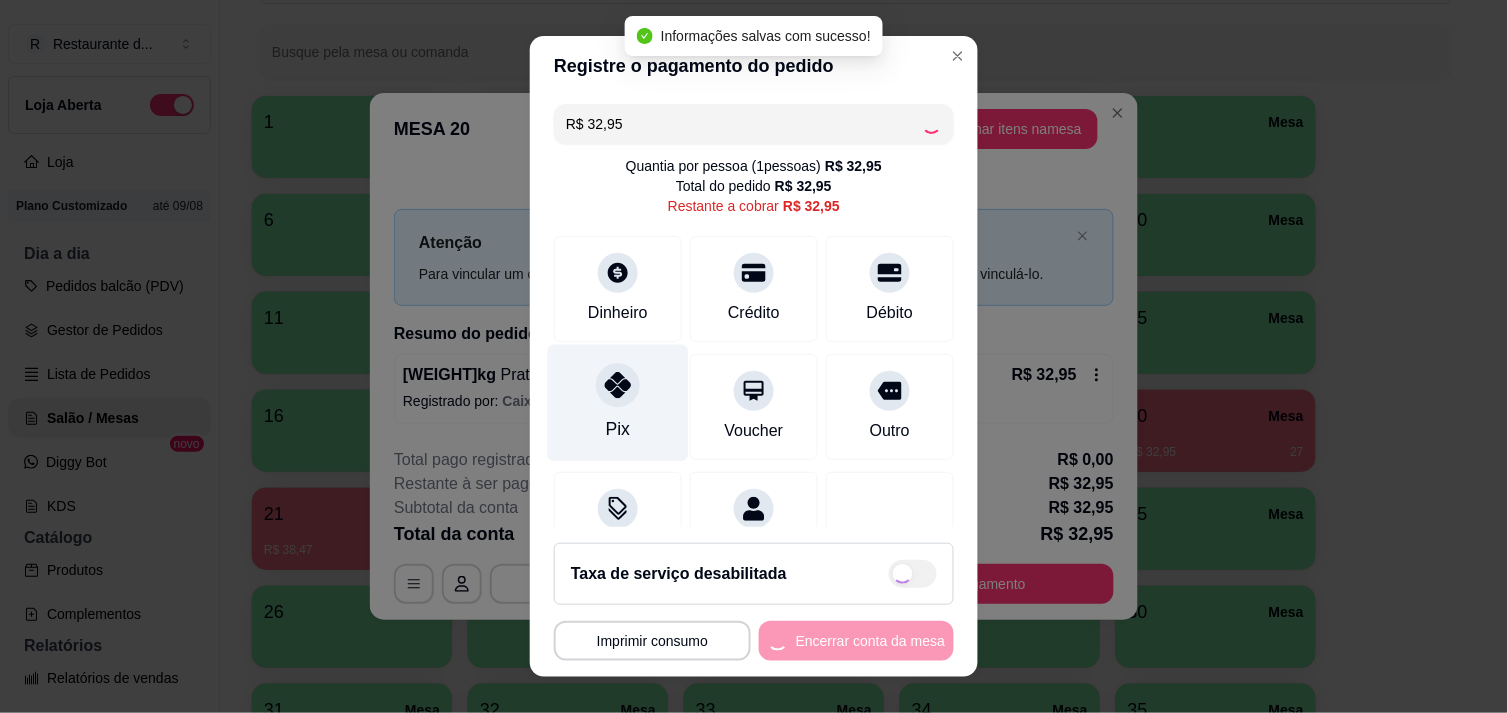 type on "R$ 0,00" 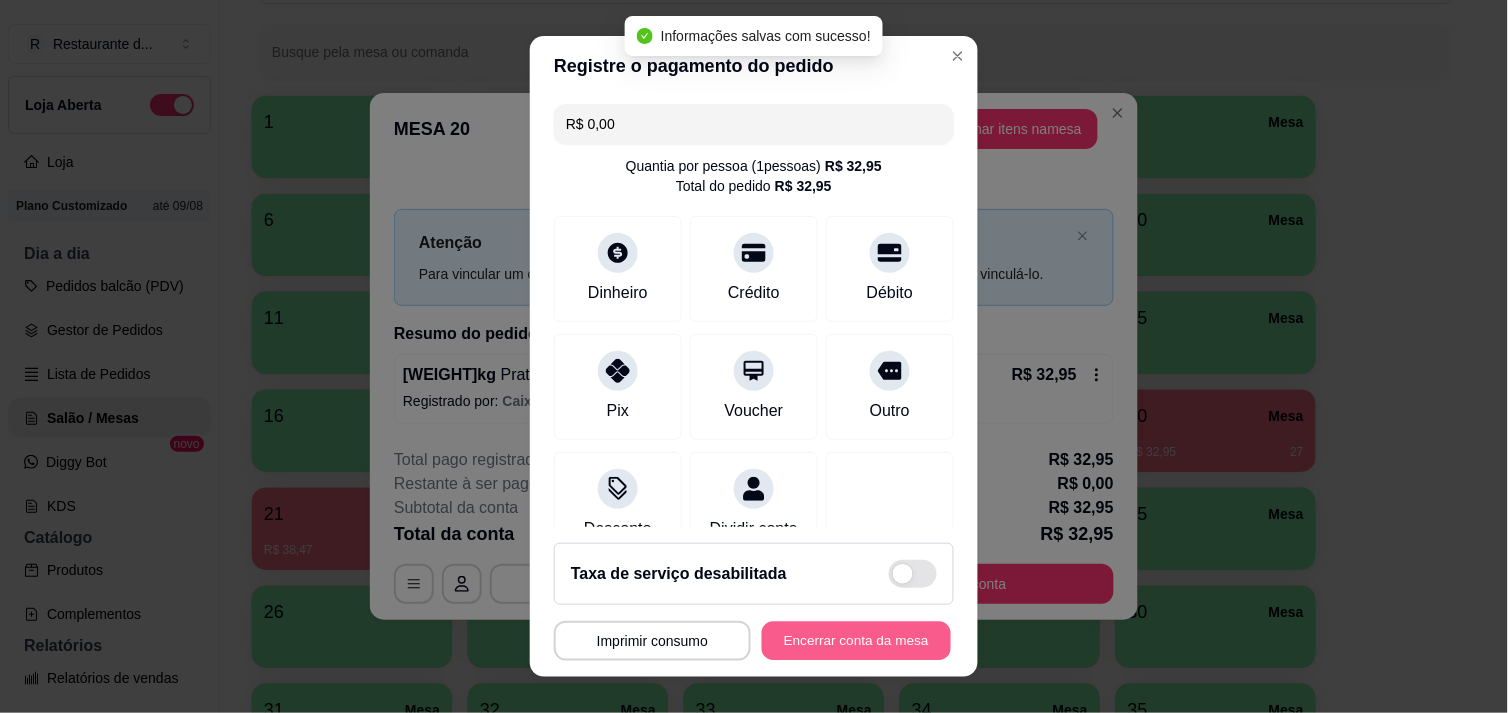 click on "Encerrar conta da mesa" at bounding box center (856, 641) 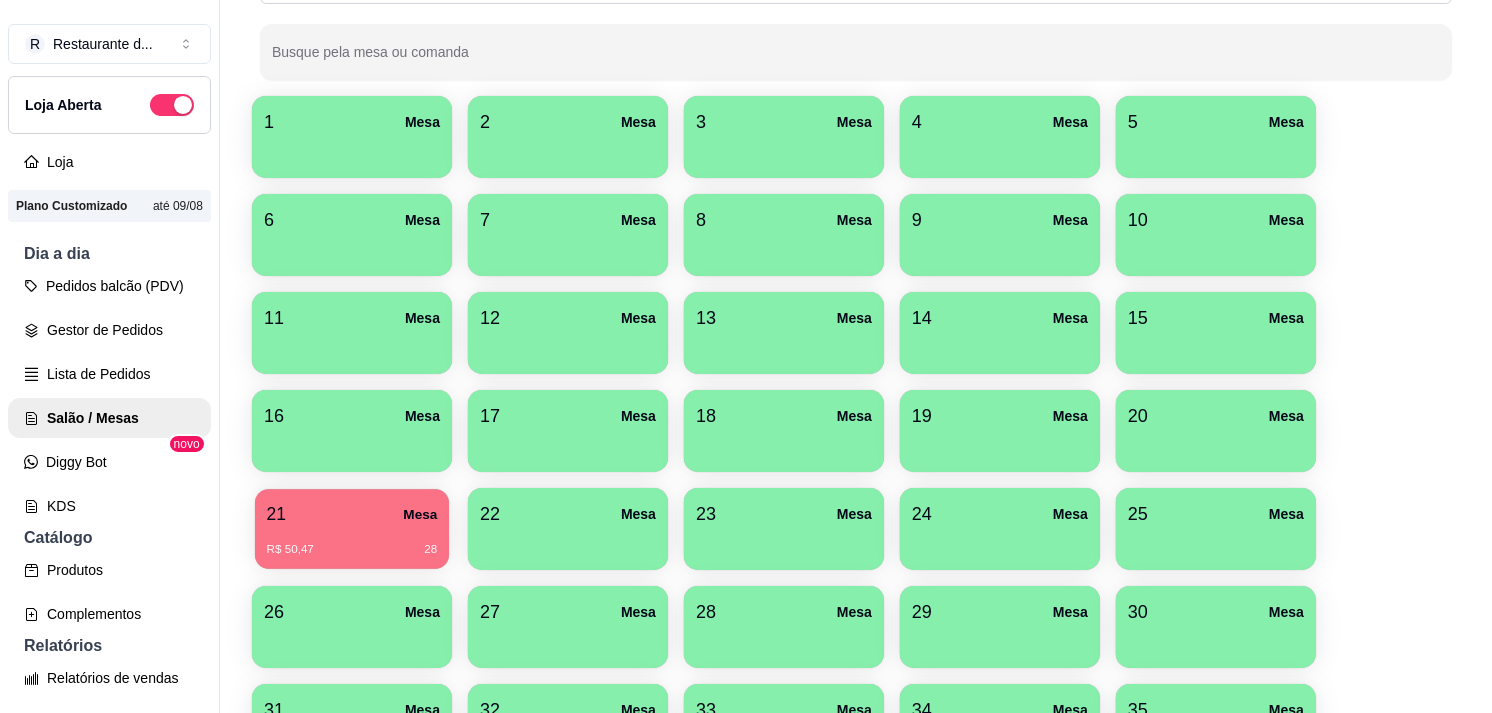 click on "R$ [PRICE] [NUMBER]" at bounding box center [352, 542] 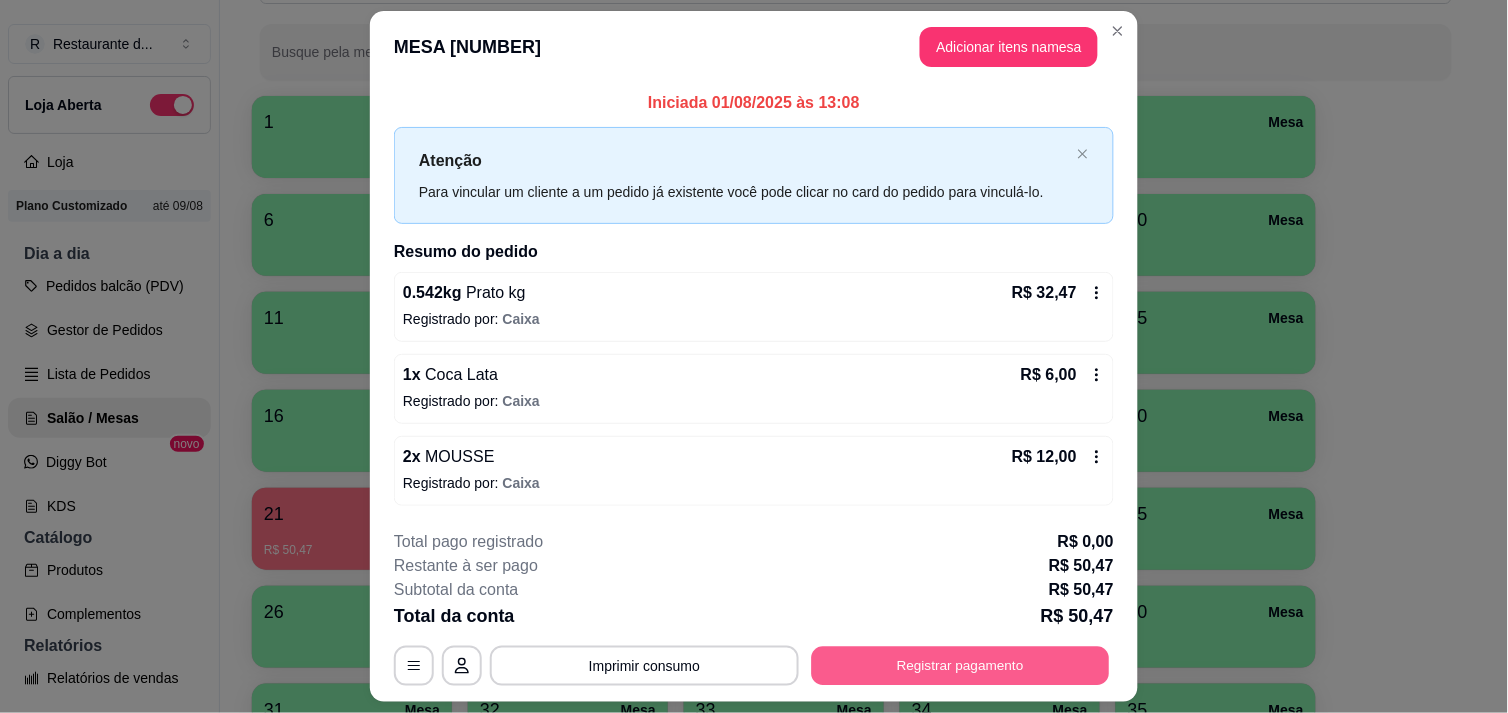 click on "Registrar pagamento" at bounding box center (961, 666) 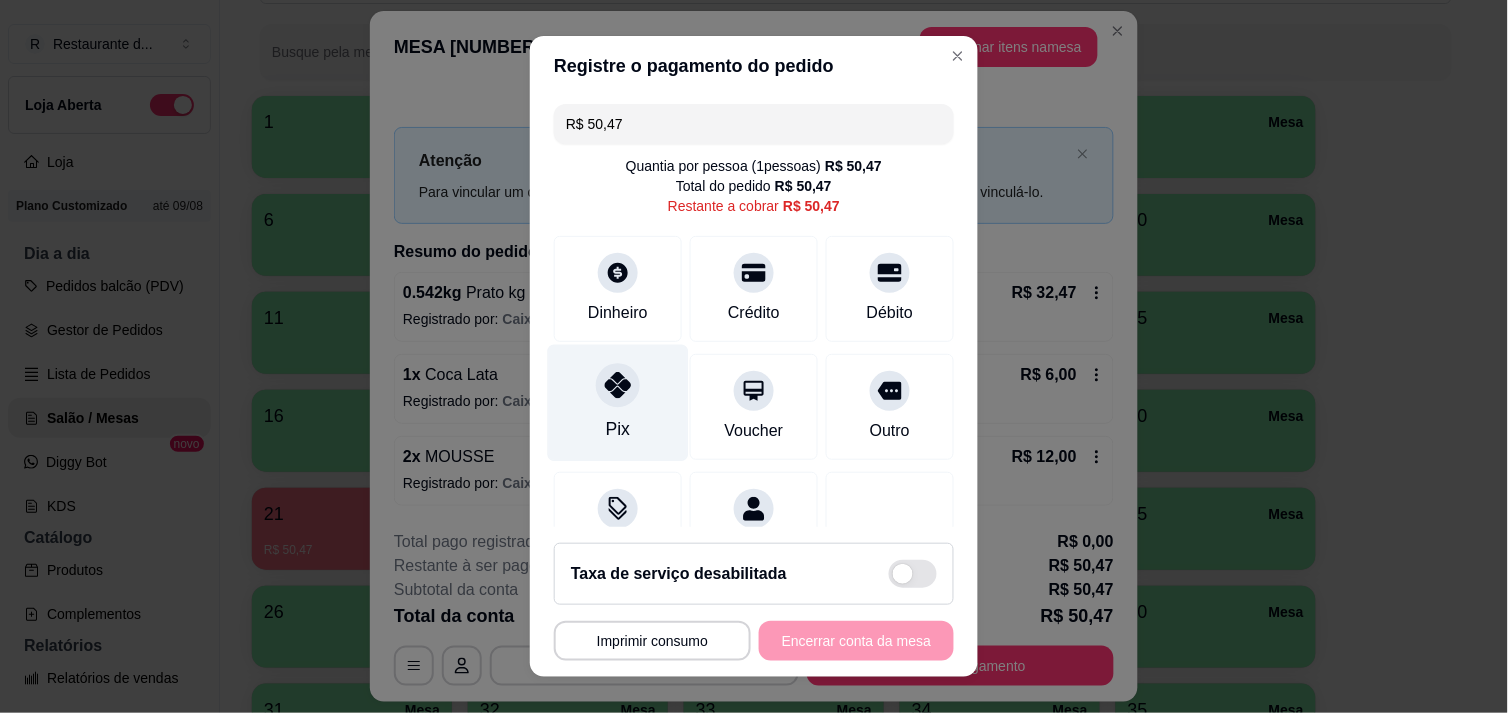 click 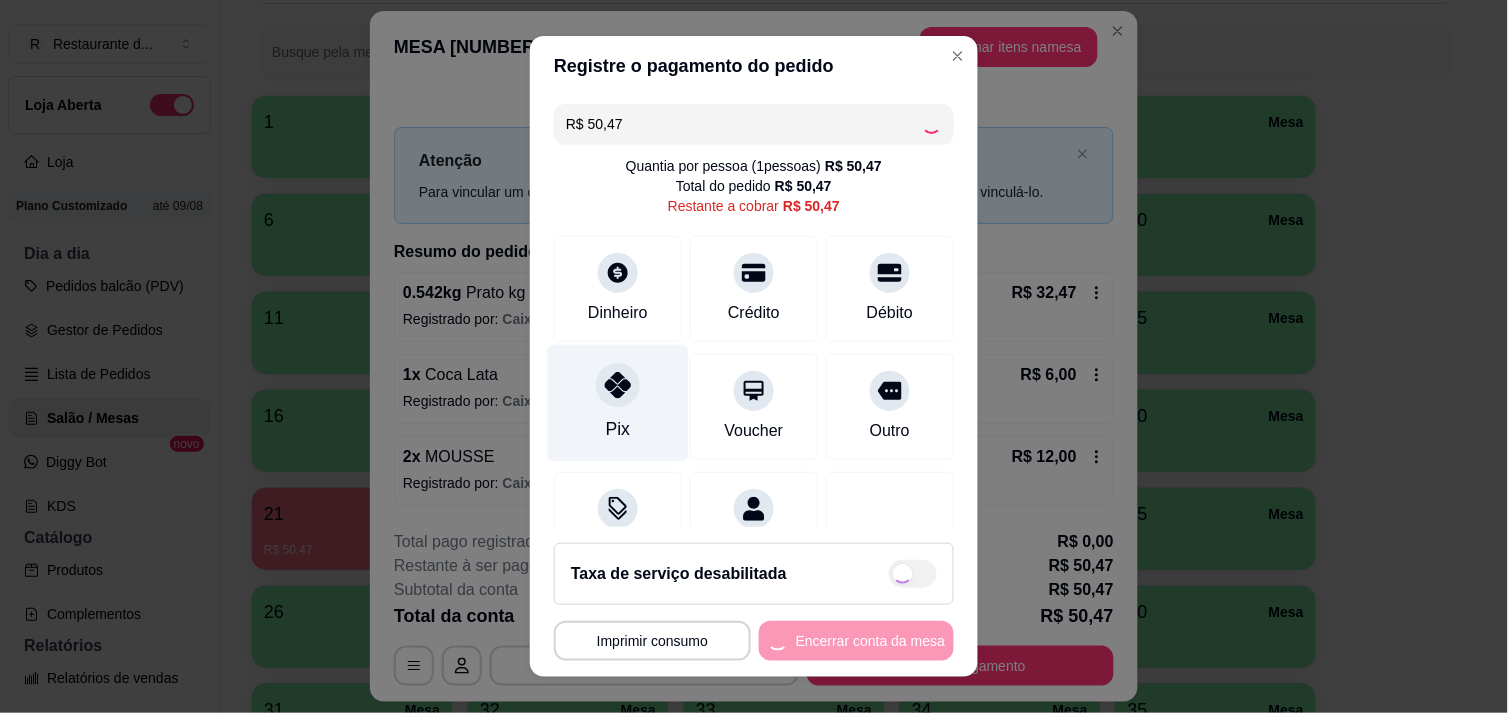 type on "R$ 0,00" 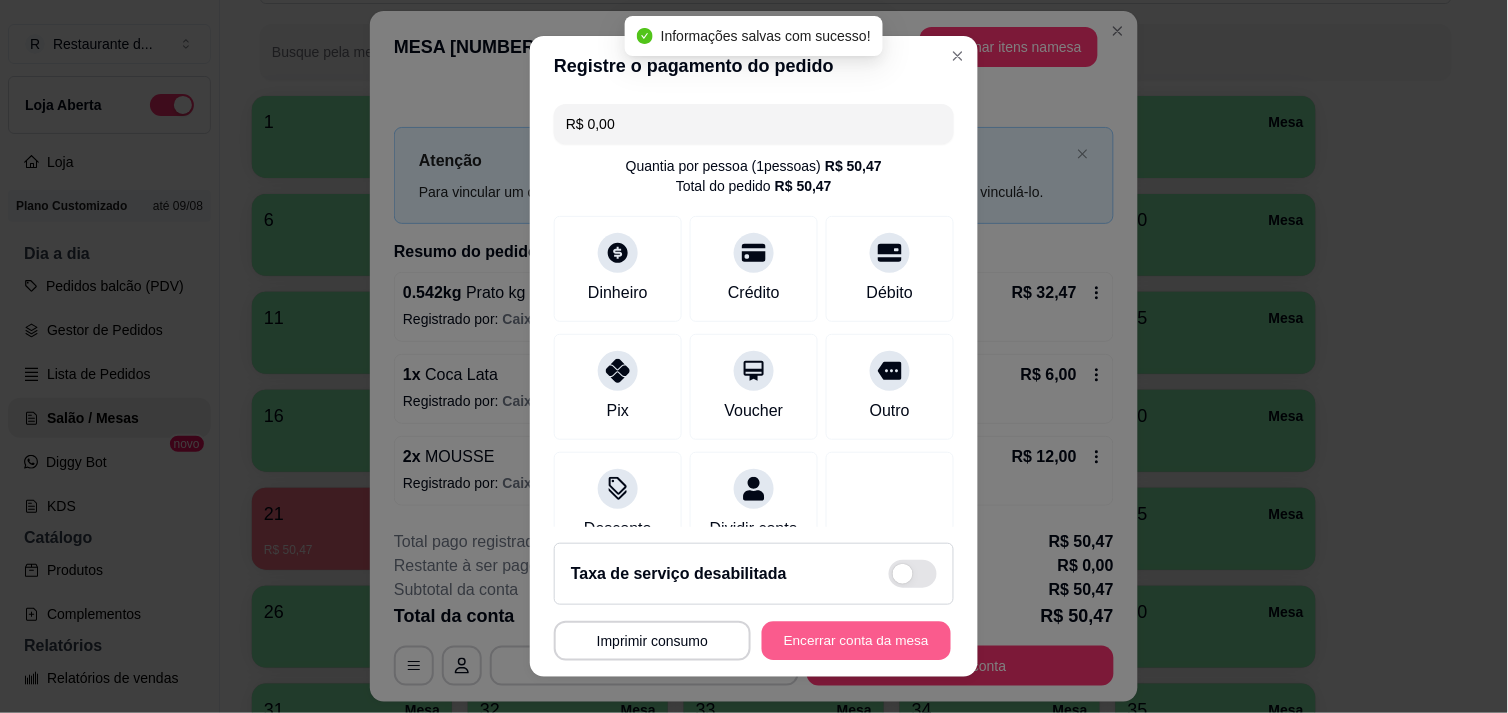 click on "Encerrar conta da mesa" at bounding box center [856, 641] 